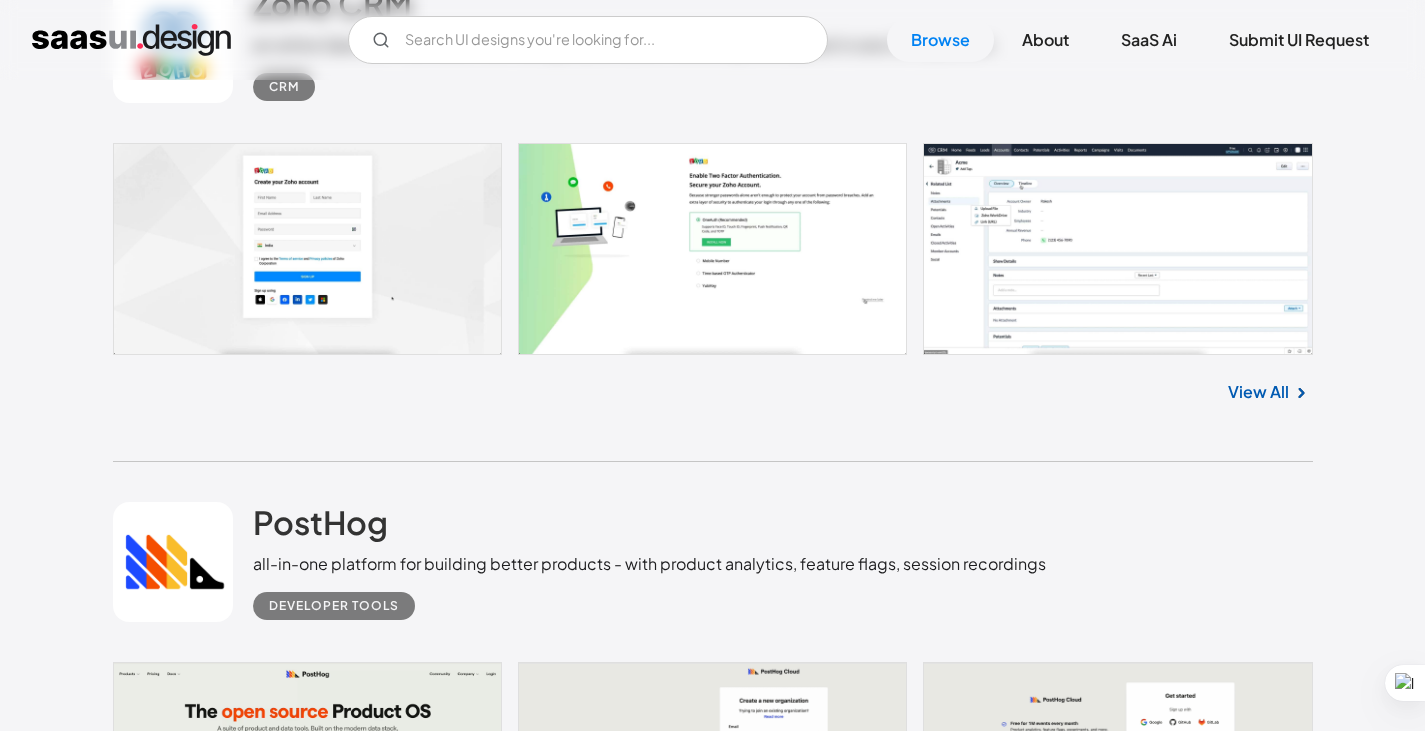 scroll, scrollTop: 7100, scrollLeft: 0, axis: vertical 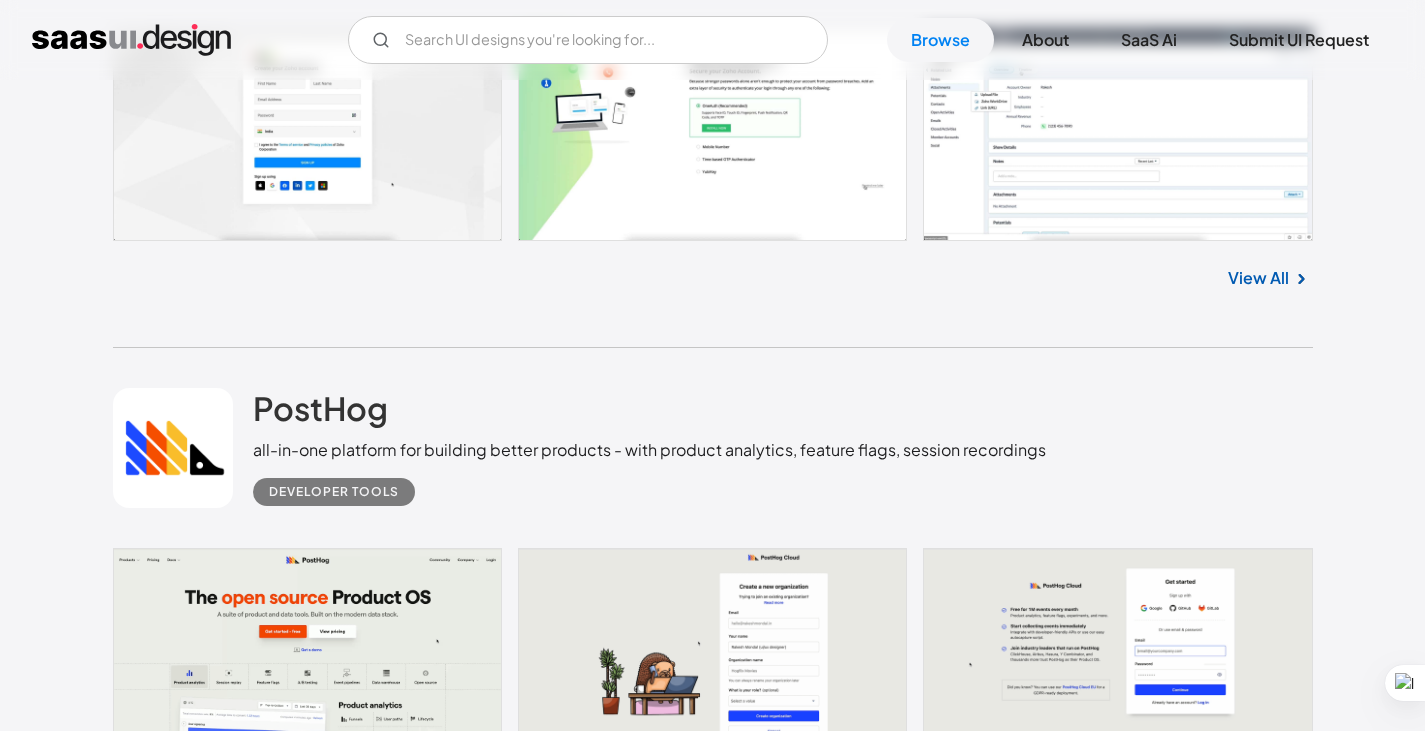 click on "View All" at bounding box center (1258, 278) 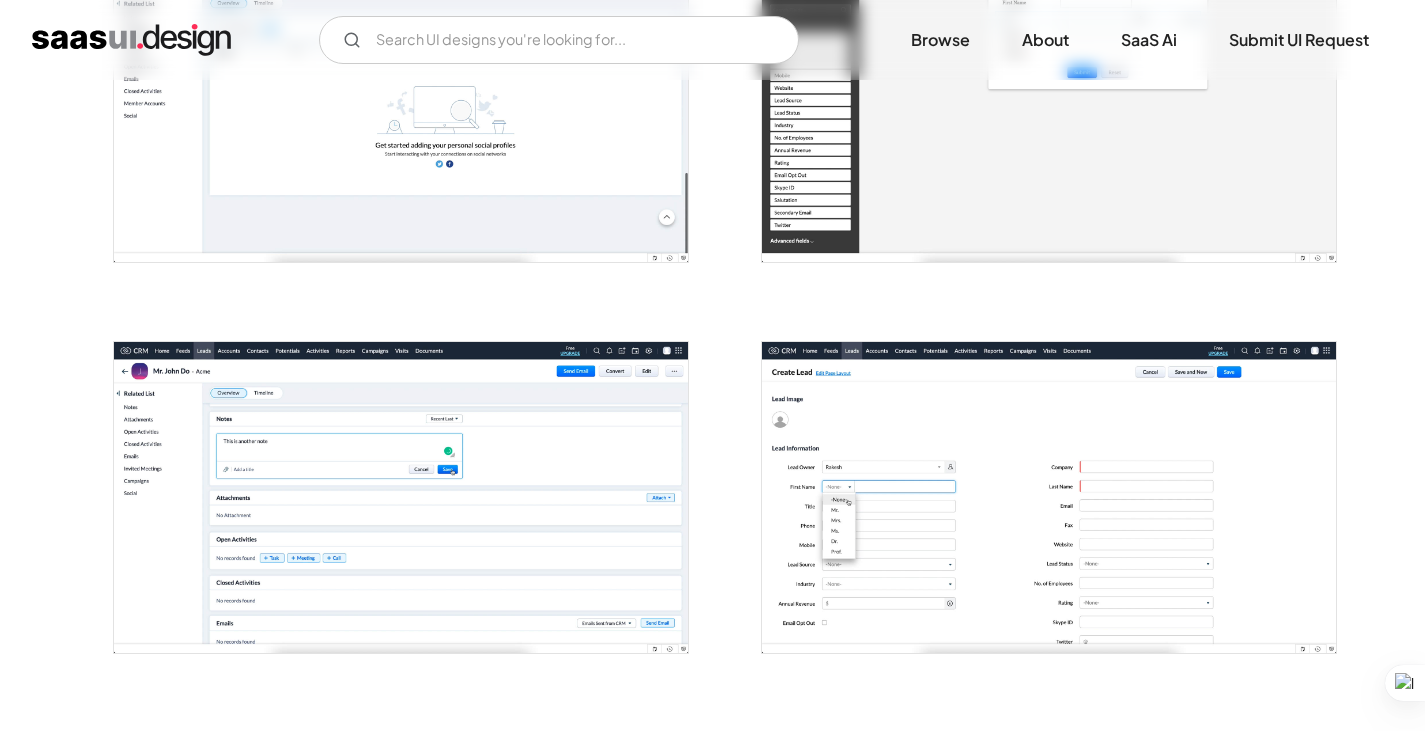 scroll, scrollTop: 1300, scrollLeft: 0, axis: vertical 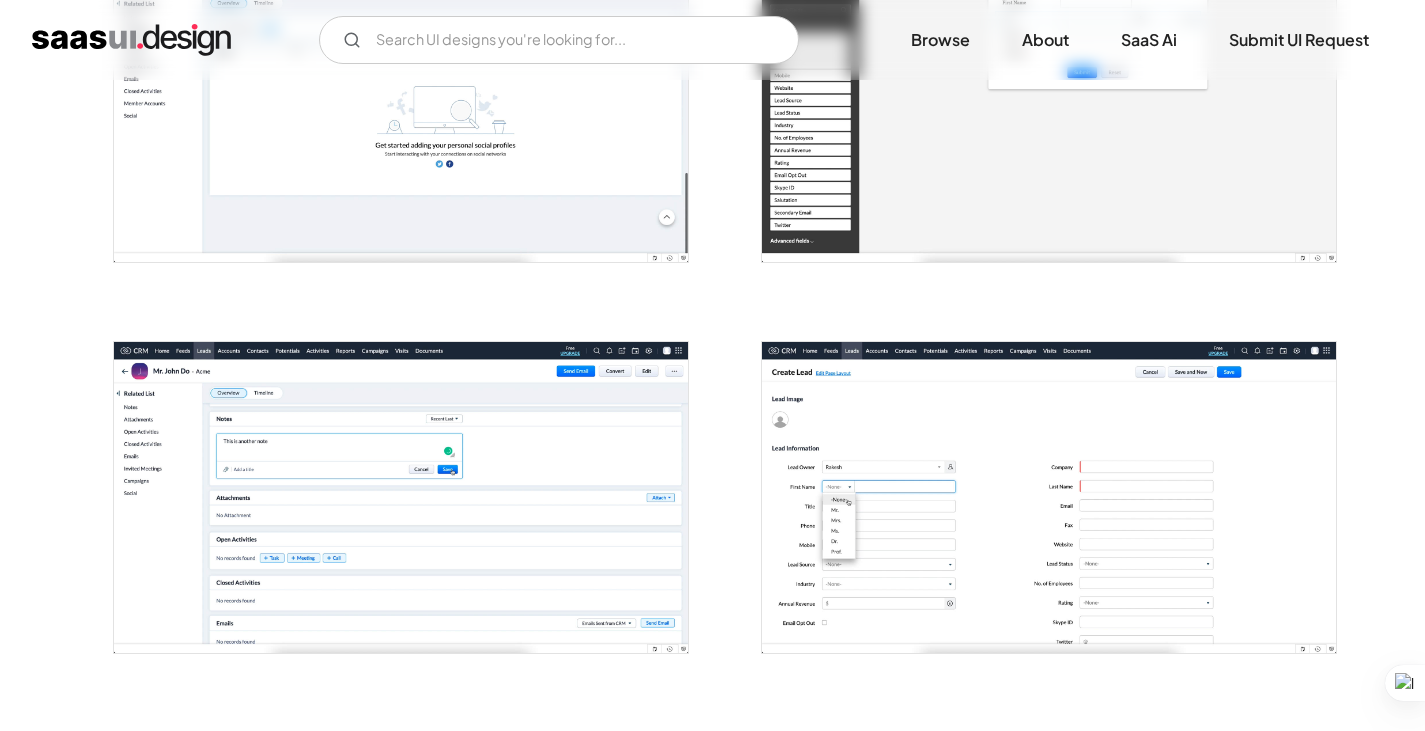 click at bounding box center (401, 497) 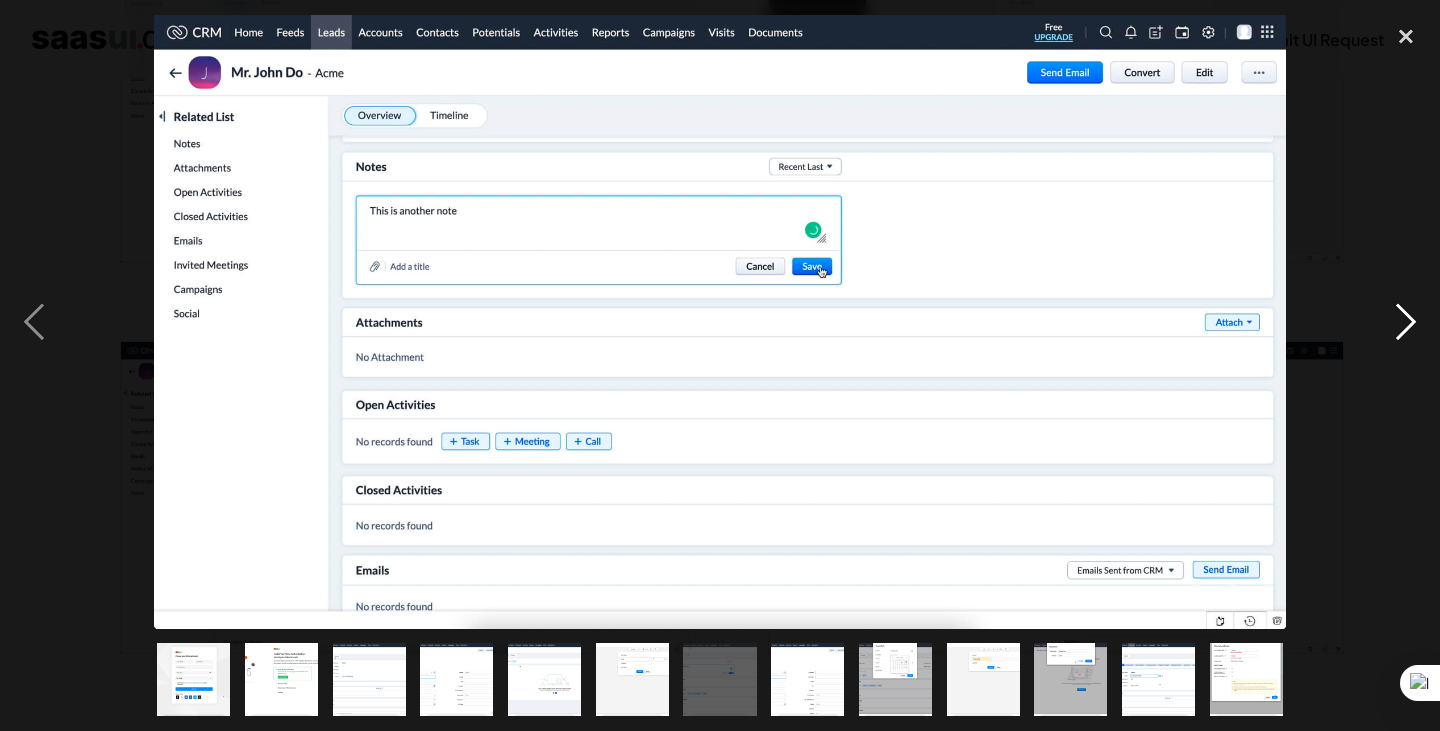 click at bounding box center (1406, 322) 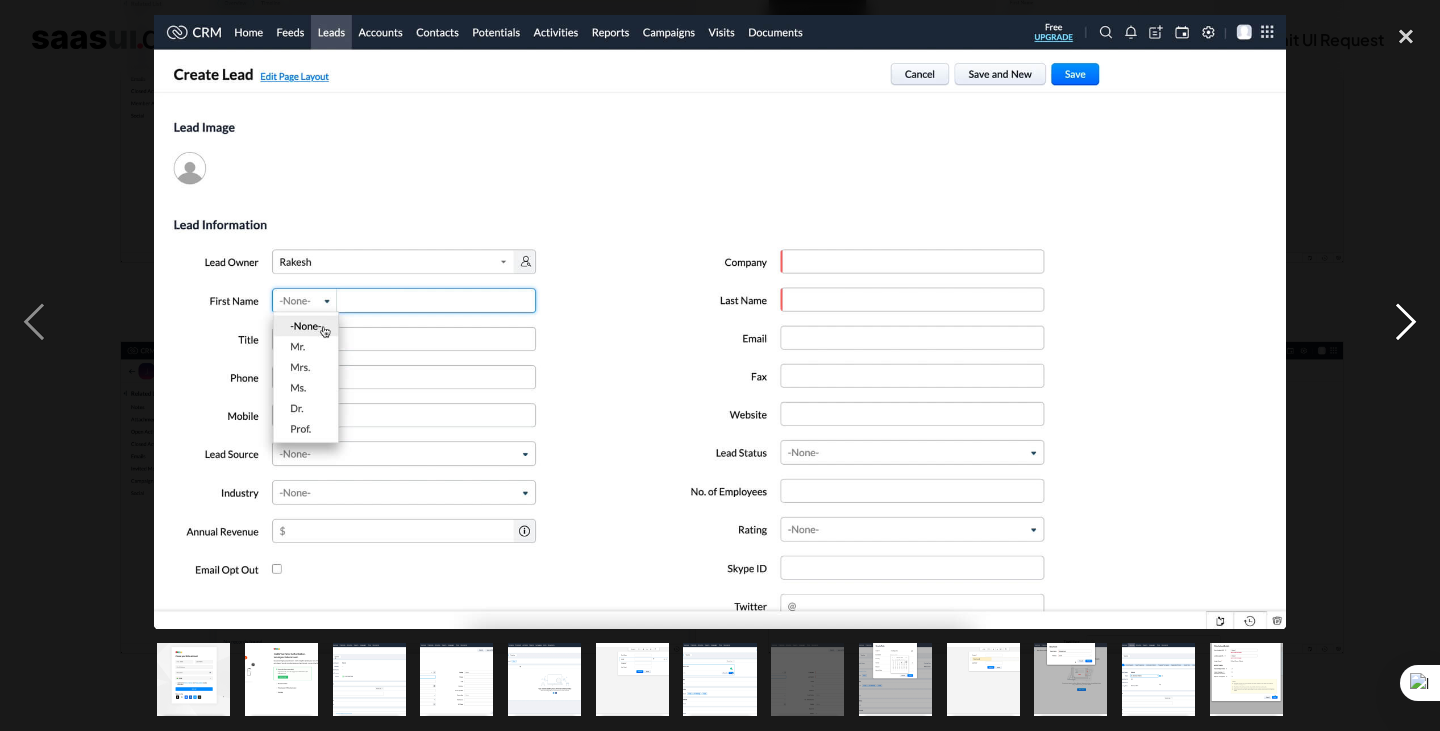 click at bounding box center (1406, 322) 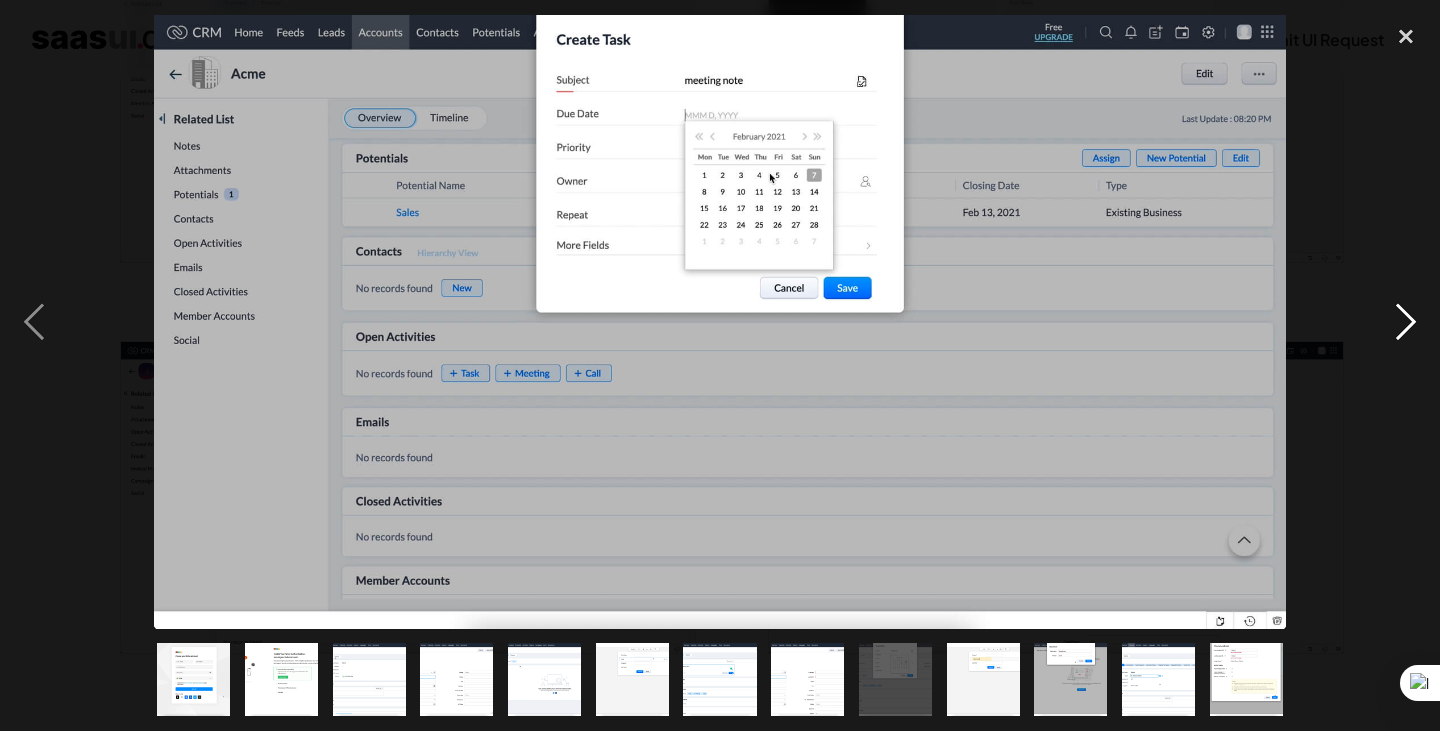 click at bounding box center (1406, 322) 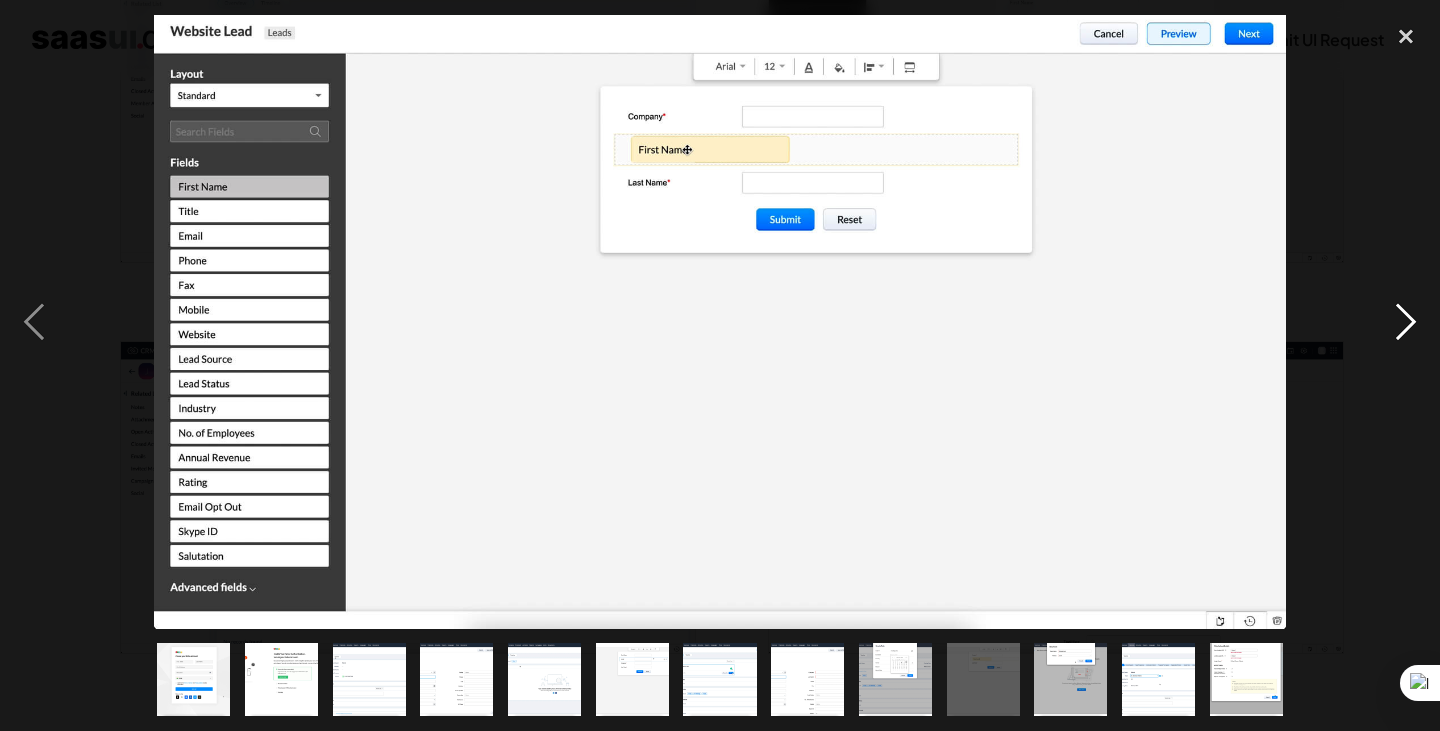 click at bounding box center (1406, 322) 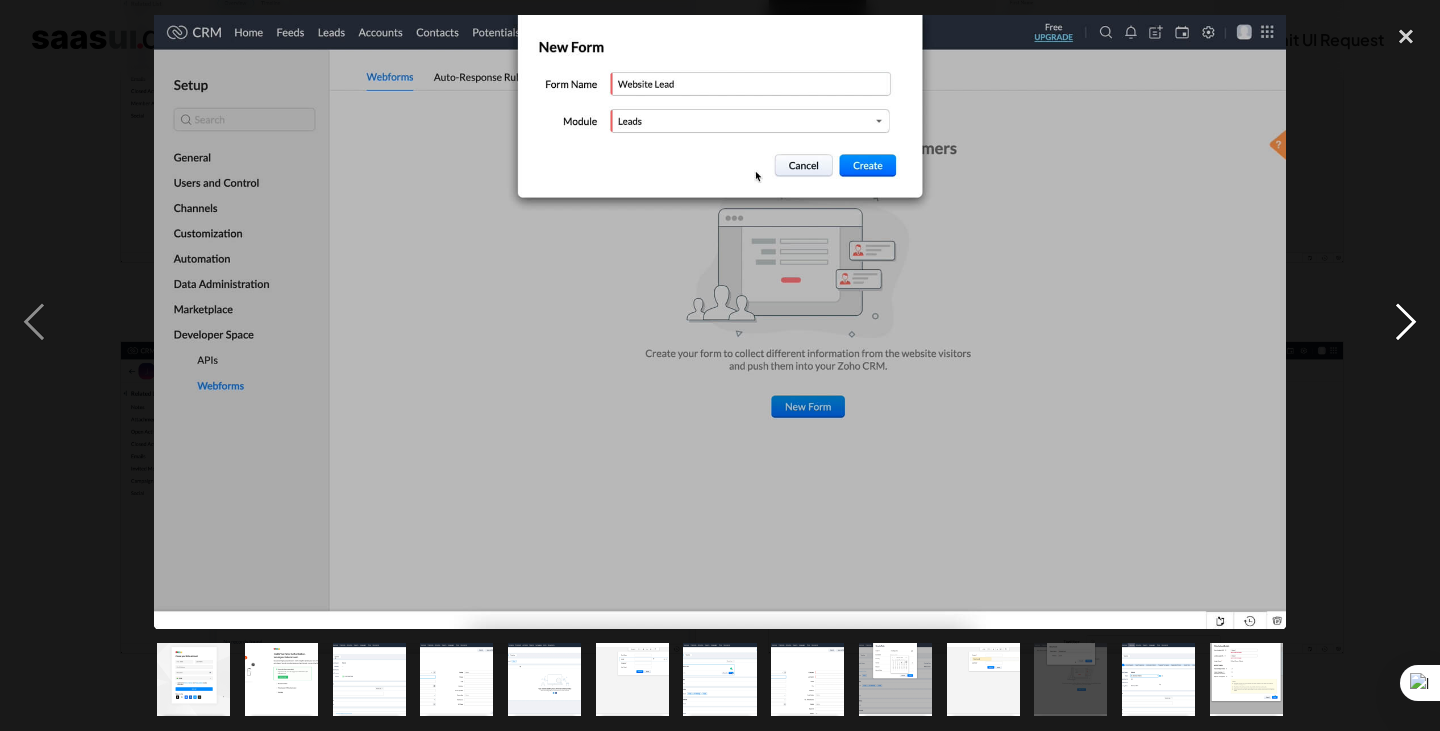 click at bounding box center (1406, 322) 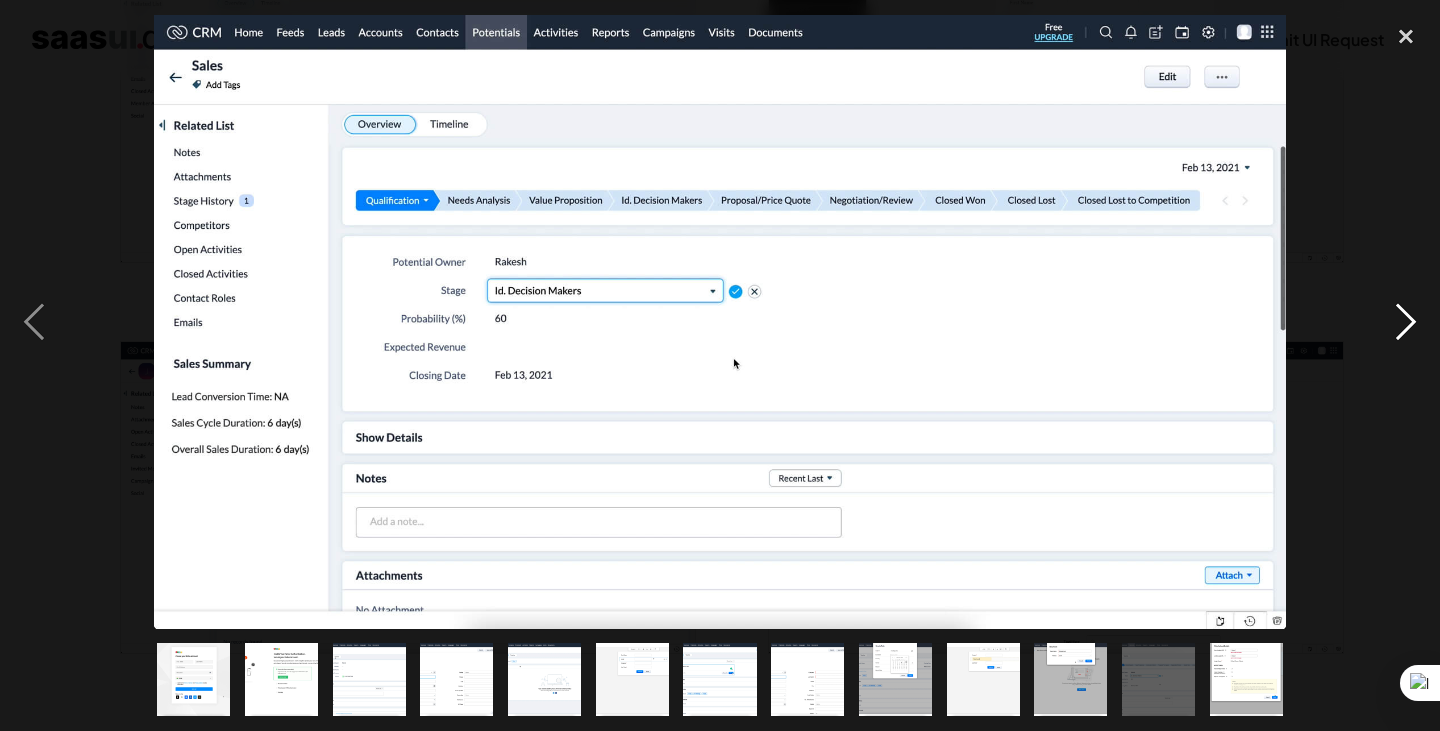 click at bounding box center (1406, 322) 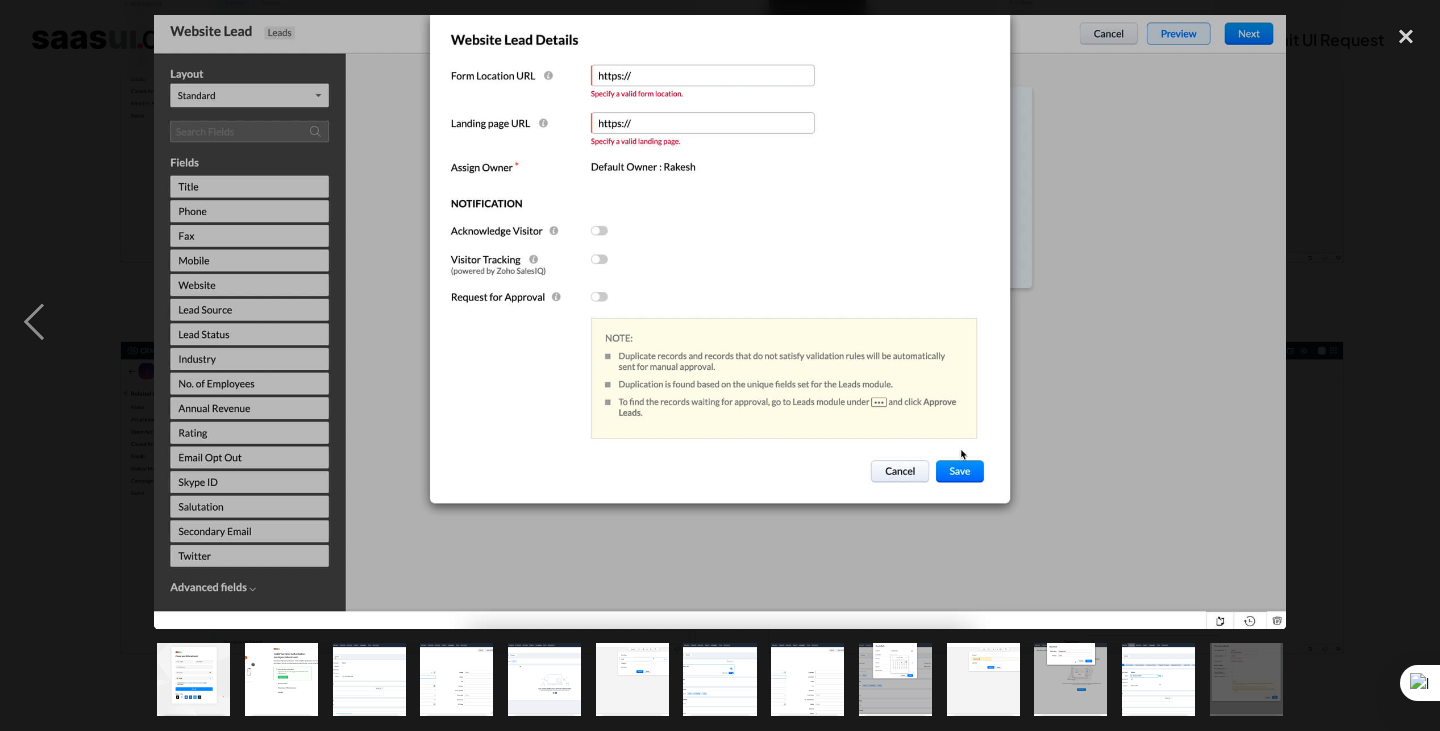 click at bounding box center [1406, 322] 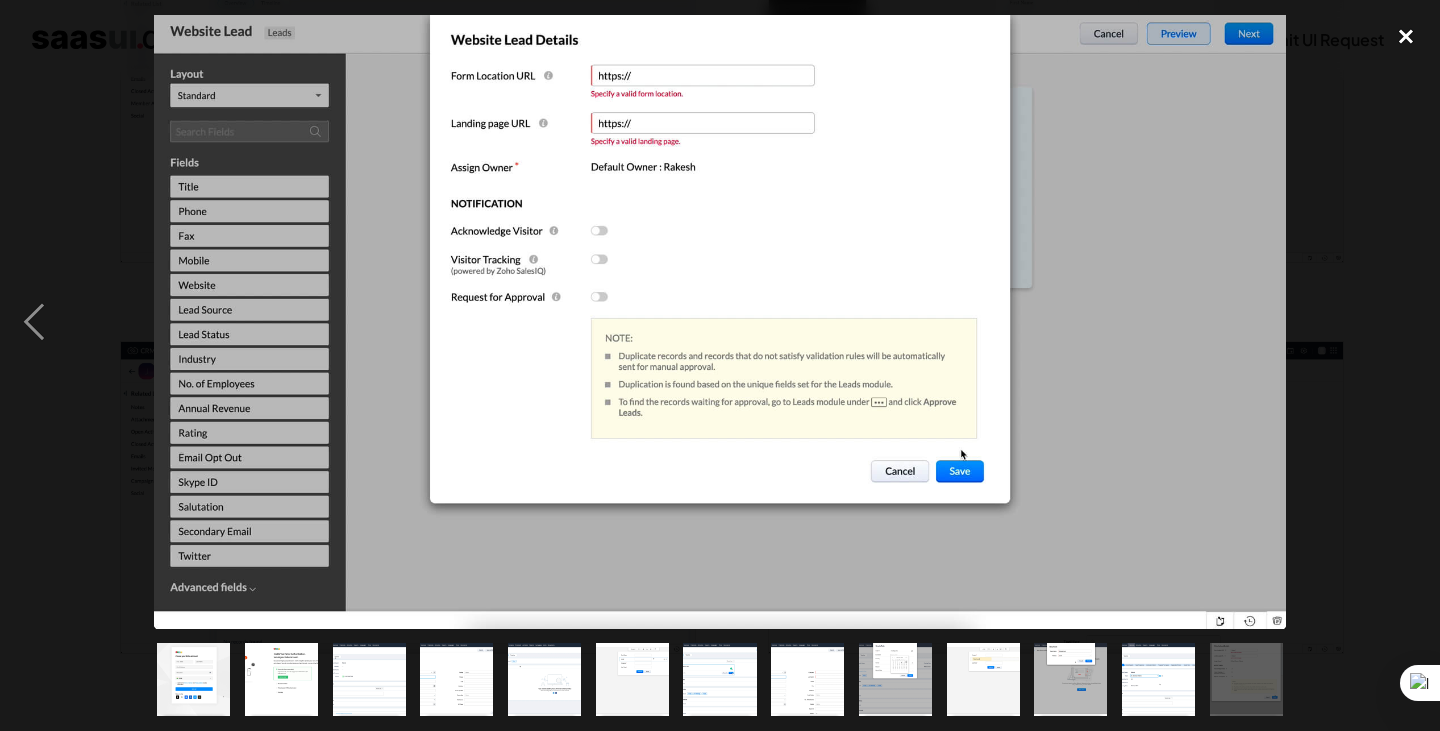drag, startPoint x: 1407, startPoint y: 37, endPoint x: 1401, endPoint y: 51, distance: 15.231546 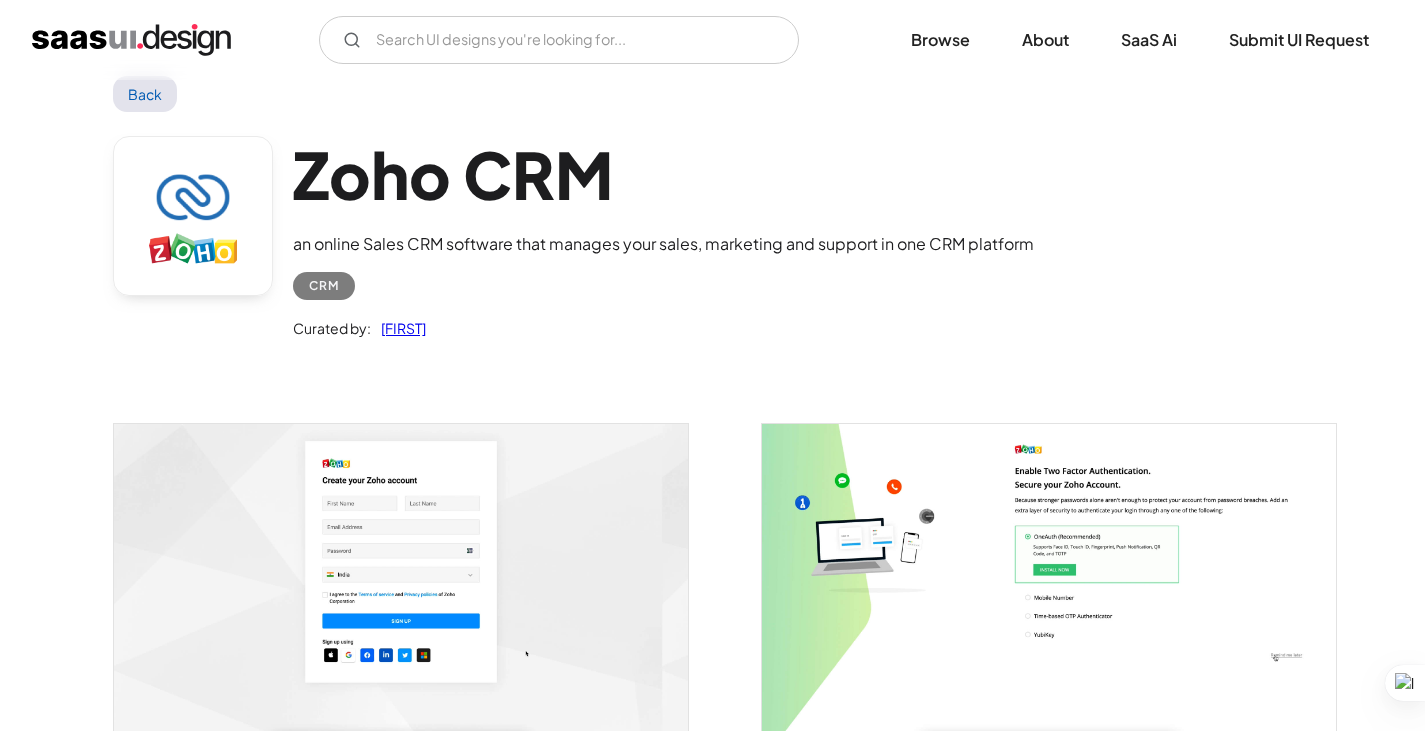 scroll, scrollTop: 0, scrollLeft: 0, axis: both 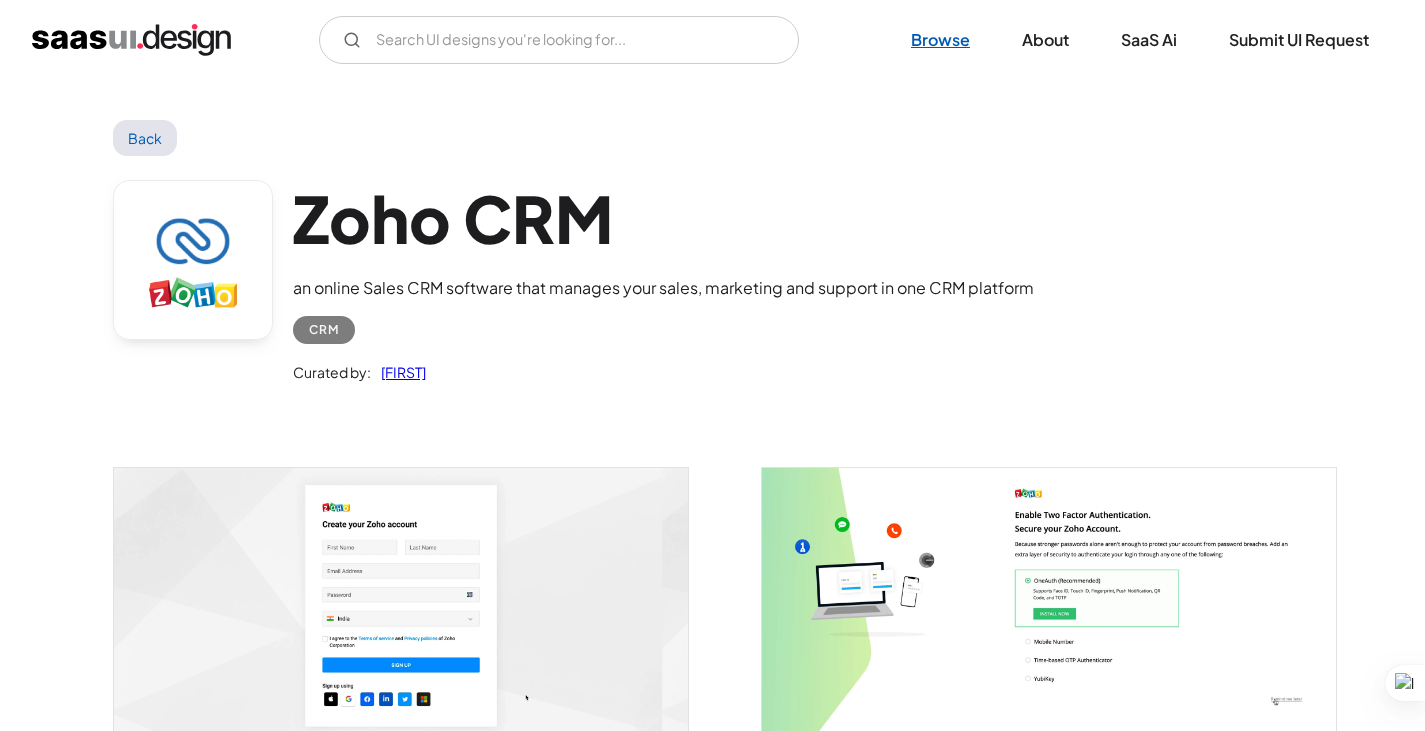 click on "Browse" at bounding box center [940, 40] 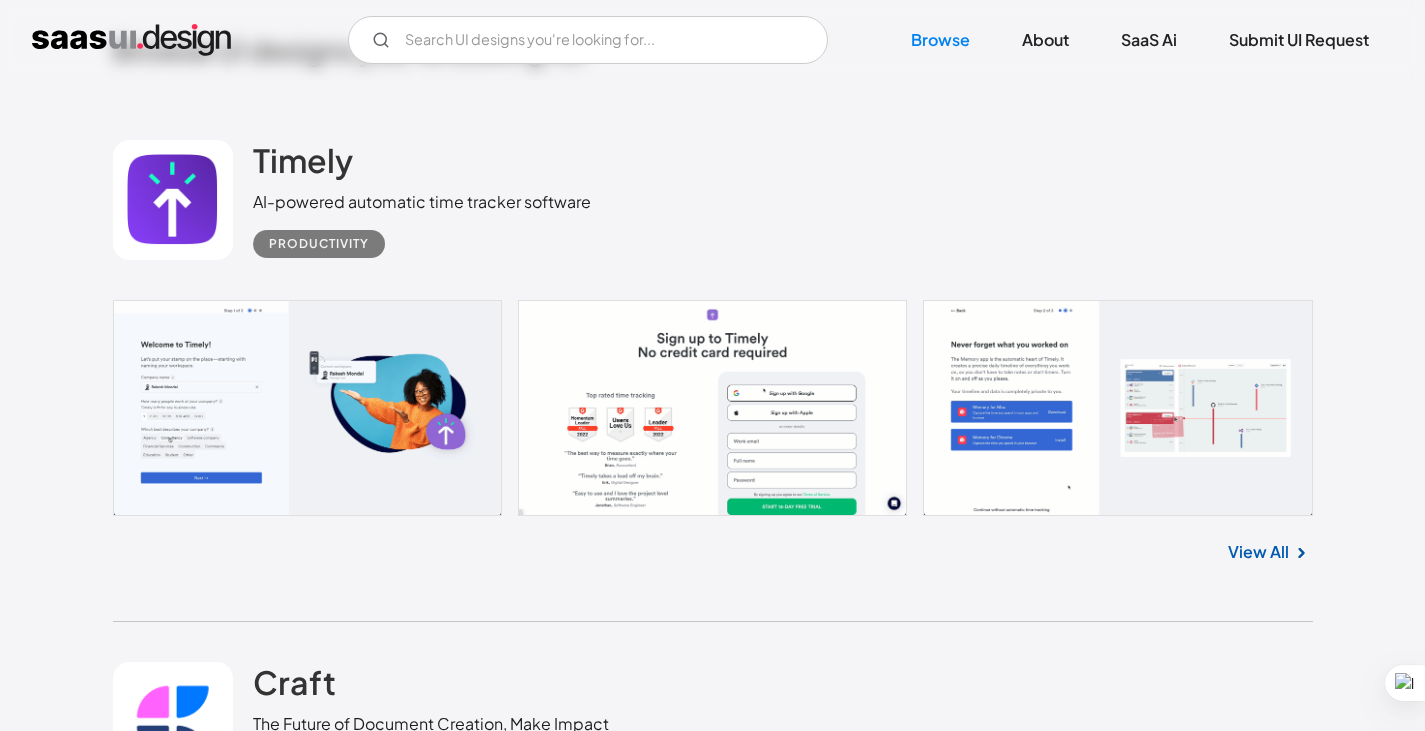 scroll, scrollTop: 500, scrollLeft: 0, axis: vertical 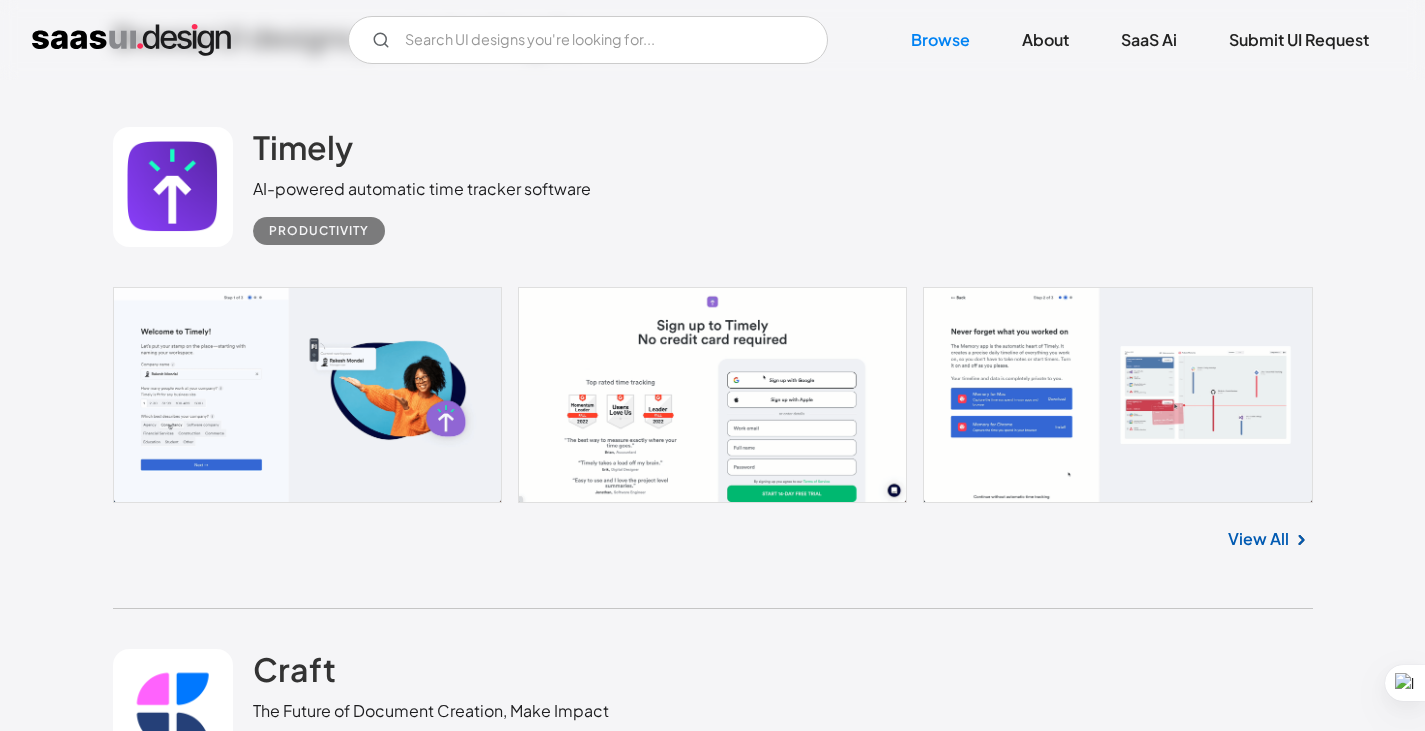 click on "View All" at bounding box center (1258, 539) 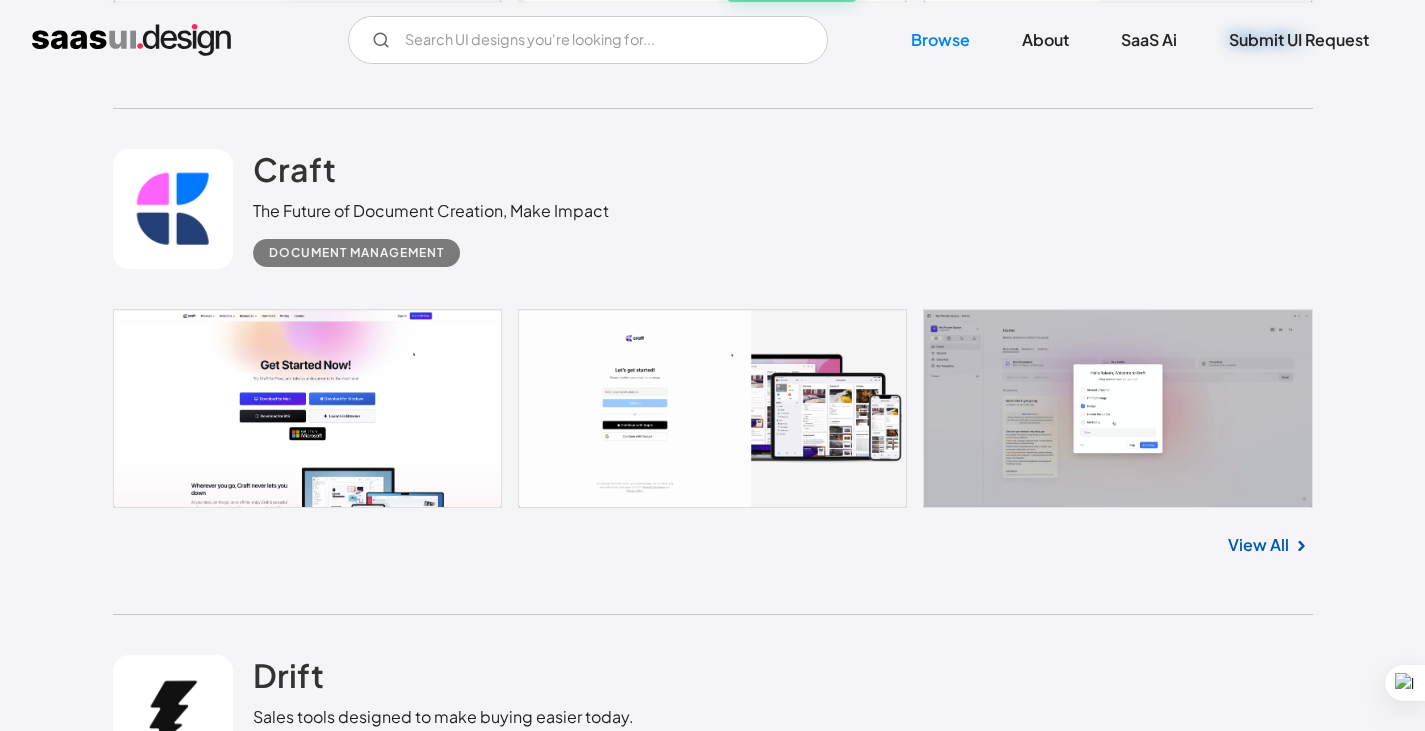 scroll, scrollTop: 1100, scrollLeft: 0, axis: vertical 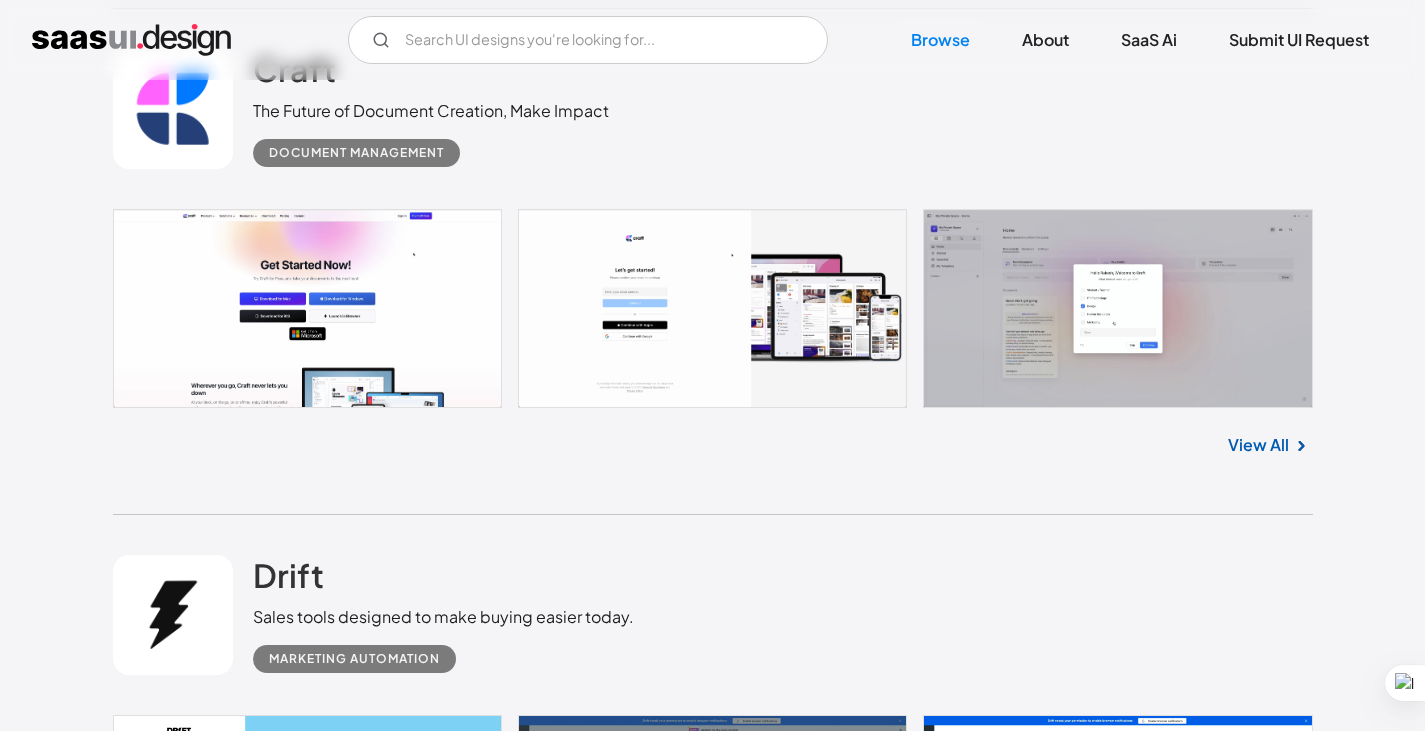 click on "View All" at bounding box center (1258, 445) 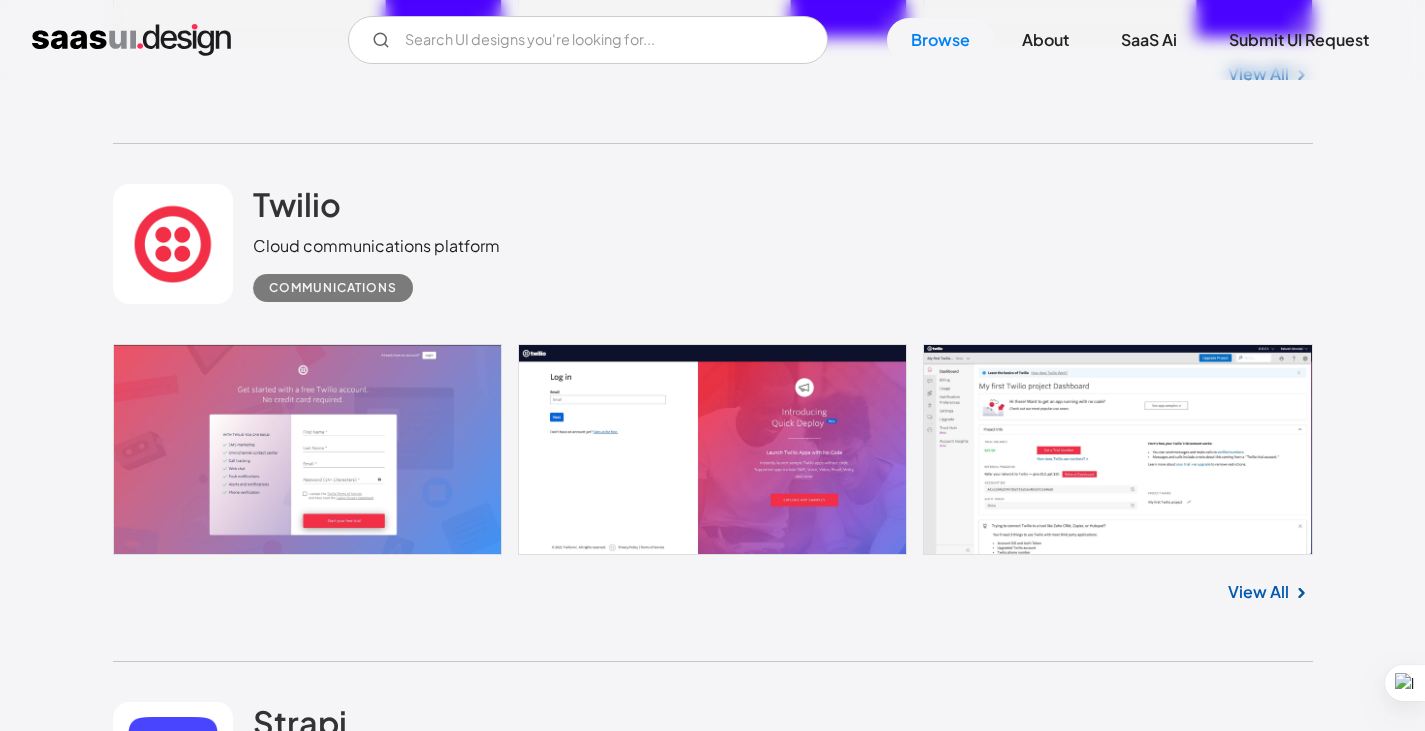 scroll, scrollTop: 4700, scrollLeft: 0, axis: vertical 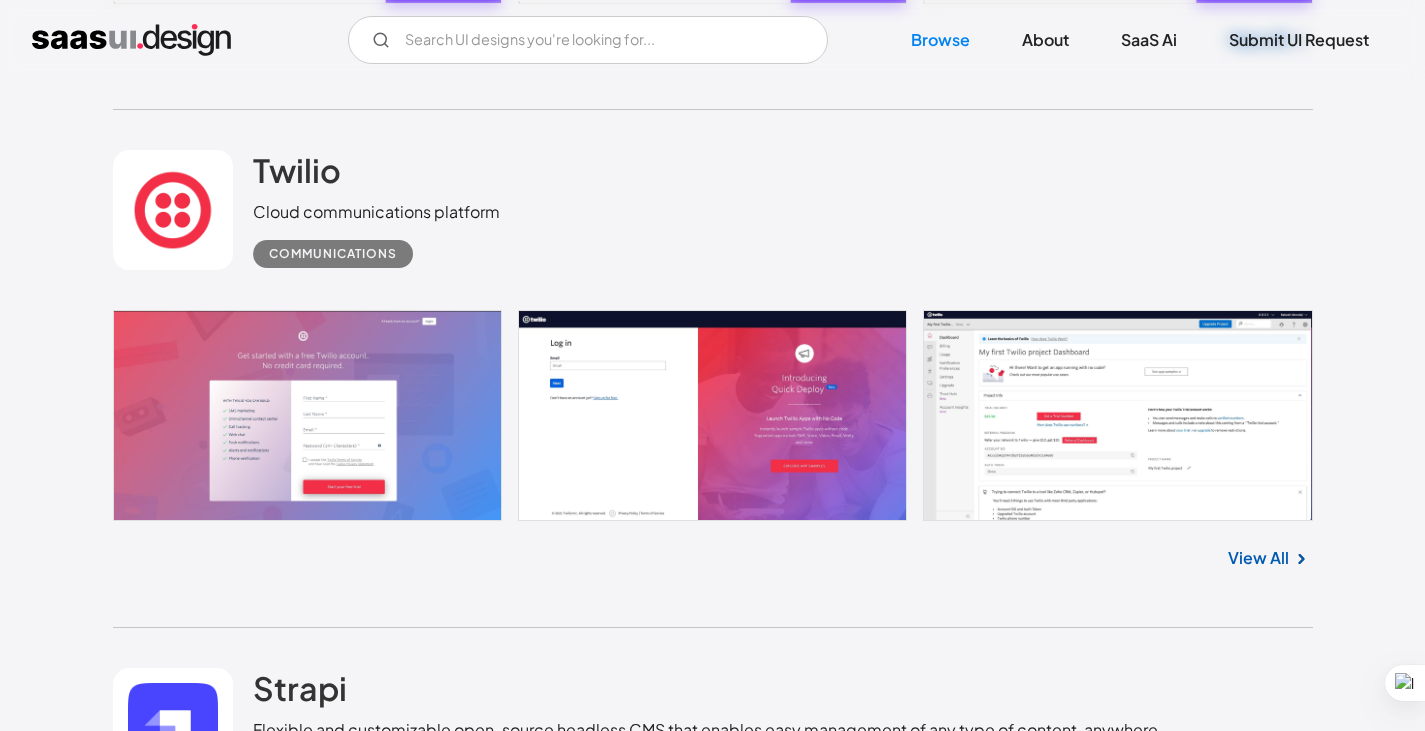 click on "View All" at bounding box center [1258, 558] 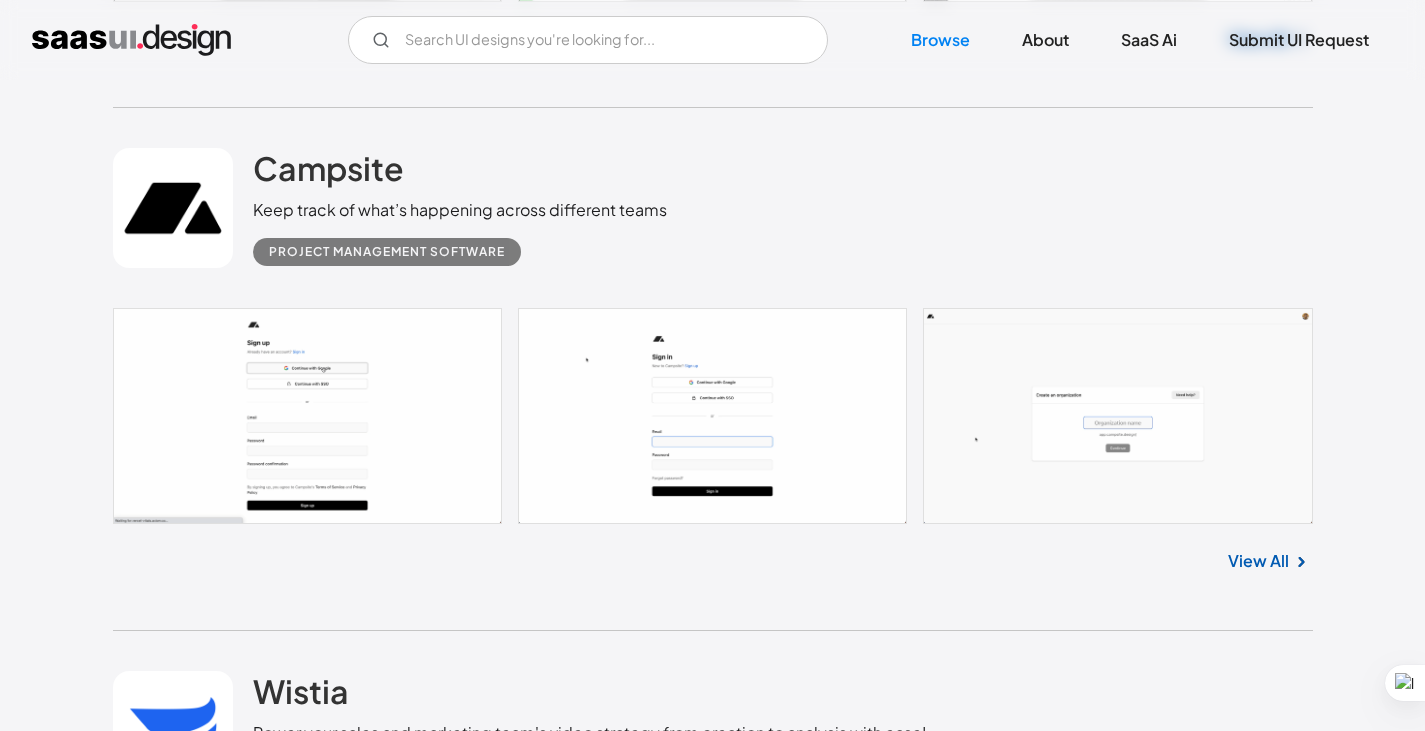 scroll, scrollTop: 6400, scrollLeft: 0, axis: vertical 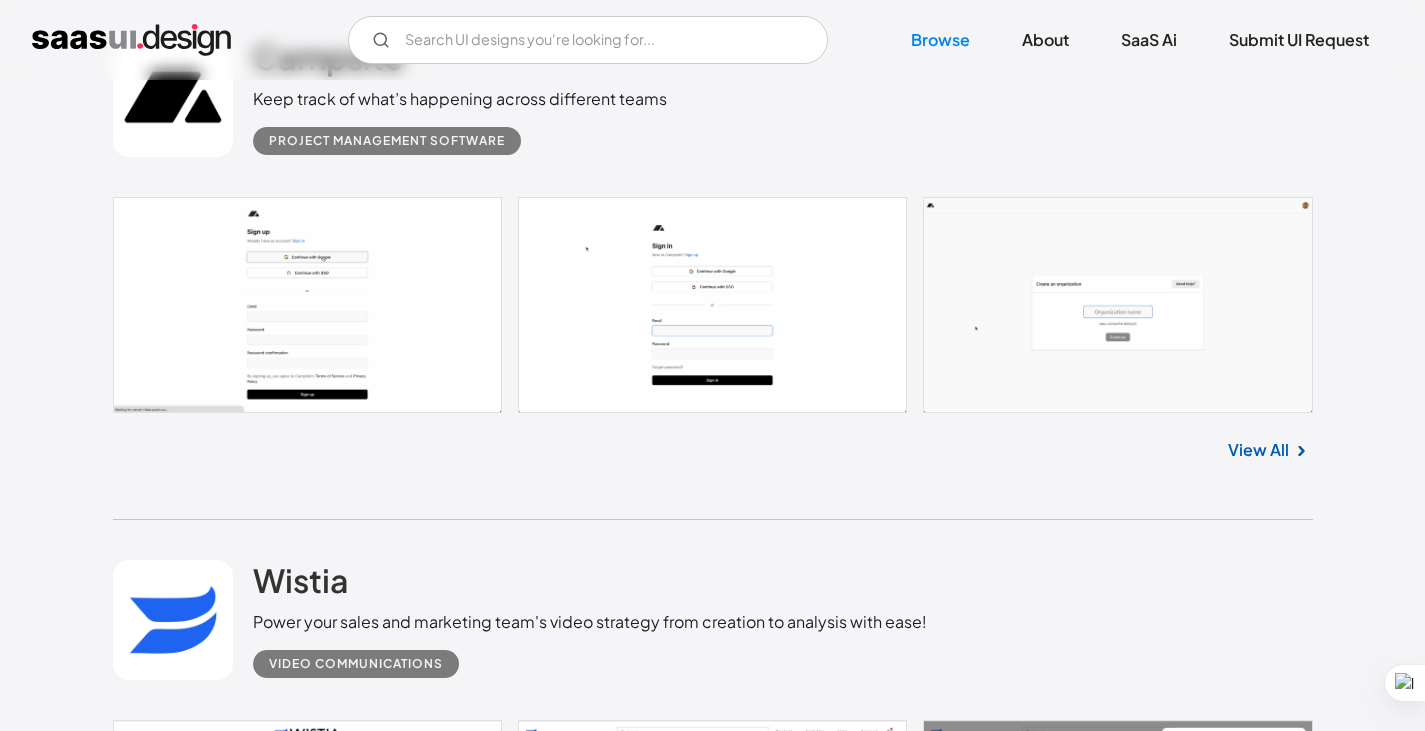 click on "View All" at bounding box center [1258, 450] 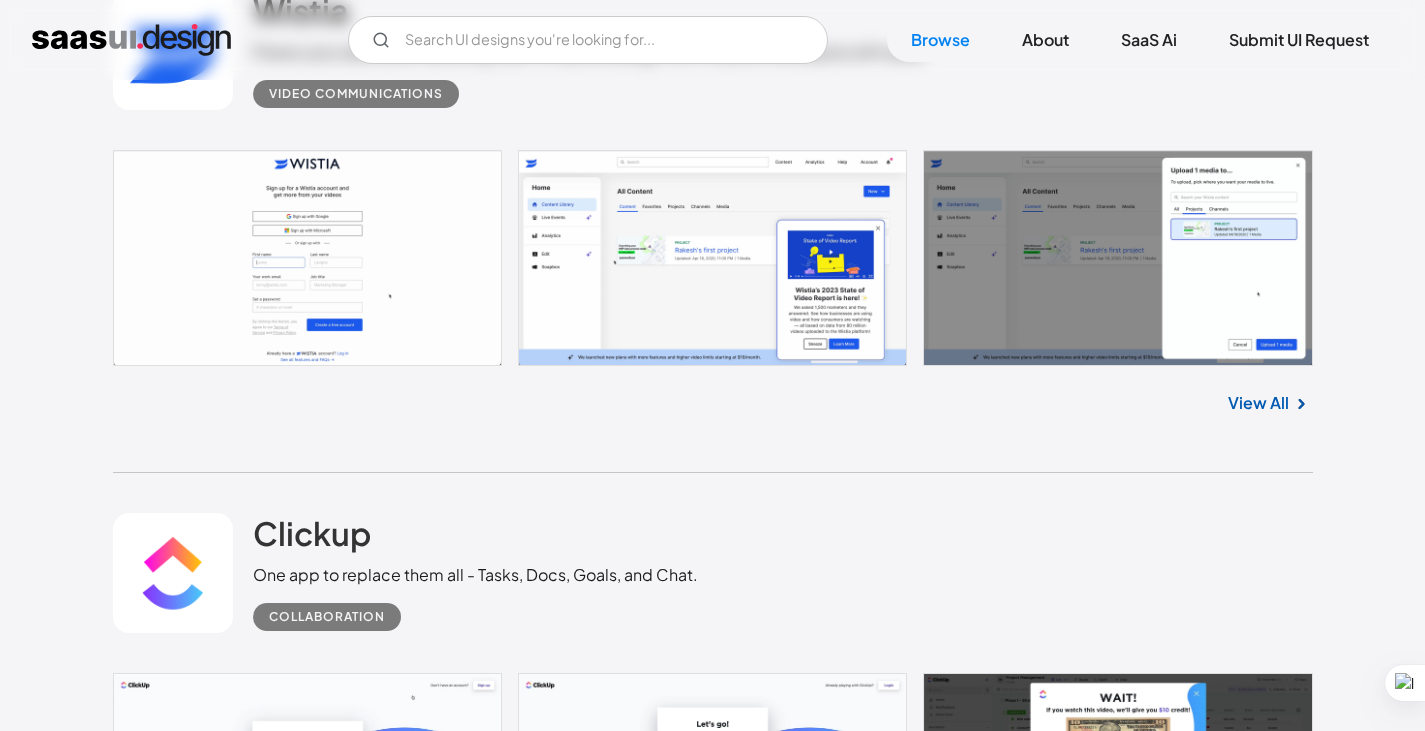 scroll, scrollTop: 7100, scrollLeft: 0, axis: vertical 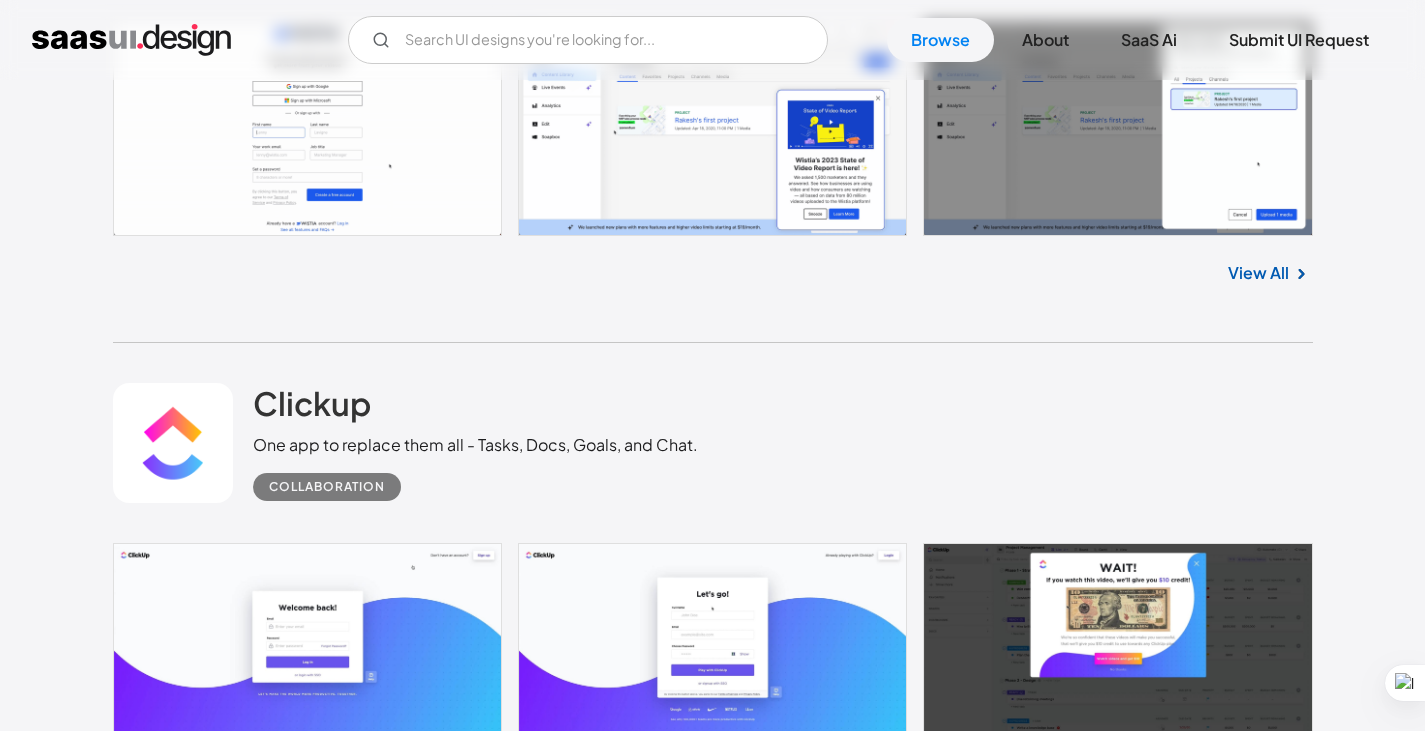 click on "View All" at bounding box center [1258, 273] 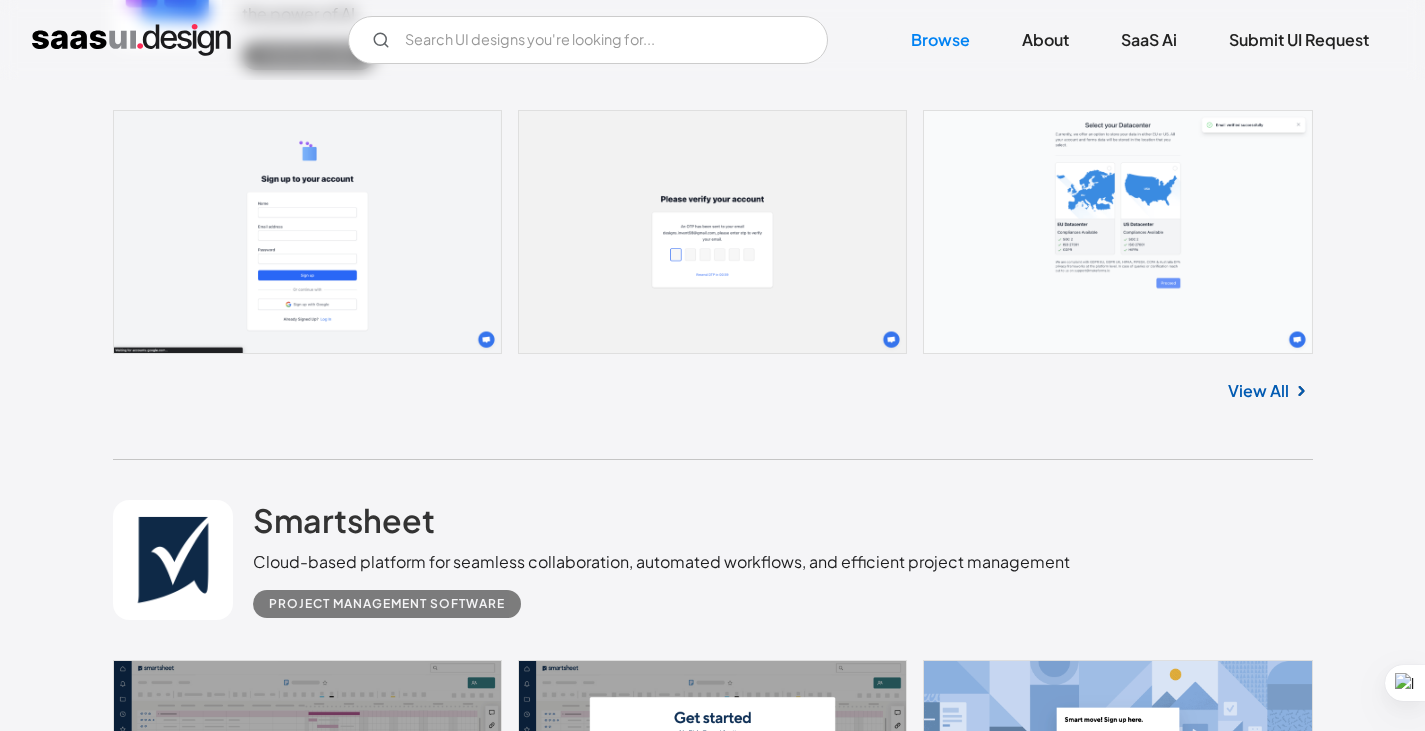 scroll, scrollTop: 8000, scrollLeft: 0, axis: vertical 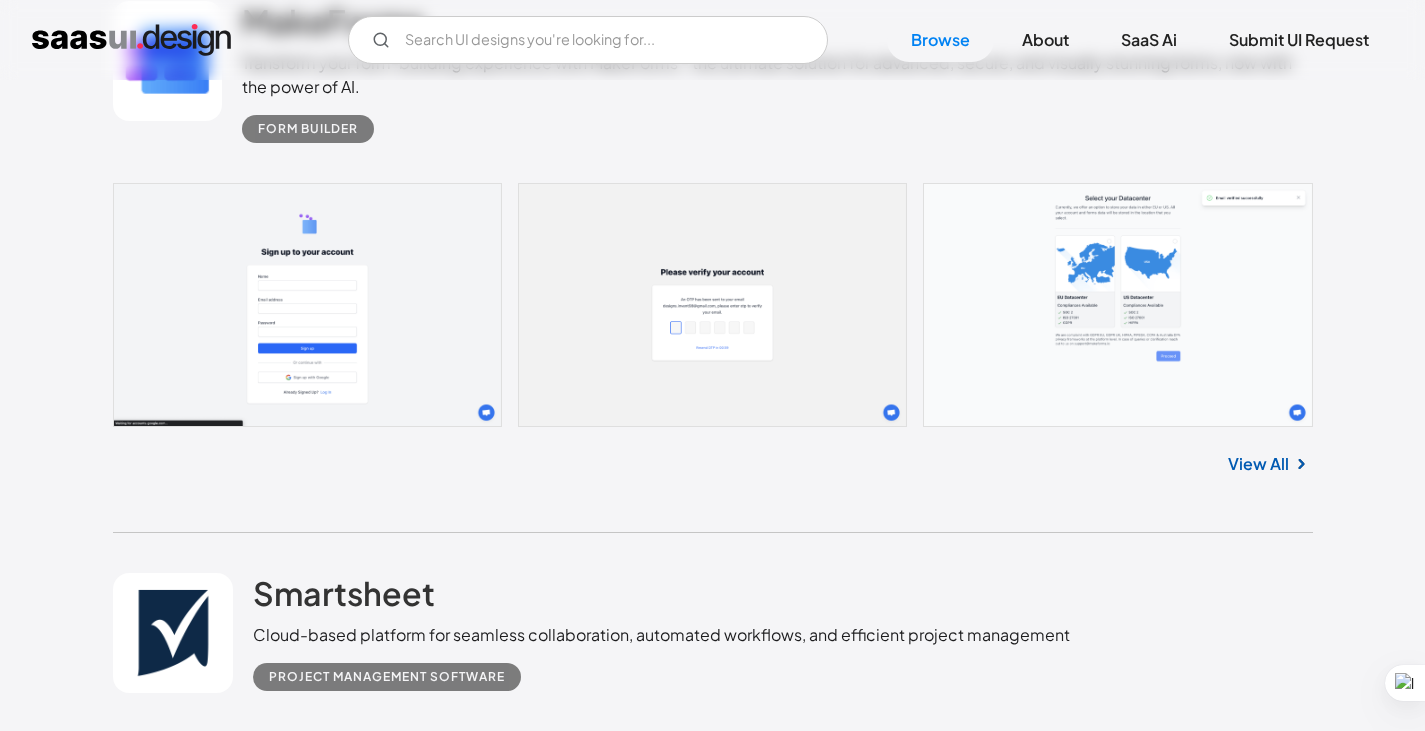 click on "View All" at bounding box center (1258, 464) 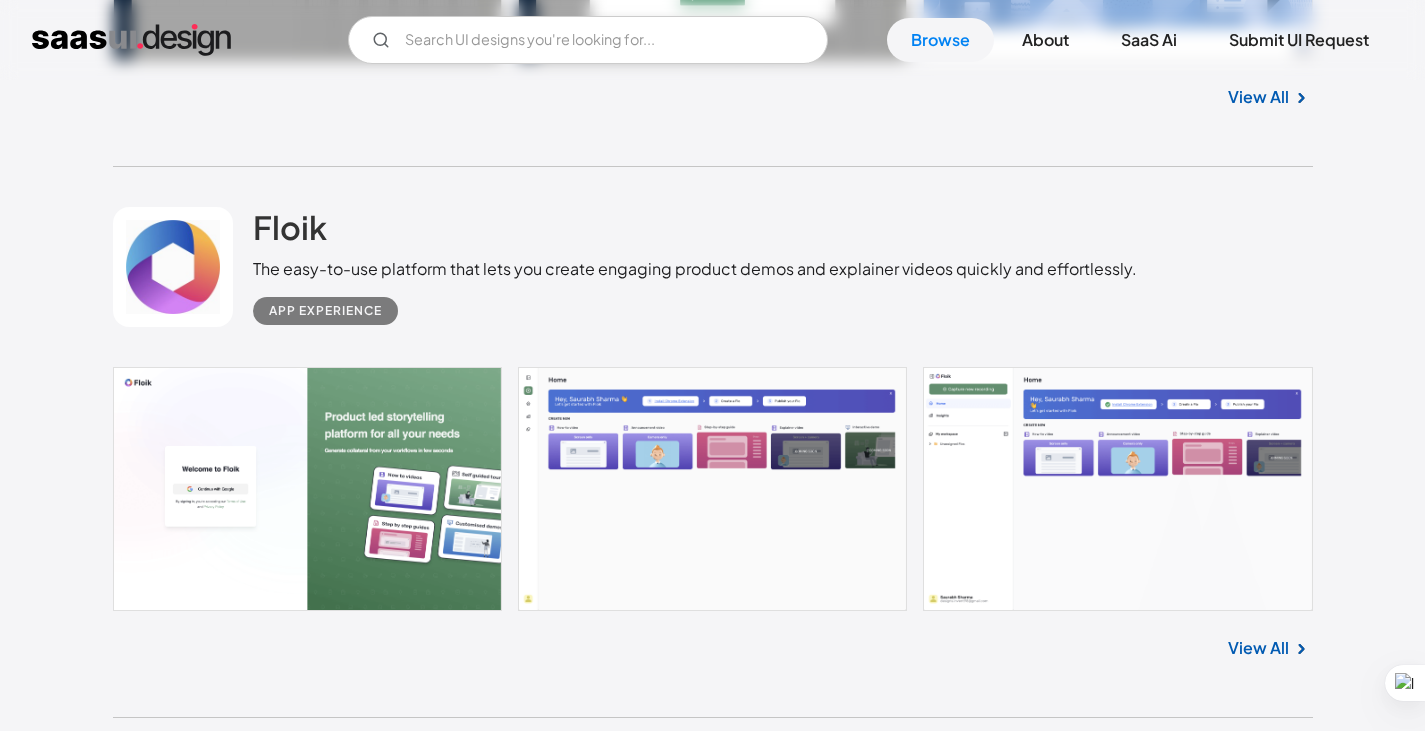 scroll, scrollTop: 9100, scrollLeft: 0, axis: vertical 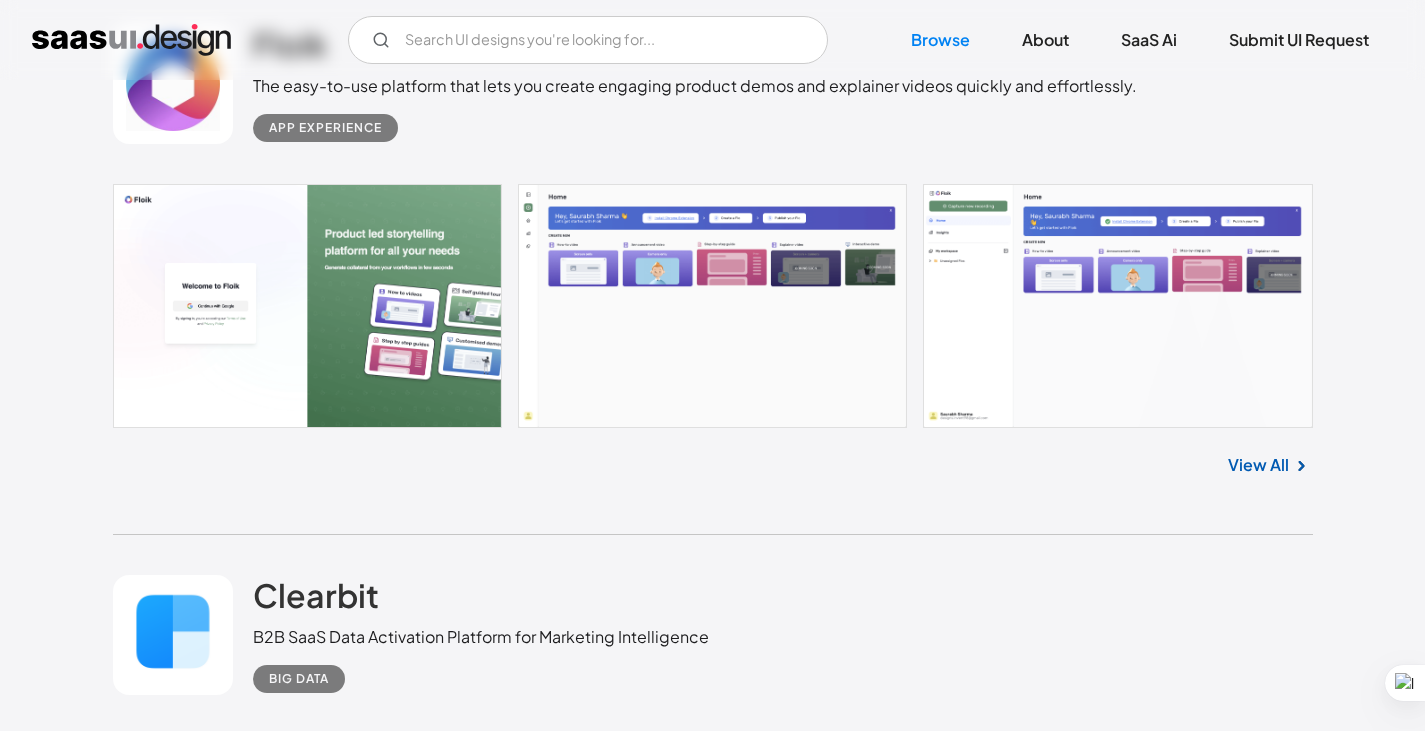 click at bounding box center [1301, 466] 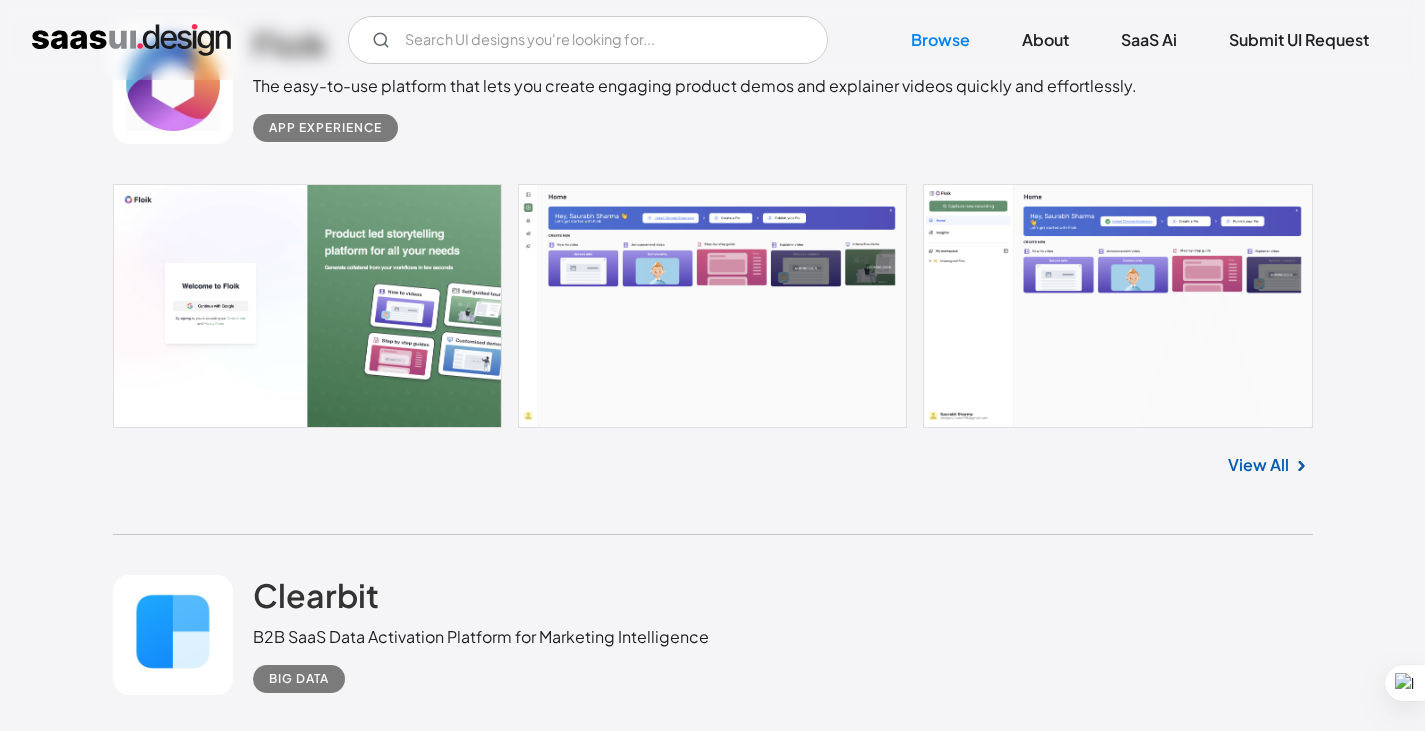 click on "View All" at bounding box center (1258, 465) 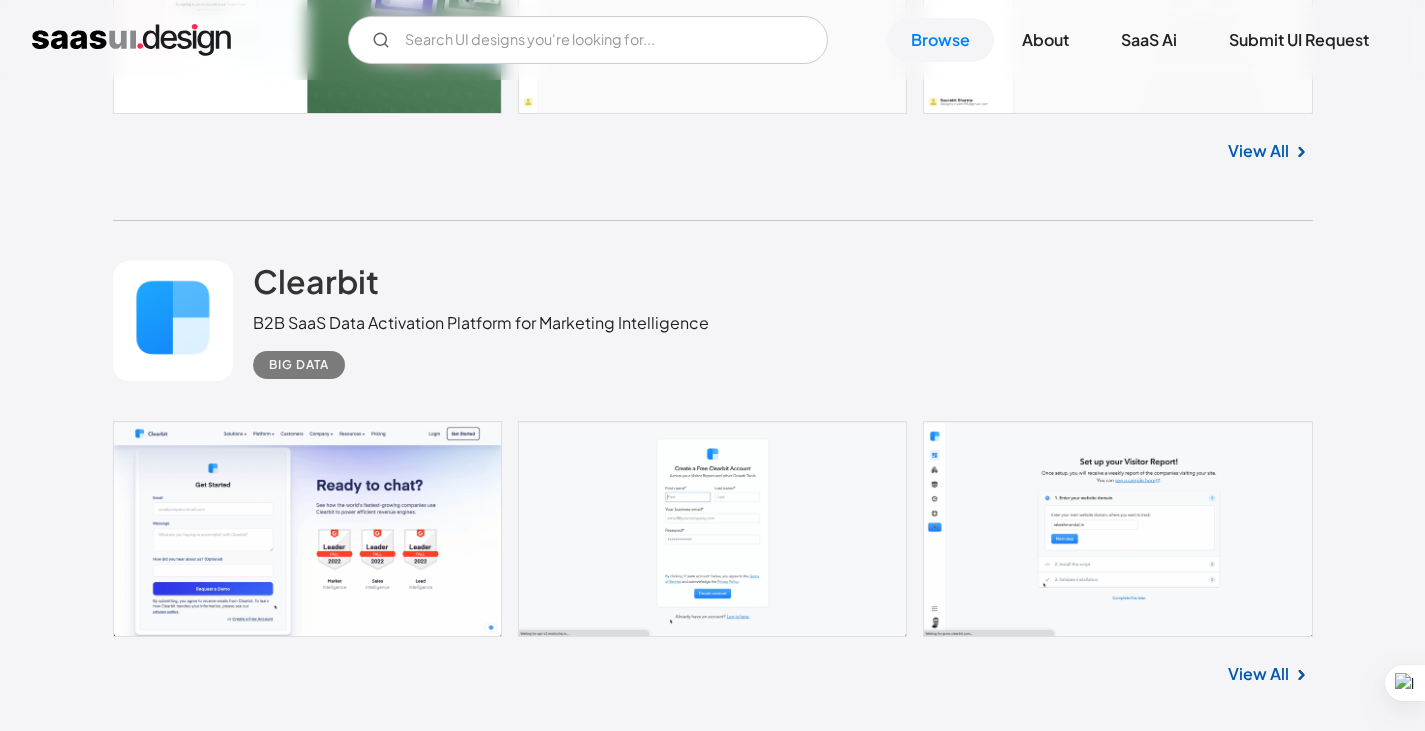 scroll, scrollTop: 9600, scrollLeft: 0, axis: vertical 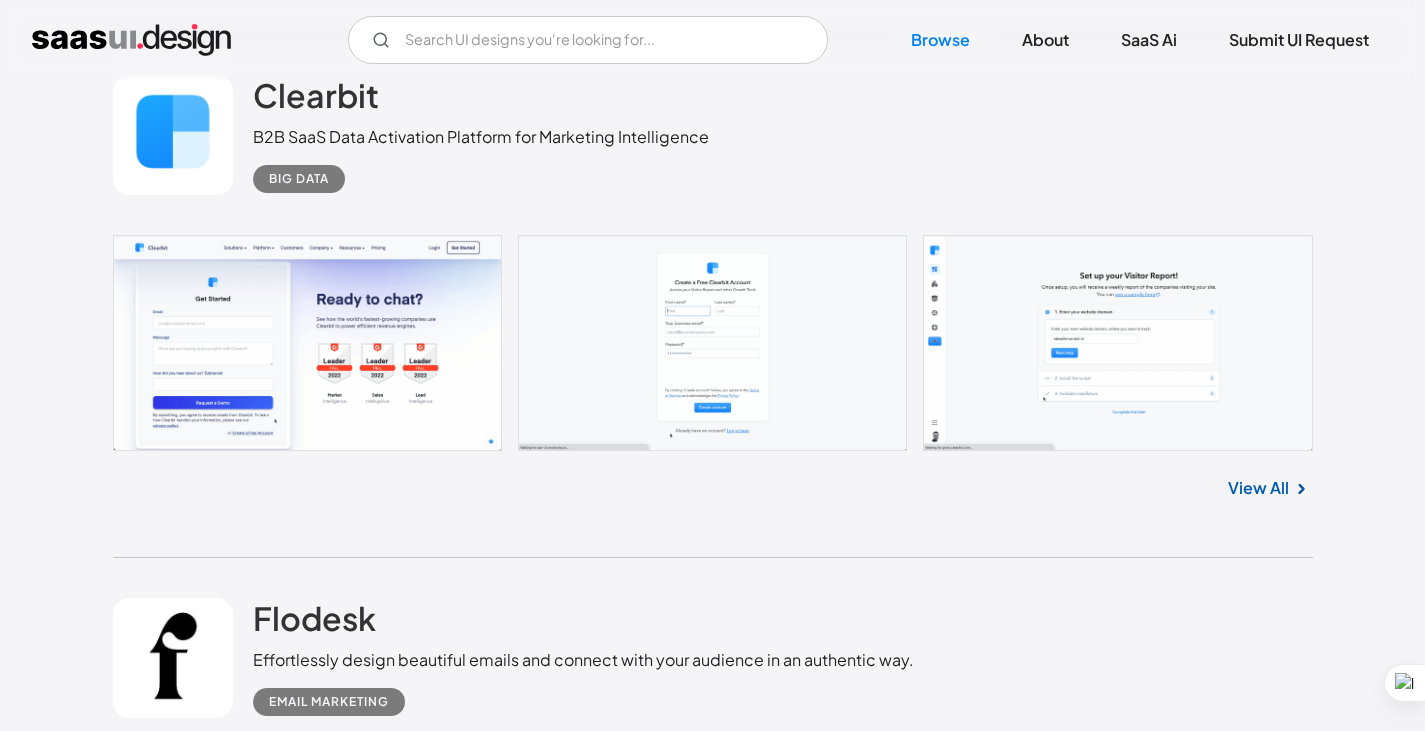 click on "View All" at bounding box center (1258, 488) 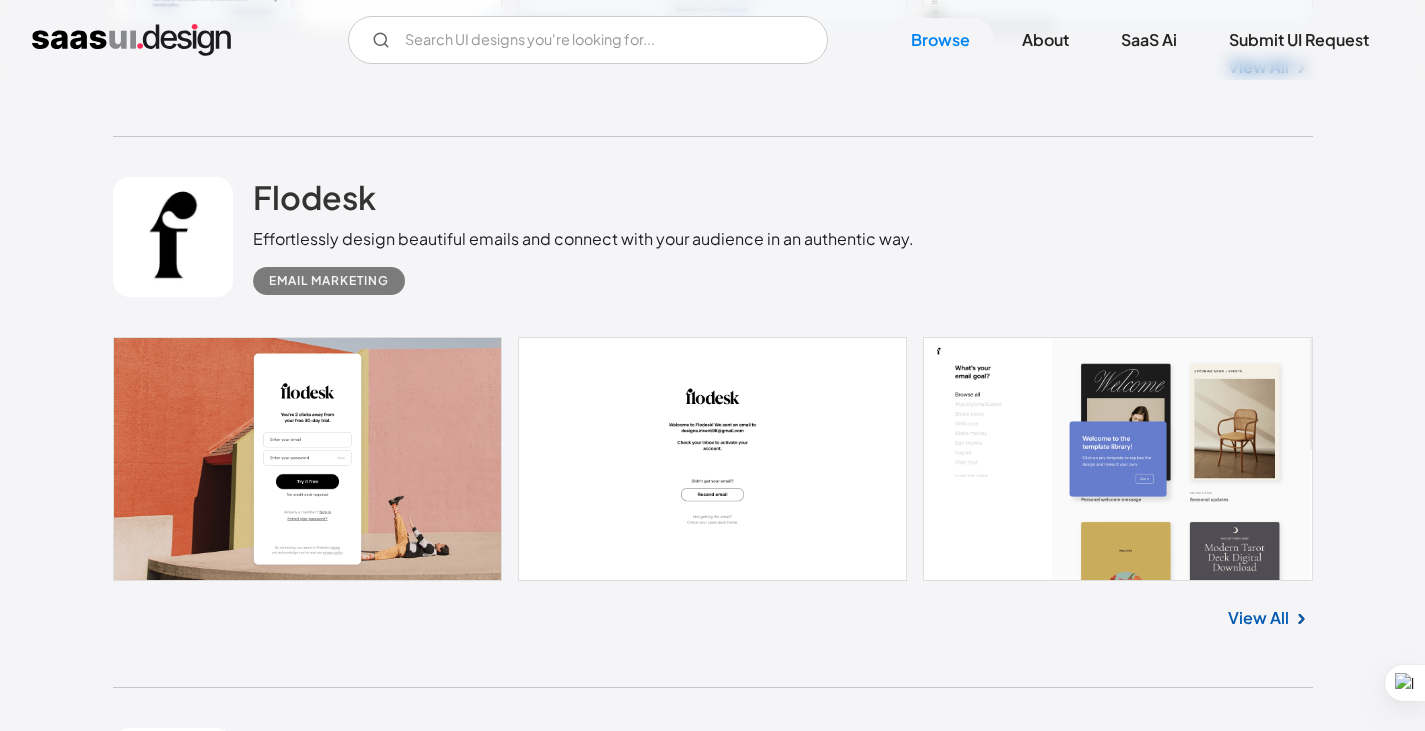 scroll, scrollTop: 10300, scrollLeft: 0, axis: vertical 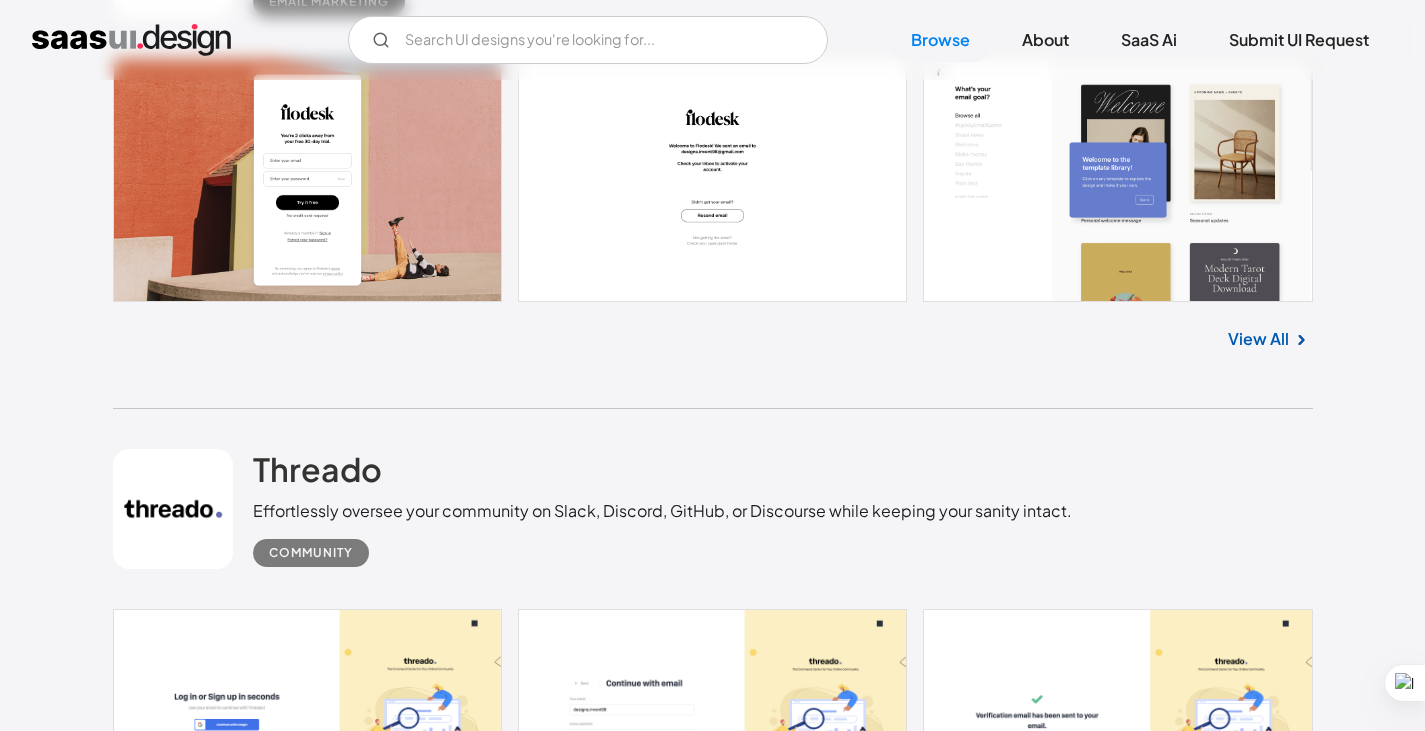 click on "View All" at bounding box center [1258, 339] 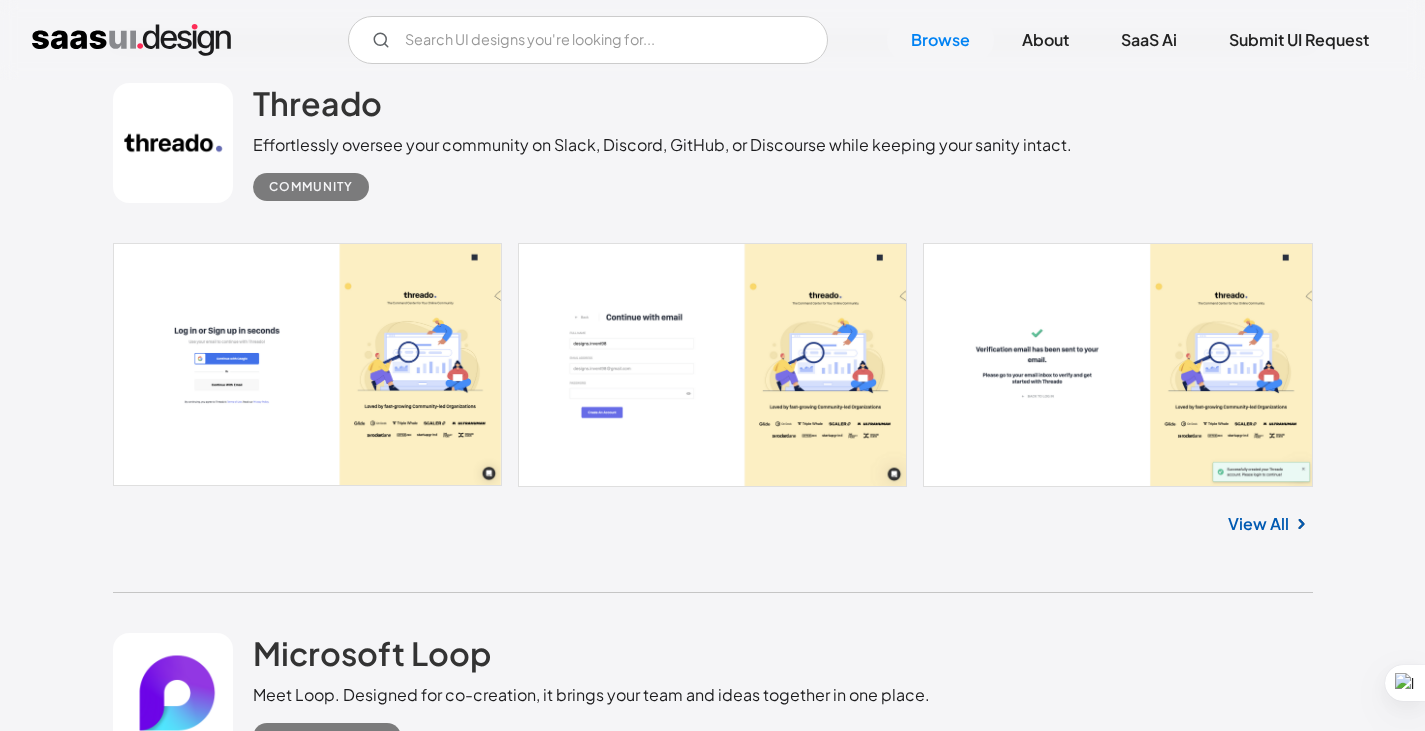 scroll, scrollTop: 10700, scrollLeft: 0, axis: vertical 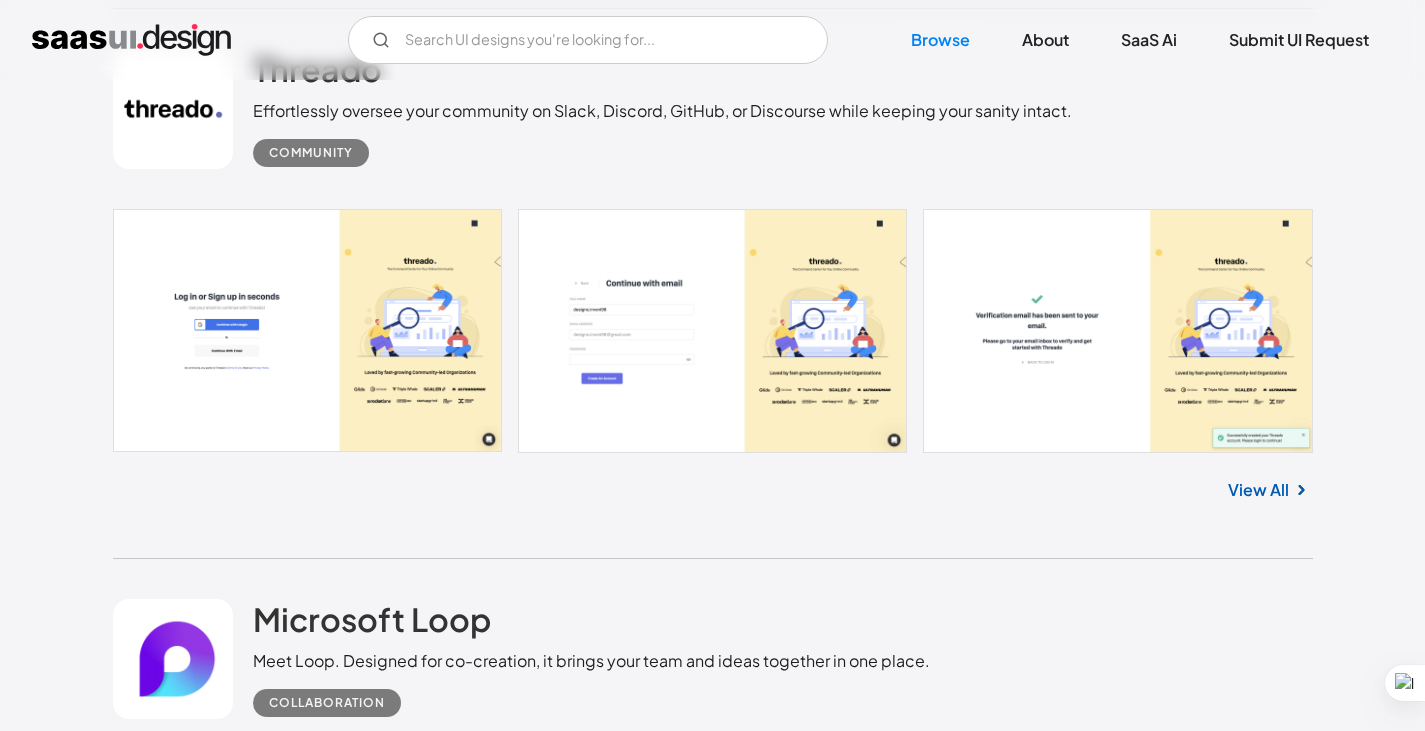 click on "View All" at bounding box center (1258, 490) 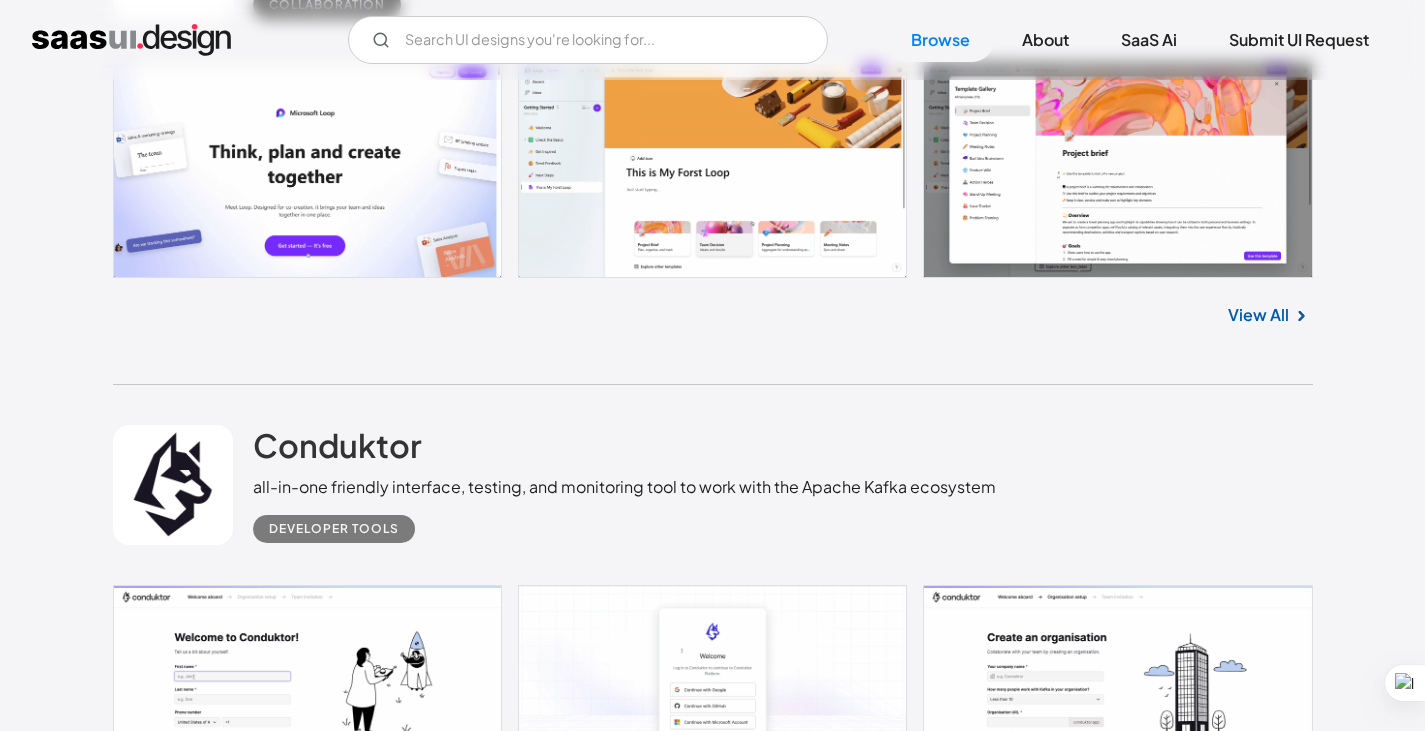 scroll, scrollTop: 11400, scrollLeft: 0, axis: vertical 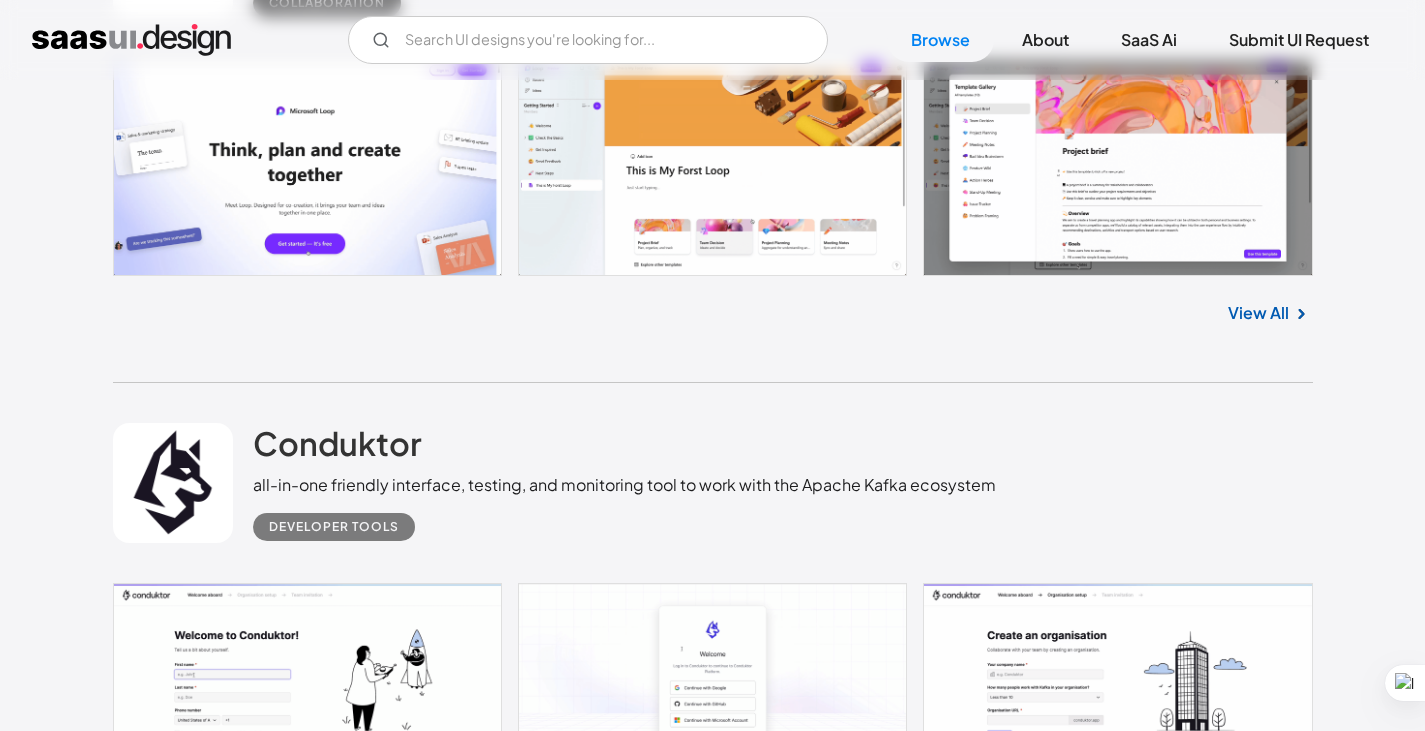 click on "View All" at bounding box center (1258, 313) 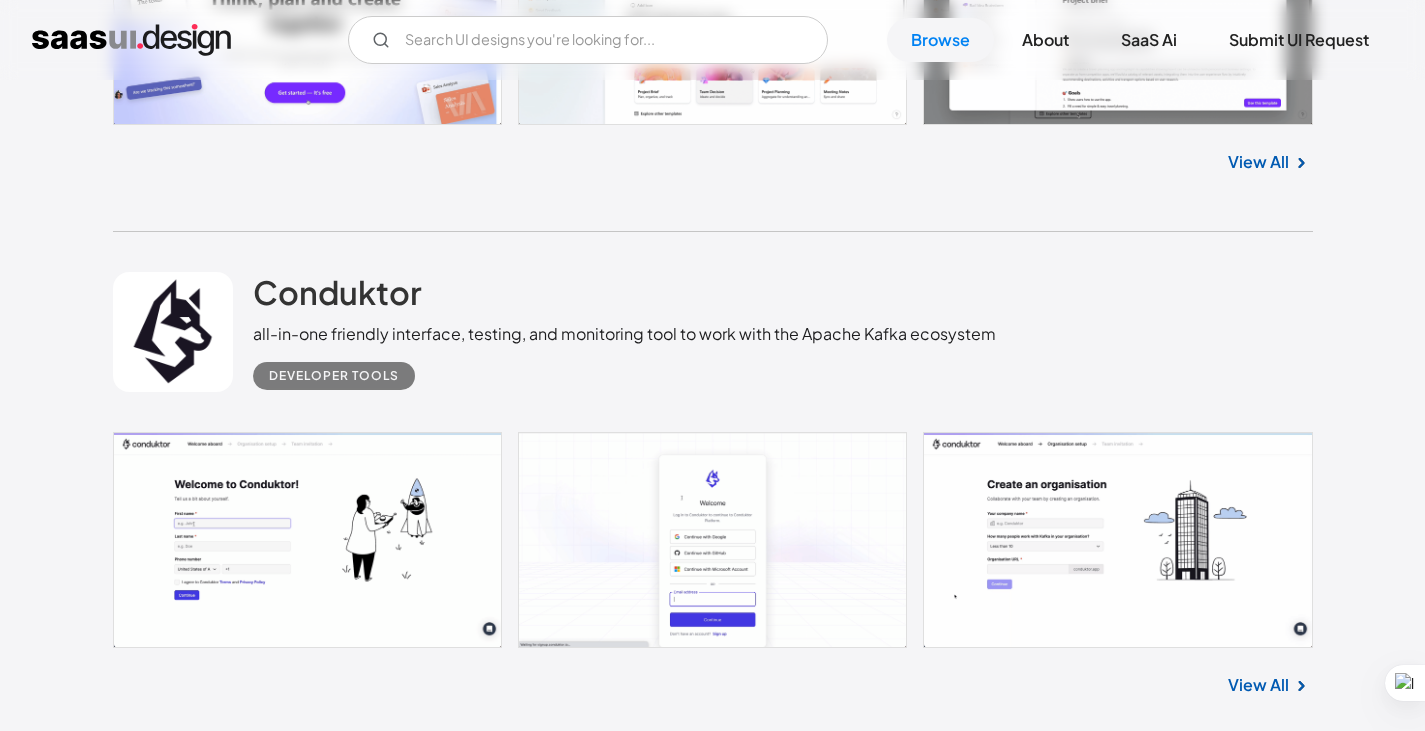 scroll, scrollTop: 11600, scrollLeft: 0, axis: vertical 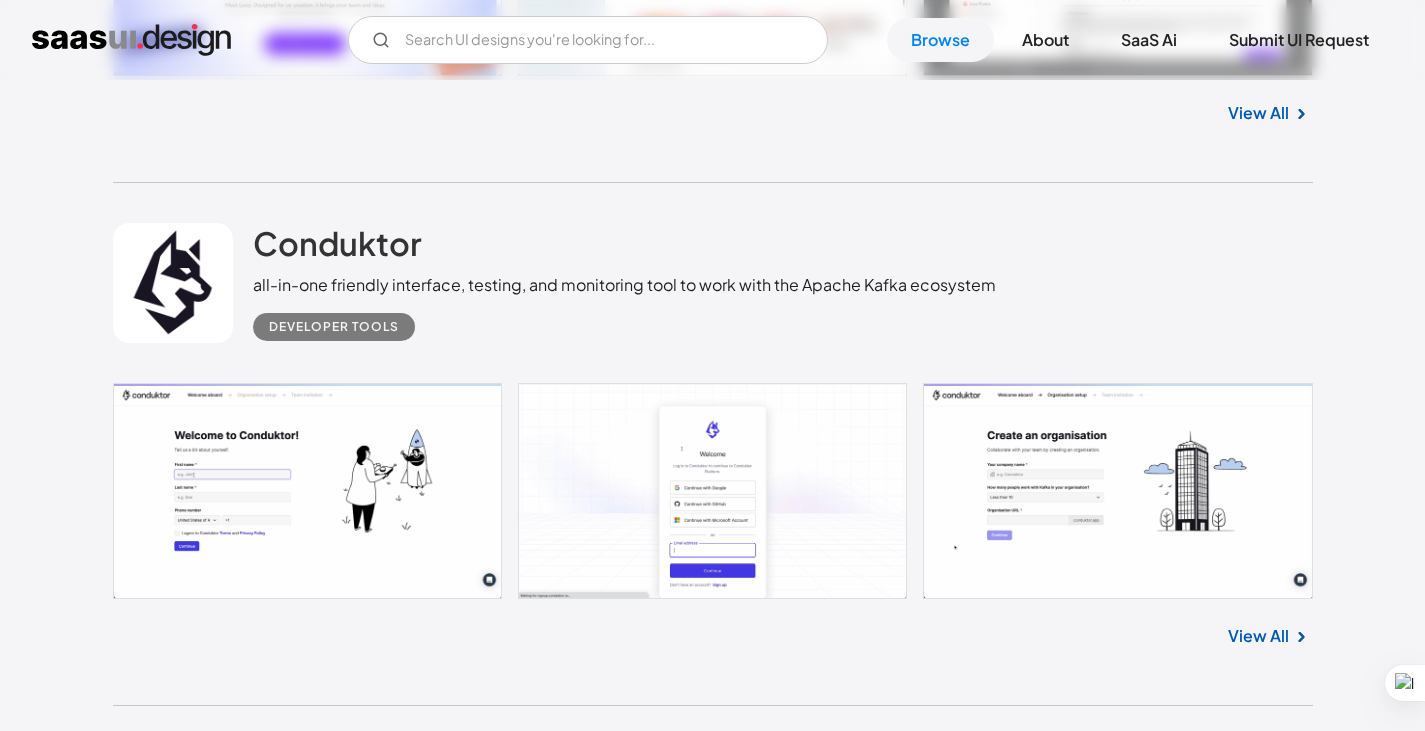 click on "View All" at bounding box center (1258, 636) 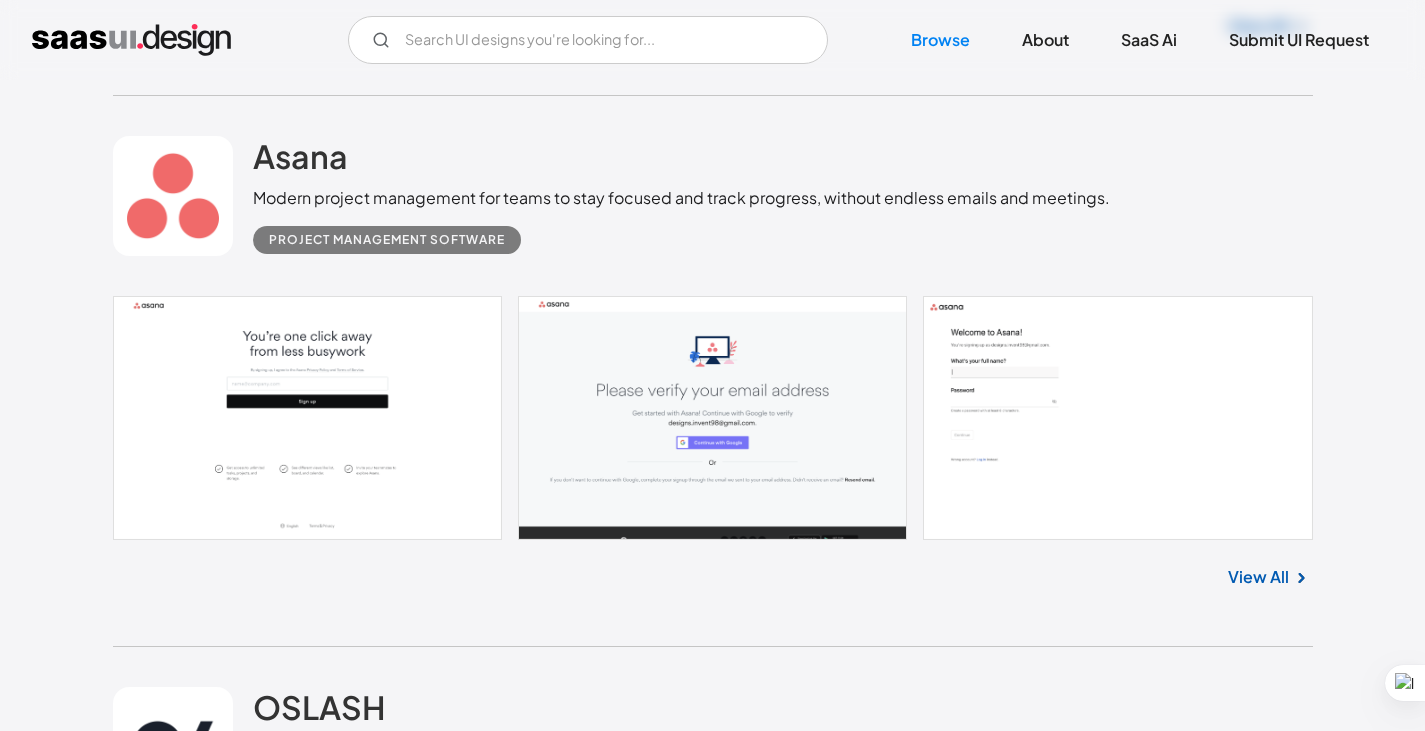 scroll, scrollTop: 13400, scrollLeft: 0, axis: vertical 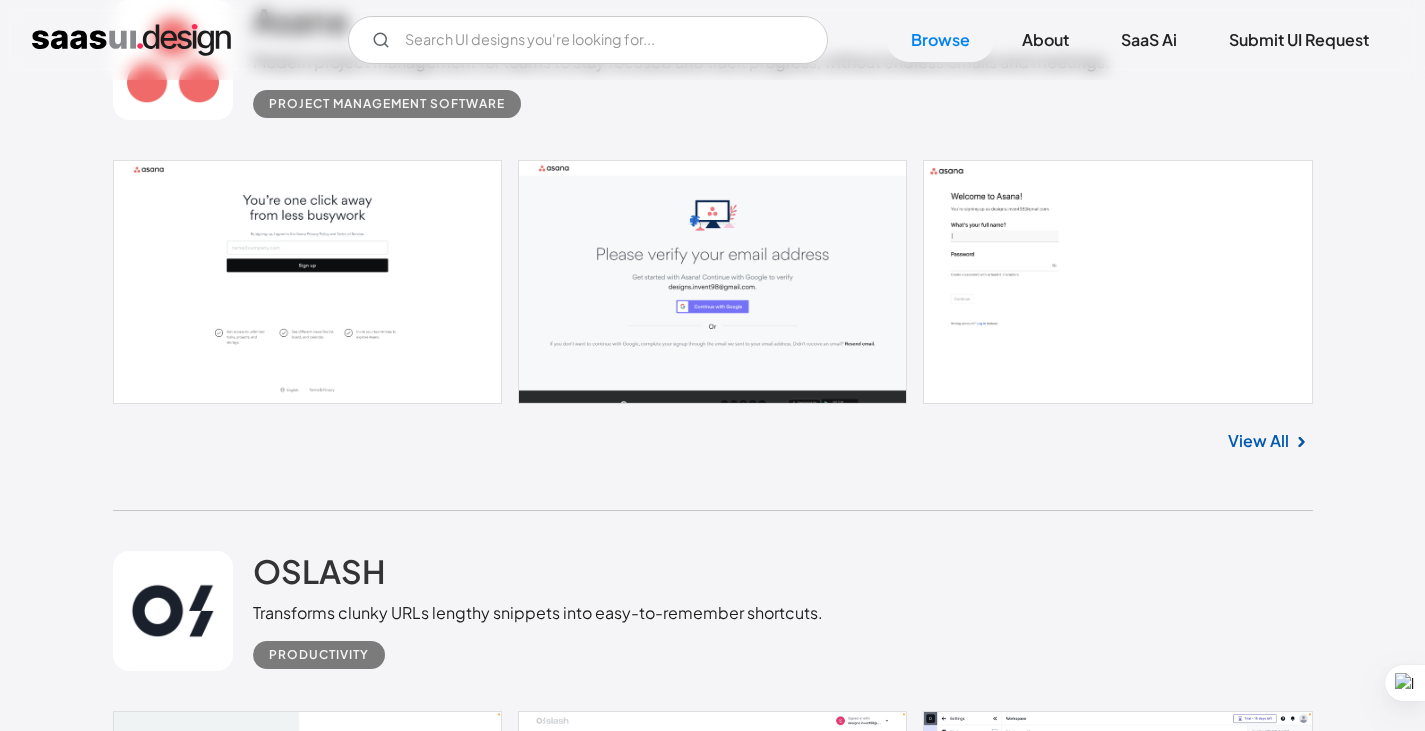 click on "View All" at bounding box center (1258, 441) 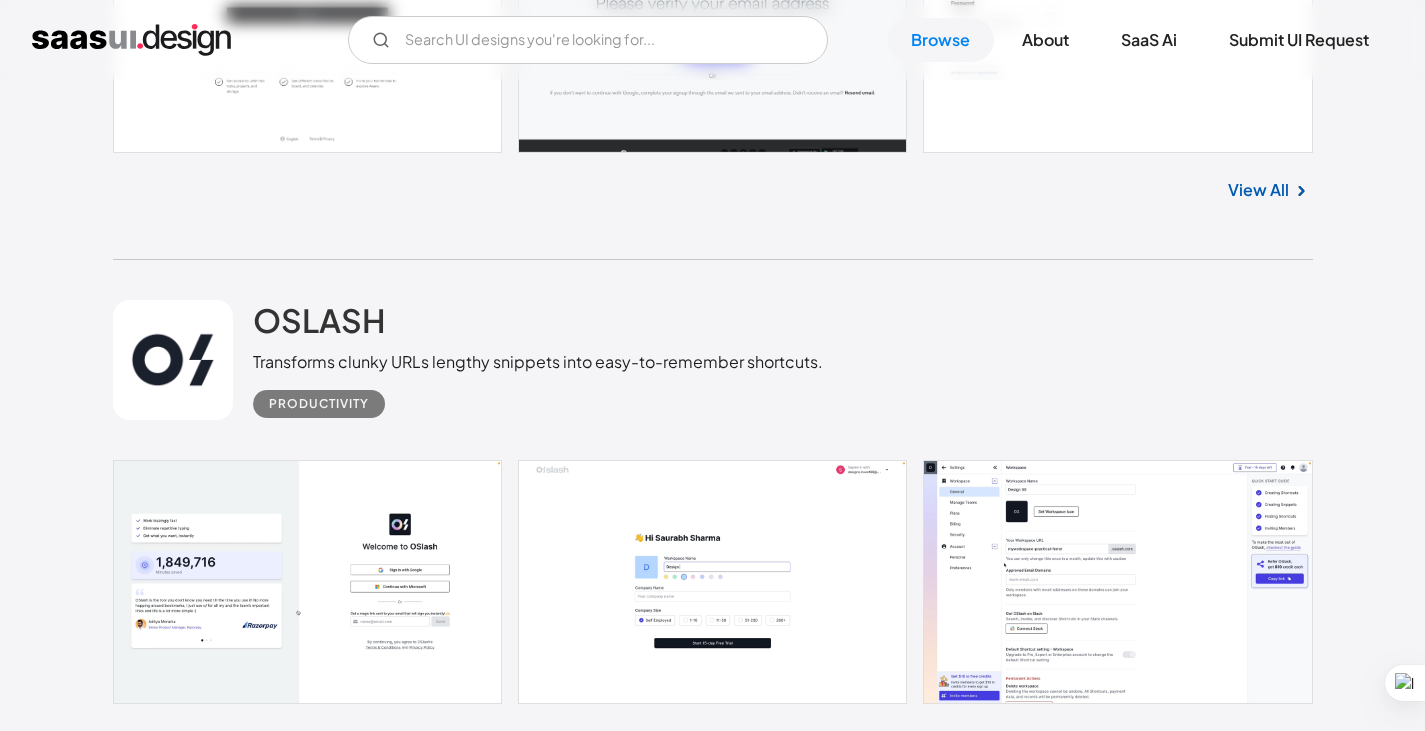 scroll, scrollTop: 13800, scrollLeft: 0, axis: vertical 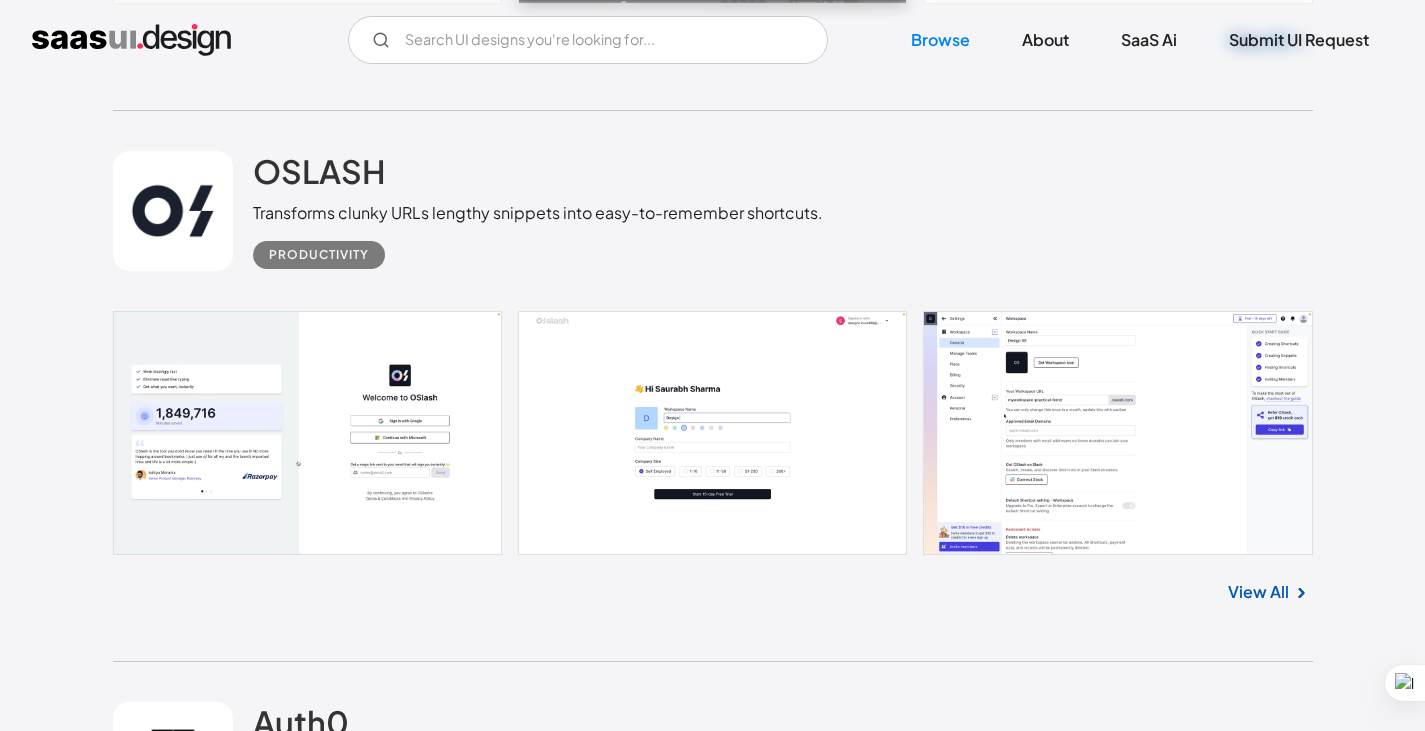 click on "View All" at bounding box center (1258, 592) 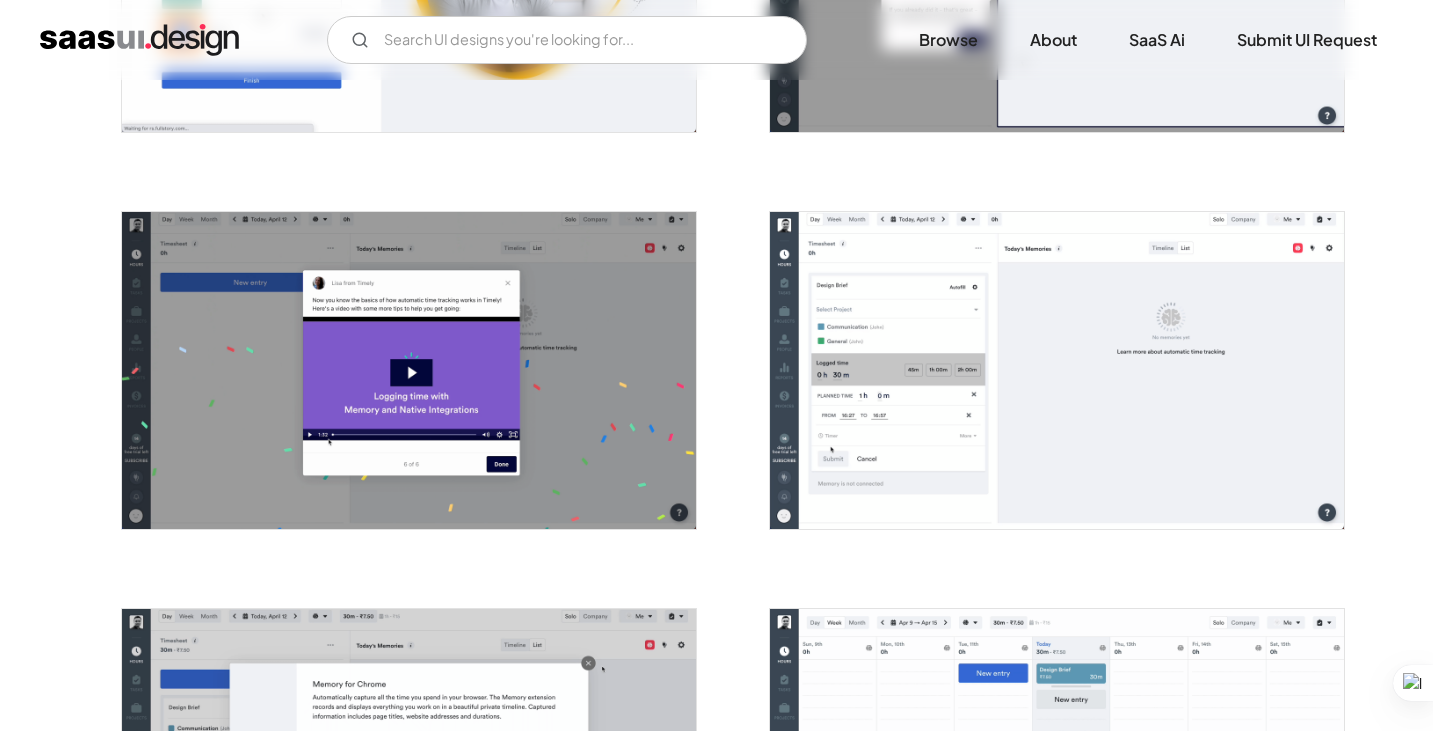 scroll, scrollTop: 1900, scrollLeft: 0, axis: vertical 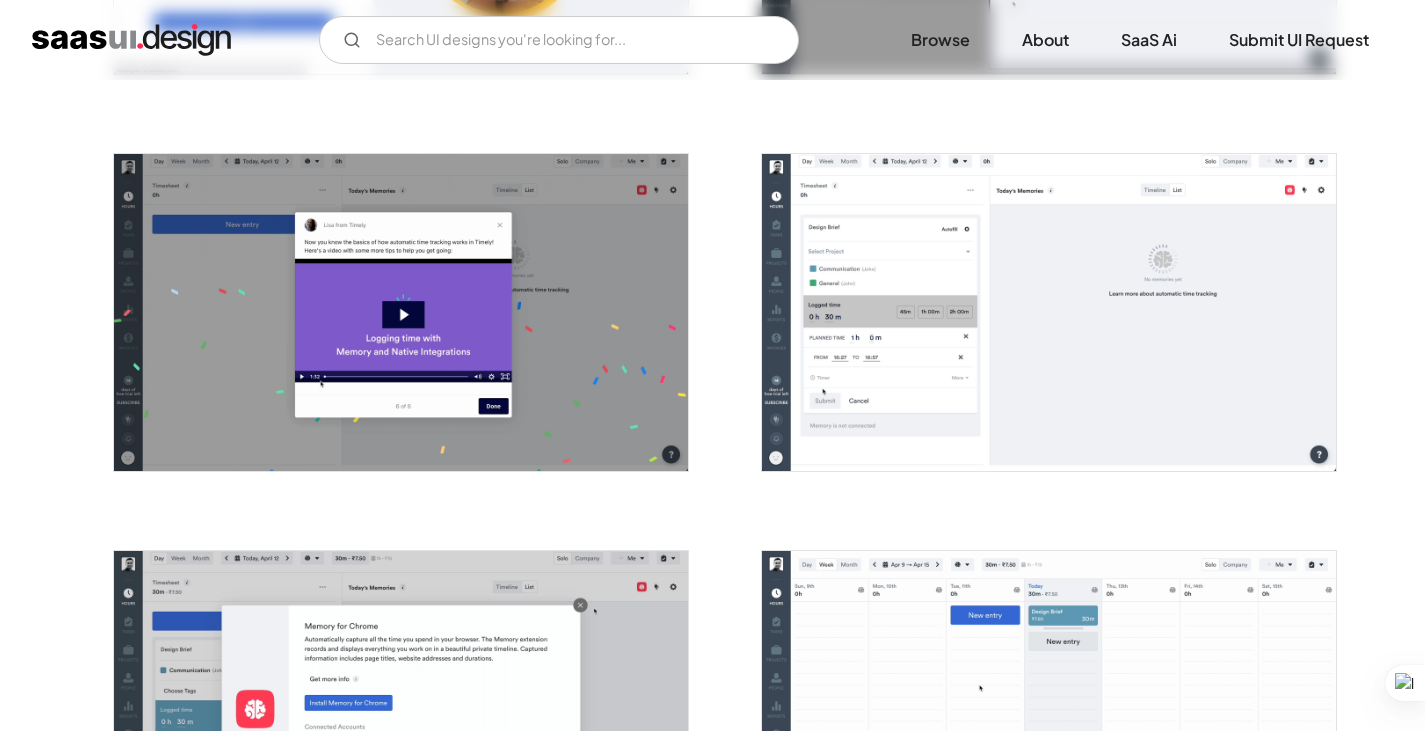 click at bounding box center [1049, 312] 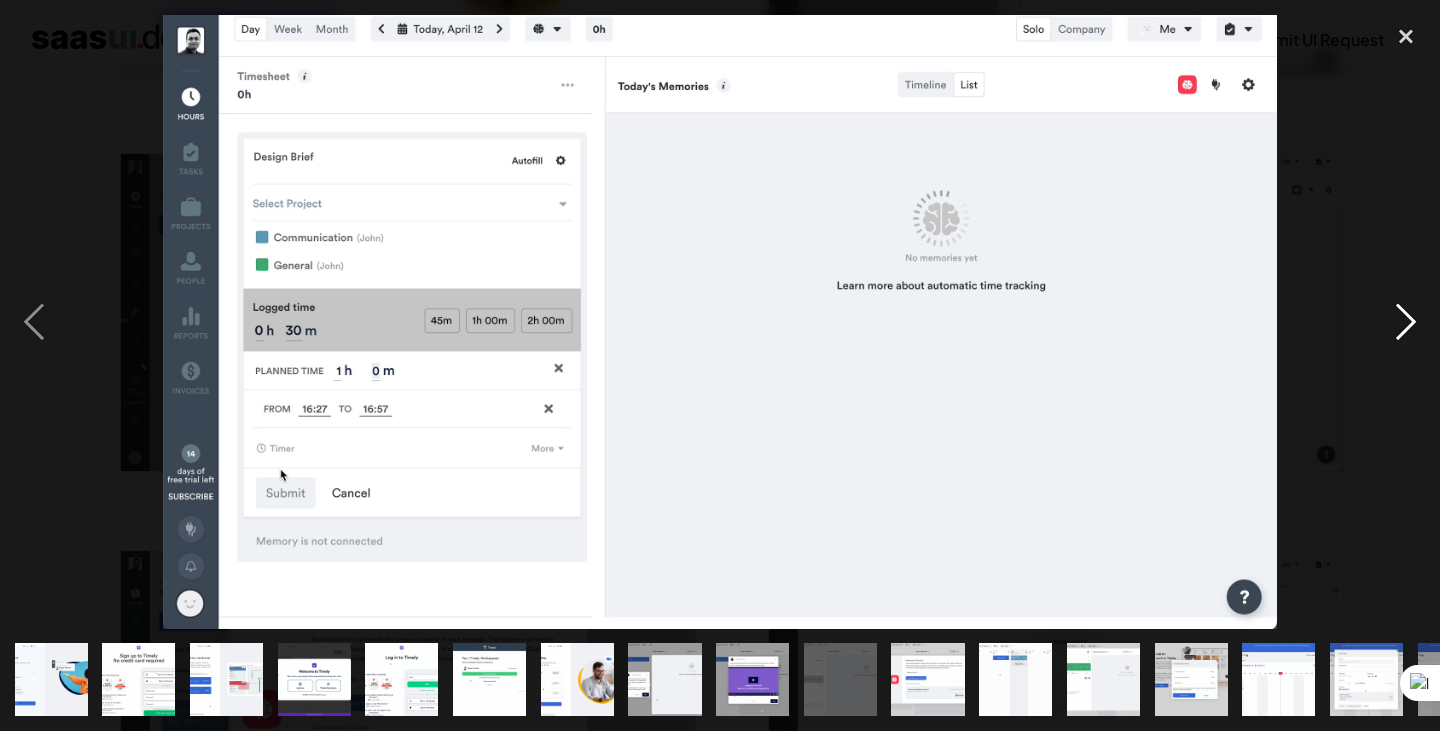 click at bounding box center [1406, 322] 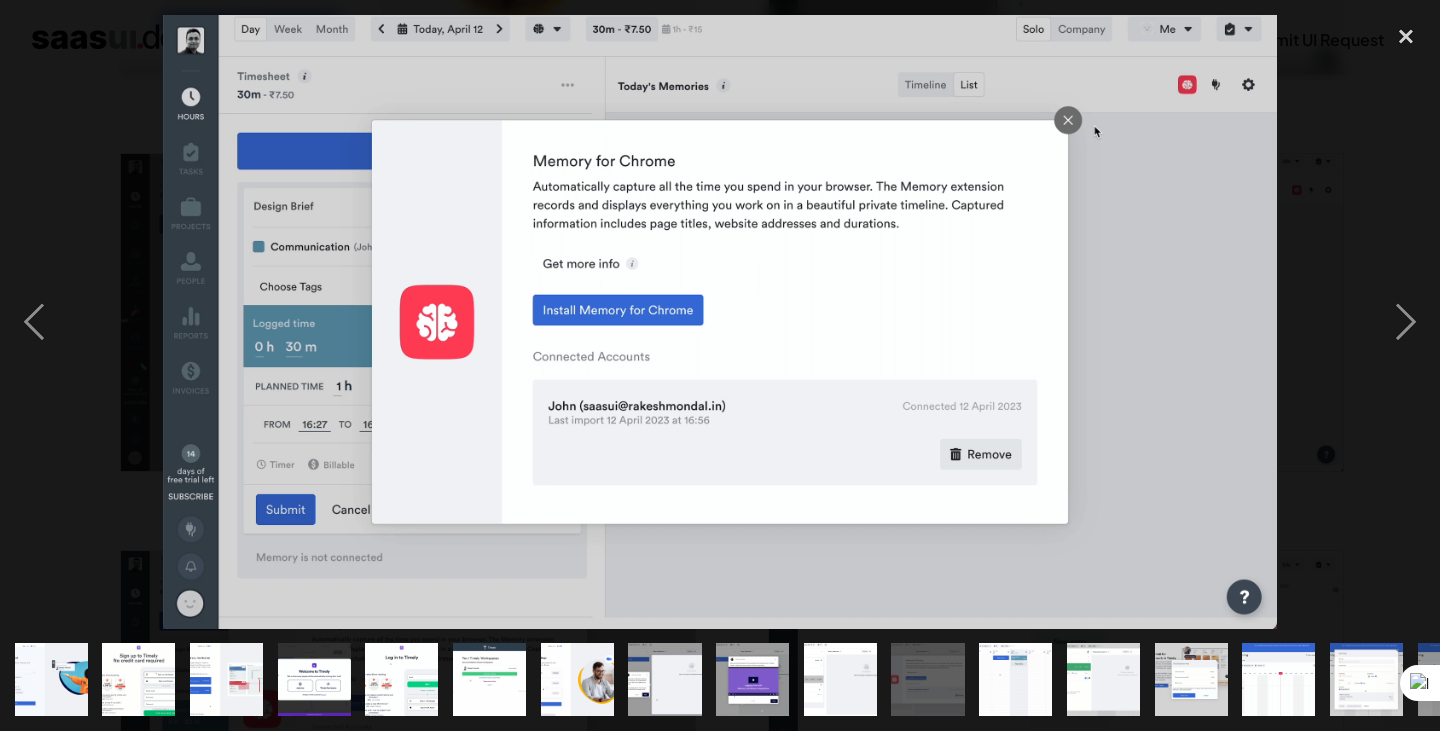 click at bounding box center (720, 322) 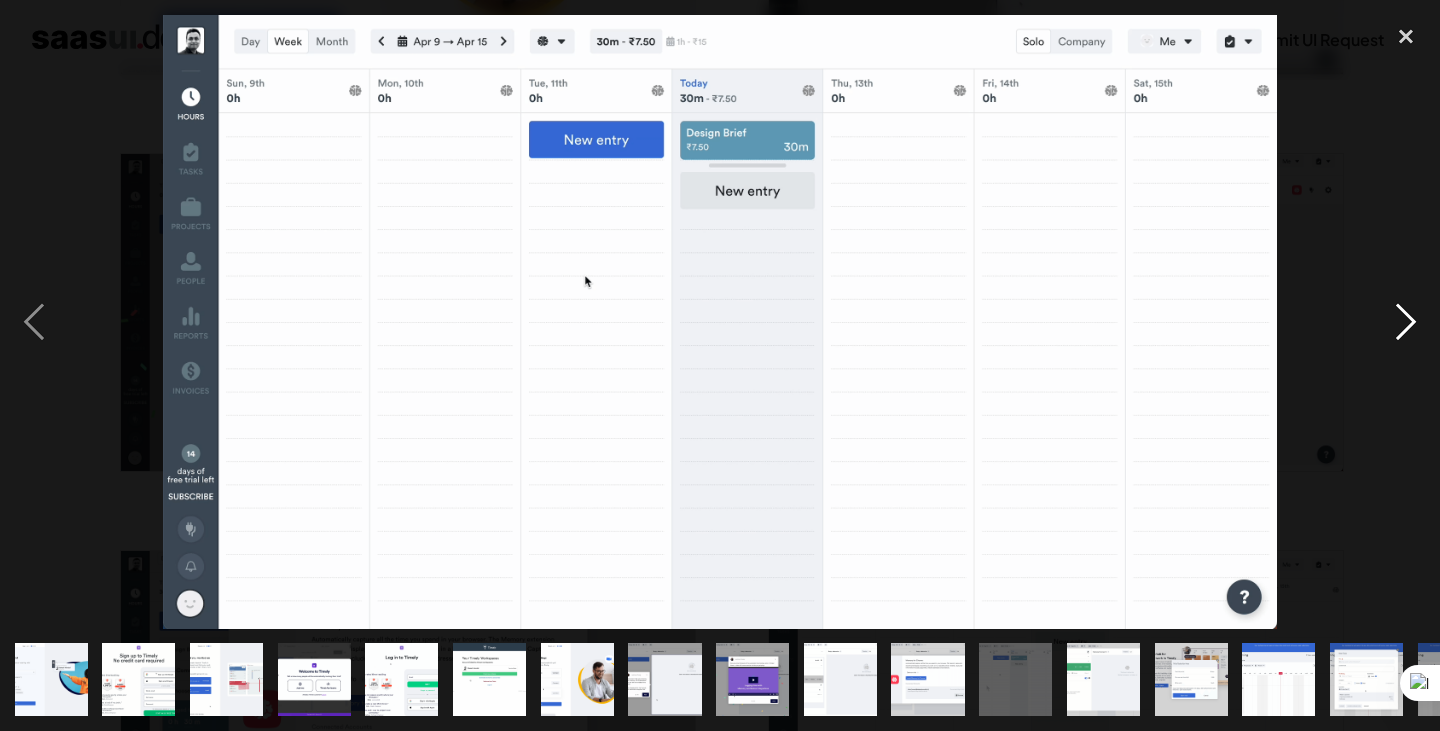click at bounding box center (1406, 322) 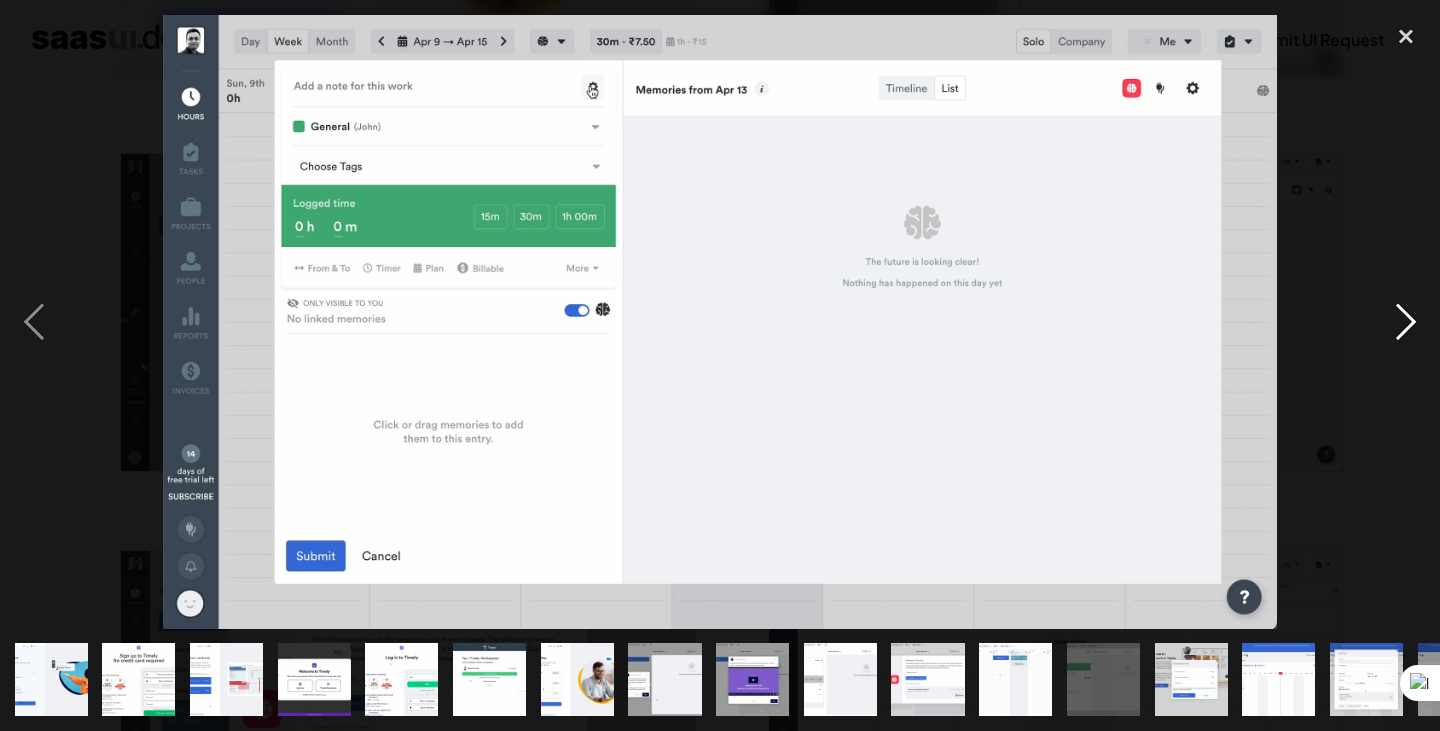 click at bounding box center (1406, 322) 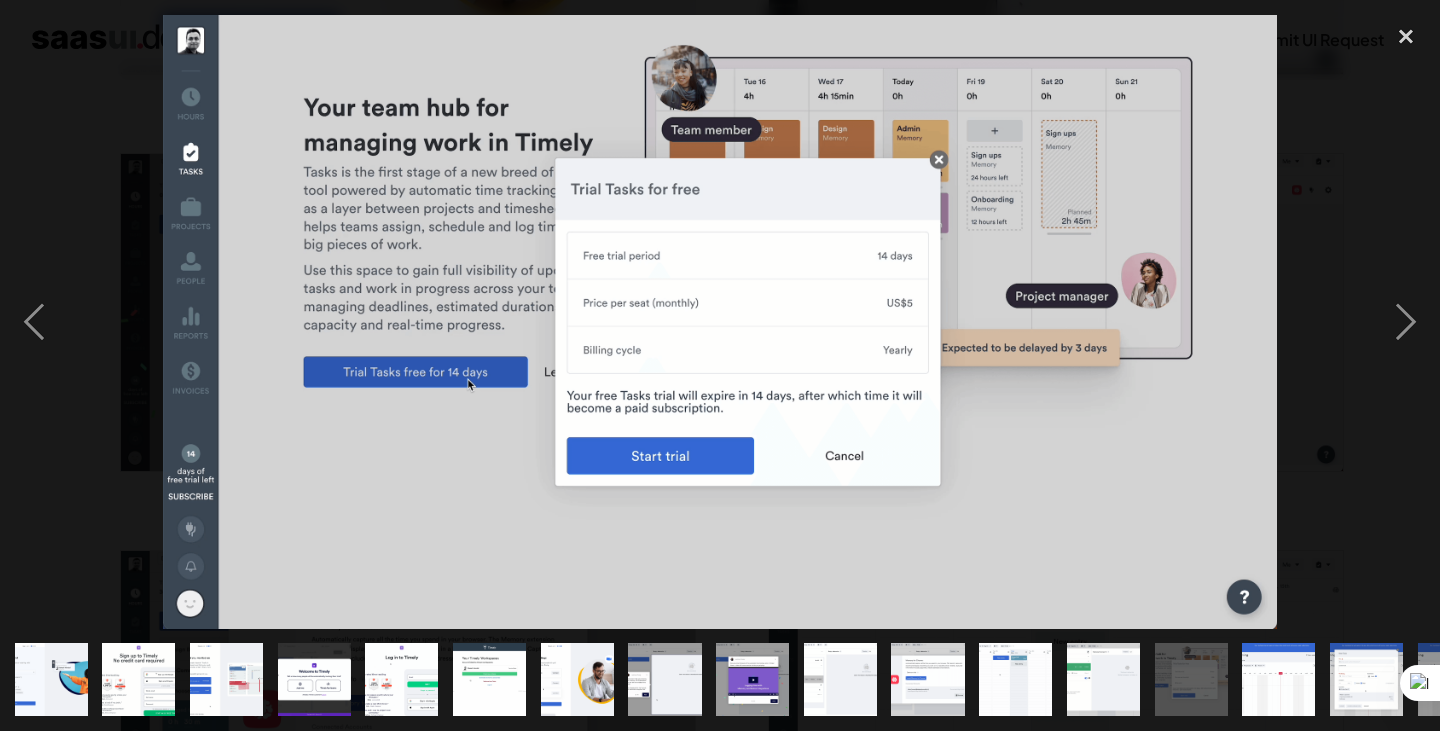 click at bounding box center (720, 322) 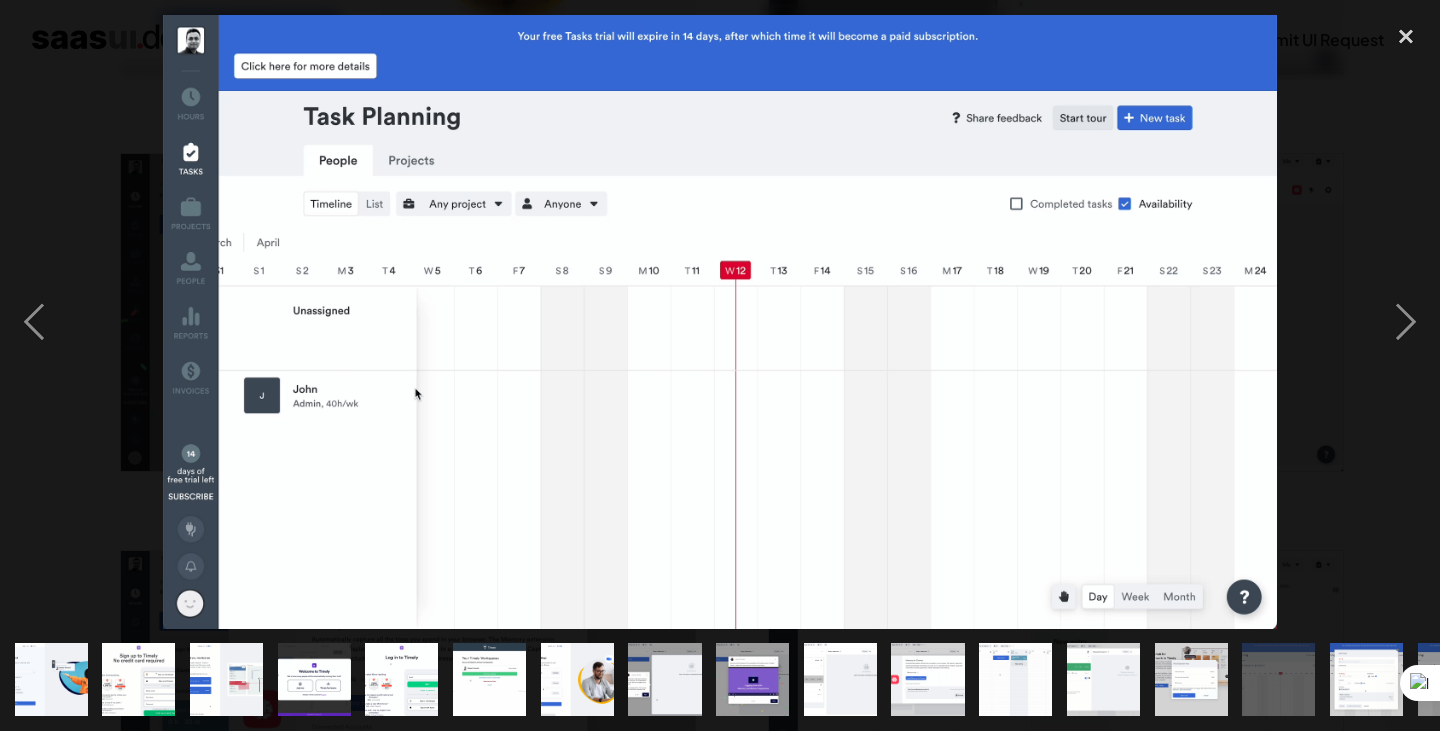 click at bounding box center (720, 322) 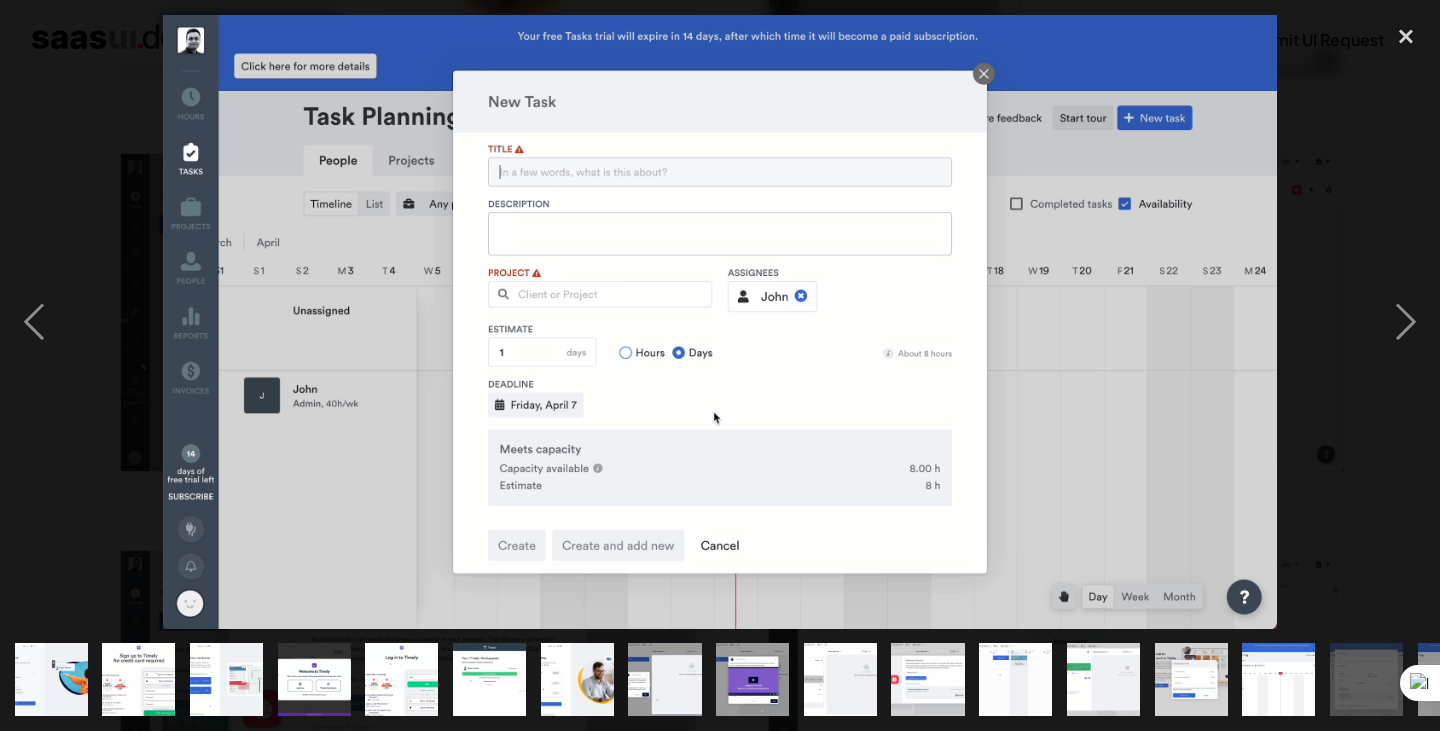 click at bounding box center [720, 322] 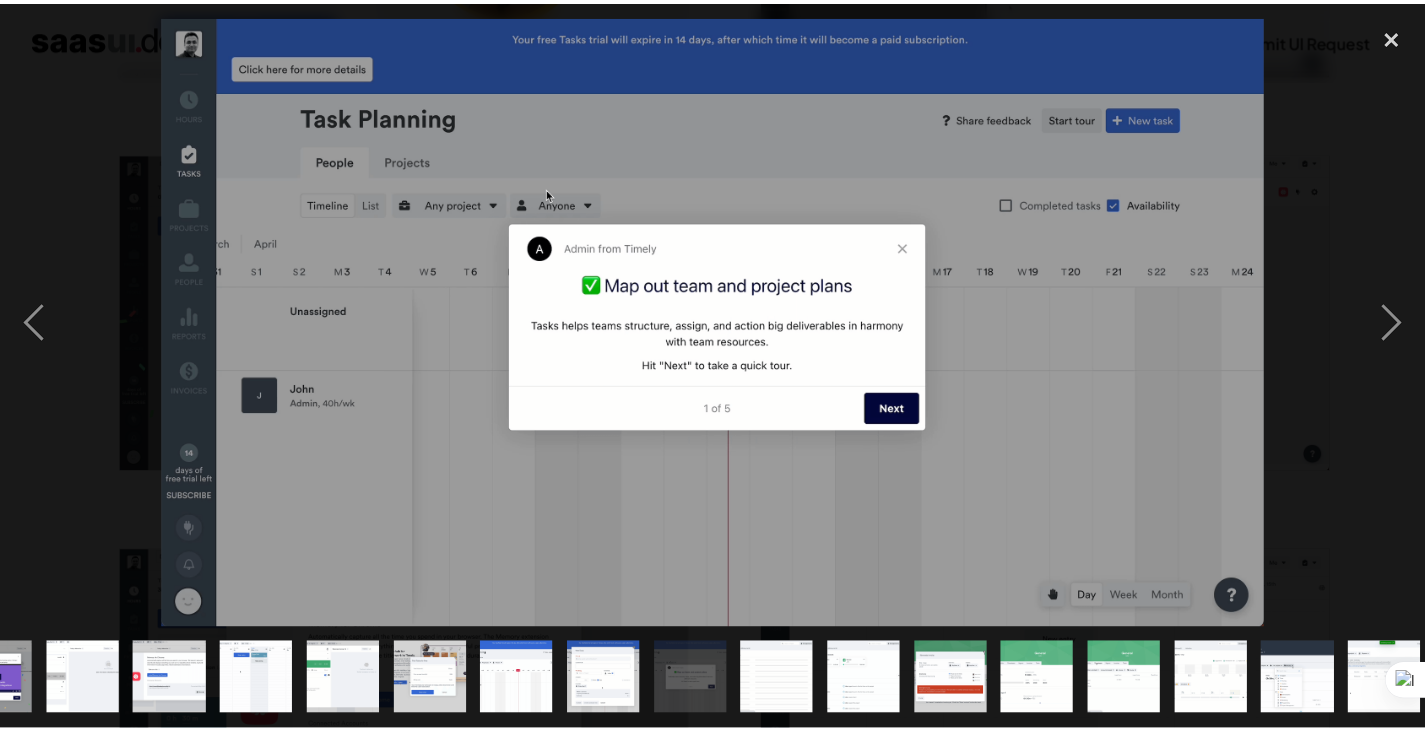 scroll, scrollTop: 0, scrollLeft: 767, axis: horizontal 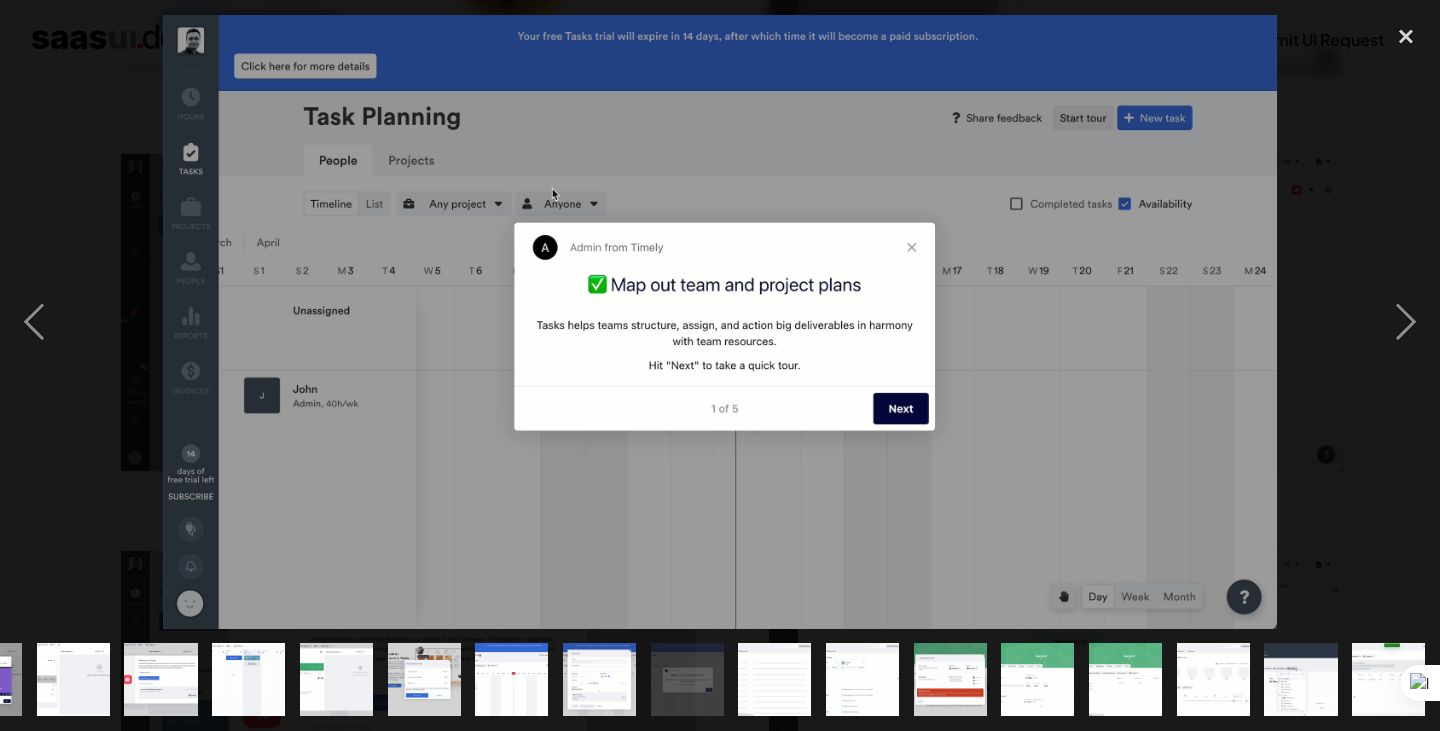 click at bounding box center (720, 322) 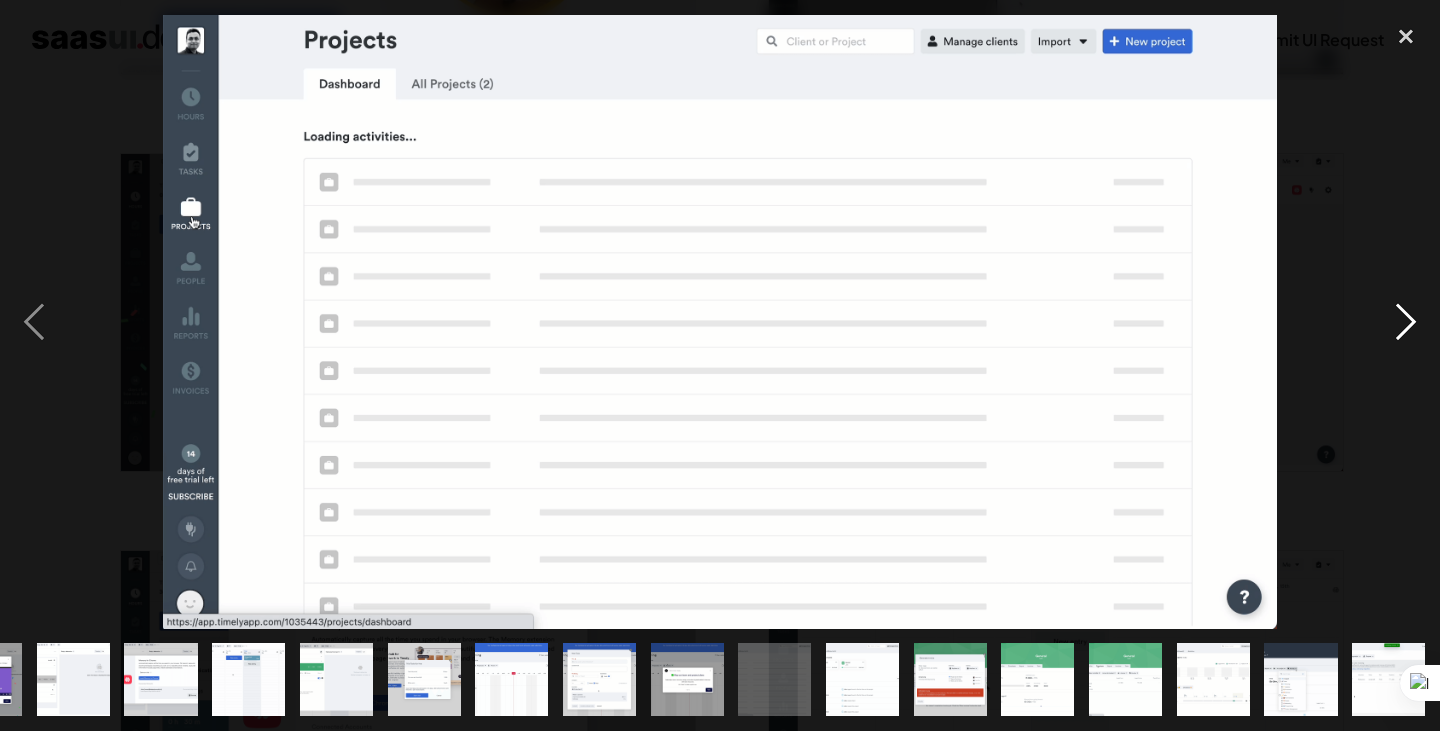 click at bounding box center [1406, 322] 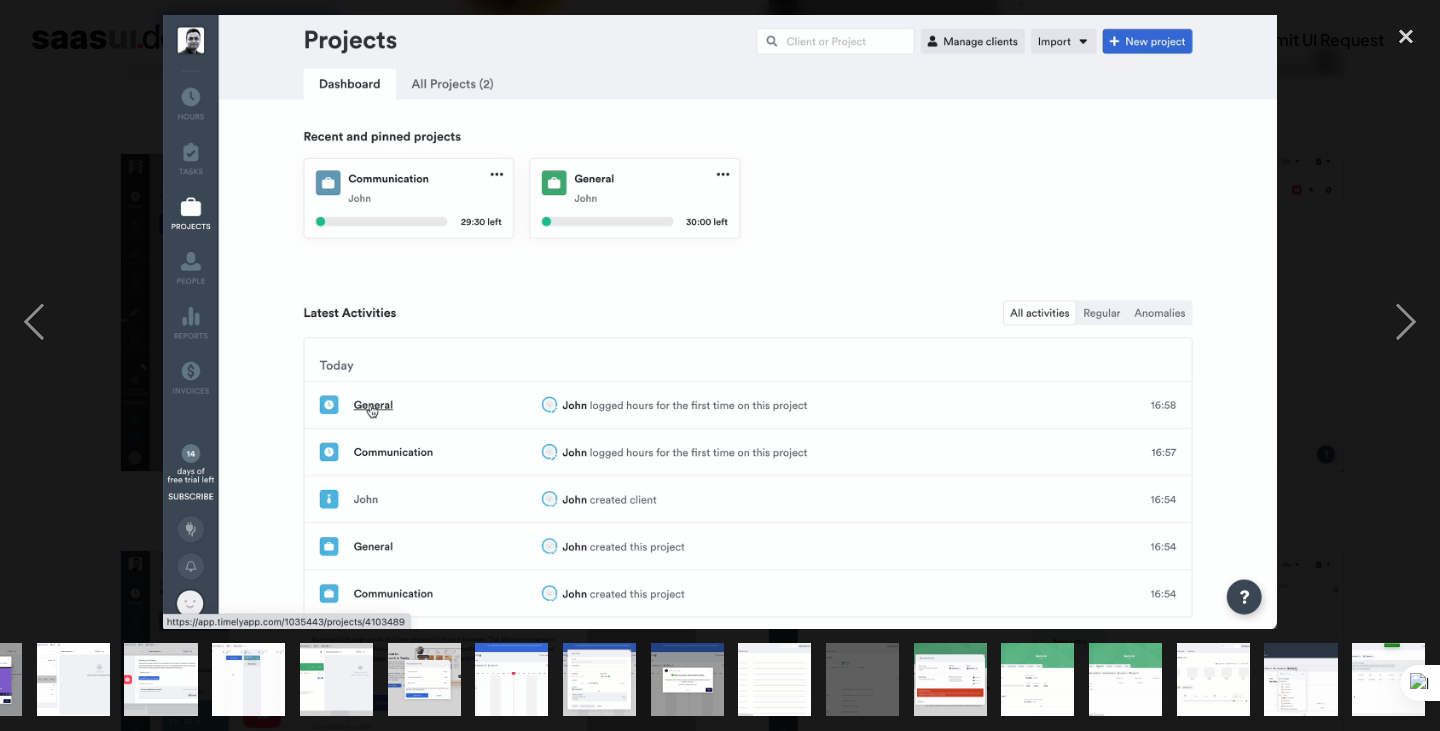 click at bounding box center [720, 322] 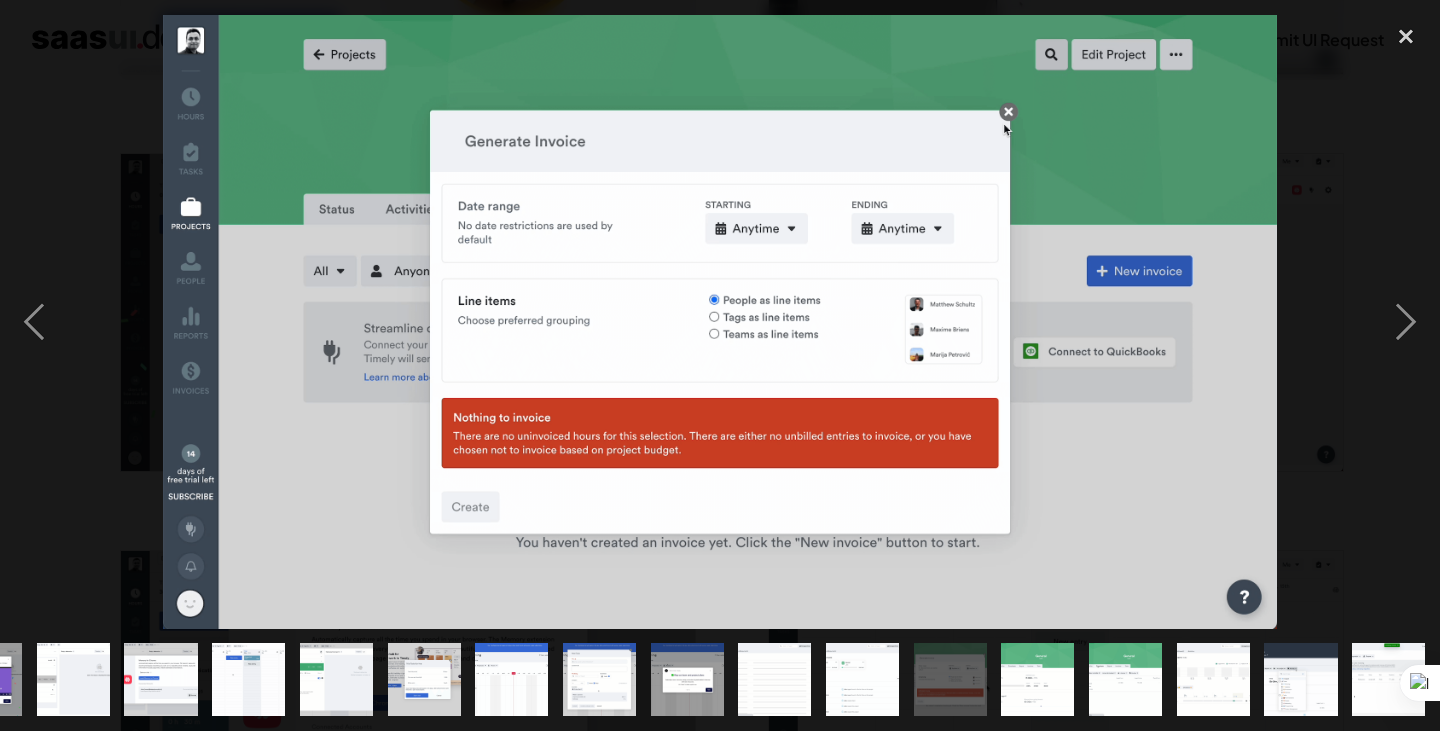 click at bounding box center (720, 322) 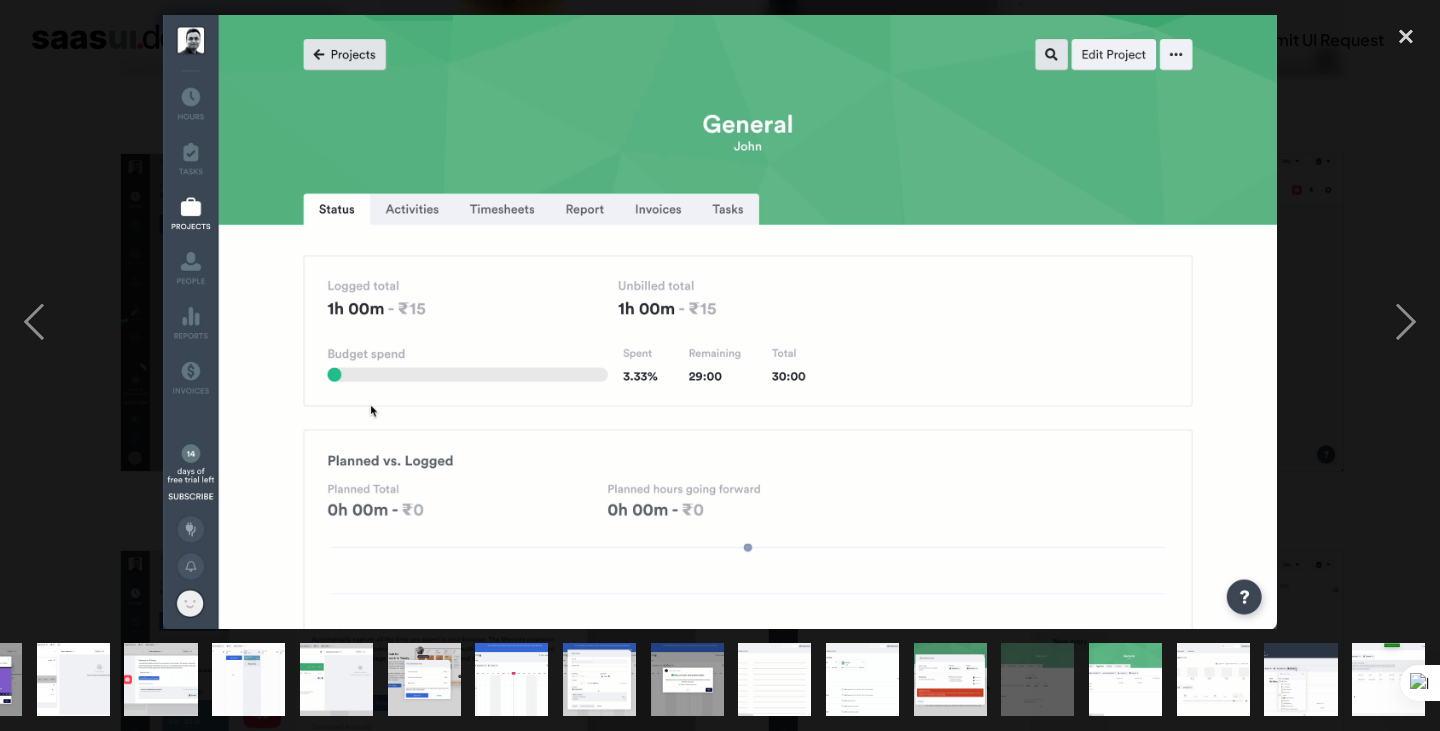 click at bounding box center [720, 322] 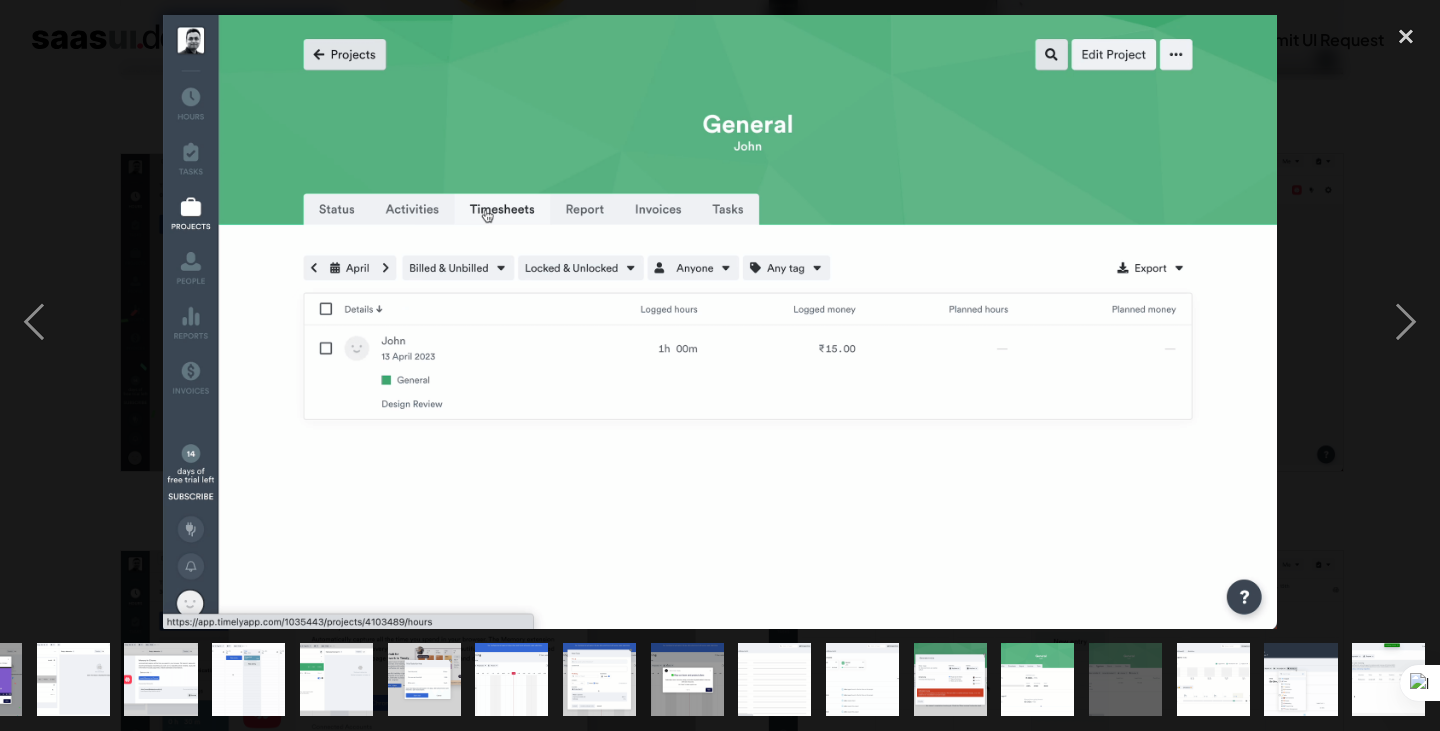 click at bounding box center (720, 322) 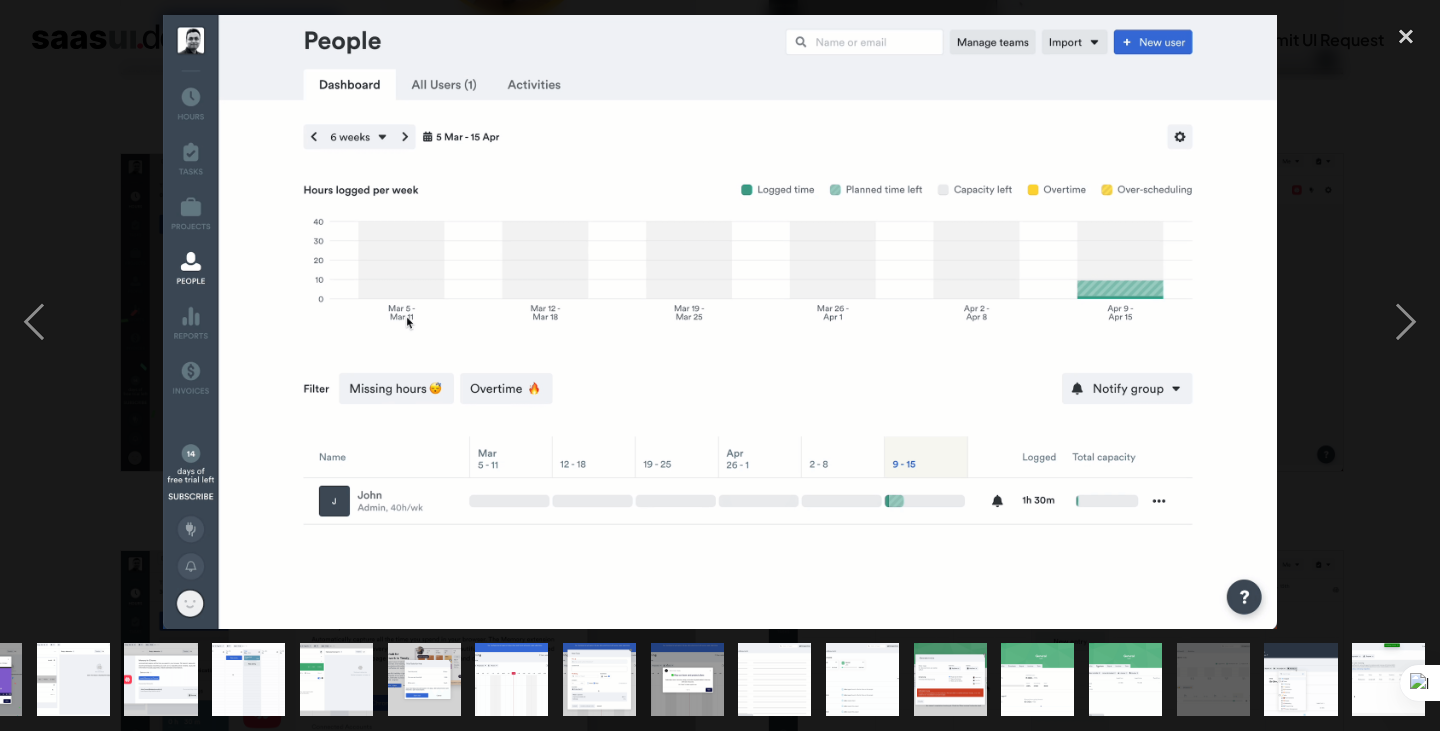 click at bounding box center [720, 322] 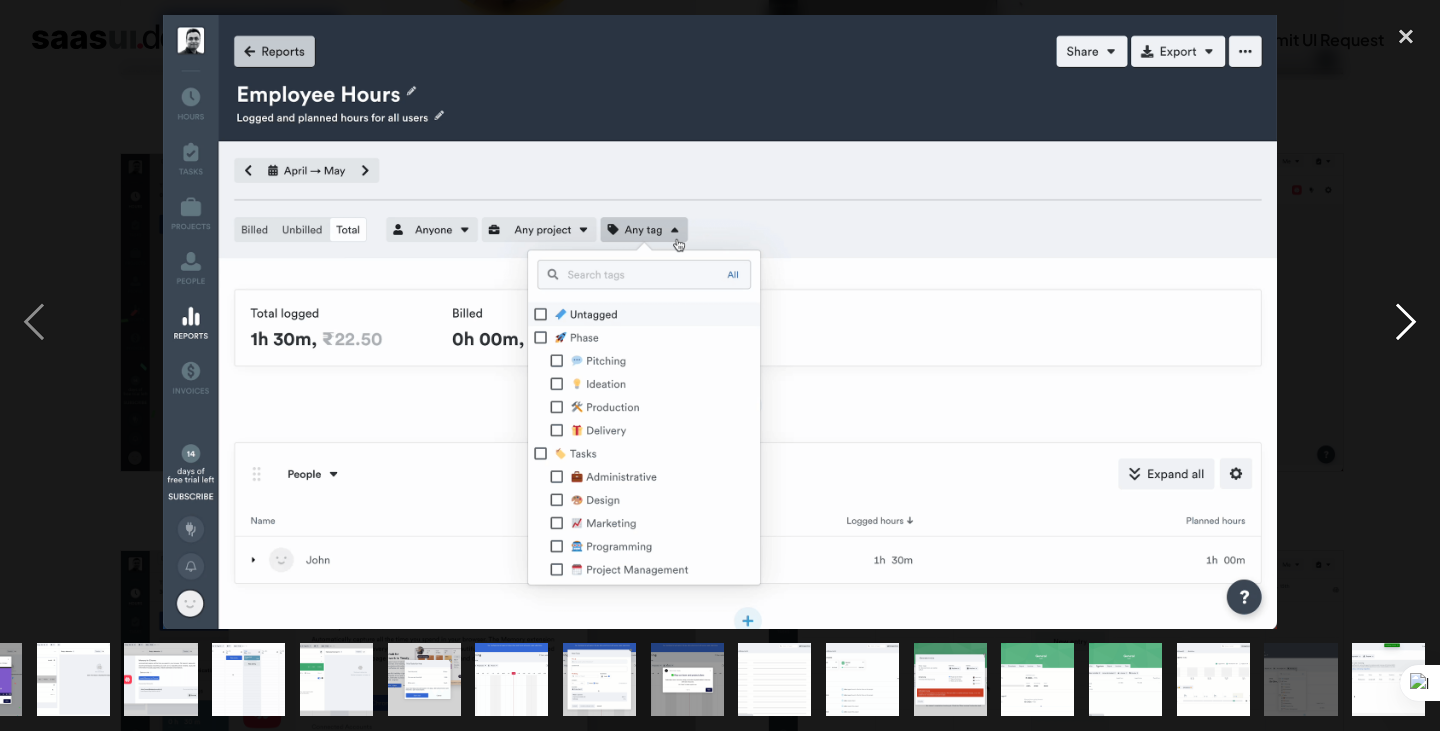 click at bounding box center (1406, 322) 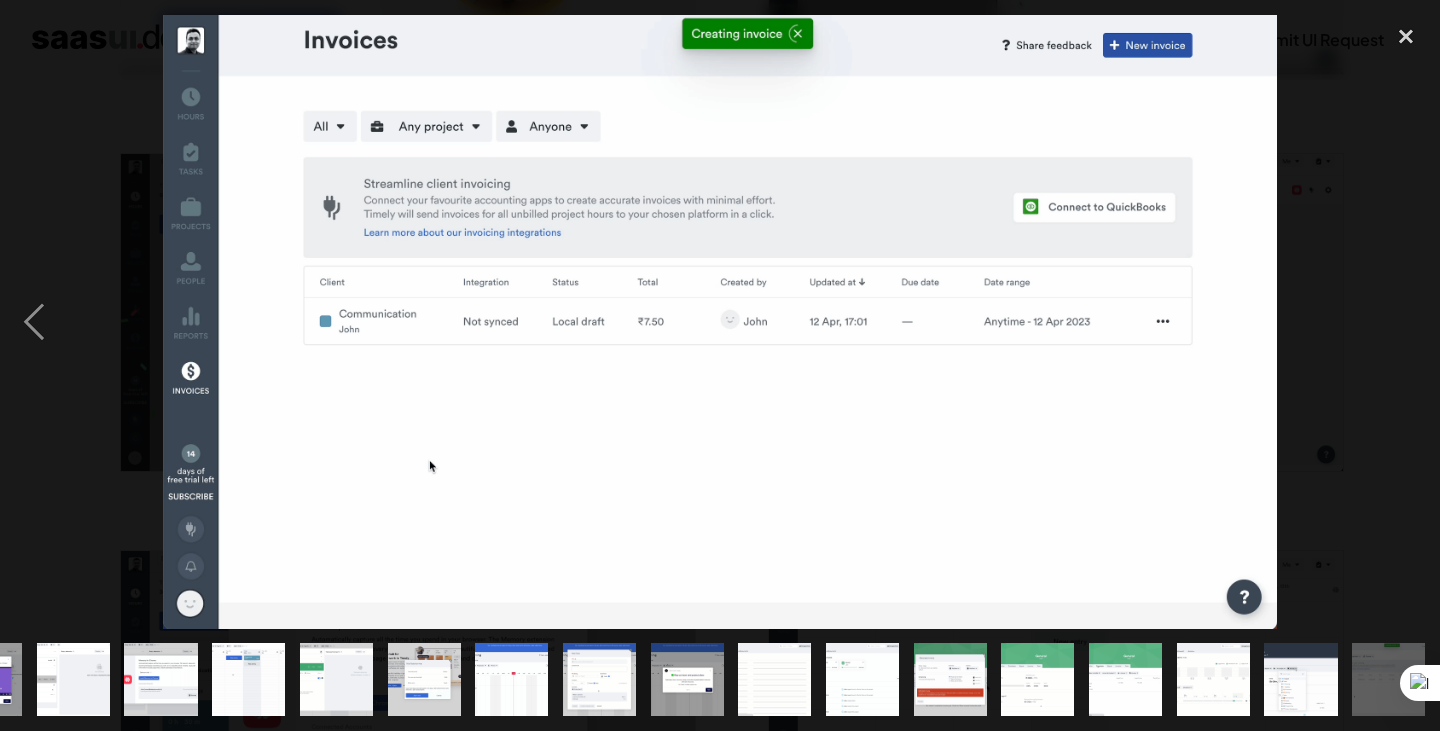 click at bounding box center (1406, 322) 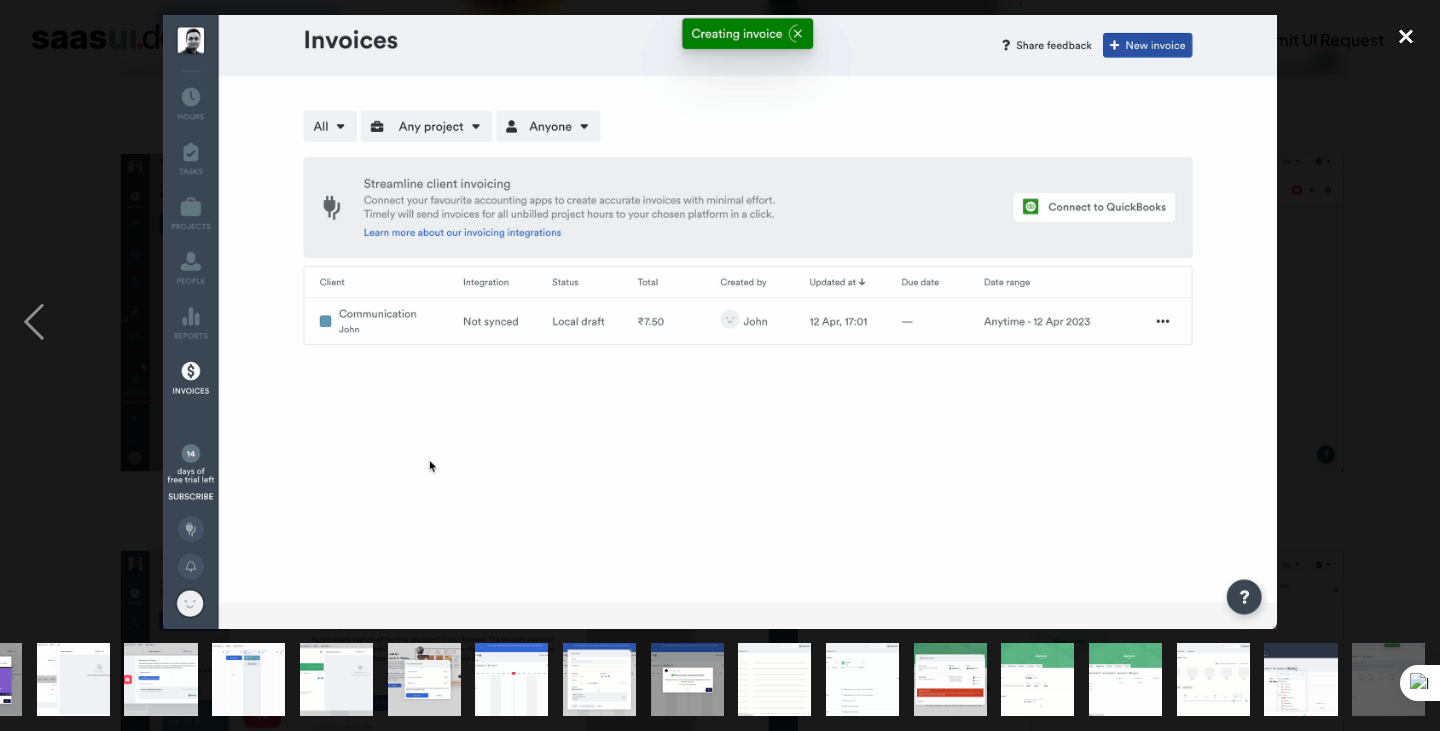 click at bounding box center [1406, 37] 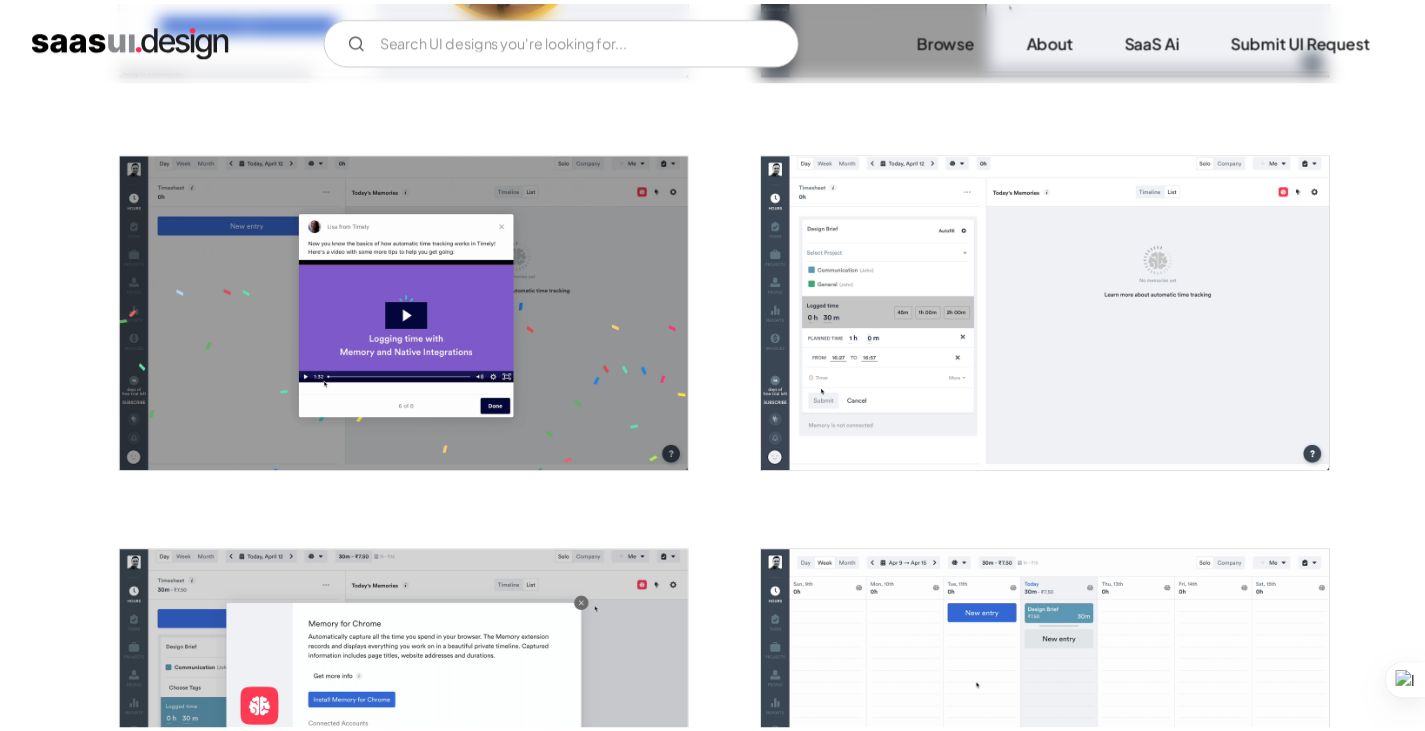 scroll, scrollTop: 0, scrollLeft: 0, axis: both 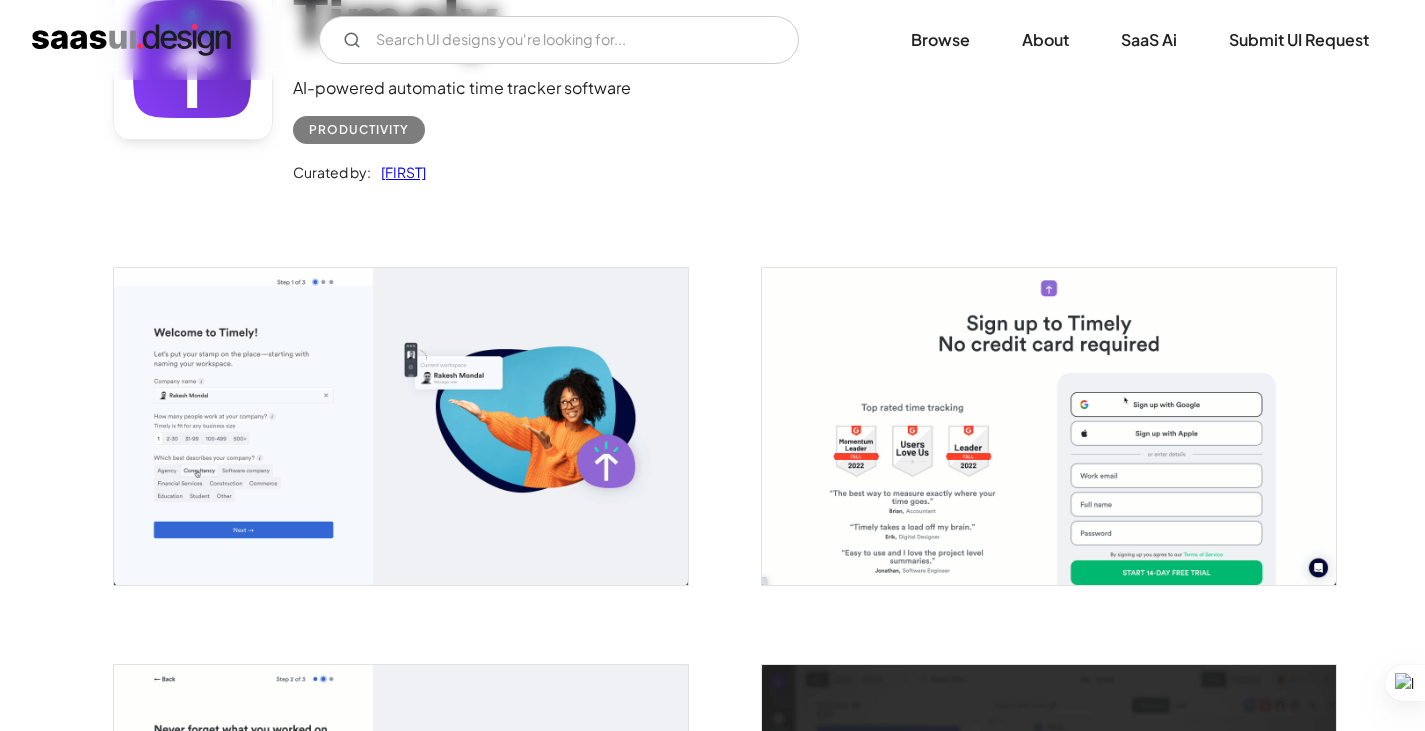 click at bounding box center (401, 426) 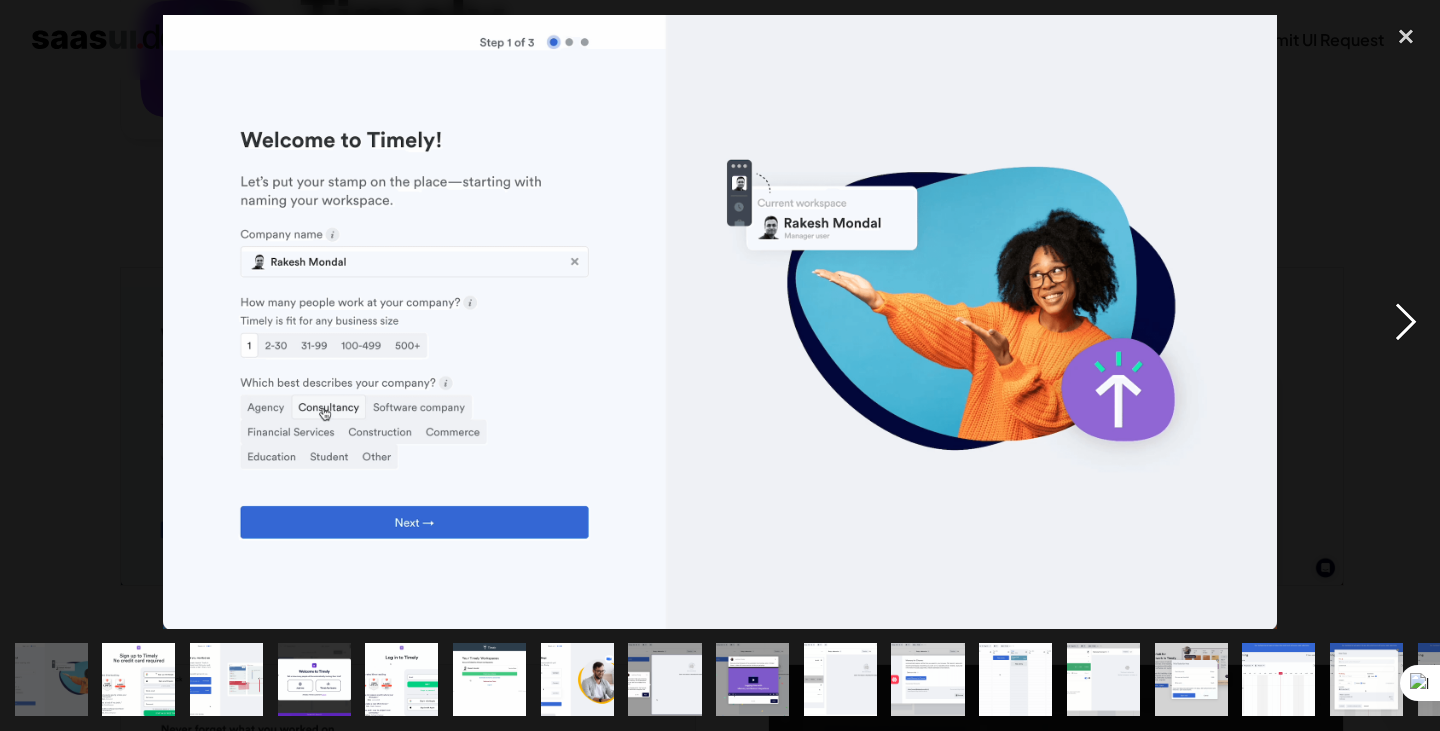 click at bounding box center [1406, 322] 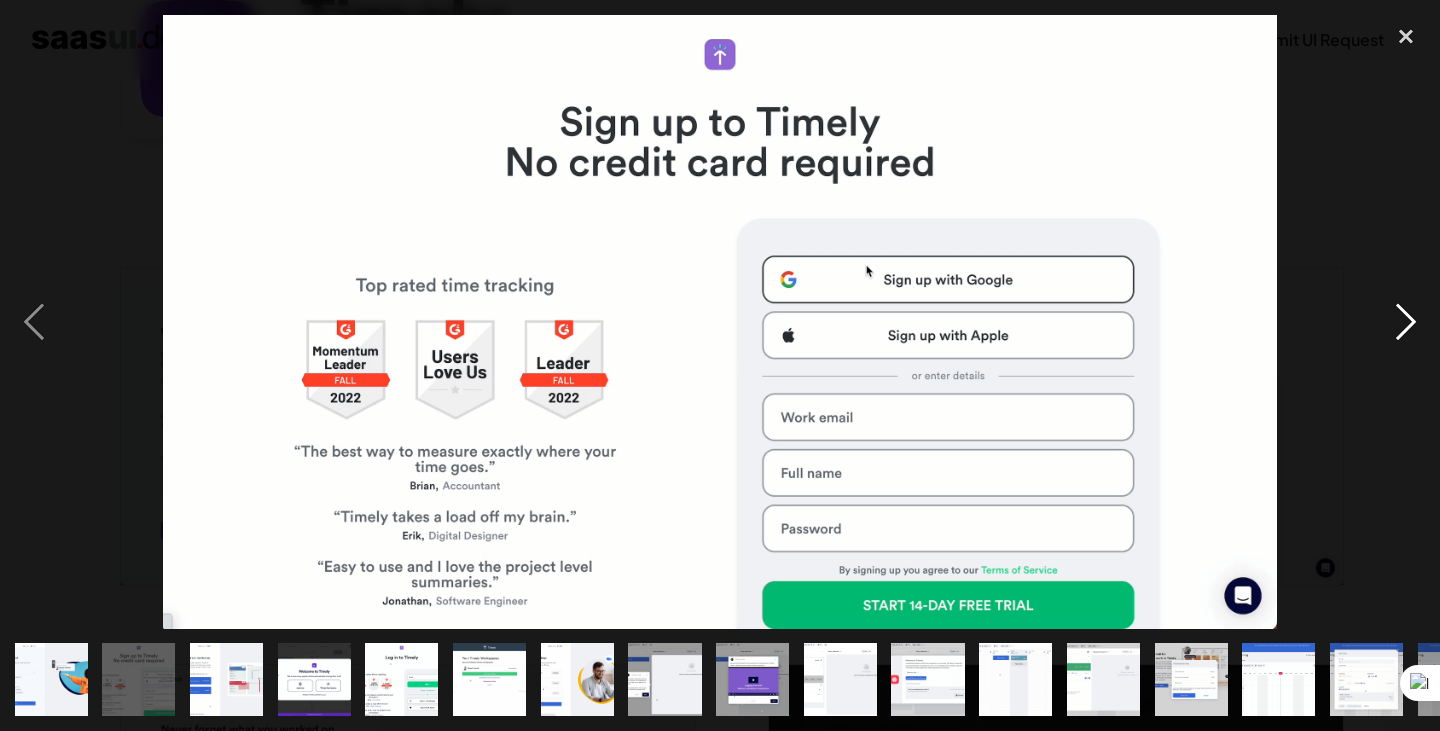 click at bounding box center [1406, 322] 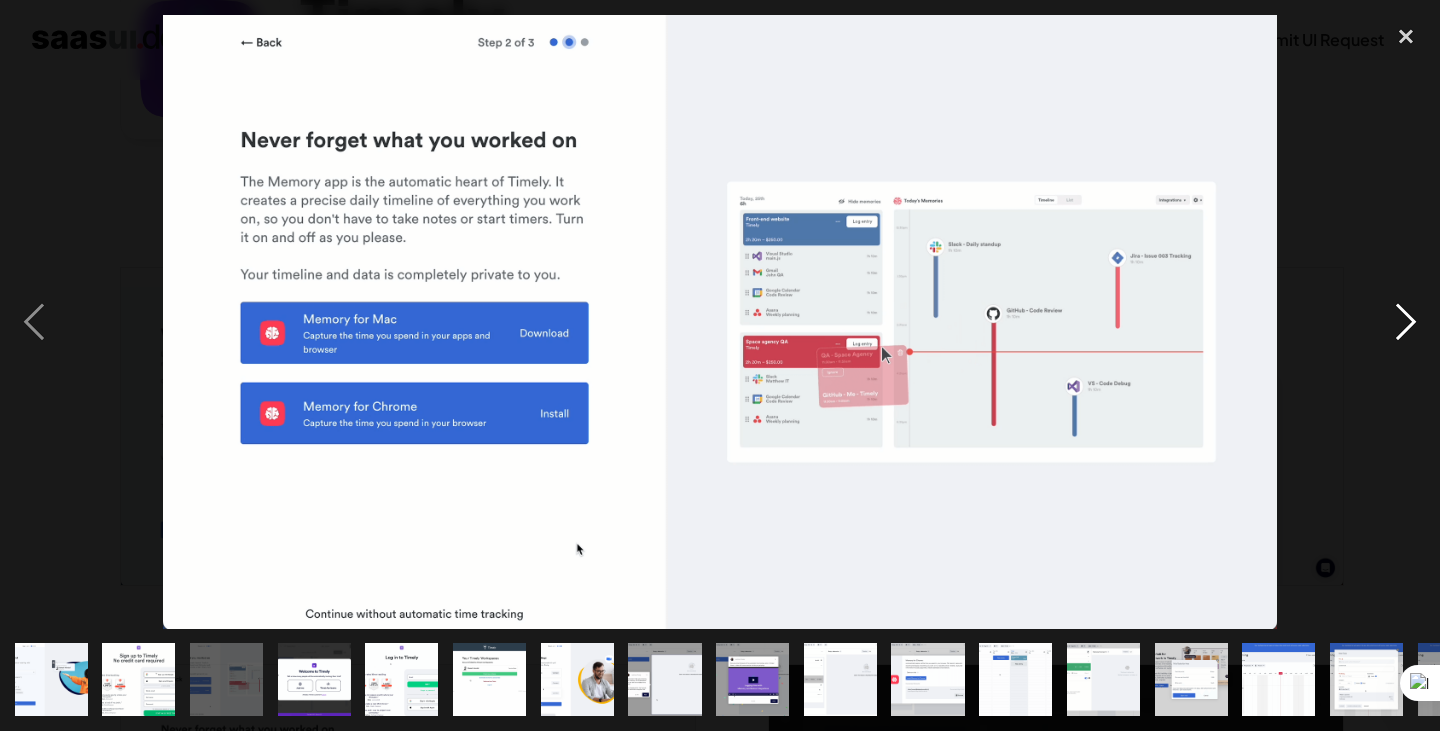 click at bounding box center (1406, 322) 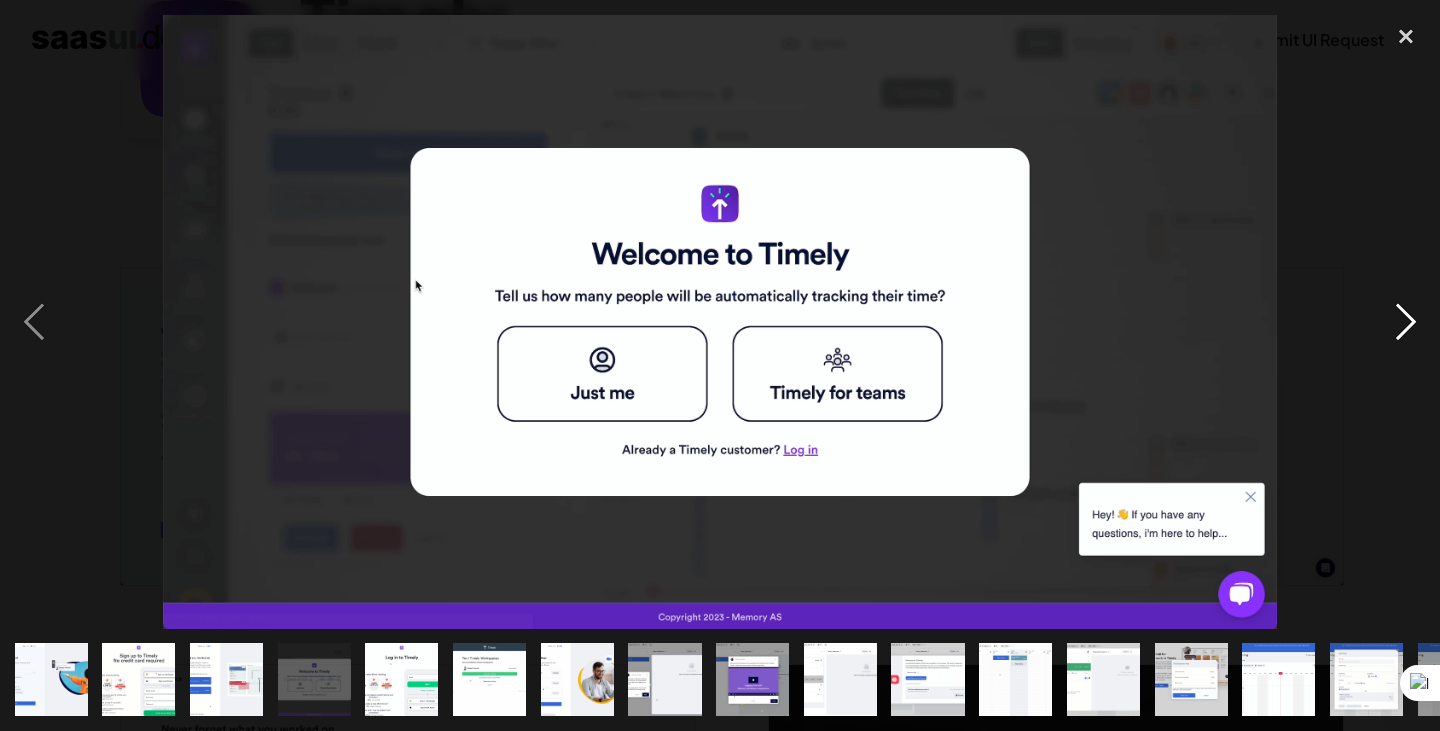 click at bounding box center (1406, 322) 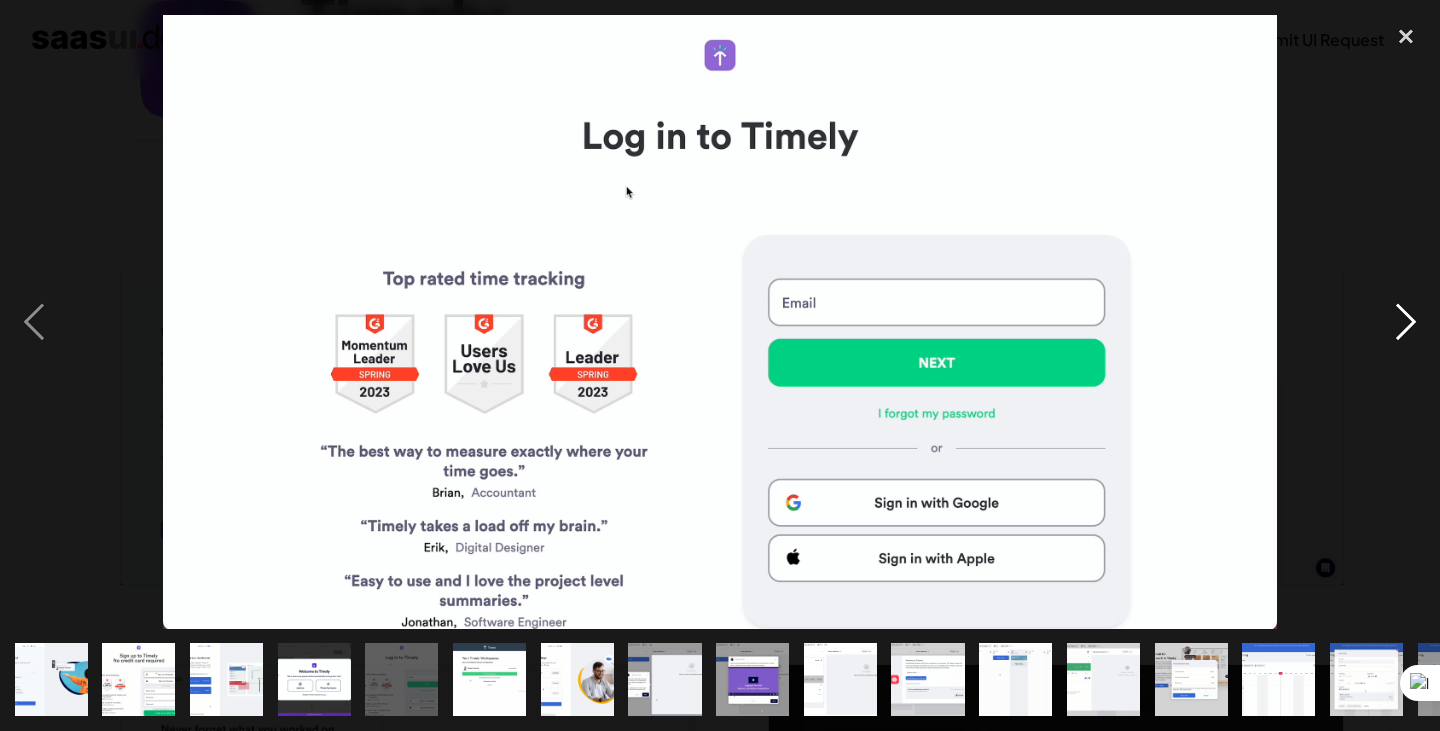 click at bounding box center [1406, 322] 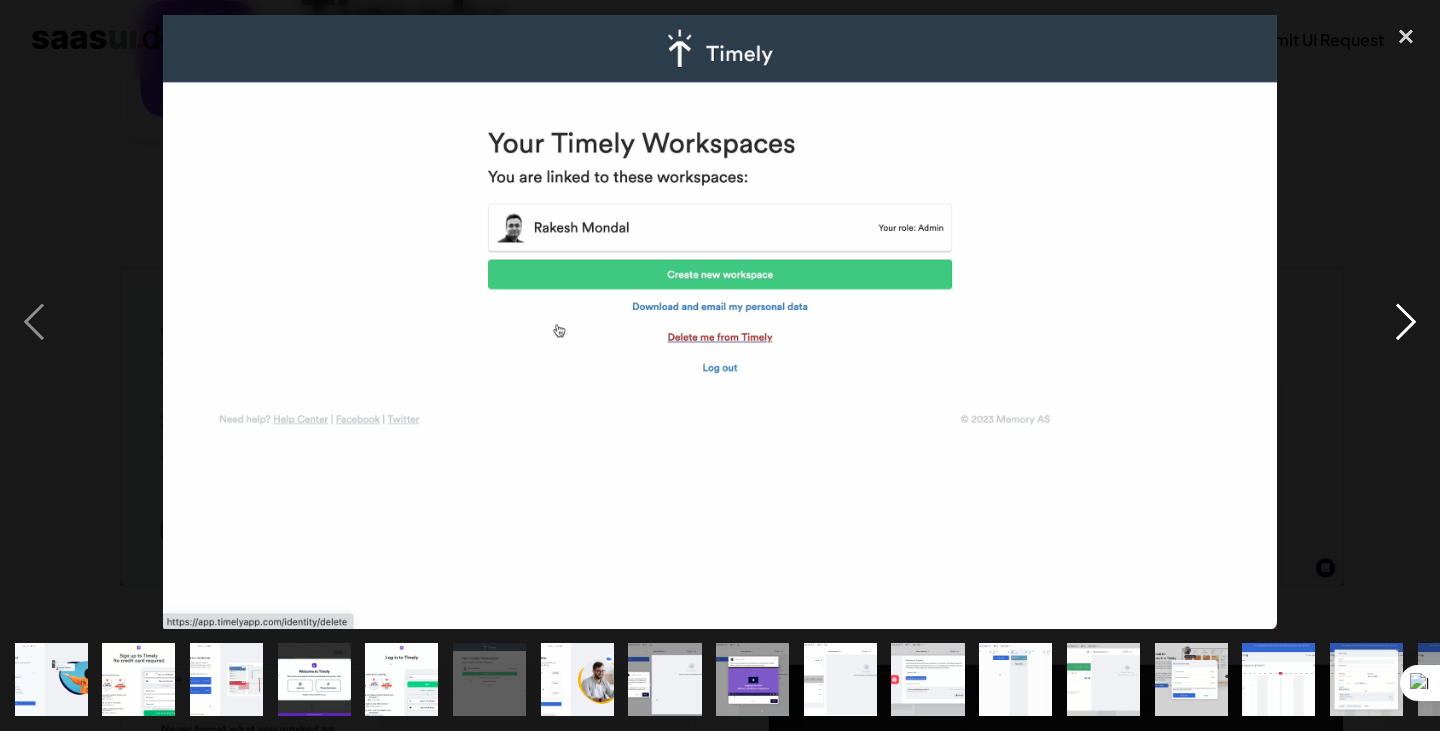 click at bounding box center (1406, 322) 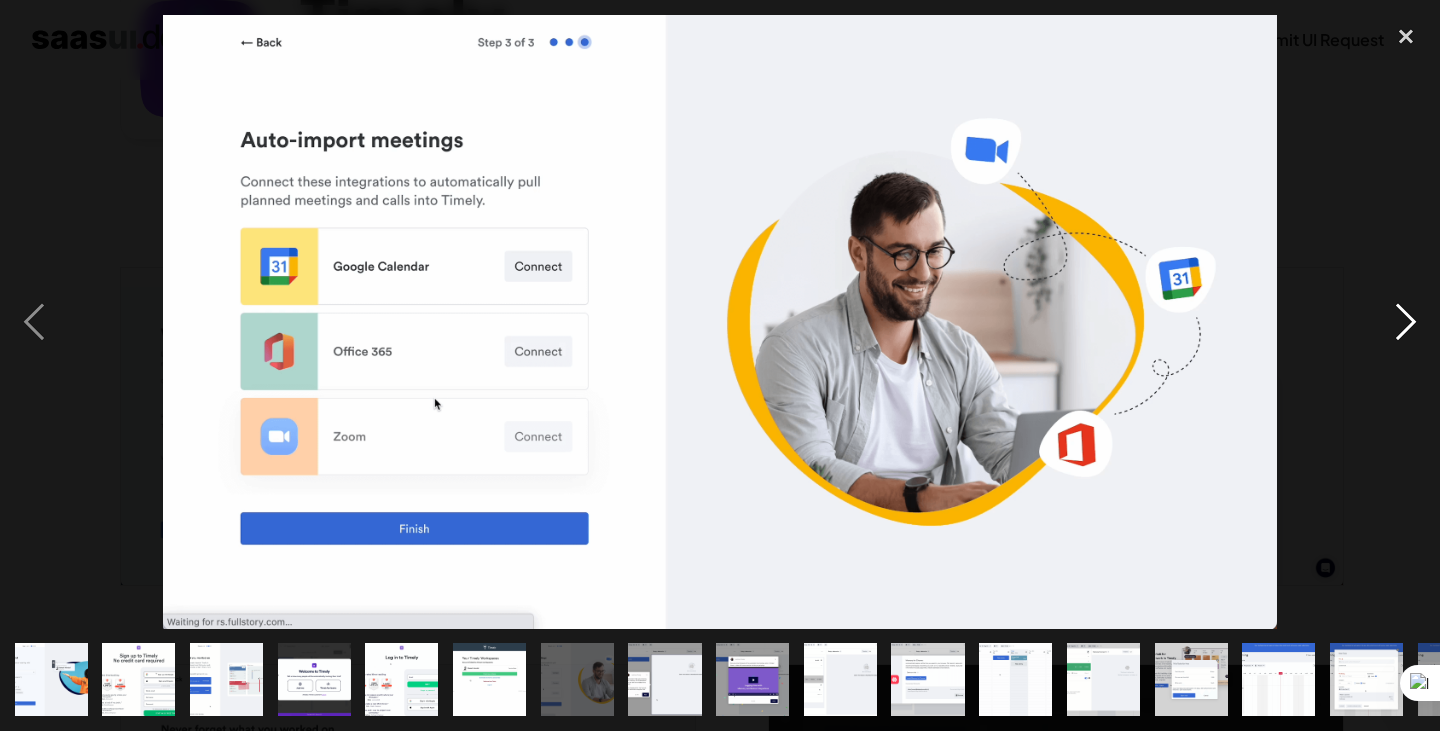 click at bounding box center [1406, 322] 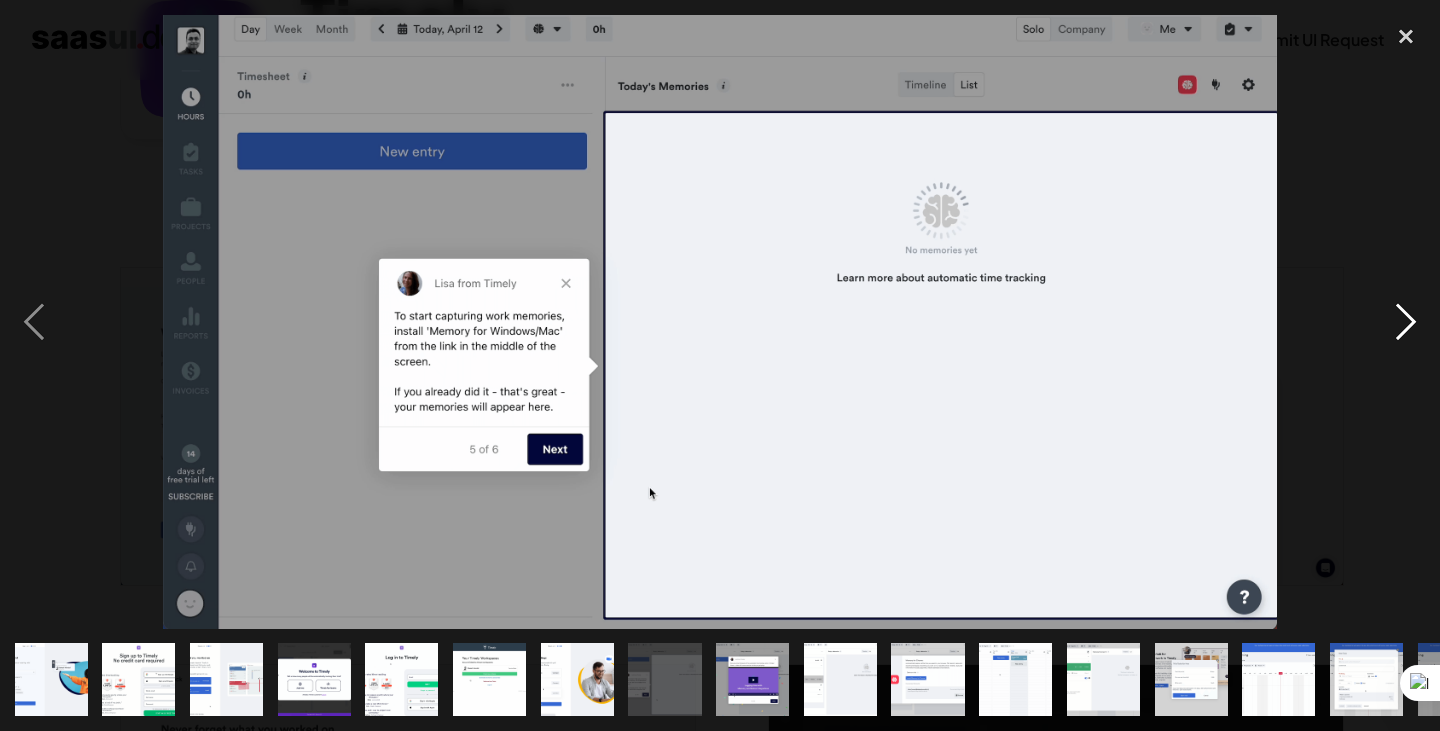 click at bounding box center [1406, 322] 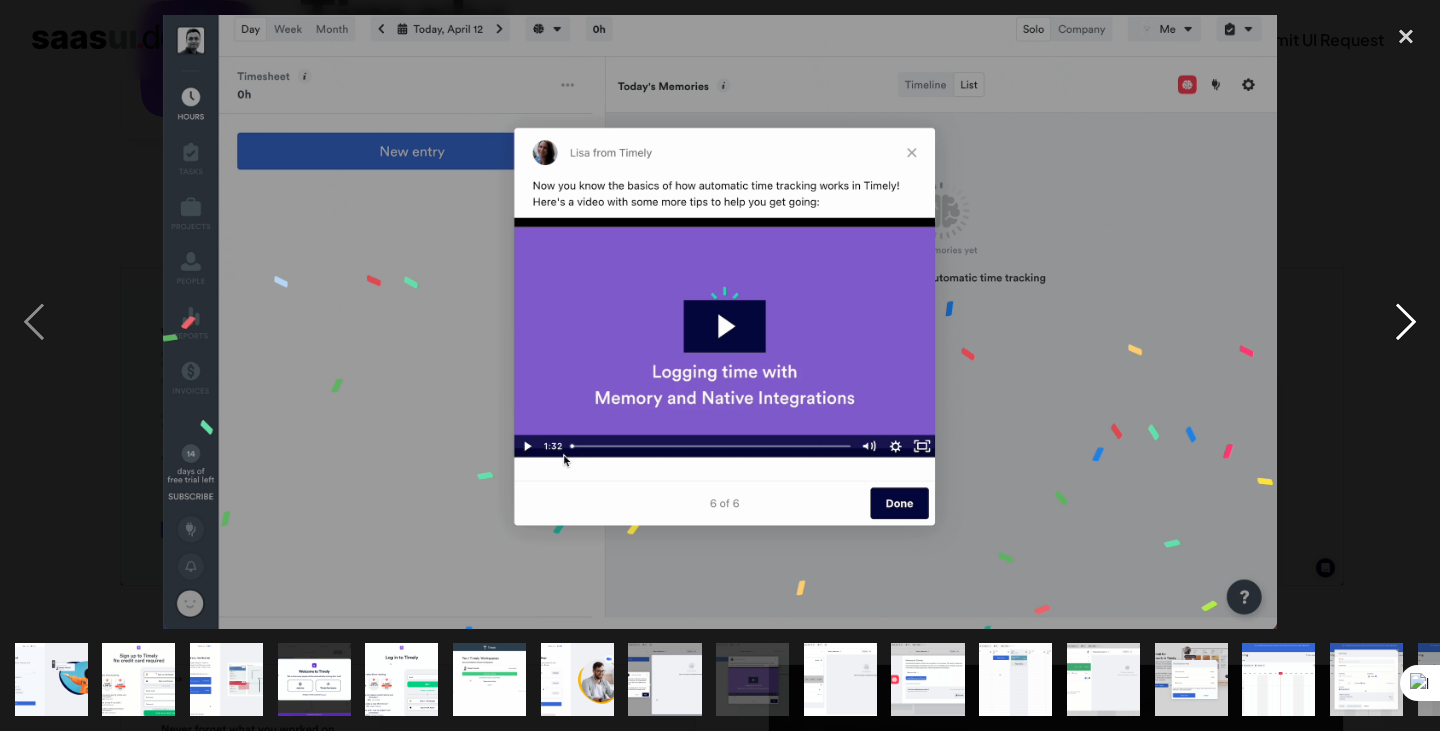click at bounding box center (1406, 322) 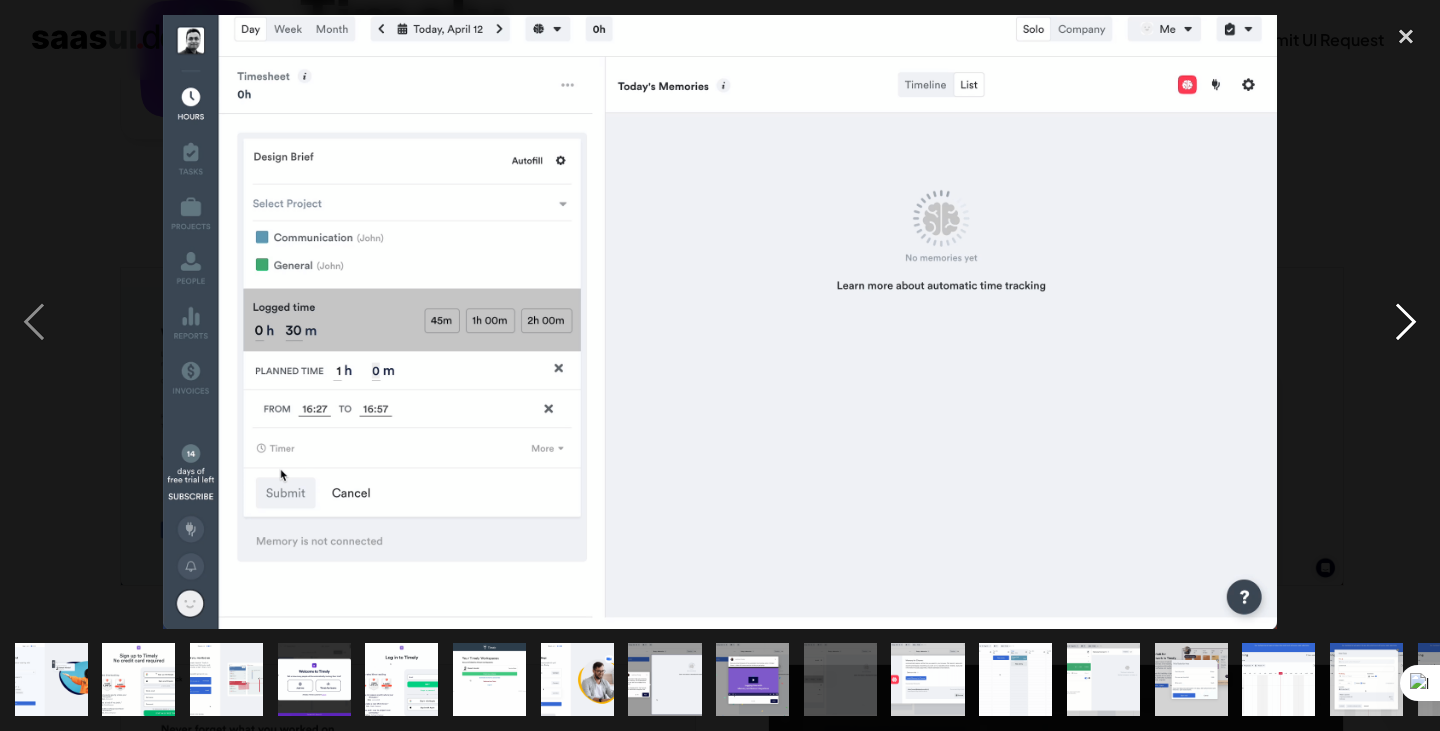 click at bounding box center [1406, 322] 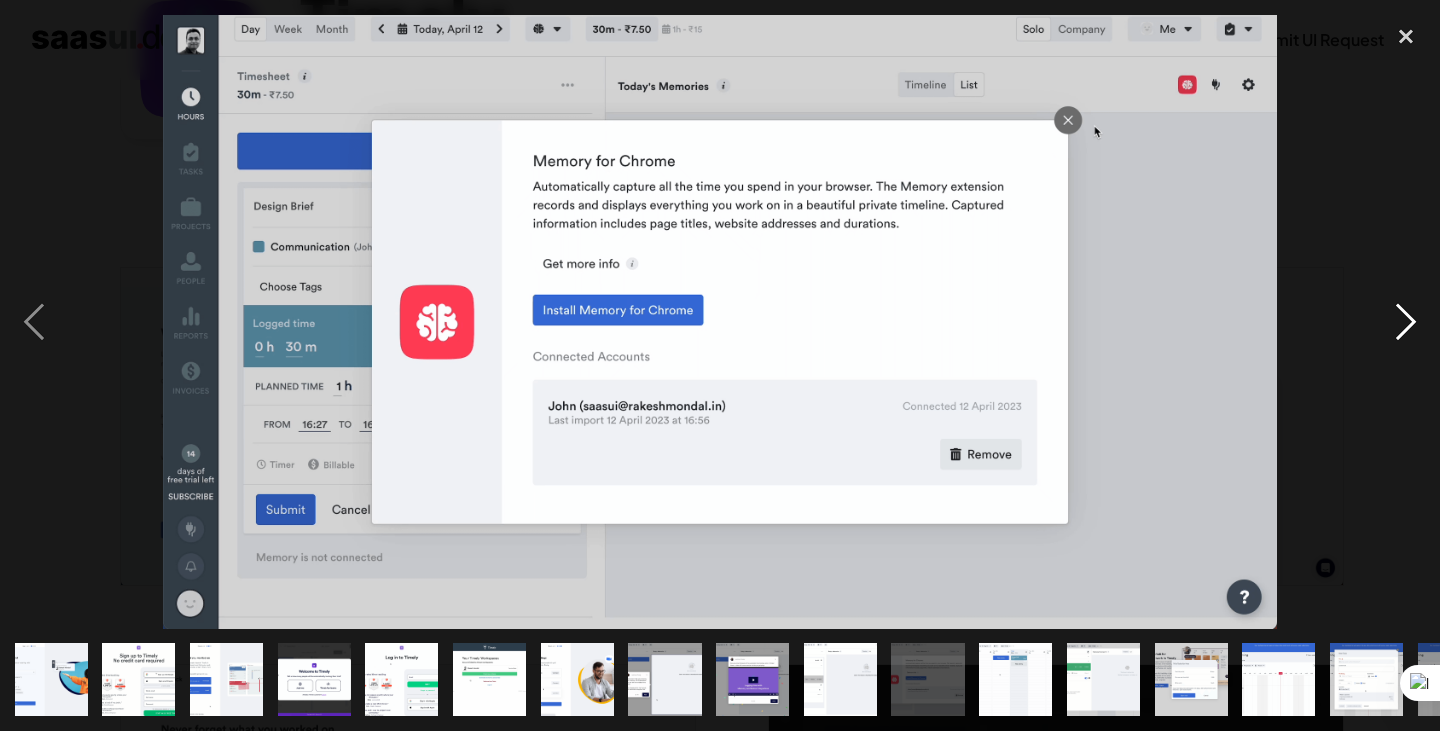 click at bounding box center (1406, 322) 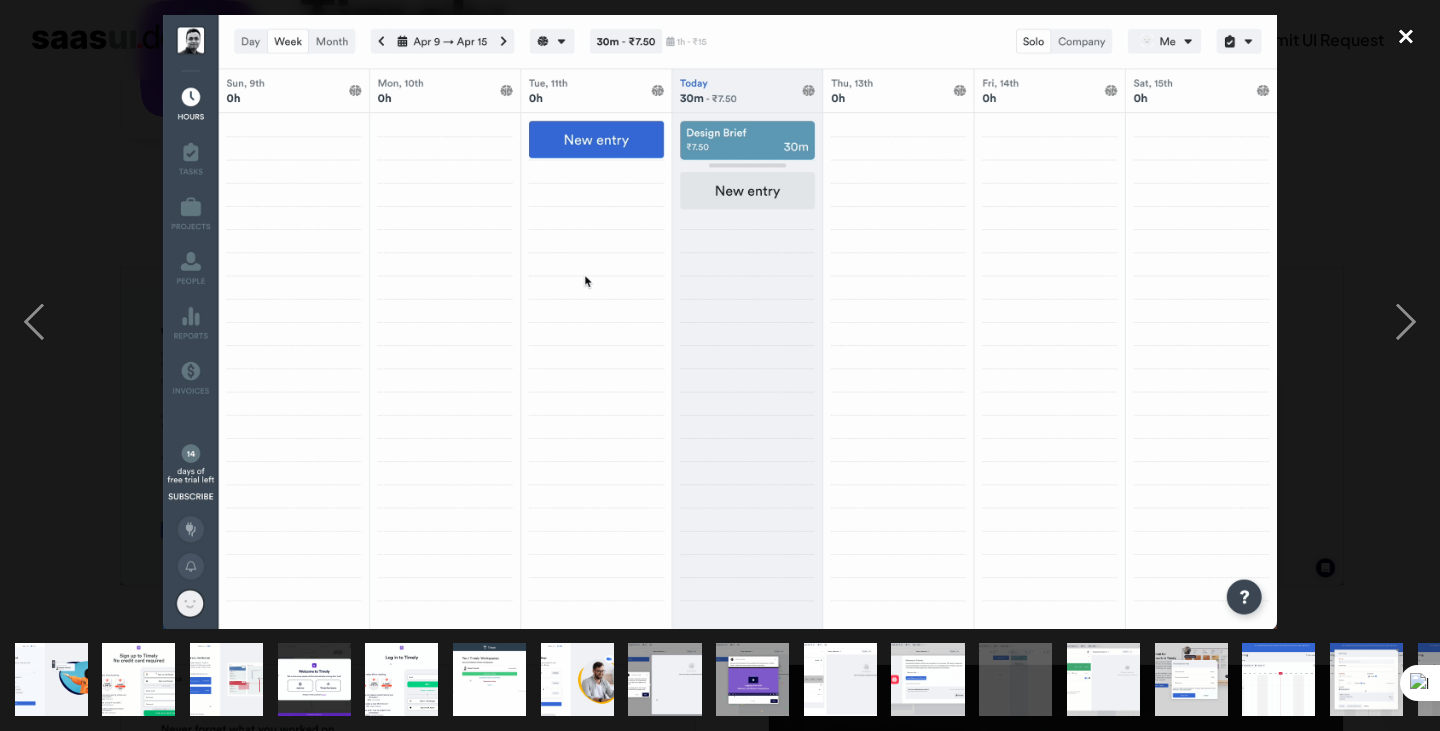 click at bounding box center [1406, 37] 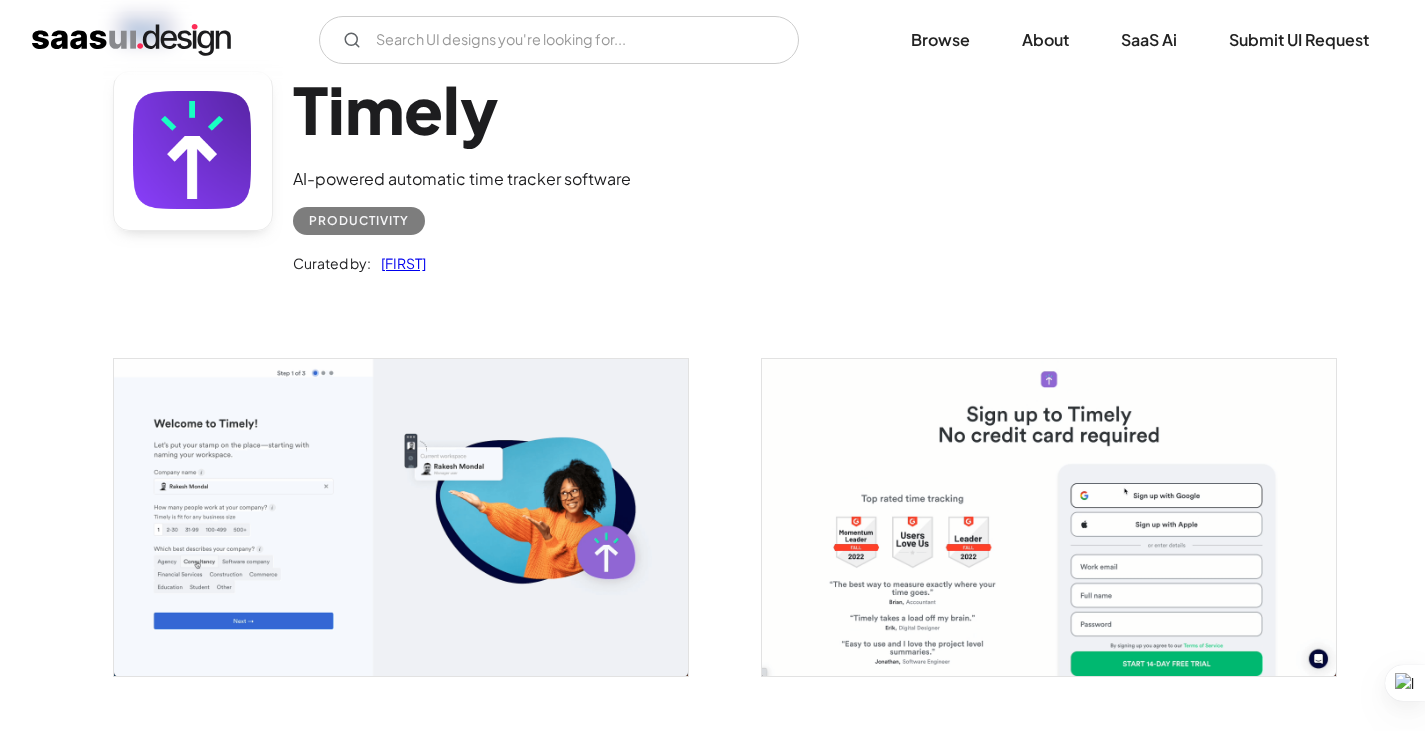 scroll, scrollTop: 0, scrollLeft: 0, axis: both 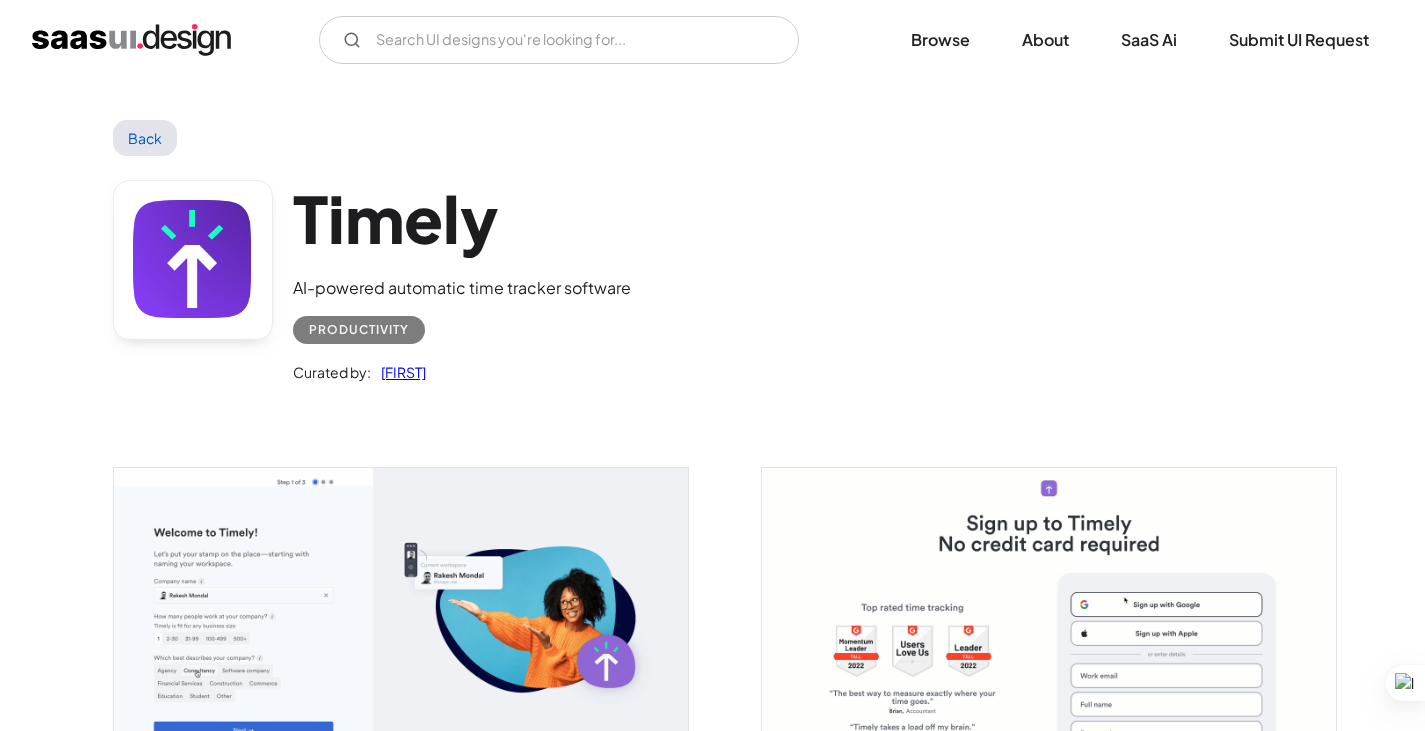 click on "Back" at bounding box center [145, 138] 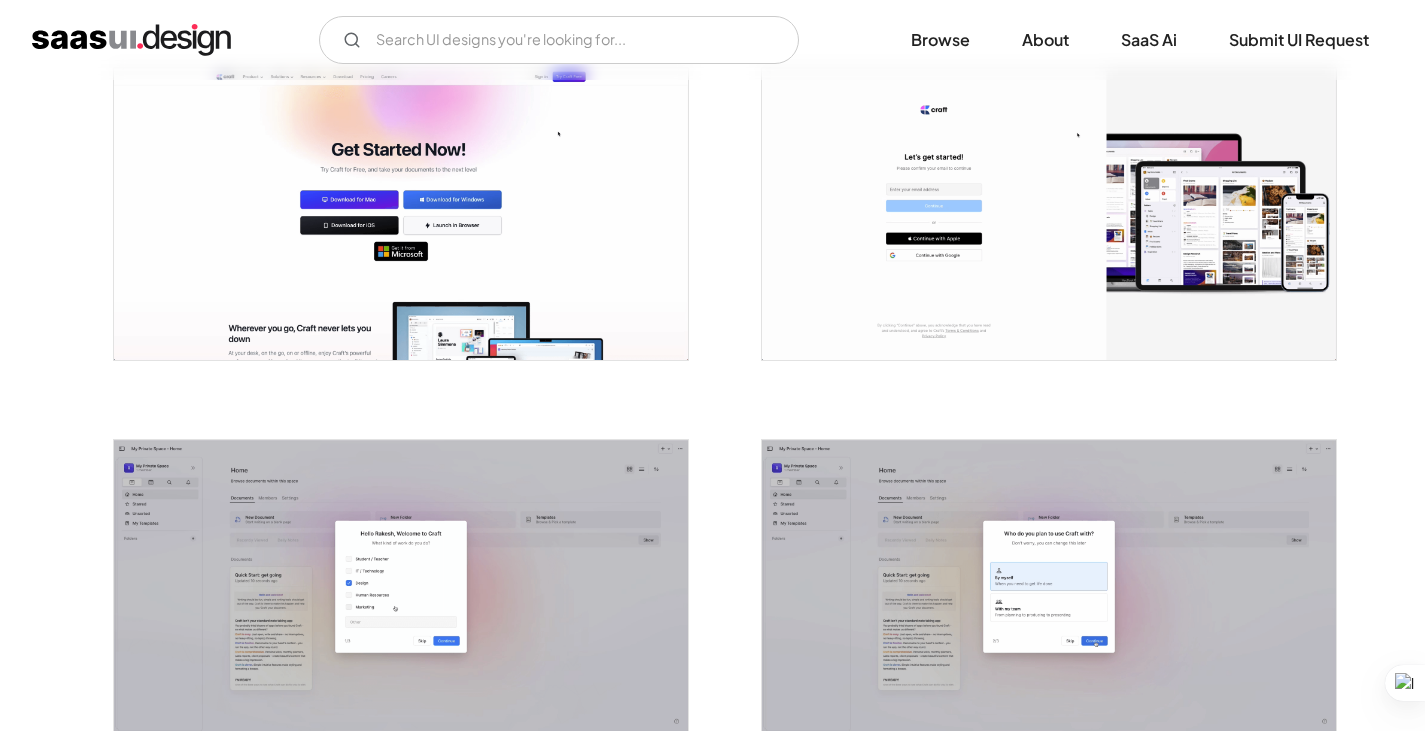 scroll, scrollTop: 0, scrollLeft: 0, axis: both 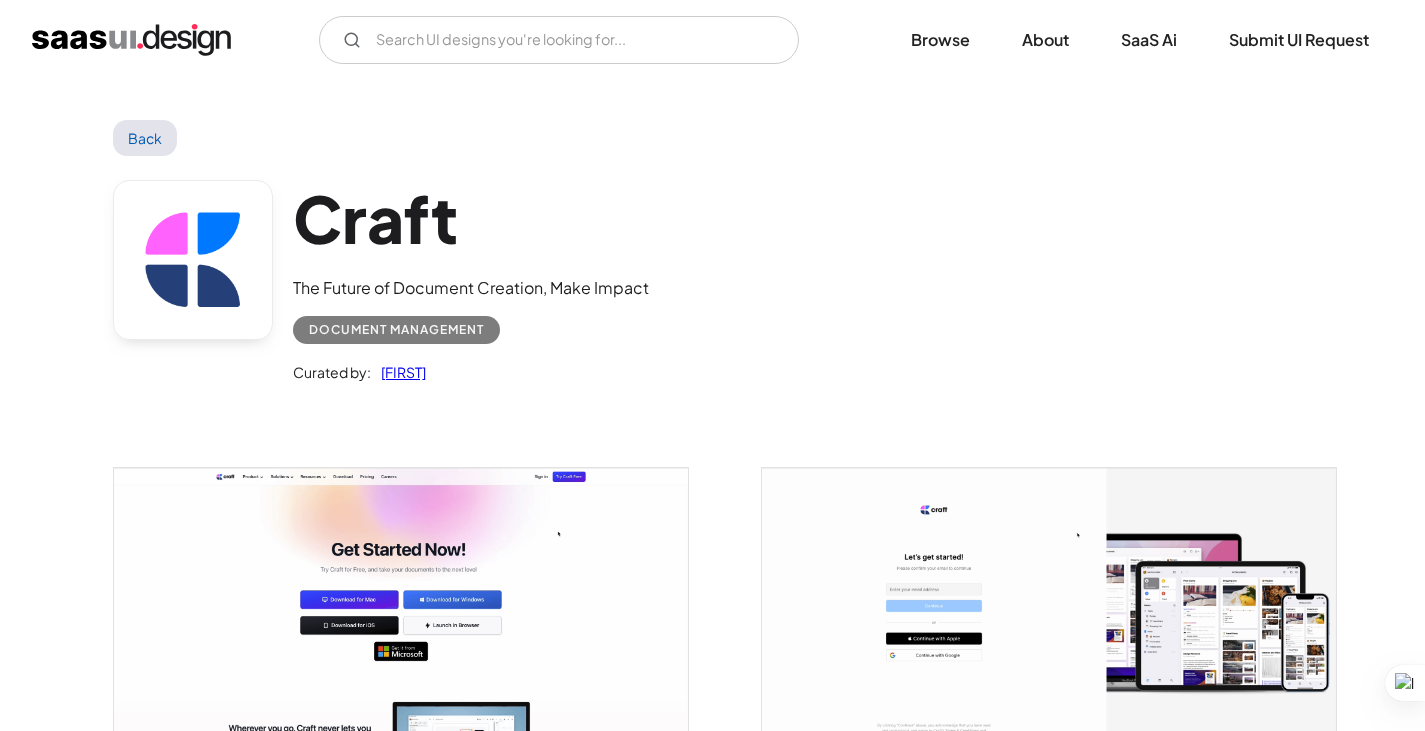 click on "Back" at bounding box center [145, 138] 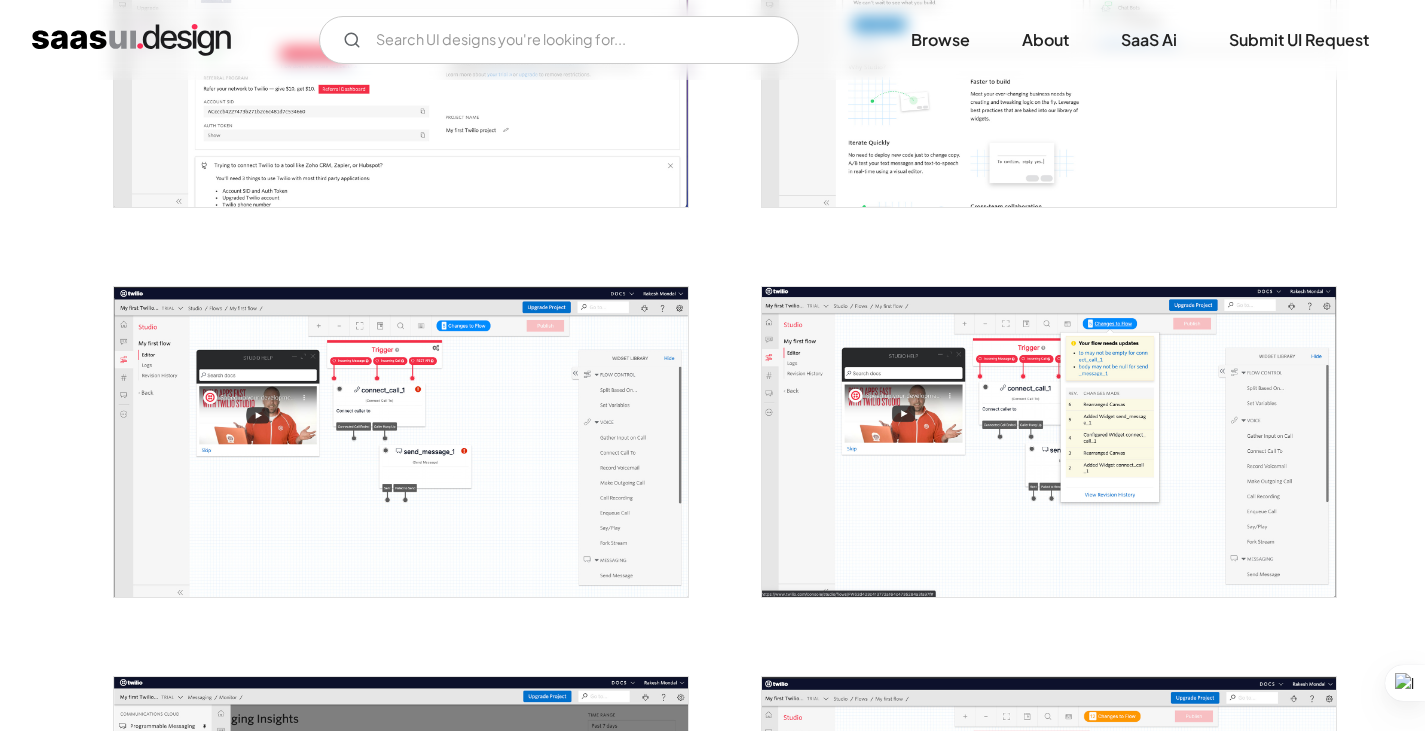 scroll, scrollTop: 1100, scrollLeft: 0, axis: vertical 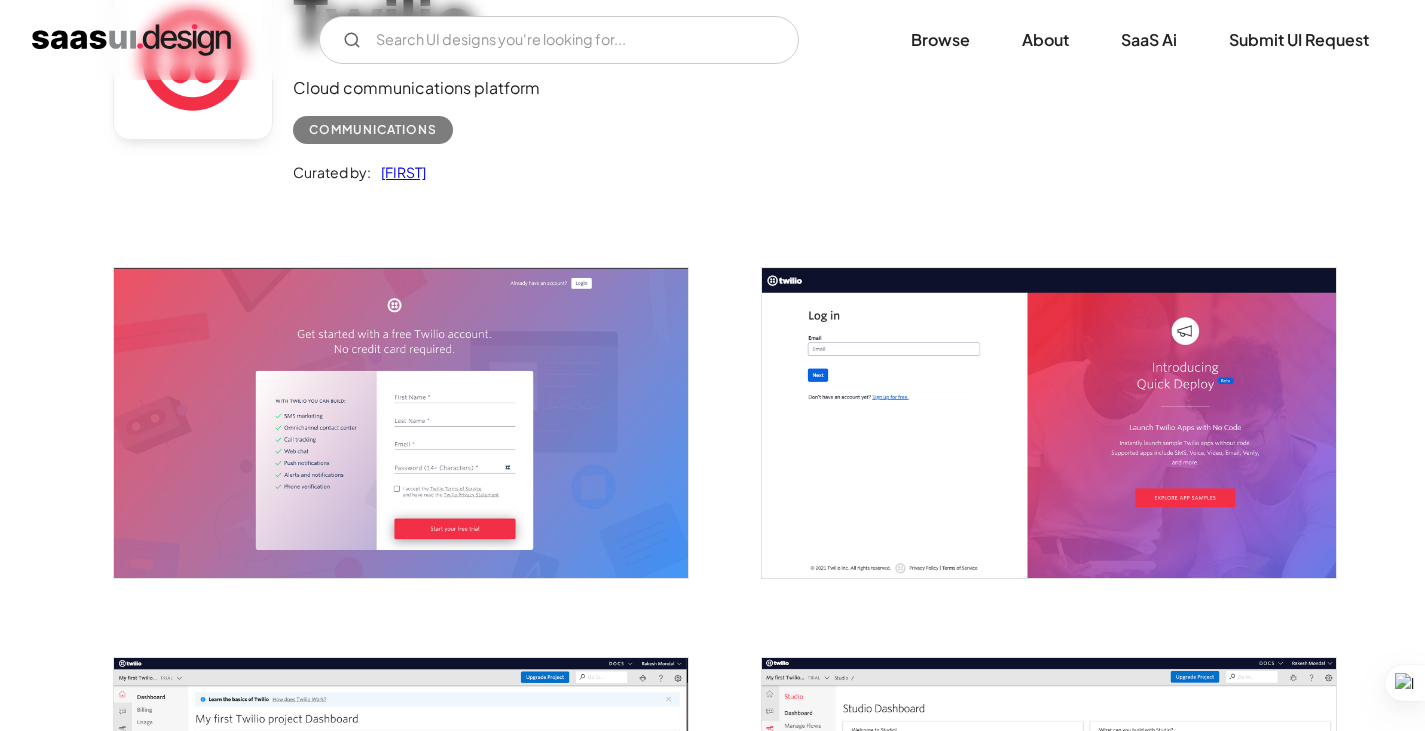 drag, startPoint x: 1025, startPoint y: 423, endPoint x: 486, endPoint y: 227, distance: 573.5303 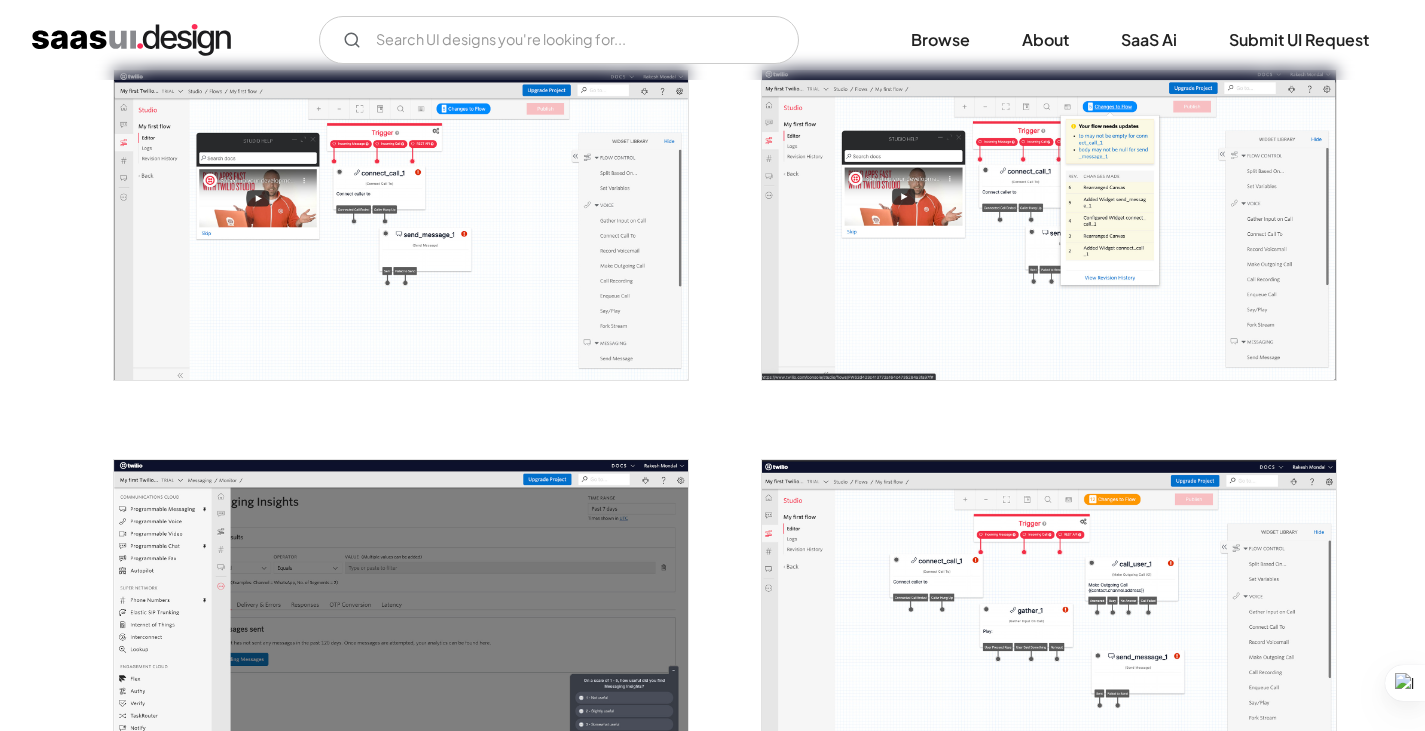 scroll, scrollTop: 1400, scrollLeft: 0, axis: vertical 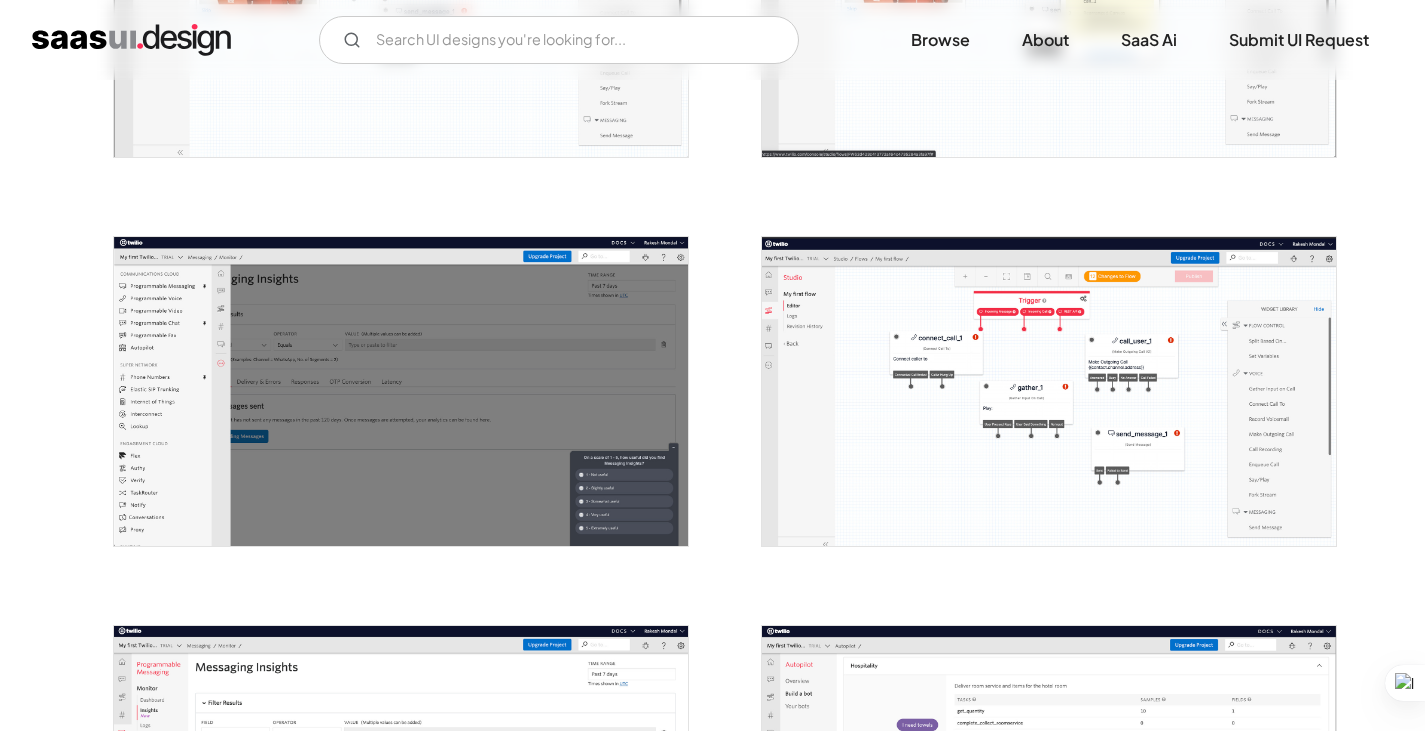 click at bounding box center (401, 391) 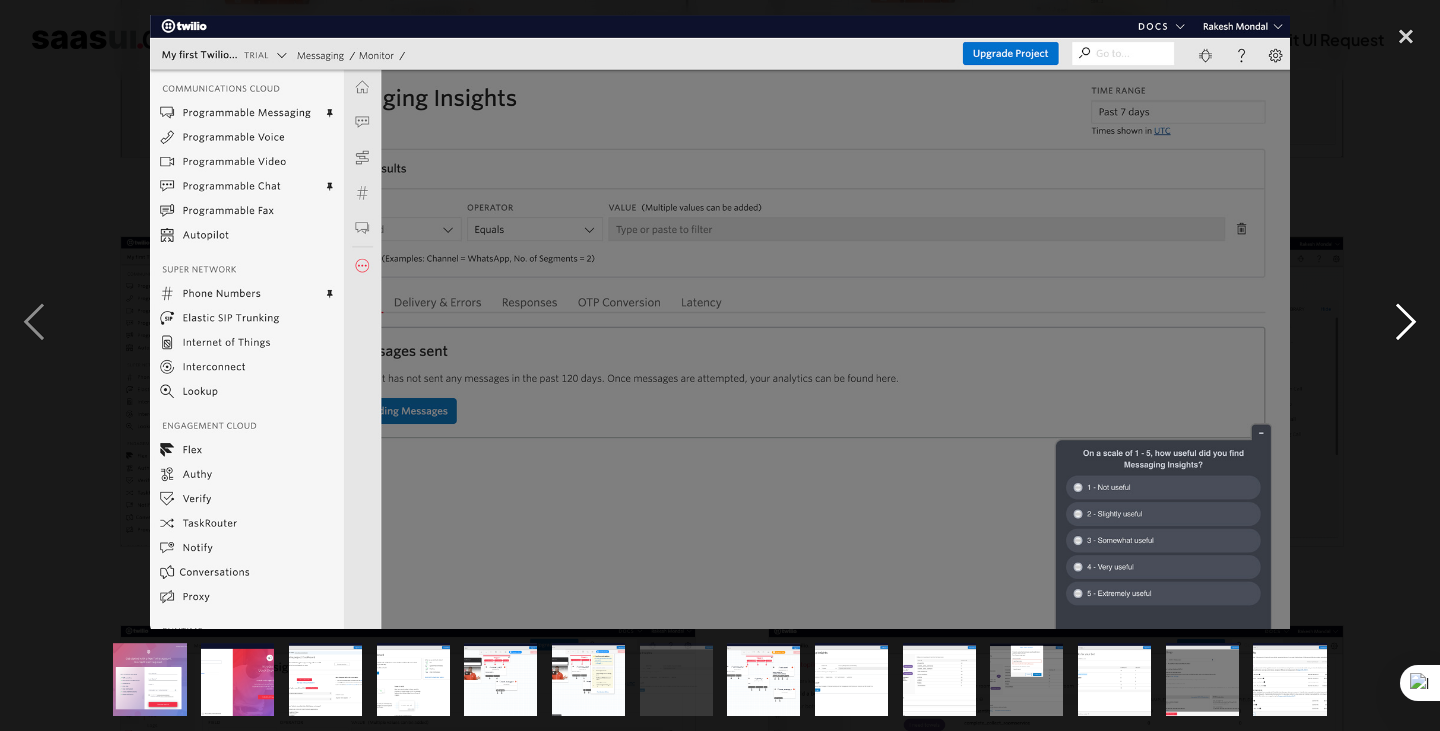 click at bounding box center [1406, 322] 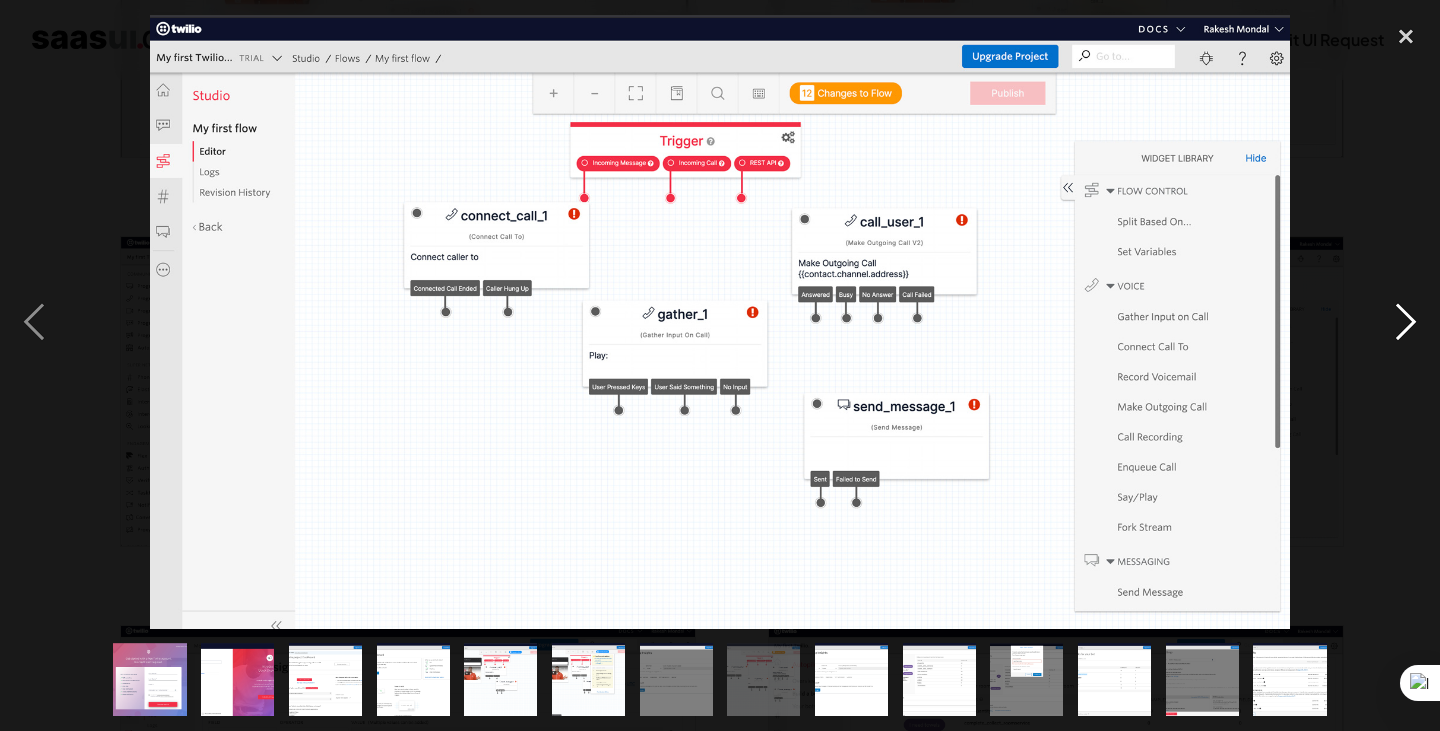 click at bounding box center [1406, 322] 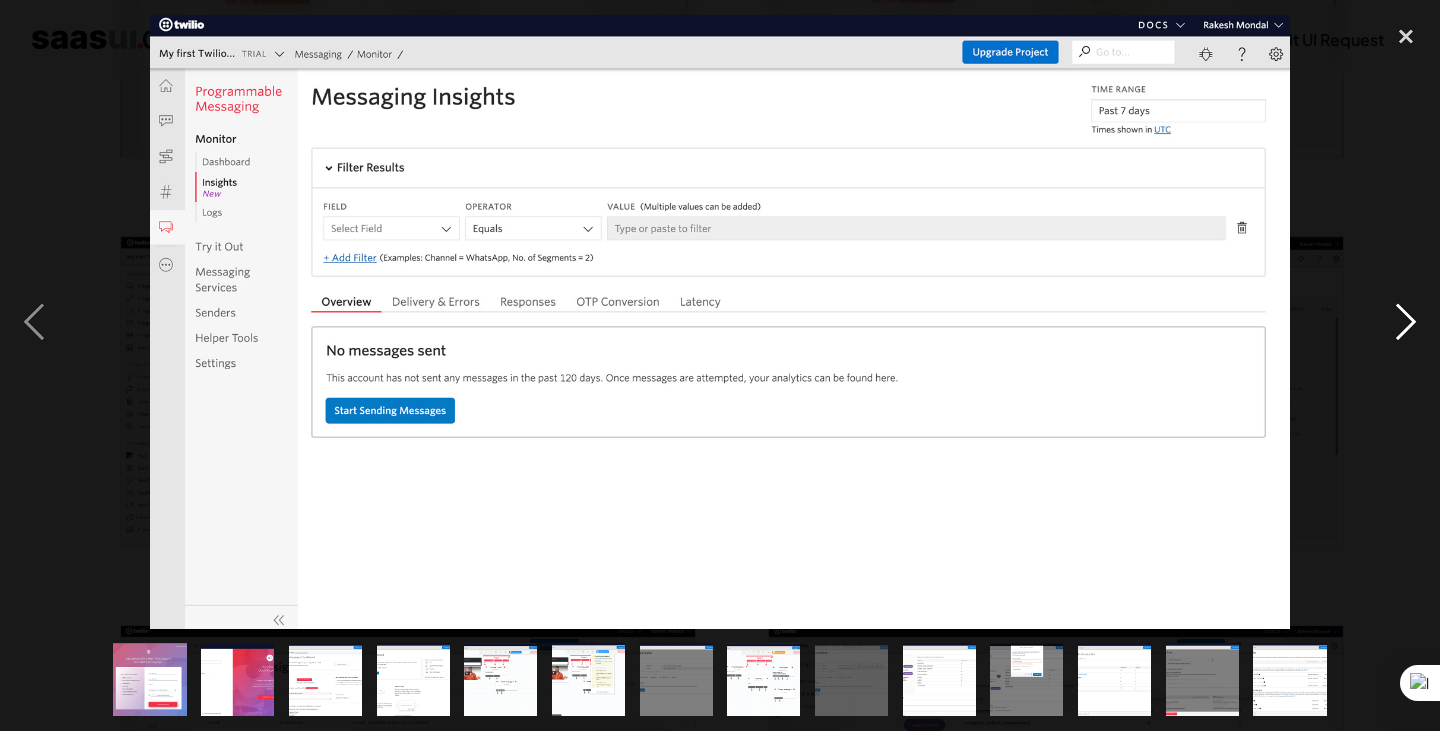 click at bounding box center (1406, 322) 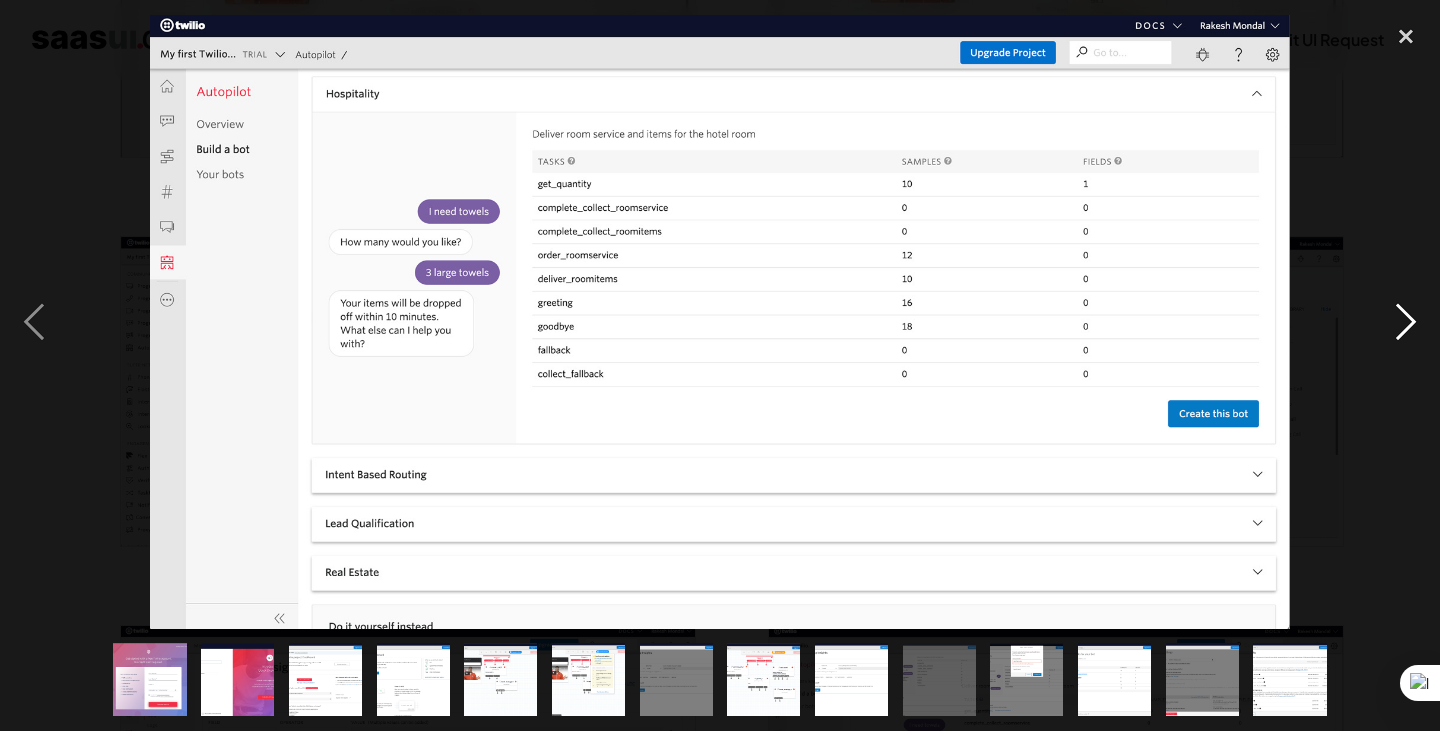 click at bounding box center (1406, 322) 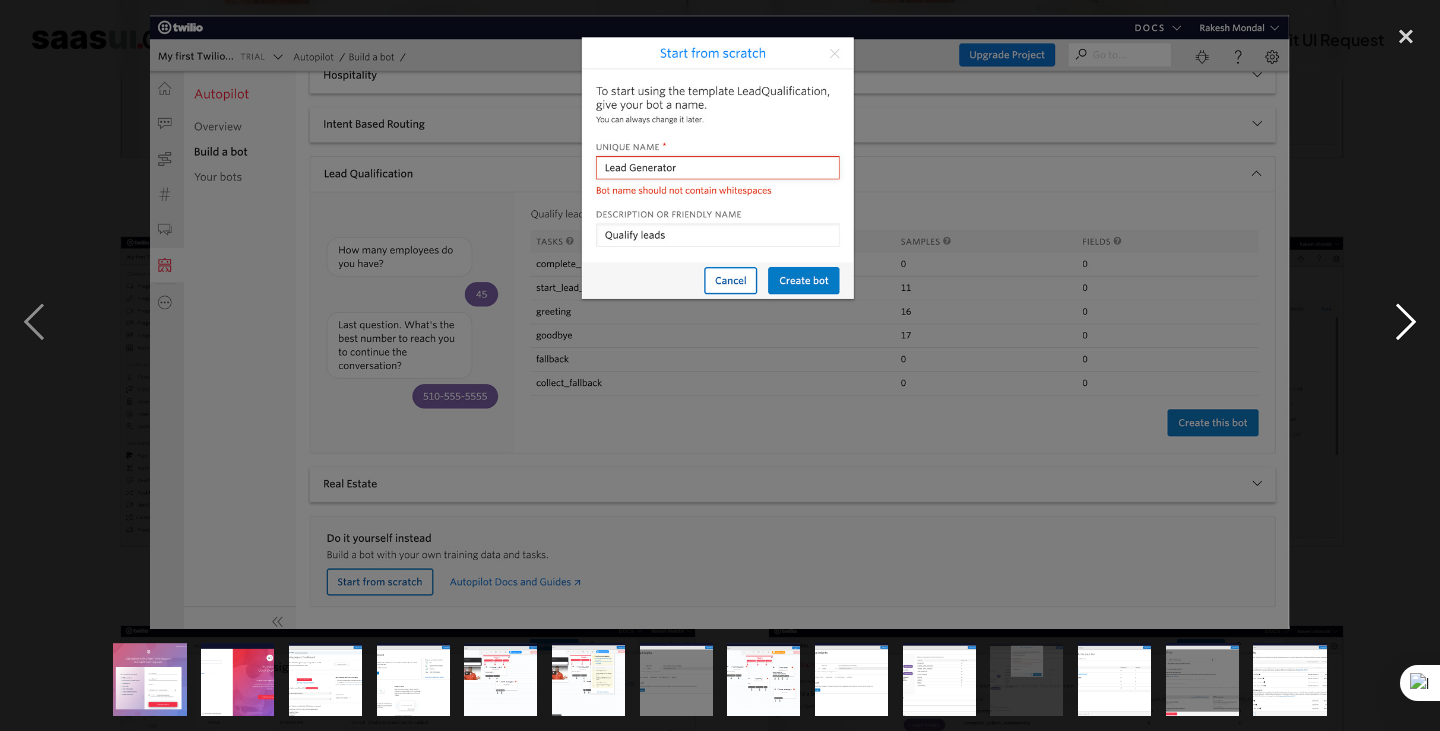 click at bounding box center (1406, 322) 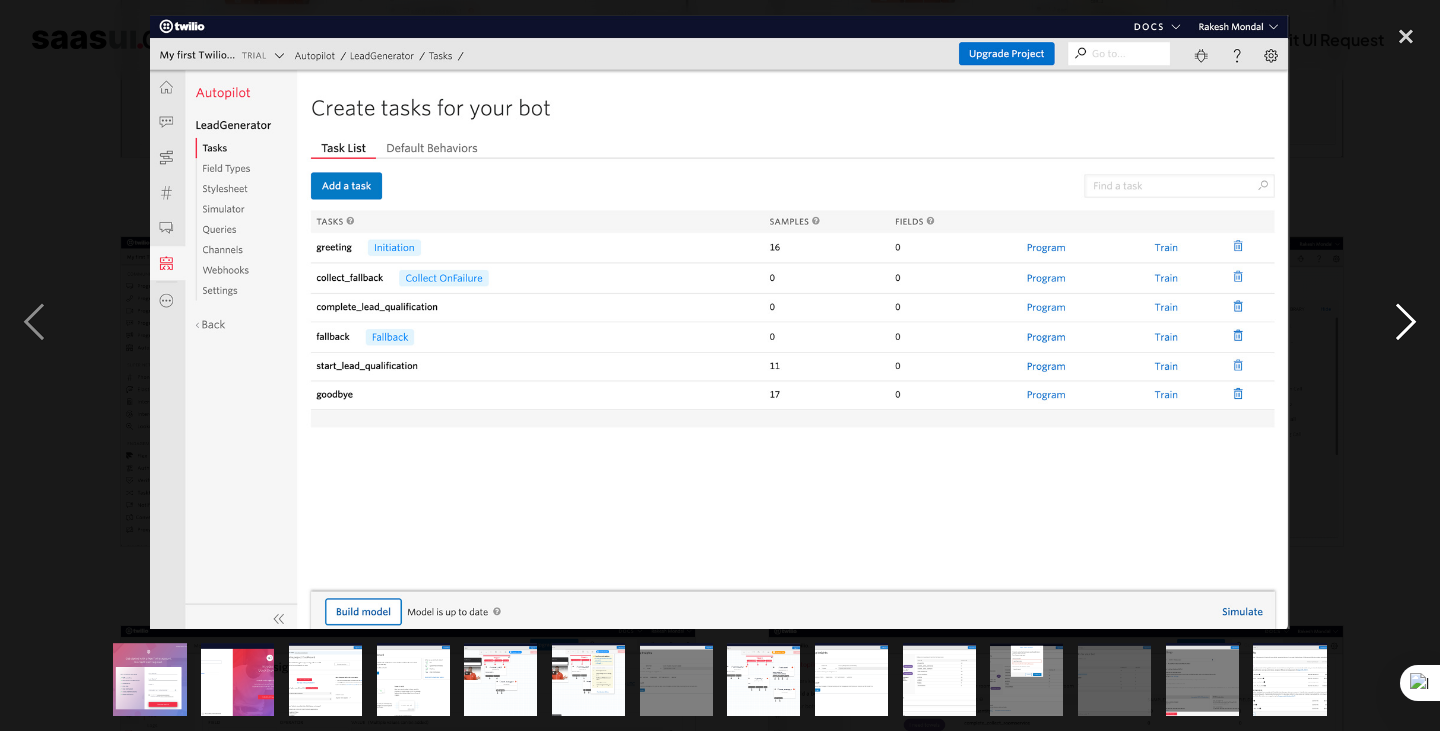 click at bounding box center (1406, 322) 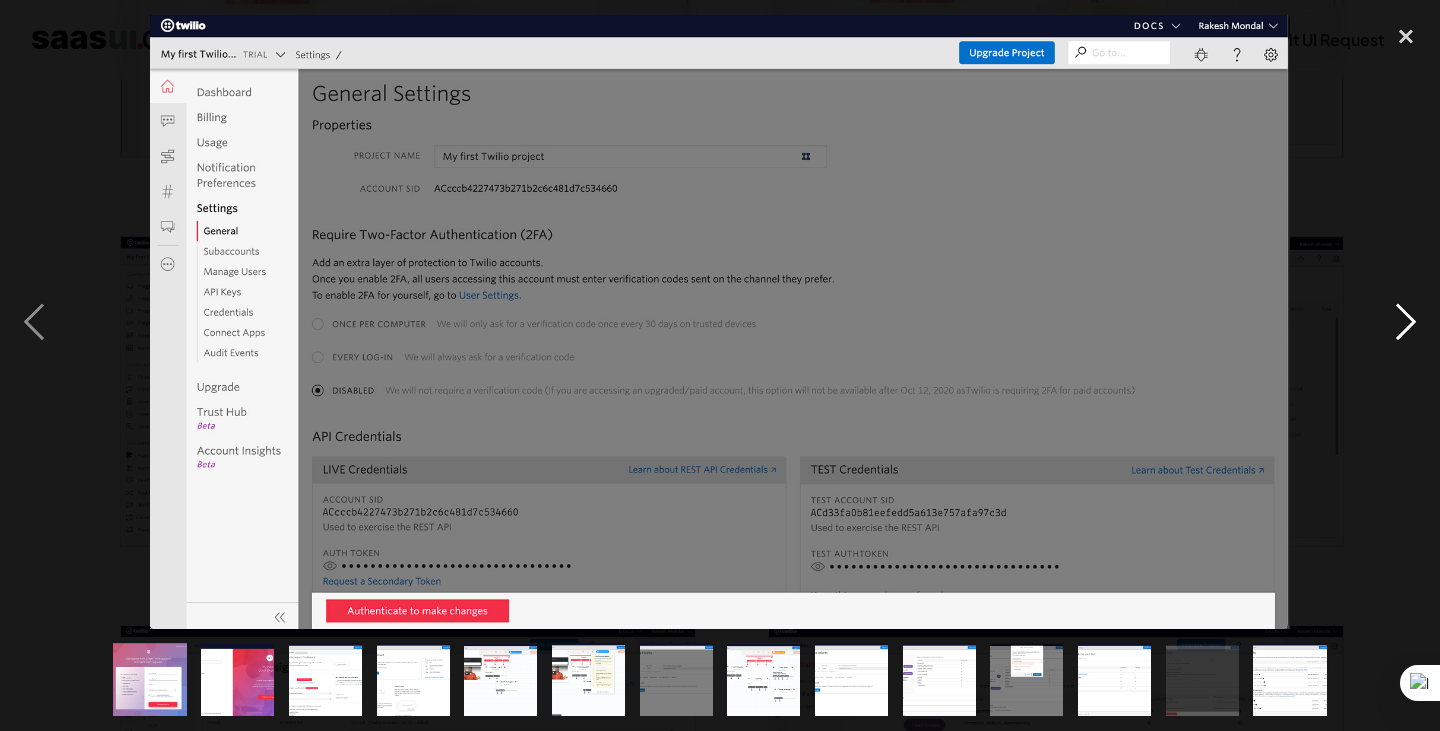 click at bounding box center (1406, 322) 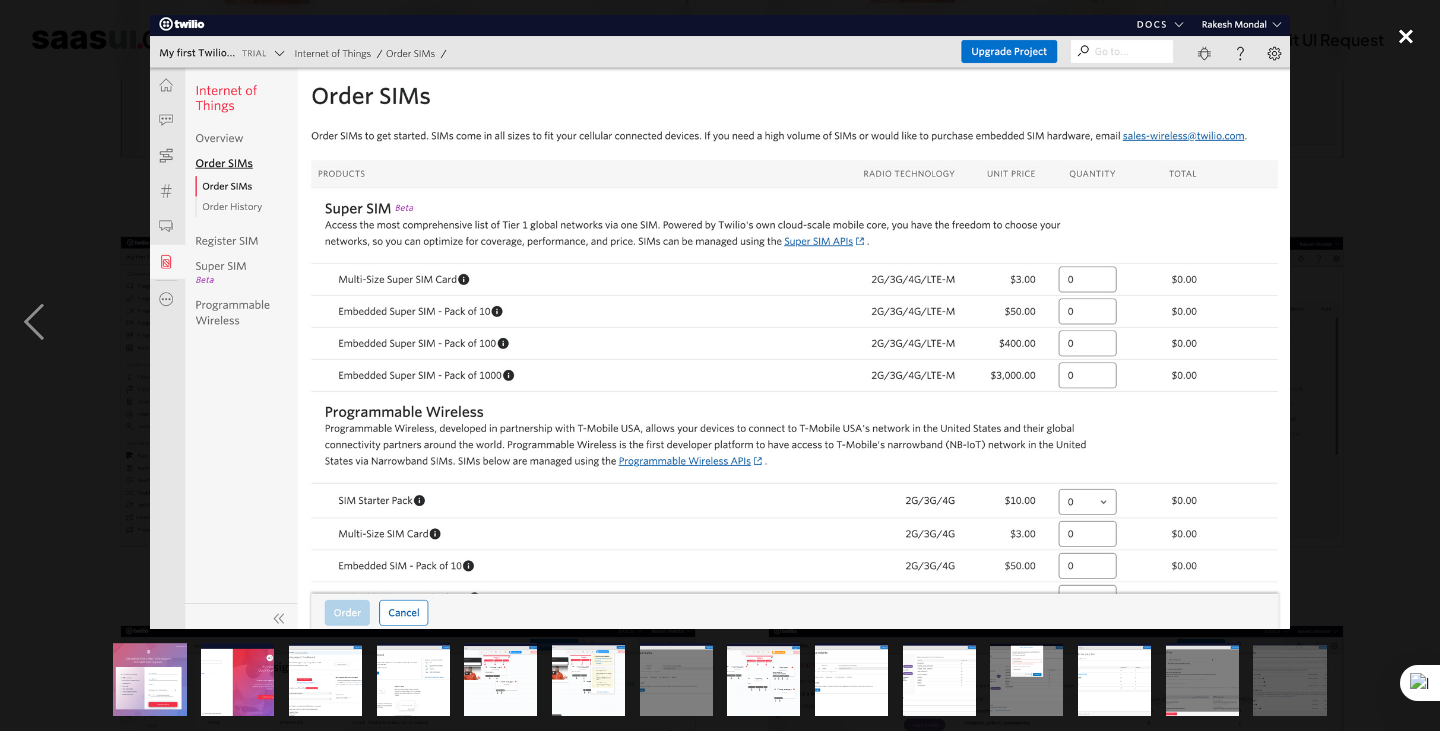 click at bounding box center [1406, 37] 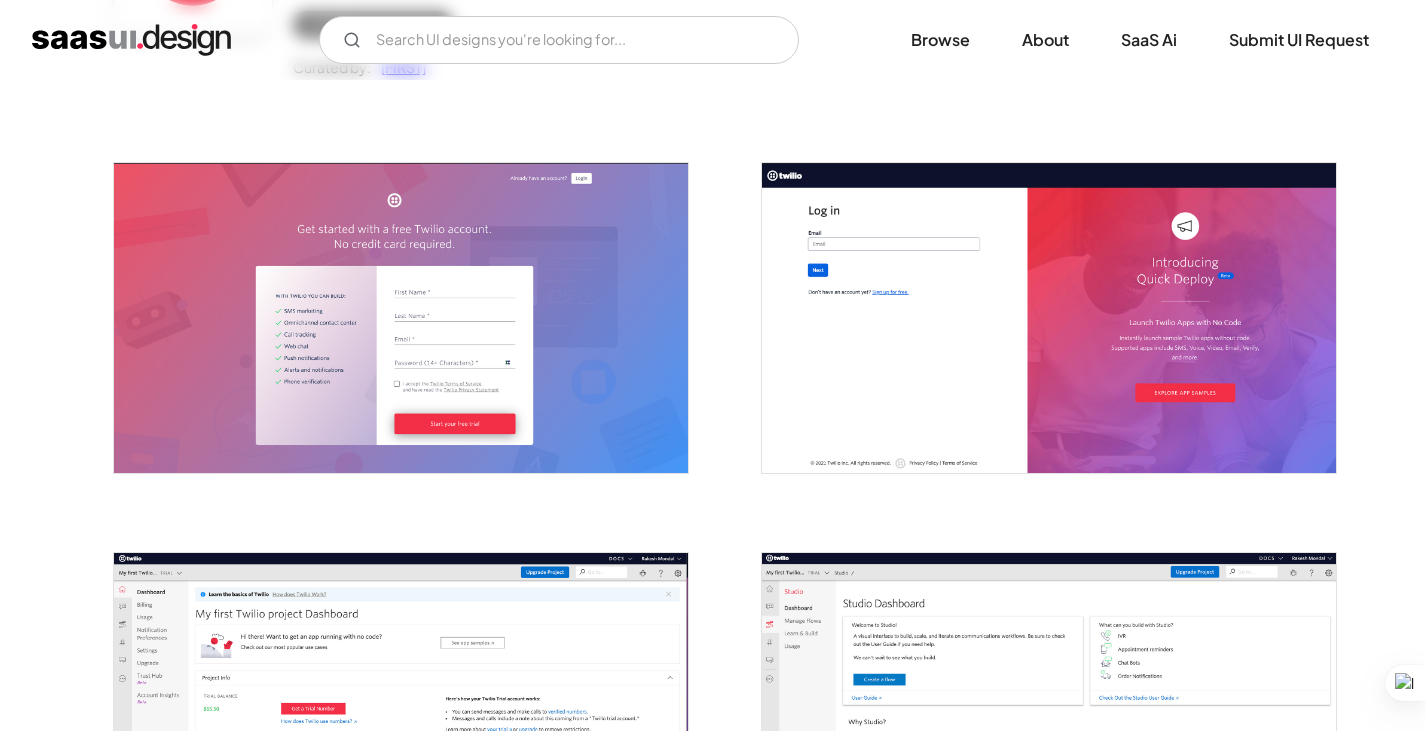 scroll, scrollTop: 0, scrollLeft: 0, axis: both 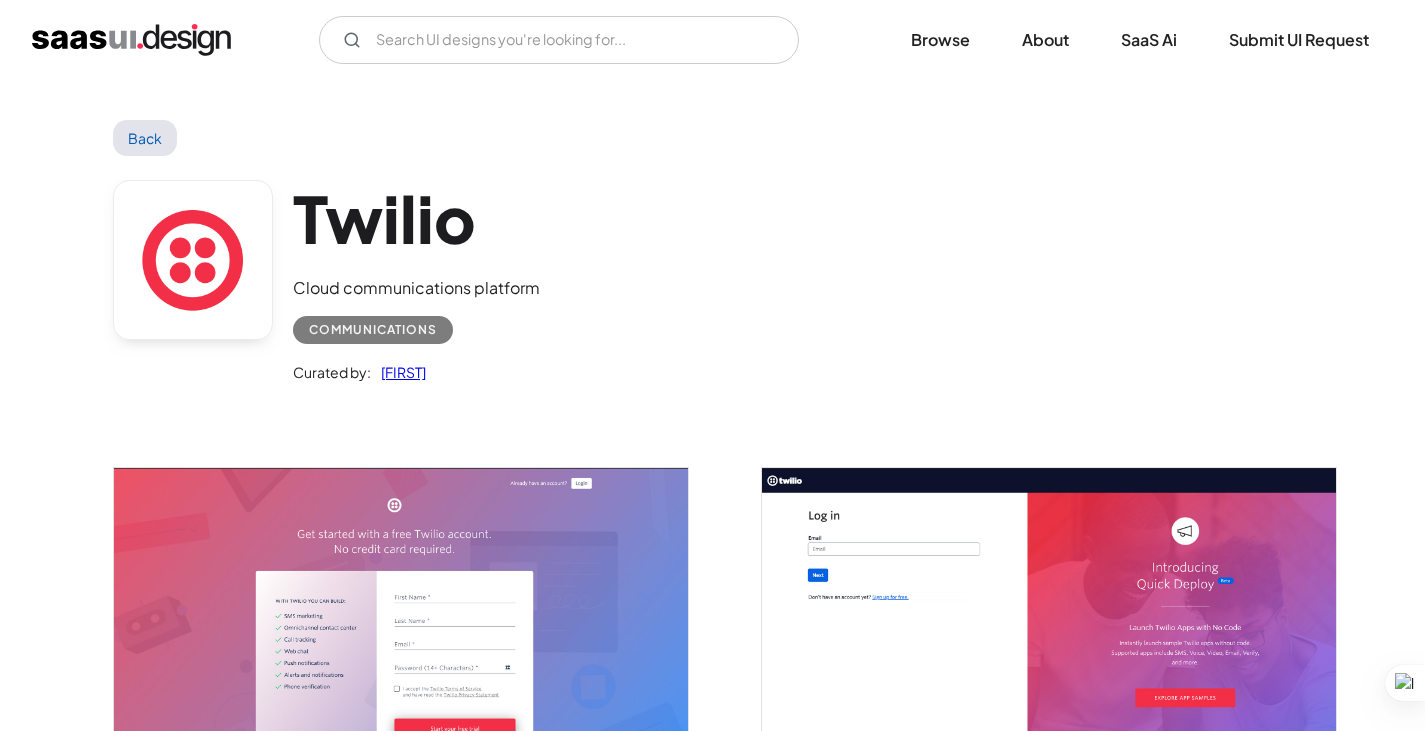 click on "Back" at bounding box center (145, 138) 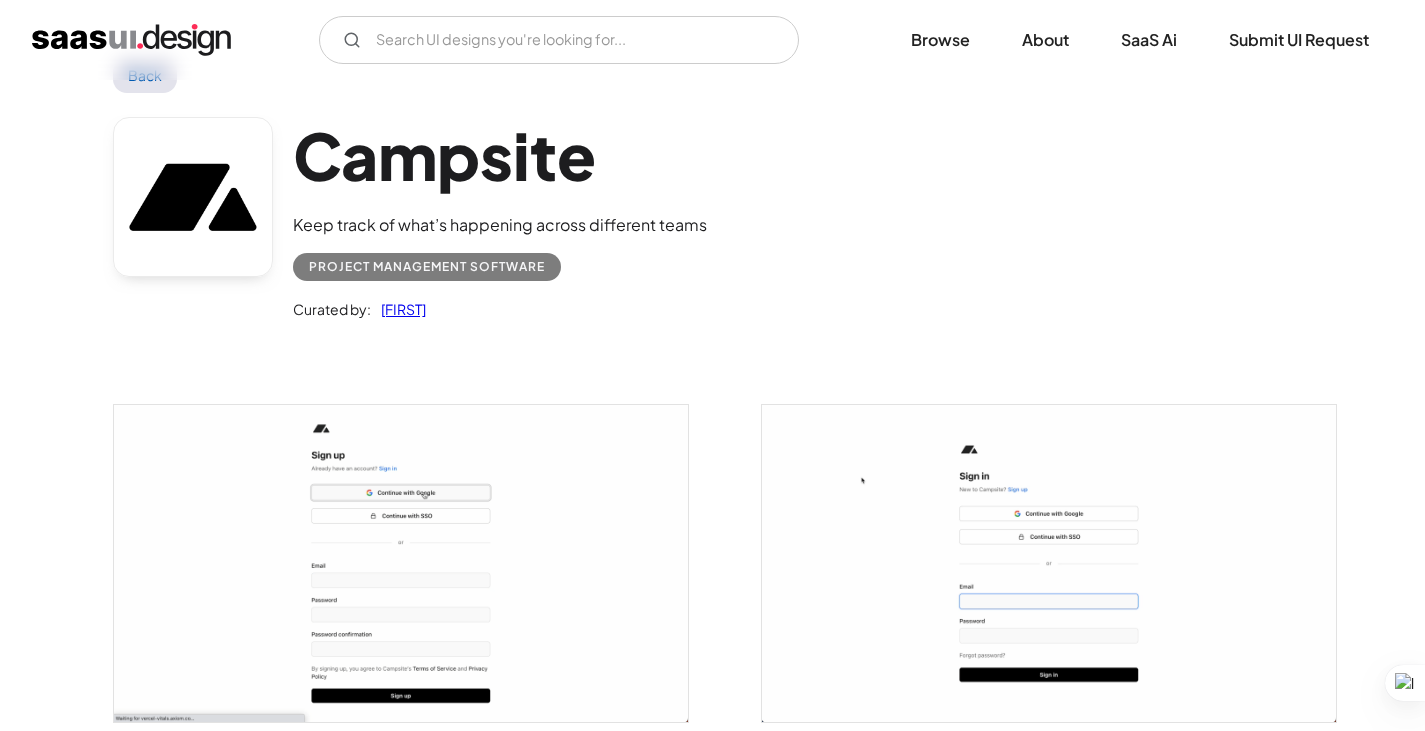 scroll, scrollTop: 0, scrollLeft: 0, axis: both 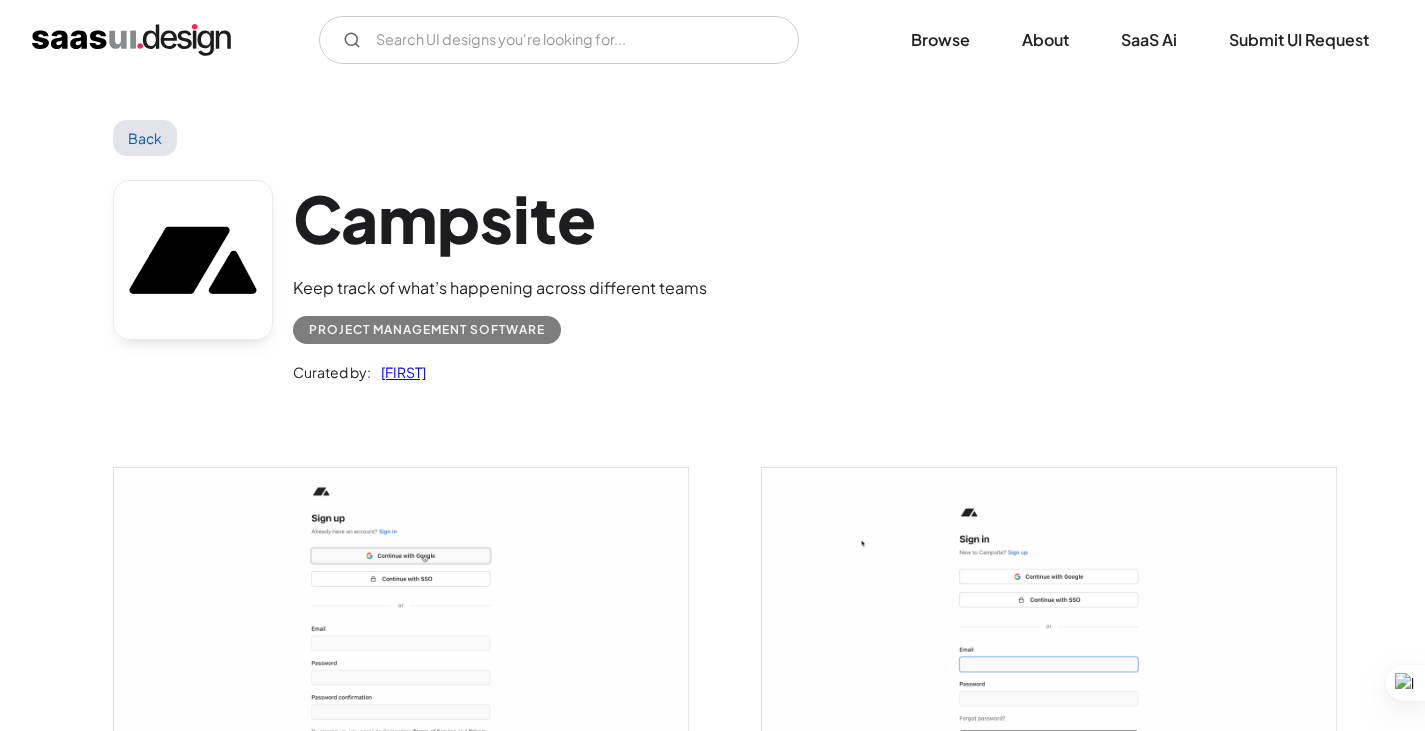 click on "Back" at bounding box center [145, 138] 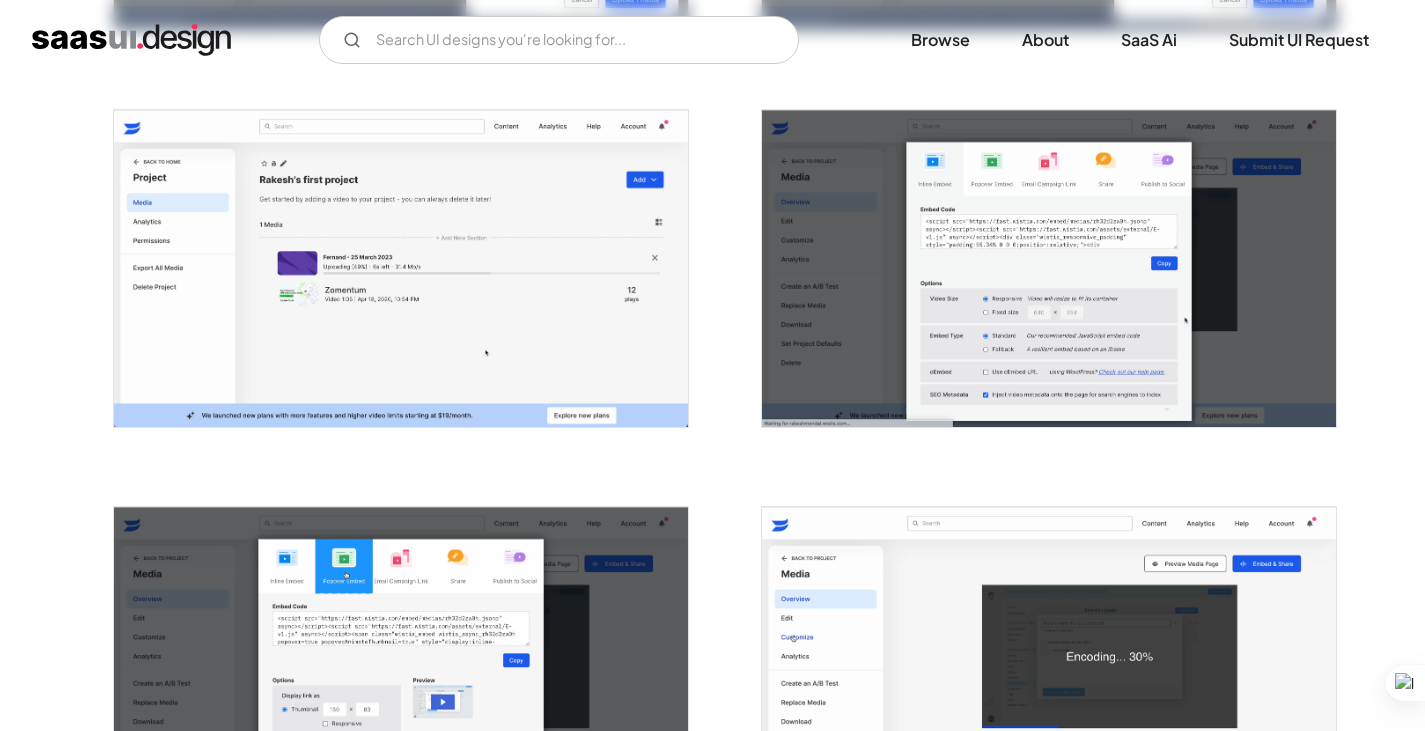 scroll, scrollTop: 1400, scrollLeft: 0, axis: vertical 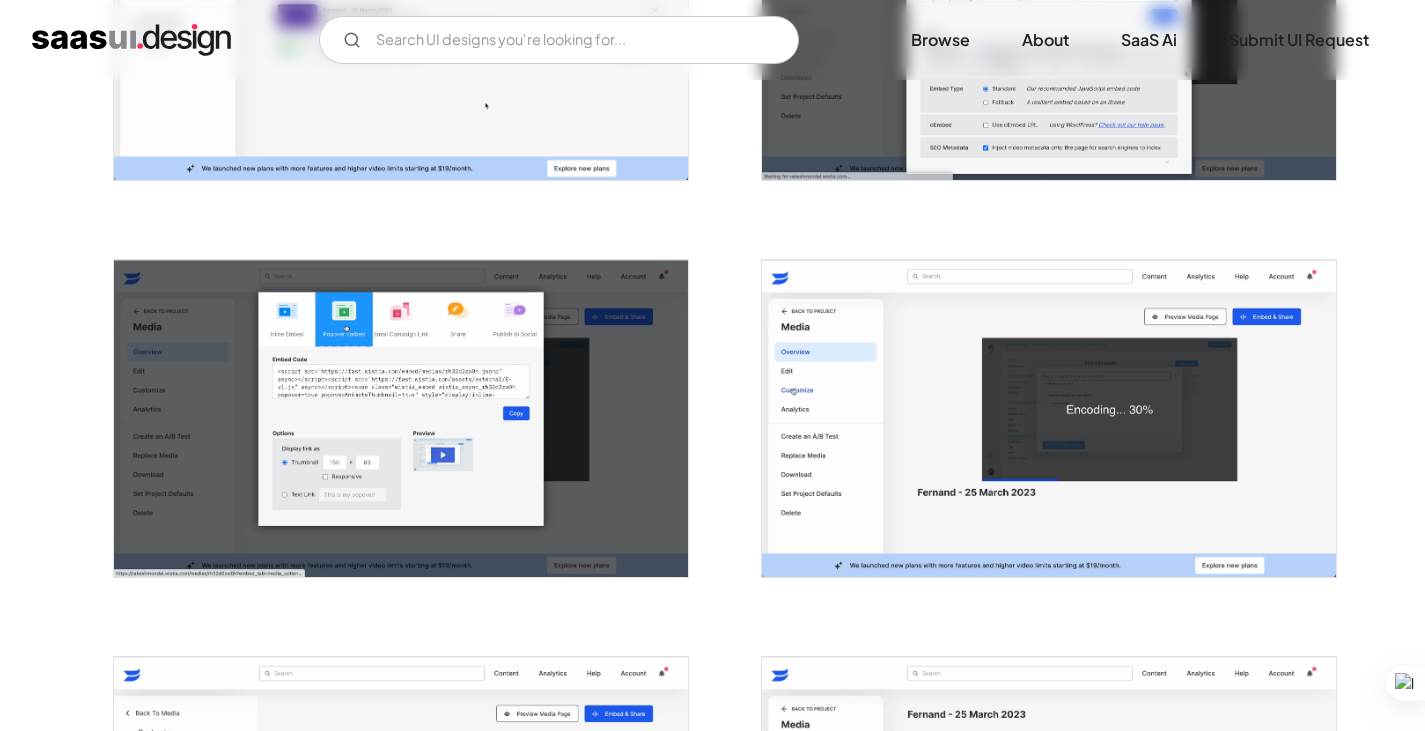 click at bounding box center (401, 418) 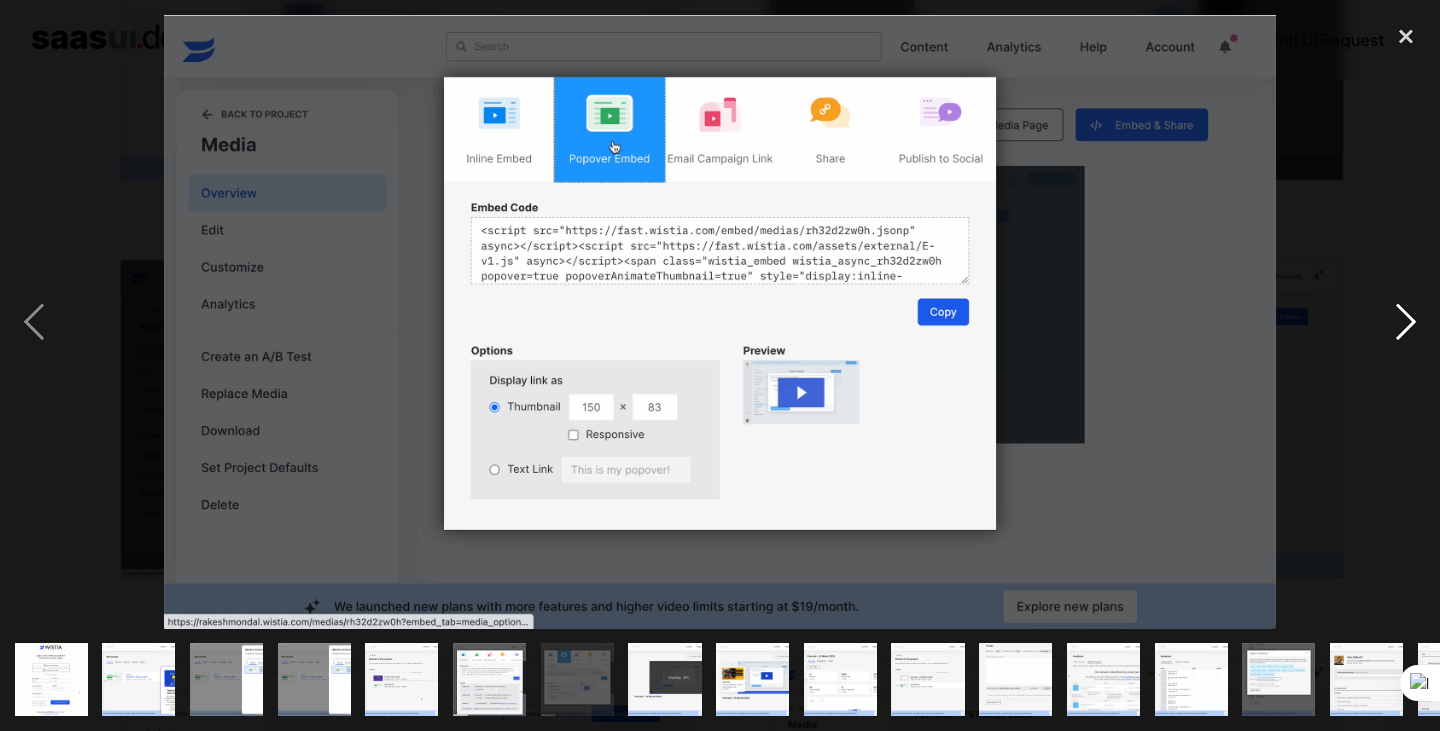 click at bounding box center (1406, 322) 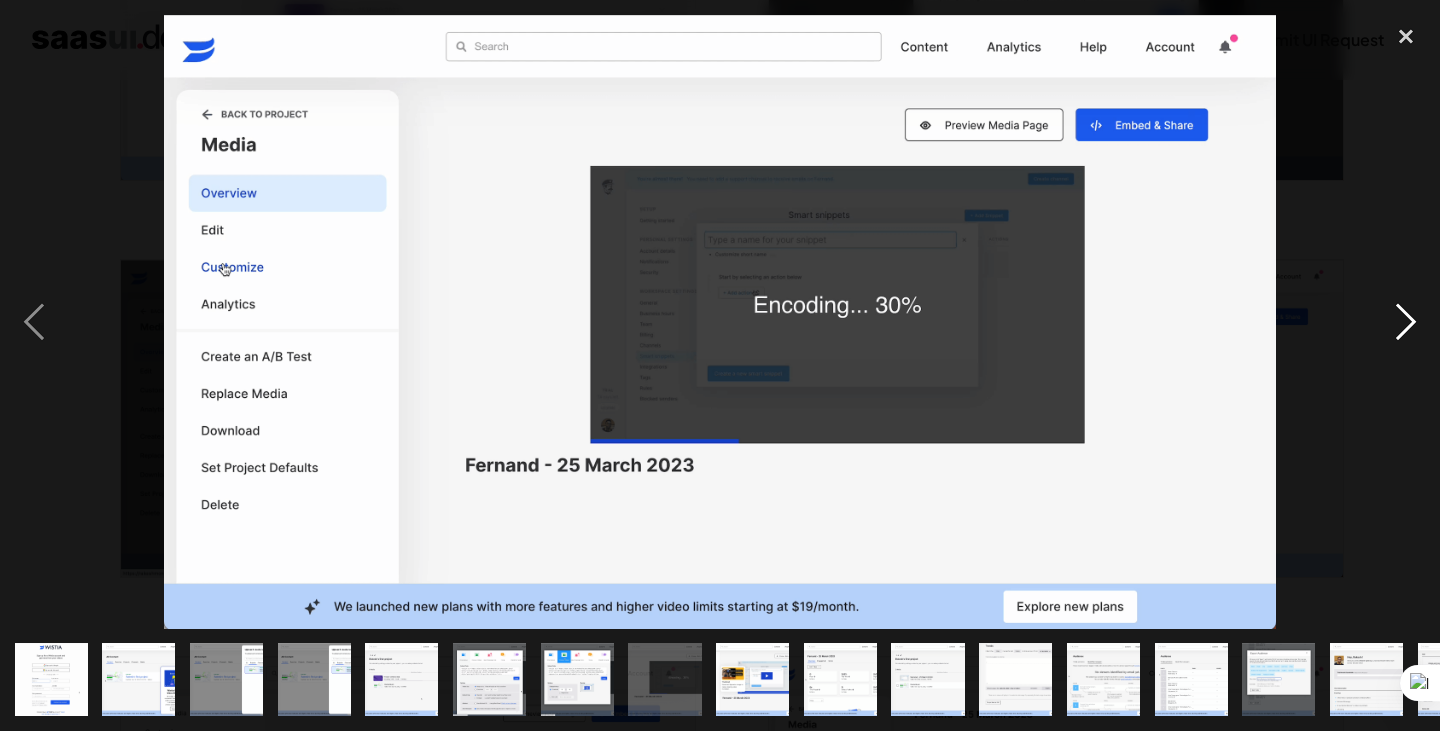 click at bounding box center [1406, 322] 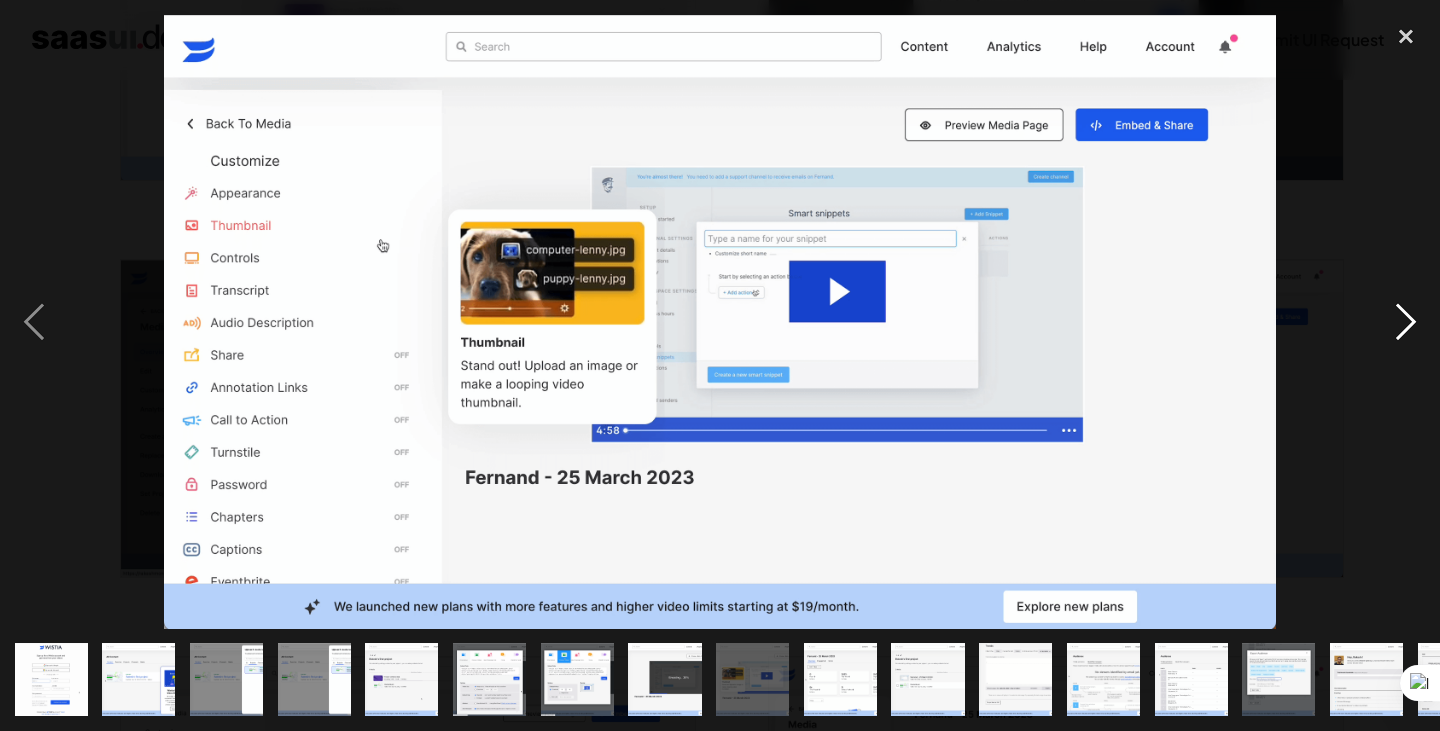 click at bounding box center [1406, 322] 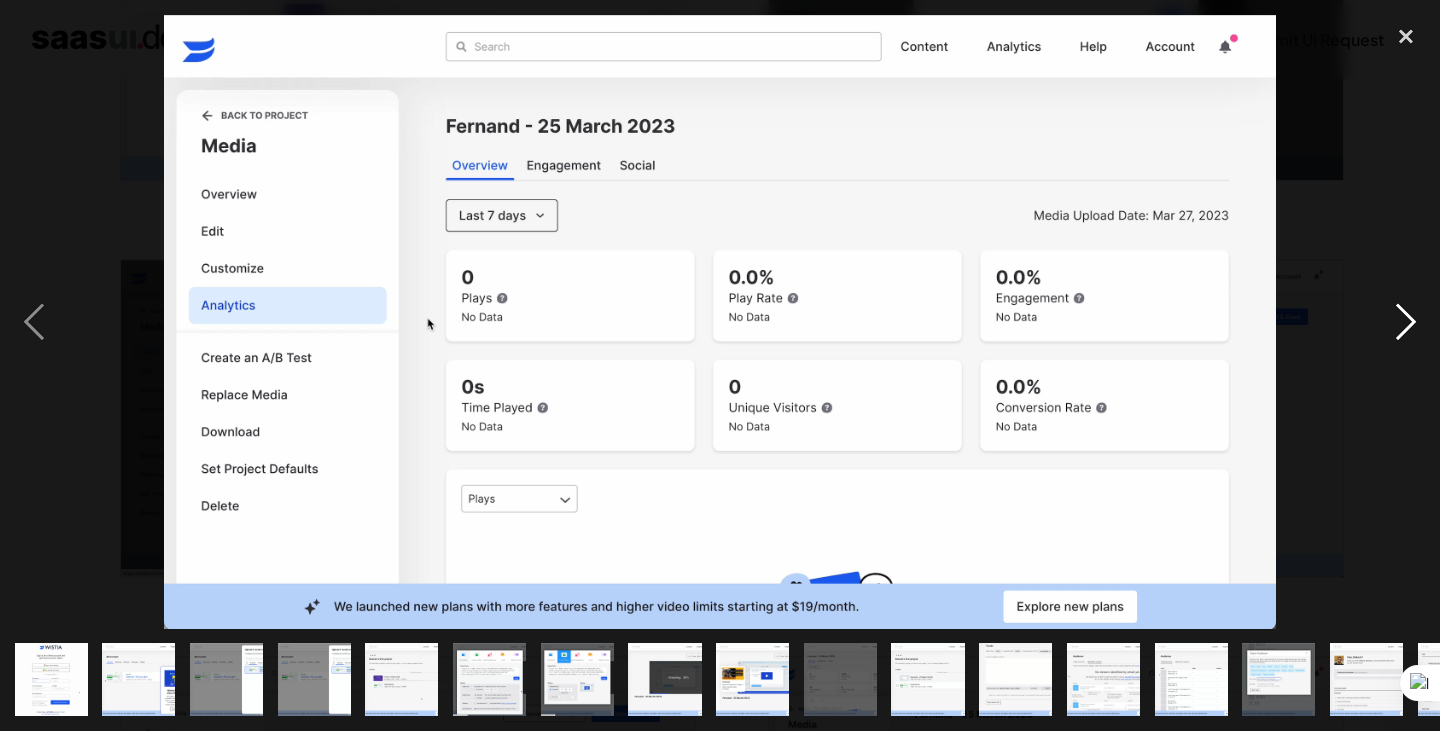 click at bounding box center (1406, 322) 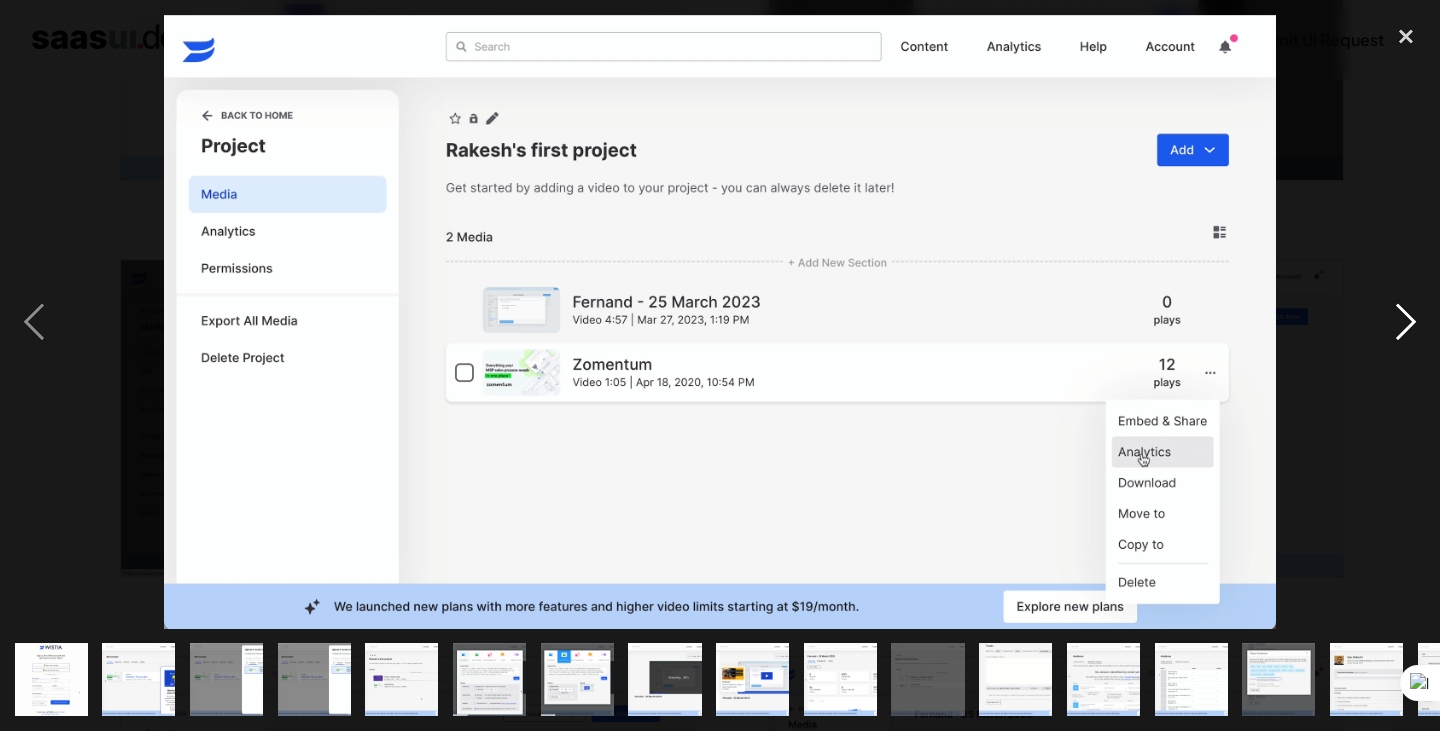 click at bounding box center [1406, 322] 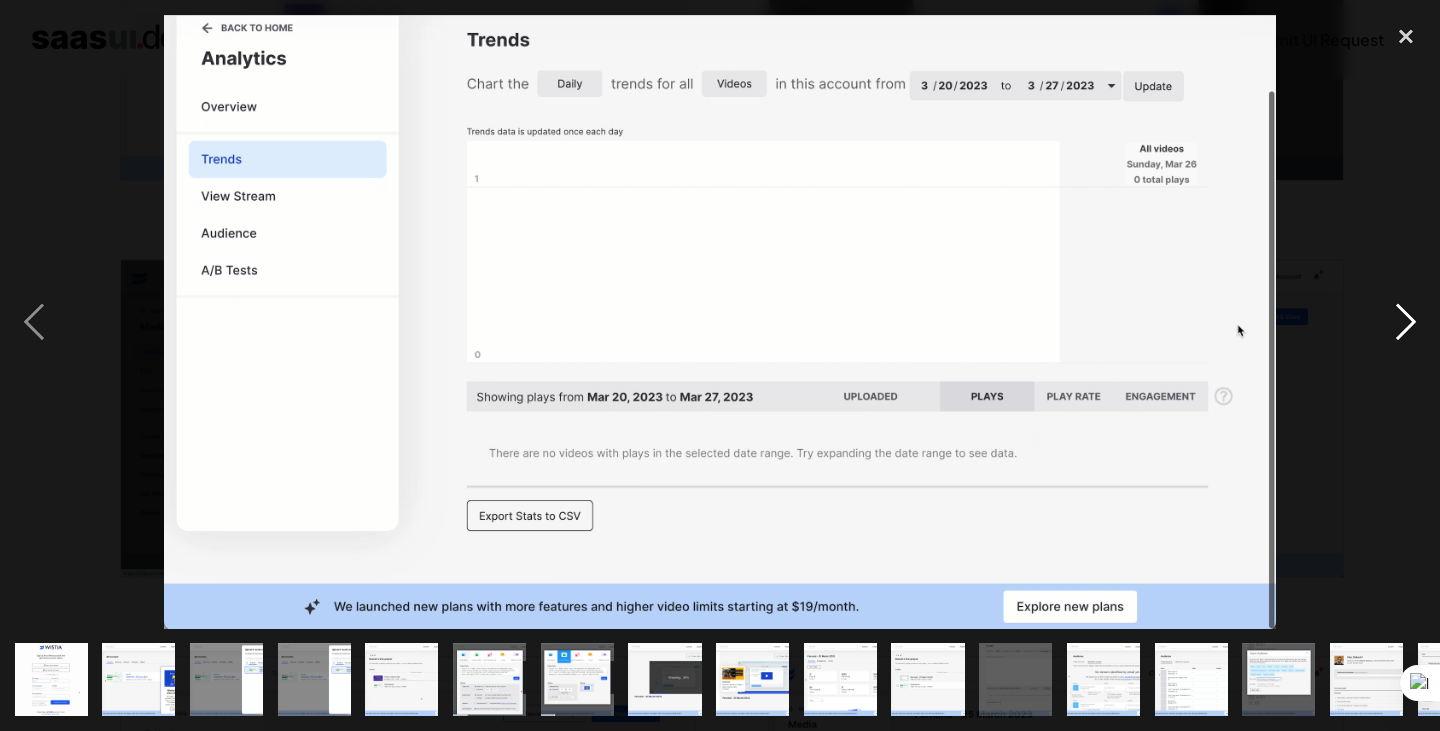 click at bounding box center (1406, 322) 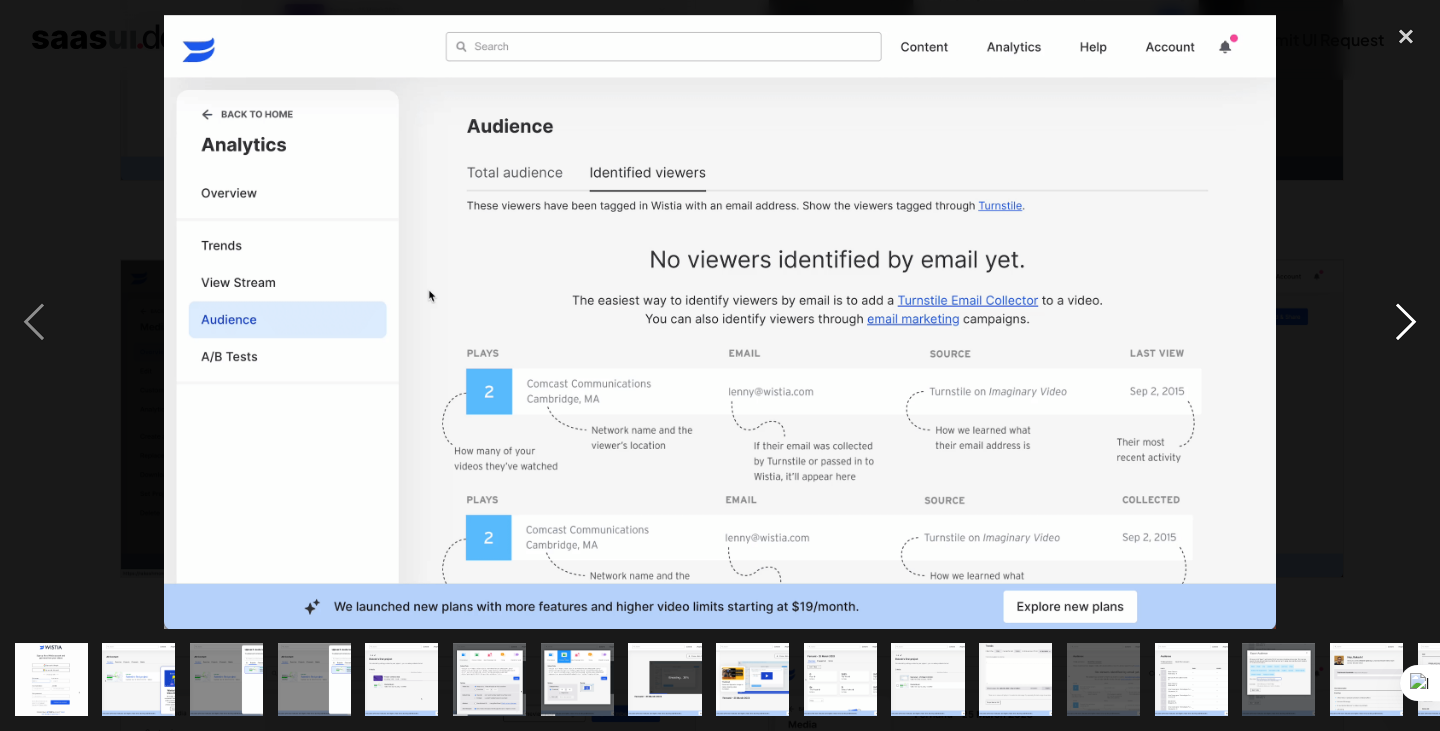 click at bounding box center (1406, 322) 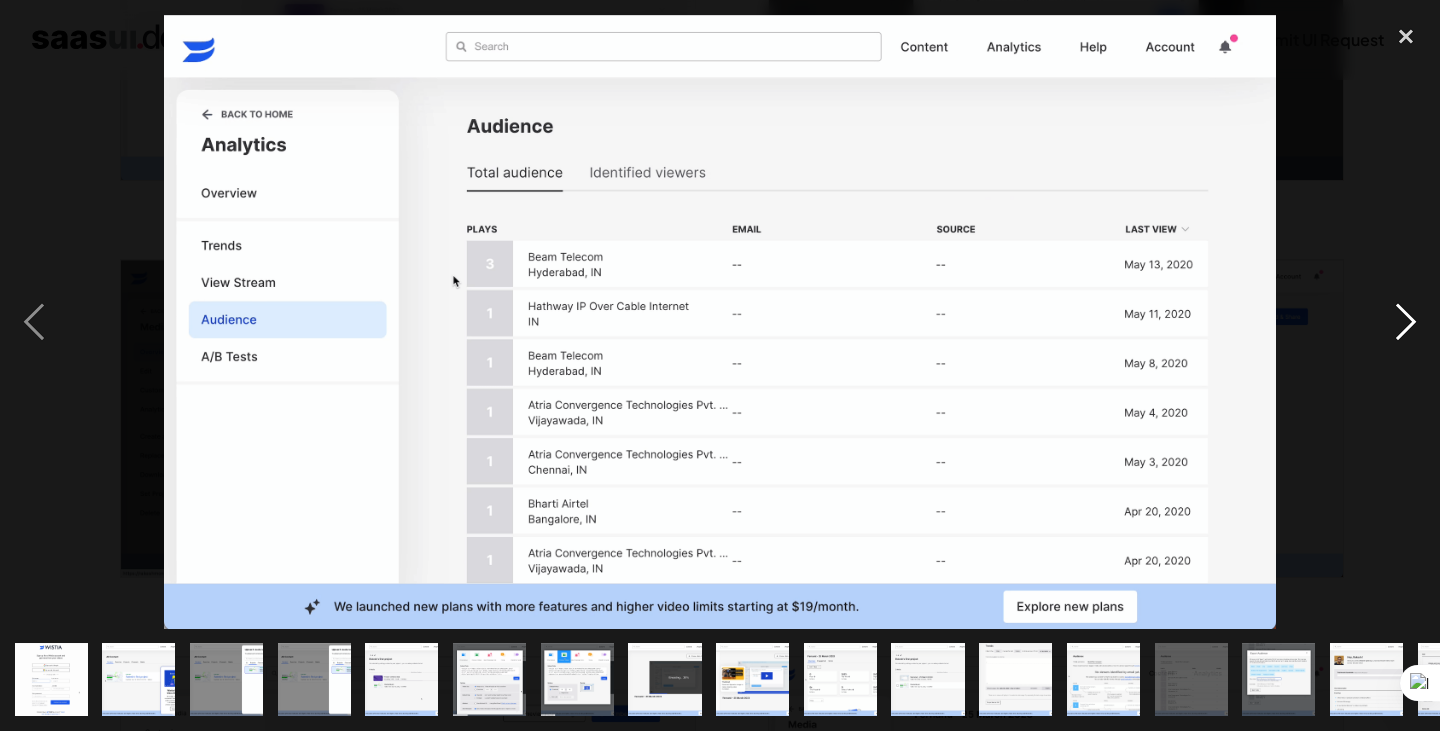 click at bounding box center (1406, 322) 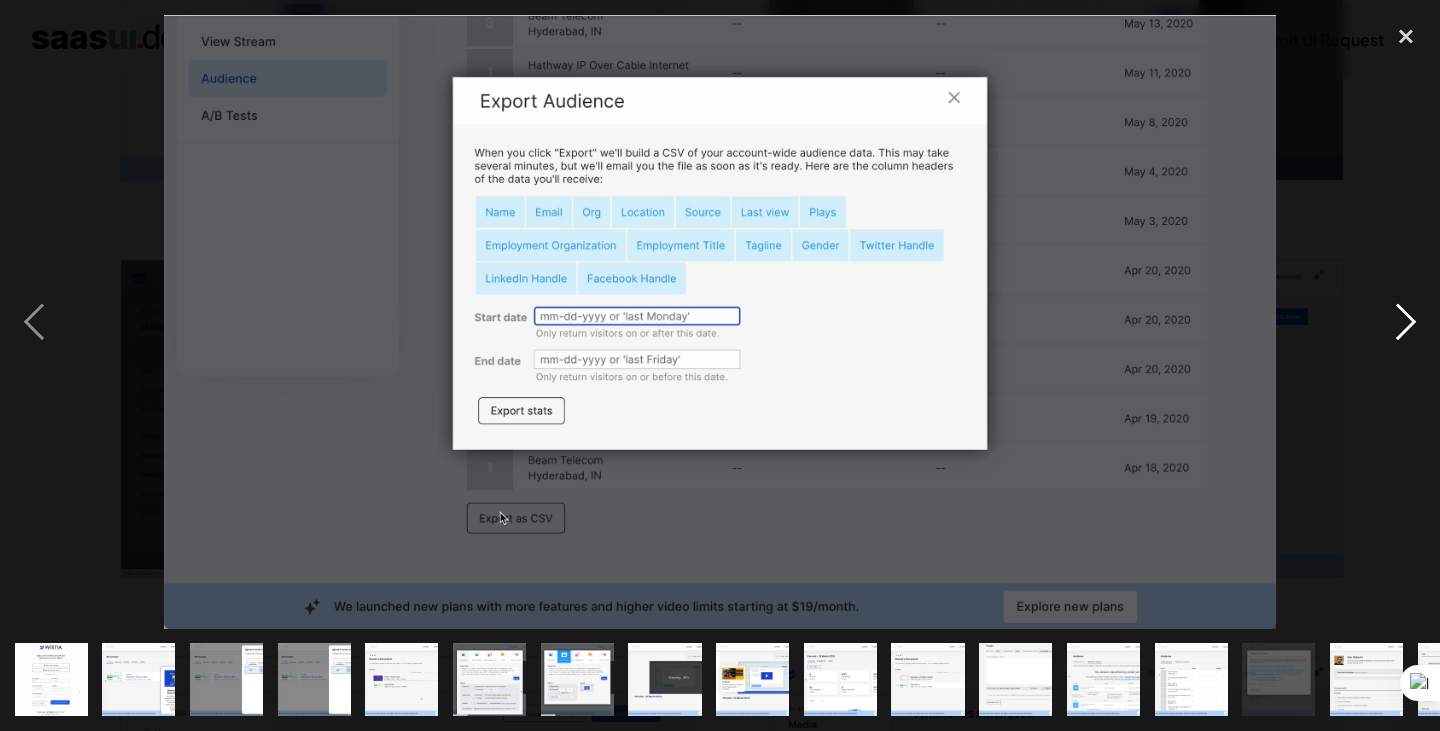 click at bounding box center (1406, 322) 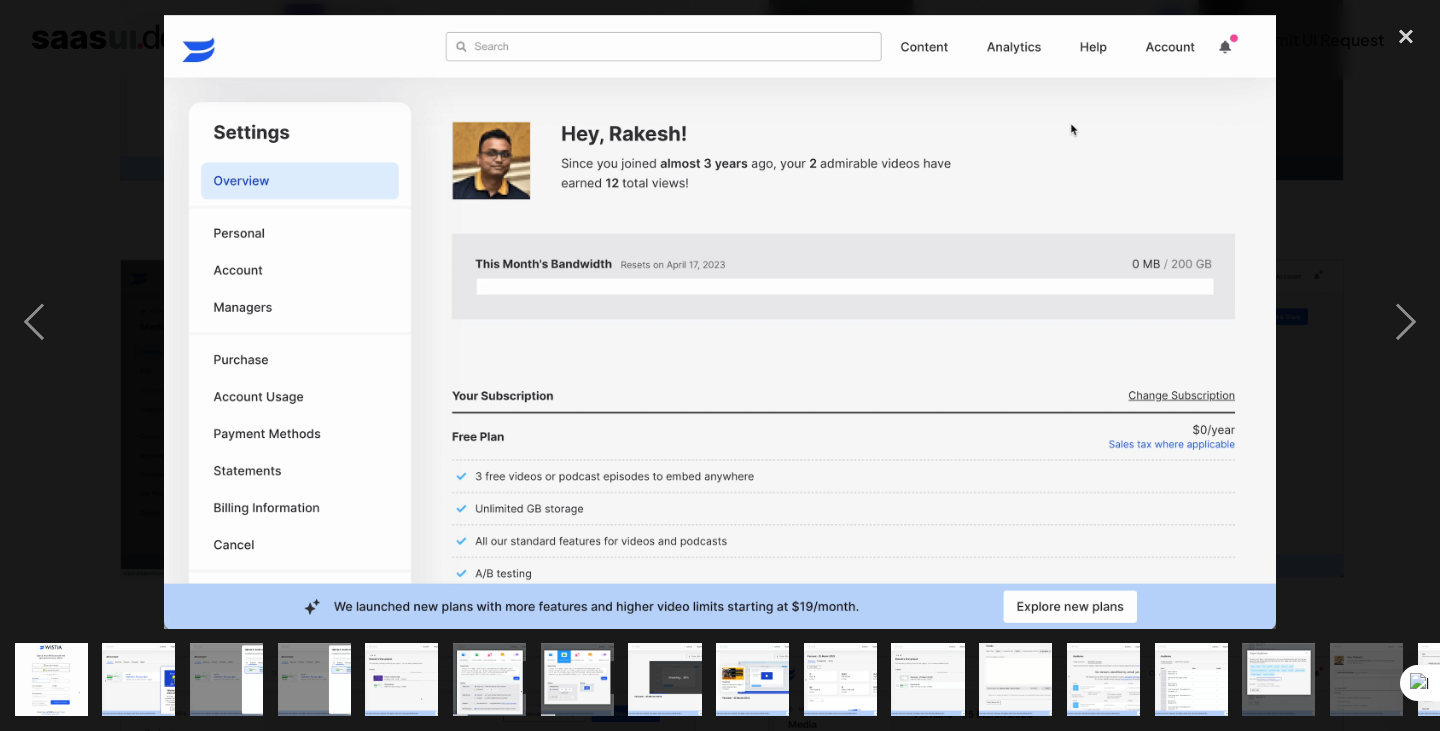 drag, startPoint x: 1404, startPoint y: 315, endPoint x: 1281, endPoint y: 131, distance: 221.32555 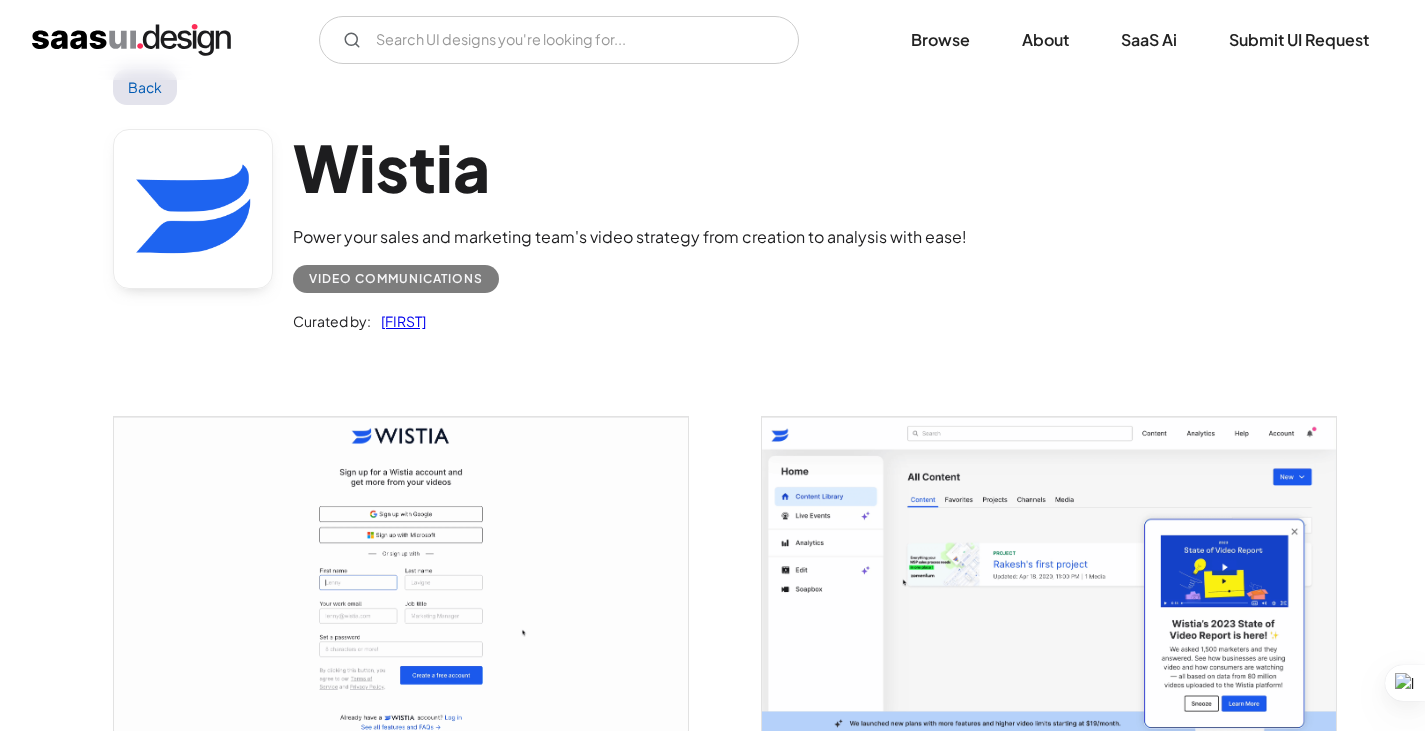 scroll, scrollTop: 0, scrollLeft: 0, axis: both 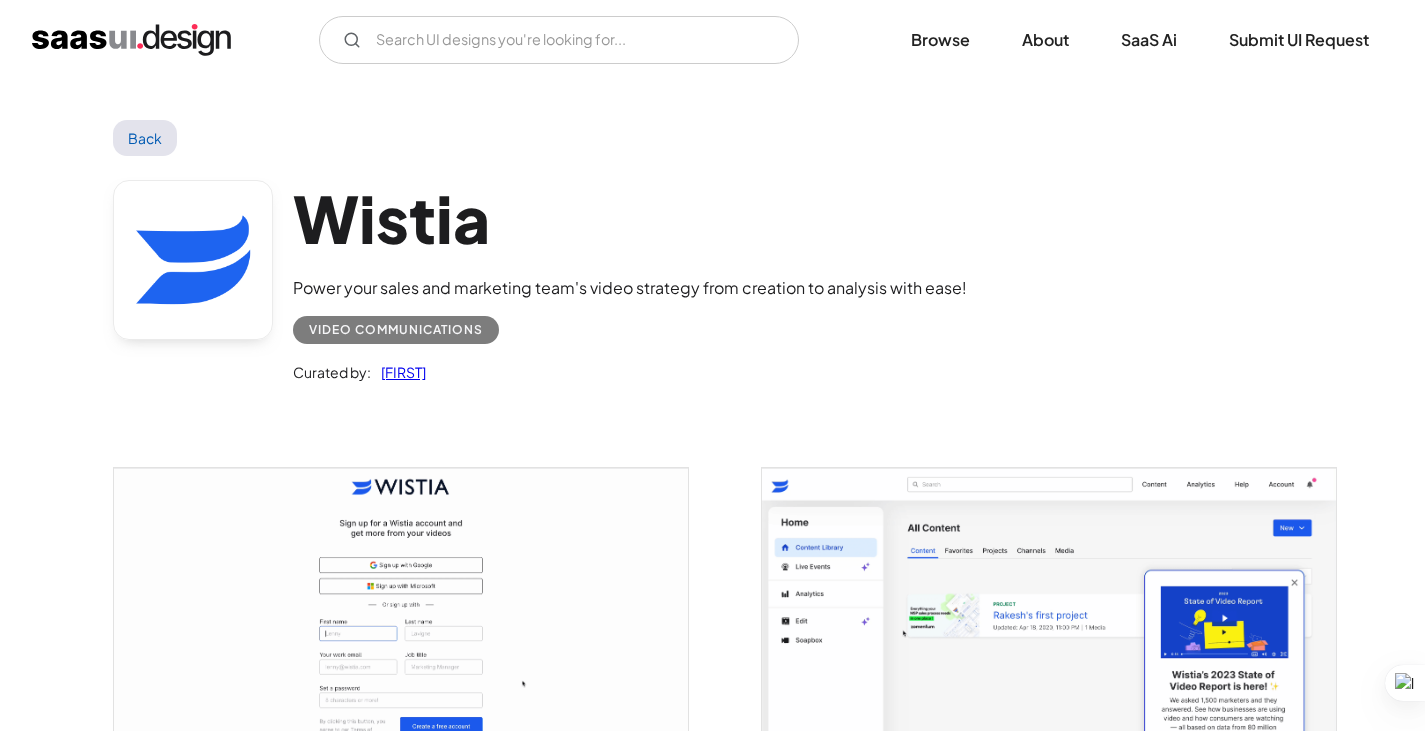 click on "Back" at bounding box center (145, 138) 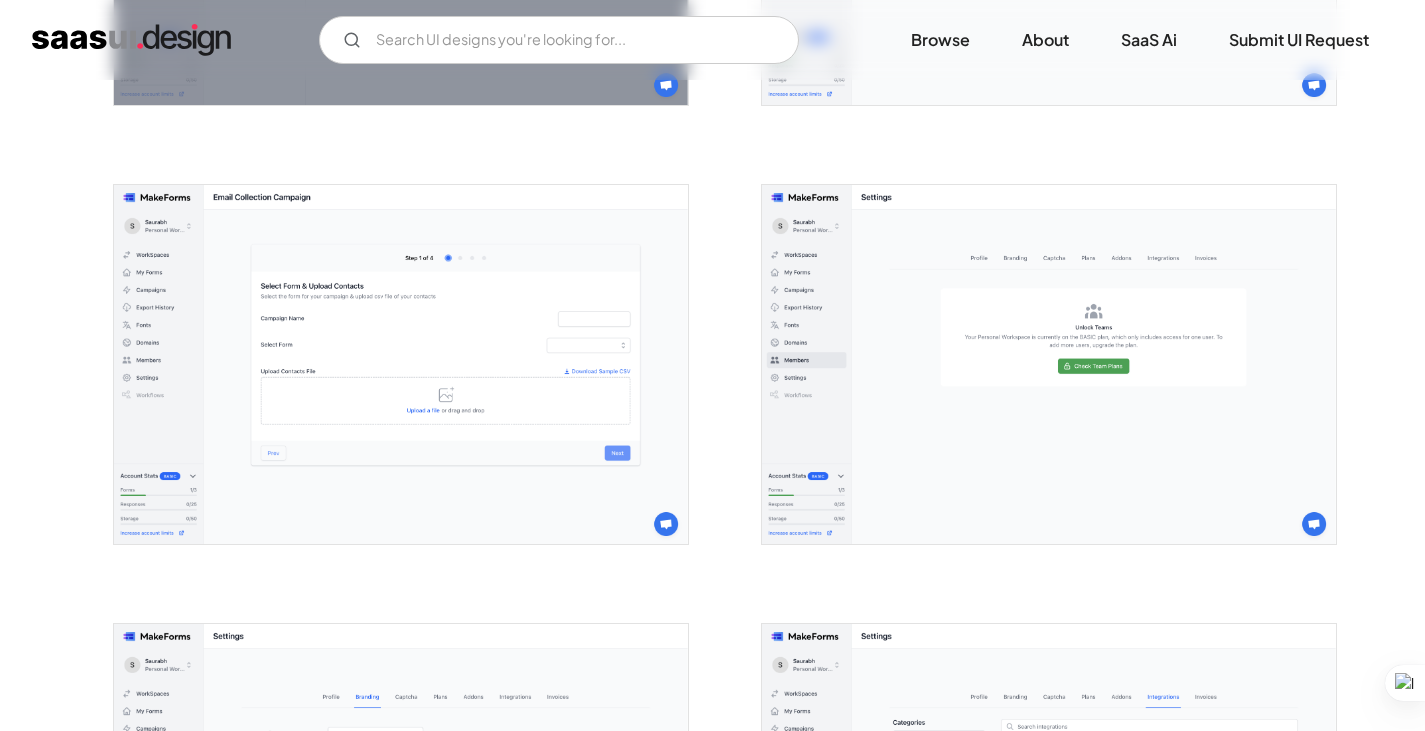 scroll, scrollTop: 4600, scrollLeft: 0, axis: vertical 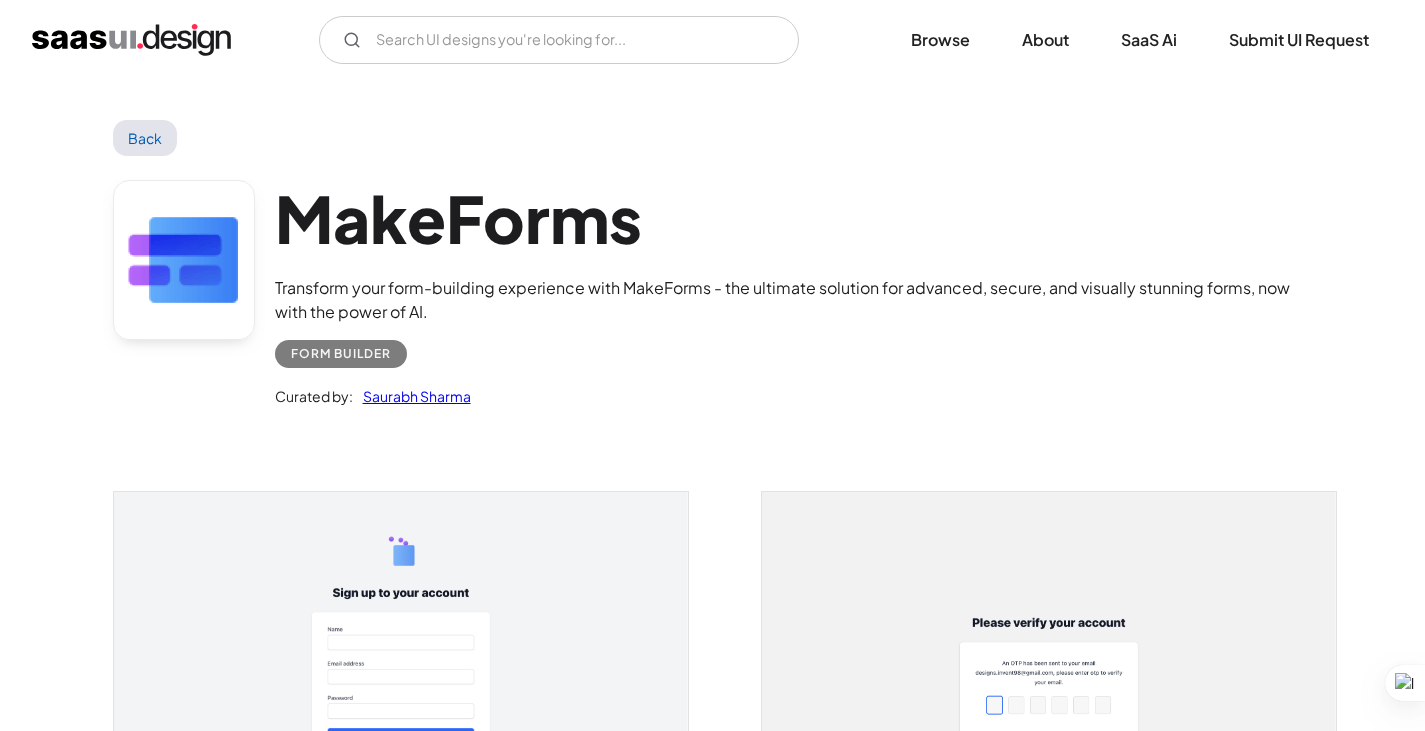 click on "Back" at bounding box center (145, 138) 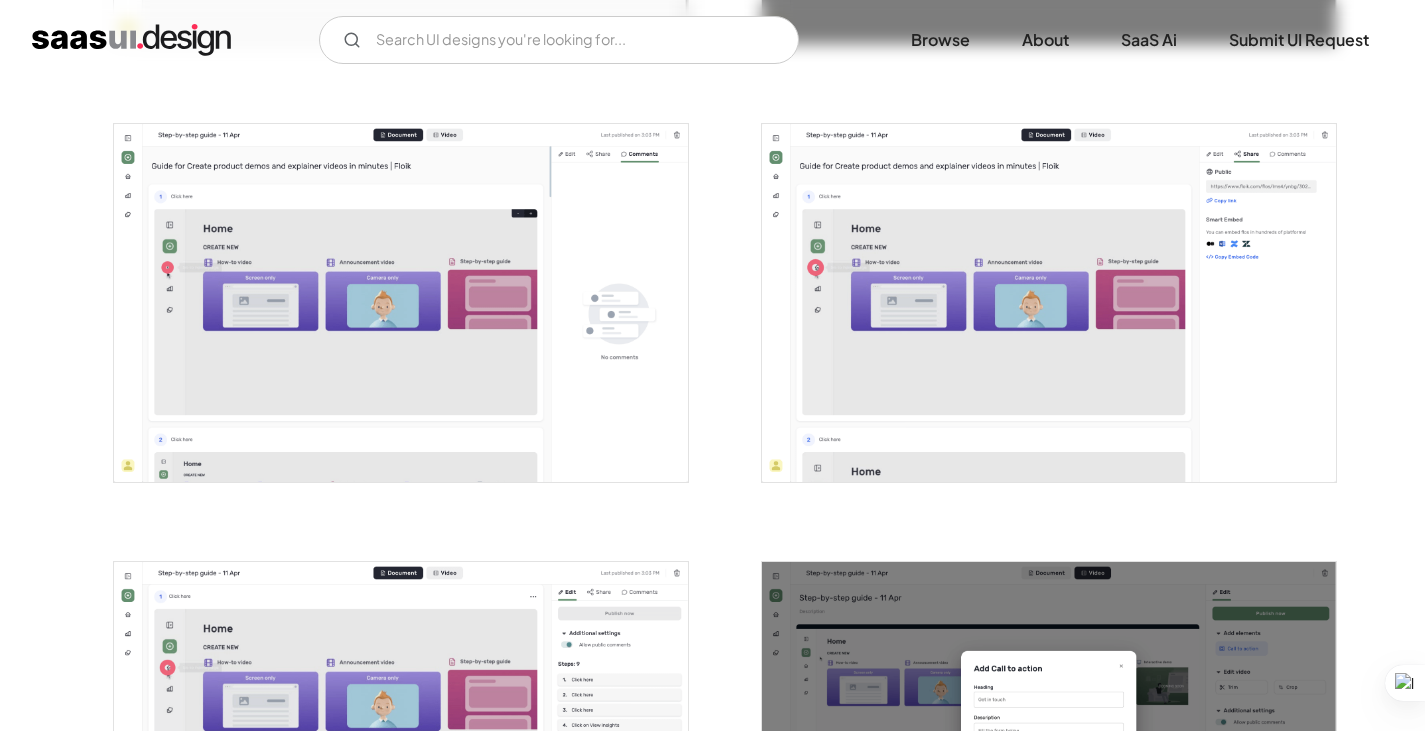scroll, scrollTop: 2000, scrollLeft: 0, axis: vertical 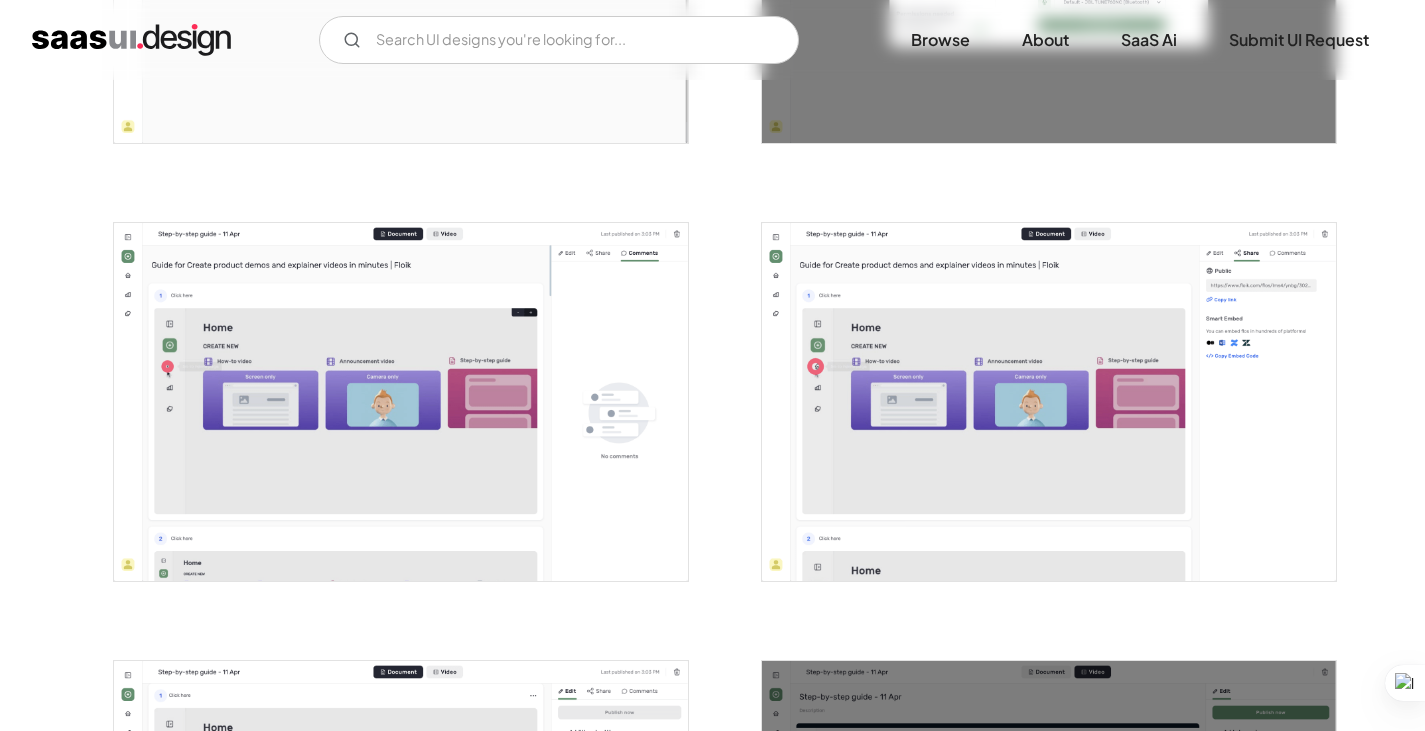 click at bounding box center (1049, 402) 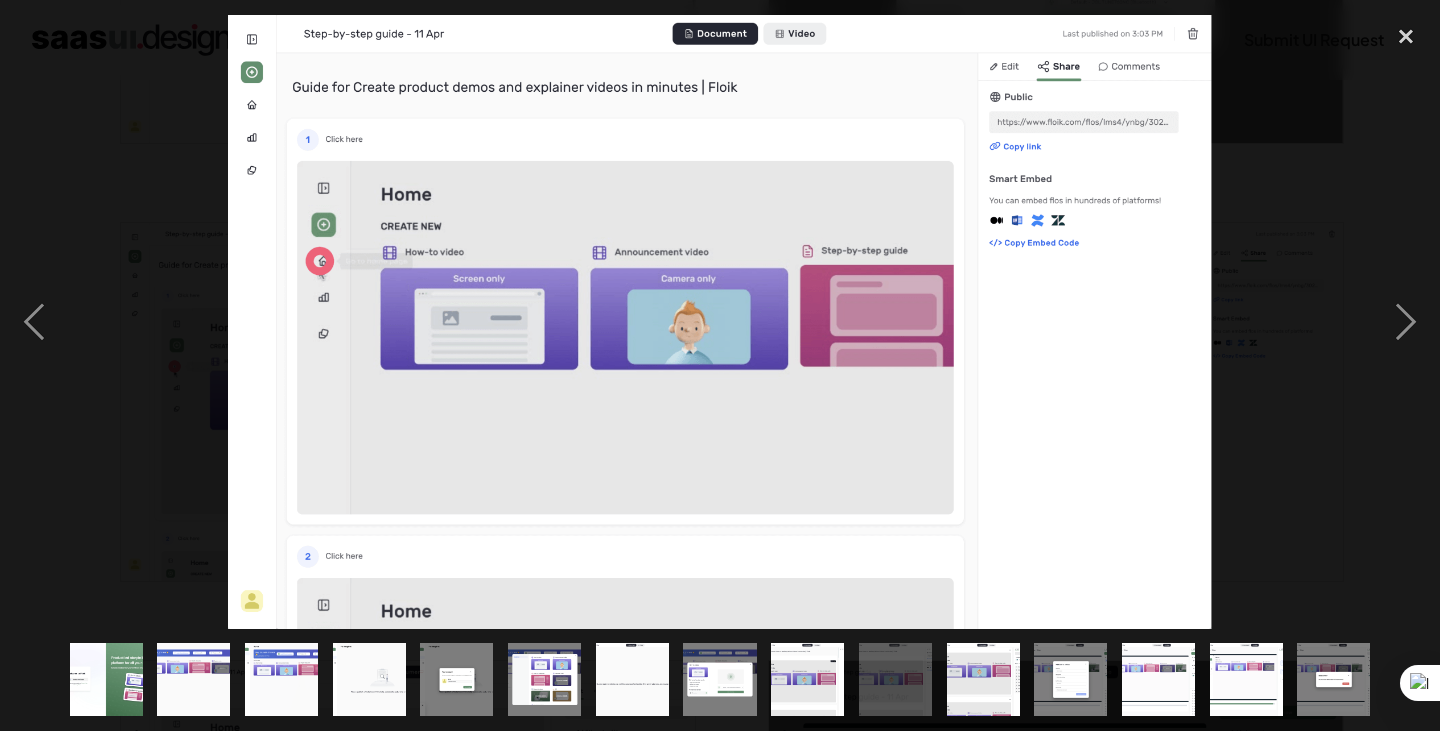 click at bounding box center (719, 322) 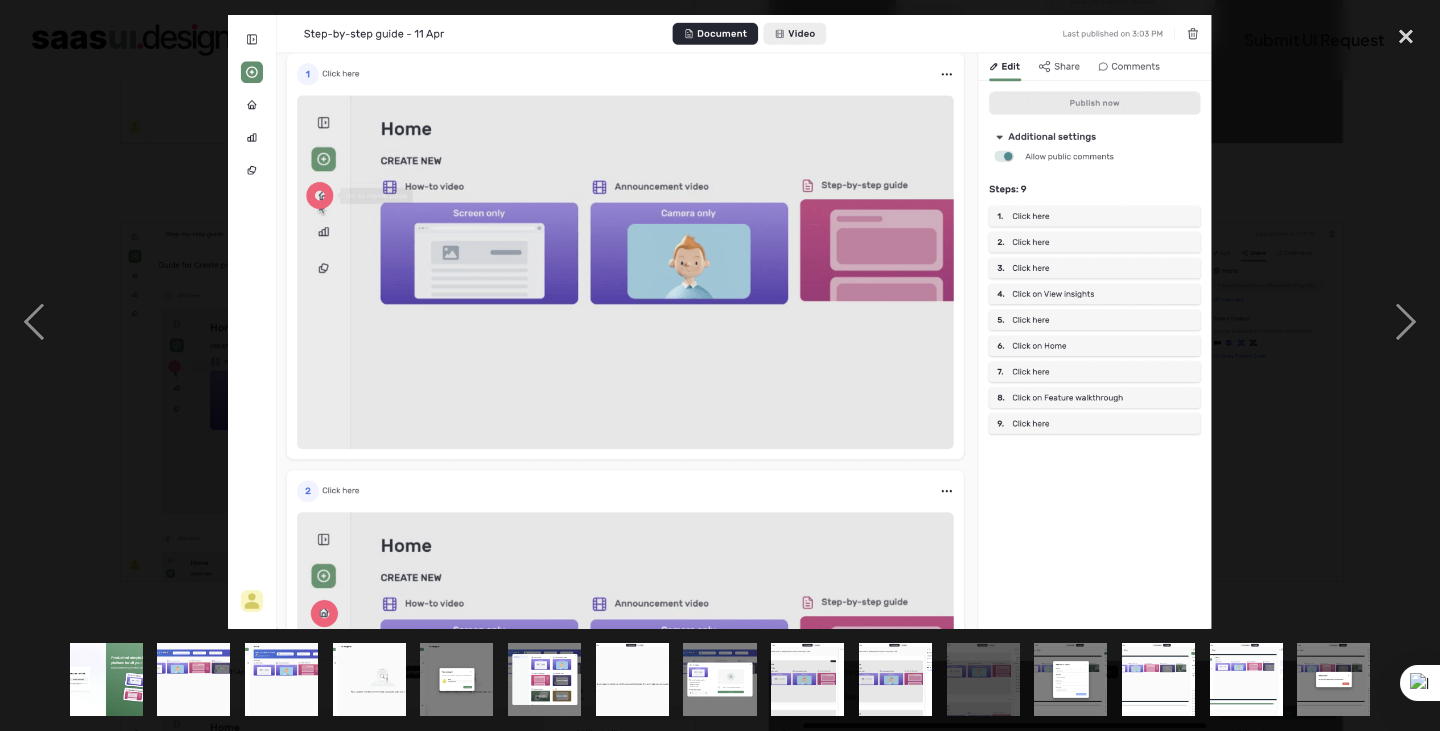 click at bounding box center (719, 322) 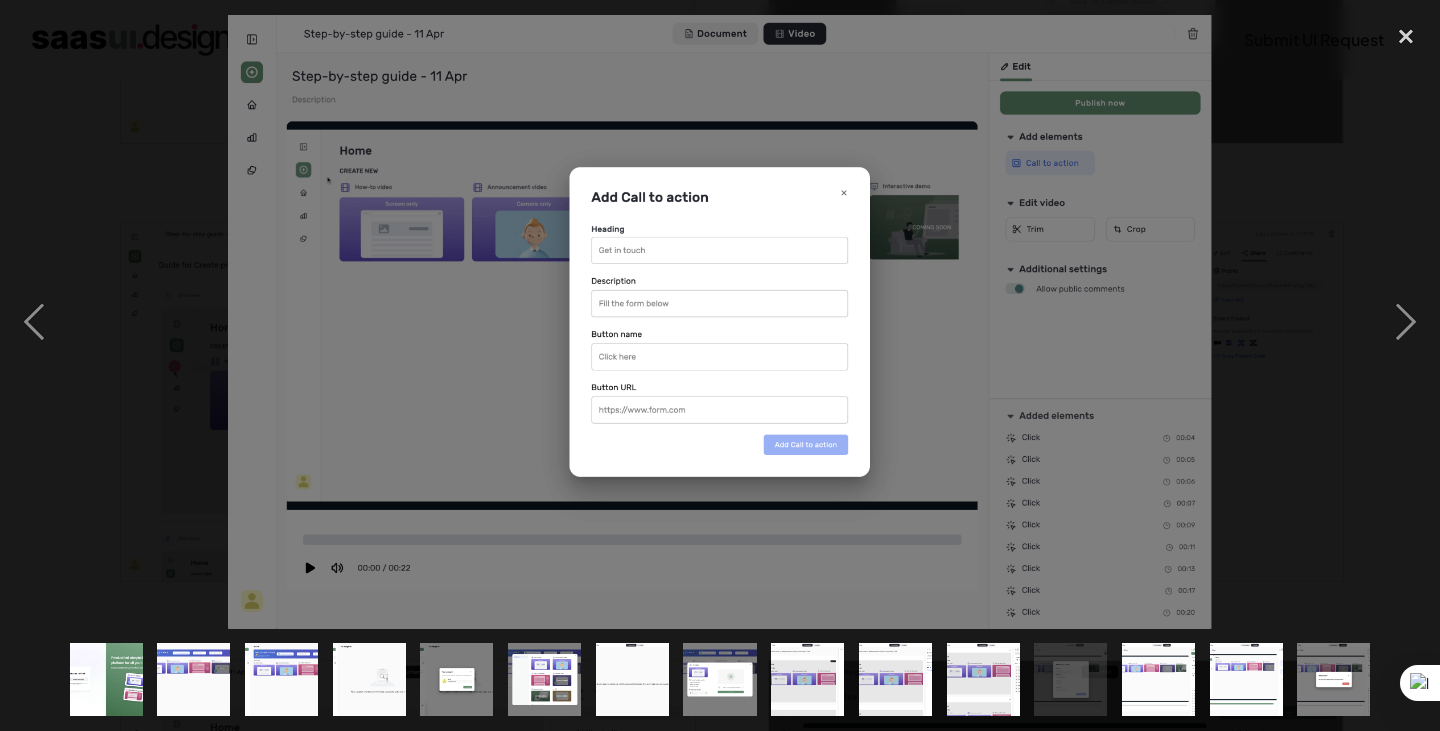click at bounding box center [719, 322] 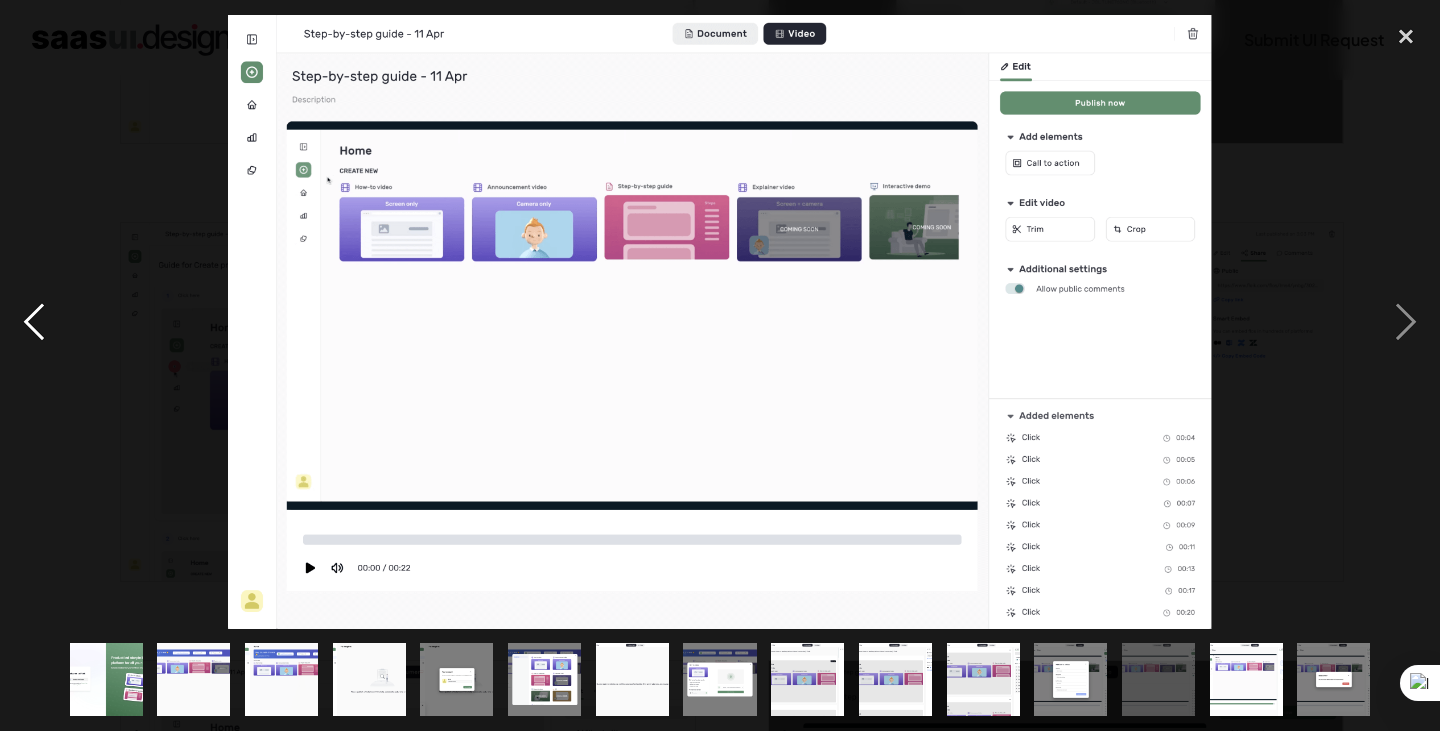click at bounding box center (34, 322) 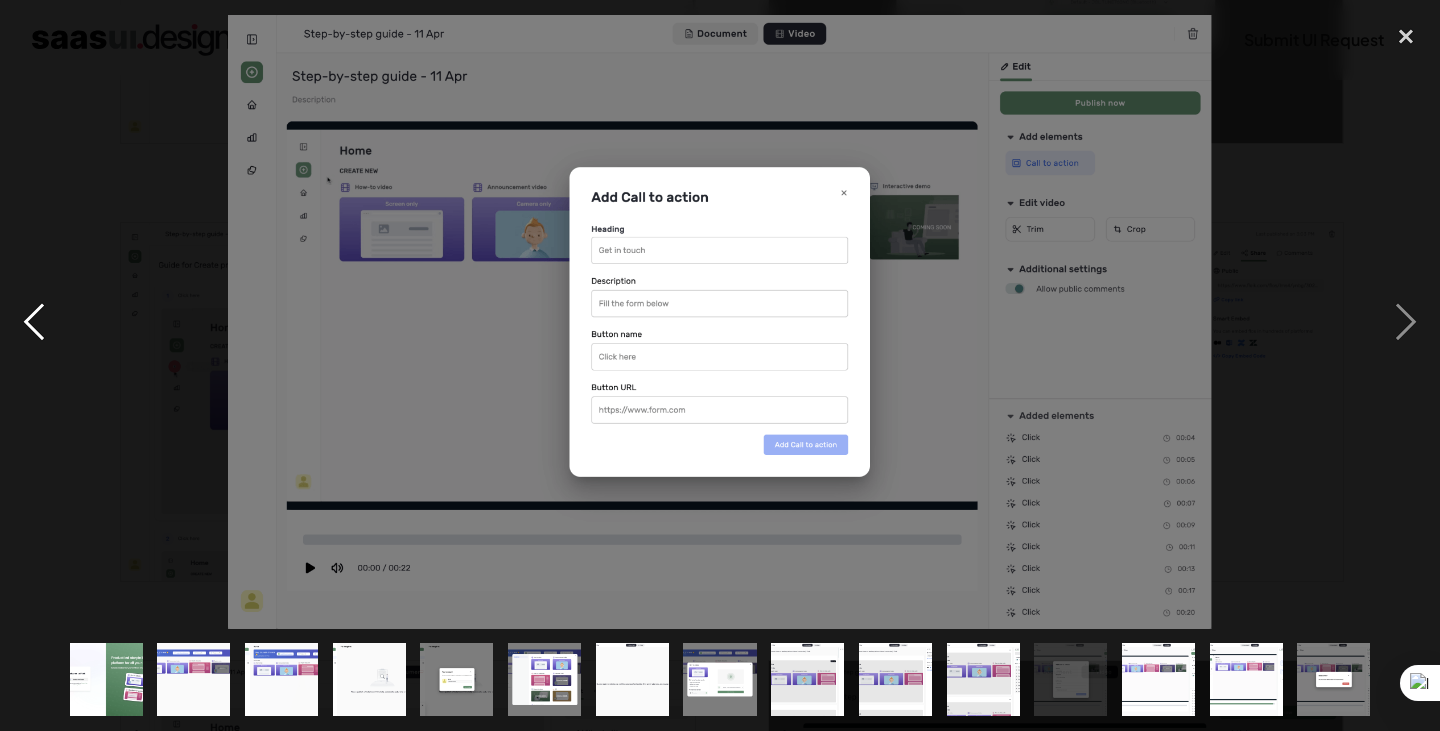 click at bounding box center (34, 322) 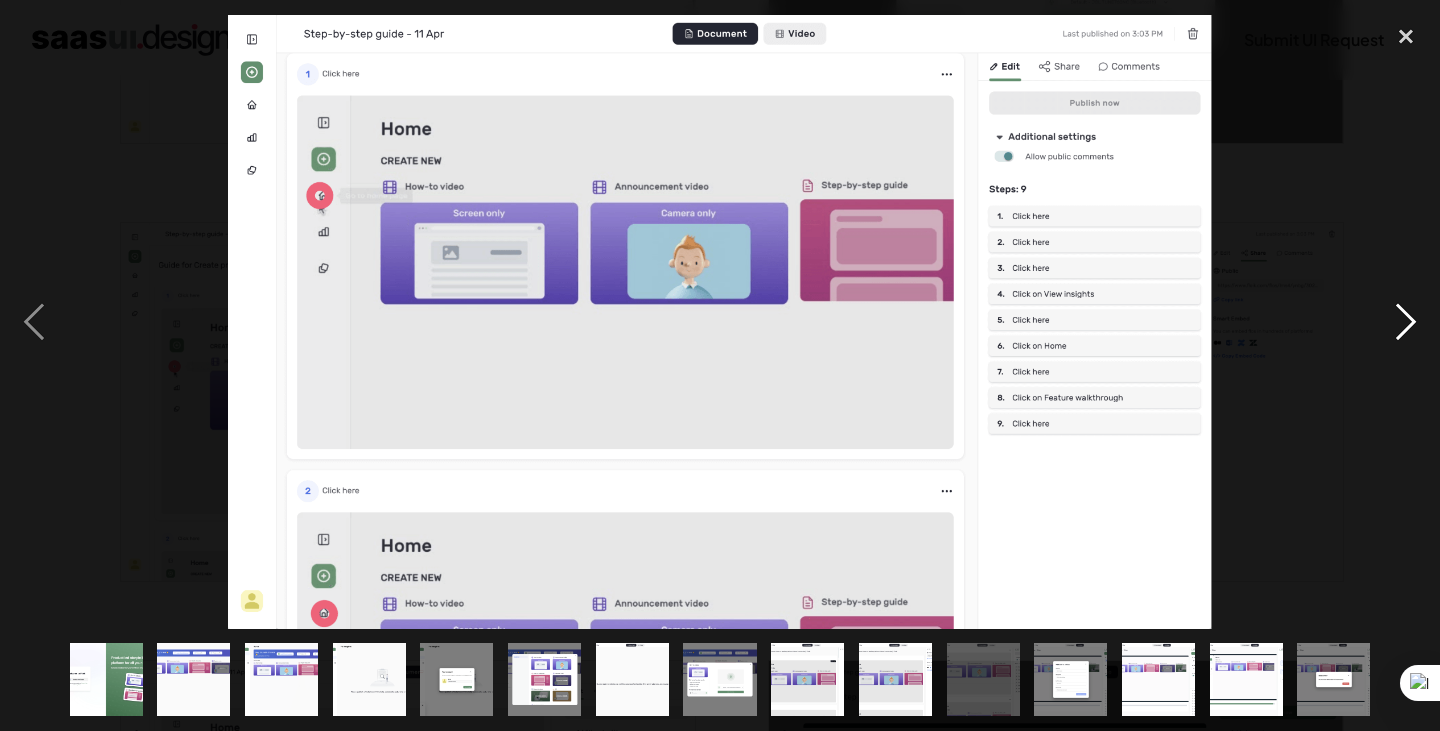 click at bounding box center (1406, 322) 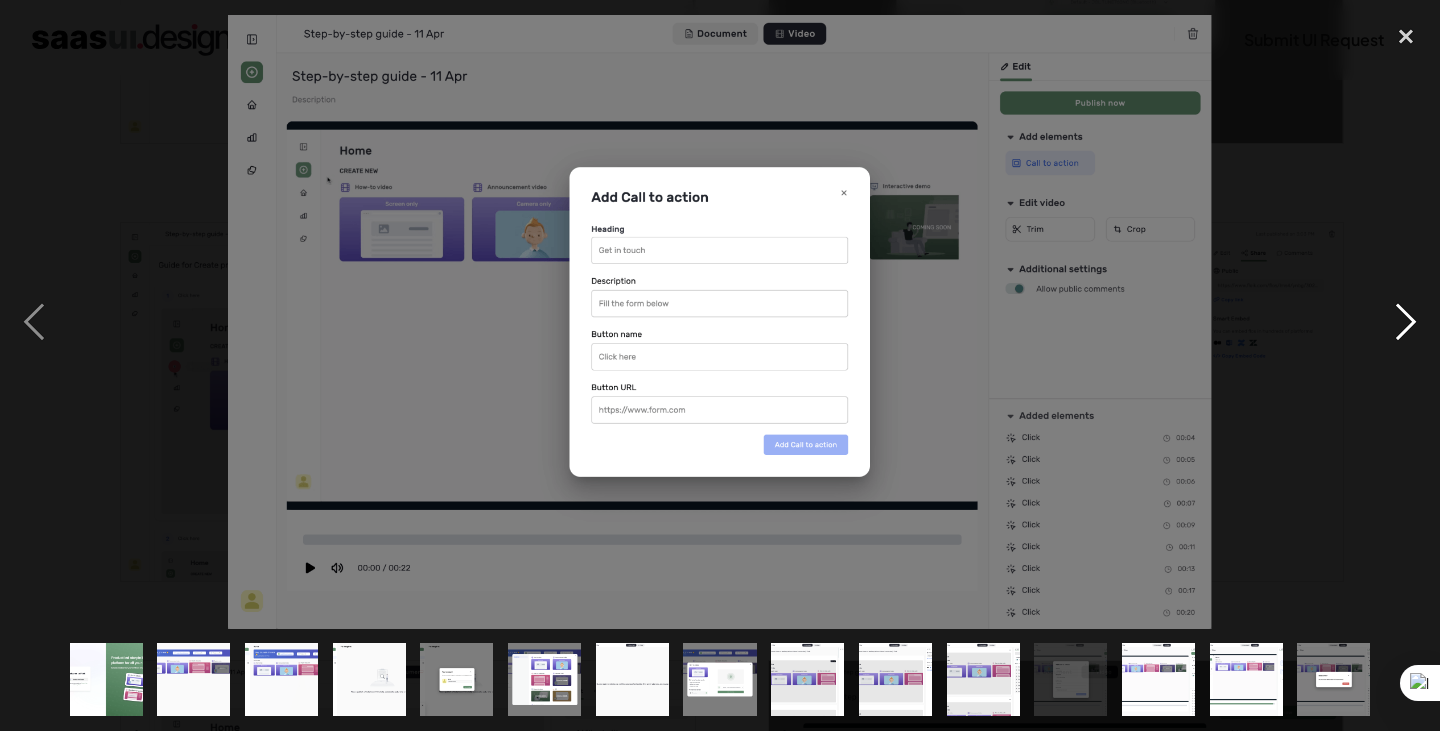 click at bounding box center [1406, 322] 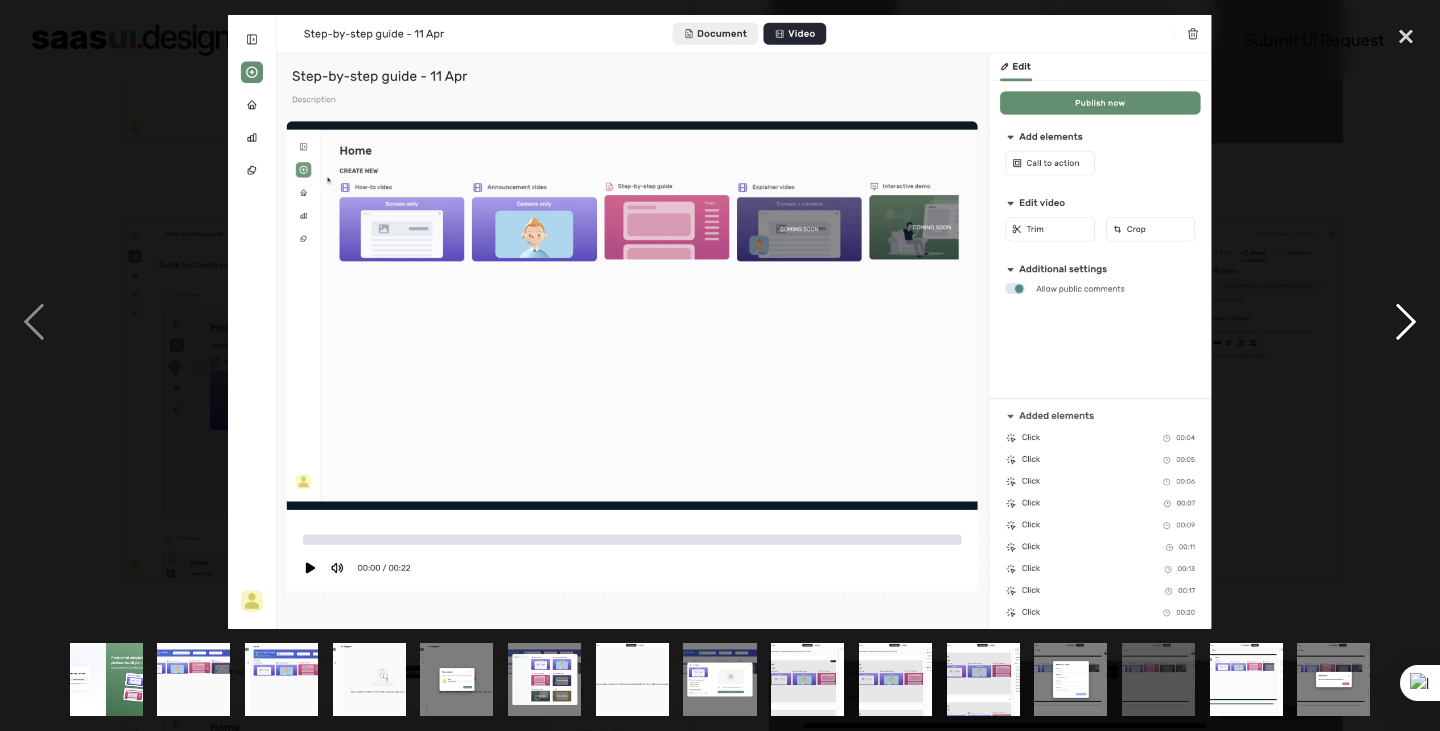 click at bounding box center [1406, 322] 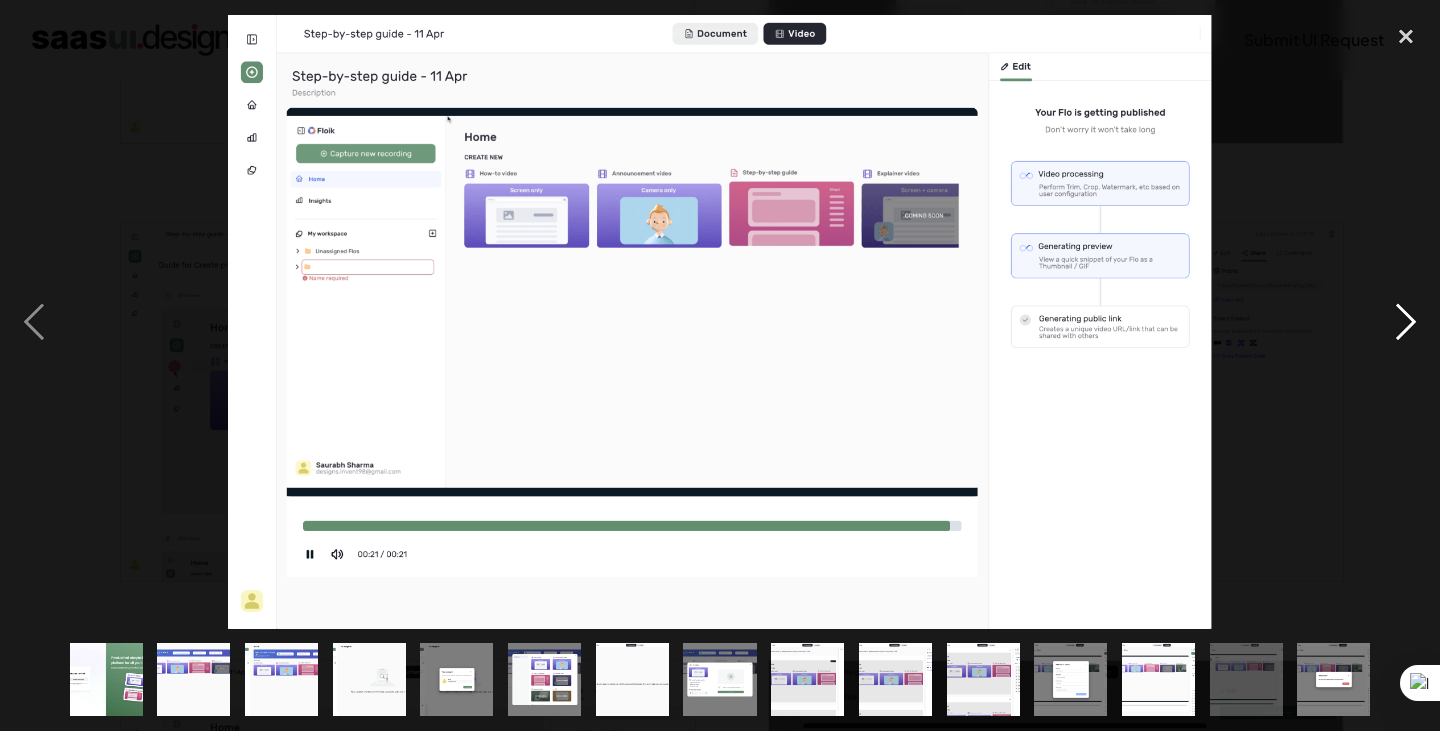 click at bounding box center (1406, 322) 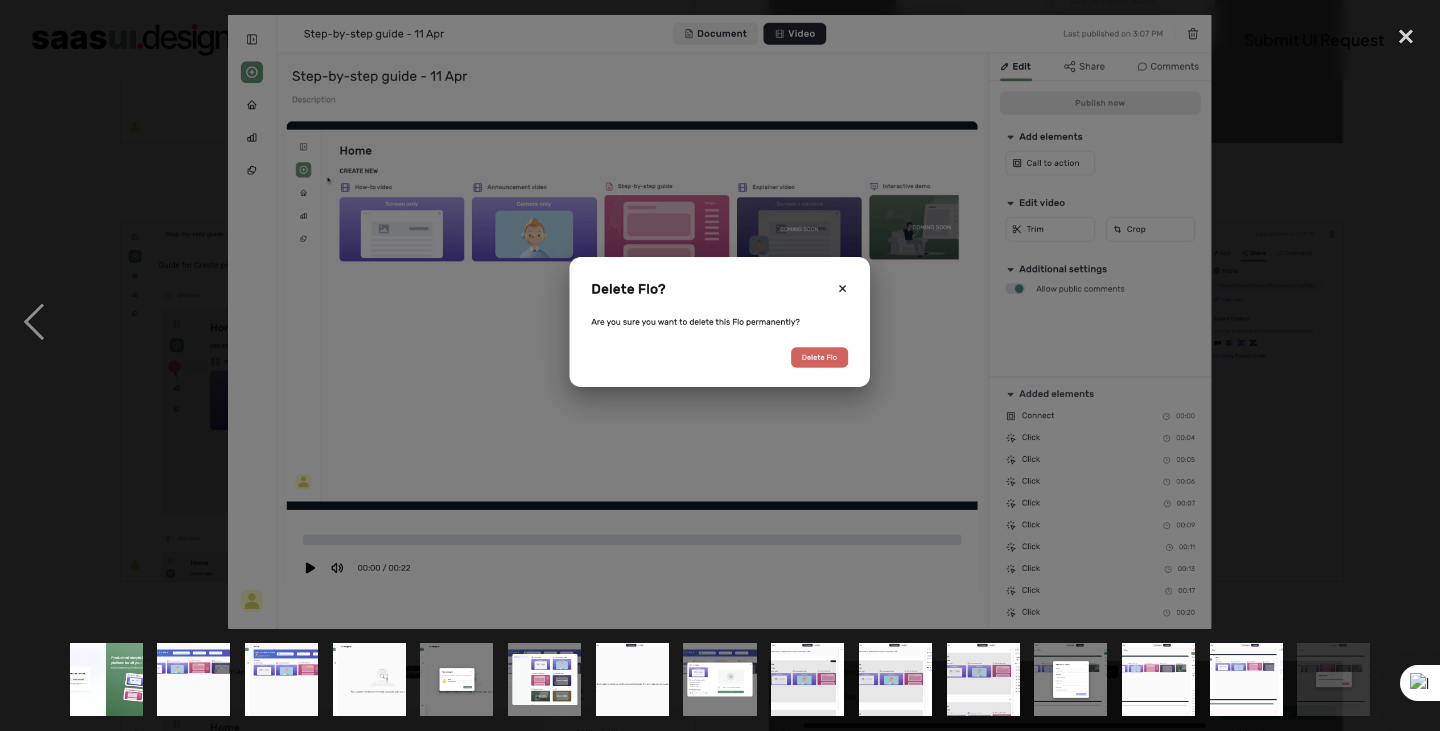 click at bounding box center [1406, 322] 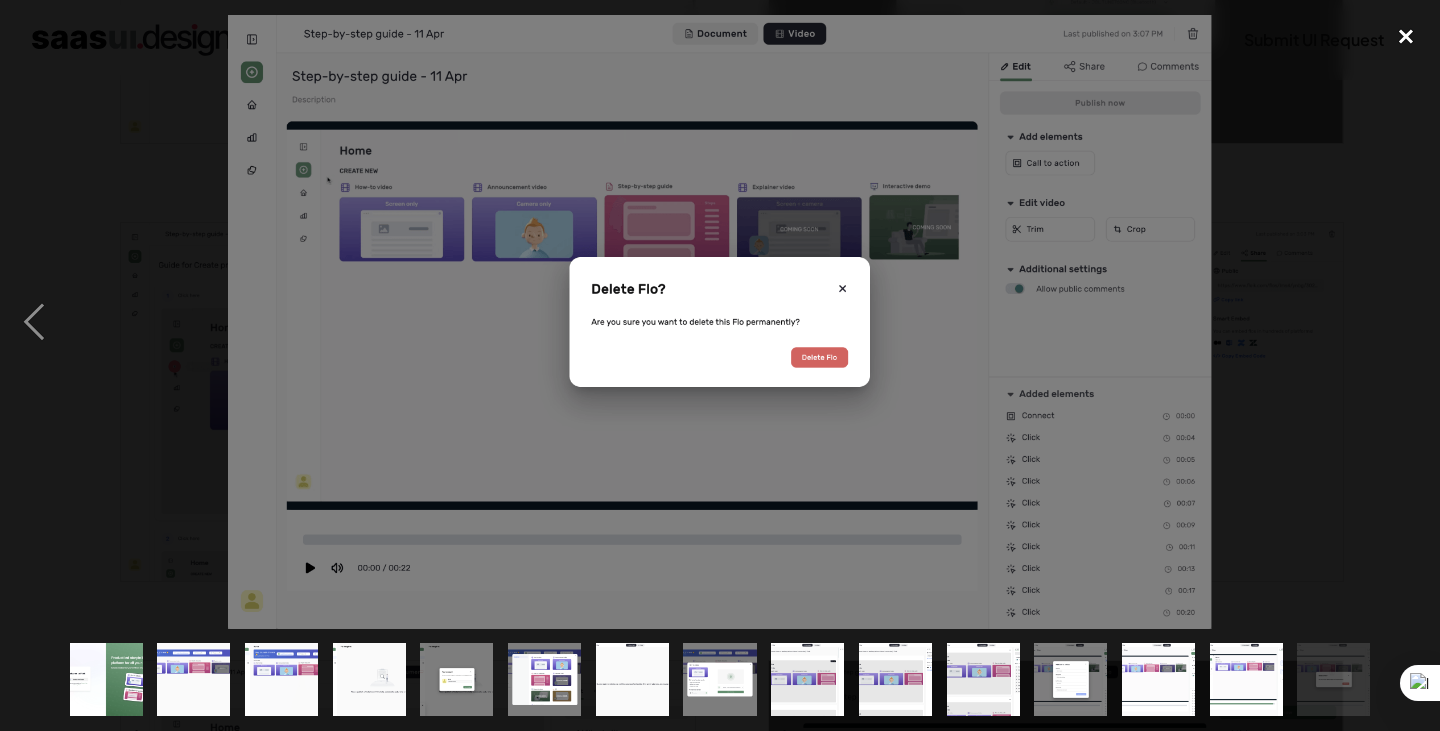 click at bounding box center (1406, 37) 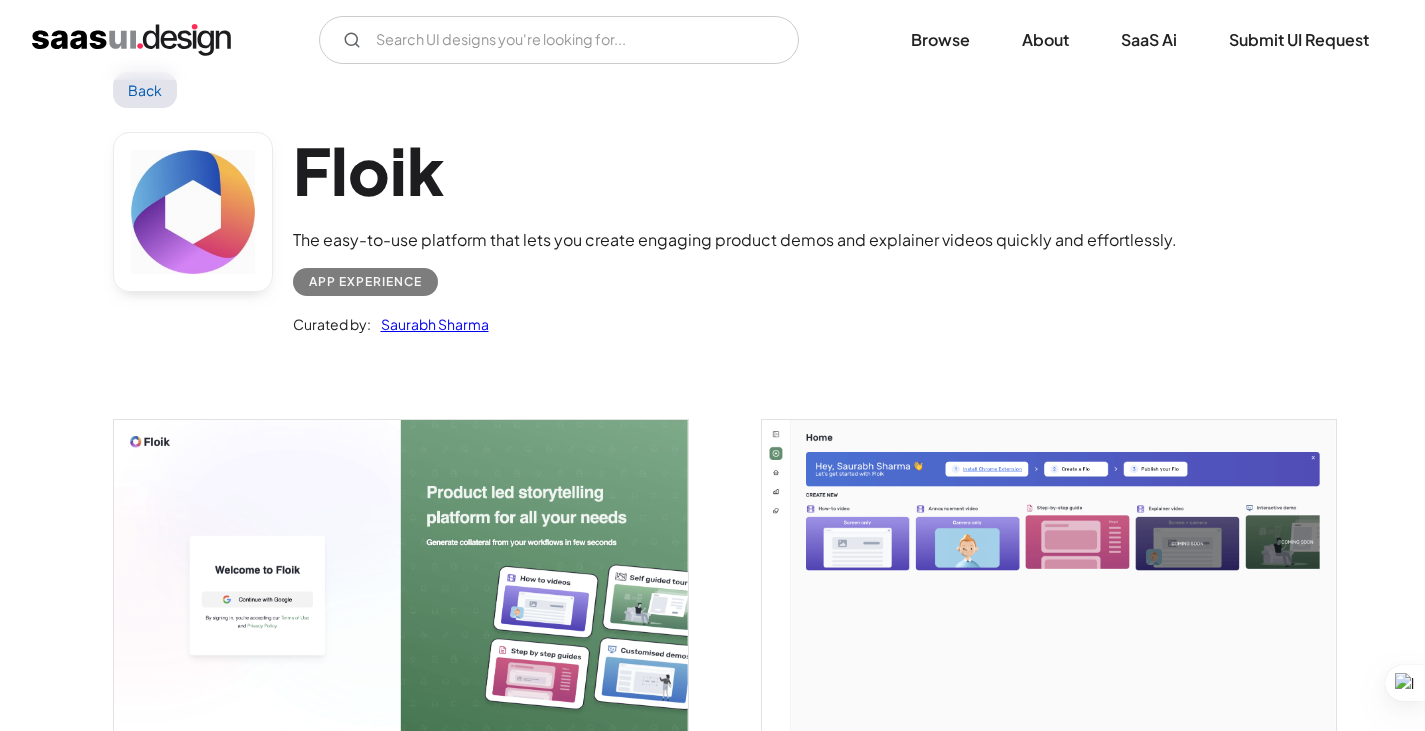 scroll, scrollTop: 0, scrollLeft: 0, axis: both 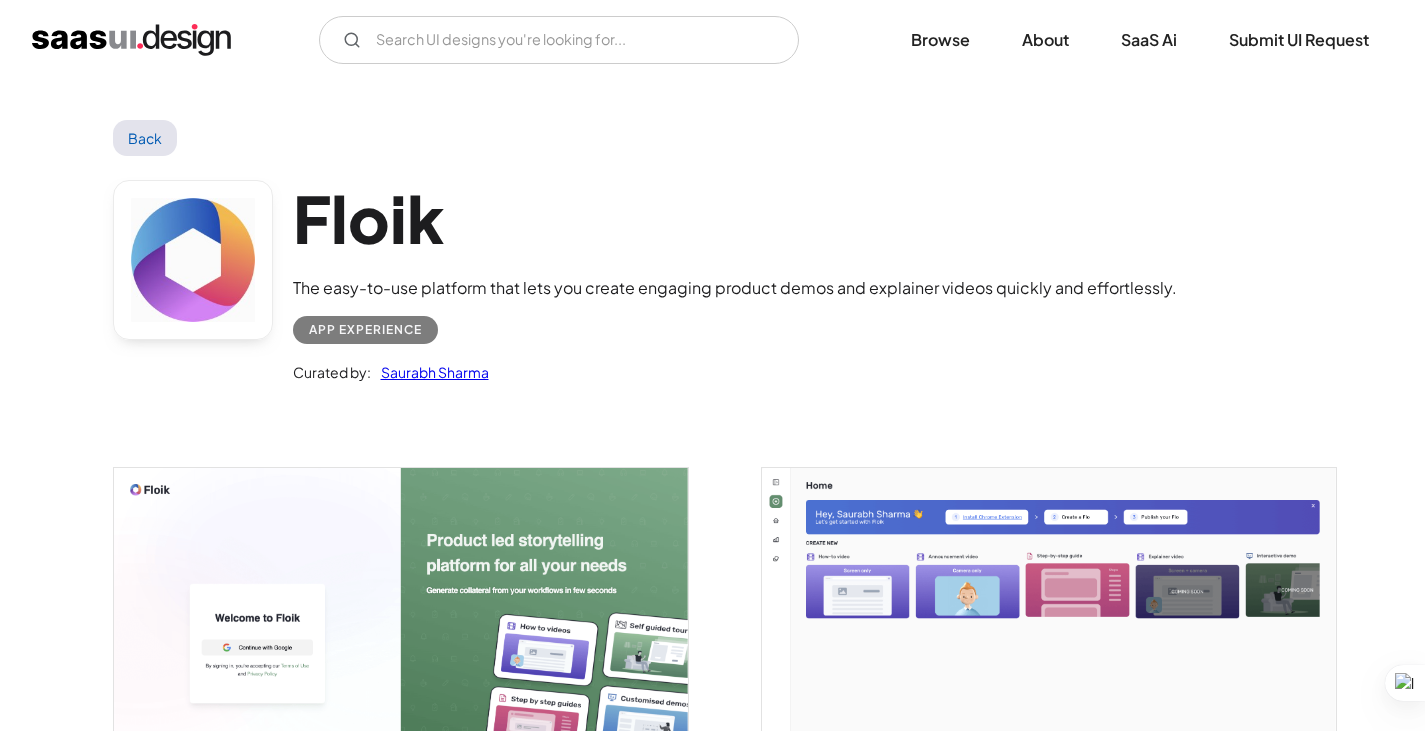 click on "Back" at bounding box center [145, 138] 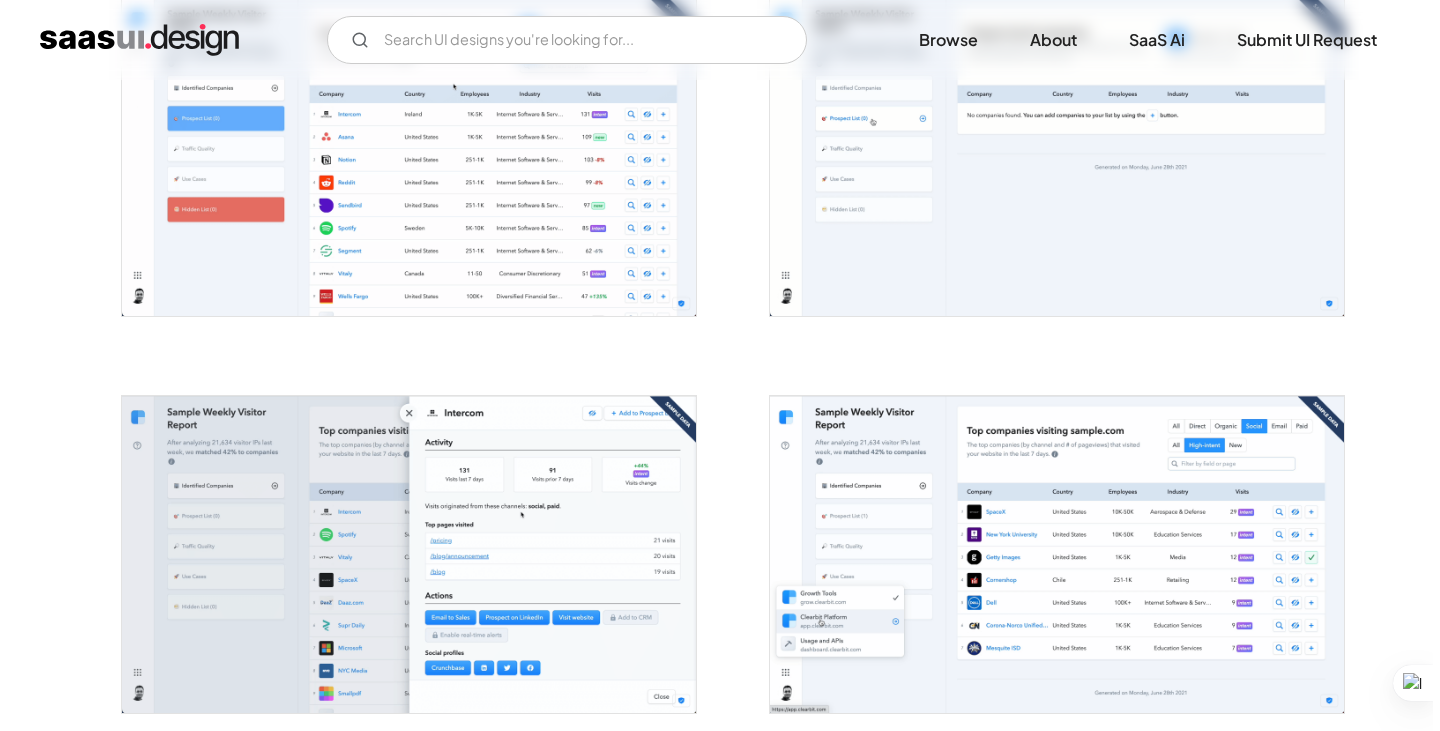 scroll, scrollTop: 1300, scrollLeft: 0, axis: vertical 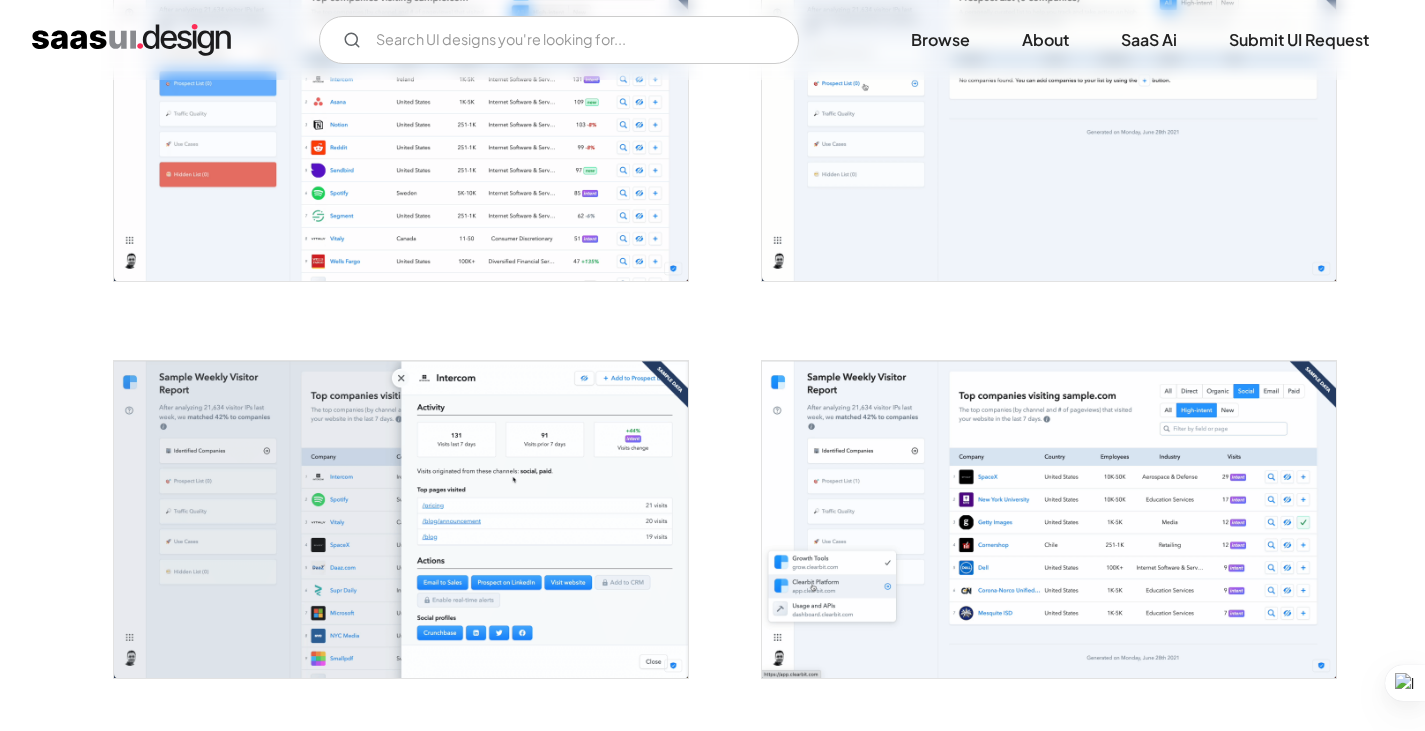 click at bounding box center (401, 519) 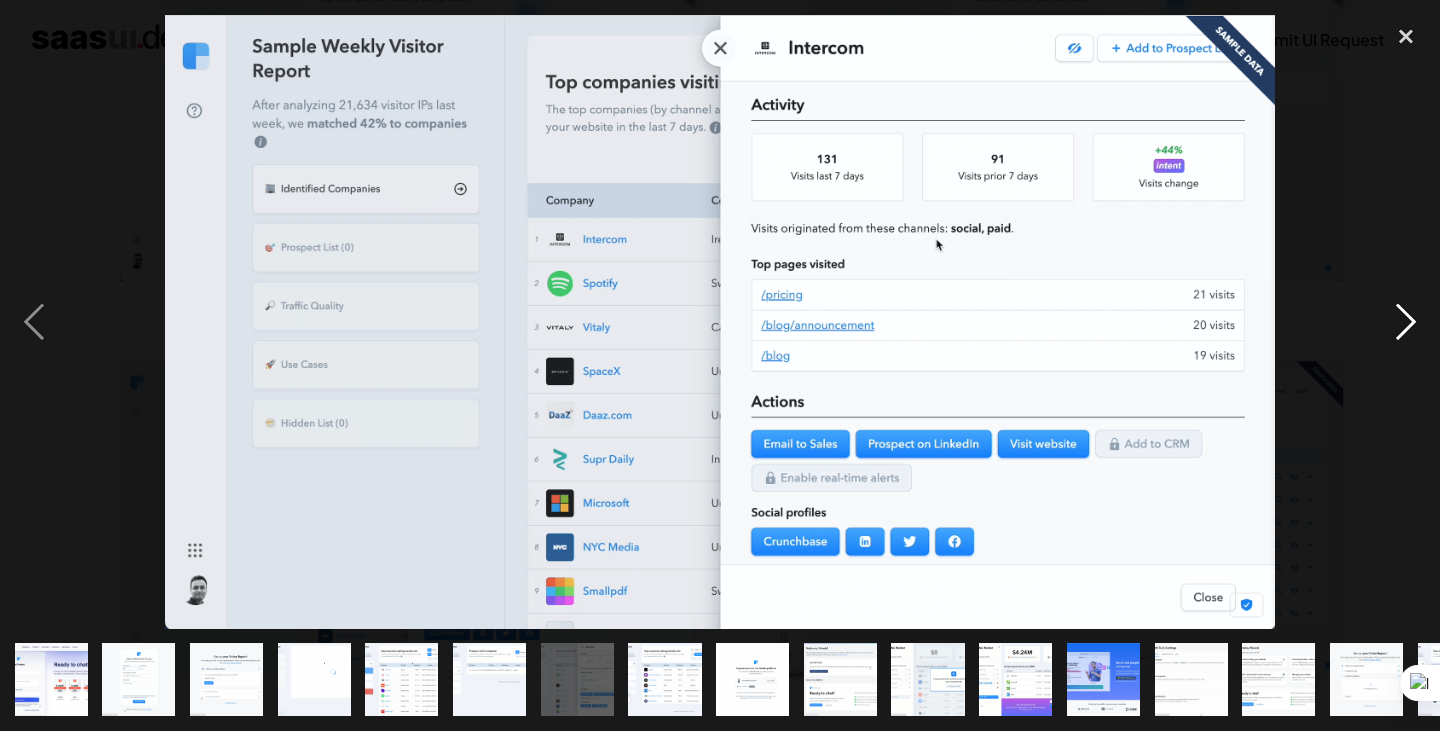 click at bounding box center (1406, 322) 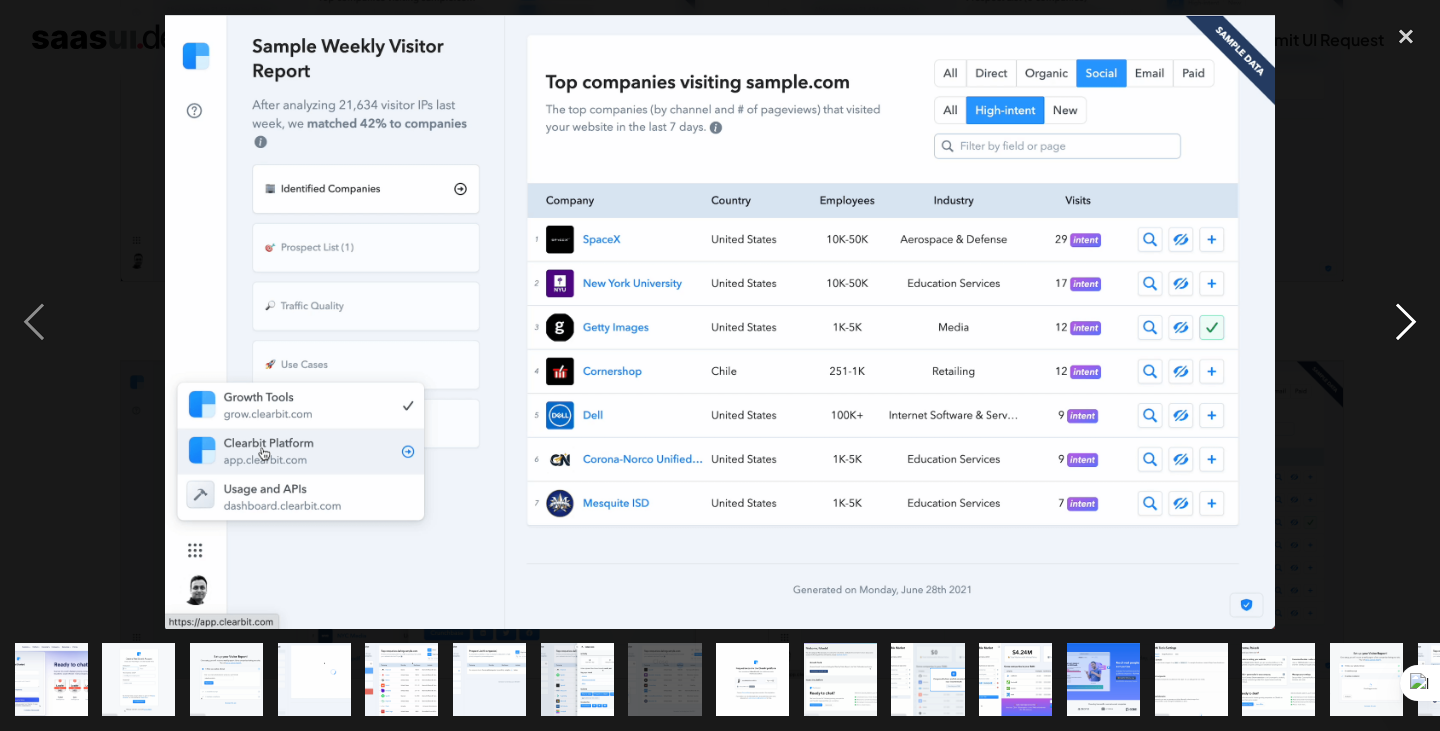 click at bounding box center (1406, 322) 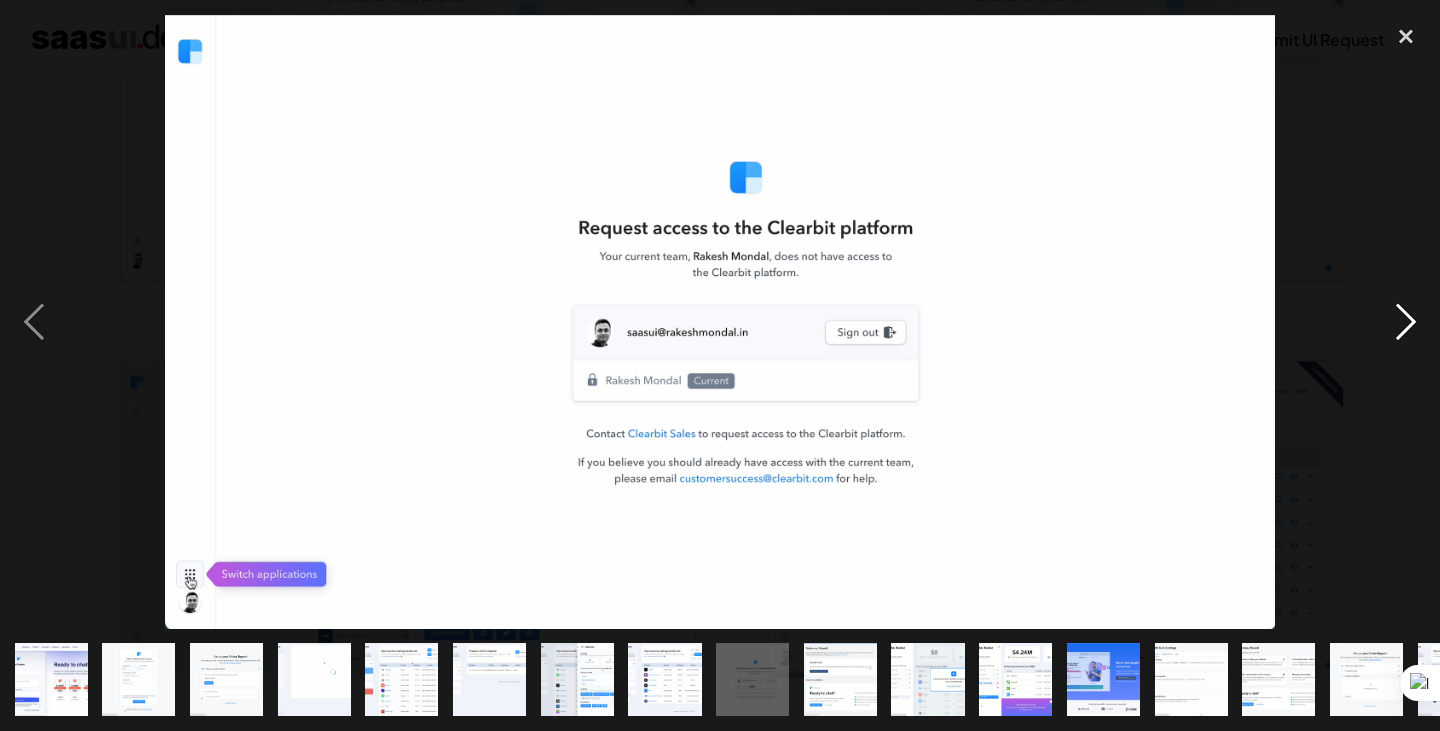 click at bounding box center [1406, 322] 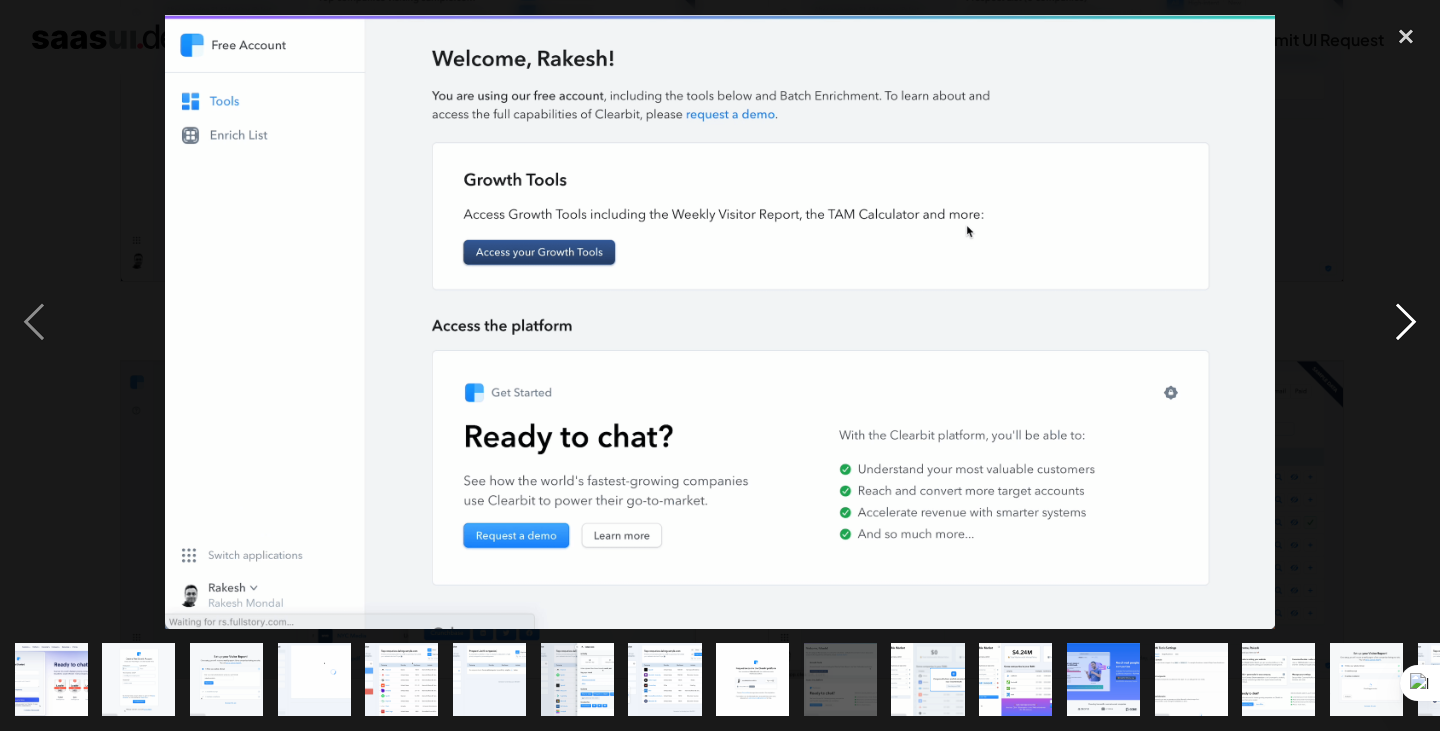 click at bounding box center (1406, 322) 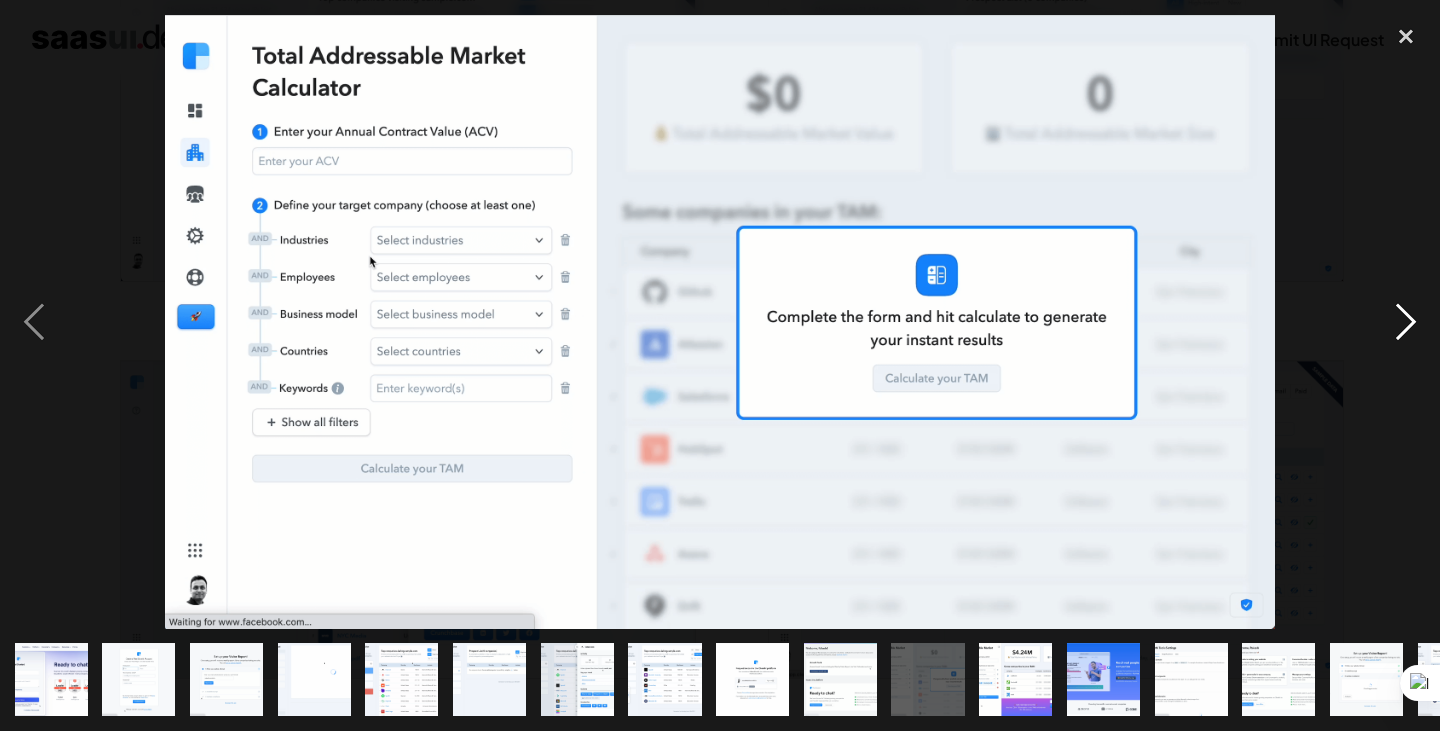 click at bounding box center (1406, 322) 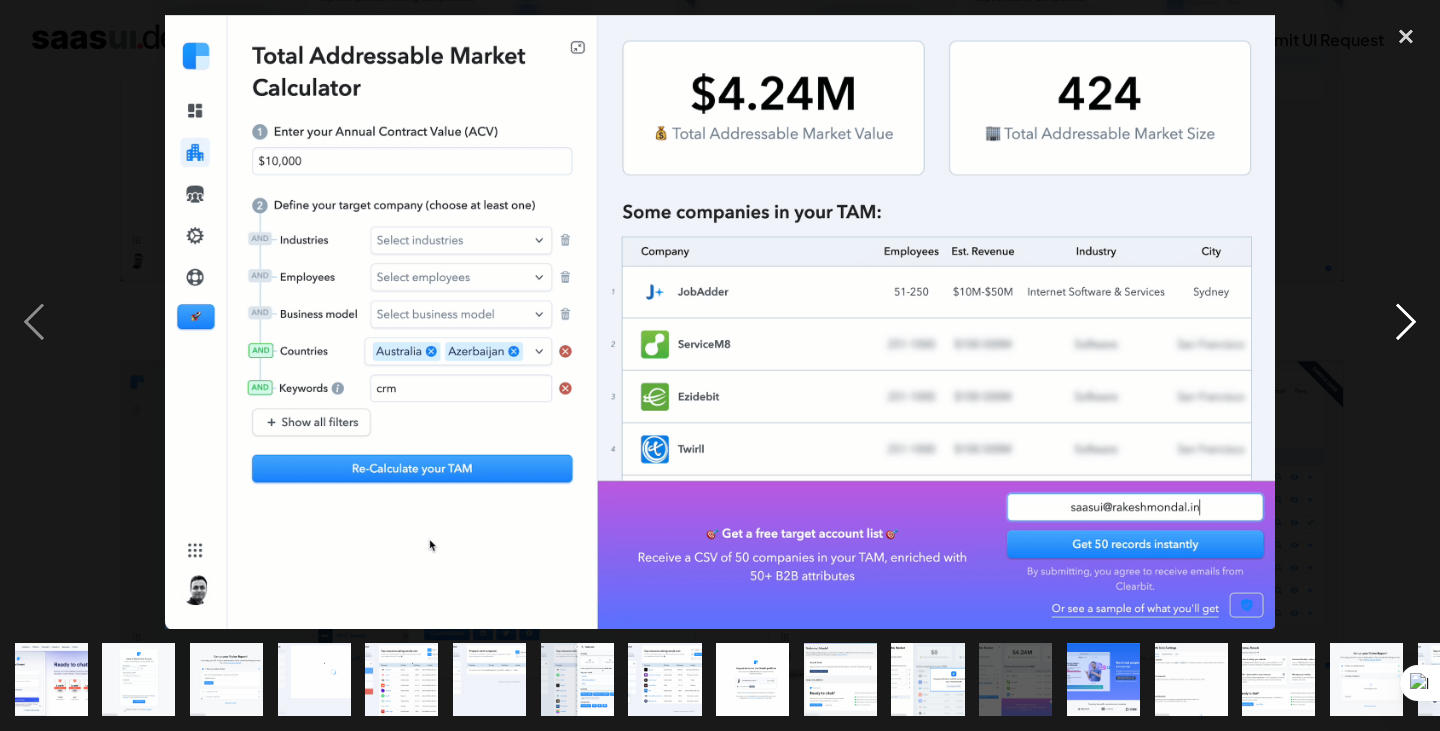 click at bounding box center (1406, 322) 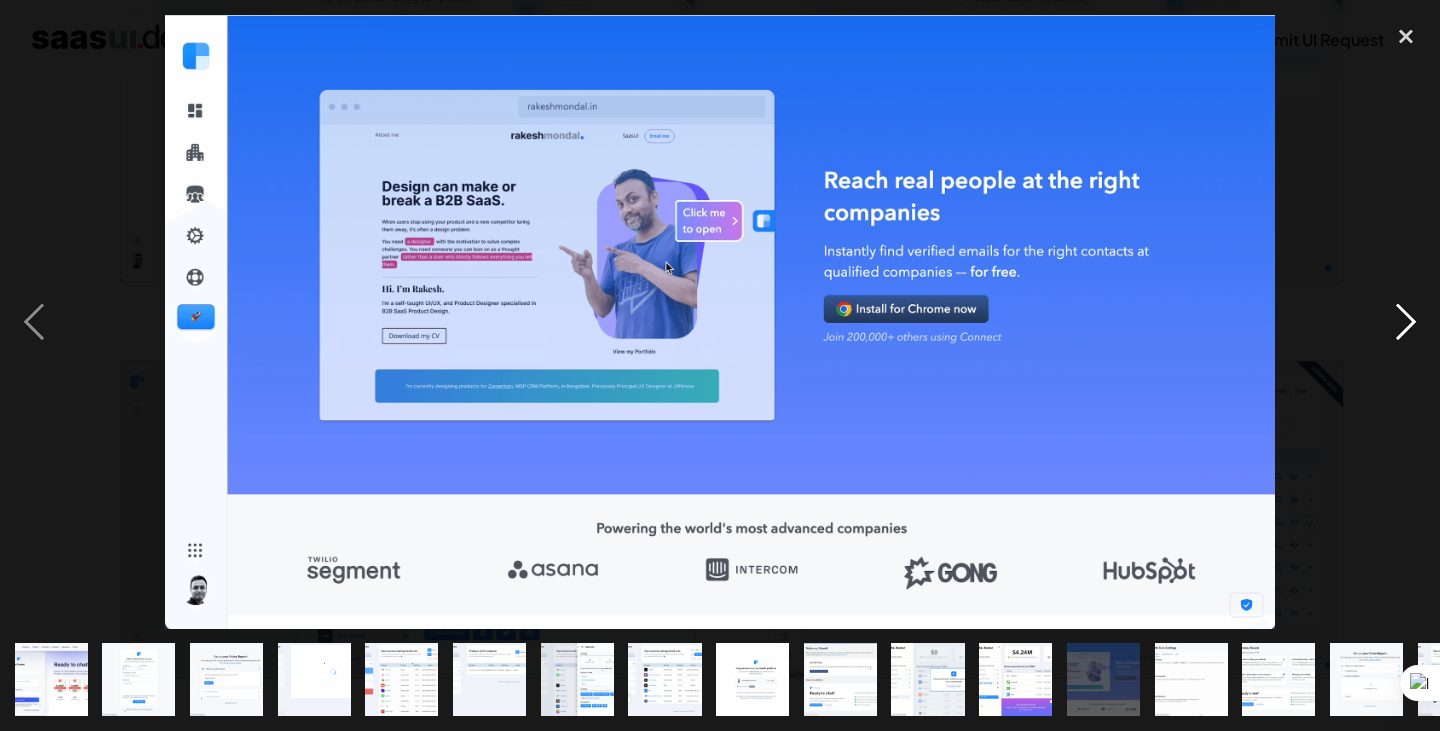 click at bounding box center [1406, 322] 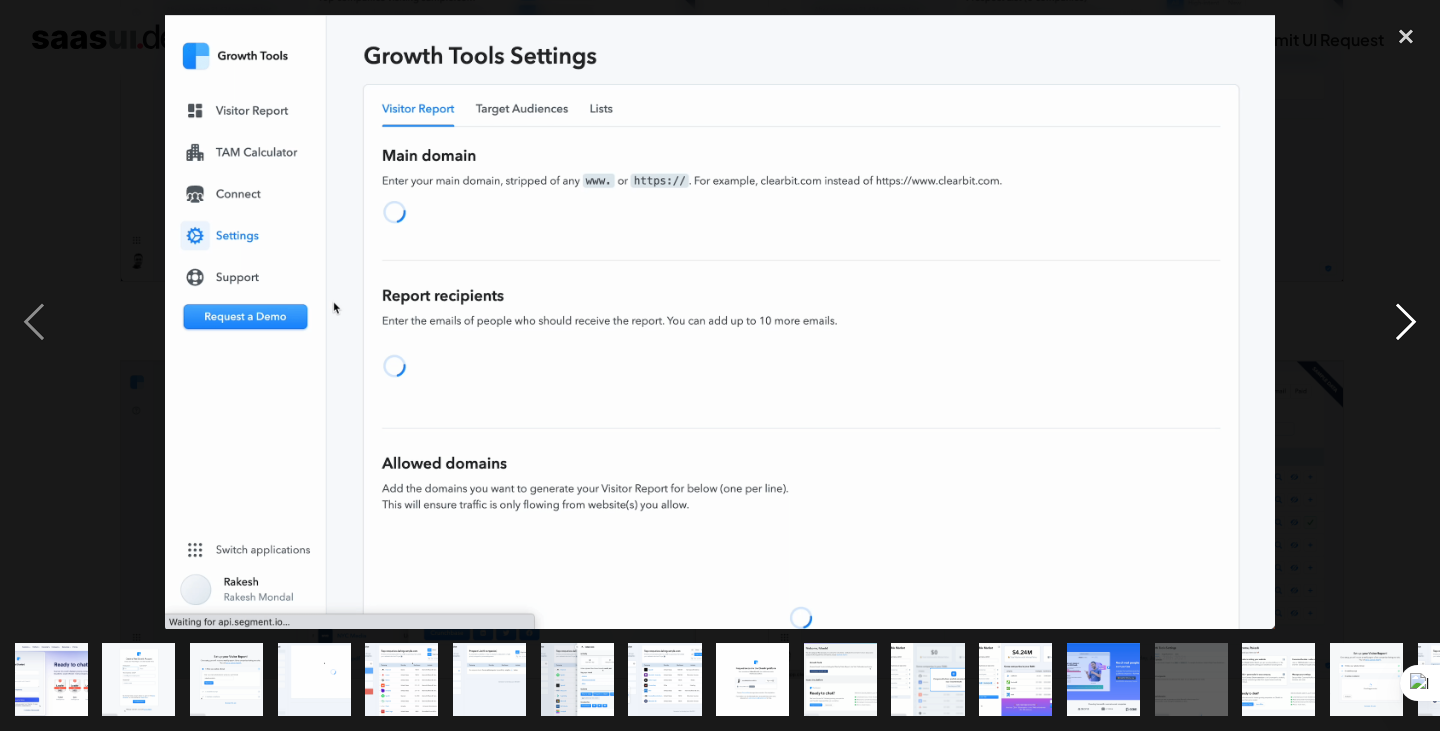 click at bounding box center [1406, 322] 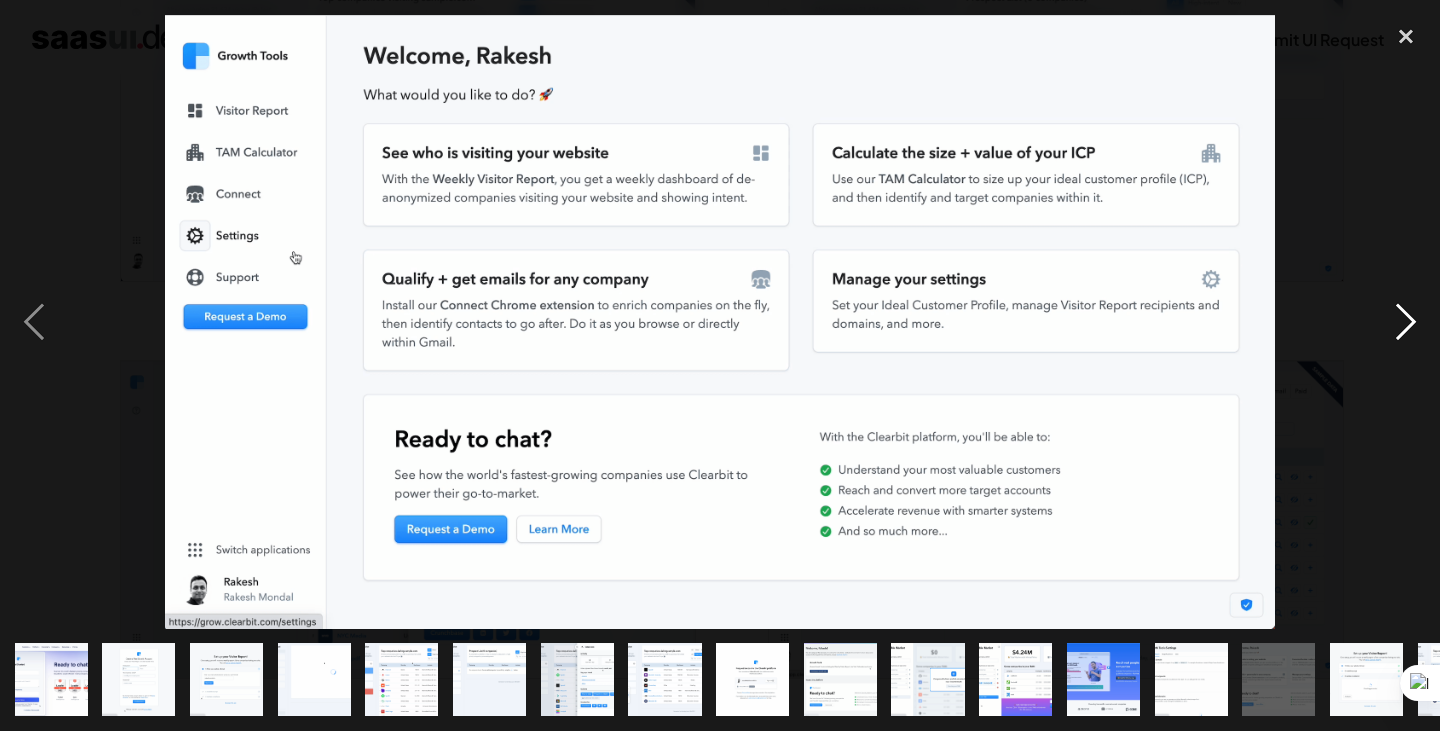 click at bounding box center (1406, 322) 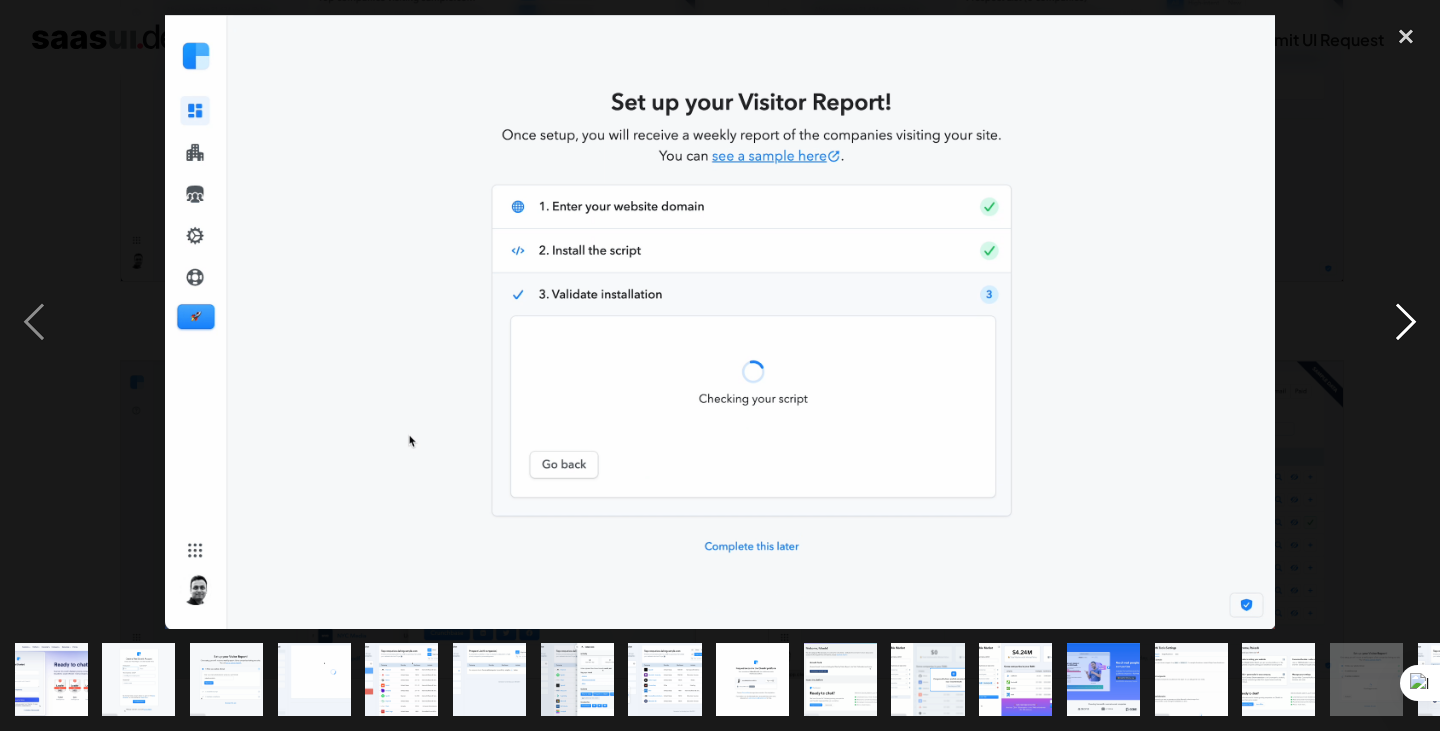click at bounding box center [1406, 322] 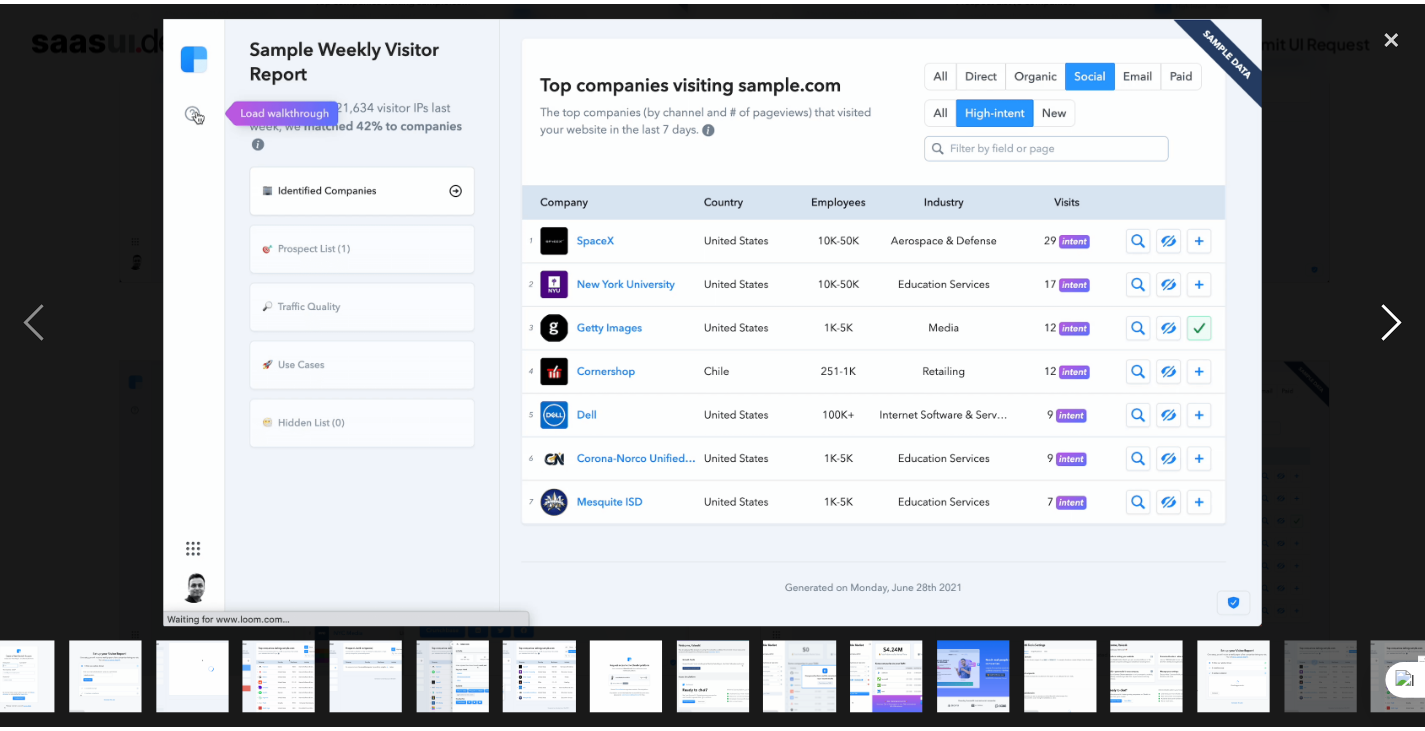 scroll, scrollTop: 0, scrollLeft: 153, axis: horizontal 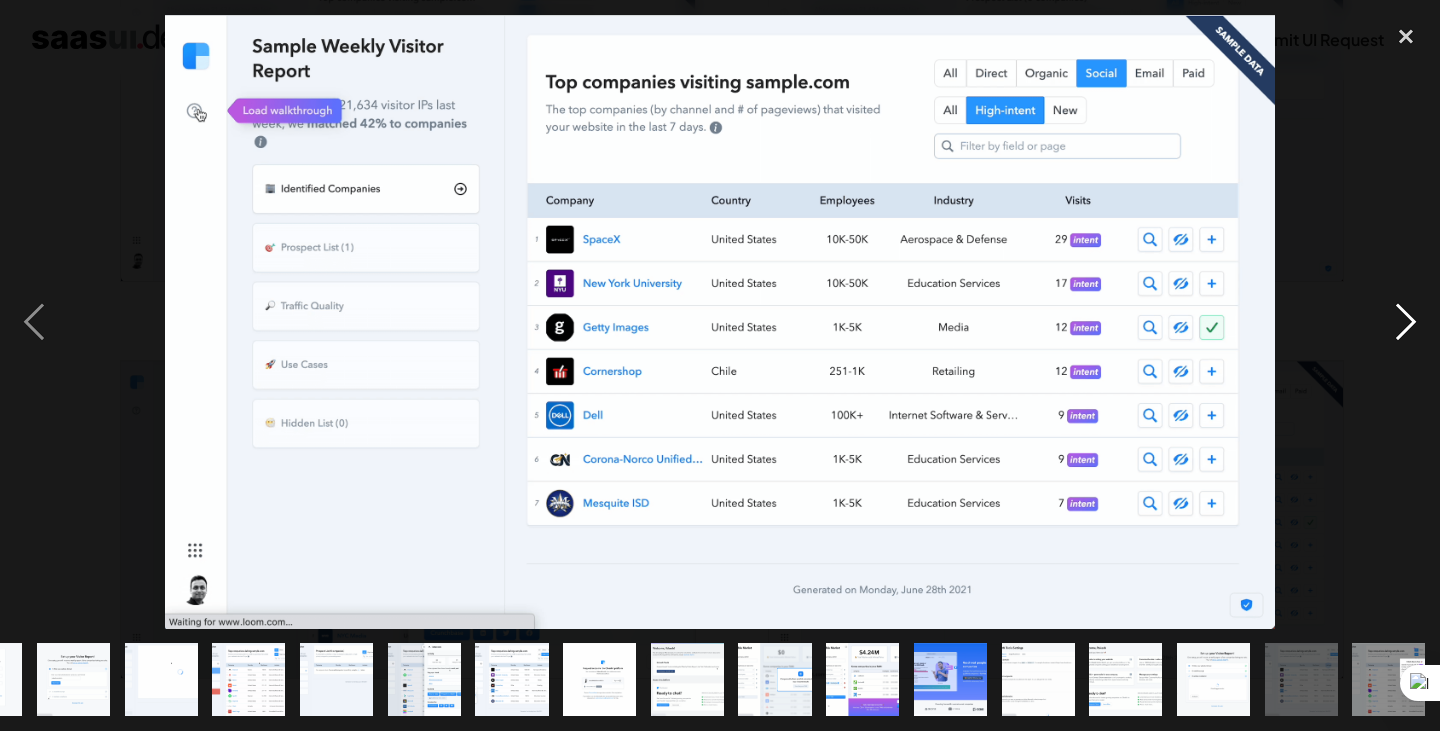 click at bounding box center [1406, 322] 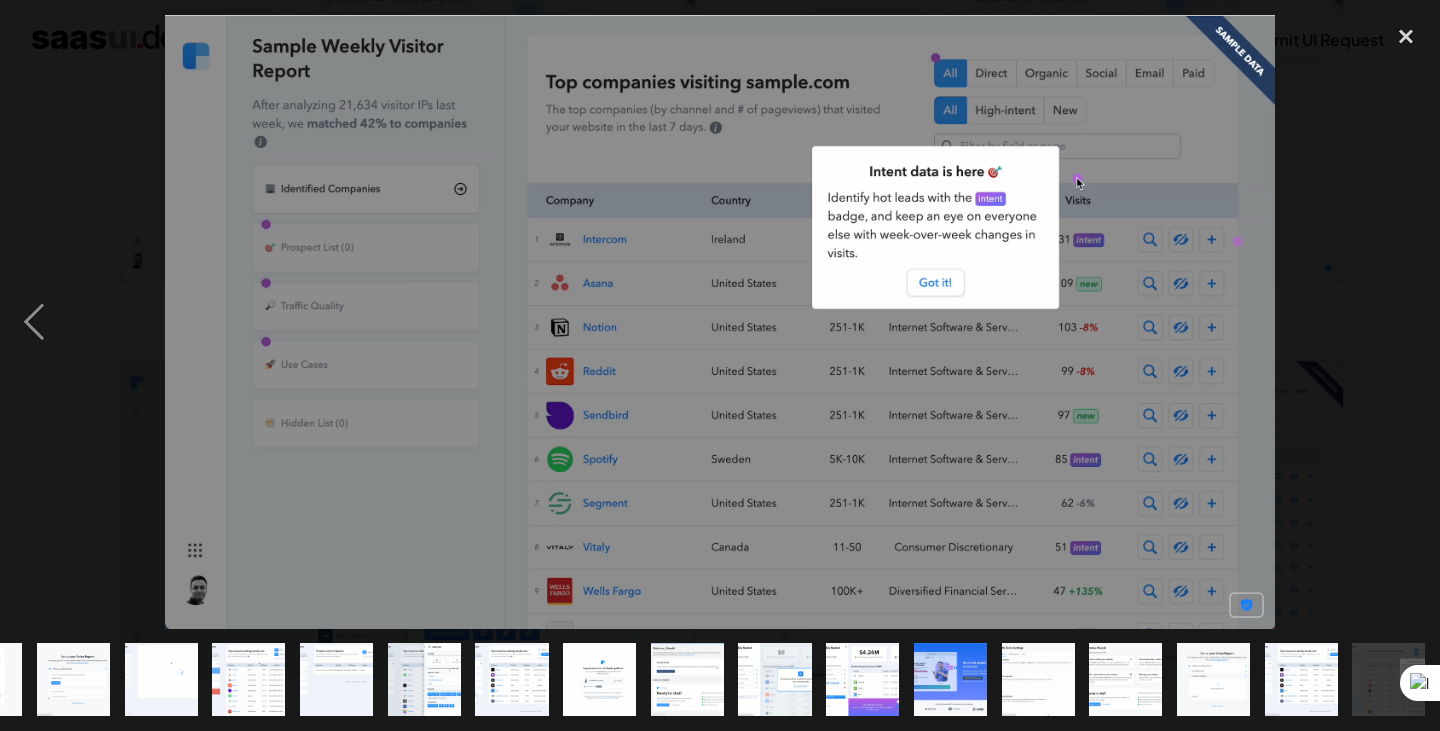click at bounding box center [1406, 322] 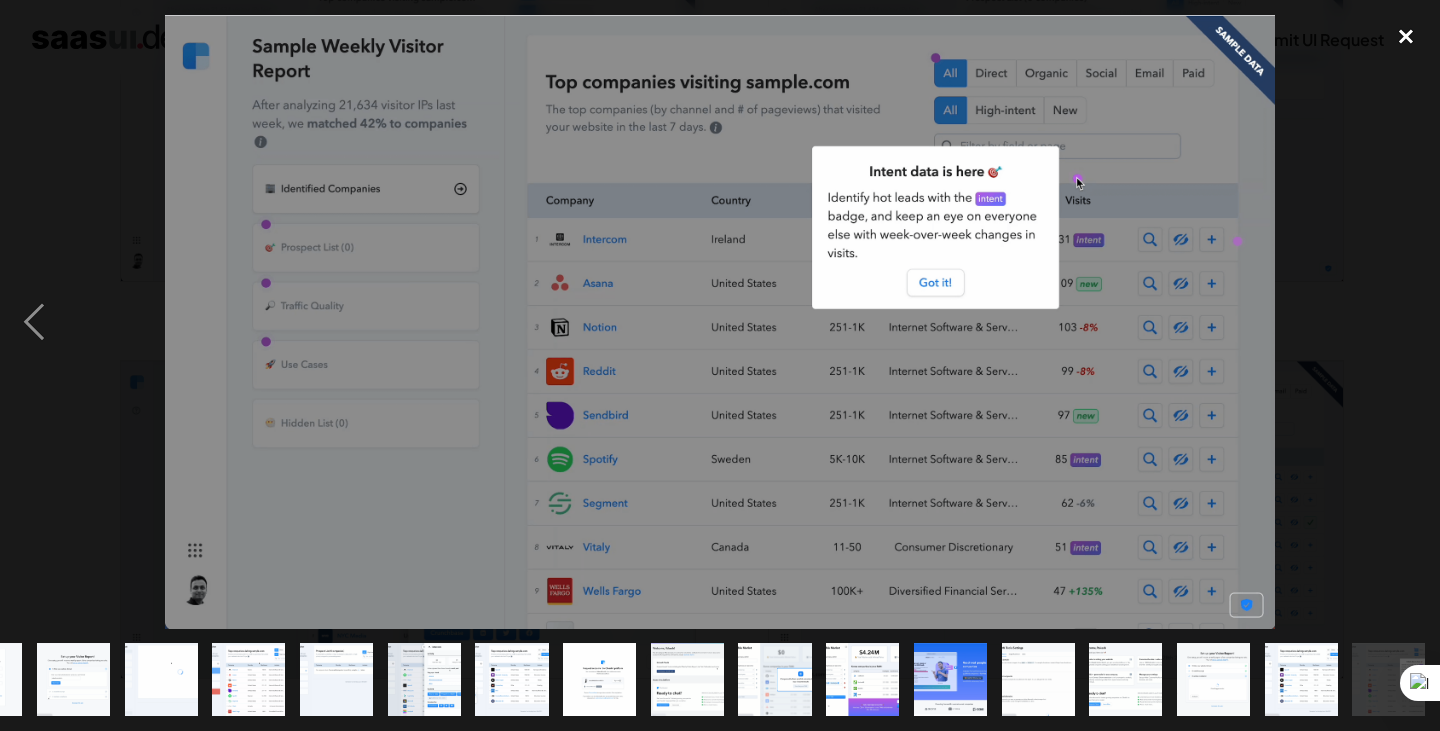 click at bounding box center [1406, 37] 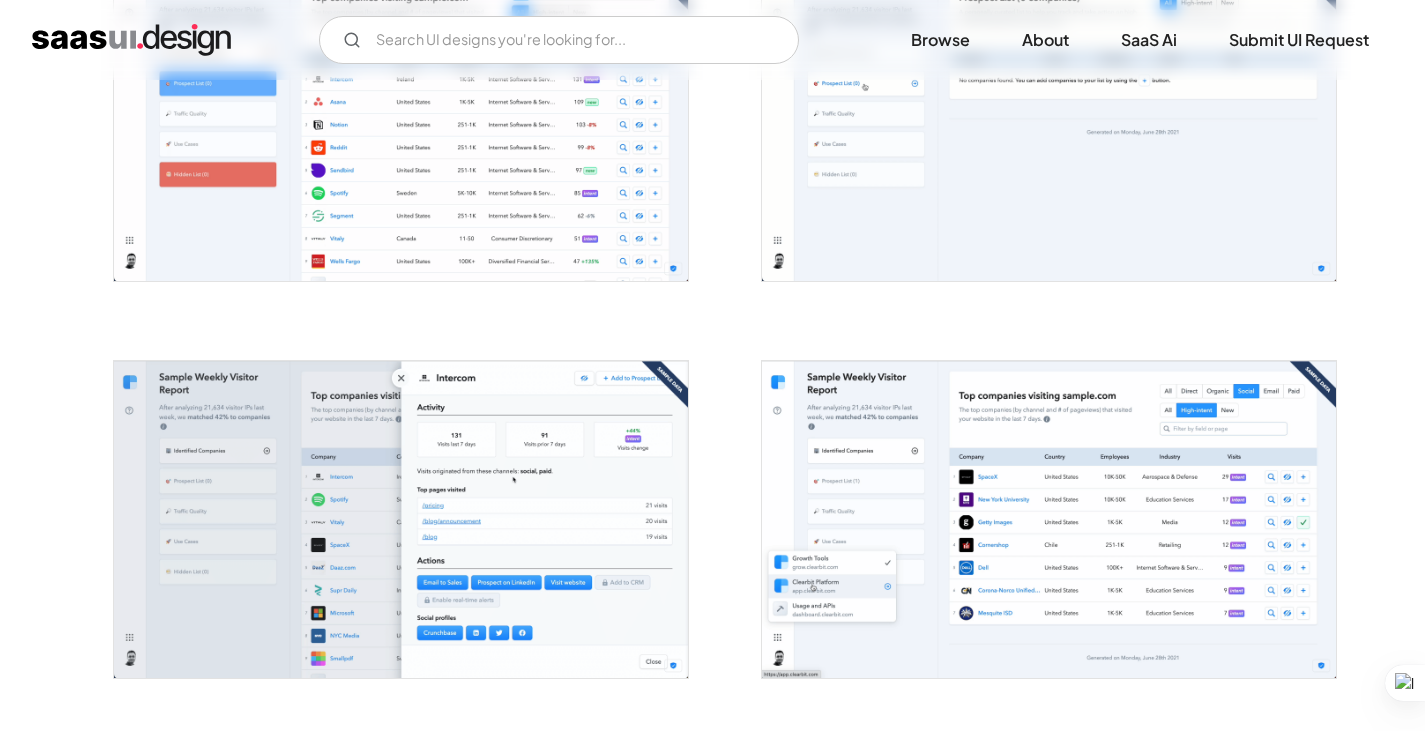 scroll, scrollTop: 0, scrollLeft: 0, axis: both 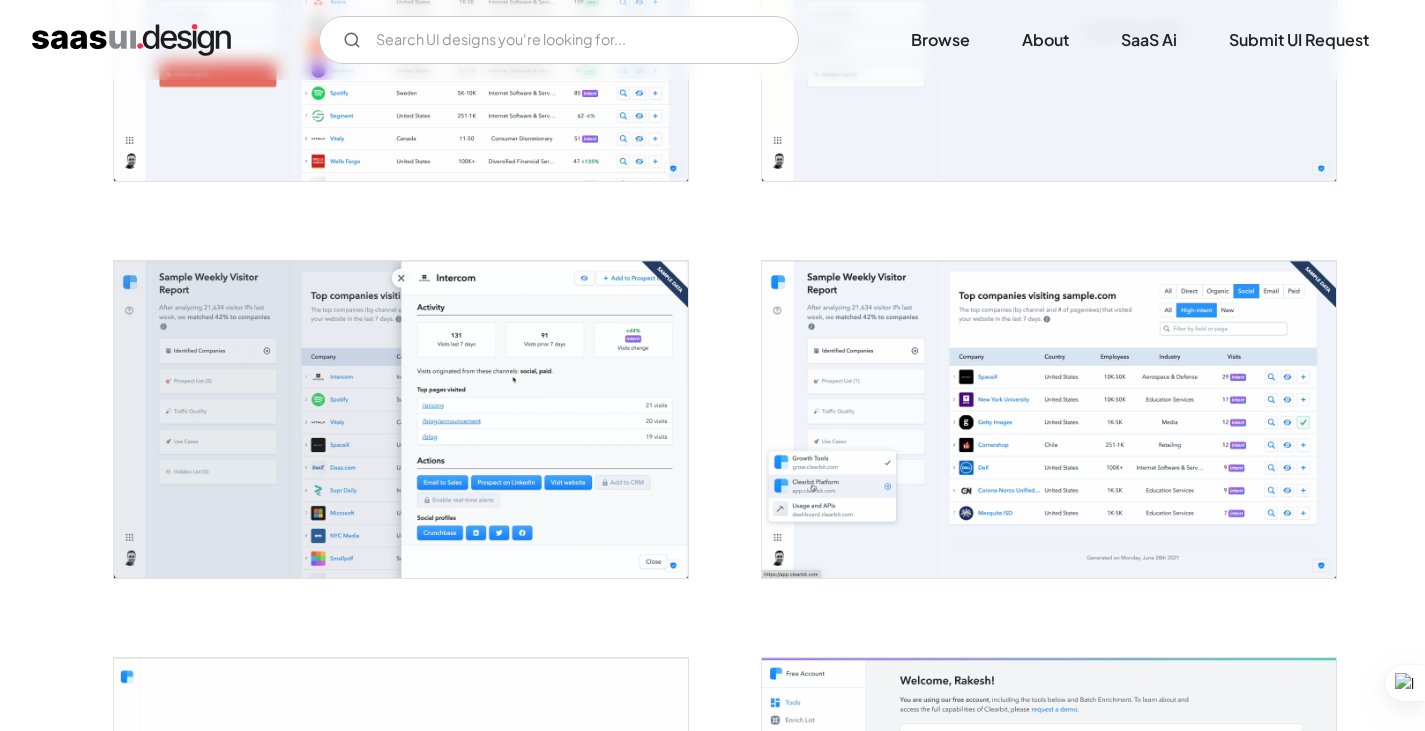 click at bounding box center [401, 419] 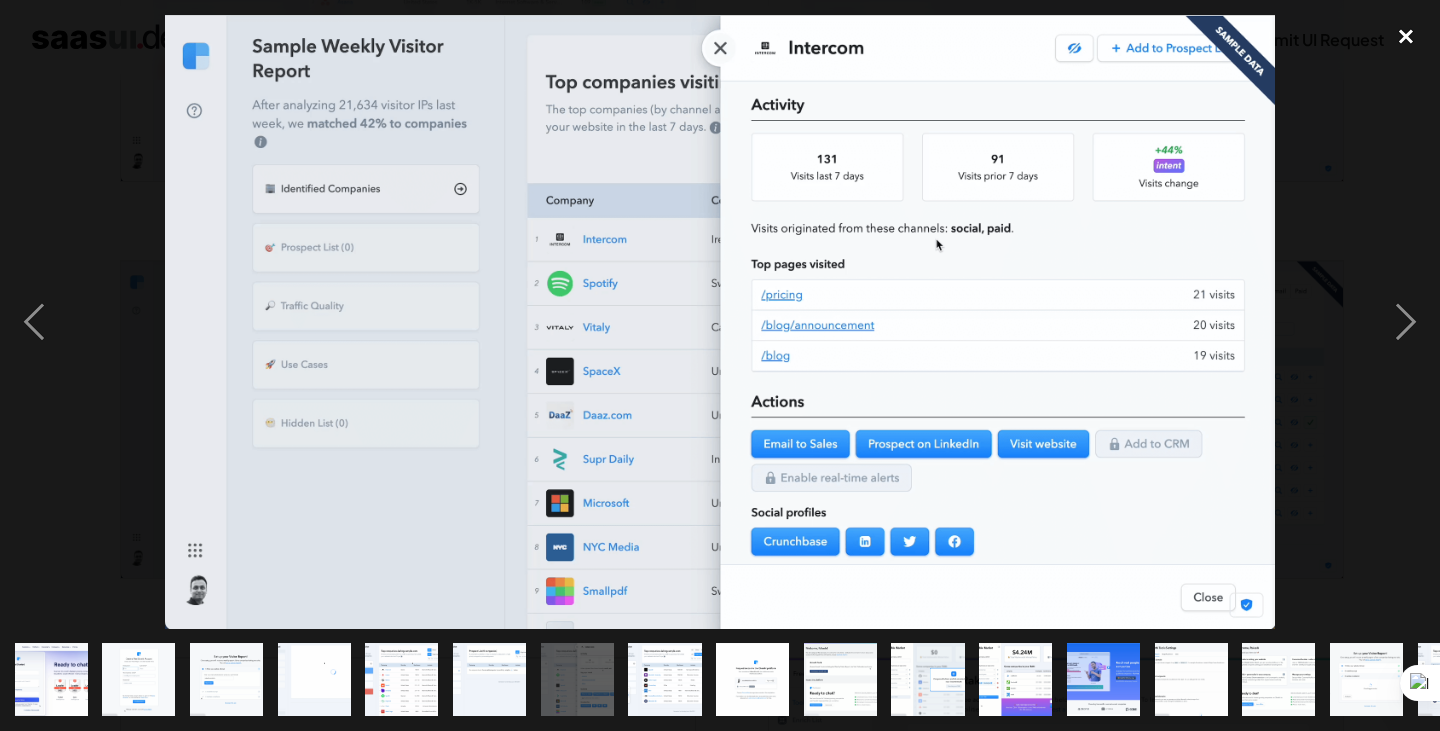 click at bounding box center [1406, 37] 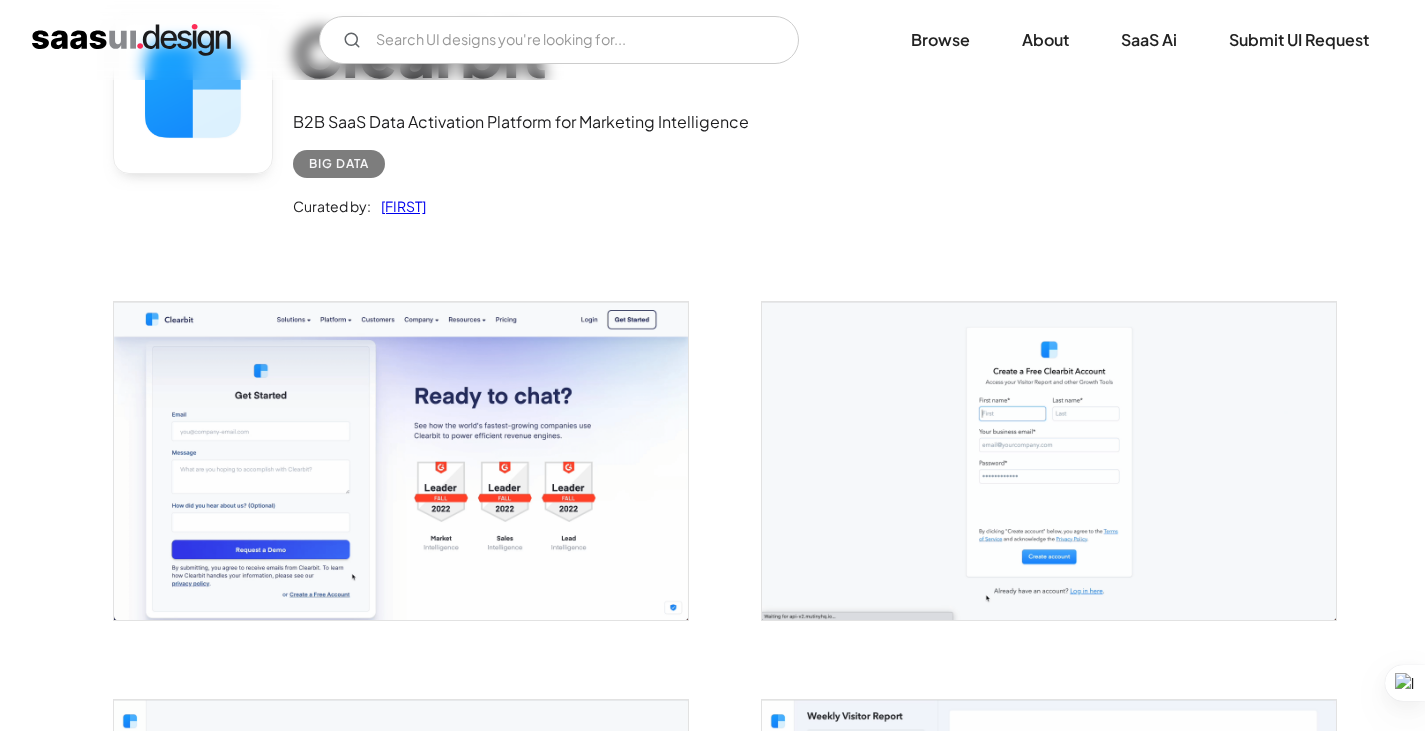 scroll, scrollTop: 0, scrollLeft: 0, axis: both 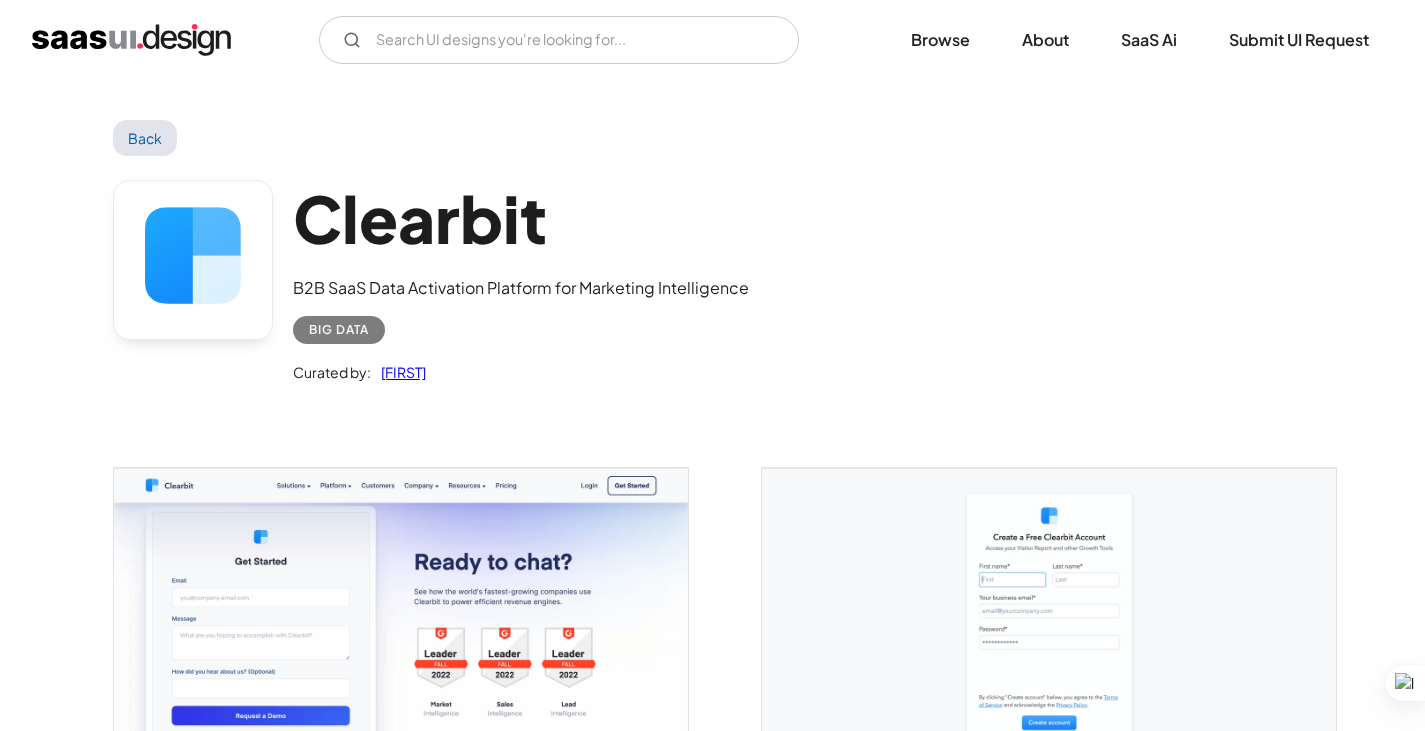 click on "Back" at bounding box center (145, 138) 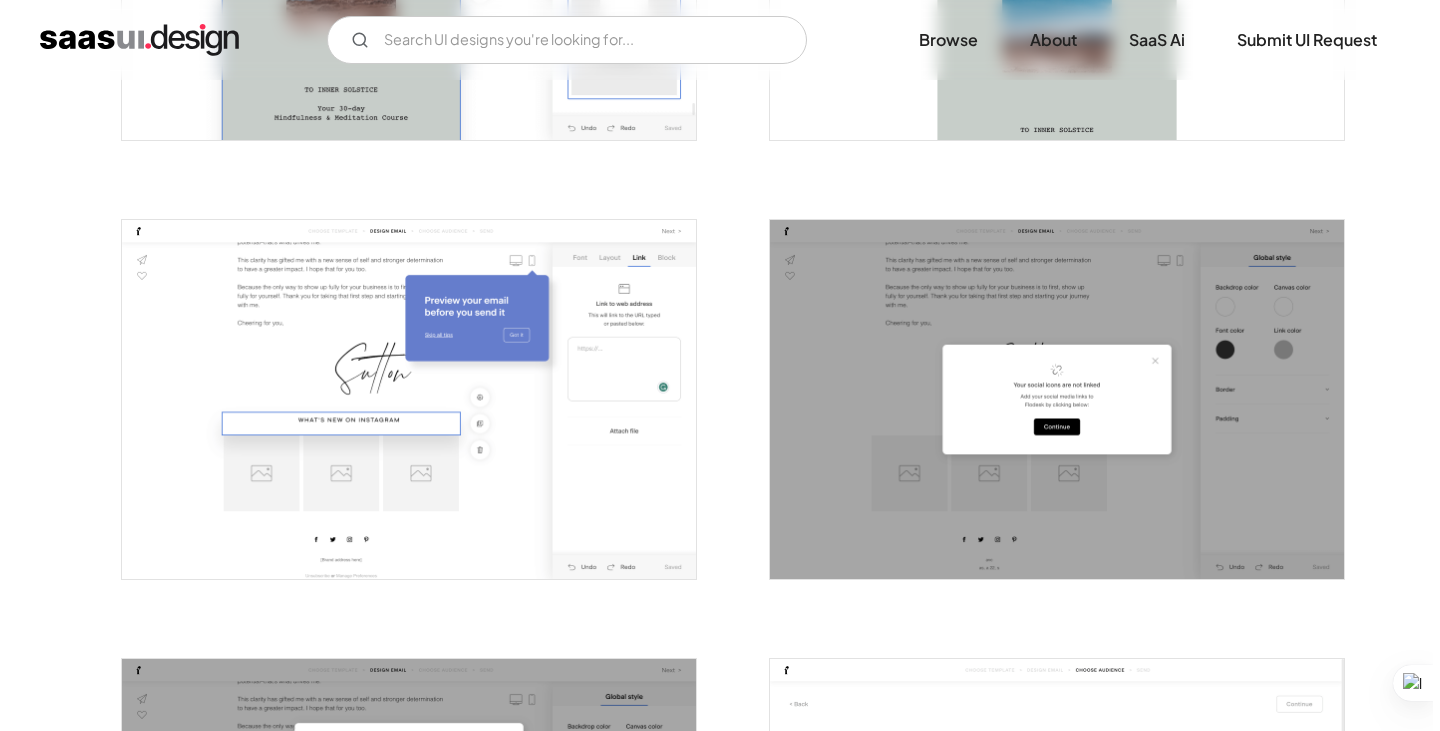 scroll, scrollTop: 2200, scrollLeft: 0, axis: vertical 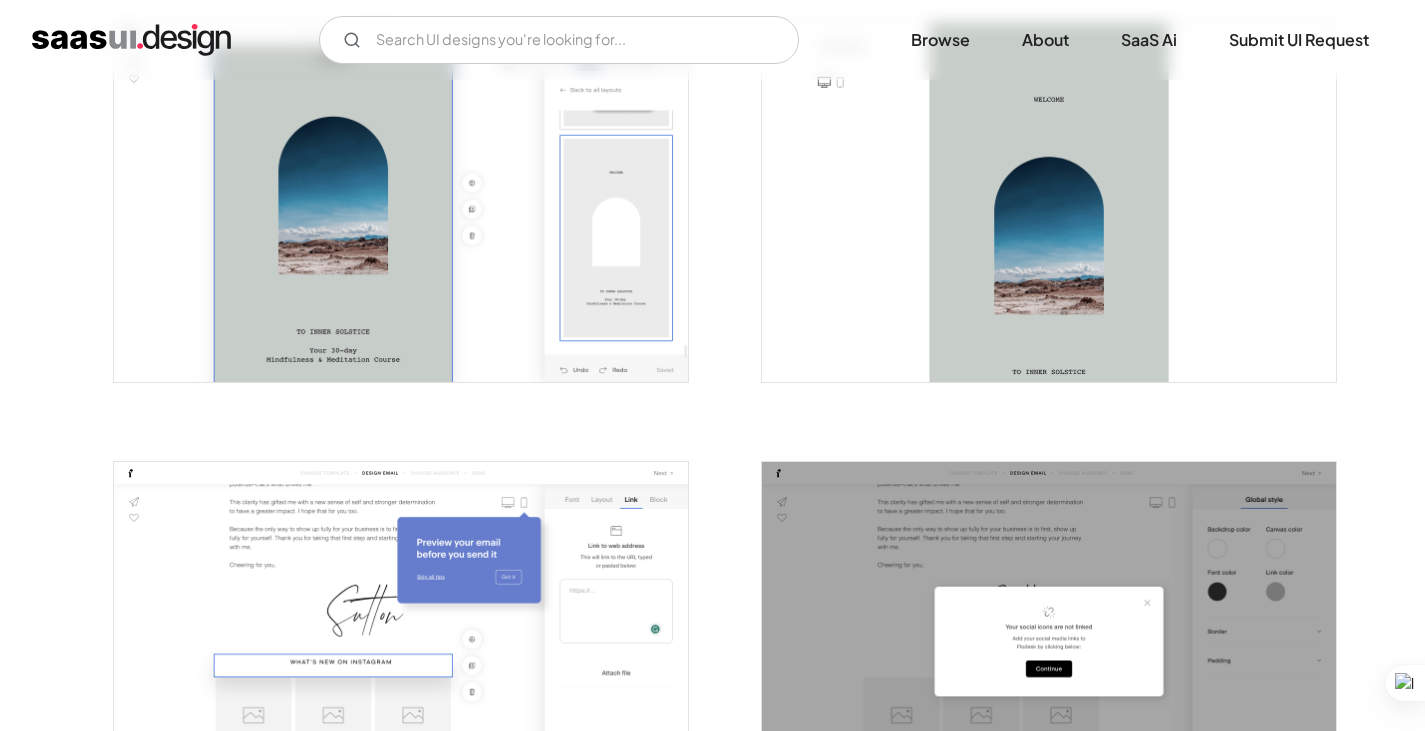 click at bounding box center (401, 641) 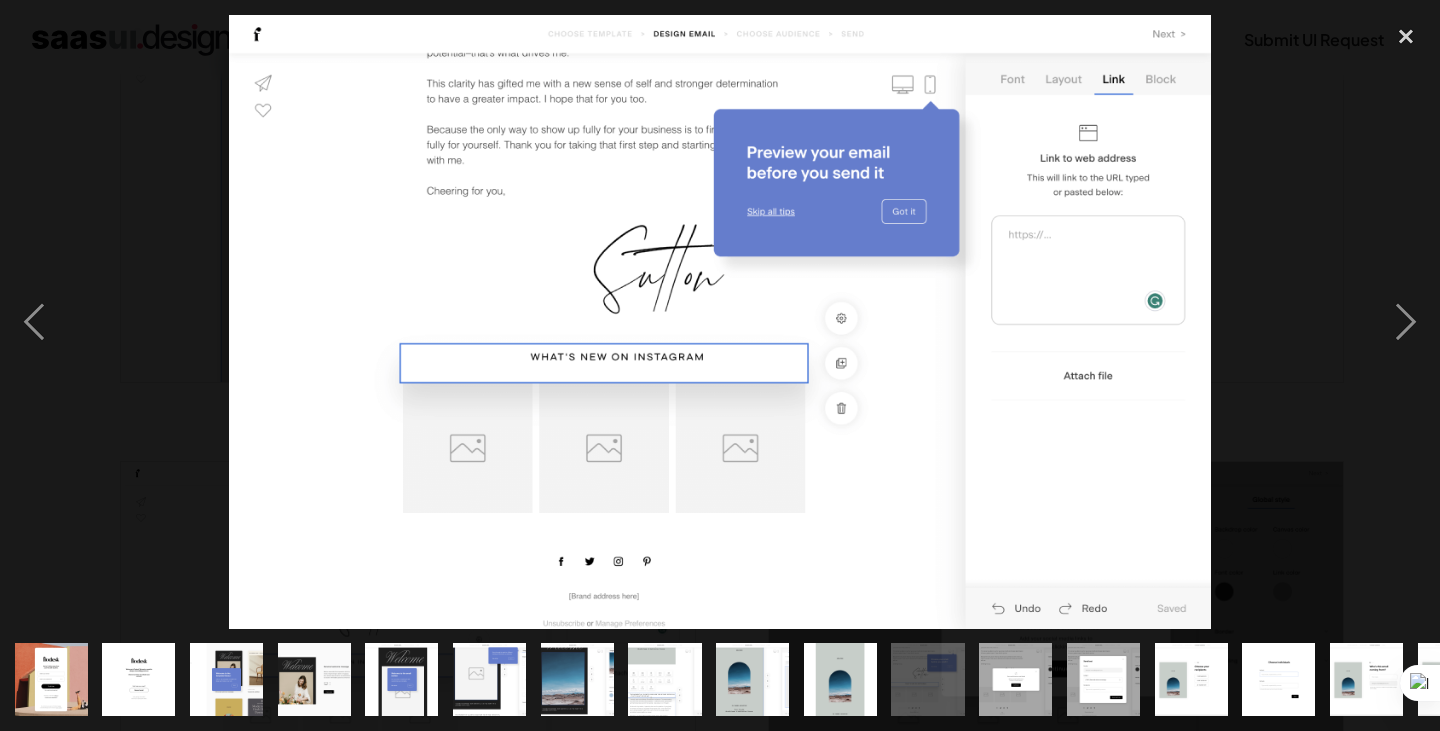 drag, startPoint x: 1400, startPoint y: 41, endPoint x: 1336, endPoint y: 40, distance: 64.00781 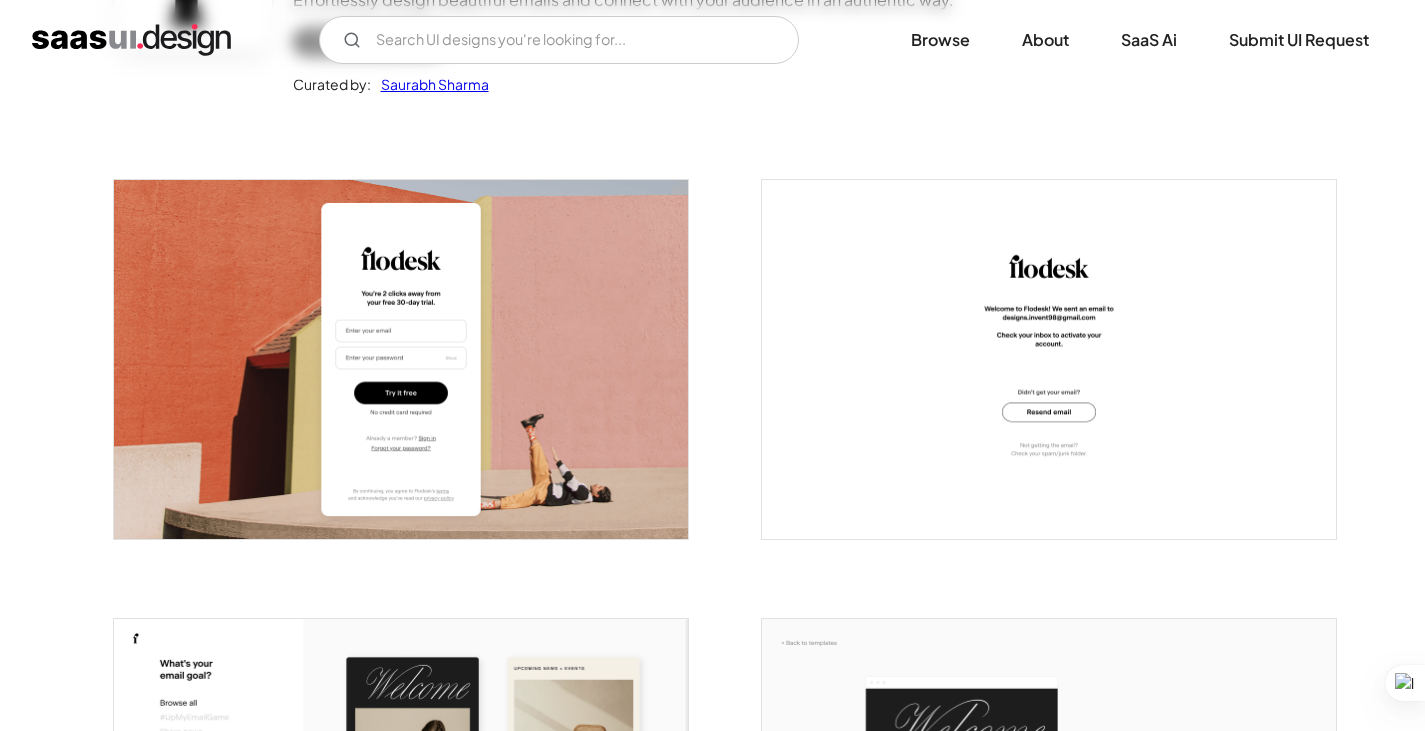 scroll, scrollTop: 0, scrollLeft: 0, axis: both 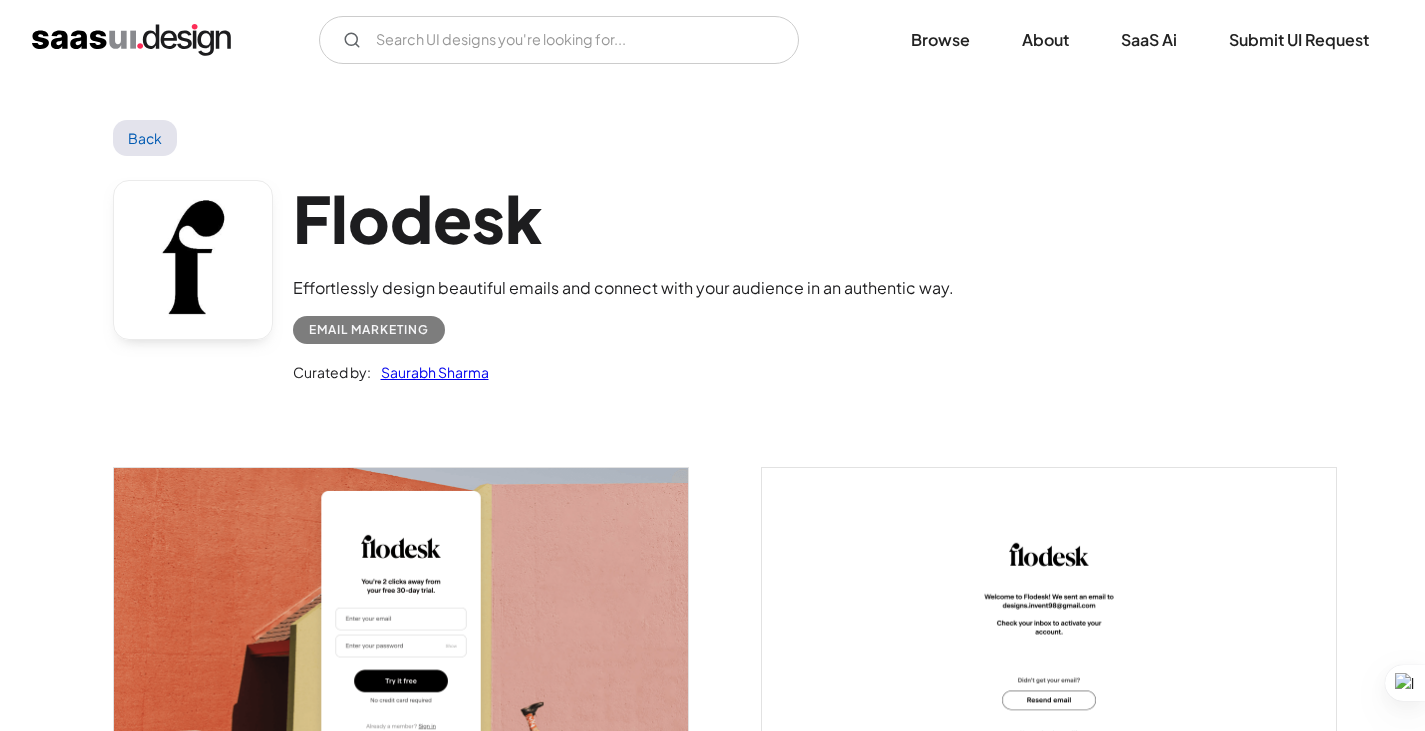 click on "Back" at bounding box center [145, 138] 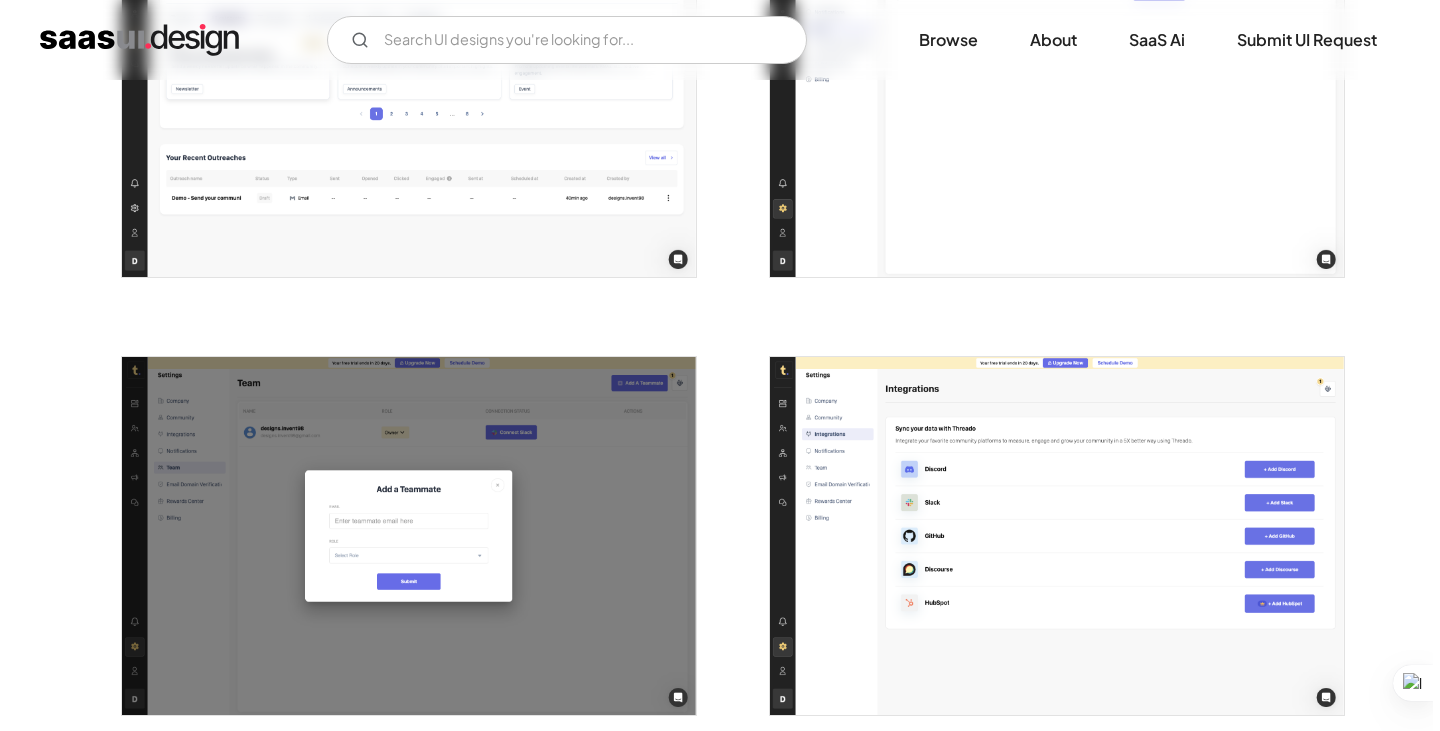 scroll, scrollTop: 4400, scrollLeft: 0, axis: vertical 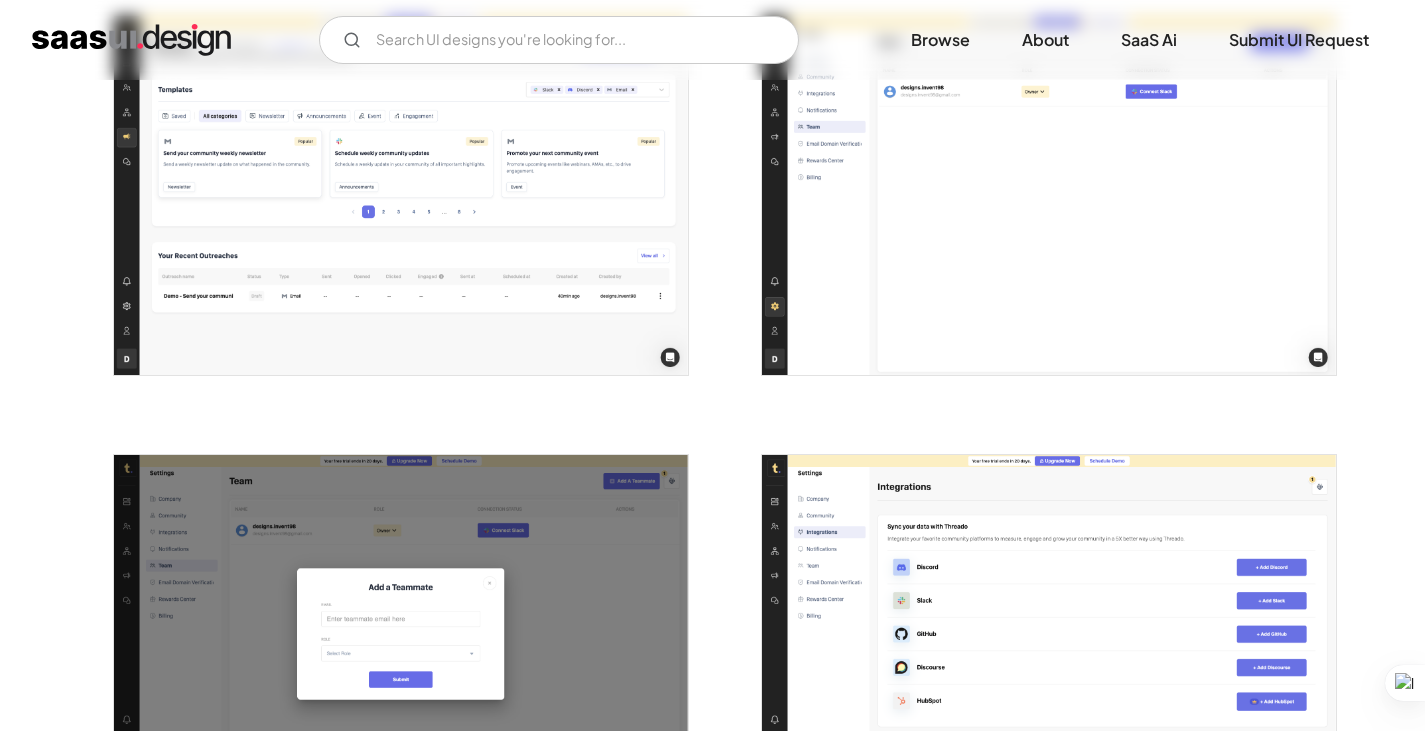 drag, startPoint x: 1201, startPoint y: 499, endPoint x: 1189, endPoint y: 502, distance: 12.369317 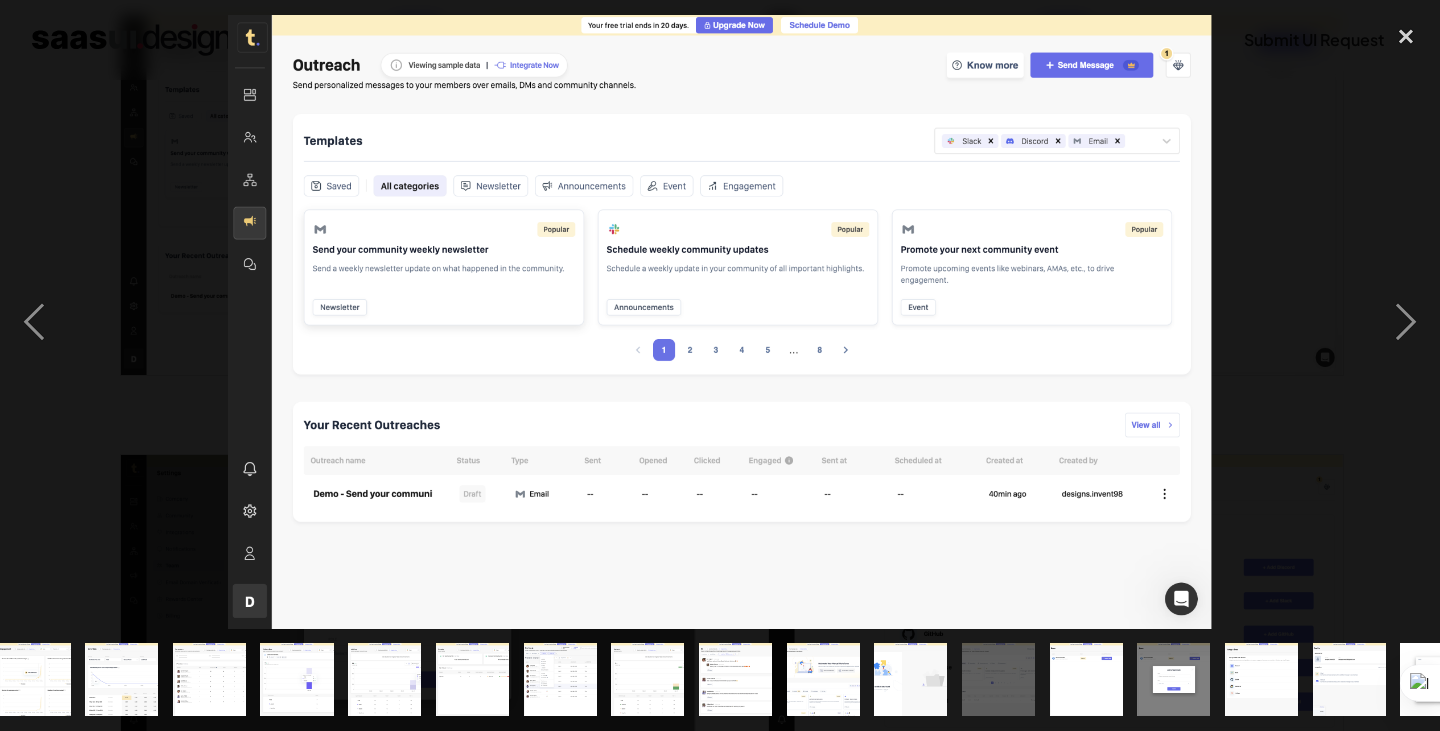 scroll, scrollTop: 0, scrollLeft: 679, axis: horizontal 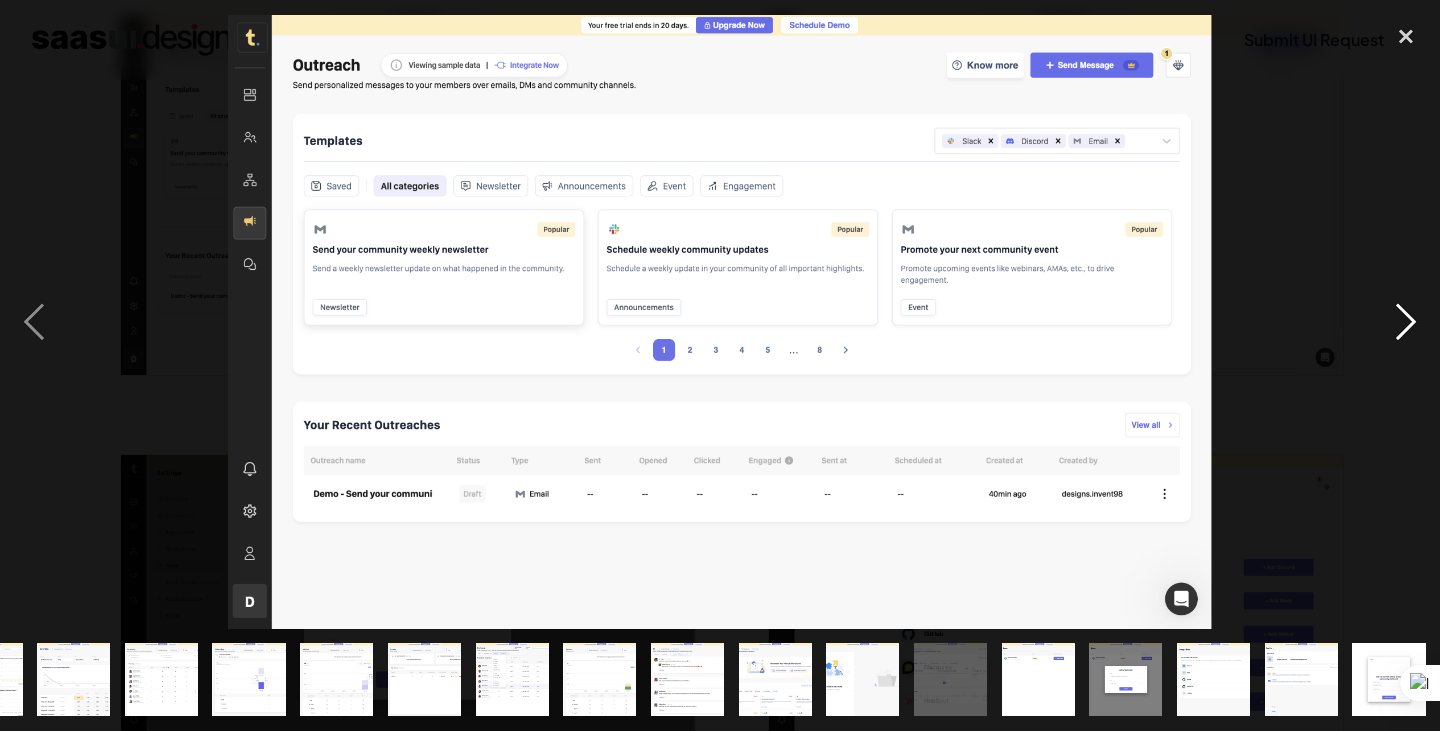 click at bounding box center [1406, 322] 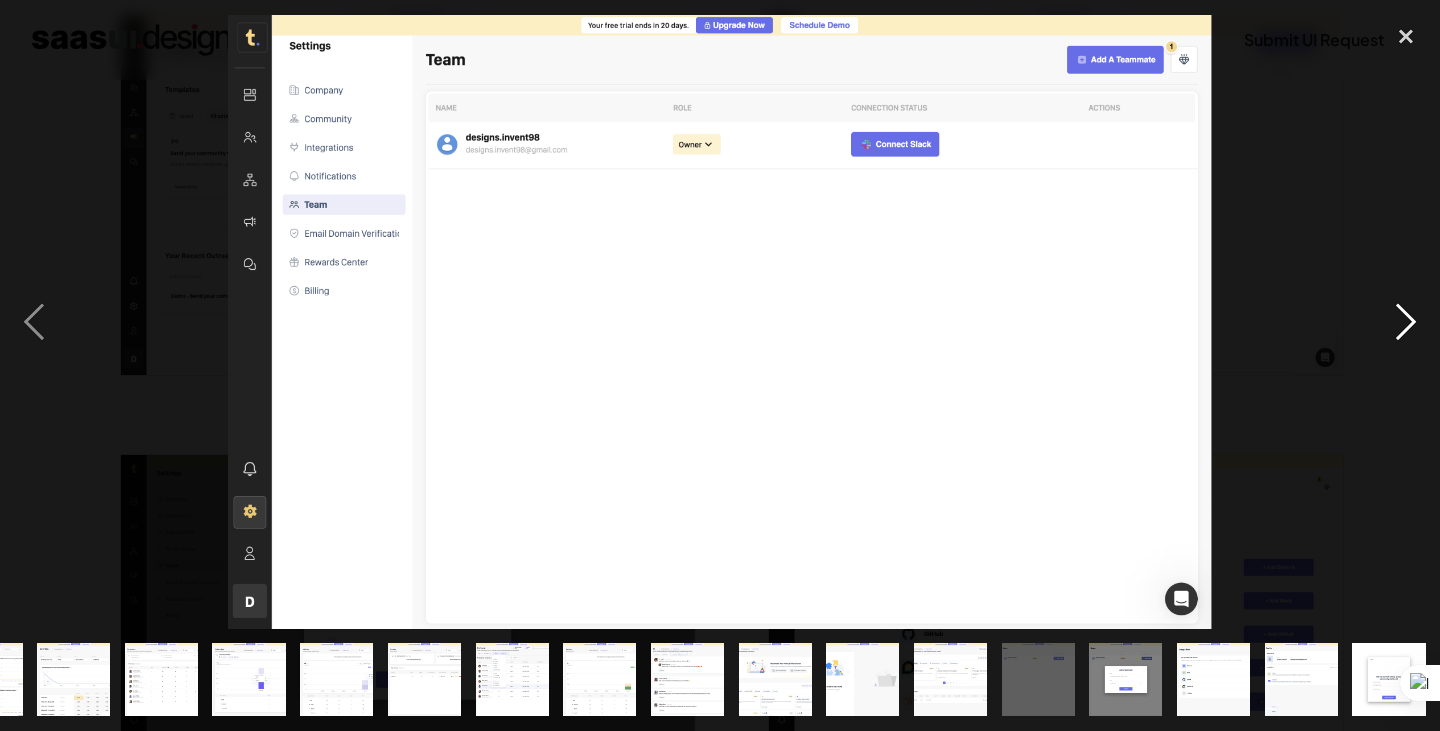 click at bounding box center [1406, 322] 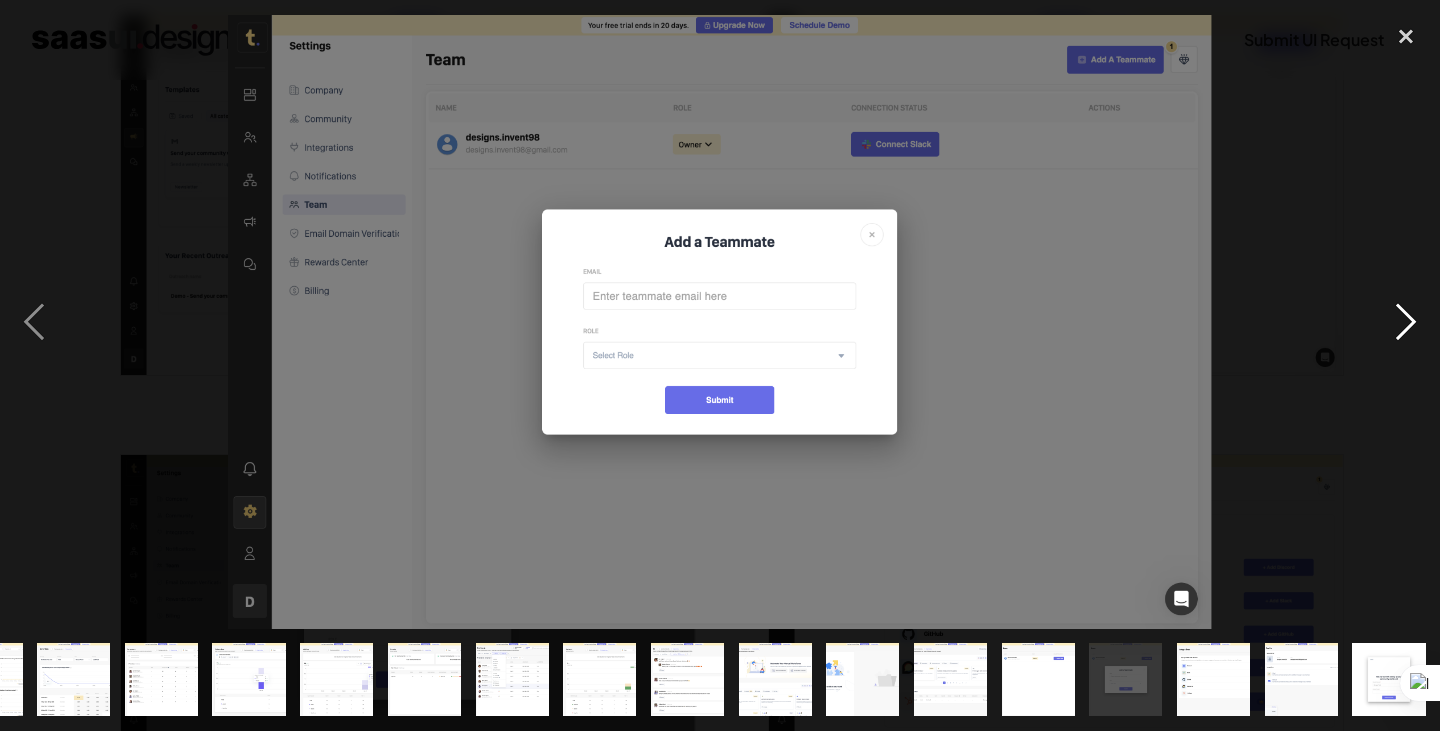 click at bounding box center (1406, 322) 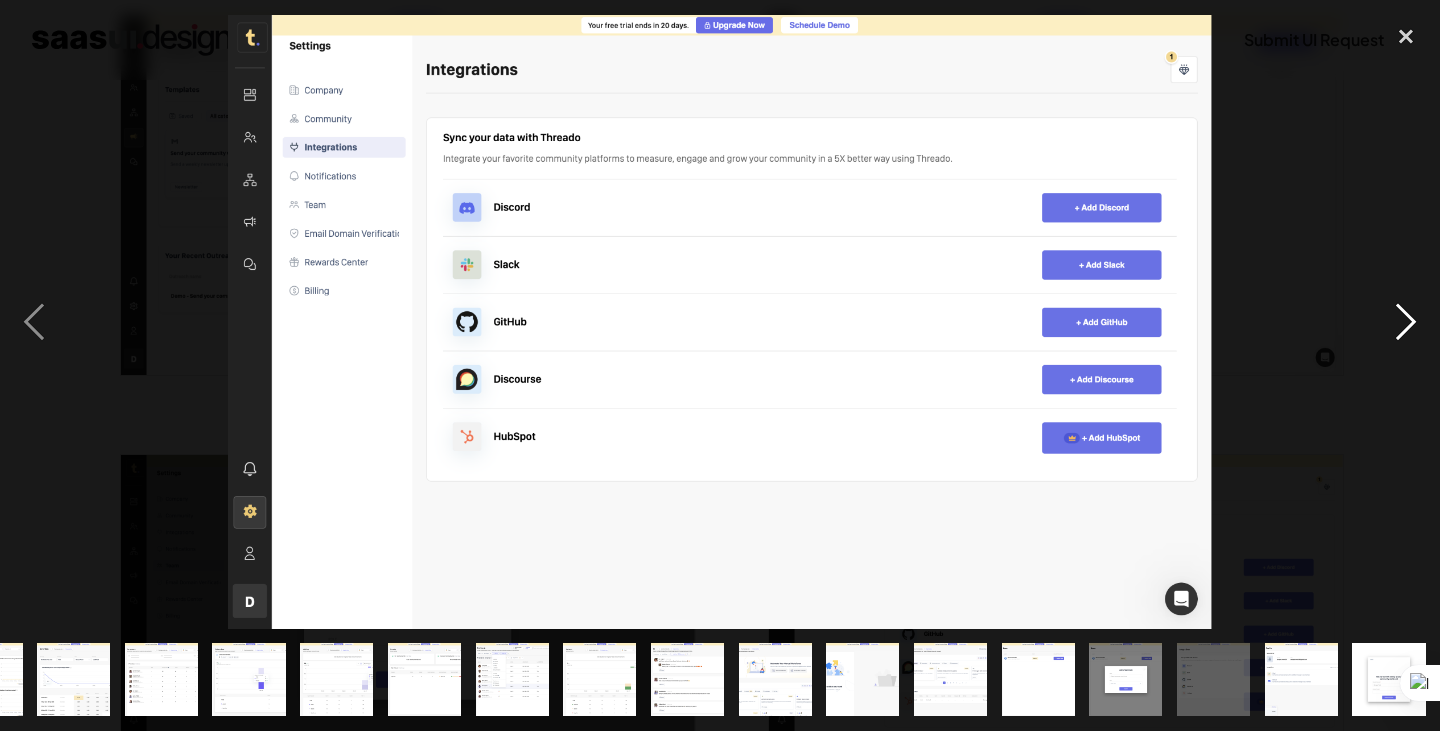 click at bounding box center (1406, 322) 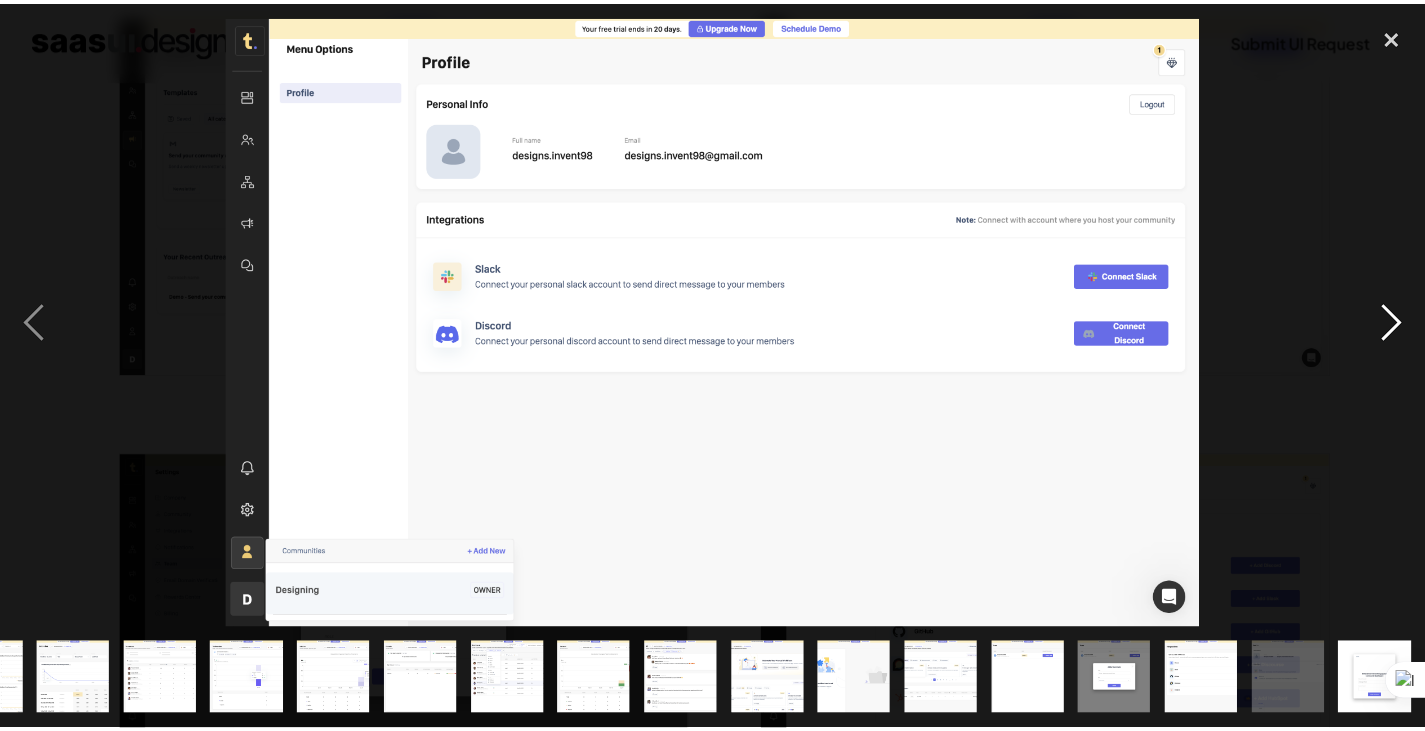 scroll, scrollTop: 0, scrollLeft: 679, axis: horizontal 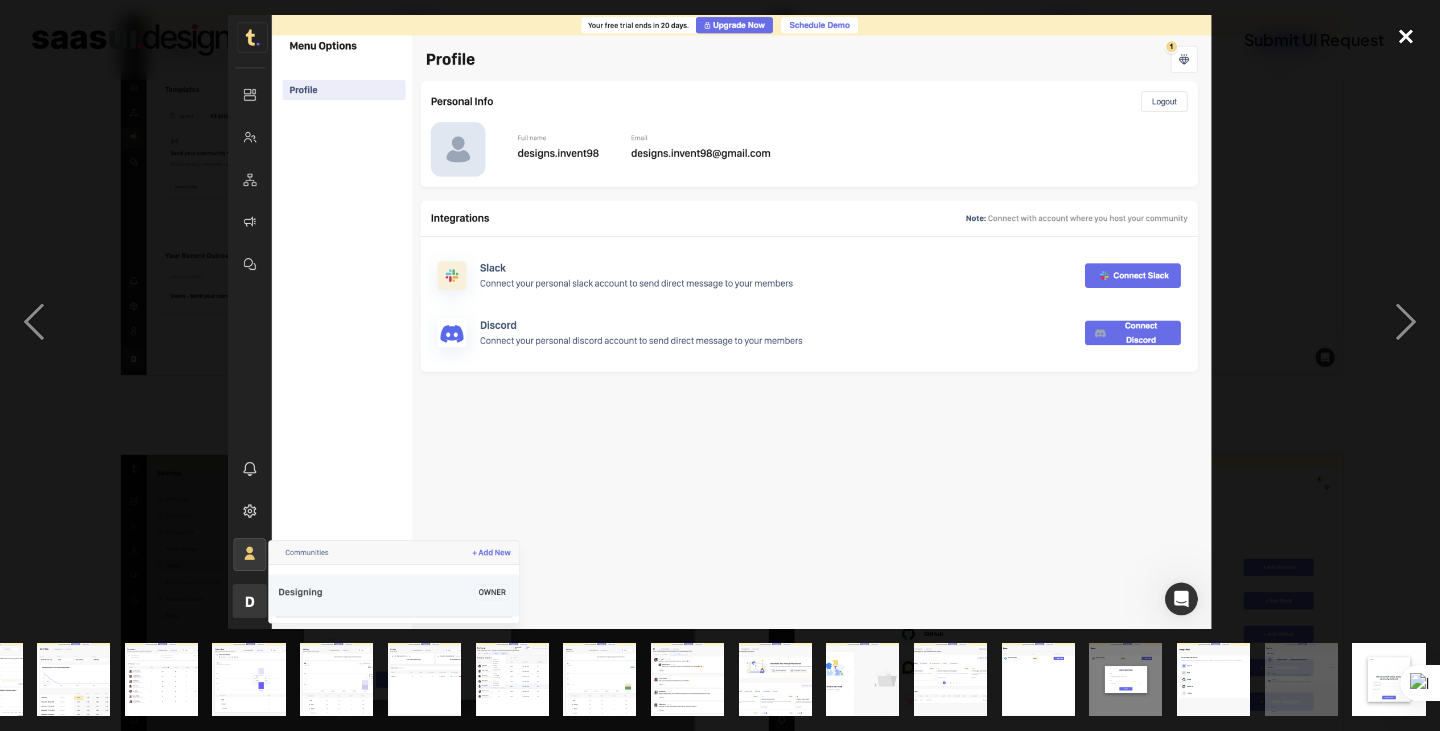 drag, startPoint x: 1406, startPoint y: 35, endPoint x: 1377, endPoint y: 35, distance: 29 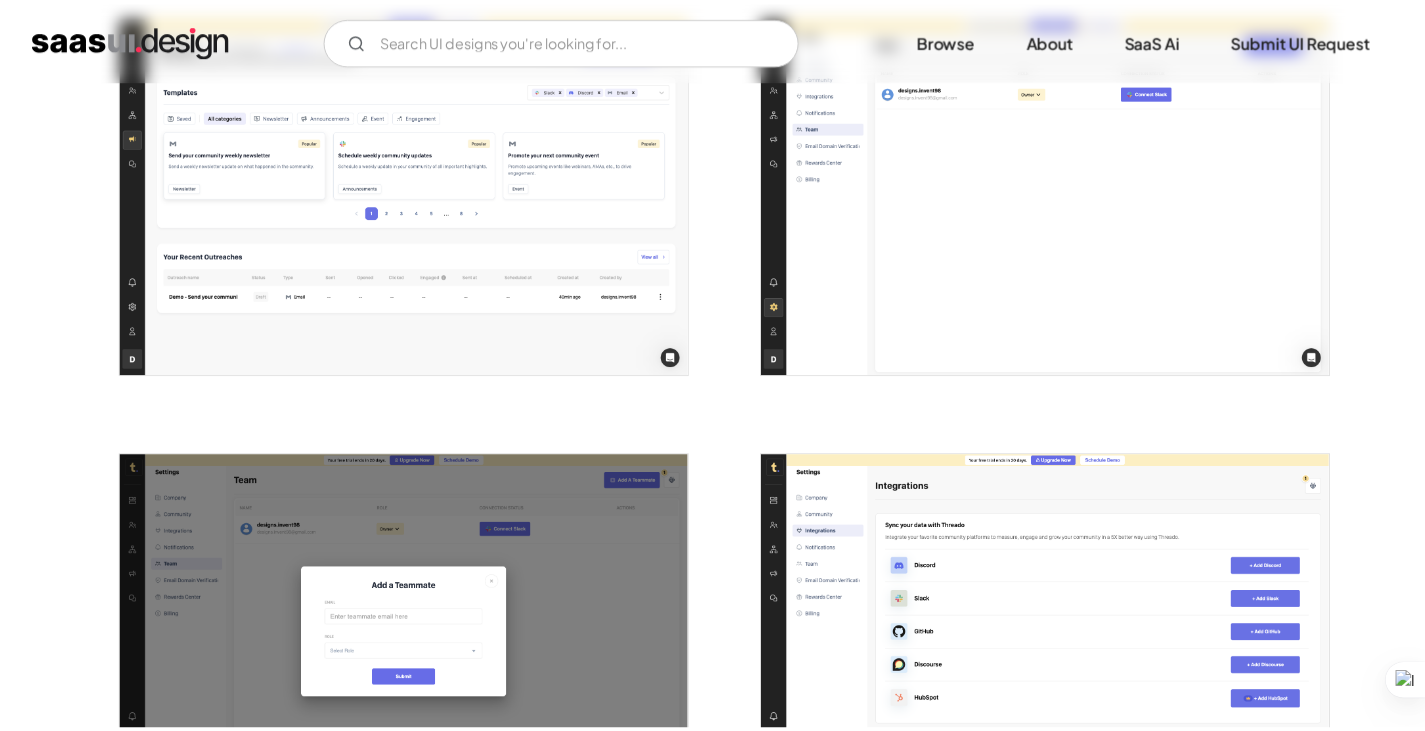scroll, scrollTop: 0, scrollLeft: 0, axis: both 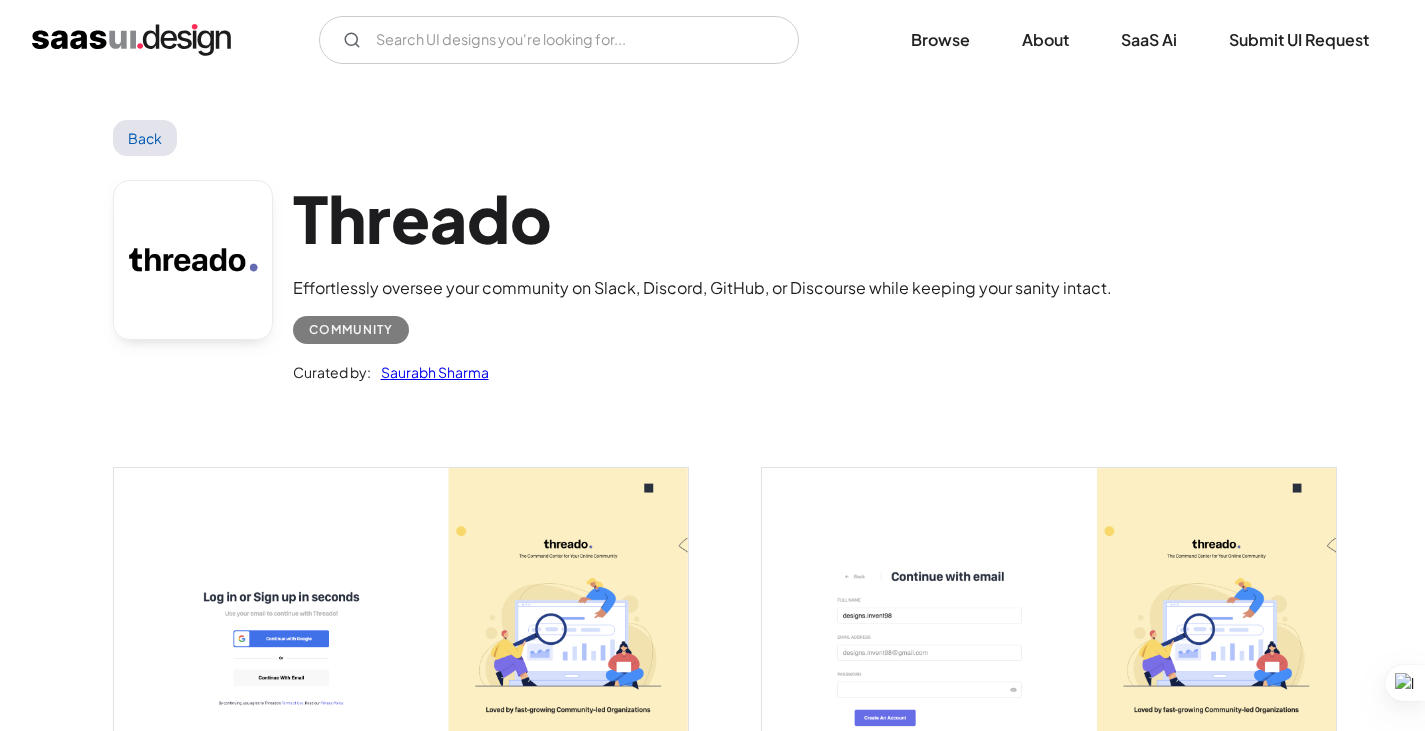 click on "Back" at bounding box center [145, 138] 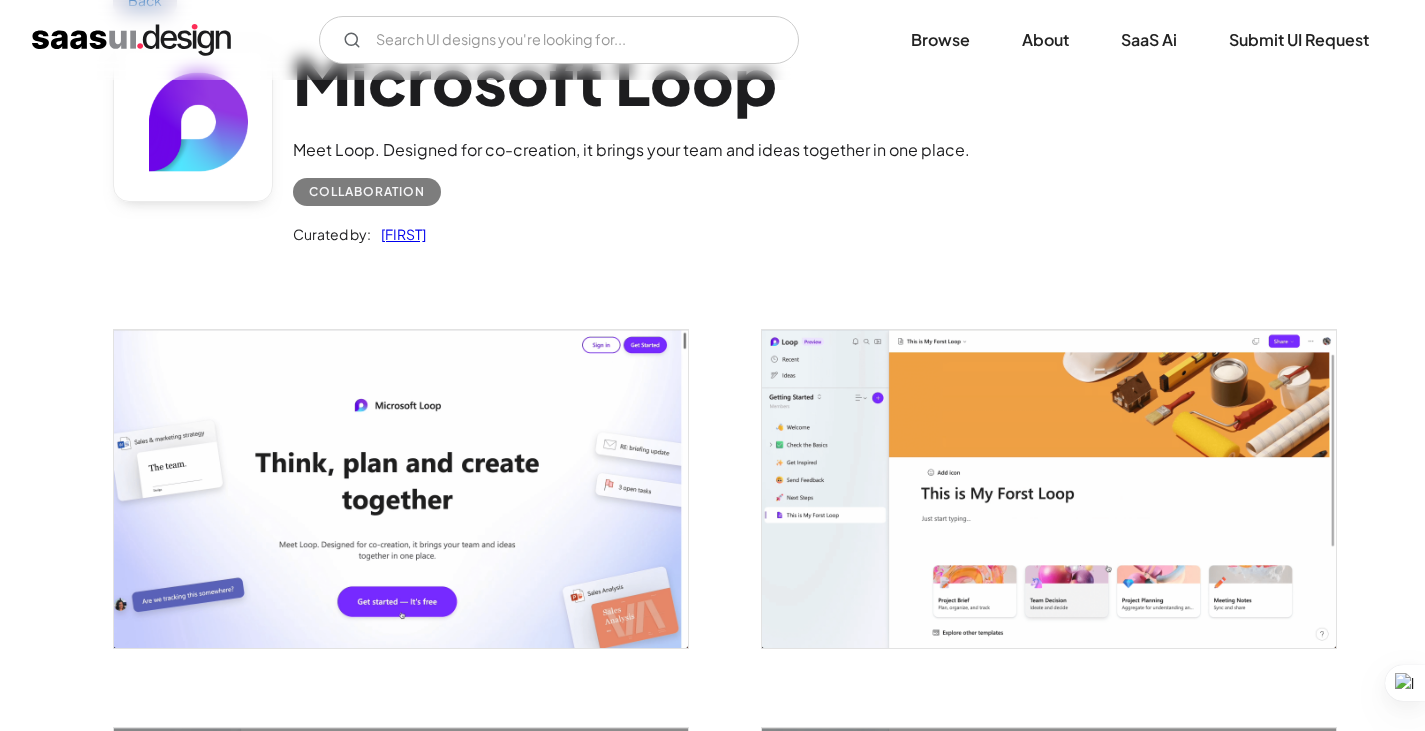 scroll, scrollTop: 0, scrollLeft: 0, axis: both 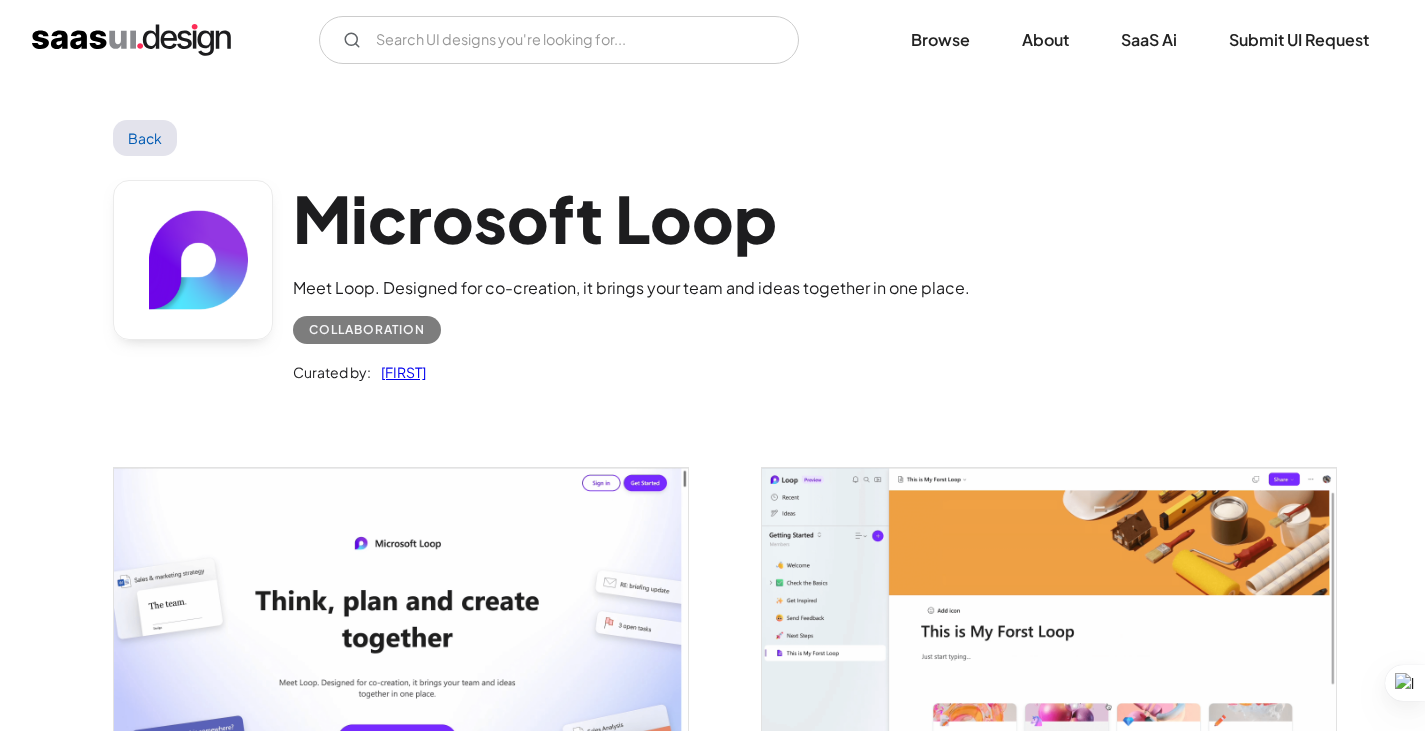 click on "Back" at bounding box center [145, 138] 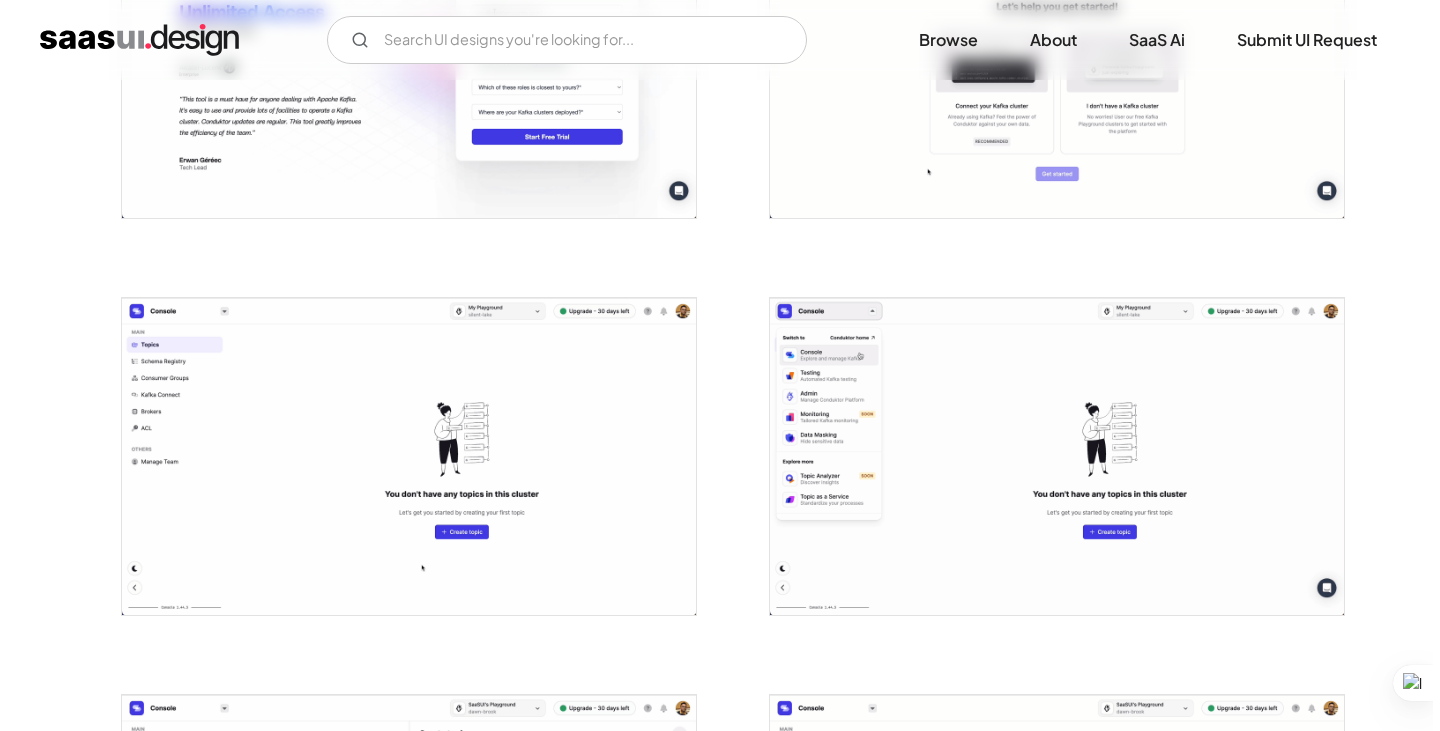 scroll, scrollTop: 1400, scrollLeft: 0, axis: vertical 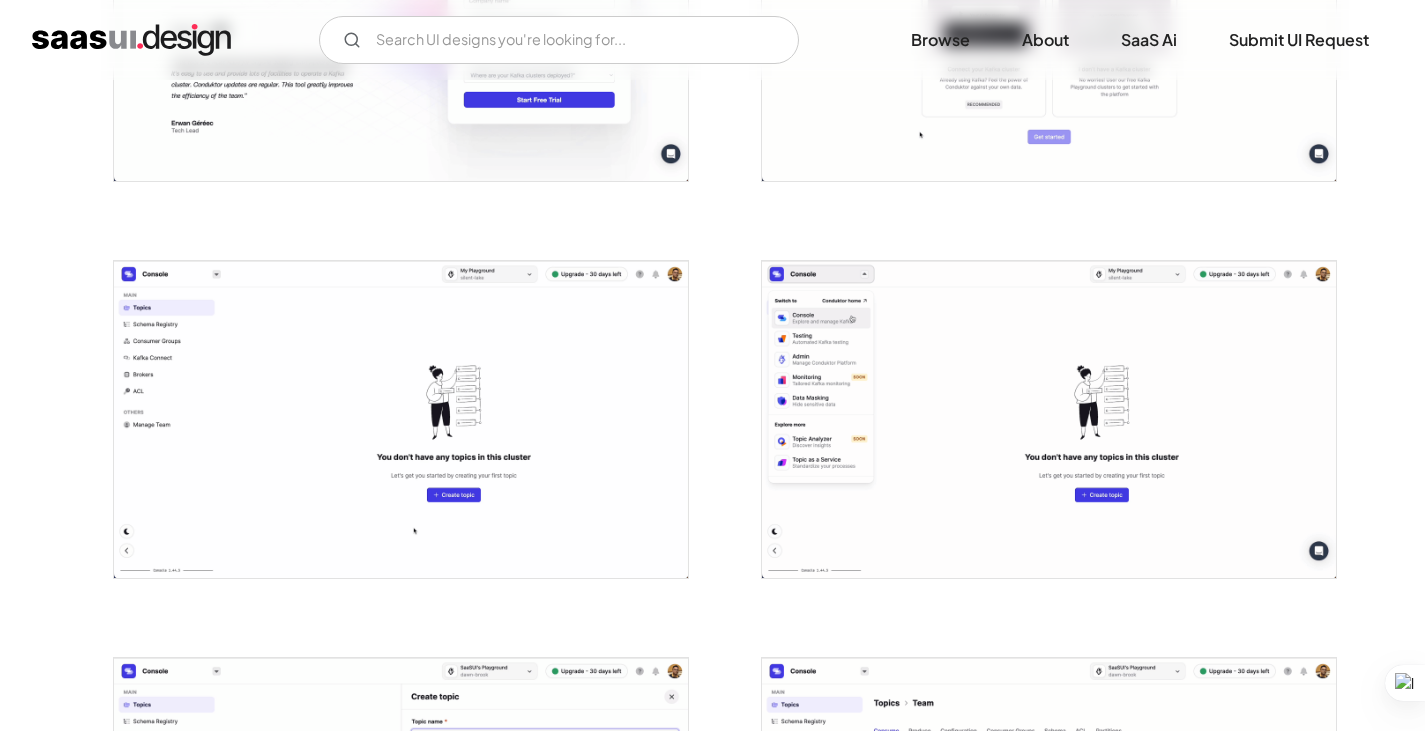 click at bounding box center (1049, 419) 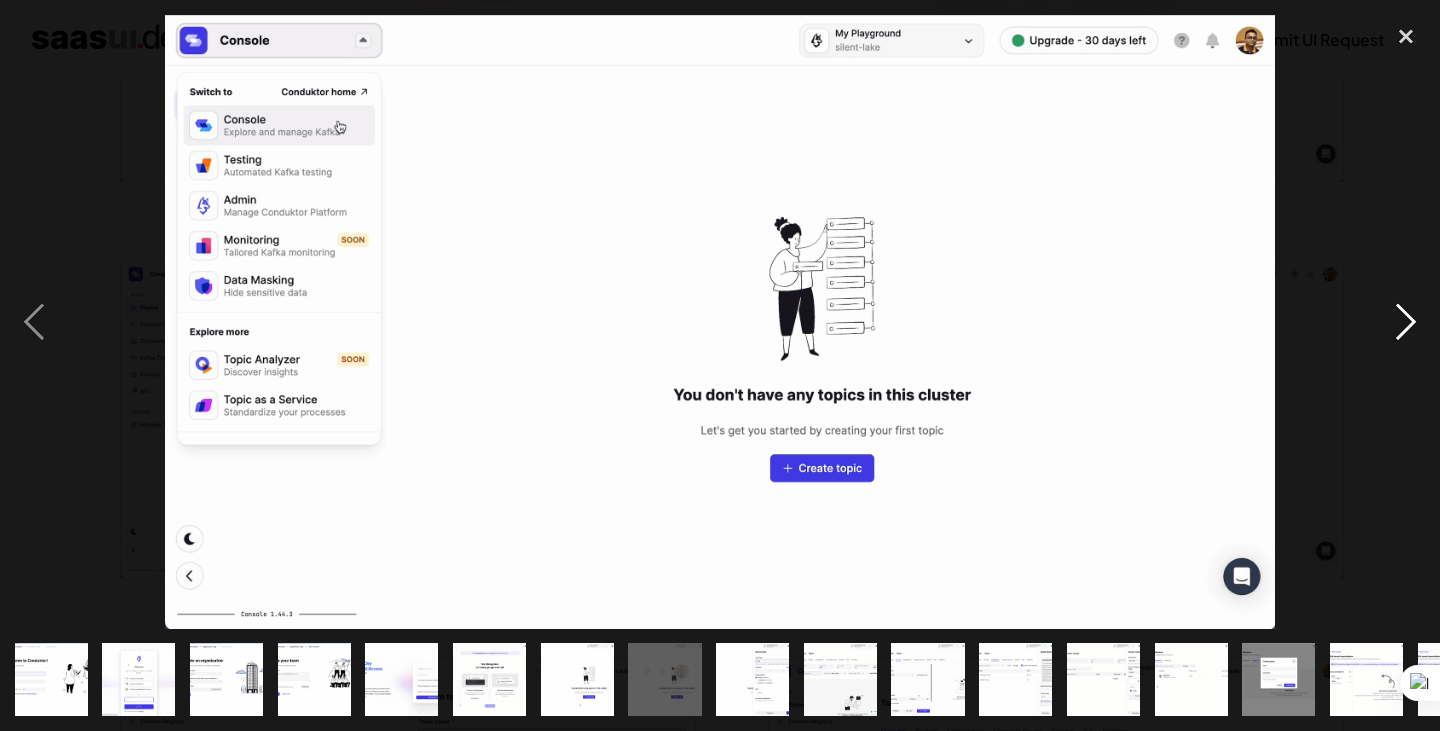 click at bounding box center [1406, 322] 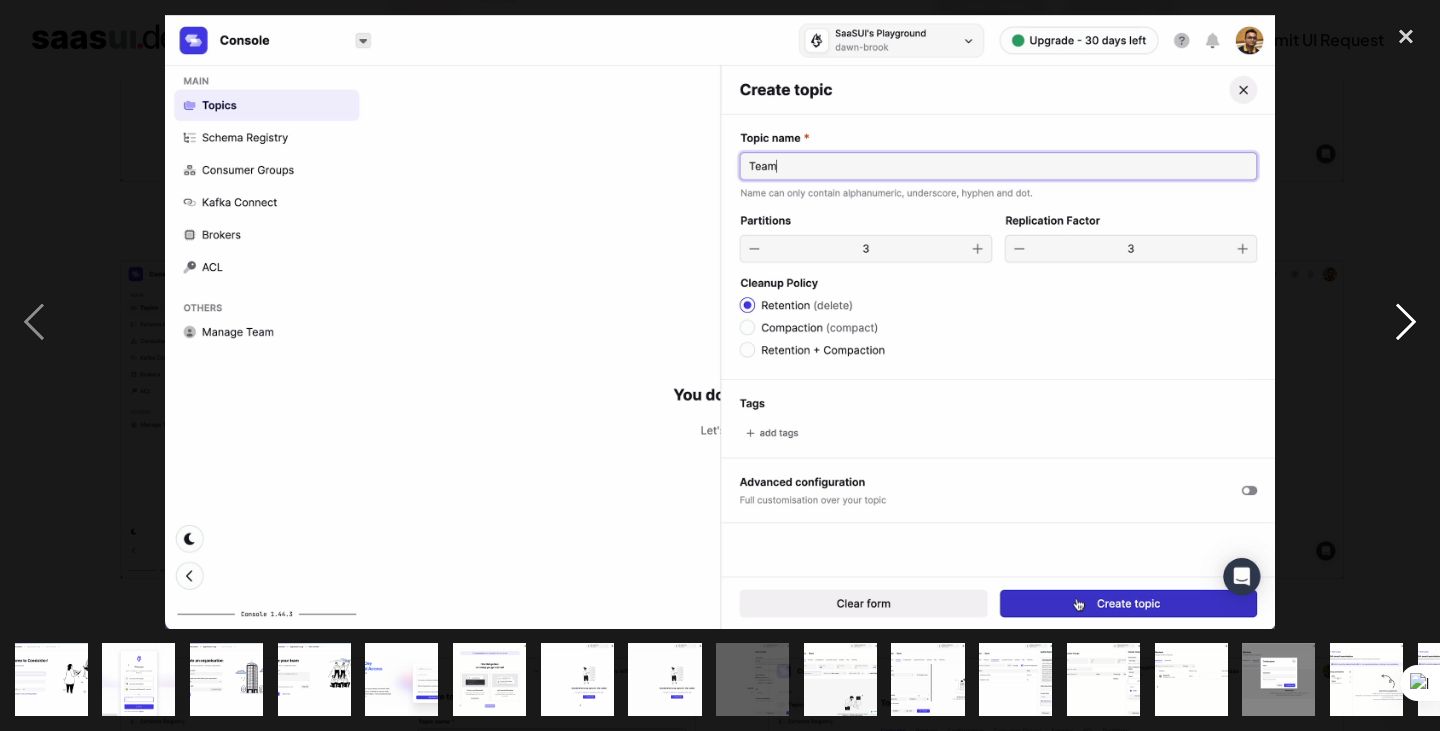 click at bounding box center [1406, 322] 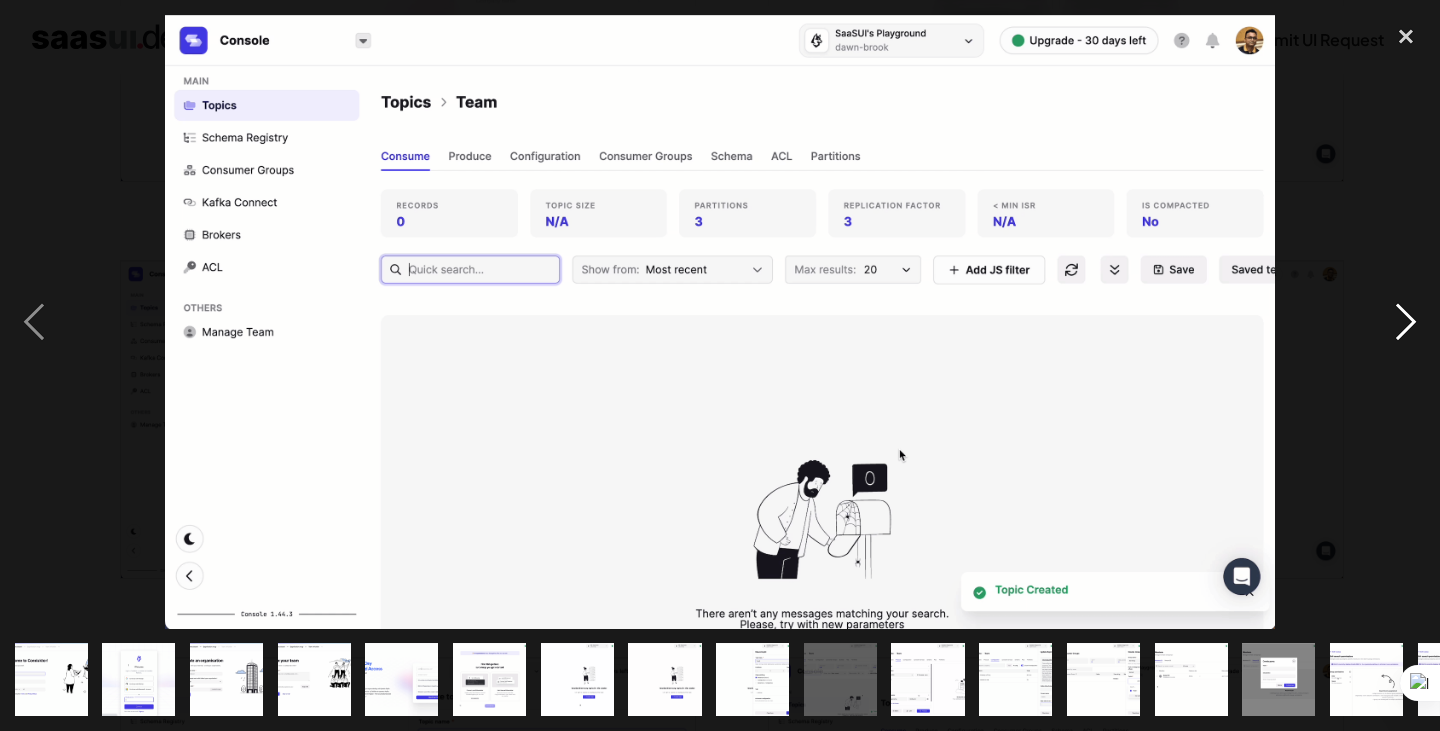 click at bounding box center (1406, 322) 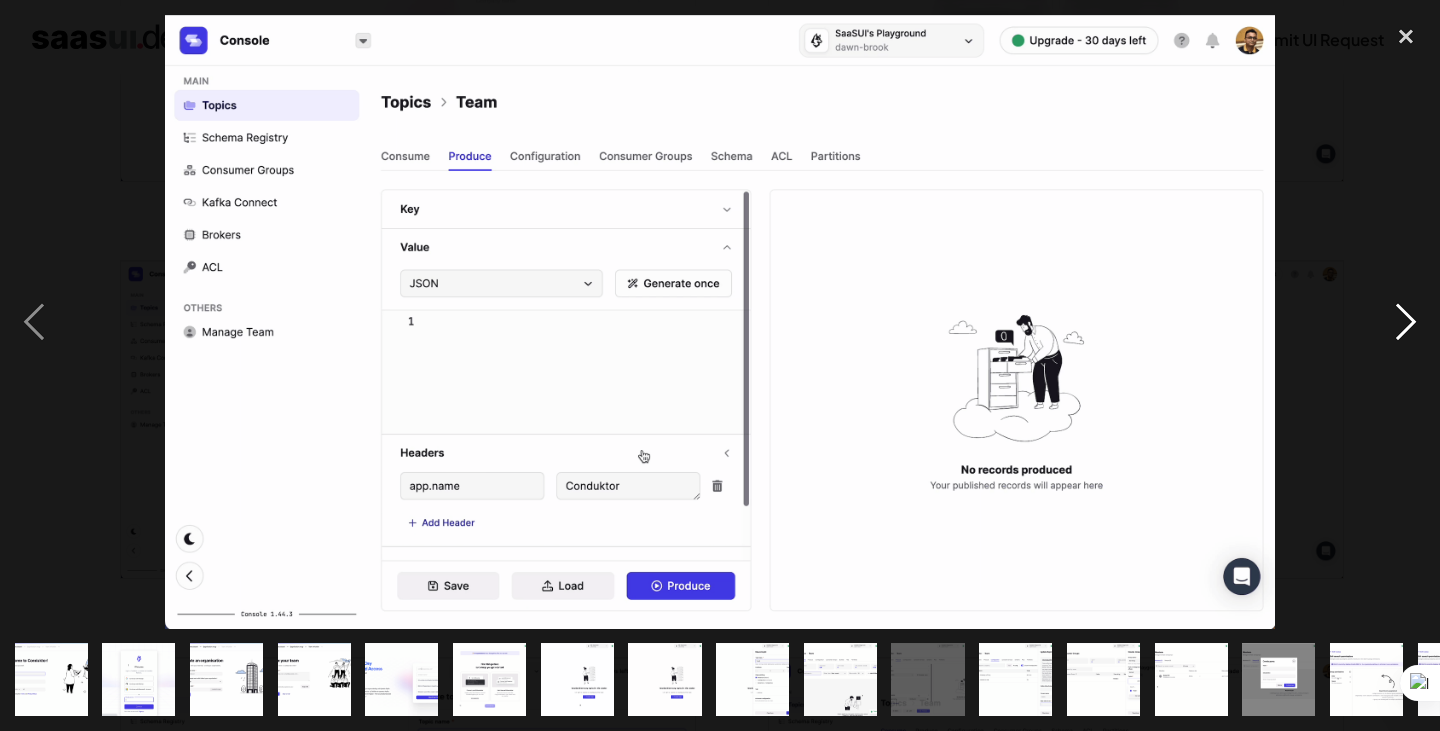 click at bounding box center (1406, 322) 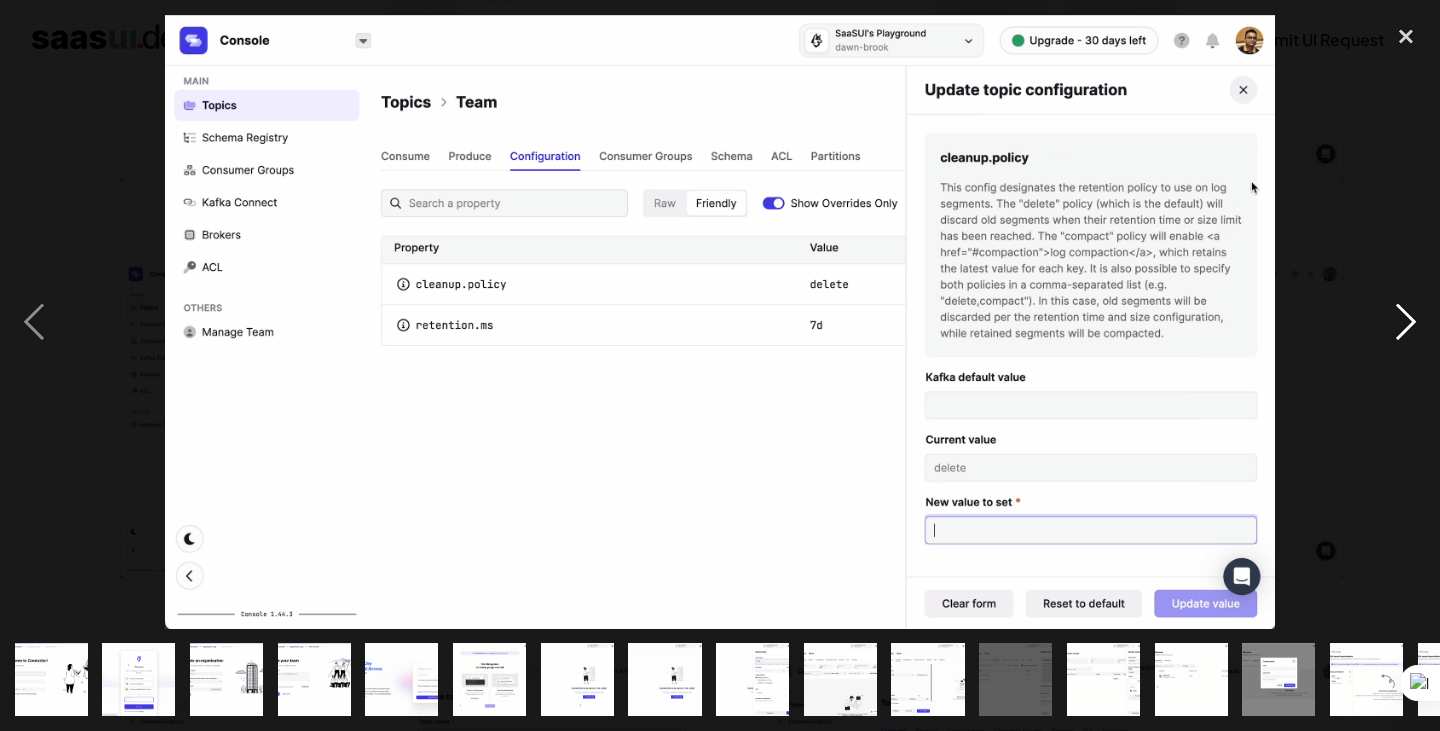 click at bounding box center (1406, 322) 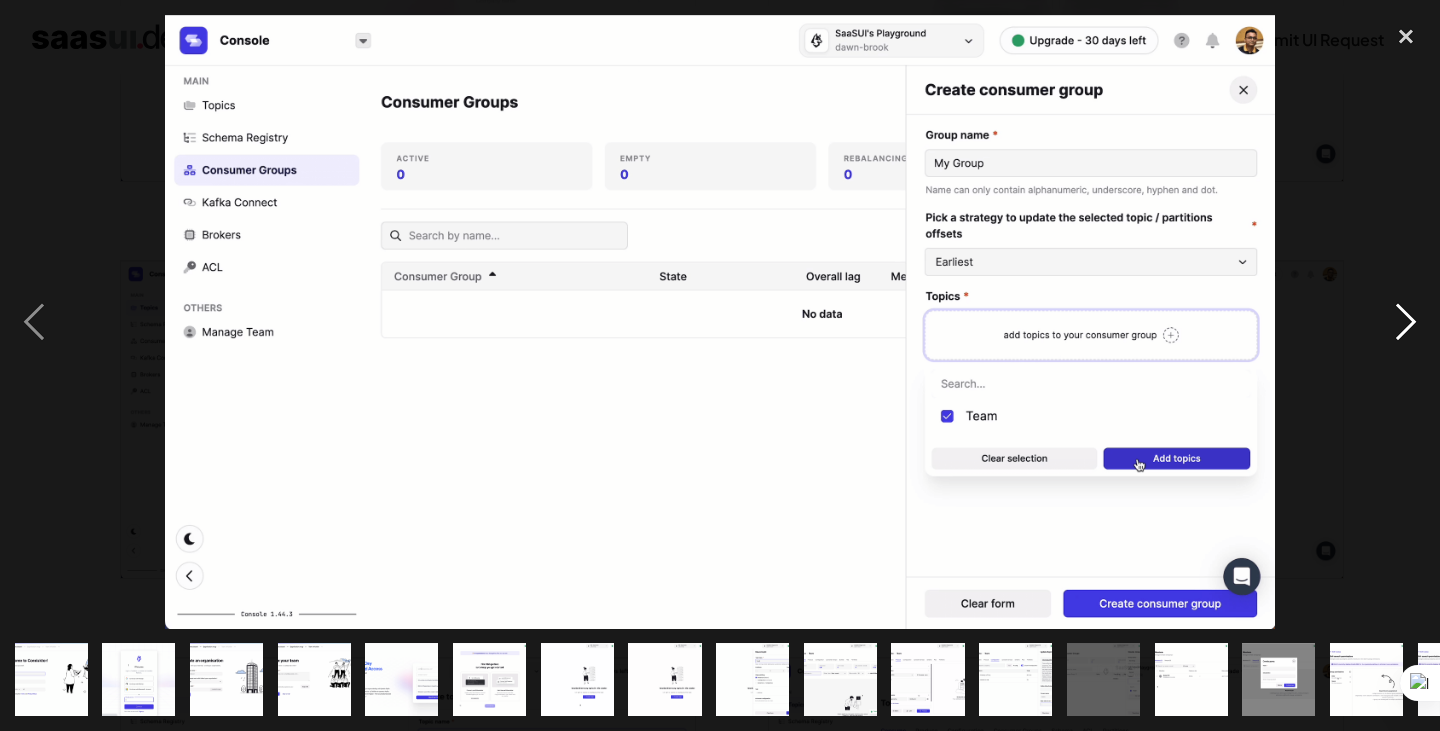 click at bounding box center [1406, 322] 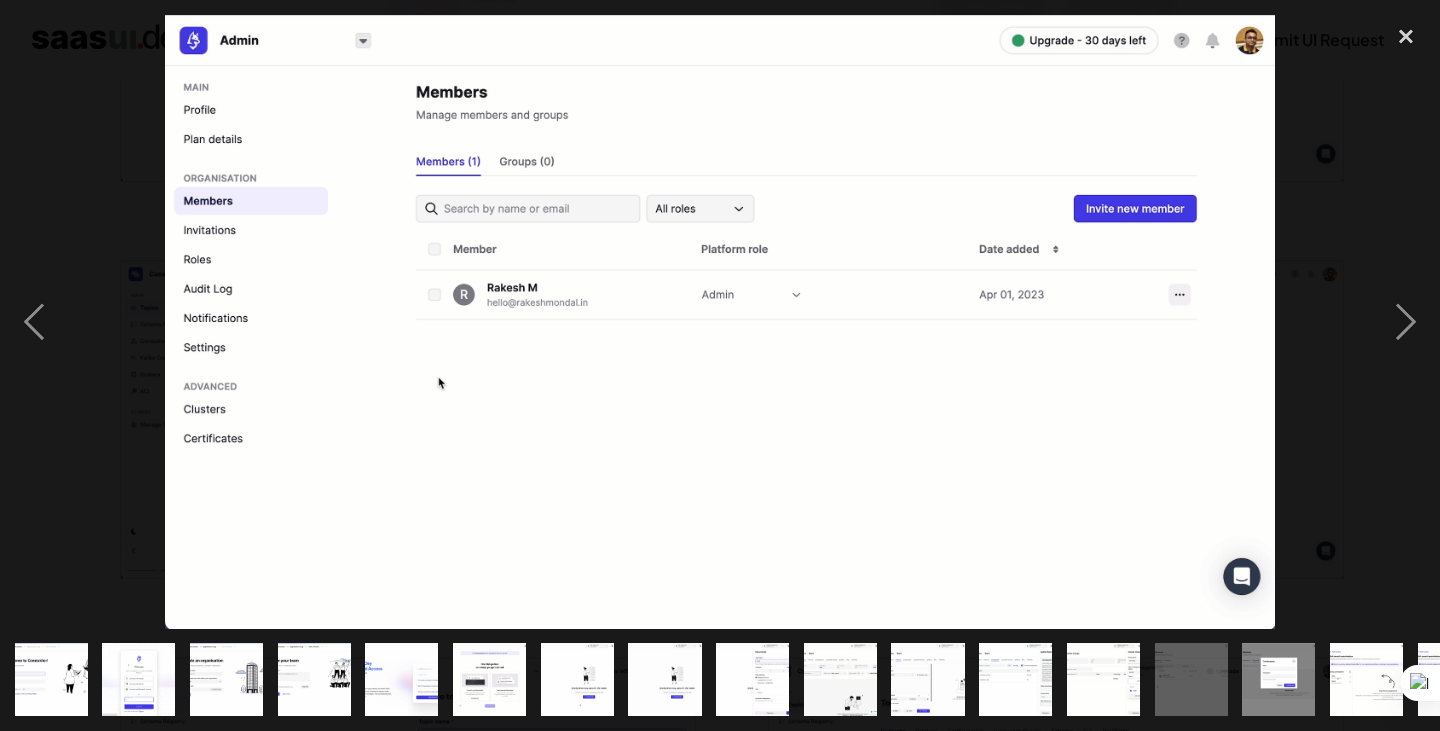 drag, startPoint x: 1394, startPoint y: 326, endPoint x: 1363, endPoint y: 340, distance: 34.0147 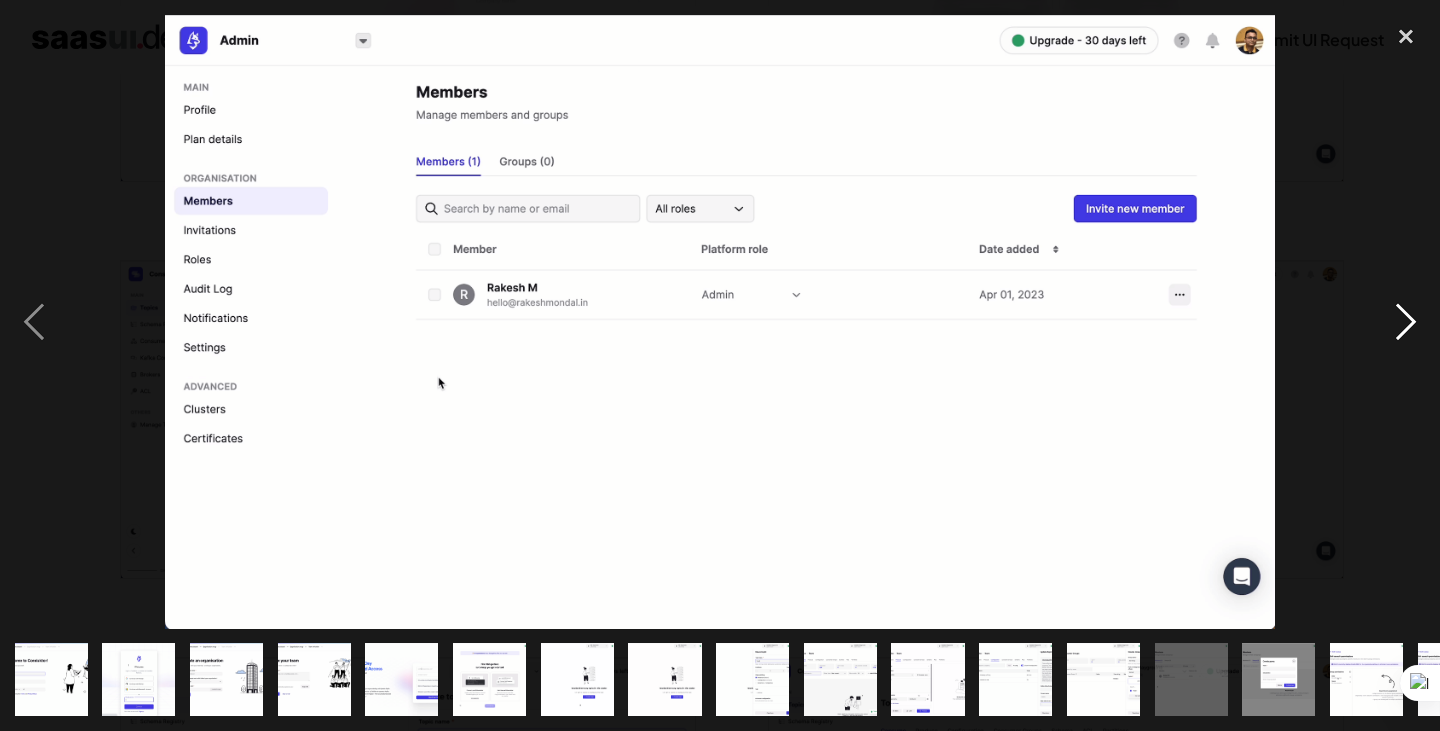 click at bounding box center (1406, 322) 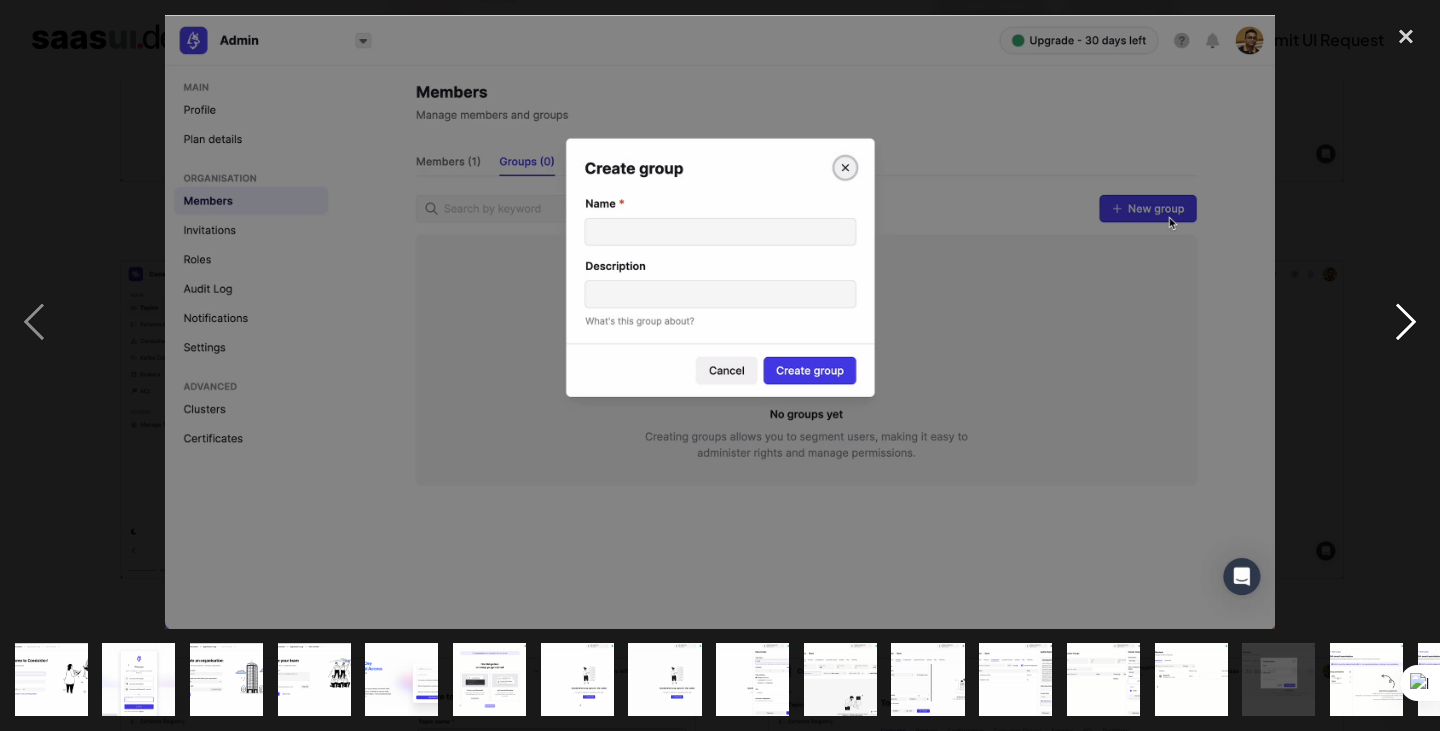click at bounding box center [1406, 322] 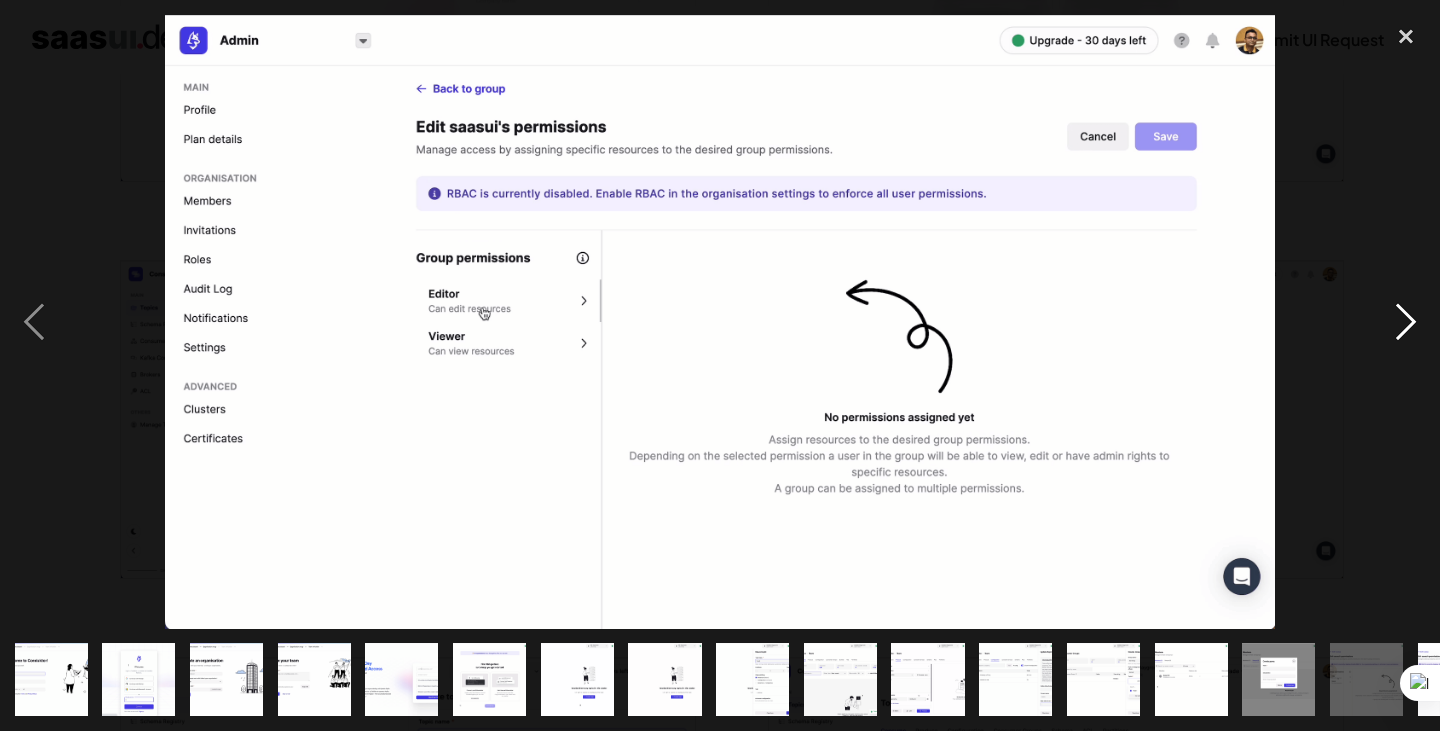 click at bounding box center [1406, 322] 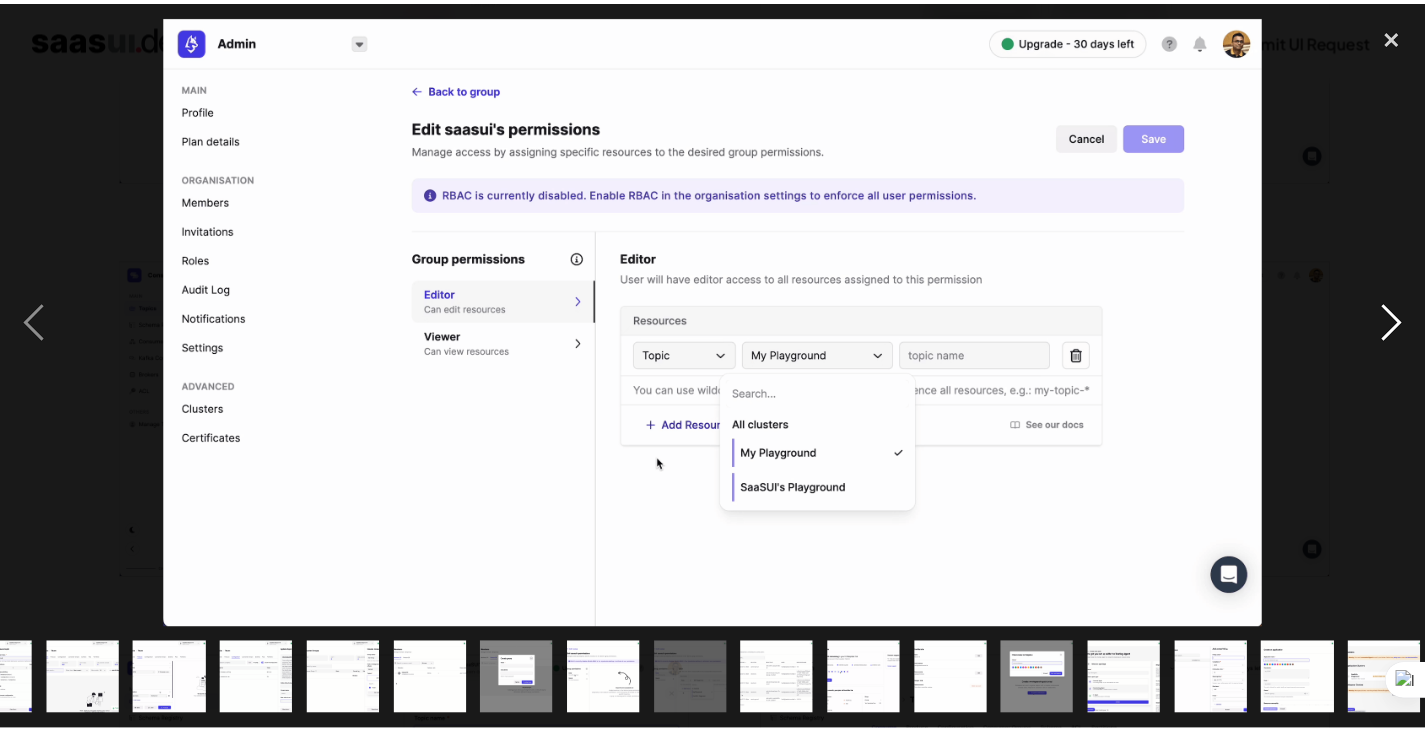 scroll, scrollTop: 0, scrollLeft: 767, axis: horizontal 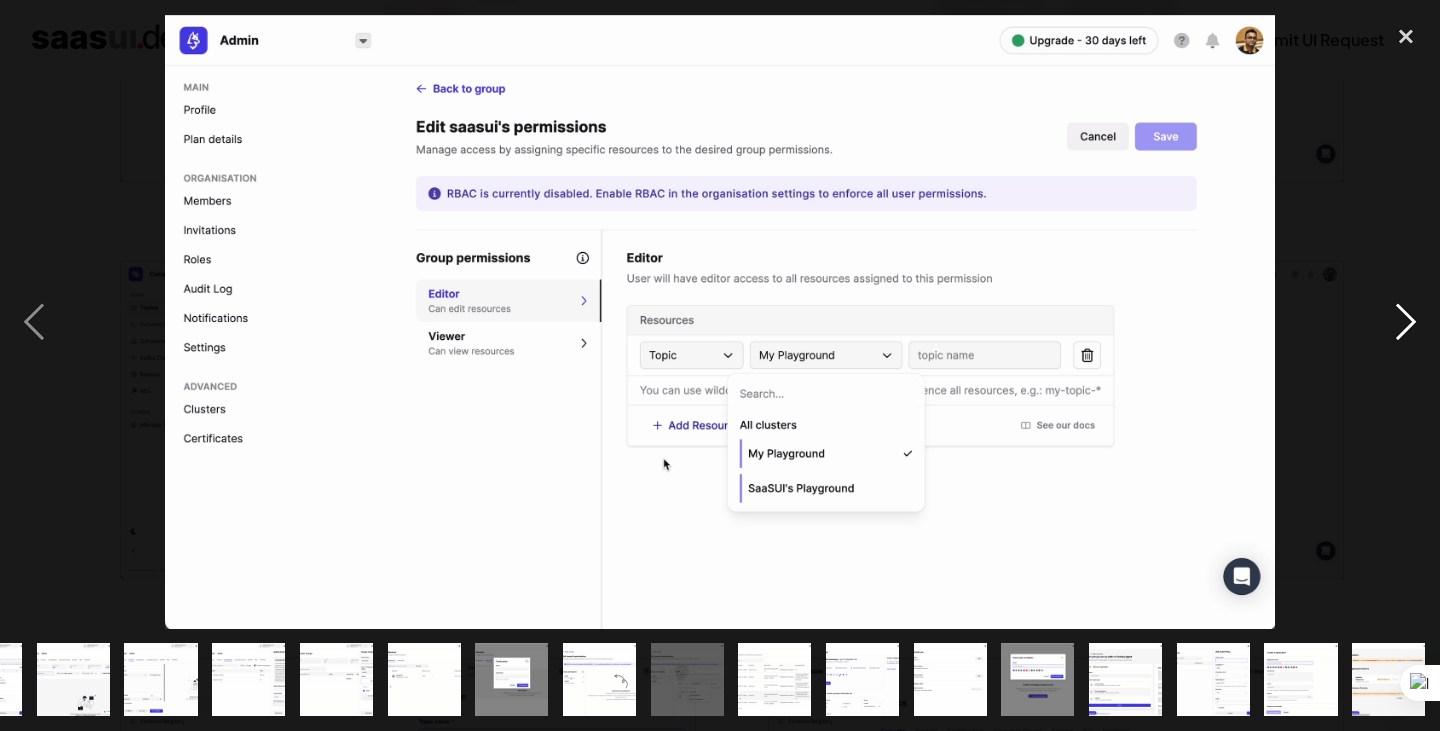 click at bounding box center (1406, 322) 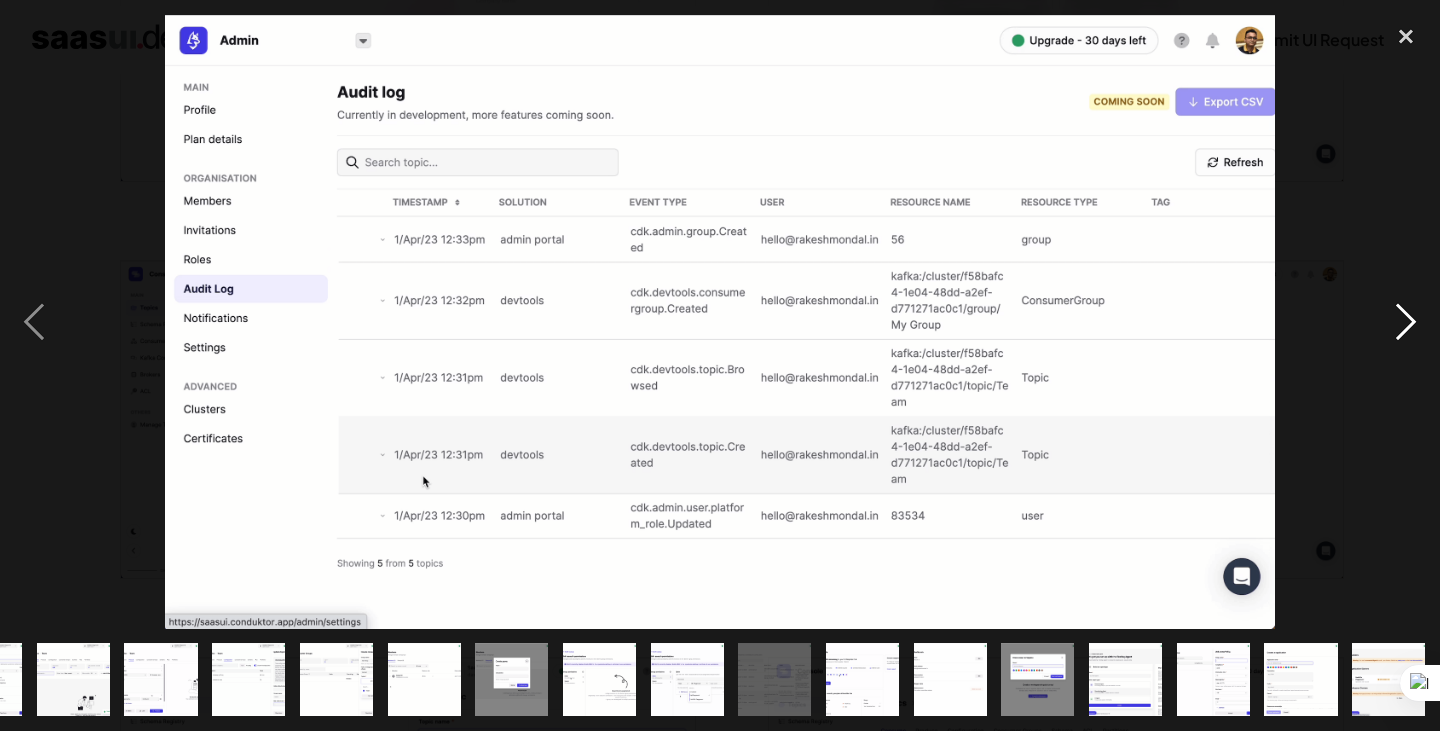 click at bounding box center (1406, 322) 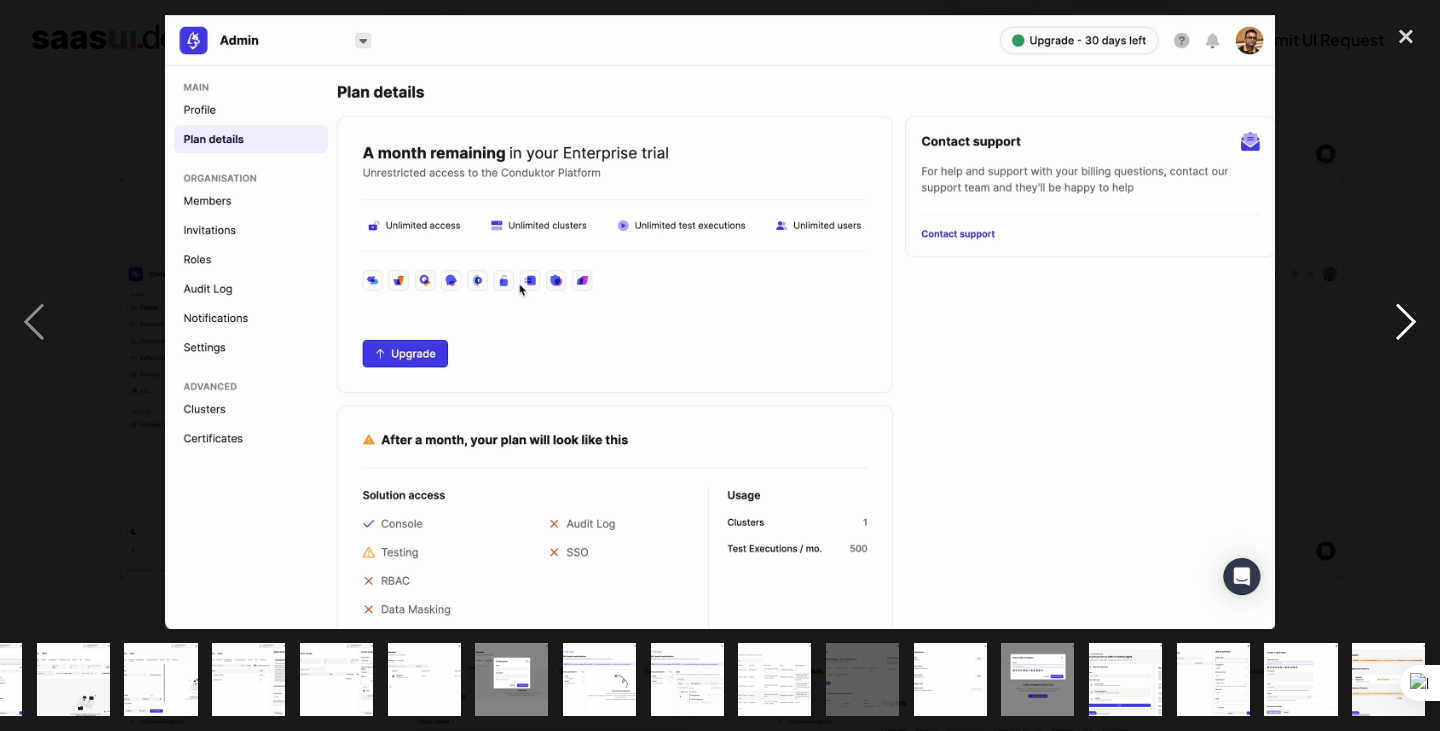 click at bounding box center (1406, 322) 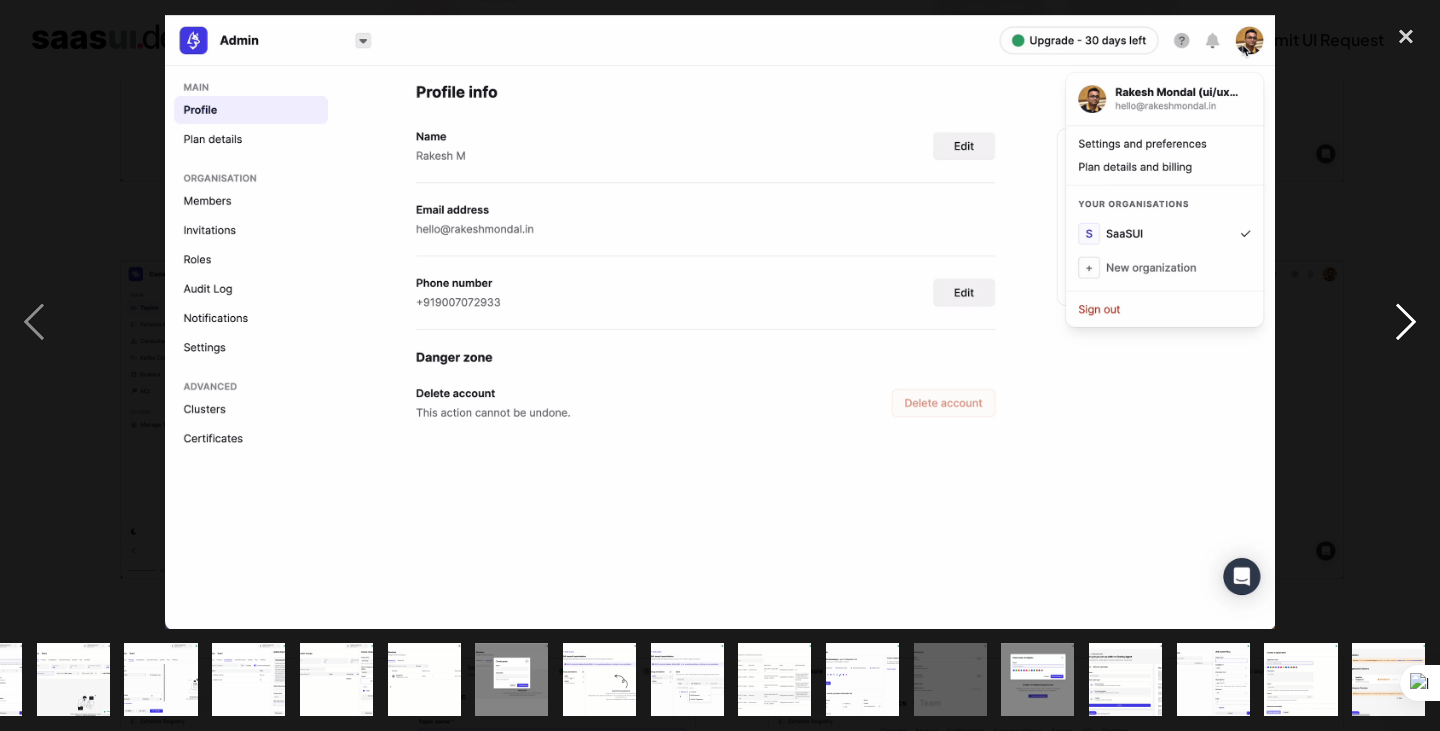 click at bounding box center [1406, 322] 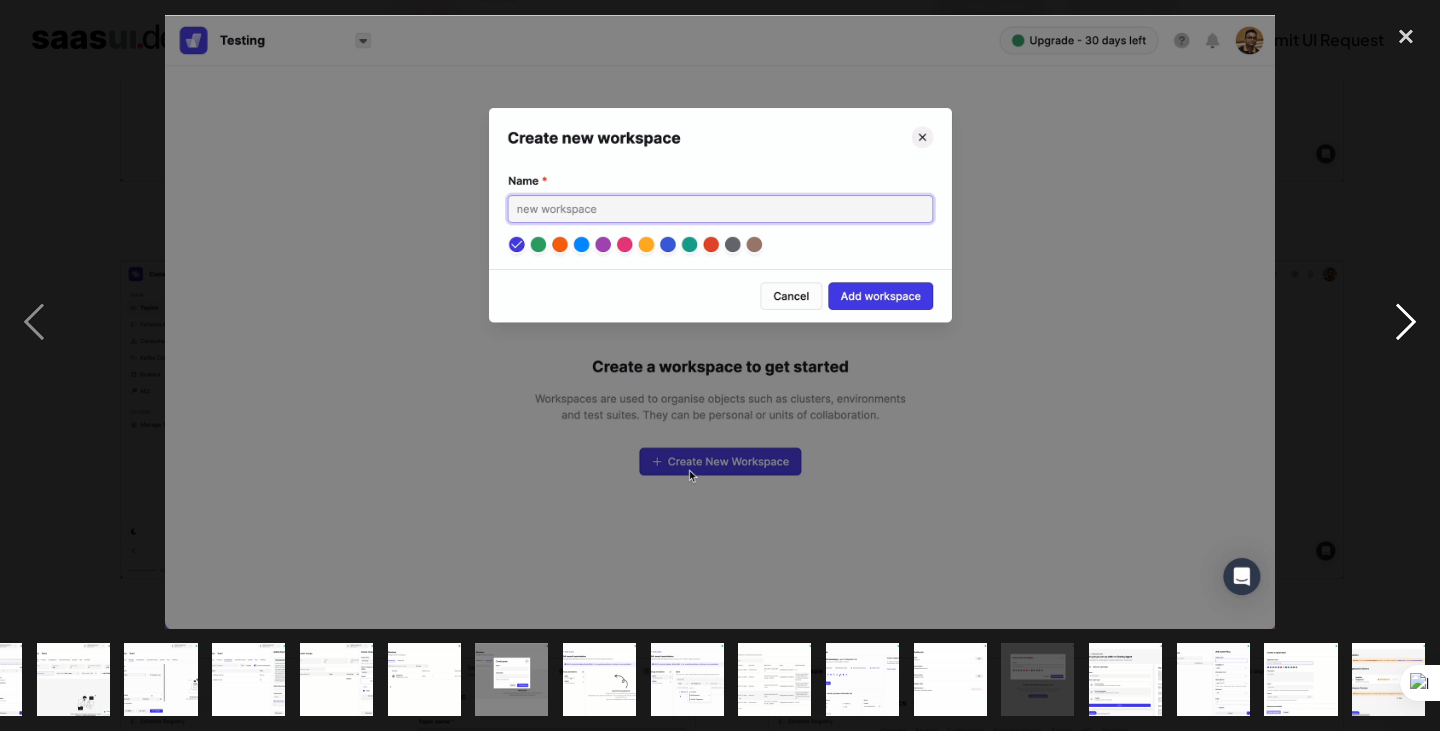 click at bounding box center [1406, 322] 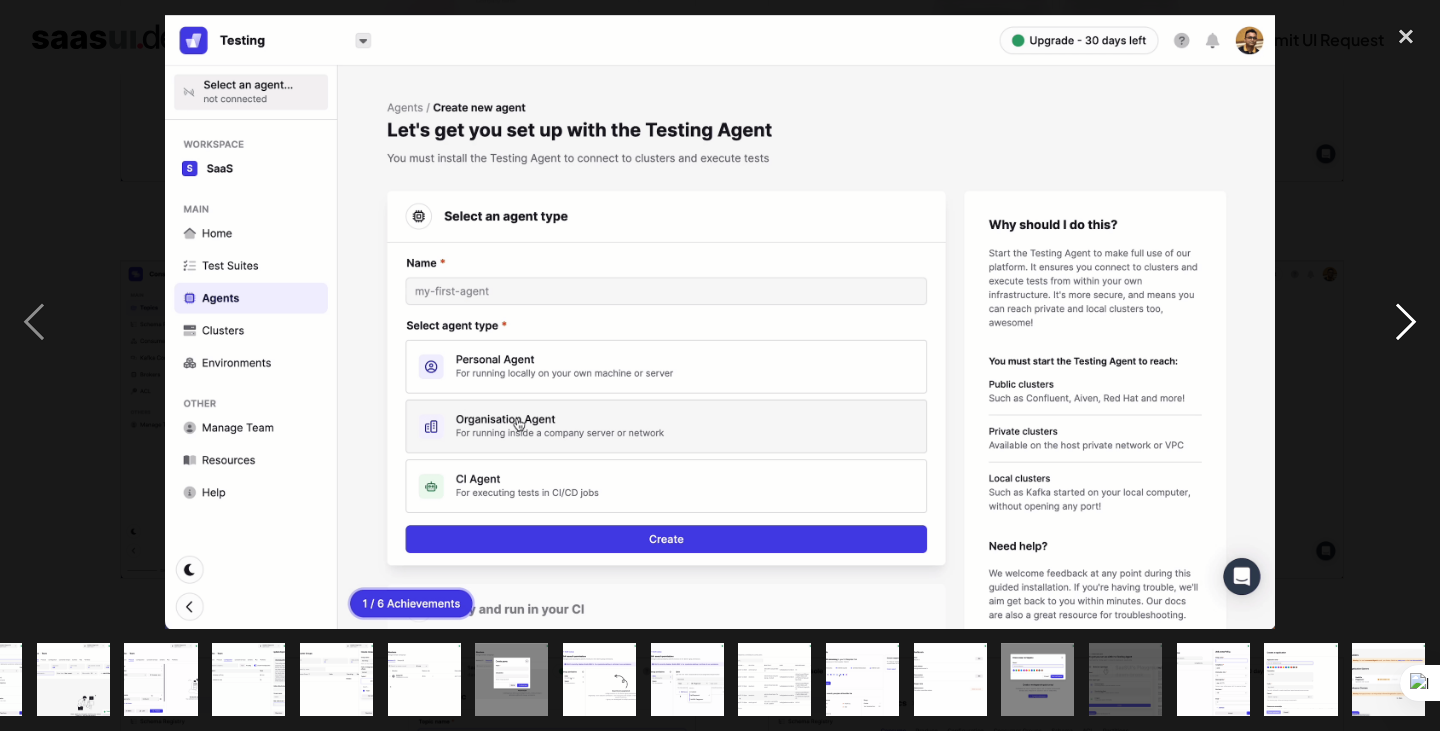 click at bounding box center [1406, 322] 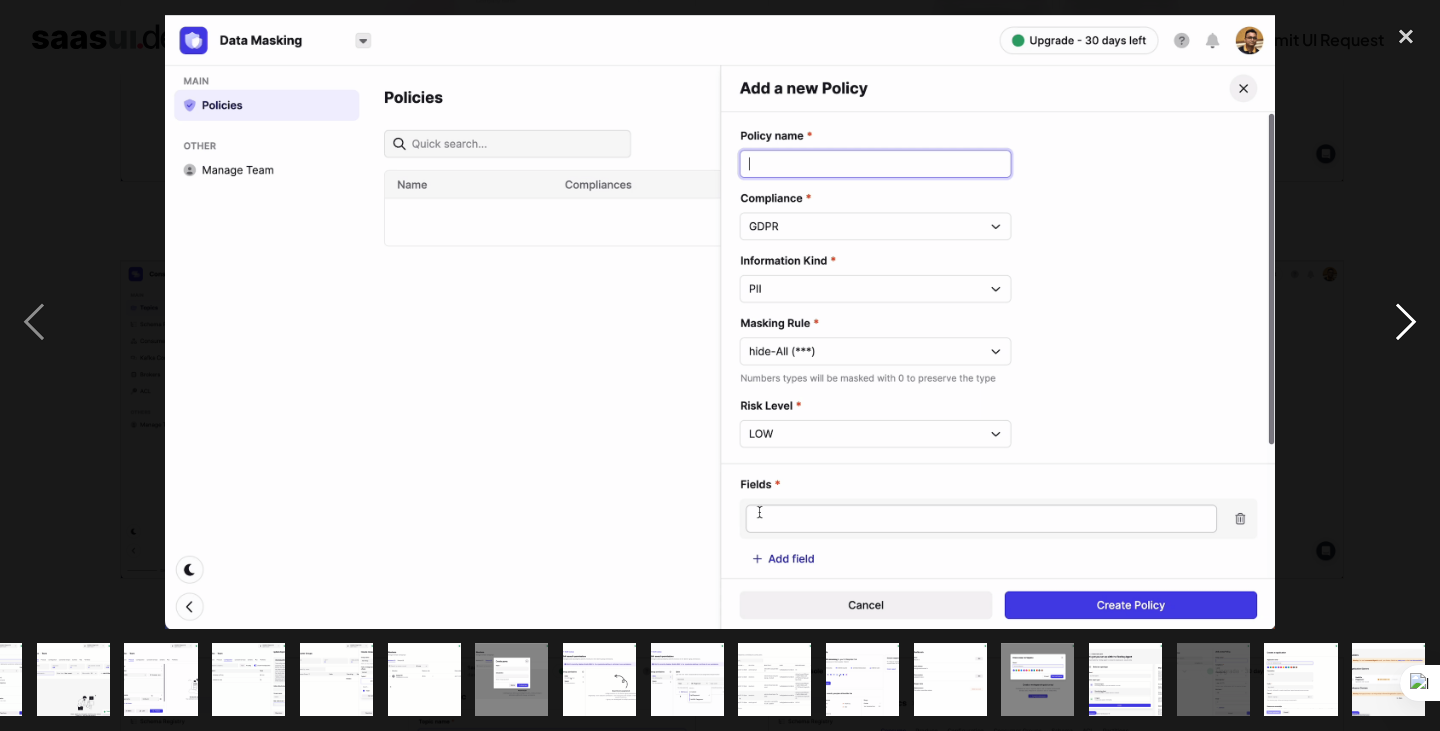 click at bounding box center (1406, 322) 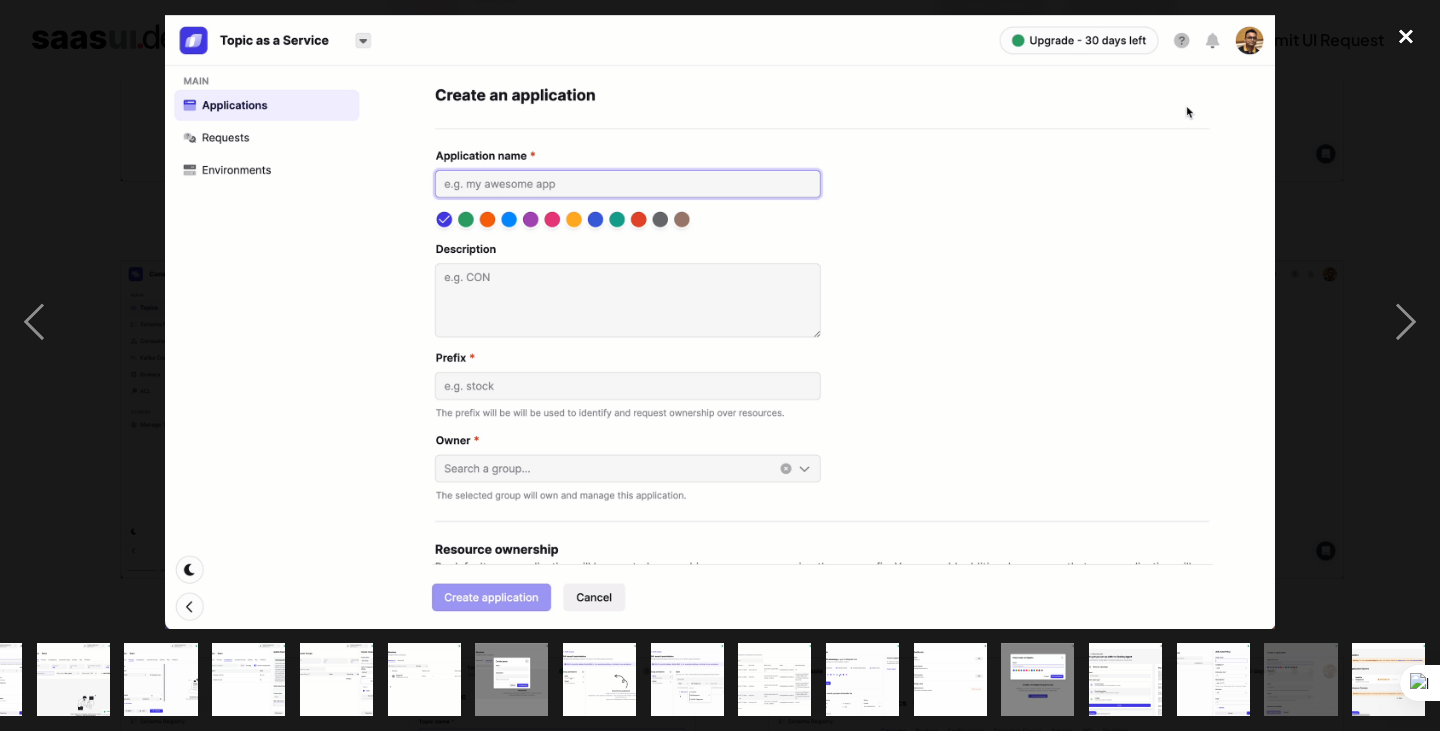 drag, startPoint x: 1399, startPoint y: 321, endPoint x: 1408, endPoint y: 37, distance: 284.14258 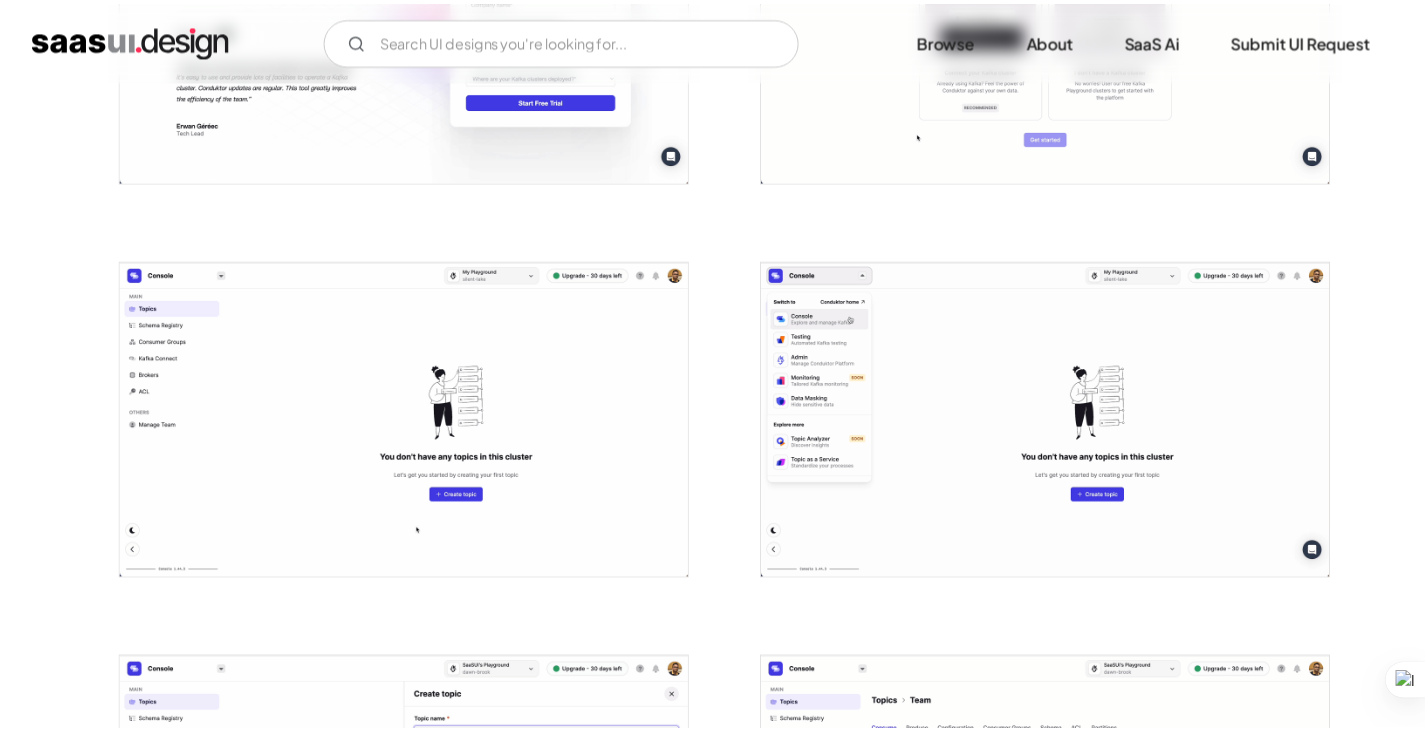 scroll, scrollTop: 0, scrollLeft: 0, axis: both 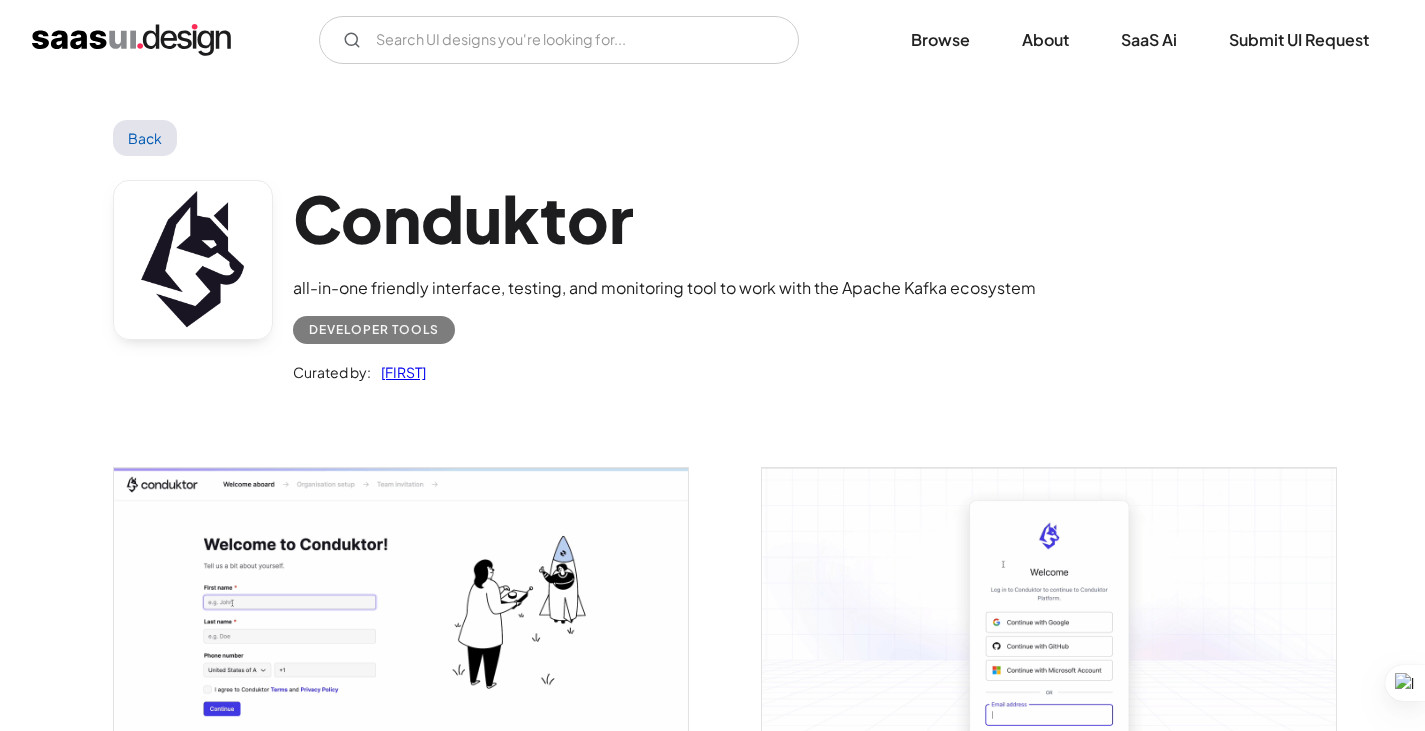 click on "Back" at bounding box center (145, 138) 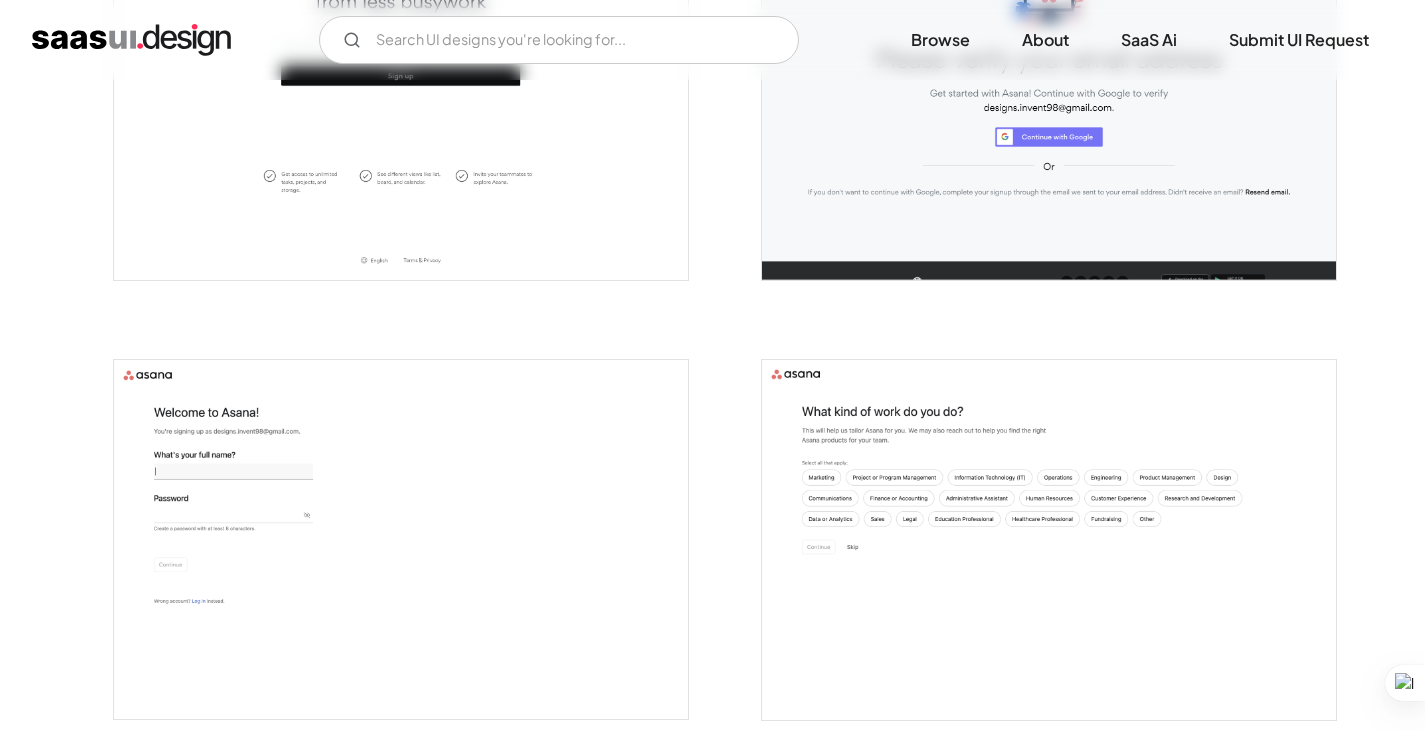 scroll, scrollTop: 0, scrollLeft: 0, axis: both 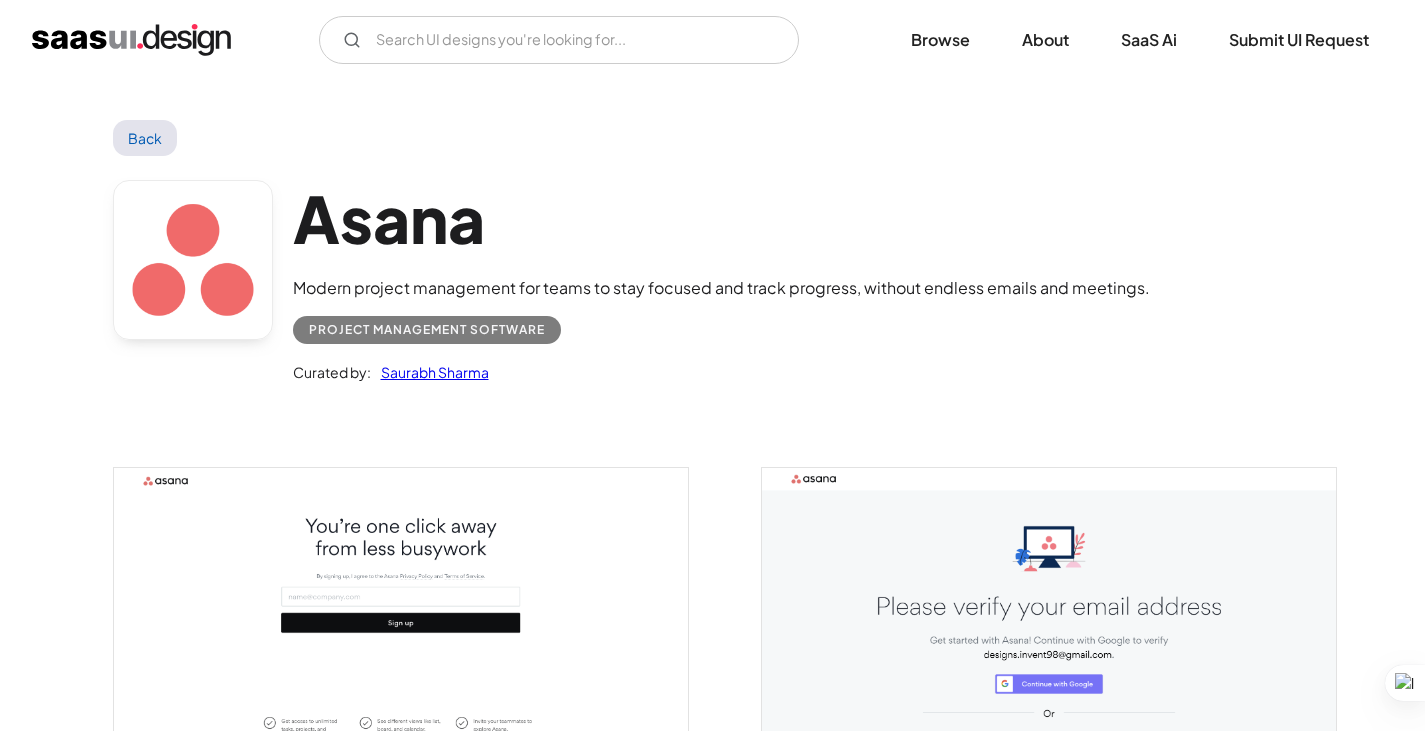 click on "Back" at bounding box center (145, 138) 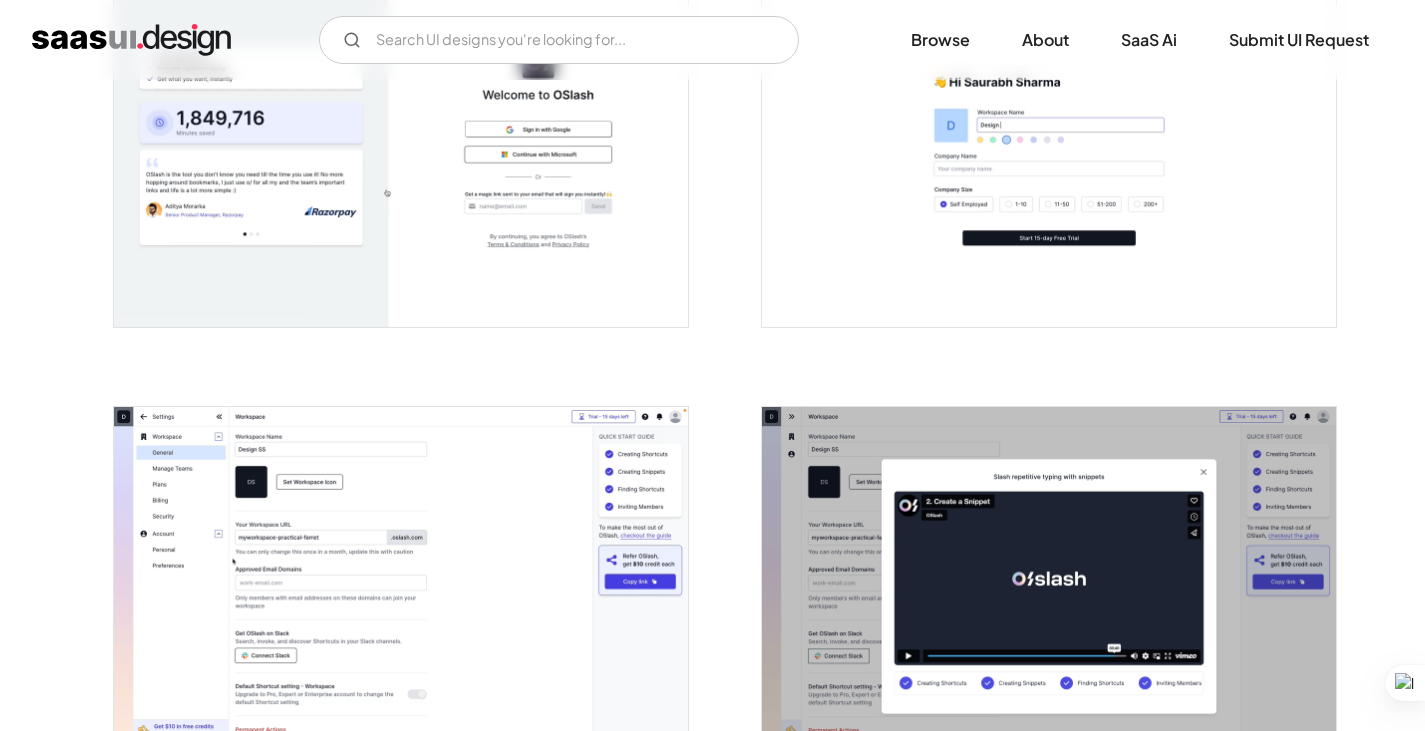 scroll, scrollTop: 700, scrollLeft: 0, axis: vertical 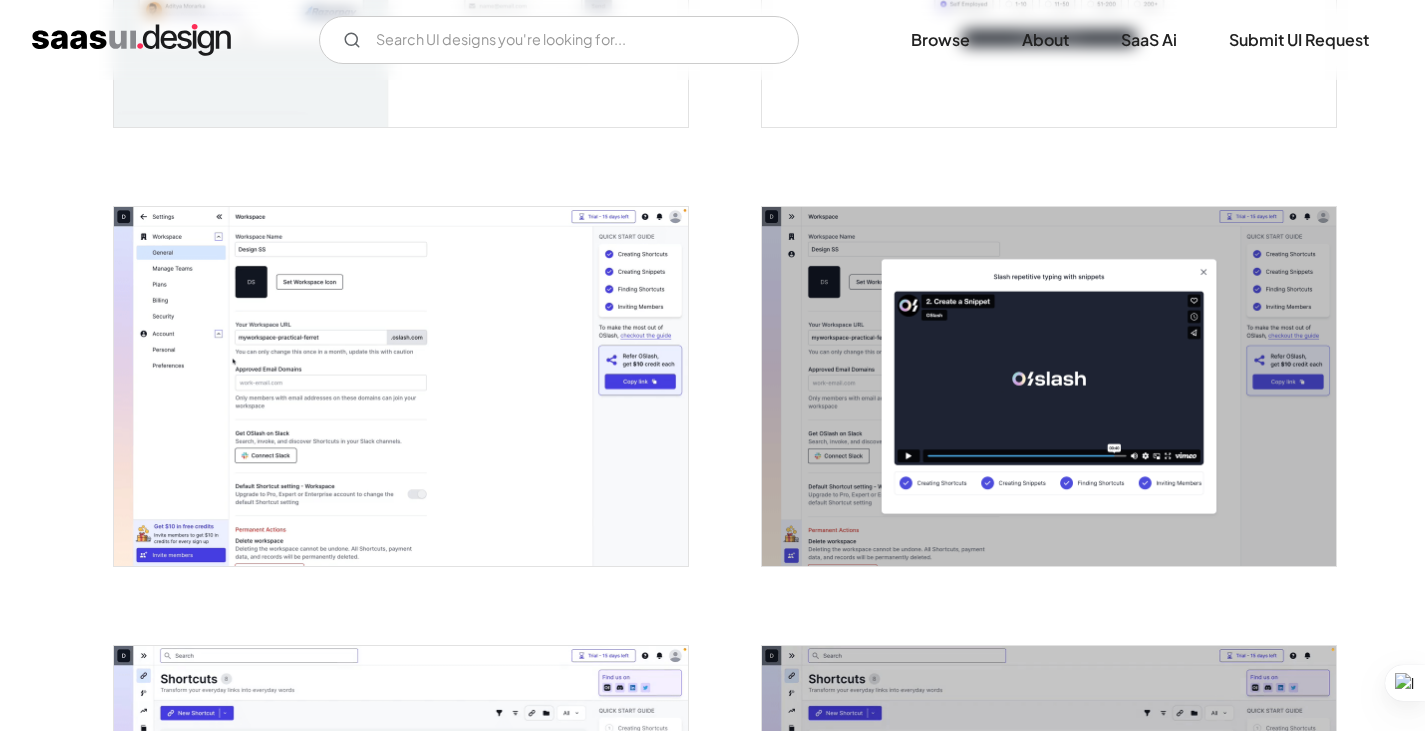 click at bounding box center [401, 386] 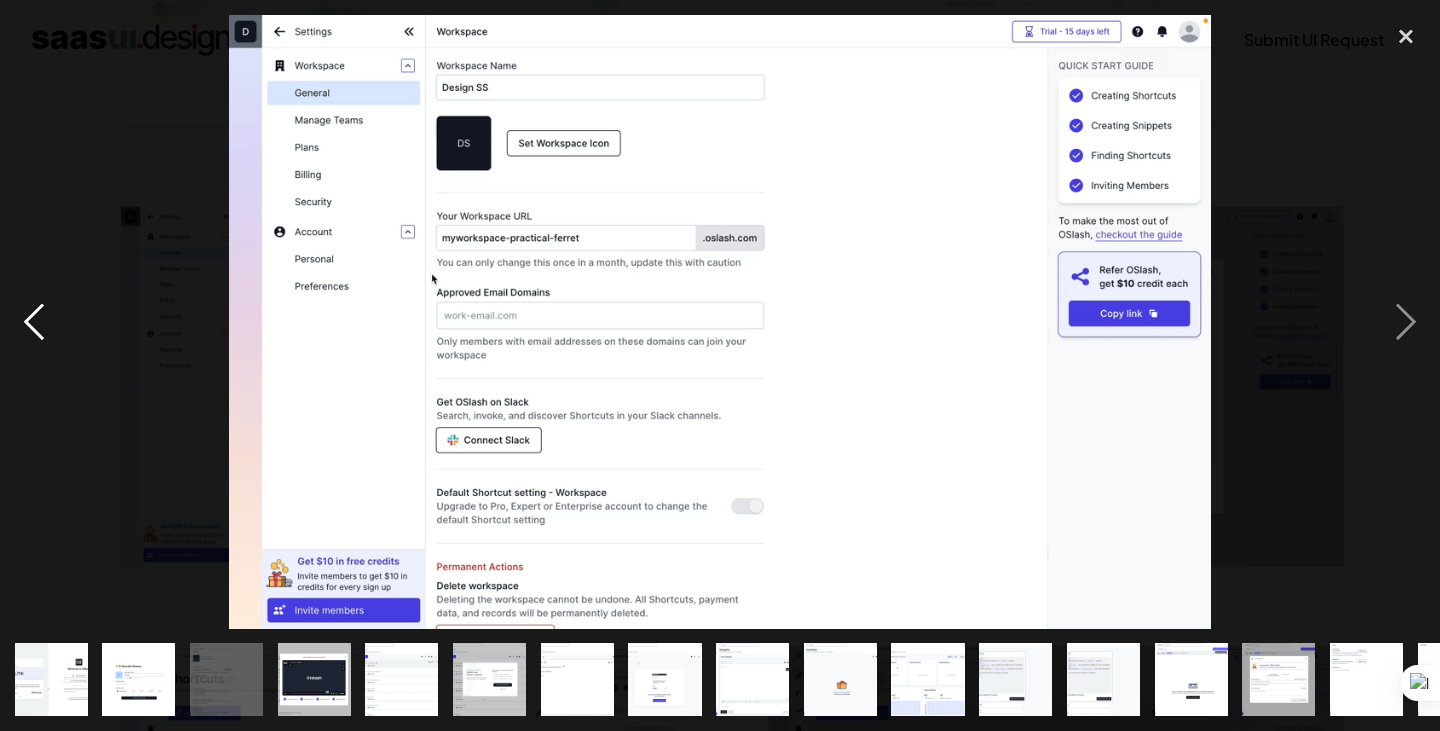 click at bounding box center (34, 322) 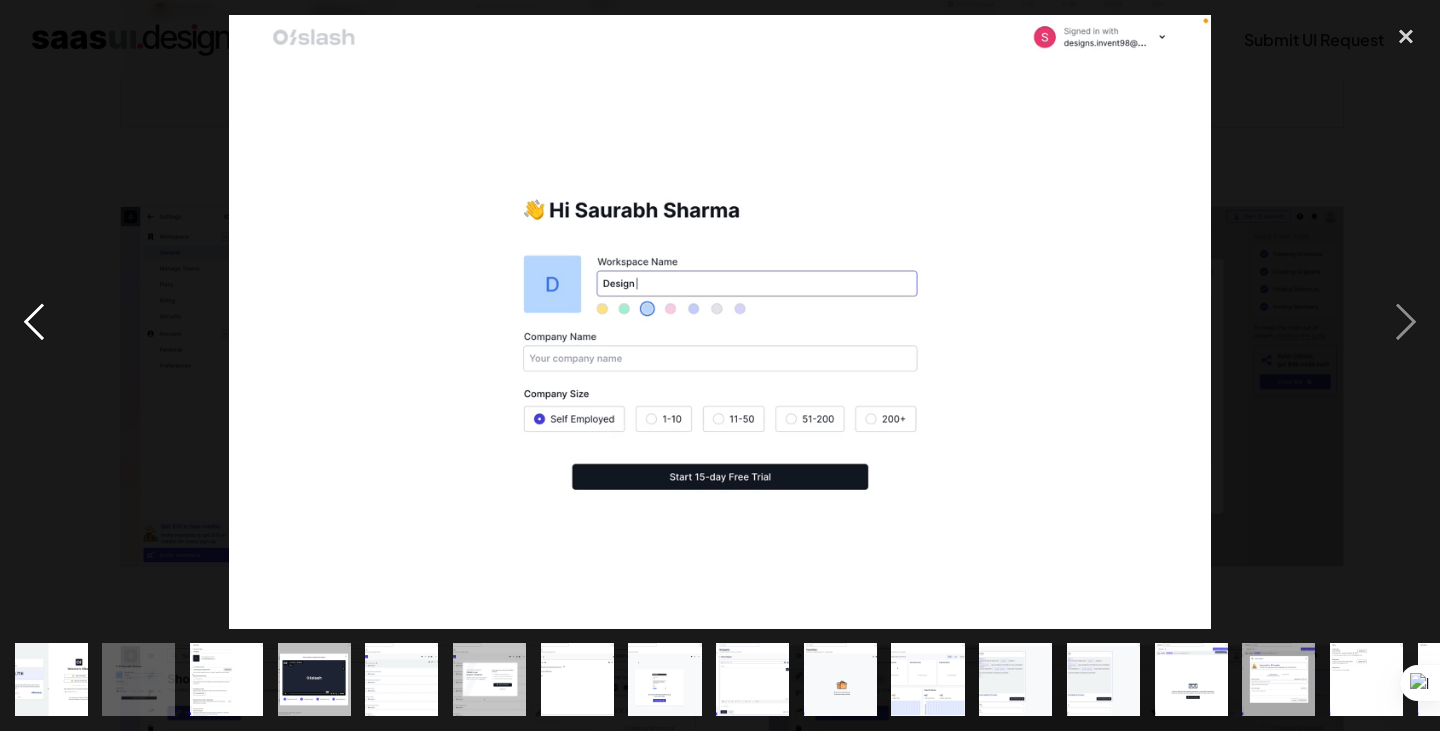 click at bounding box center [34, 322] 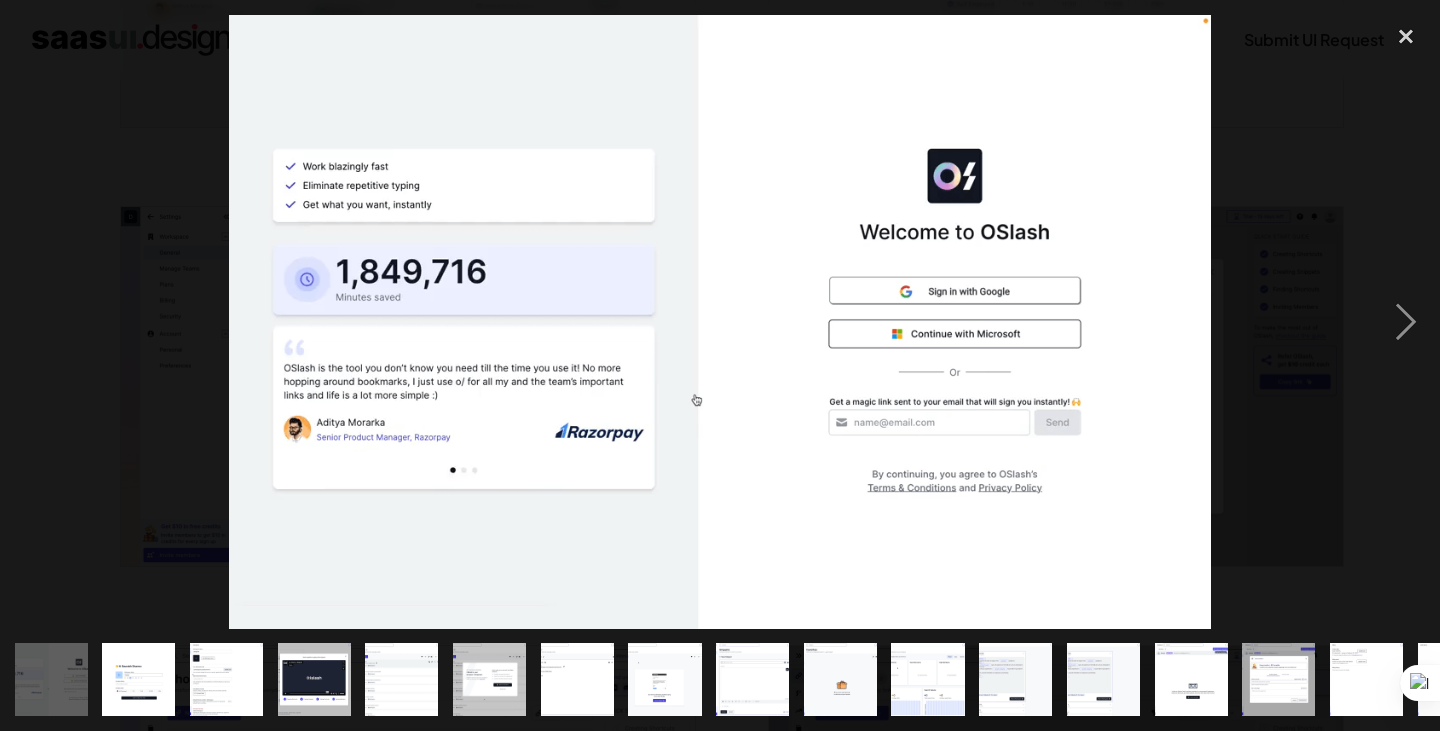 click at bounding box center (34, 322) 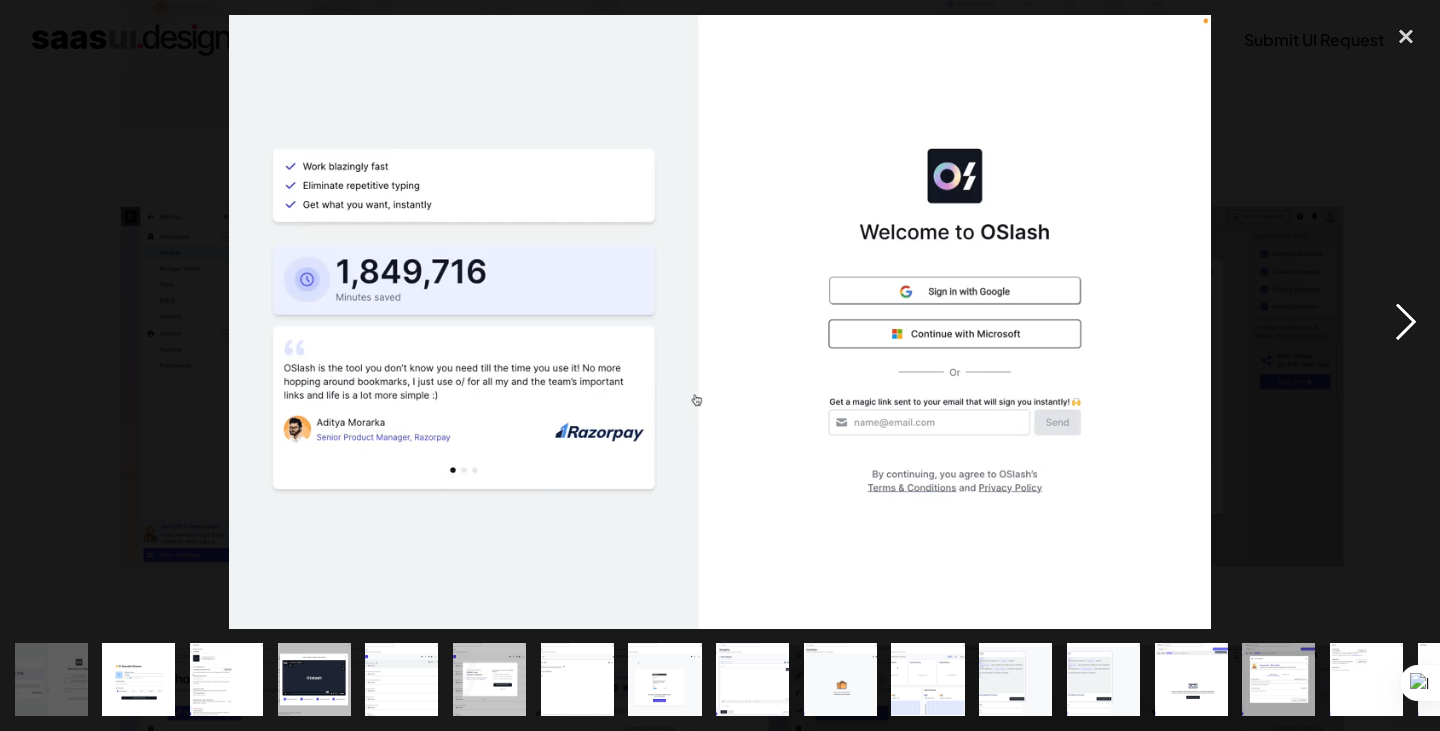 click at bounding box center (1406, 322) 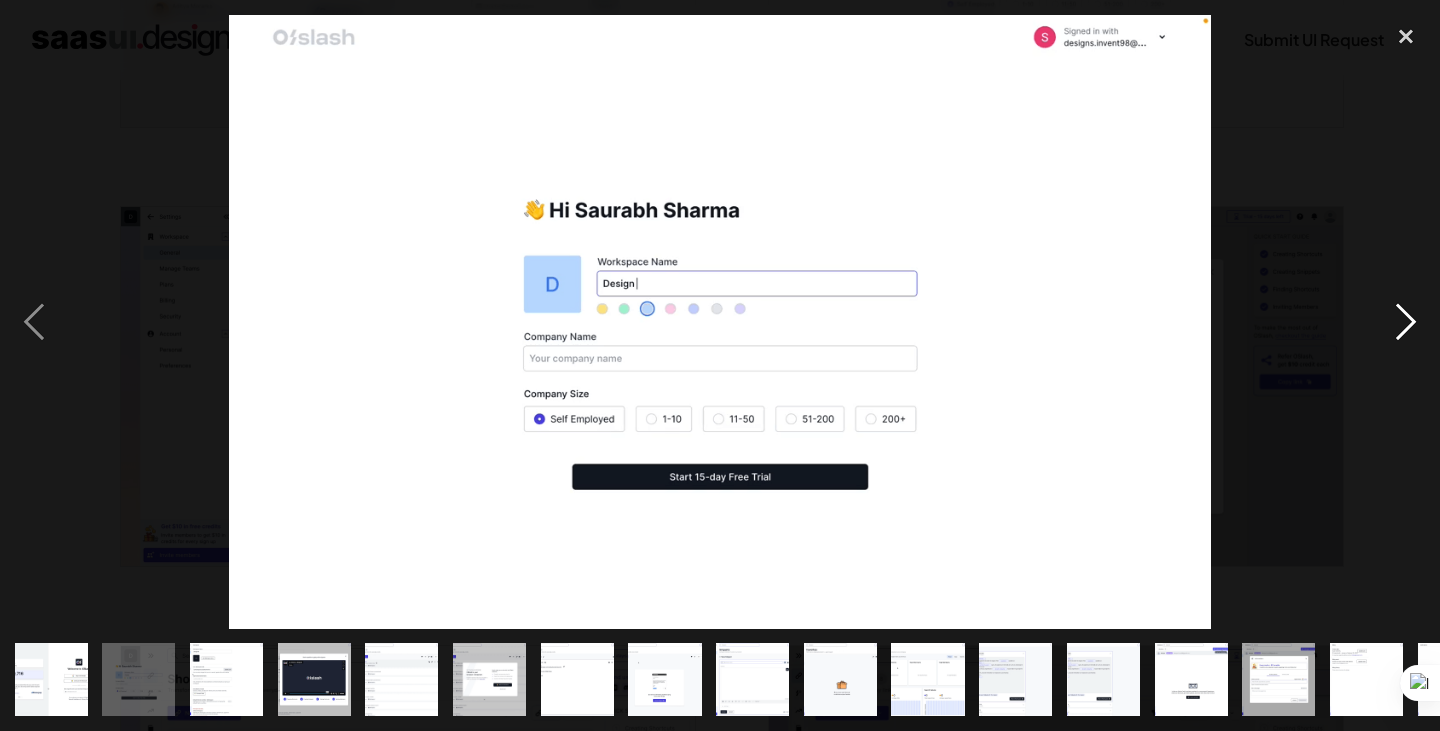 click at bounding box center (1406, 322) 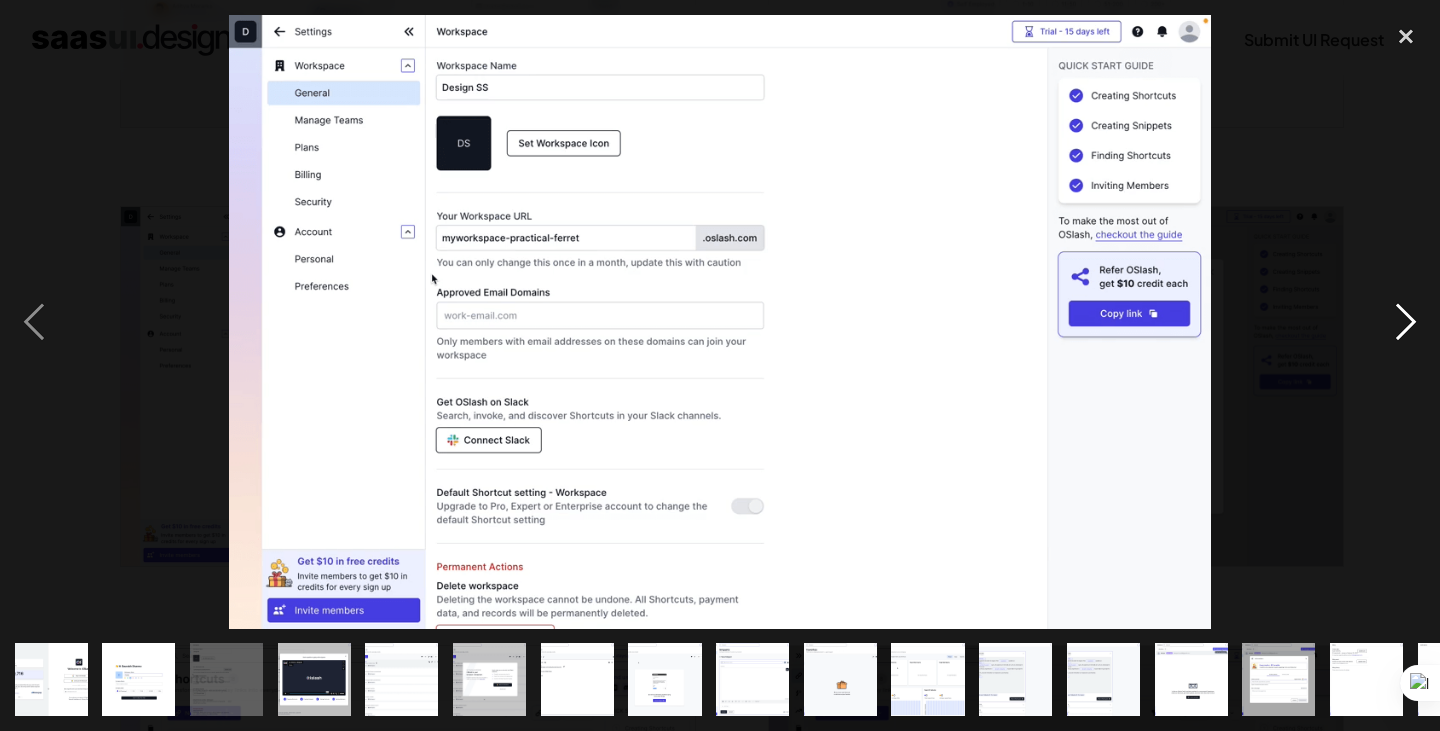 click at bounding box center [1406, 322] 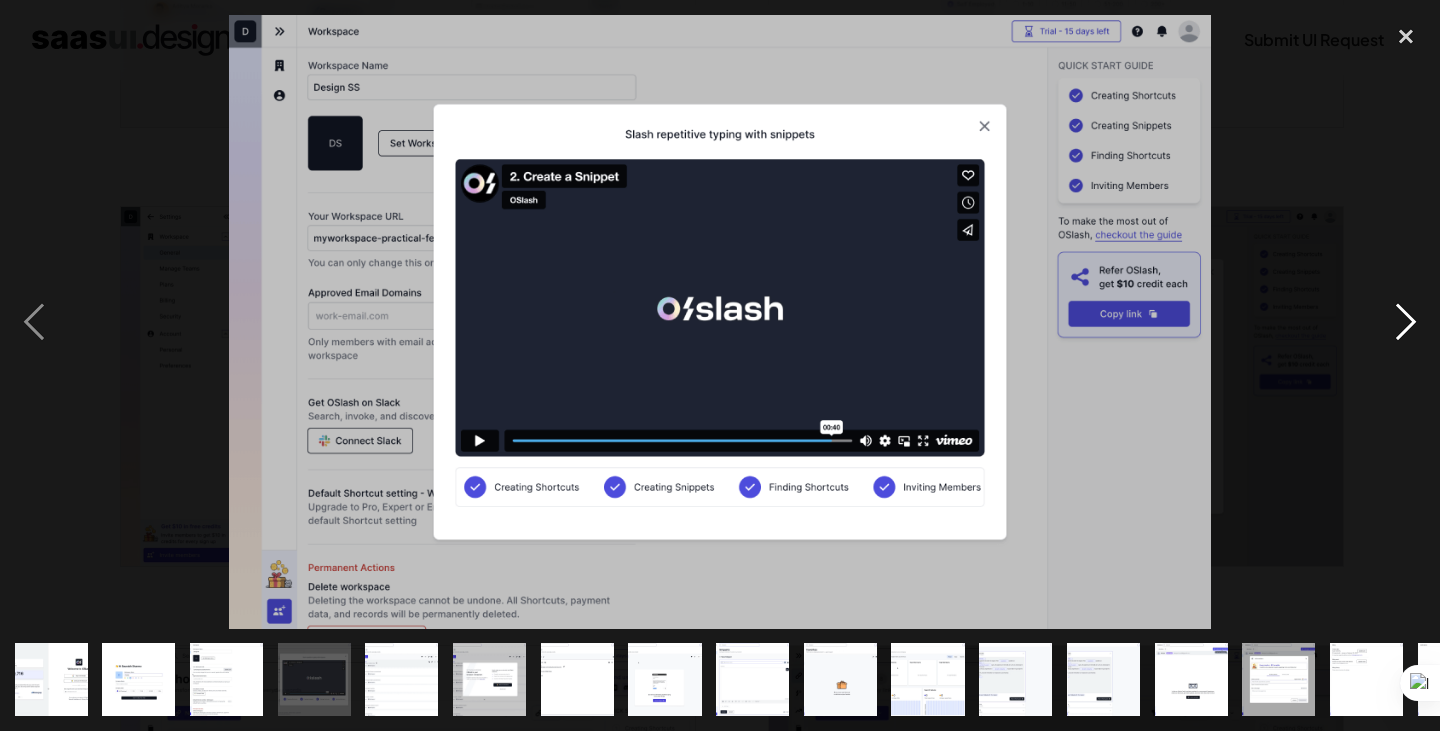 click at bounding box center (1406, 322) 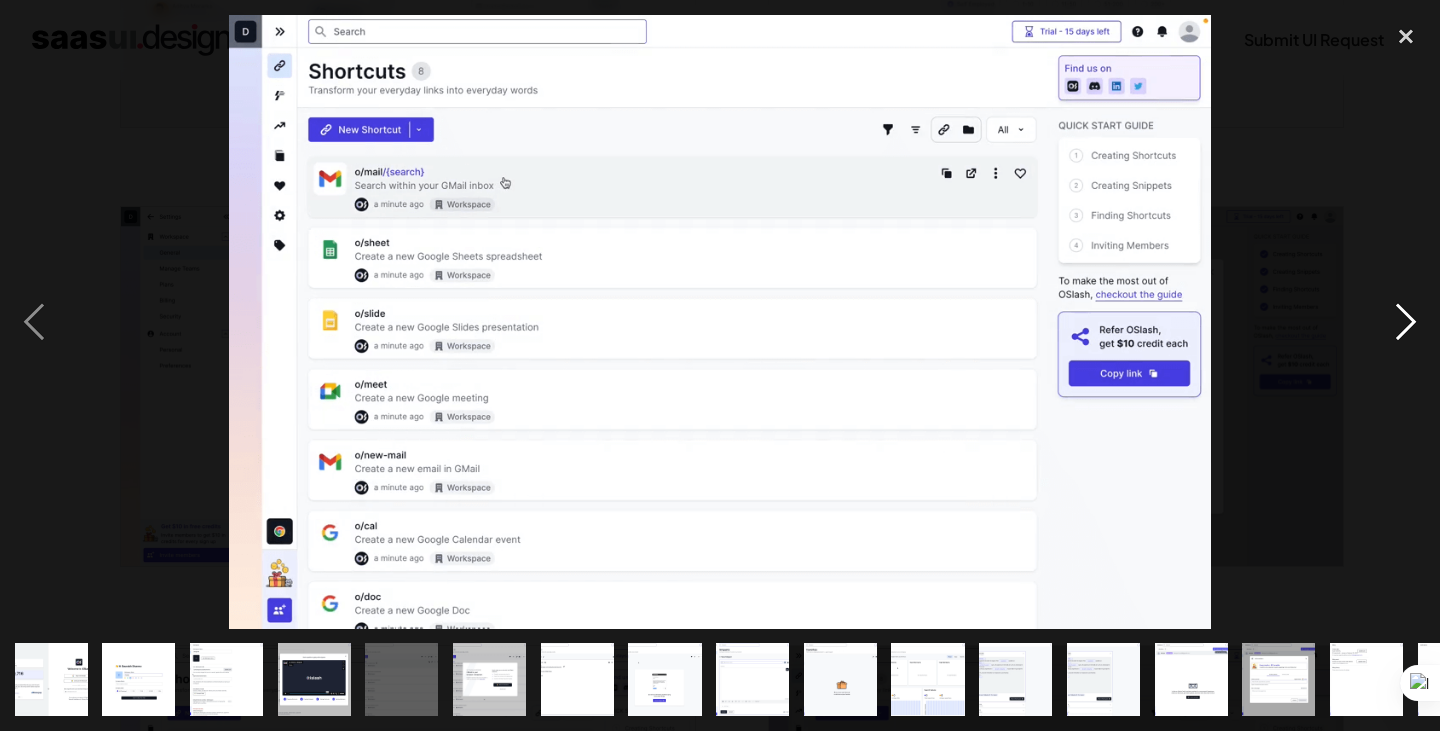 click at bounding box center [1406, 322] 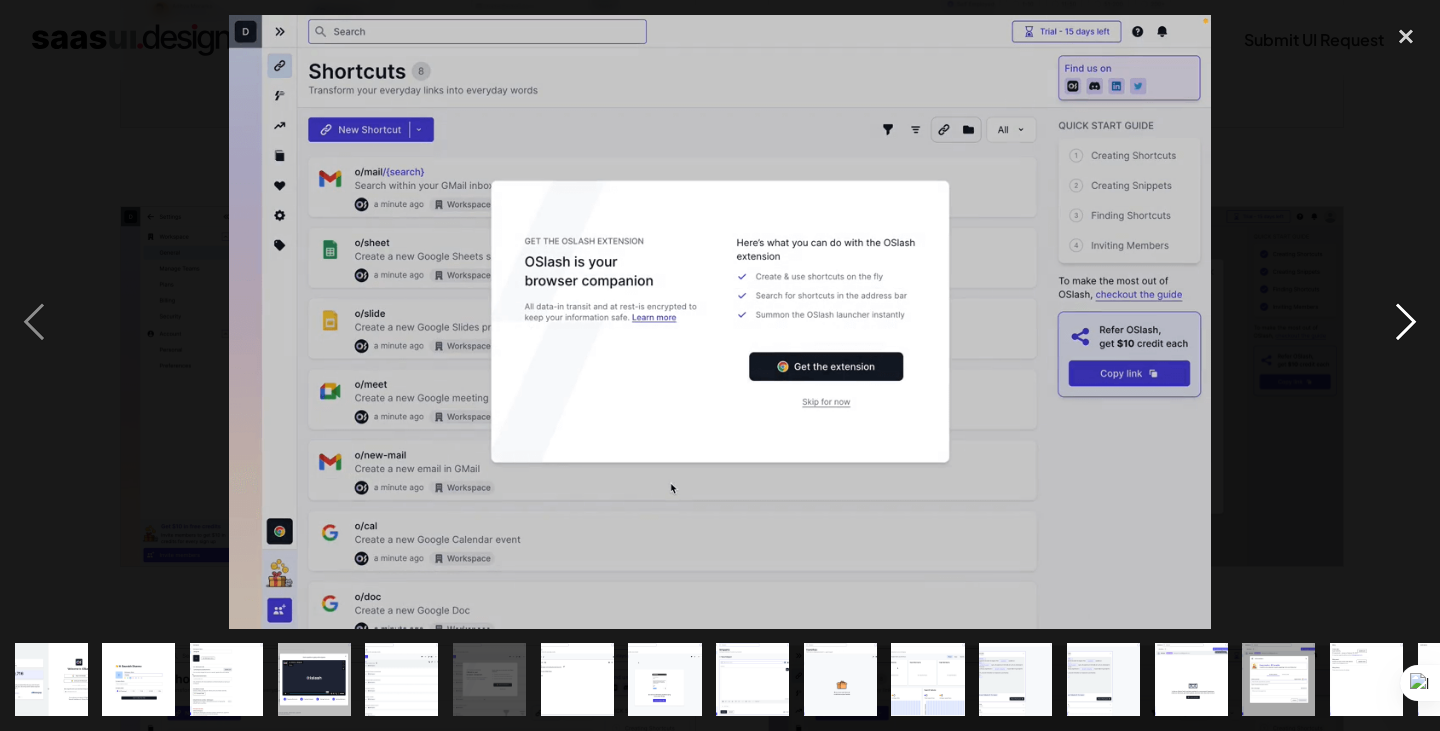 click at bounding box center (1406, 322) 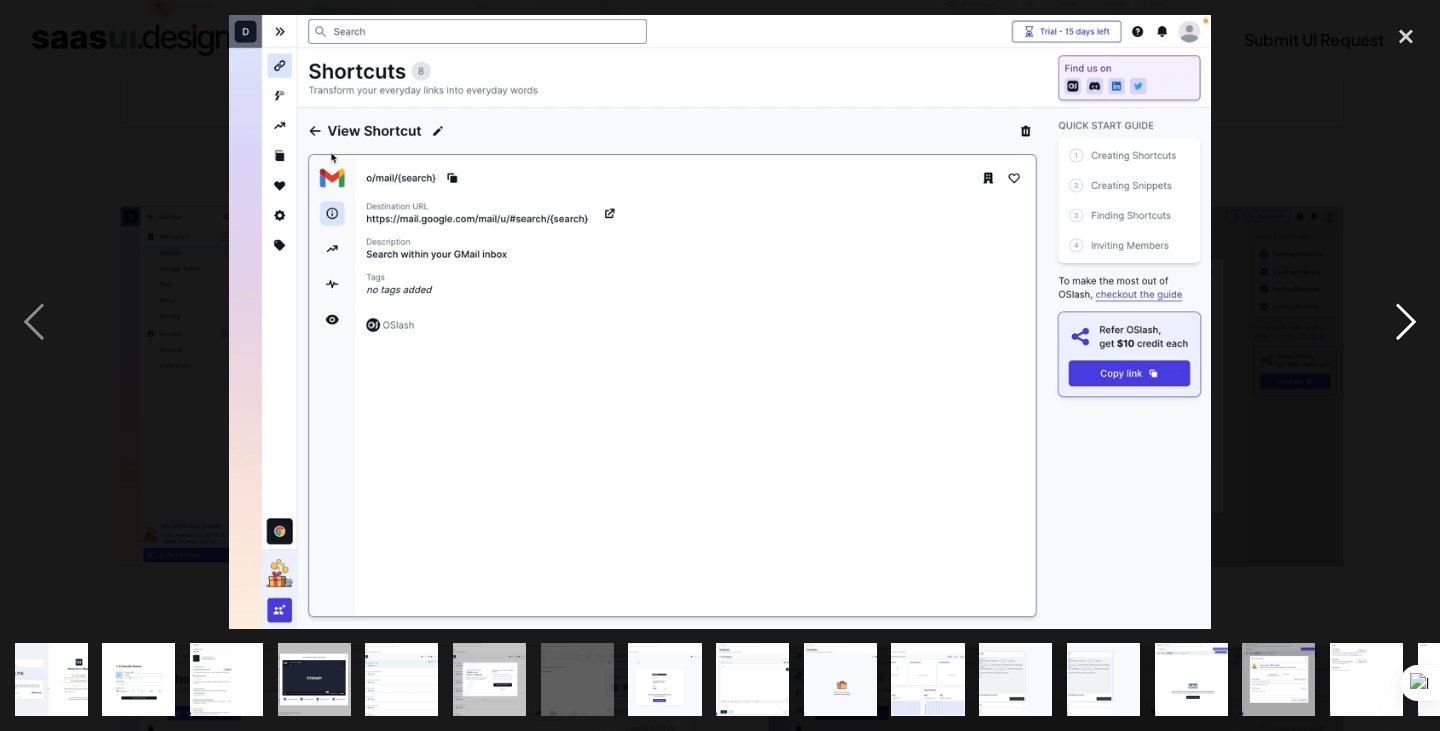 click at bounding box center (1406, 322) 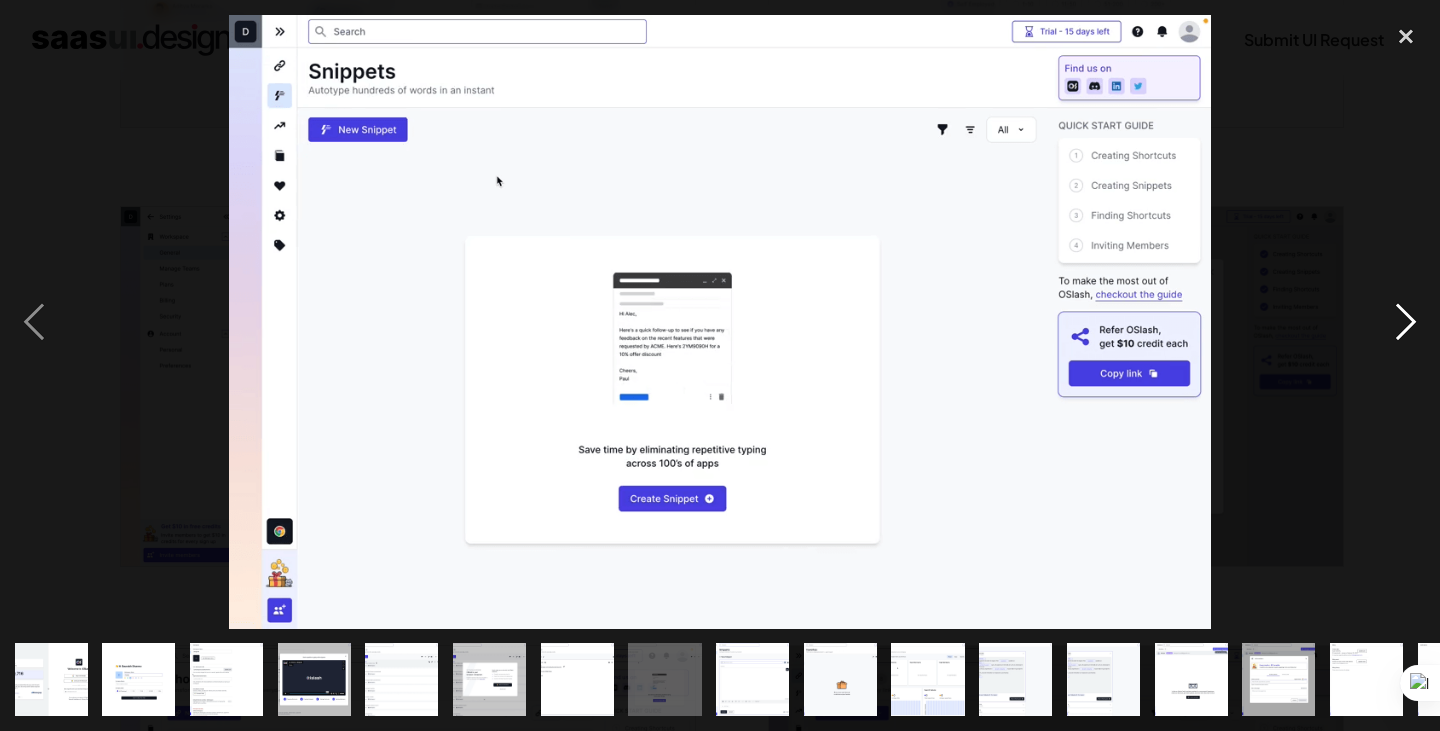 click at bounding box center (1406, 322) 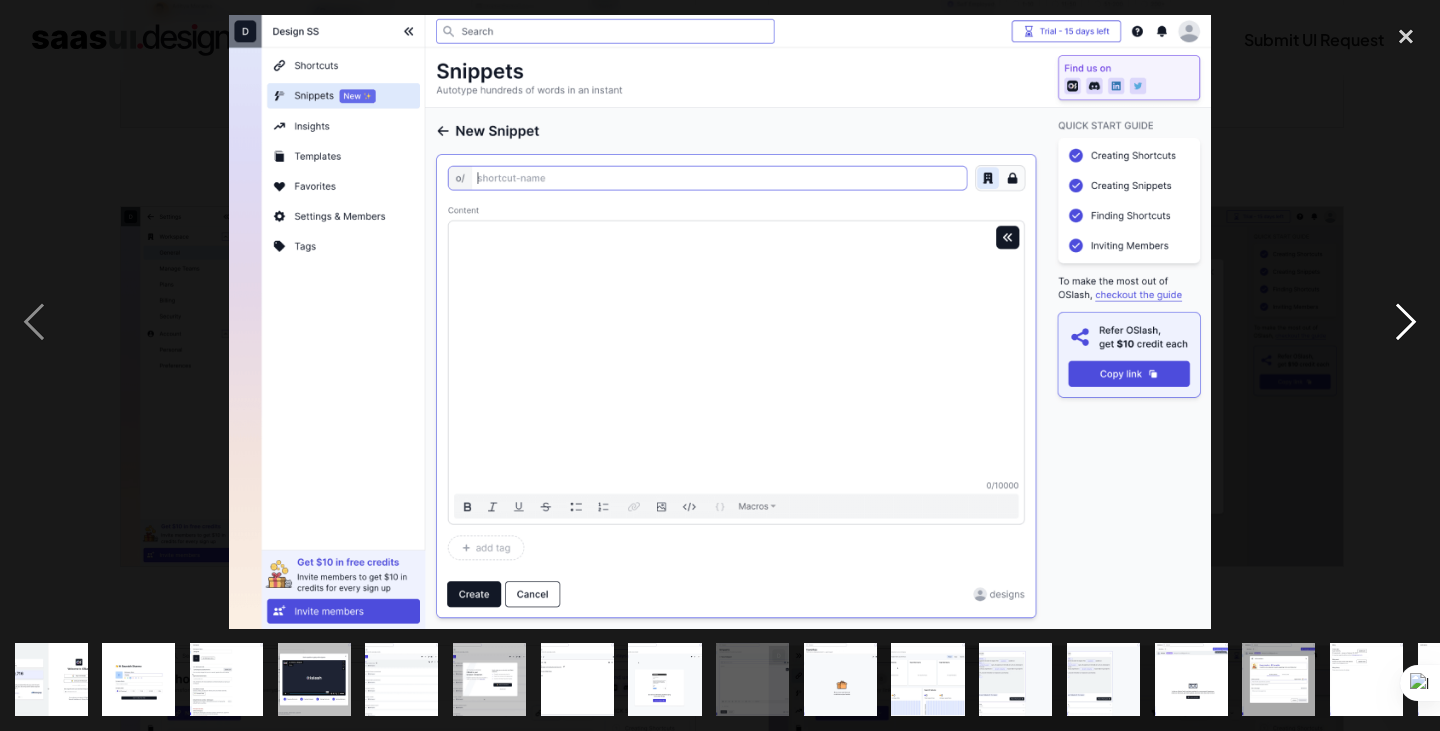 click at bounding box center [1406, 322] 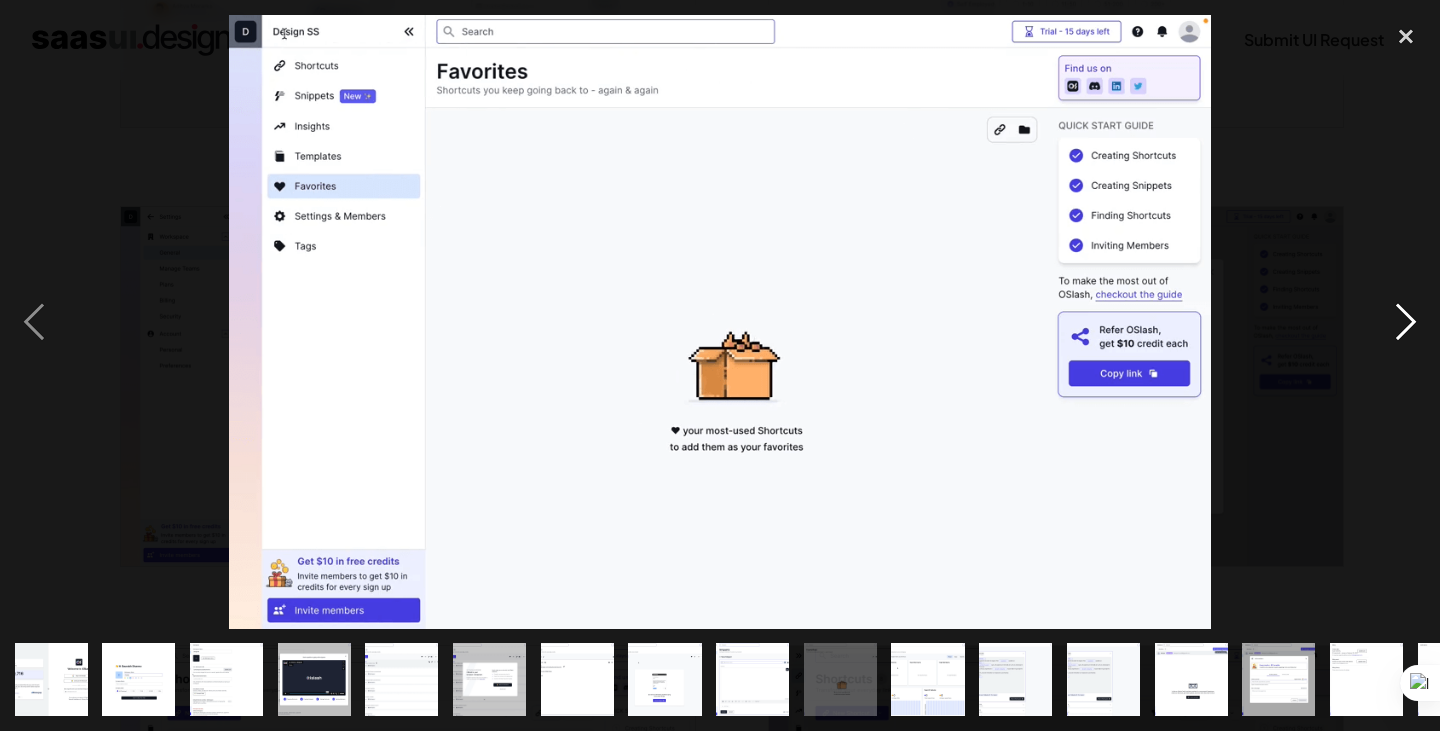 click at bounding box center (1406, 322) 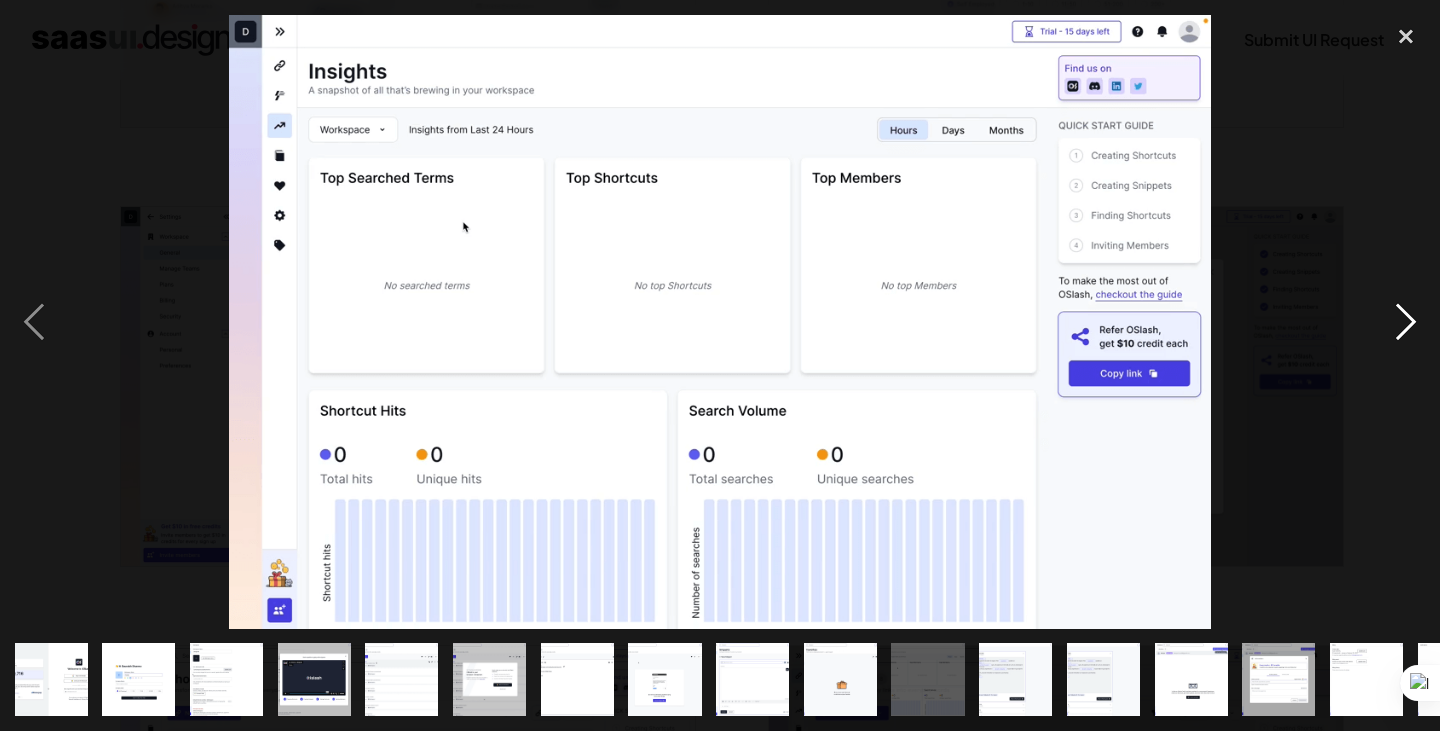 click at bounding box center (1406, 322) 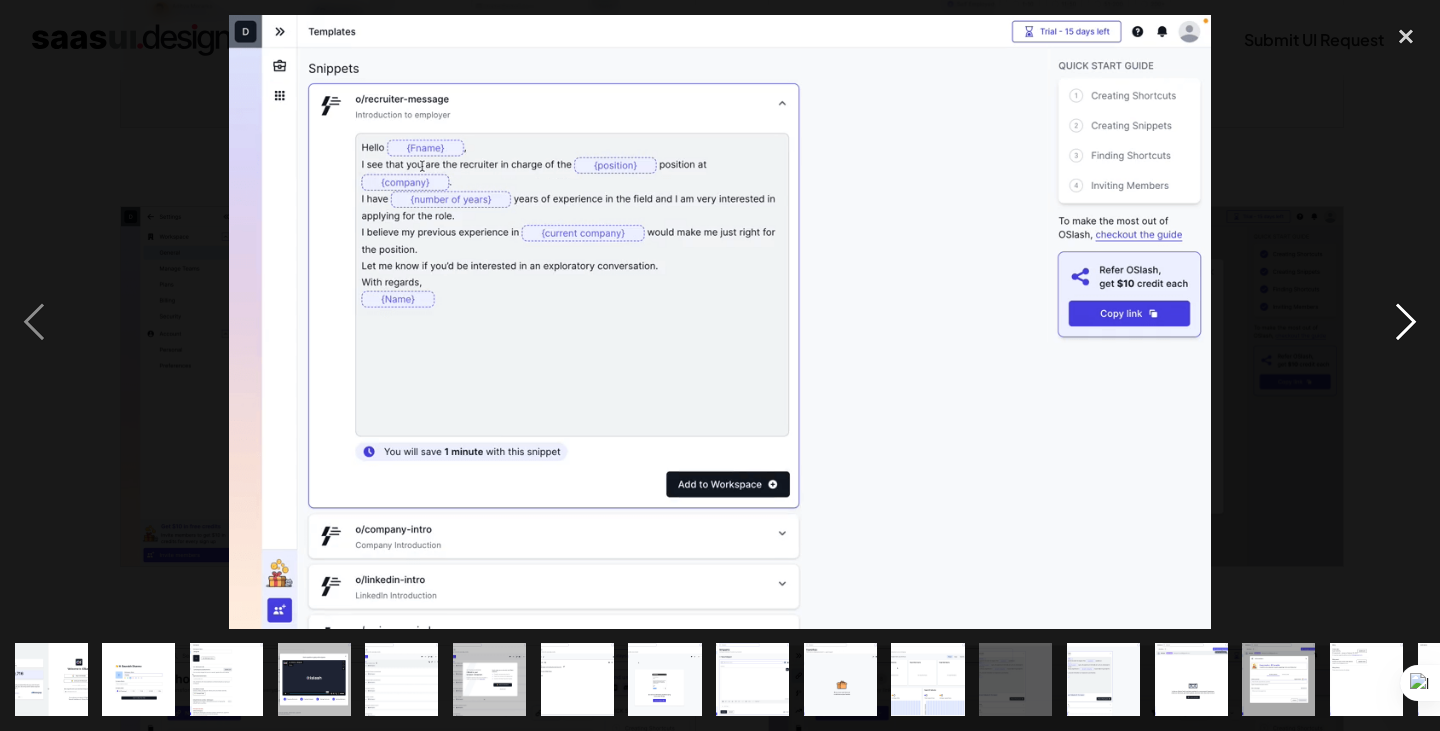 click at bounding box center [1406, 322] 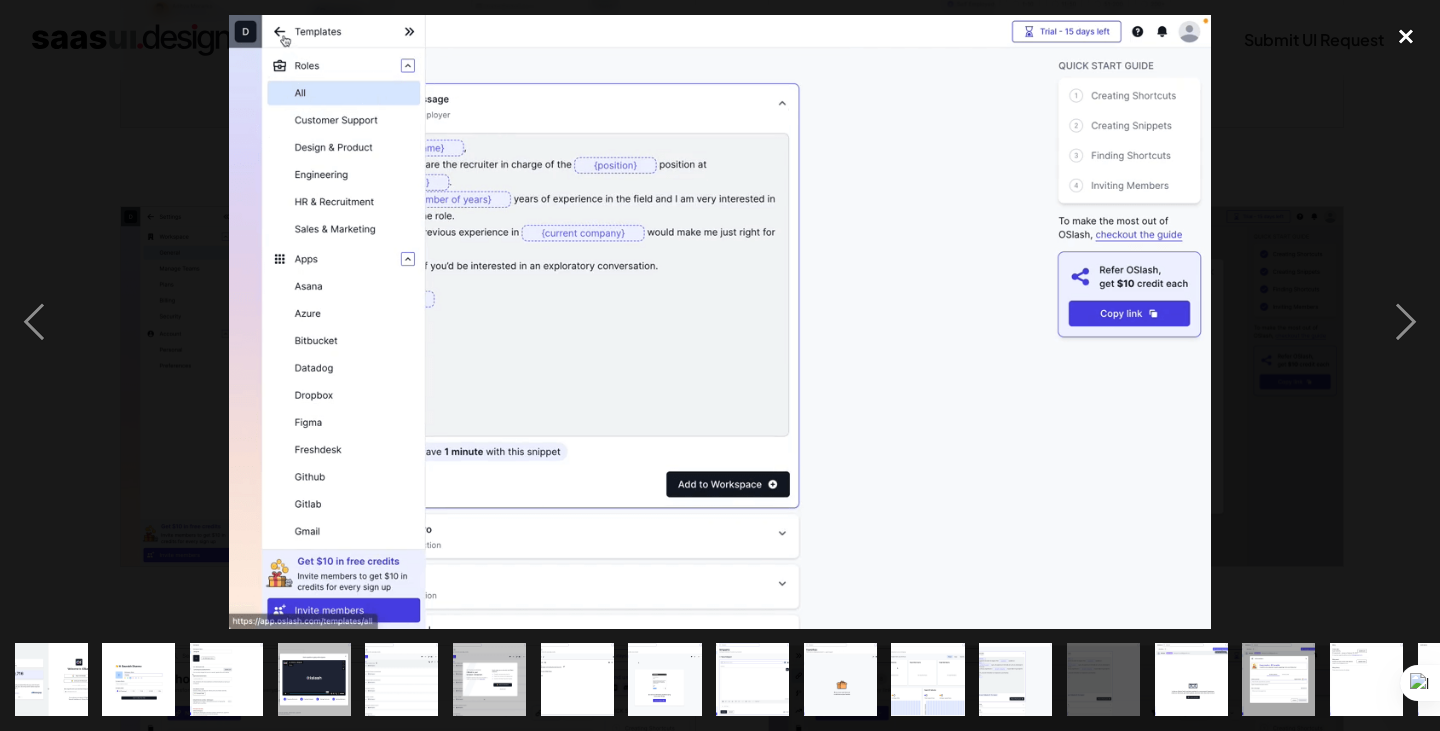 click at bounding box center [1406, 37] 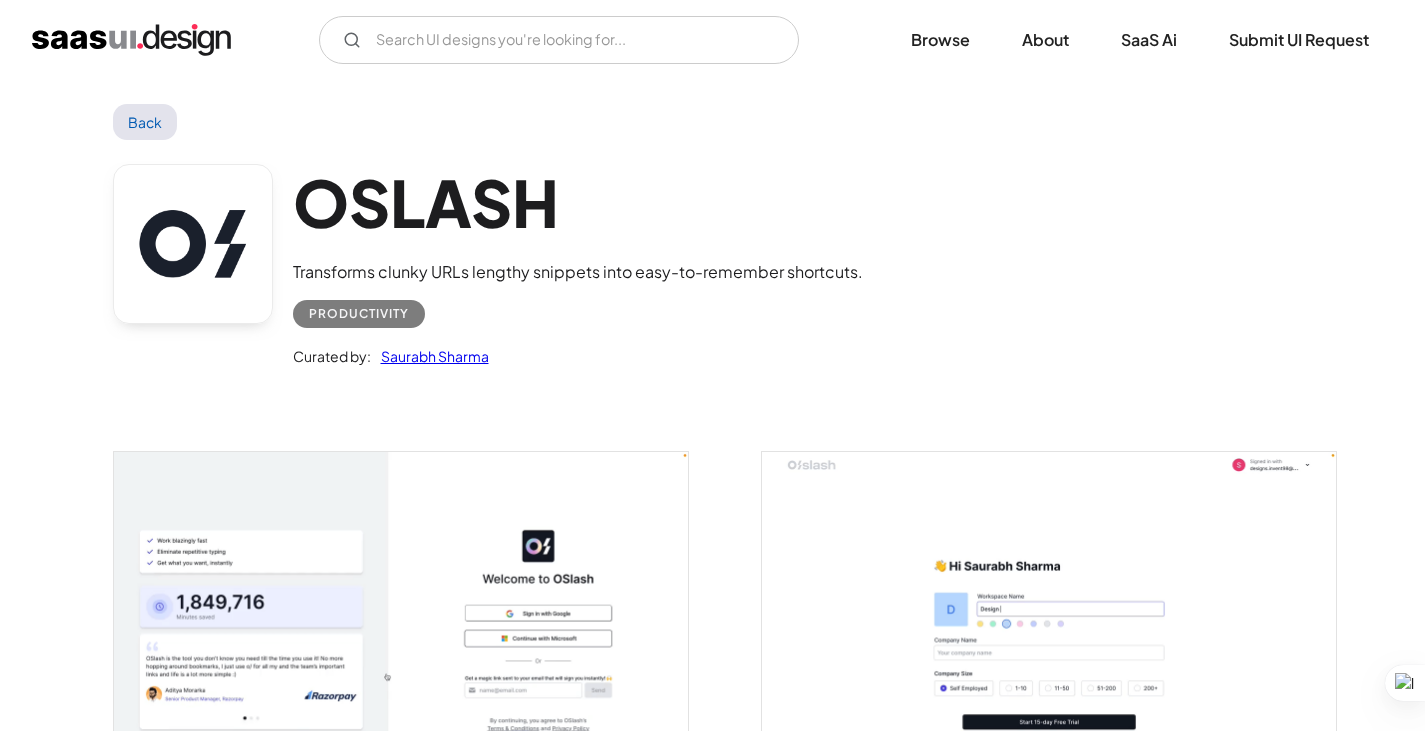 scroll, scrollTop: 0, scrollLeft: 0, axis: both 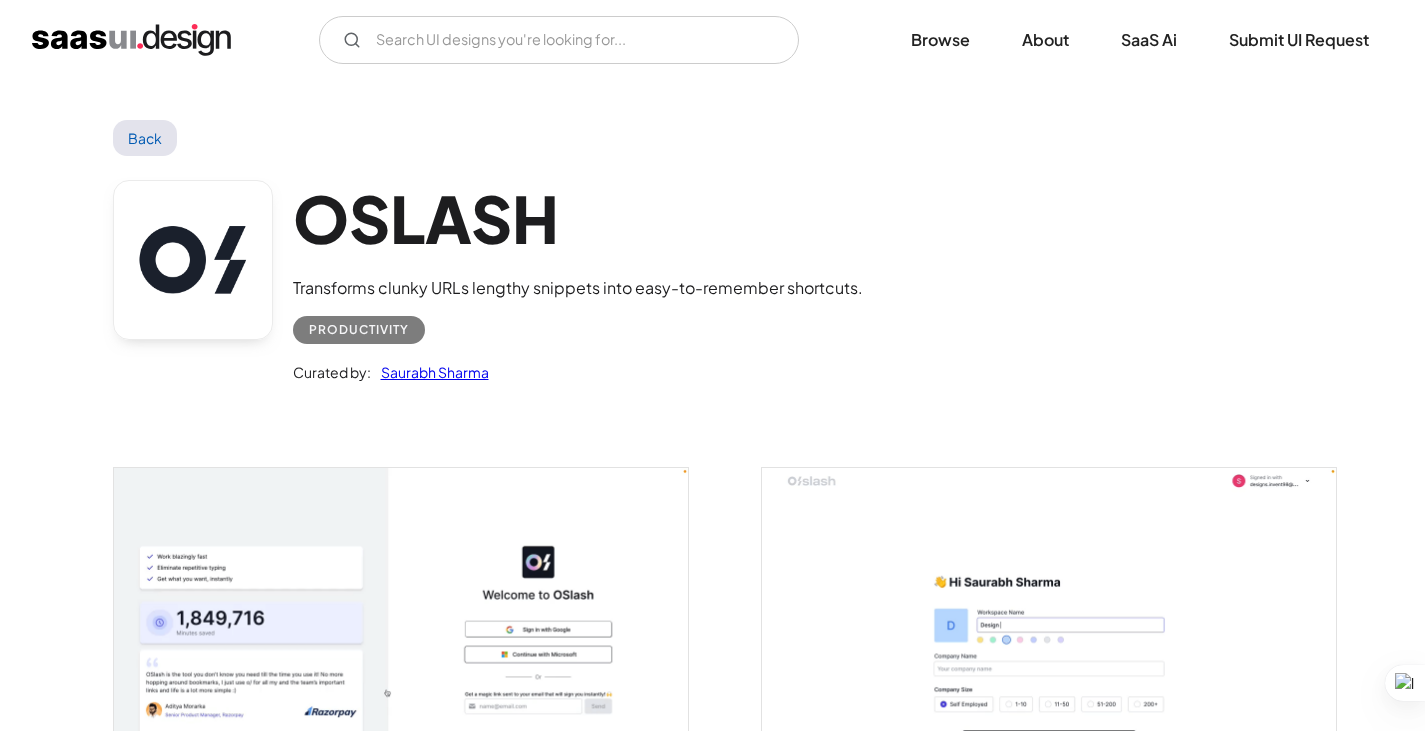 click on "Back" at bounding box center (145, 138) 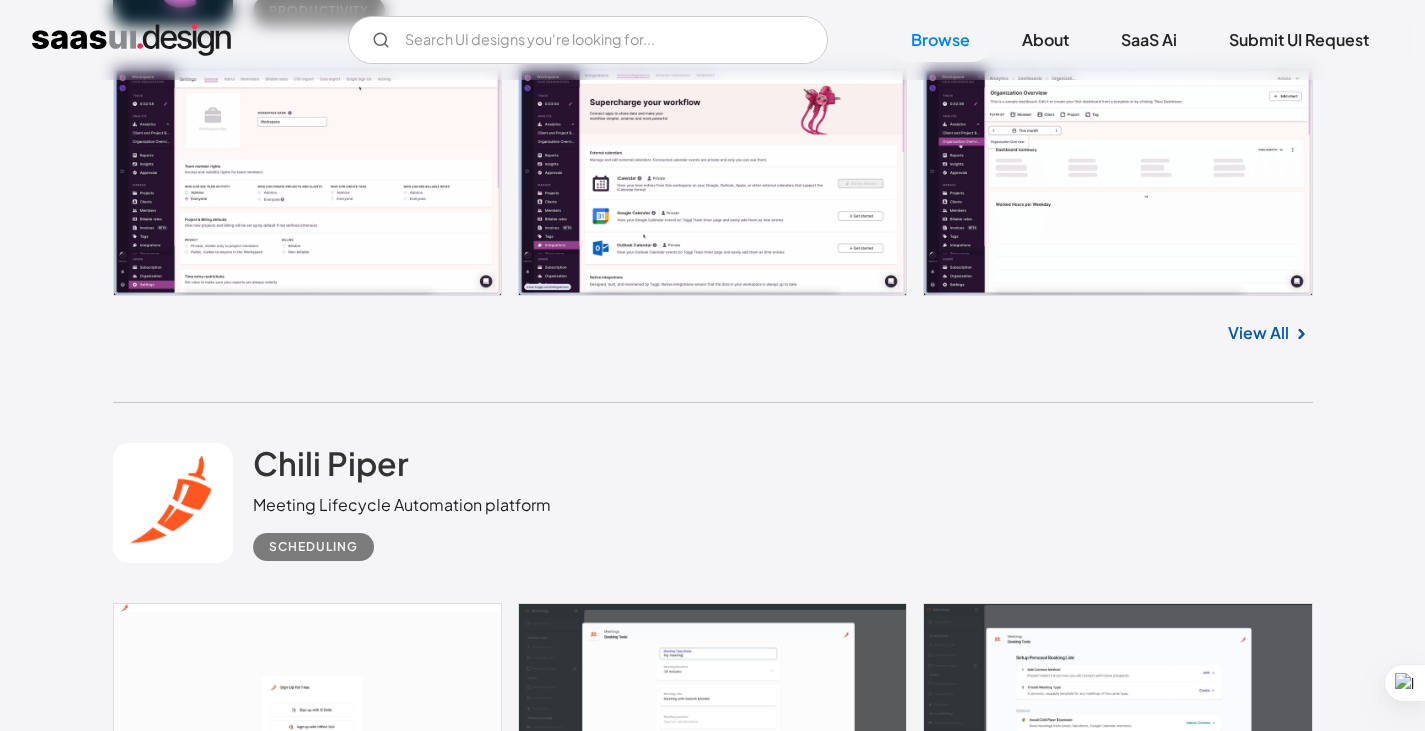 scroll, scrollTop: 12519, scrollLeft: 0, axis: vertical 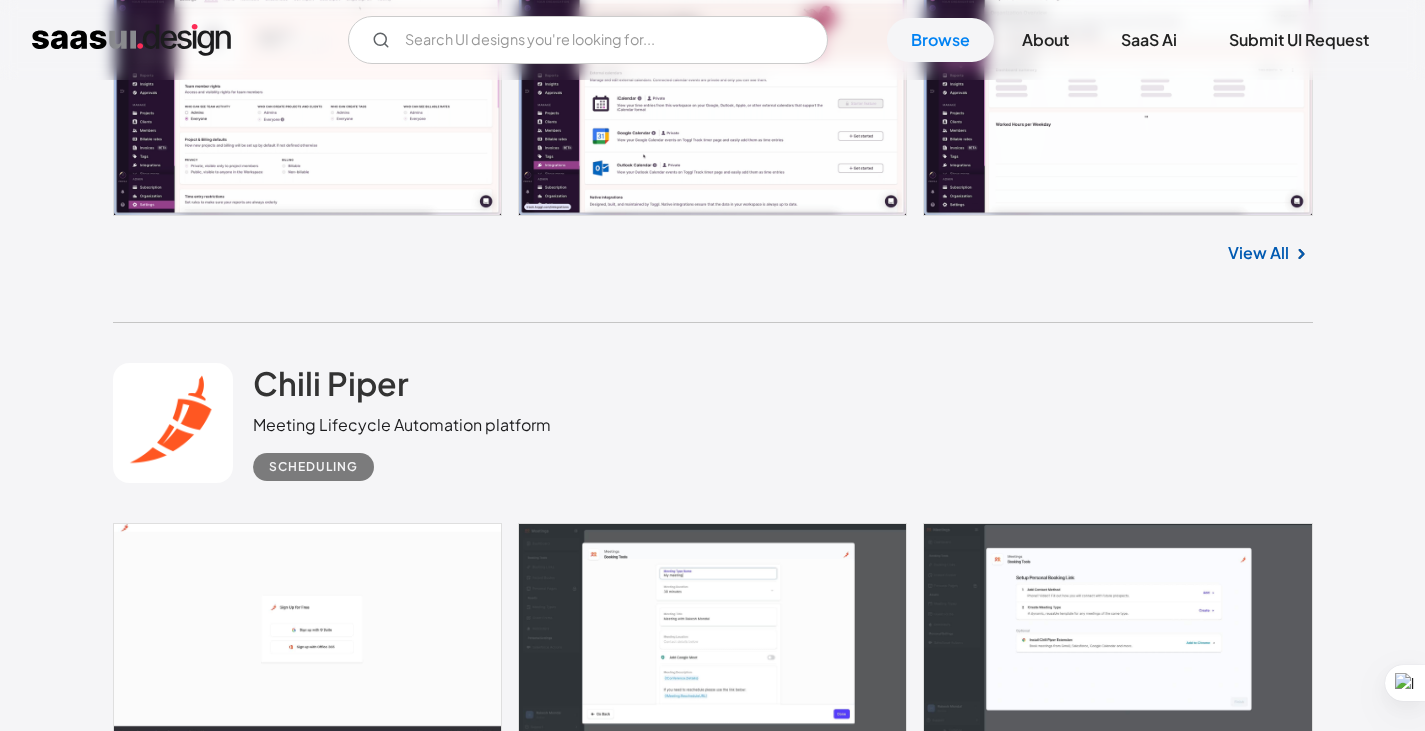 click on "View All" at bounding box center (1258, 2895) 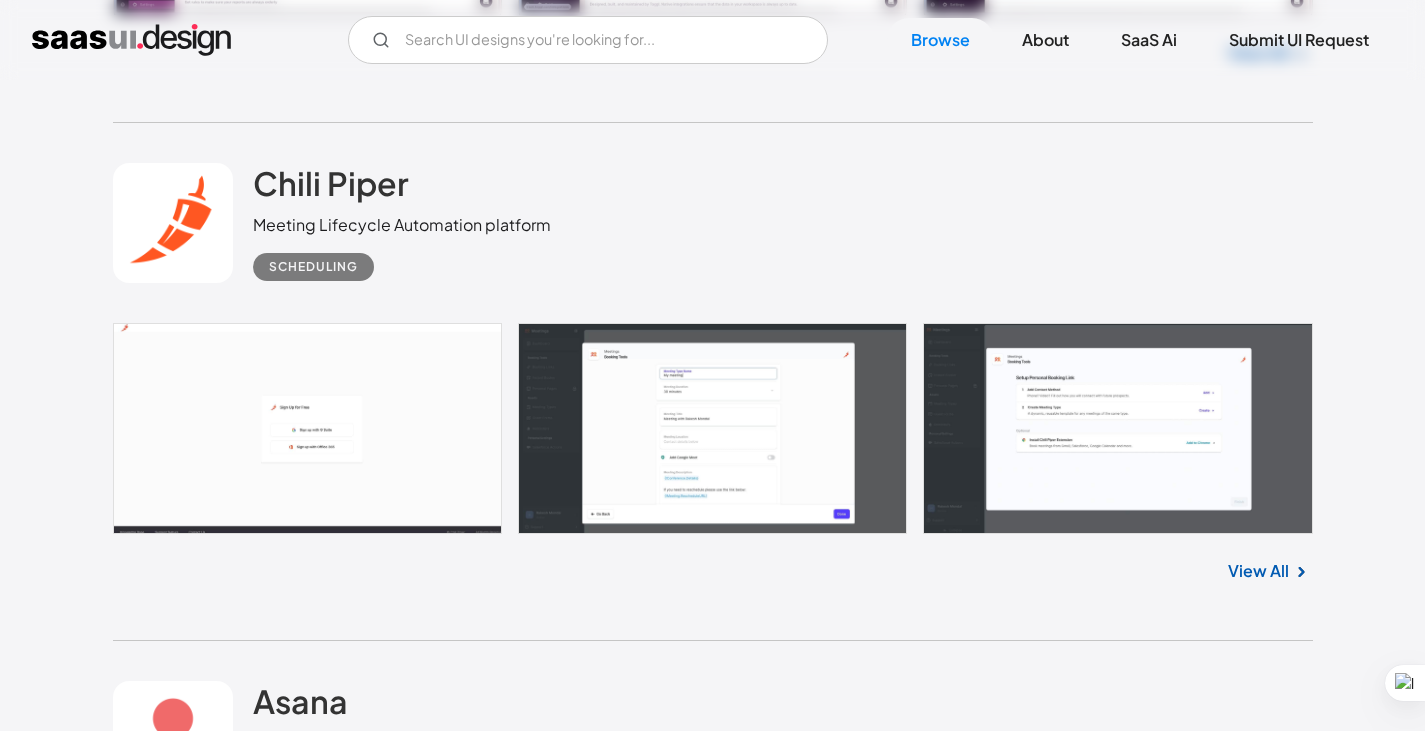scroll, scrollTop: 13019, scrollLeft: 0, axis: vertical 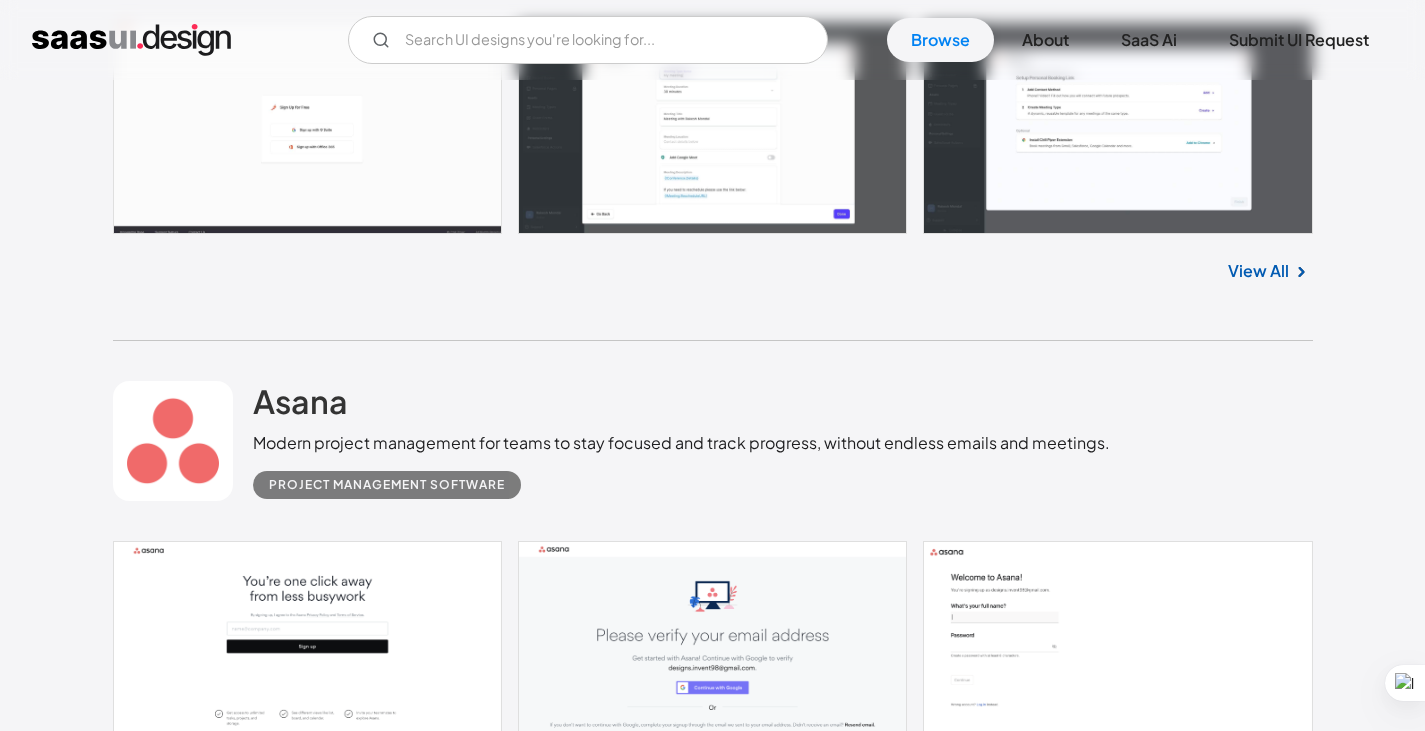 click on "View All" at bounding box center [1258, 2902] 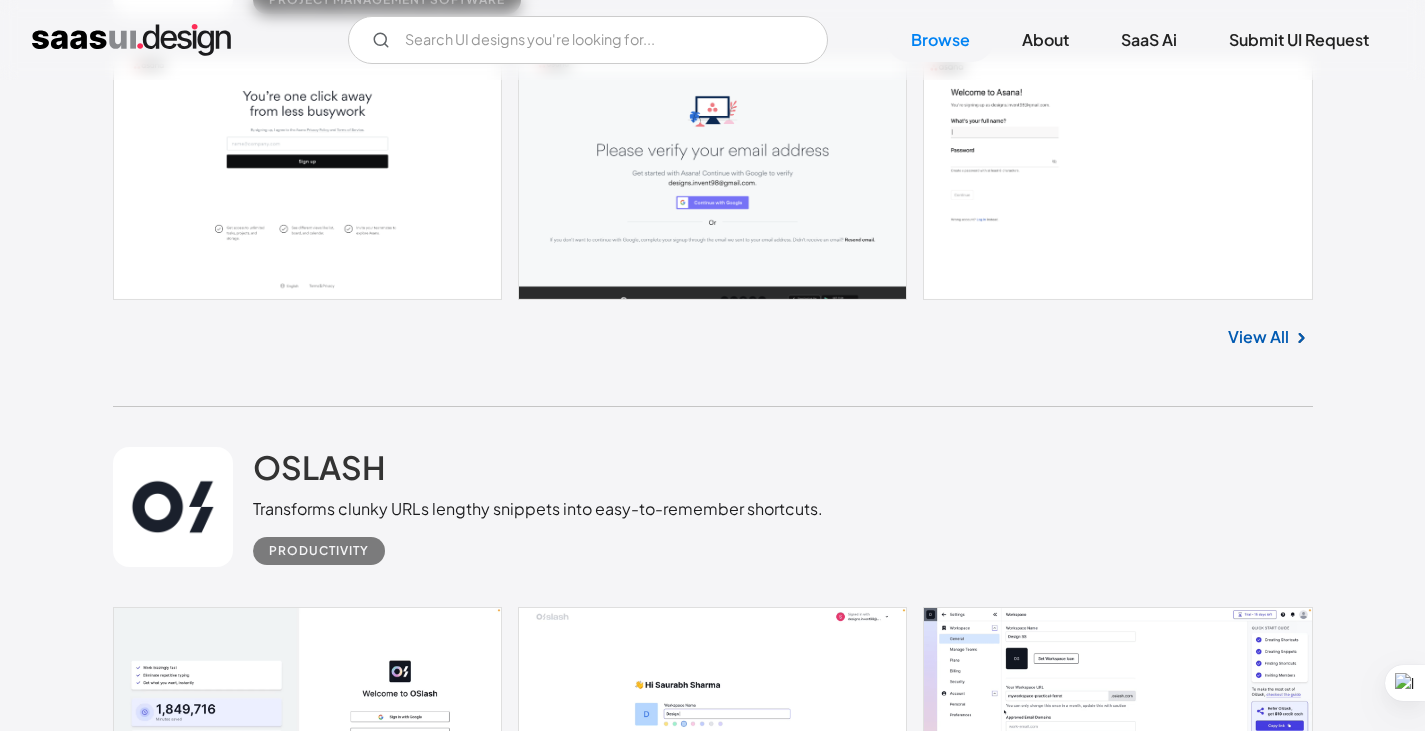 scroll, scrollTop: 13419, scrollLeft: 0, axis: vertical 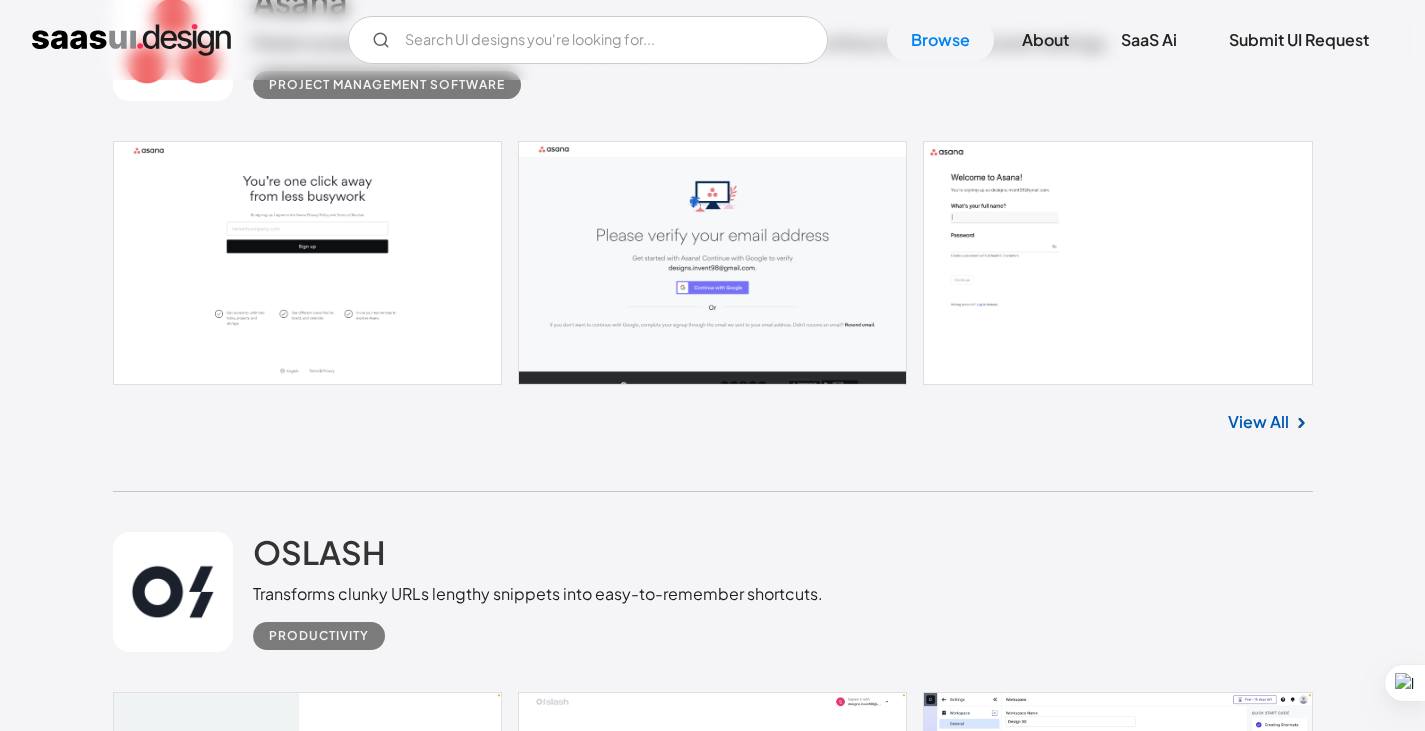 click on "View All" at bounding box center (1258, 3019) 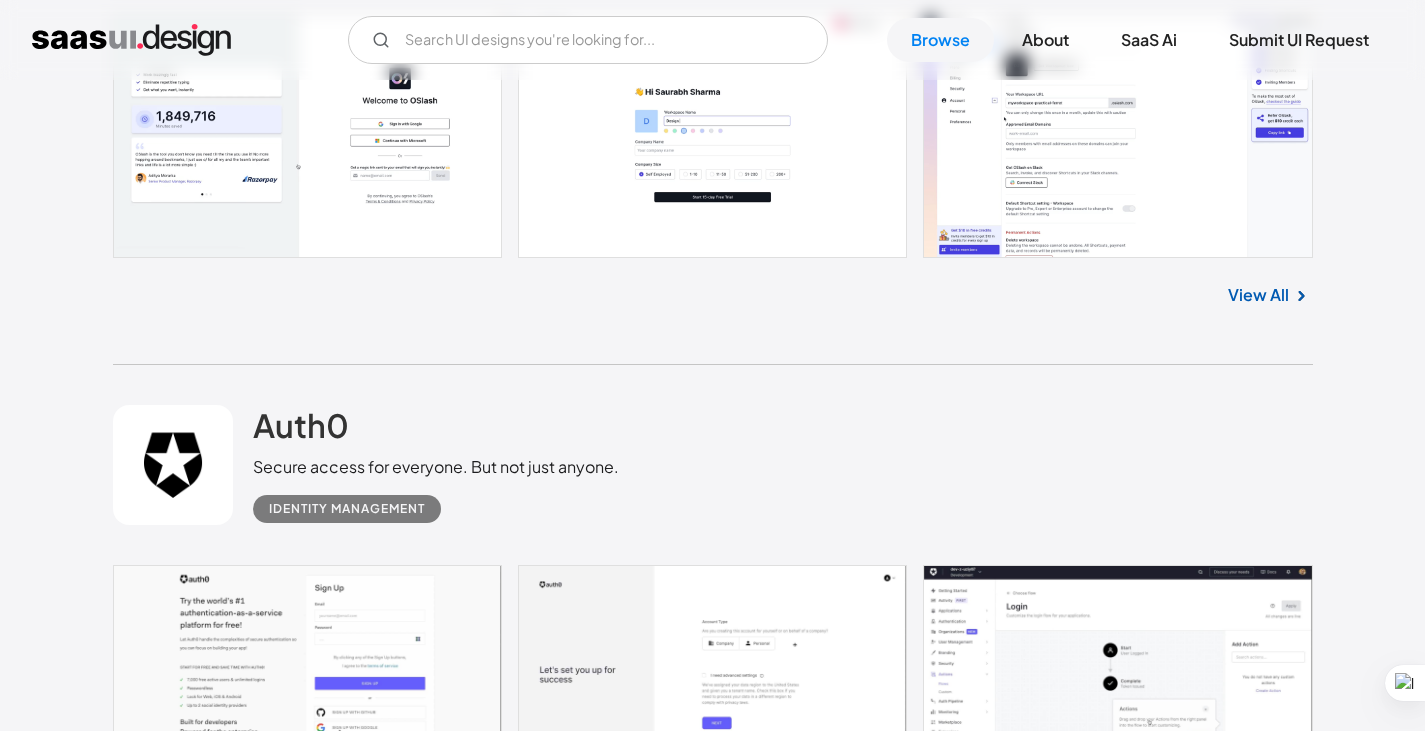 scroll, scrollTop: 14119, scrollLeft: 0, axis: vertical 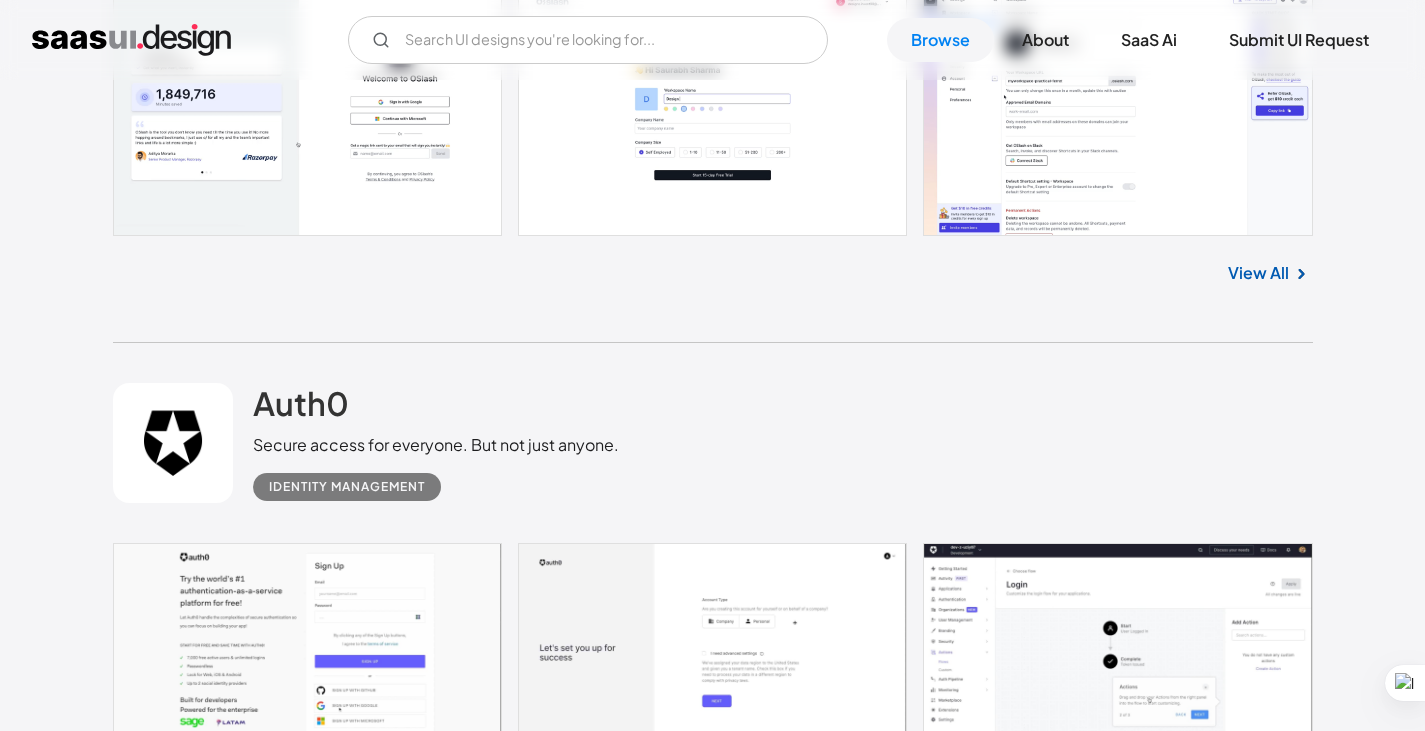 click on "View All" at bounding box center [1258, 2860] 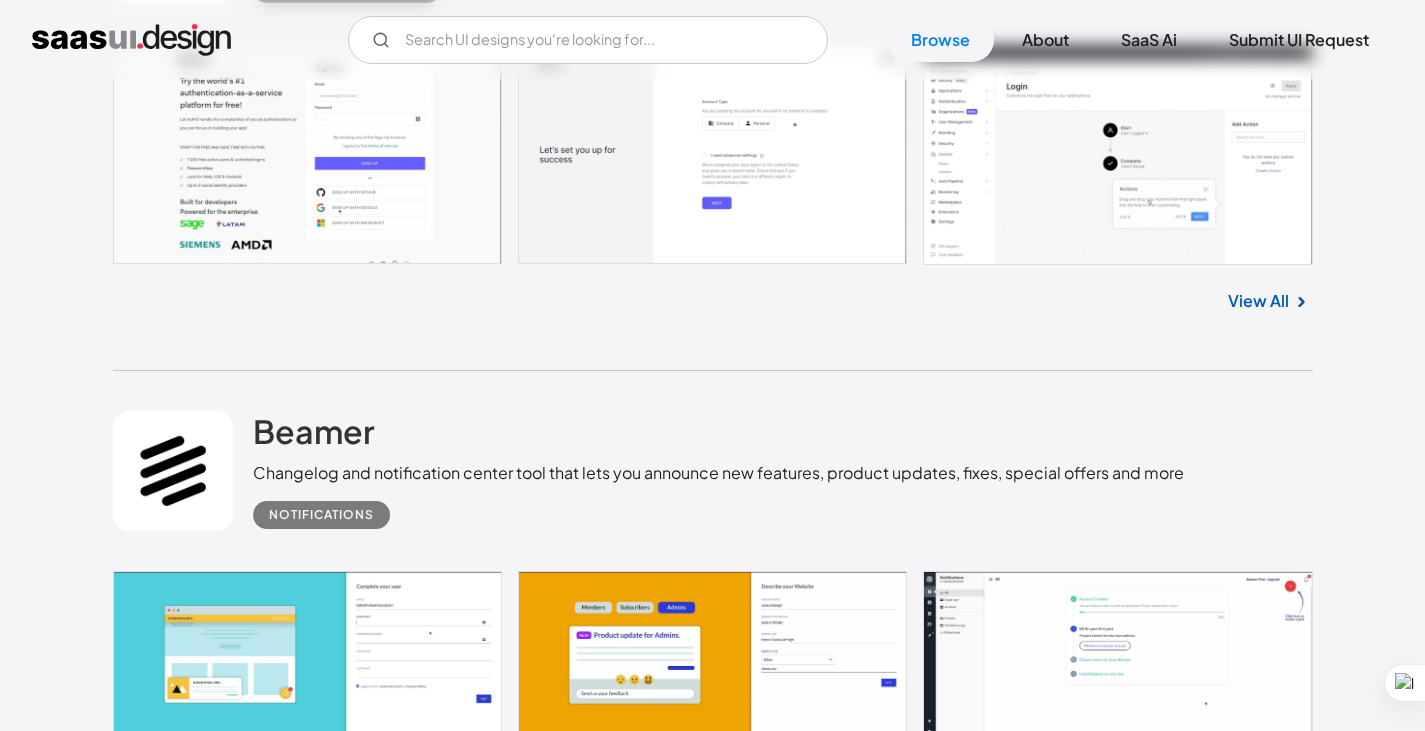 scroll, scrollTop: 14619, scrollLeft: 0, axis: vertical 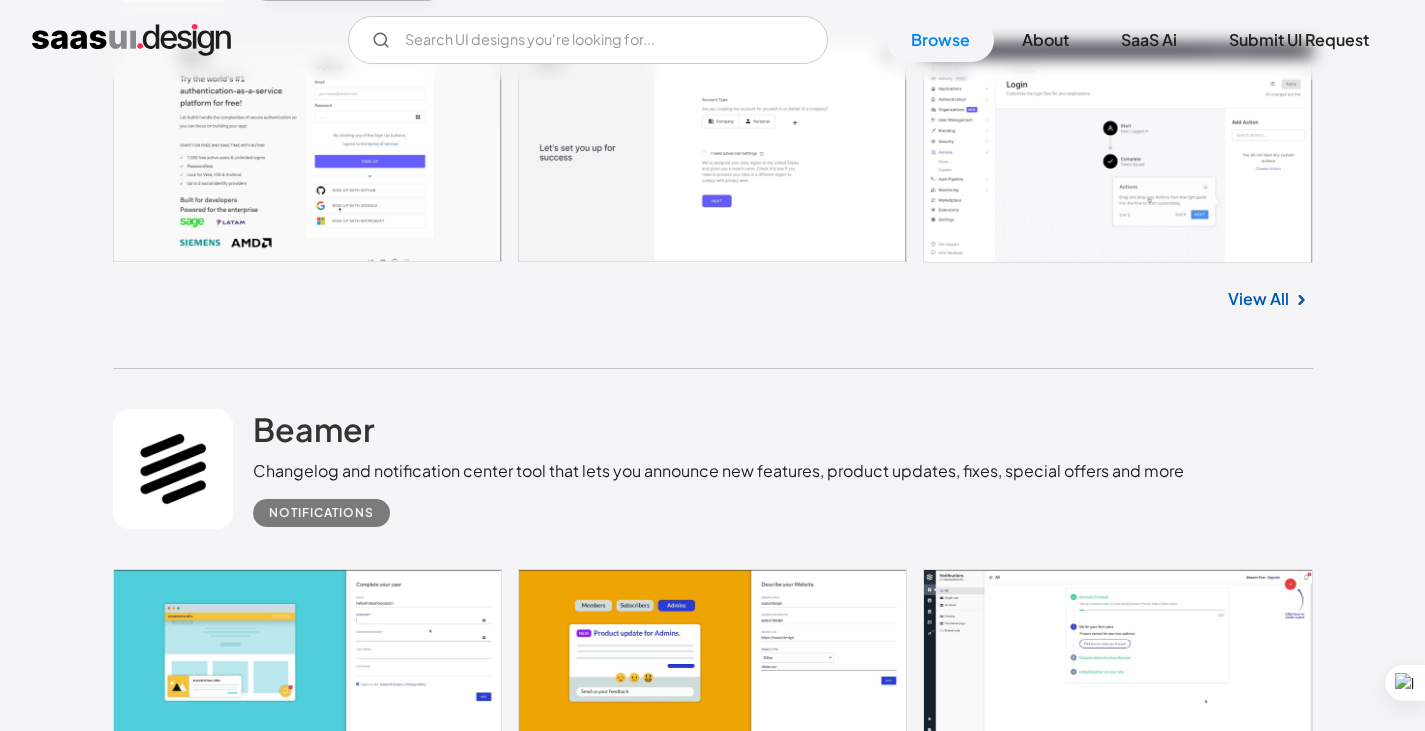click on "View All" at bounding box center [1258, 2883] 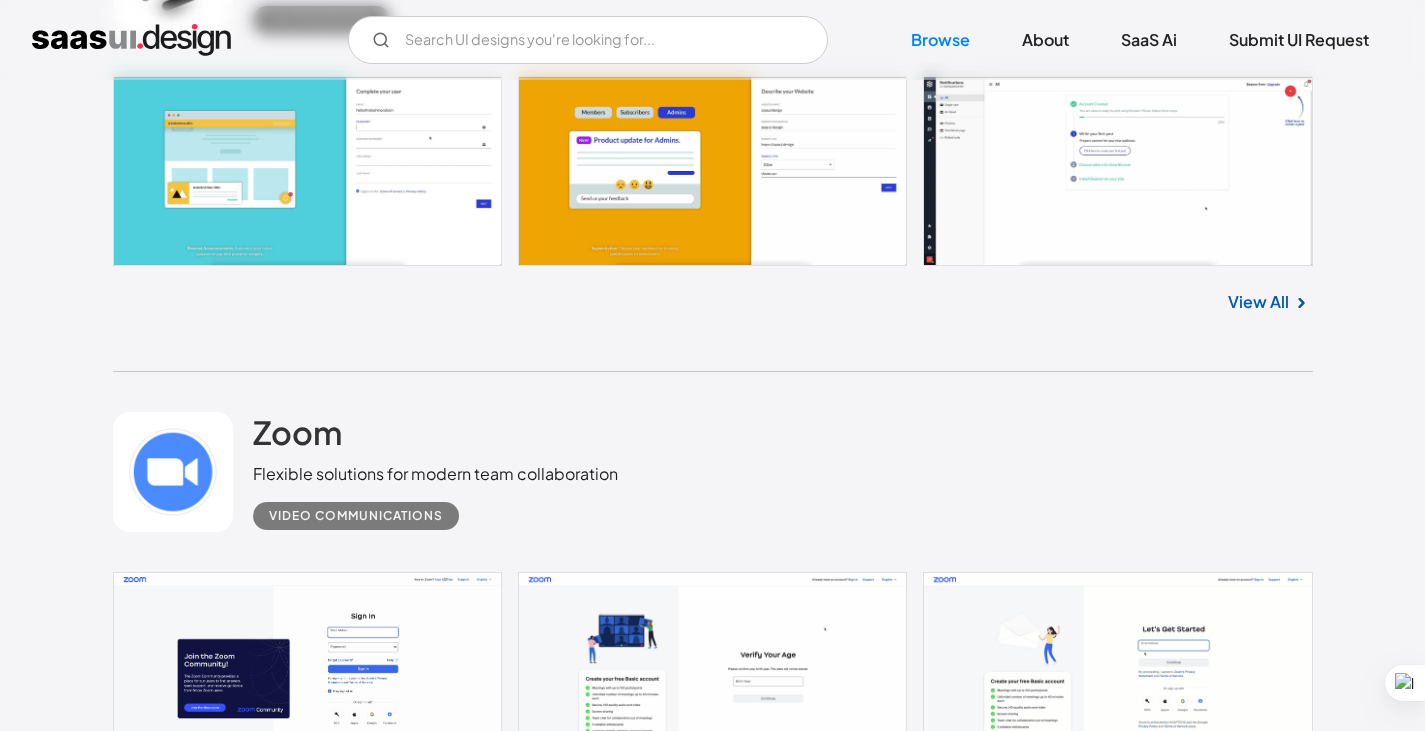 scroll, scrollTop: 15119, scrollLeft: 0, axis: vertical 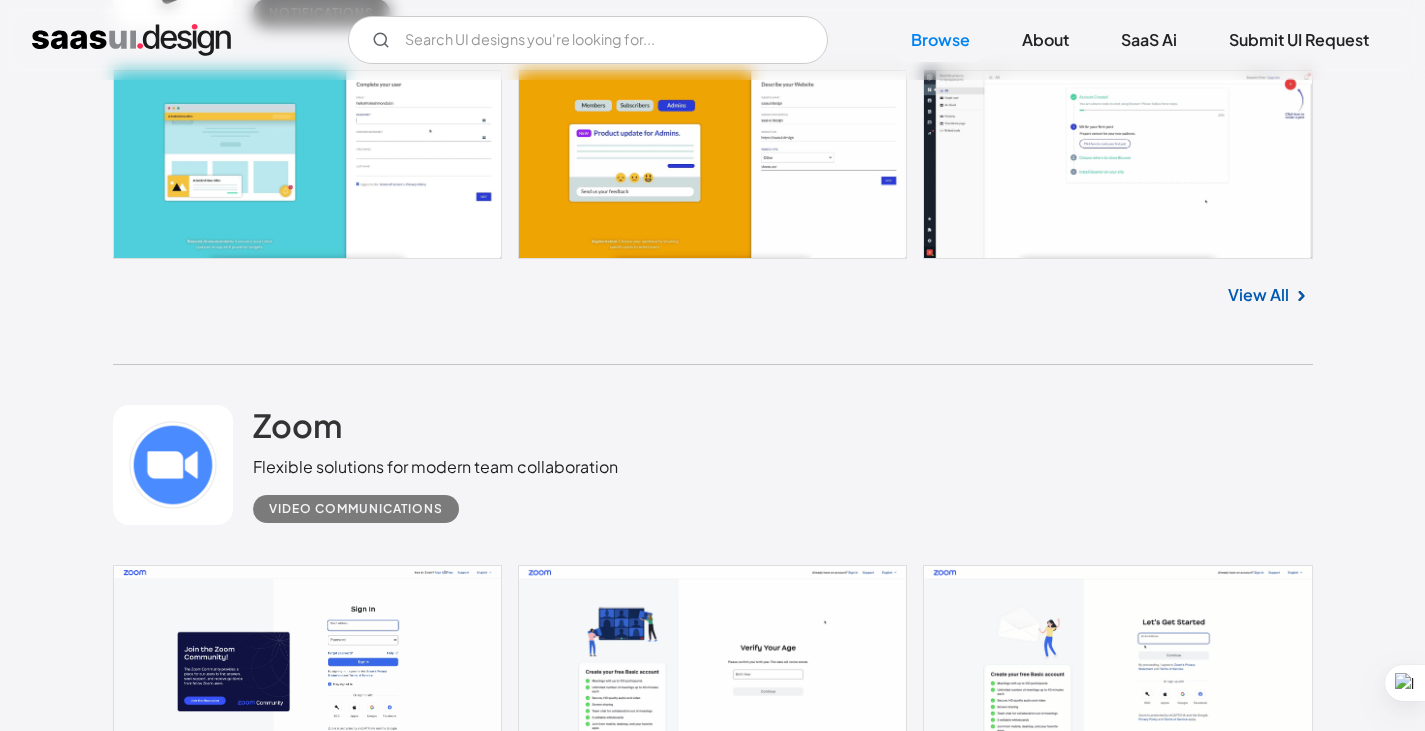 click on "View All" at bounding box center (1258, 2905) 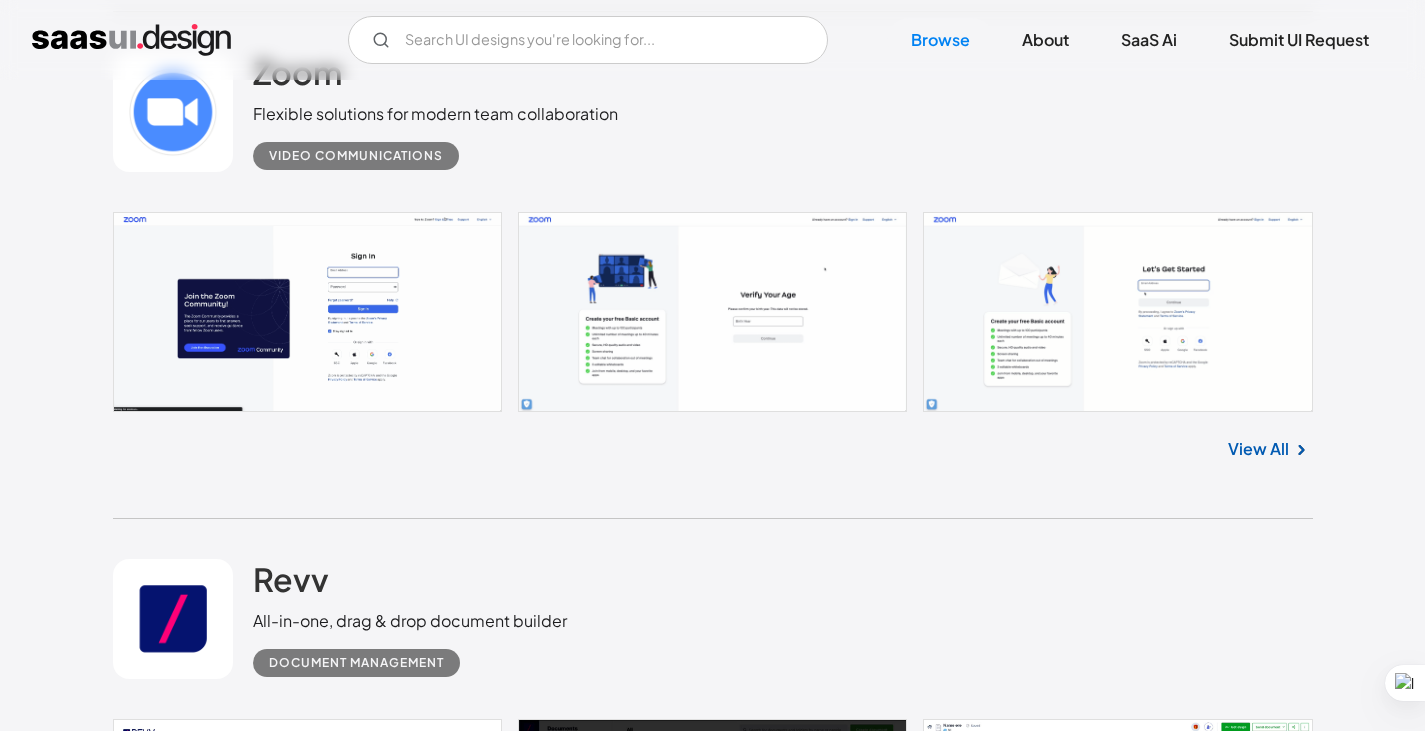 scroll, scrollTop: 15519, scrollLeft: 0, axis: vertical 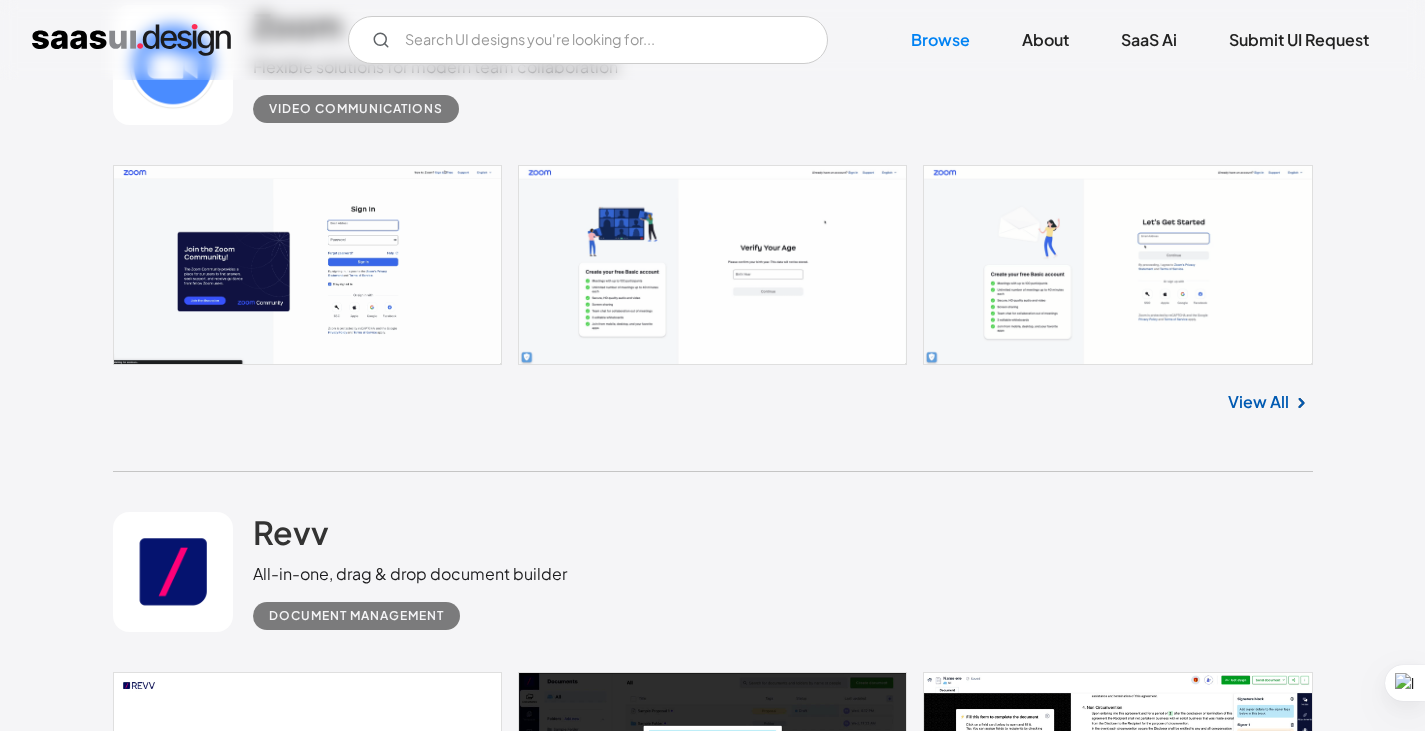 click on "View All" at bounding box center (1258, 3032) 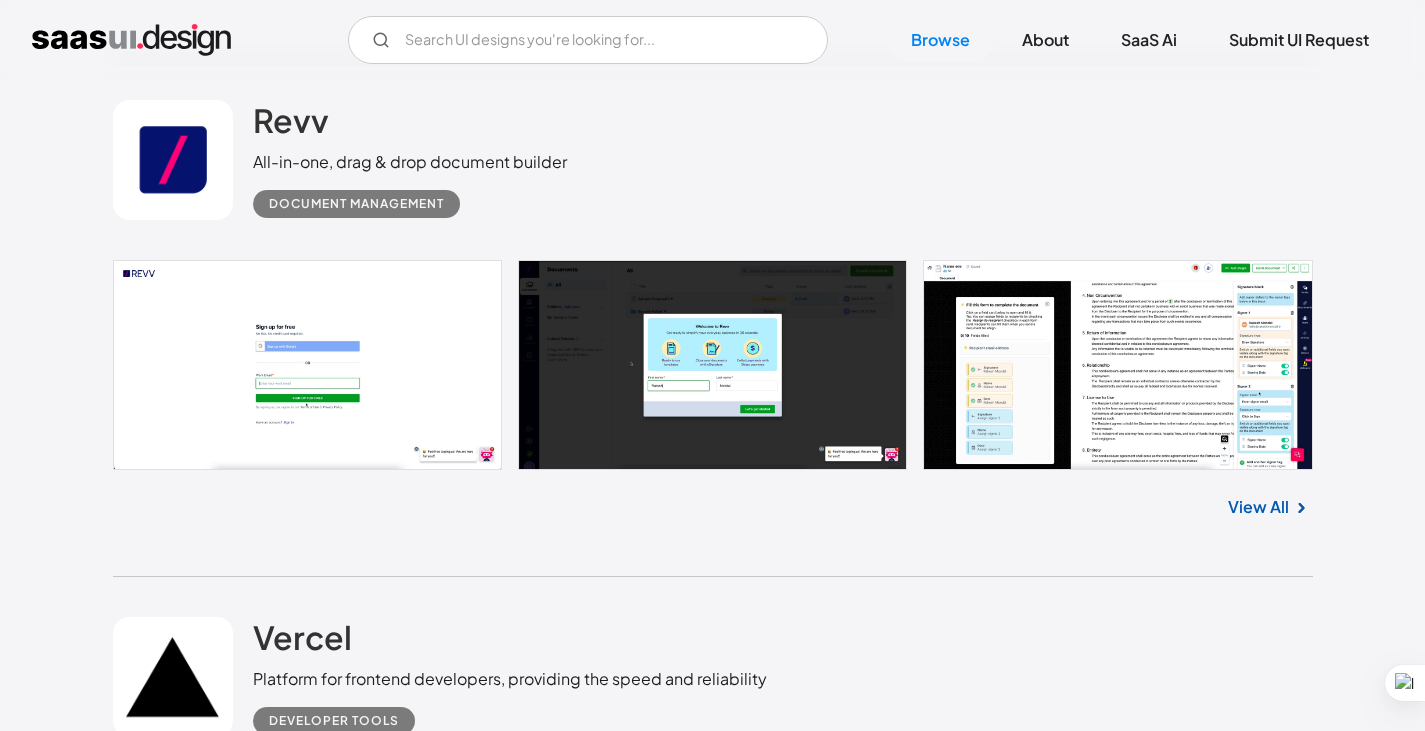 scroll, scrollTop: 16119, scrollLeft: 0, axis: vertical 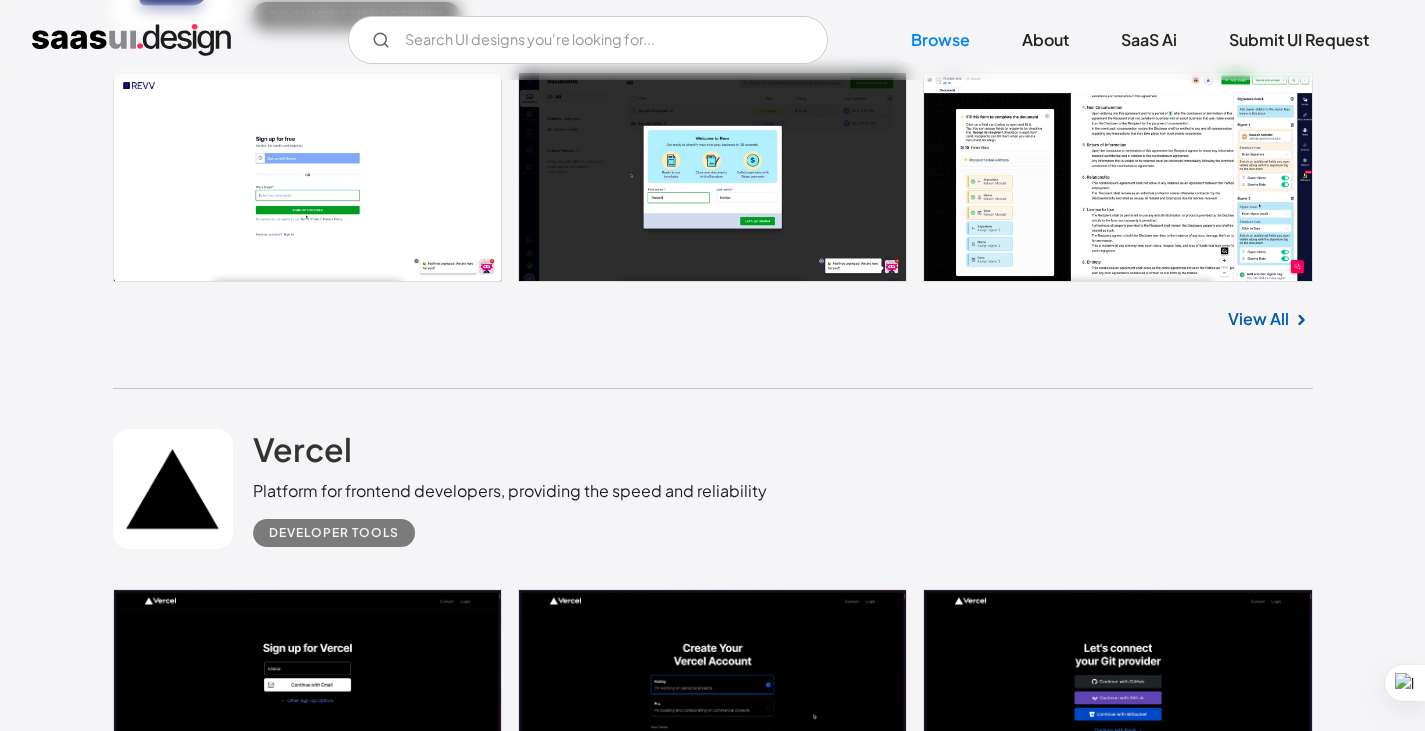 click on "View All" at bounding box center (1258, 2949) 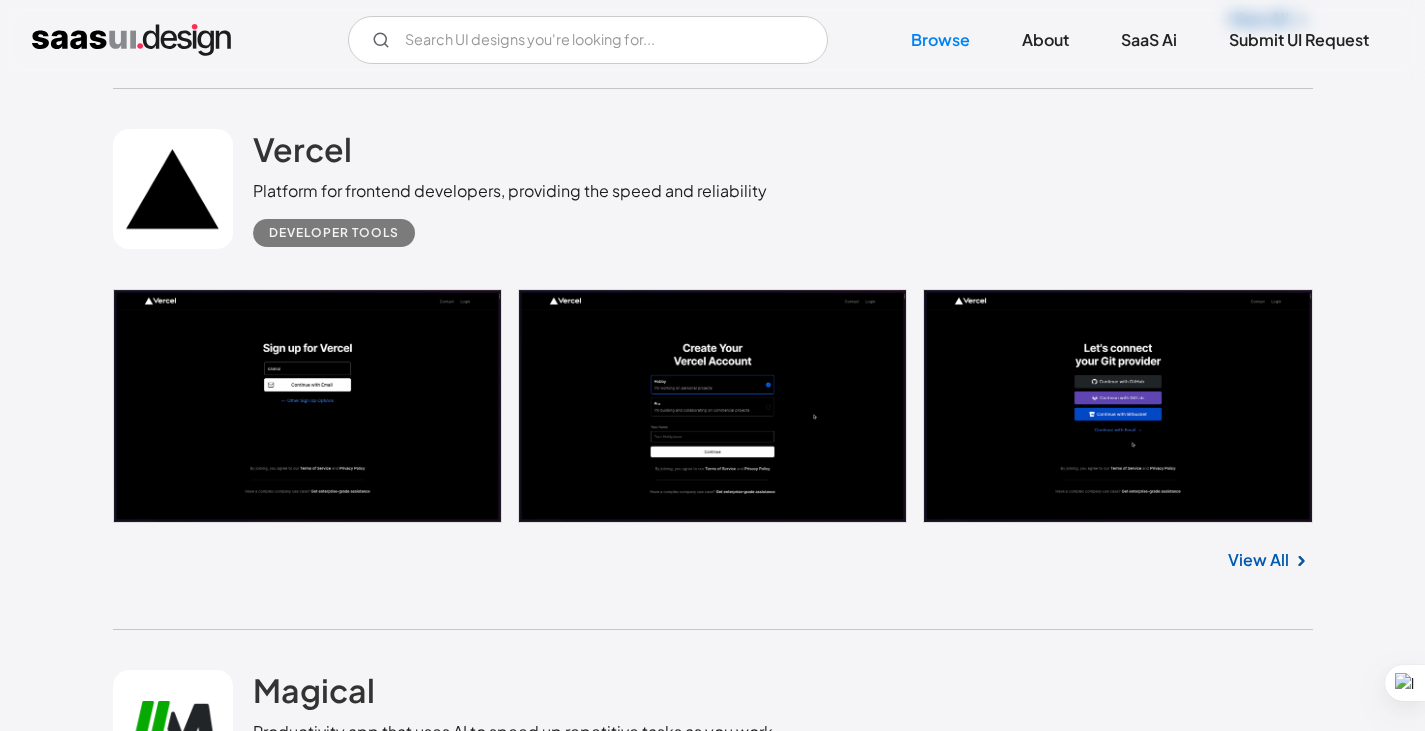 scroll, scrollTop: 16619, scrollLeft: 0, axis: vertical 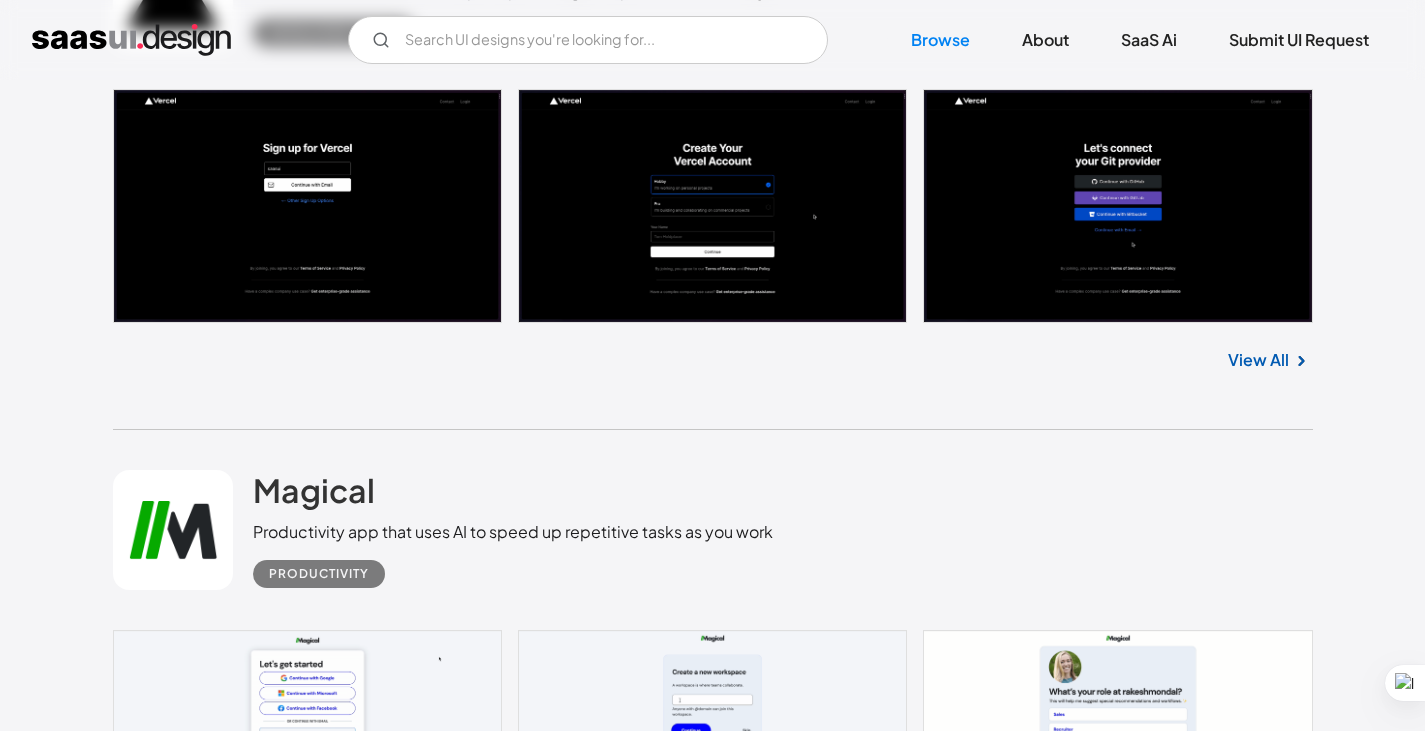 click on "View All" at bounding box center (1258, 2967) 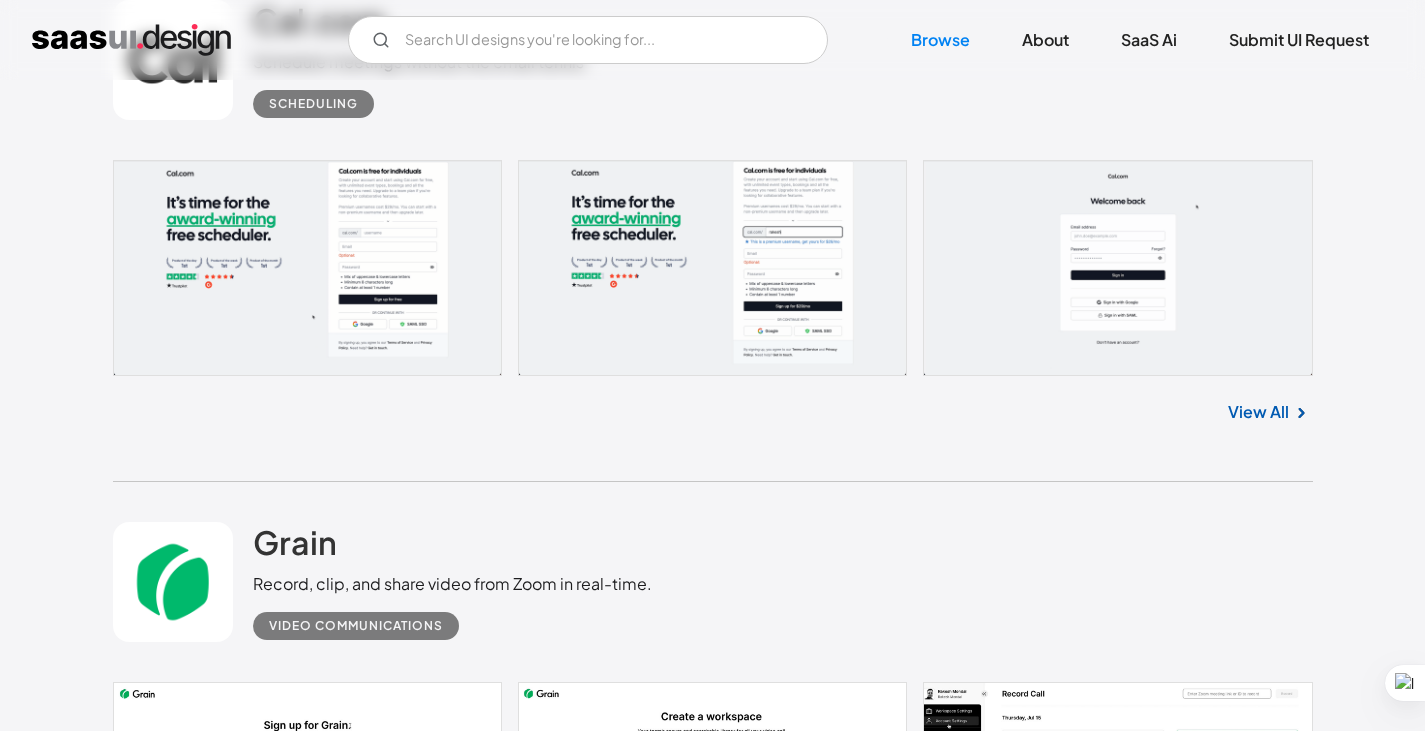 scroll, scrollTop: 17819, scrollLeft: 0, axis: vertical 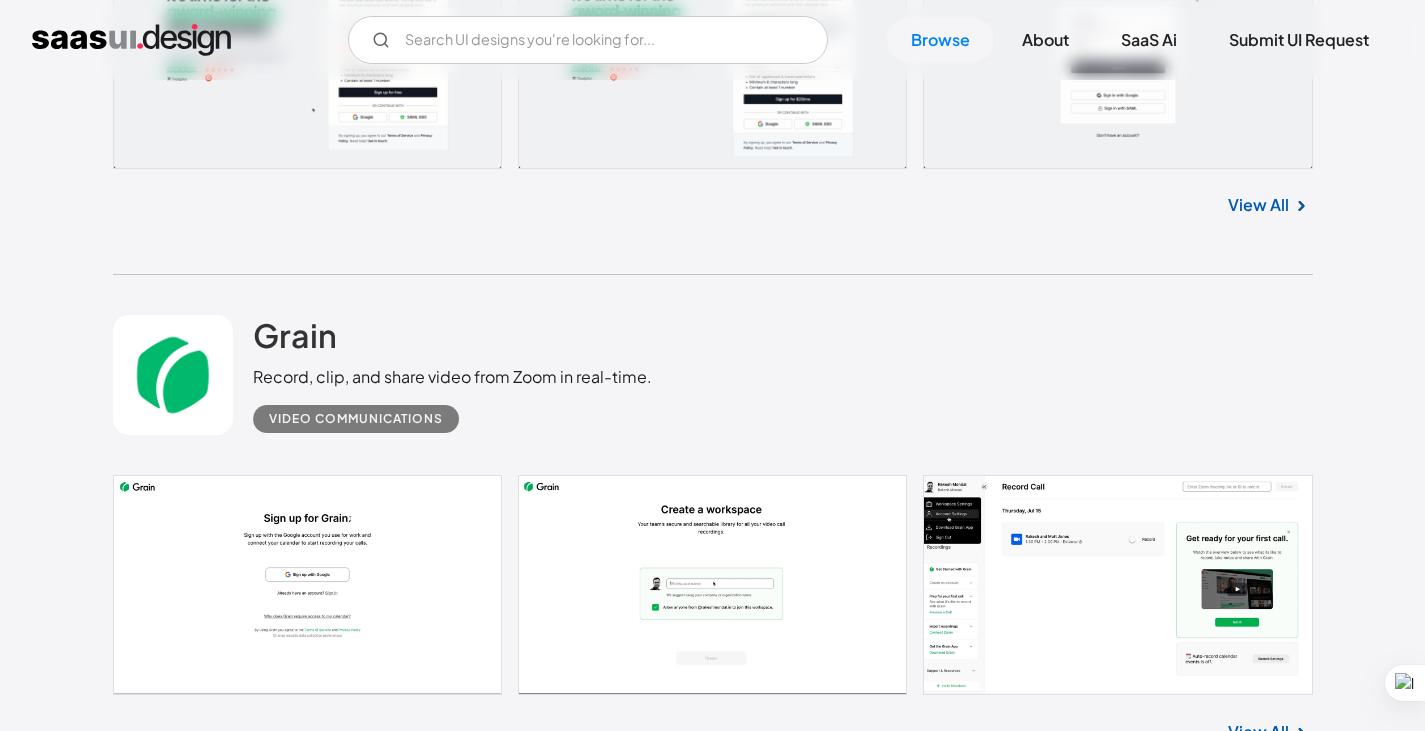 click on "View All" at bounding box center (1258, 2815) 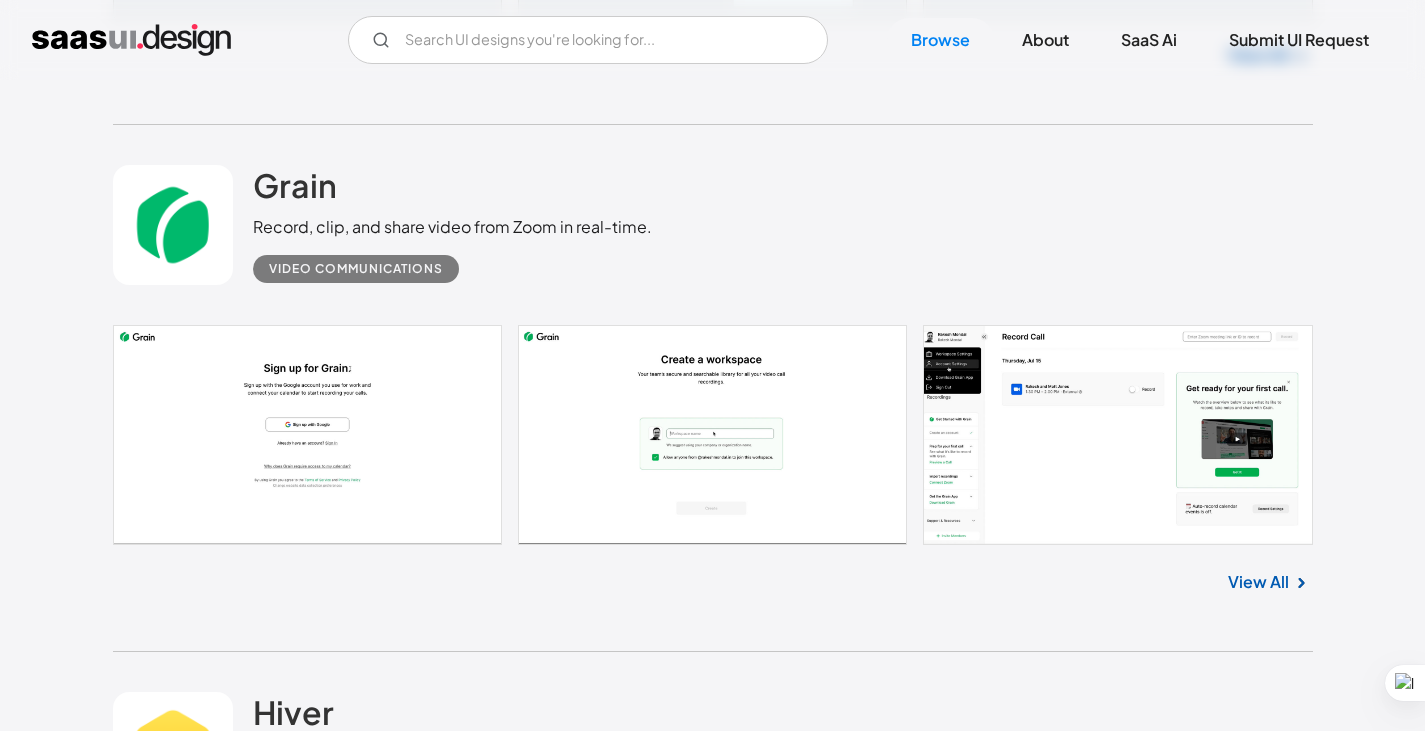 scroll, scrollTop: 18219, scrollLeft: 0, axis: vertical 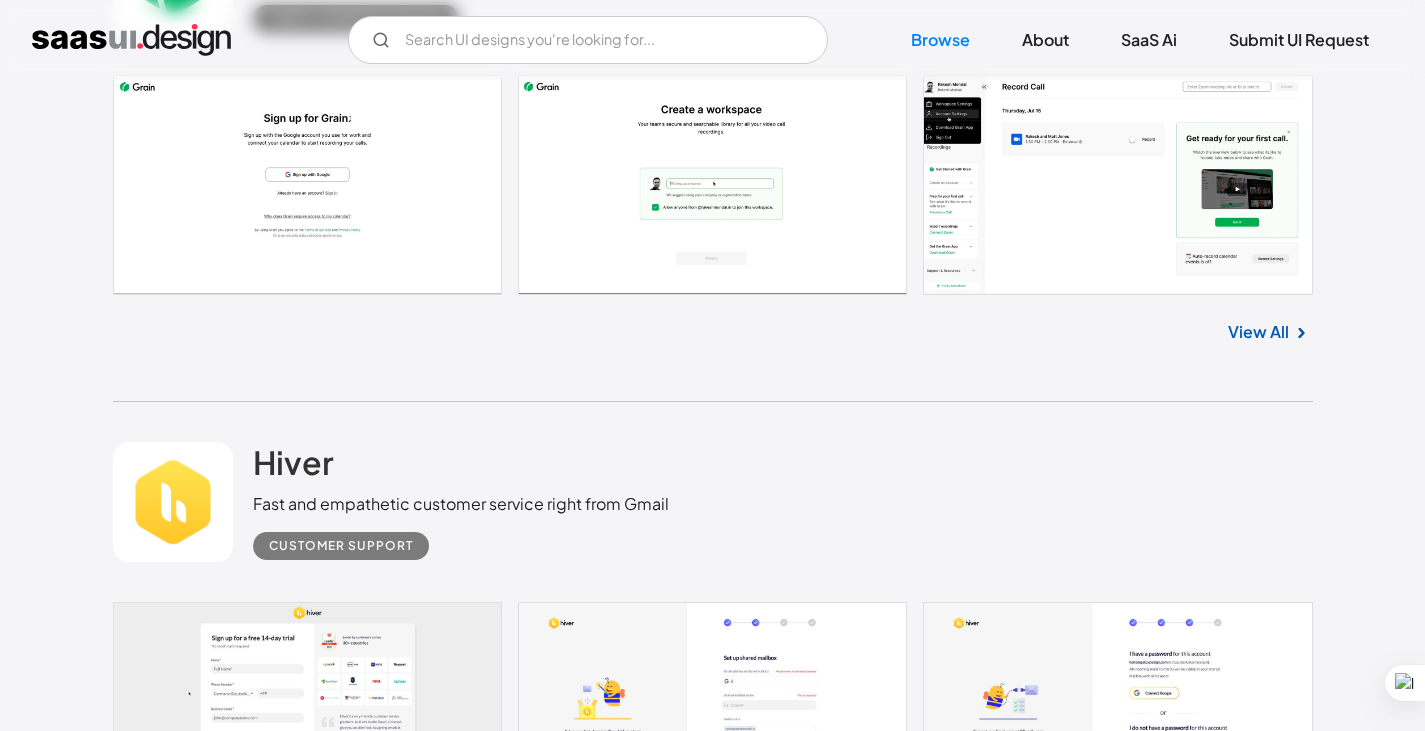 click on "View All" at bounding box center (1258, 2916) 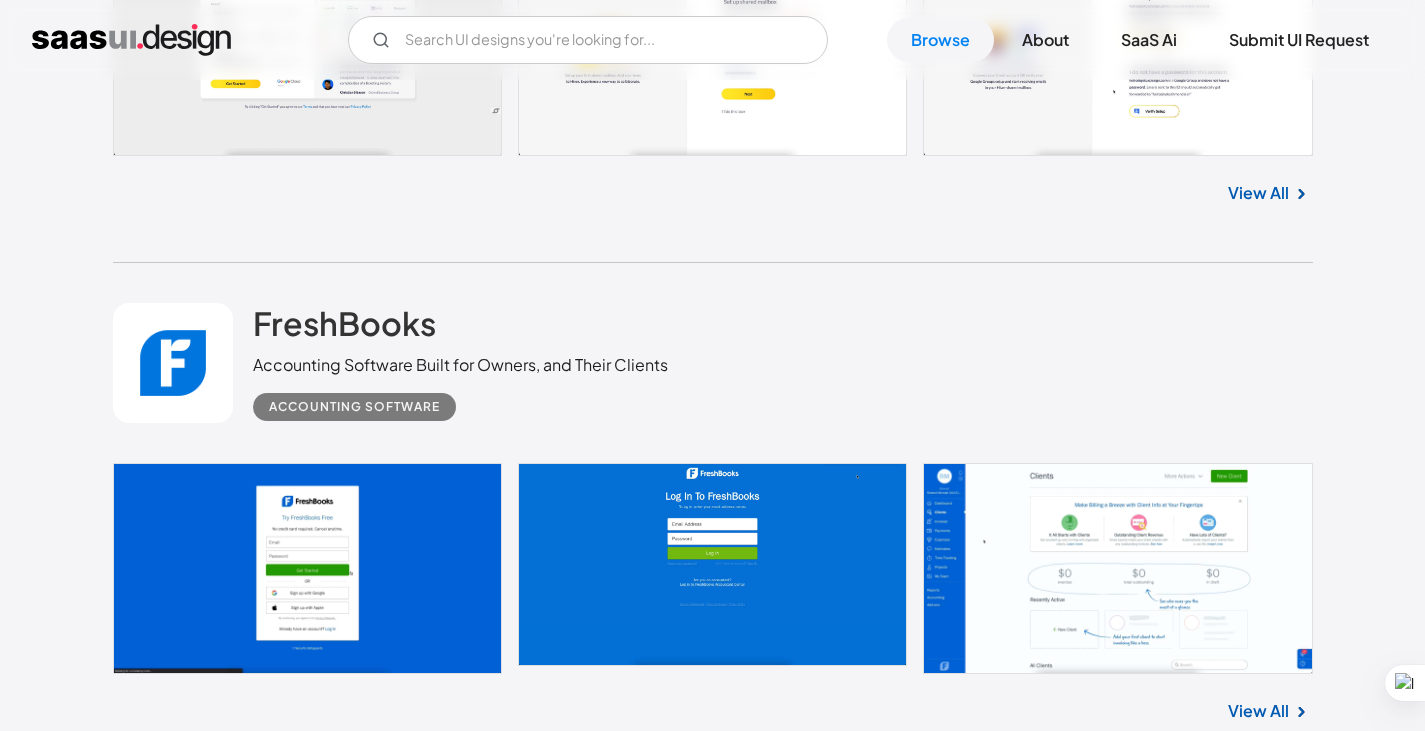 scroll, scrollTop: 18919, scrollLeft: 0, axis: vertical 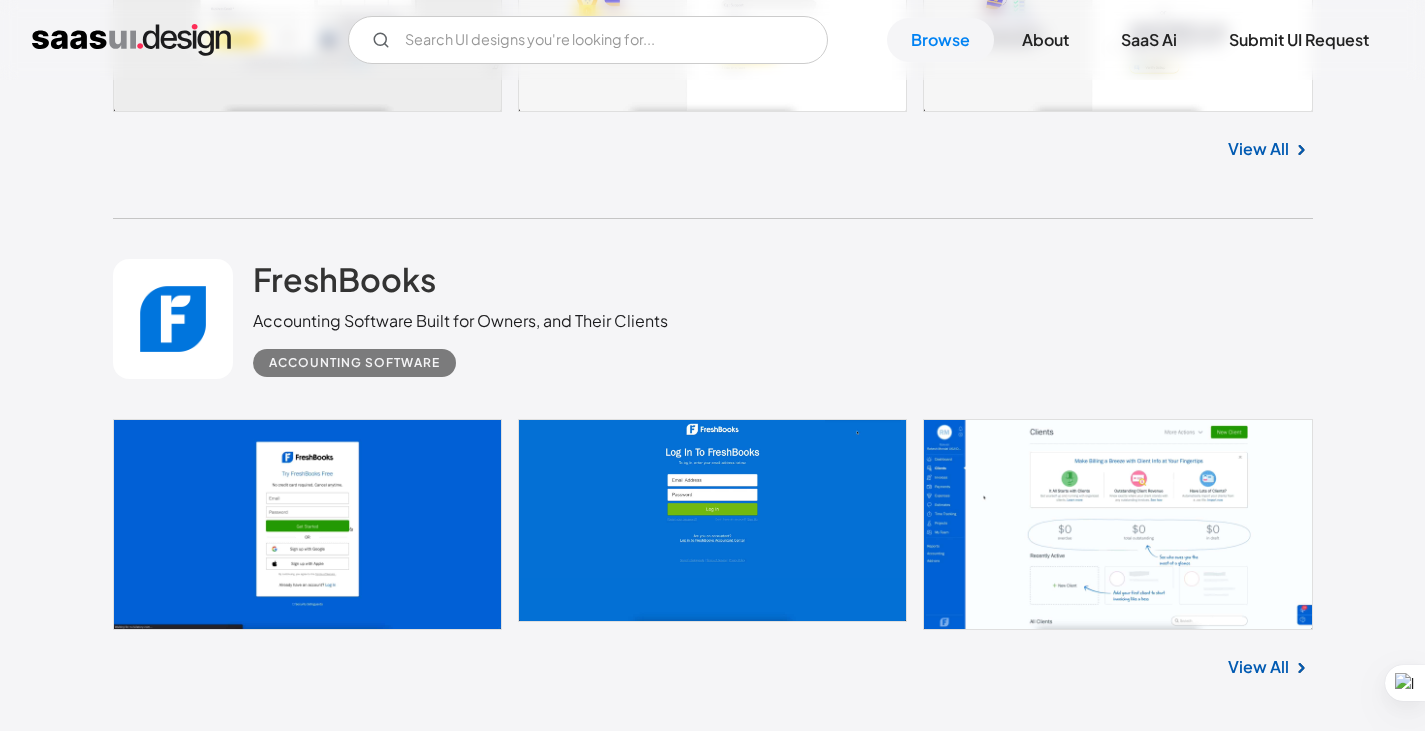 click on "View All" at bounding box center (1258, 2727) 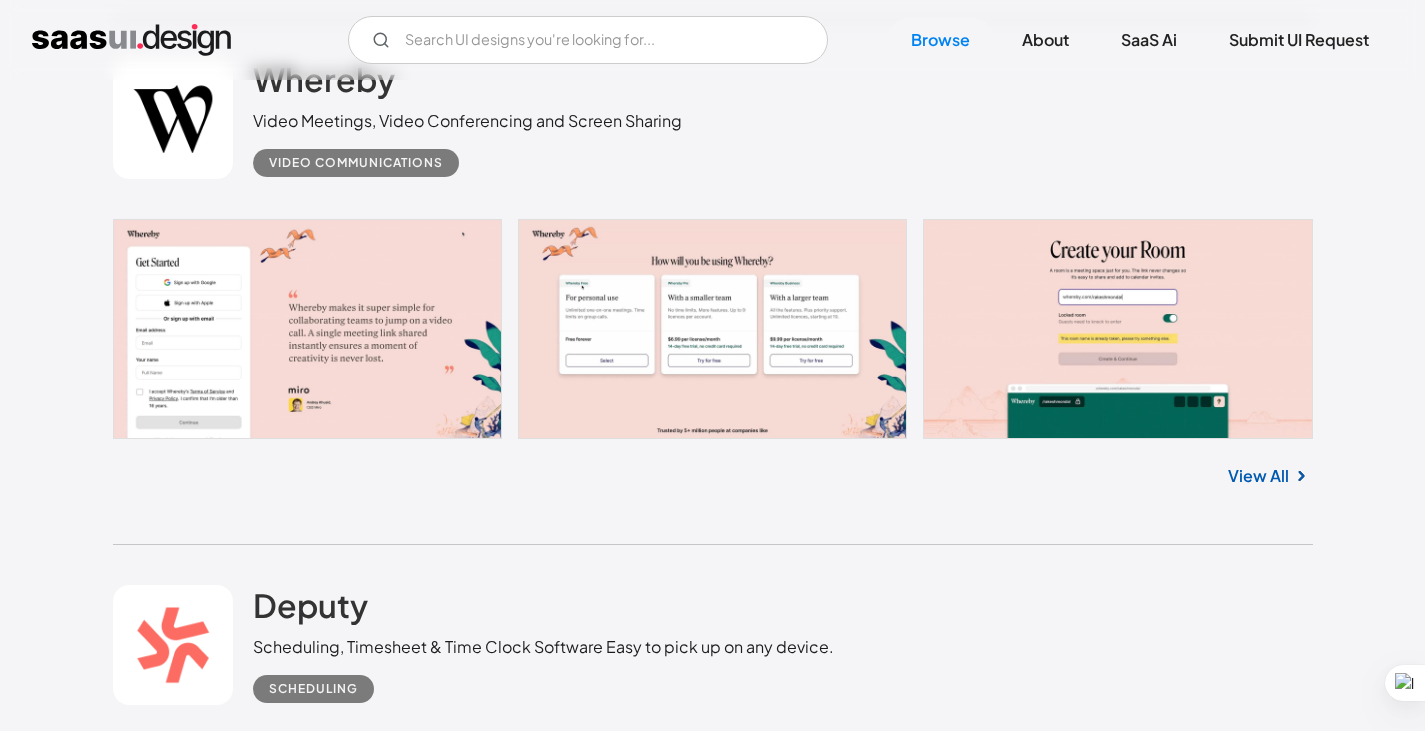 scroll, scrollTop: 19719, scrollLeft: 0, axis: vertical 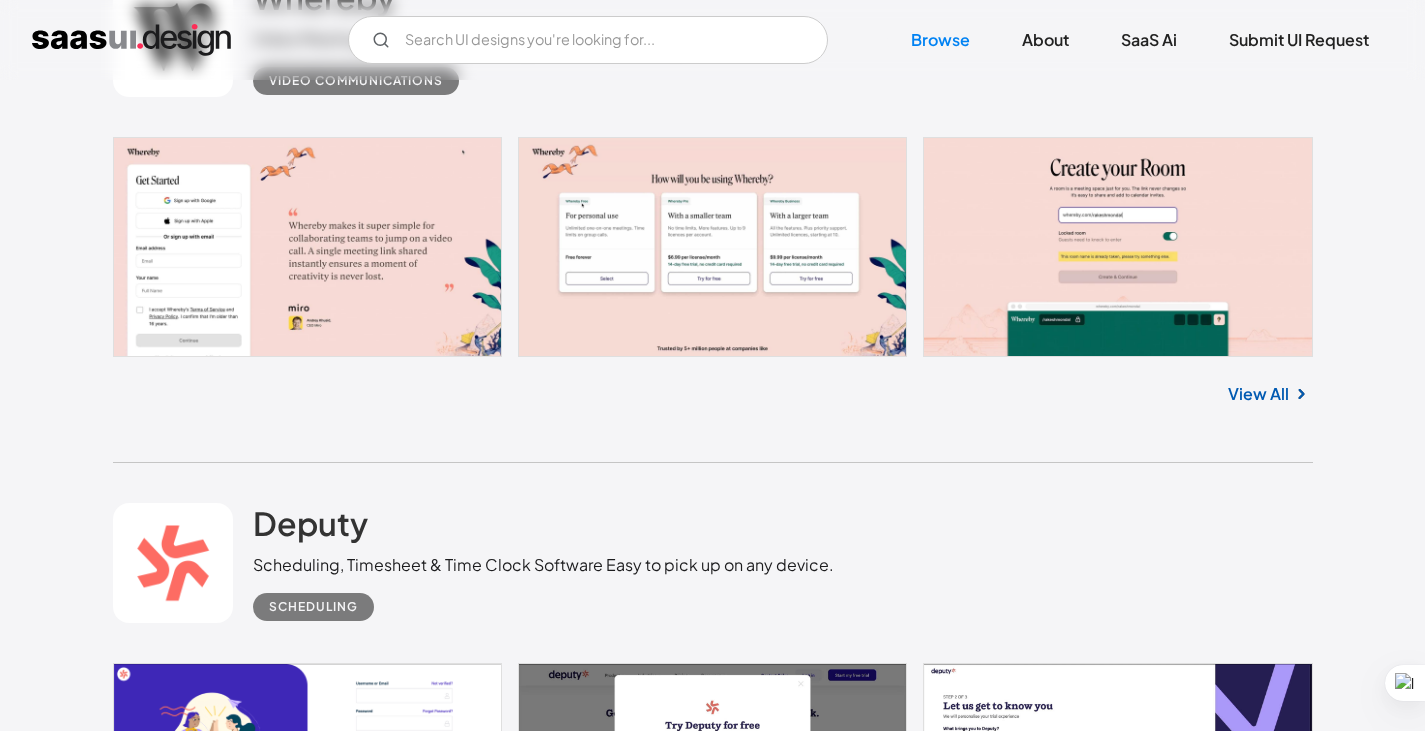 click on "View All" at bounding box center [1258, 2995] 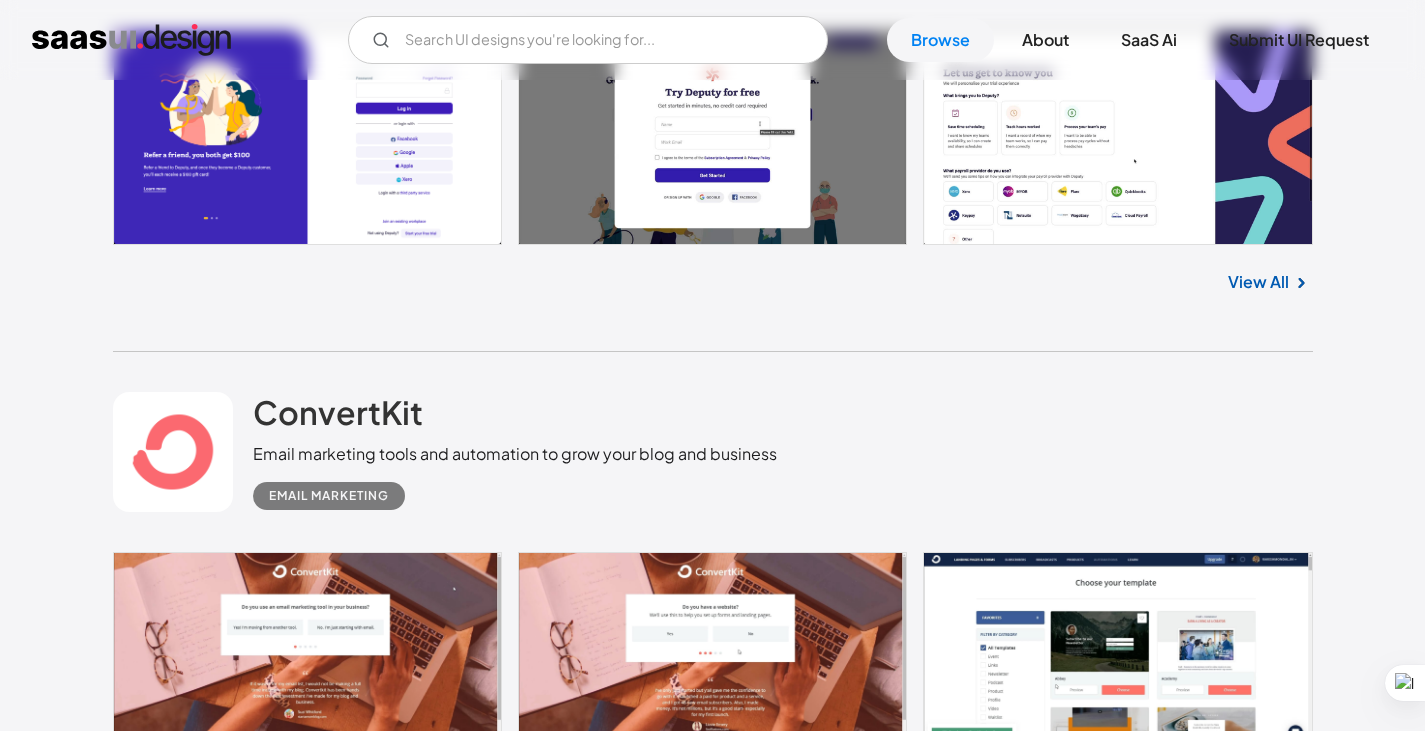 scroll, scrollTop: 20419, scrollLeft: 0, axis: vertical 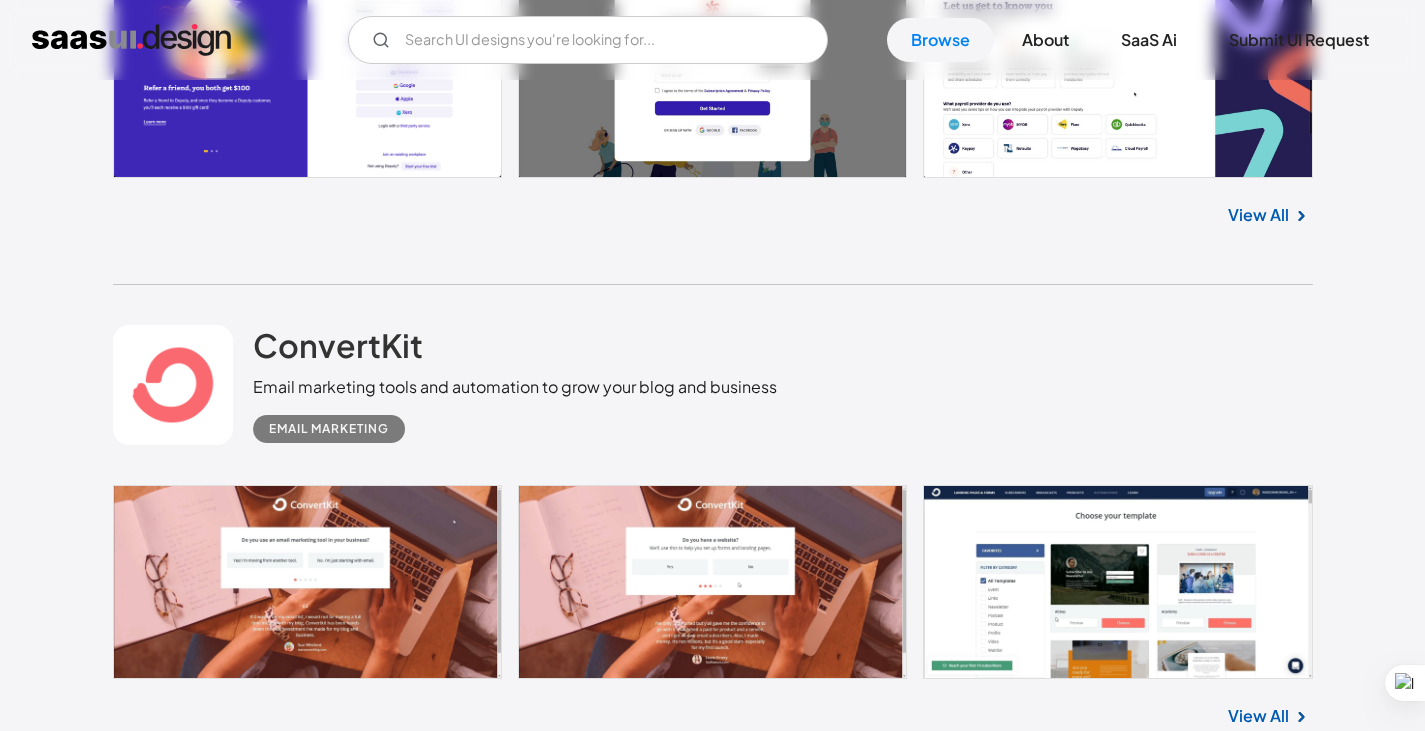 click on "View All" at bounding box center [1258, 2817] 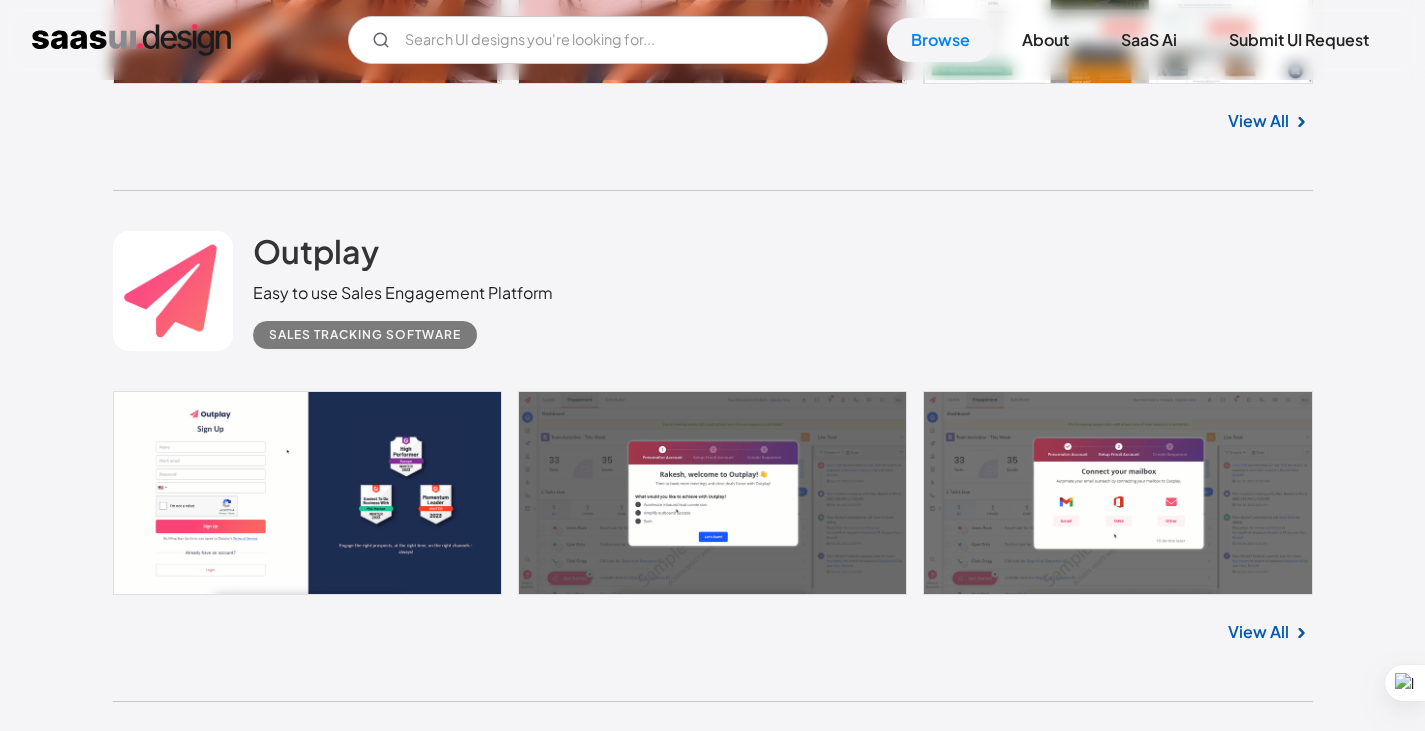 scroll, scrollTop: 21019, scrollLeft: 0, axis: vertical 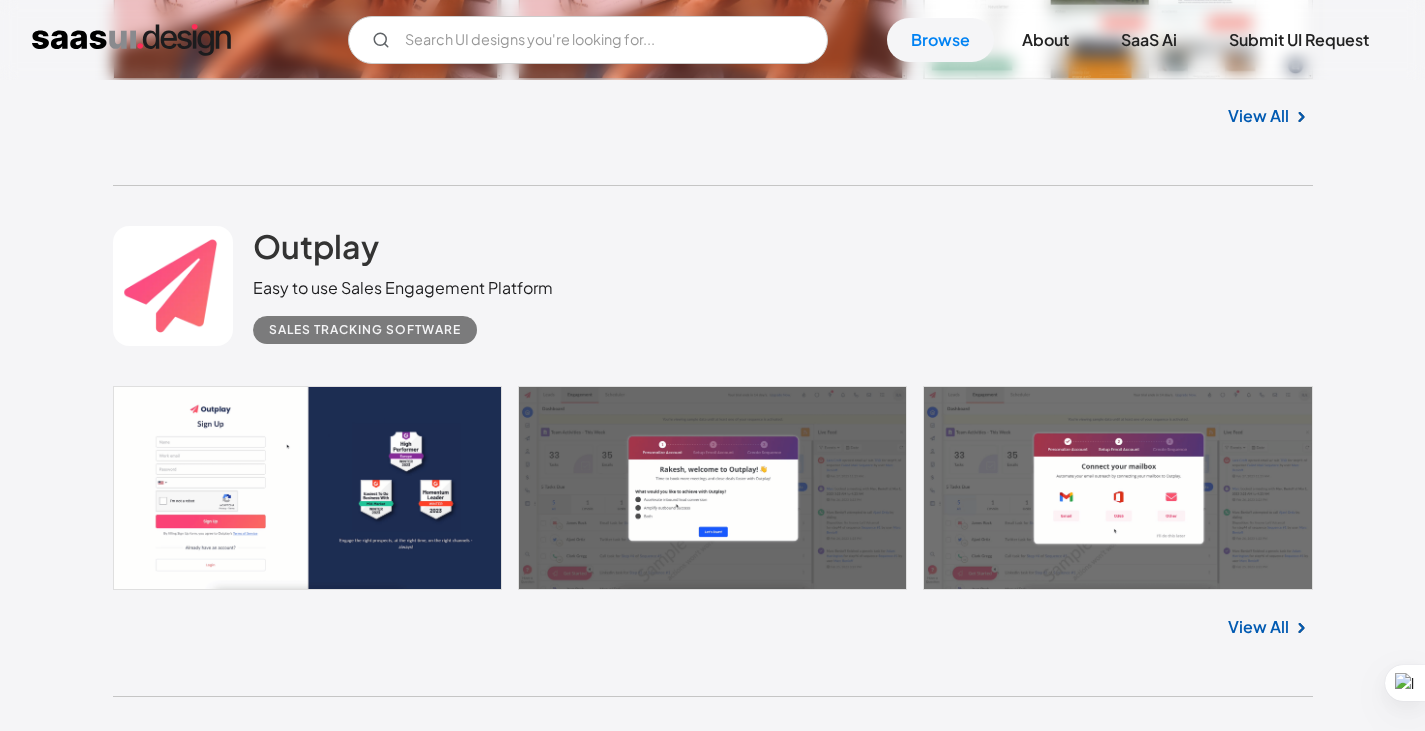 click on "View All" at bounding box center (1258, 2767) 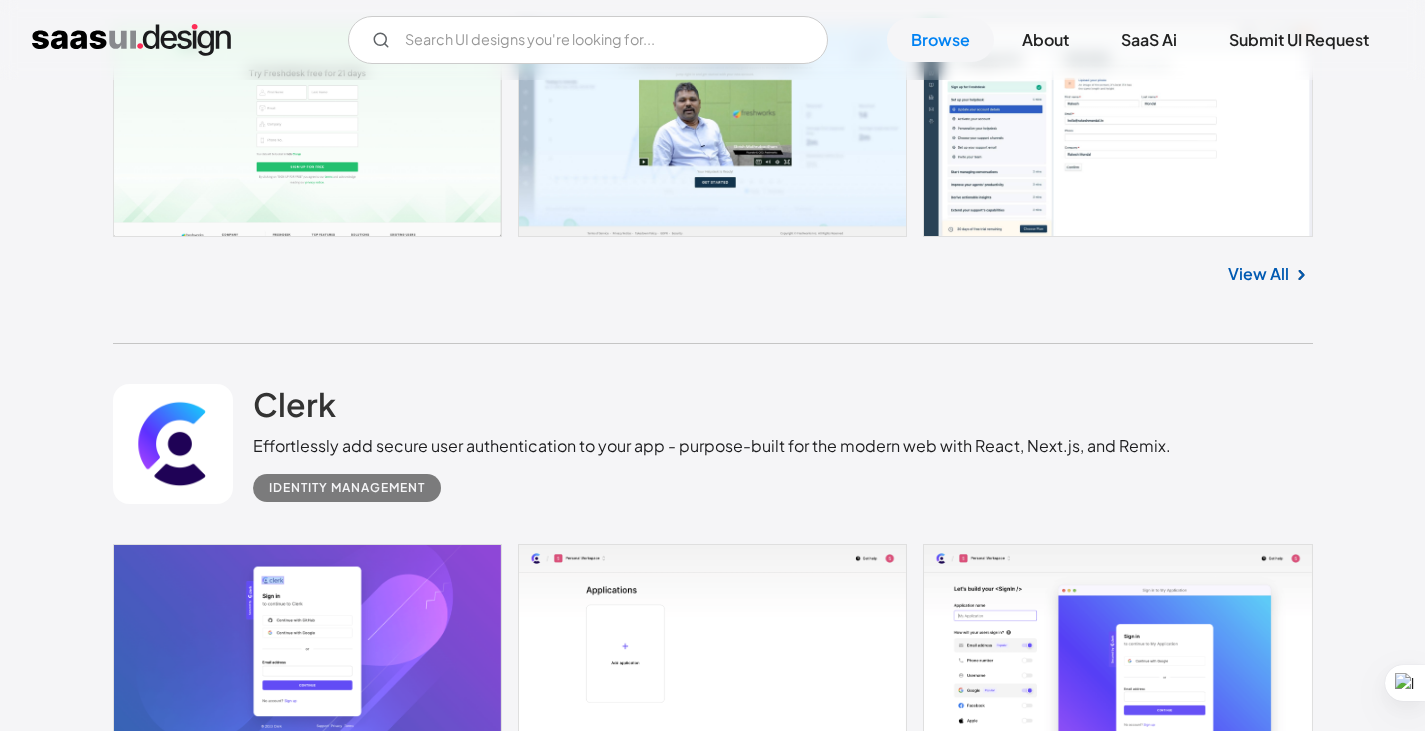 scroll, scrollTop: 22019, scrollLeft: 0, axis: vertical 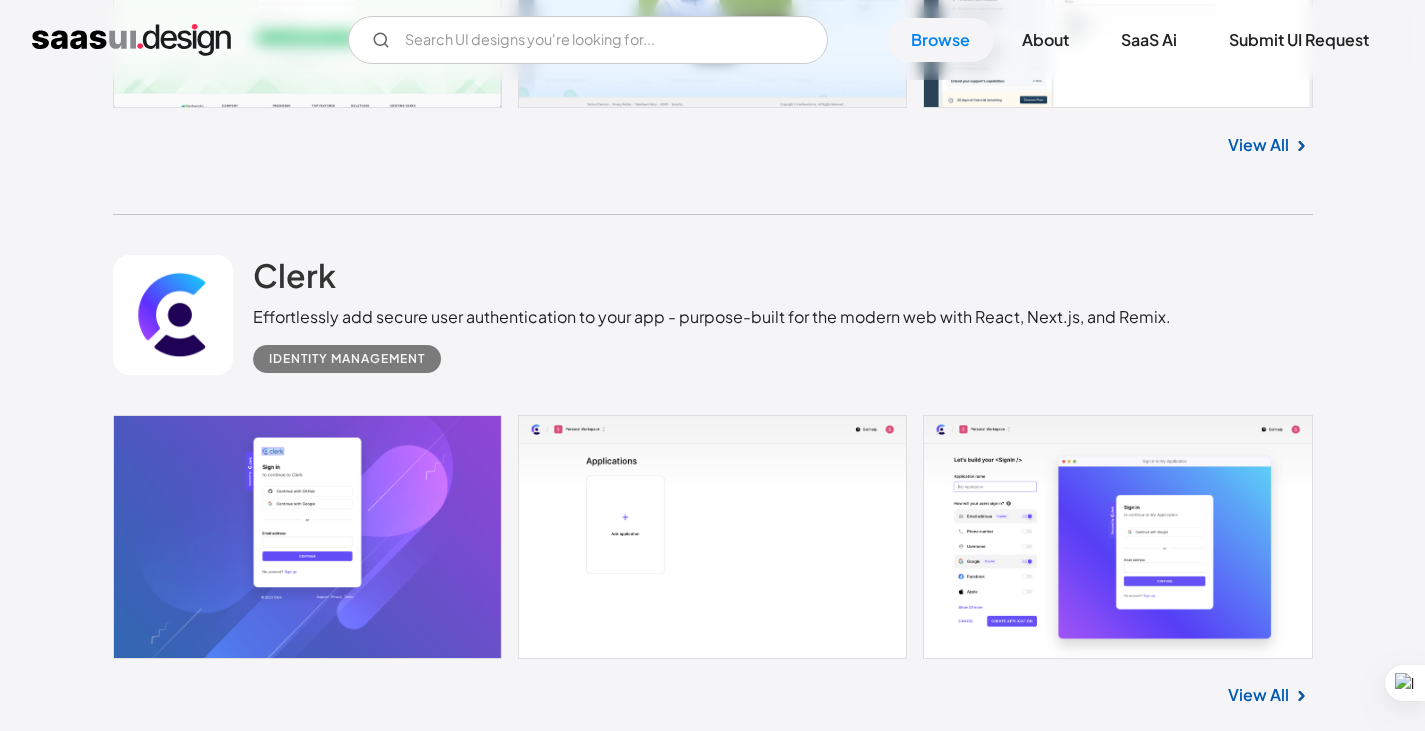 click on "View All" at bounding box center [1258, 2802] 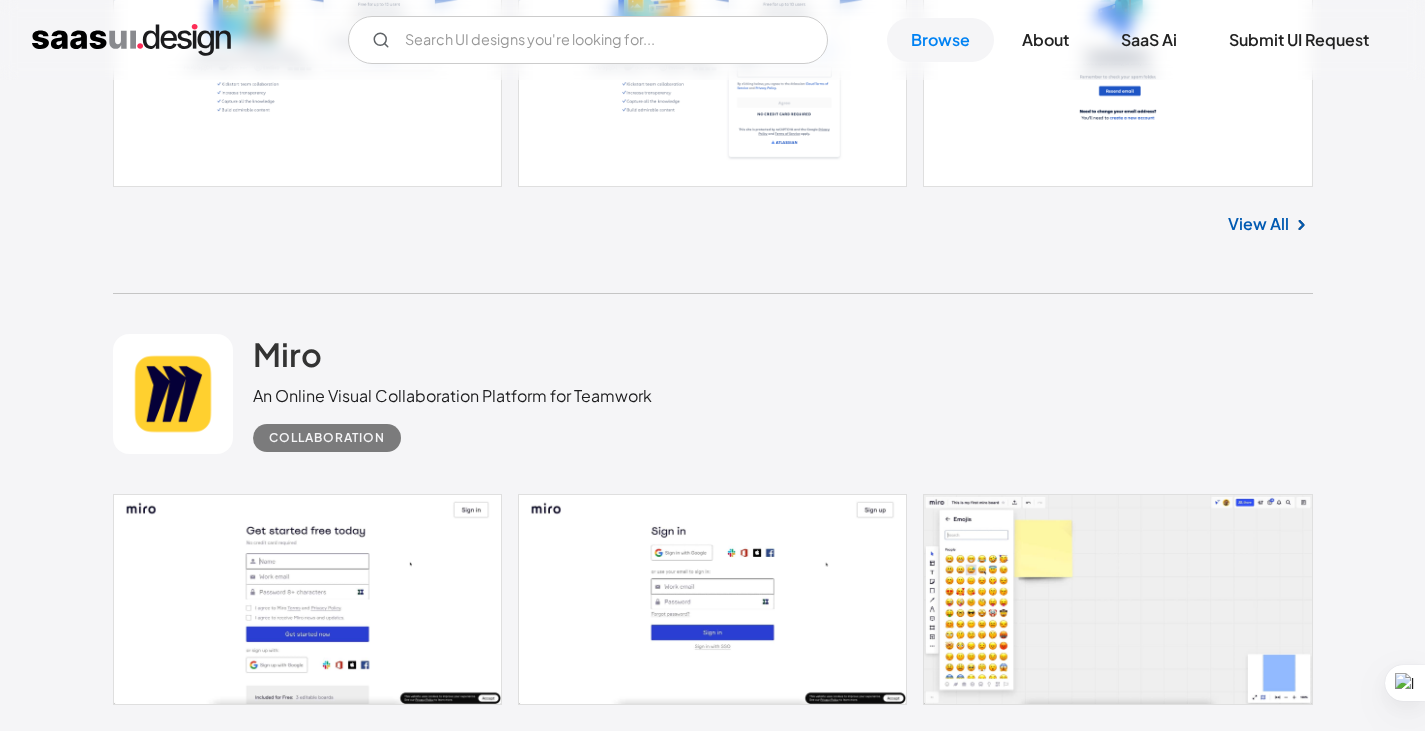 scroll, scrollTop: 23719, scrollLeft: 0, axis: vertical 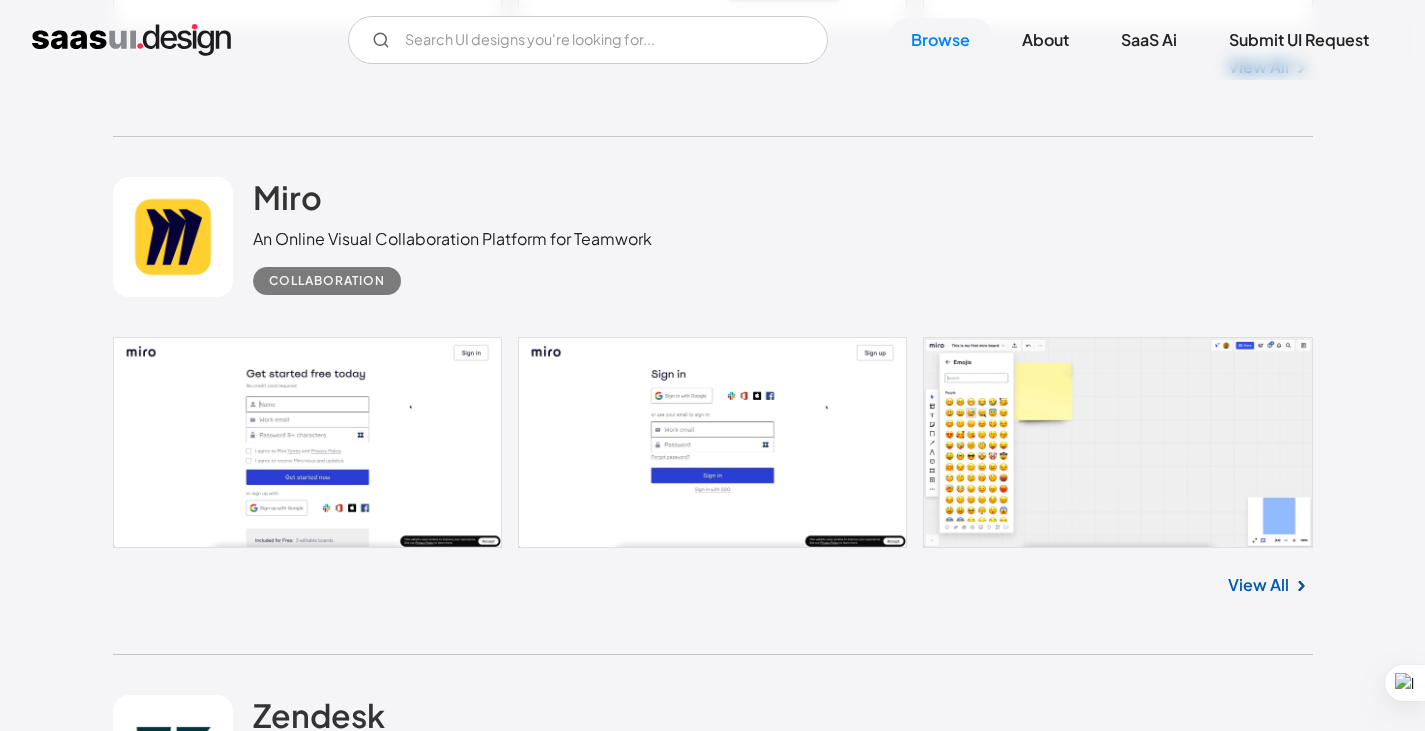 click on "View All" at bounding box center [1258, 2738] 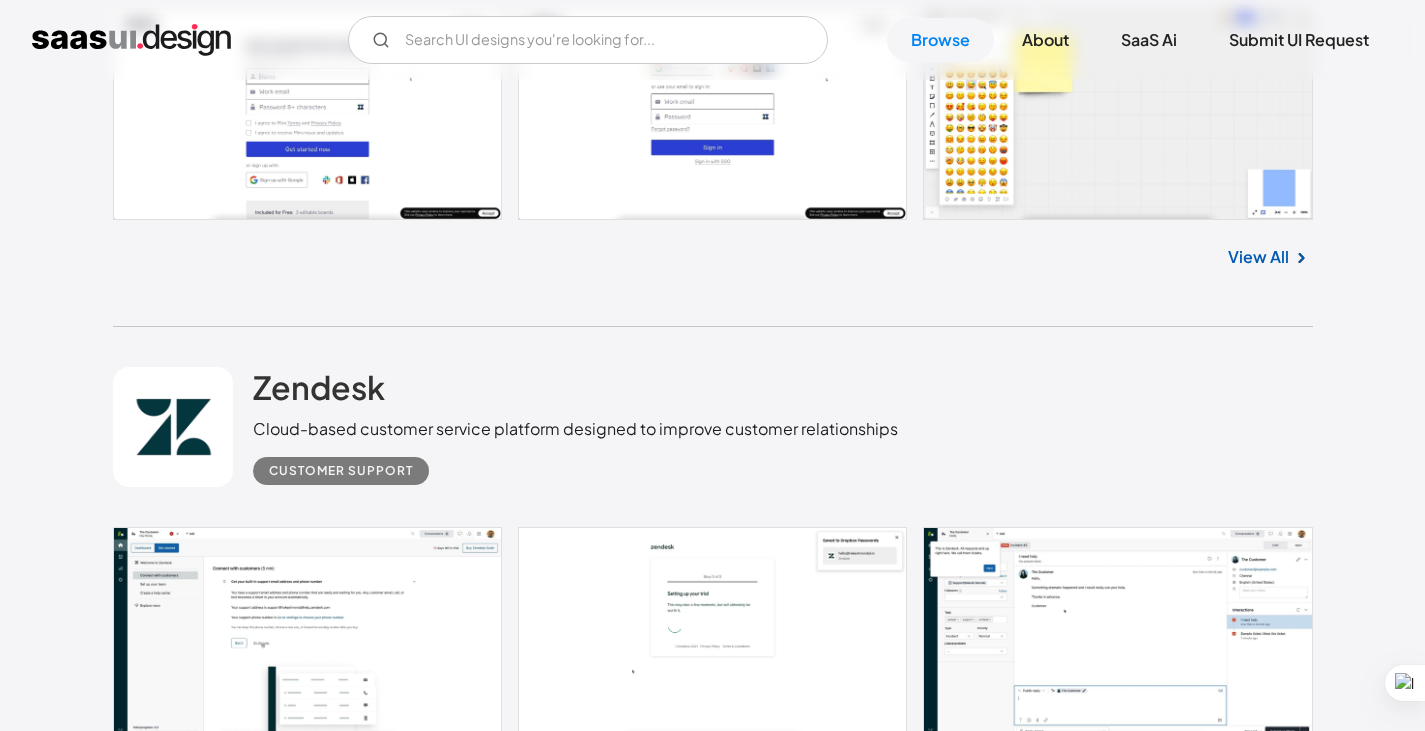 scroll, scrollTop: 24119, scrollLeft: 0, axis: vertical 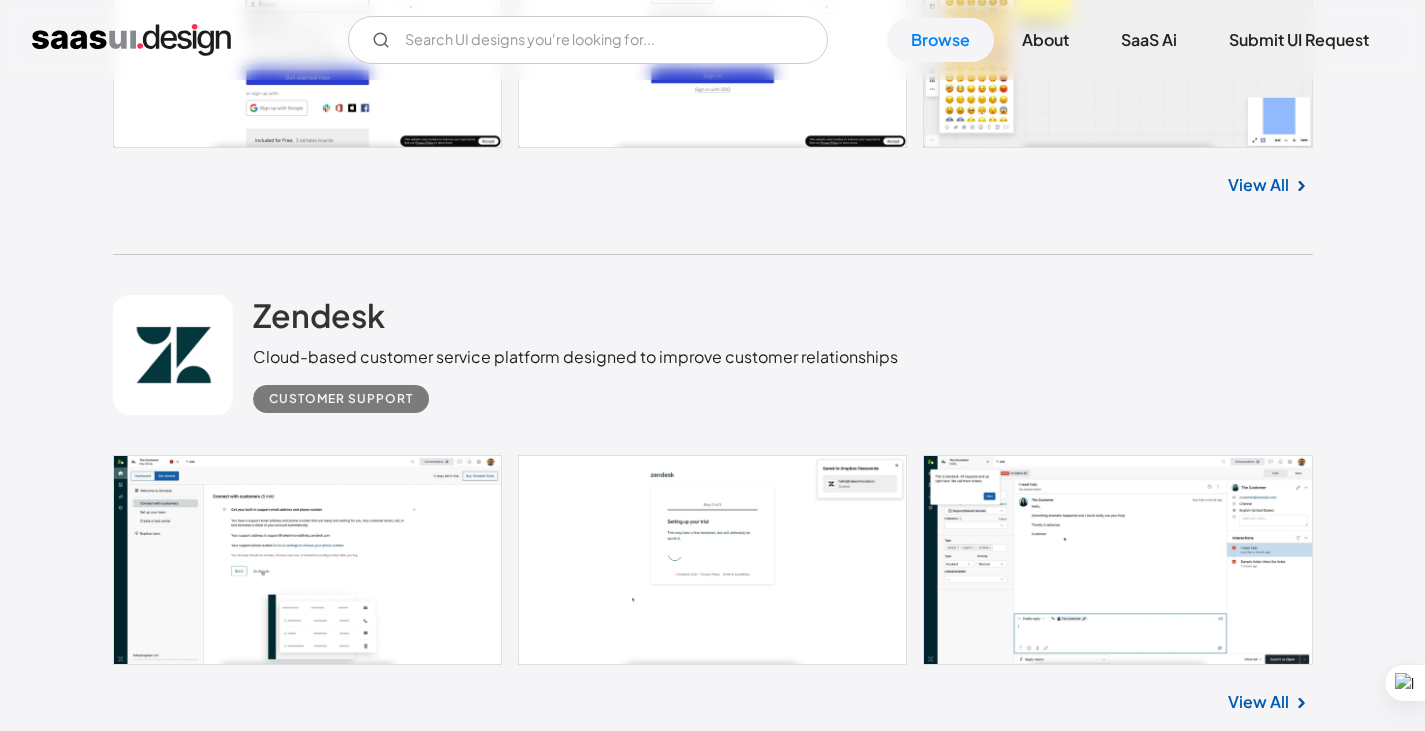 click on "View All" at bounding box center [1258, 2888] 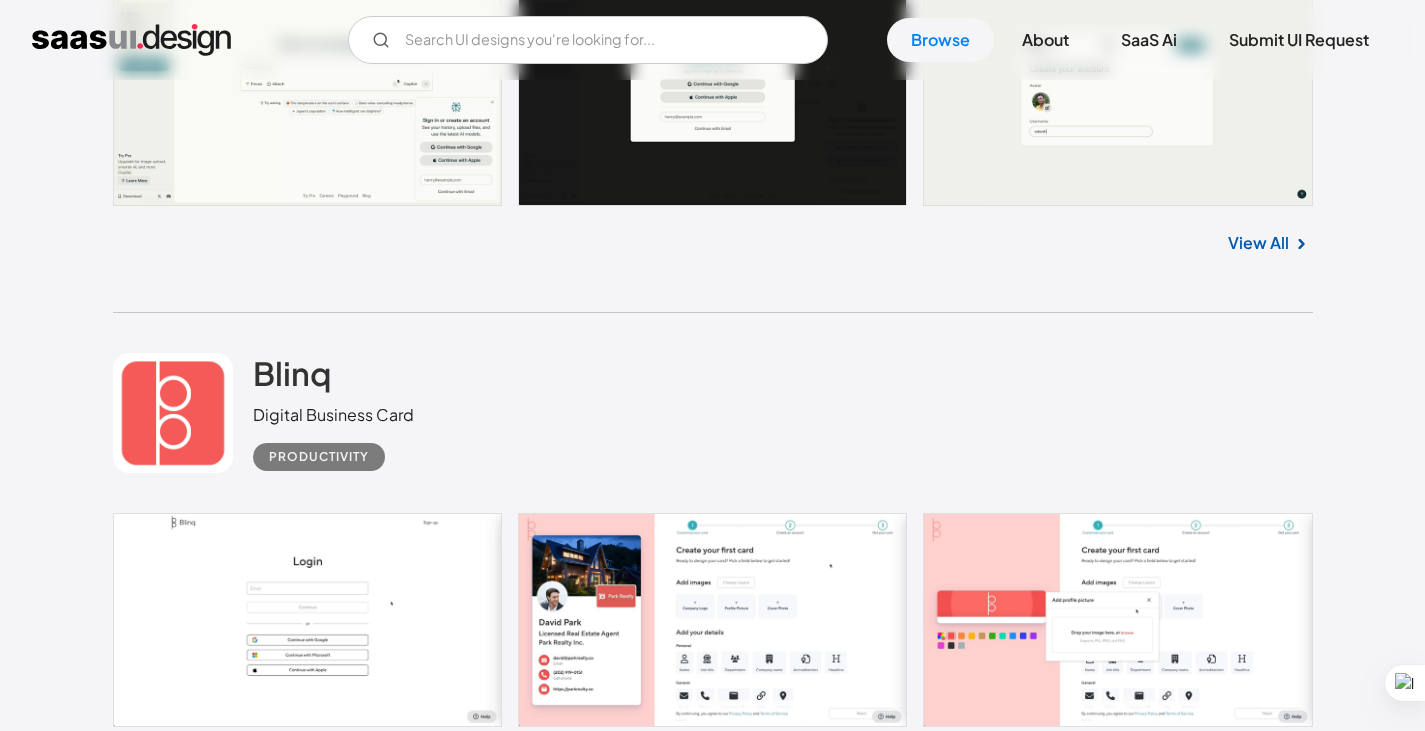 scroll, scrollTop: 25219, scrollLeft: 0, axis: vertical 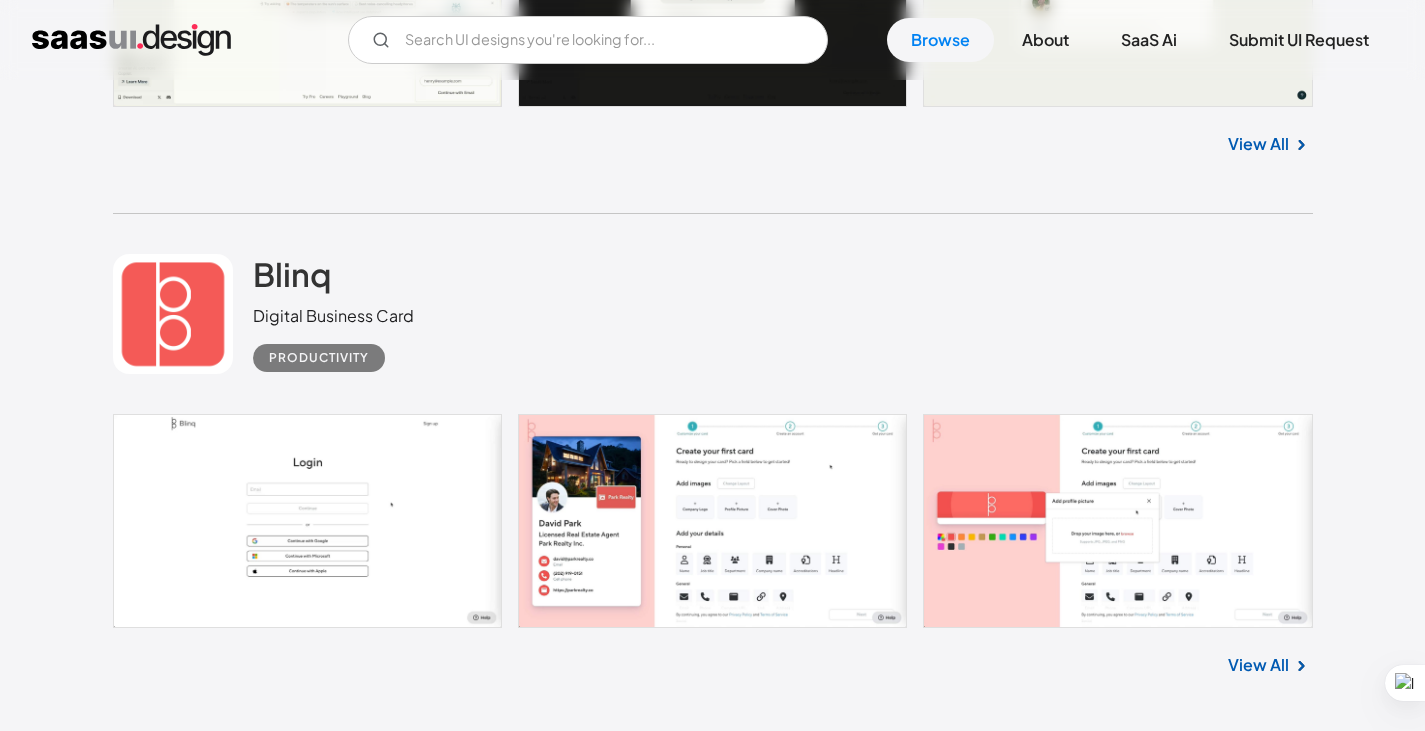 click on "View All" at bounding box center (1258, 2858) 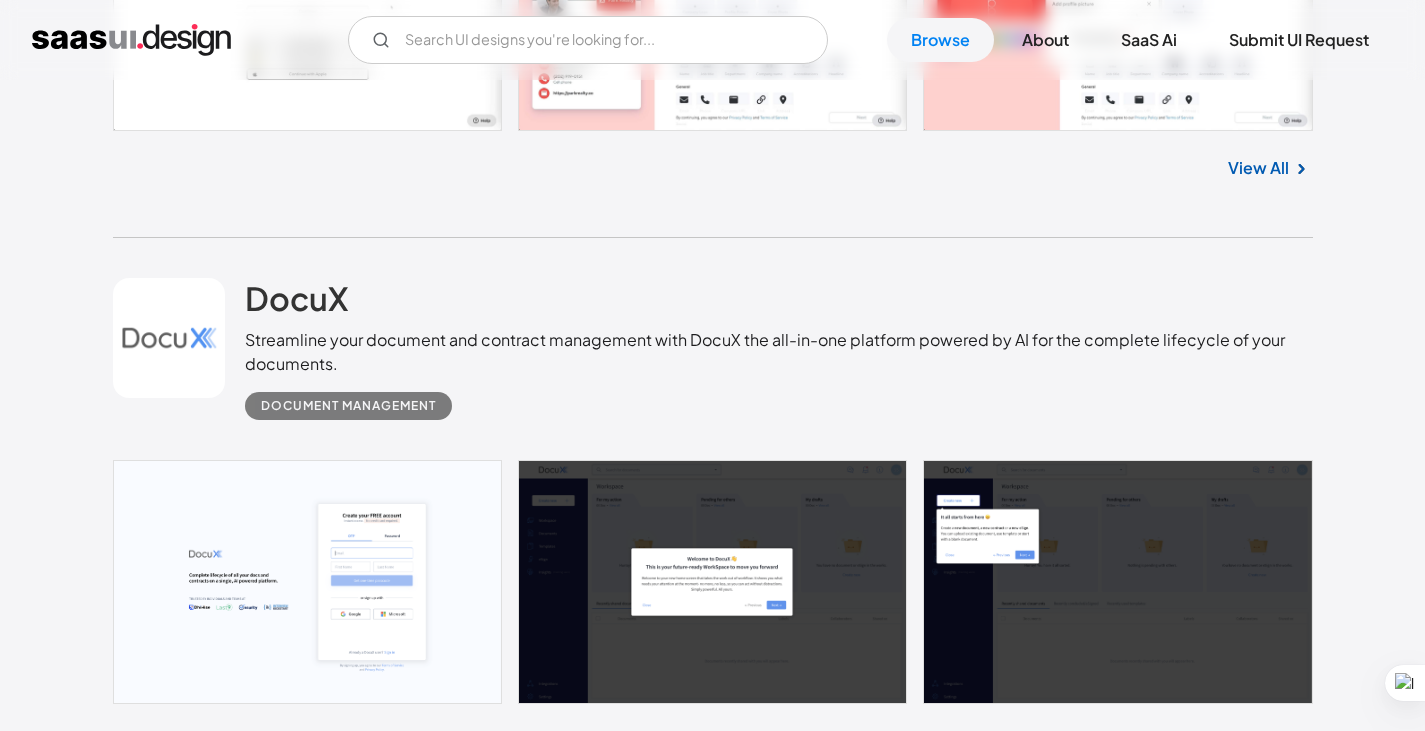 scroll, scrollTop: 25719, scrollLeft: 0, axis: vertical 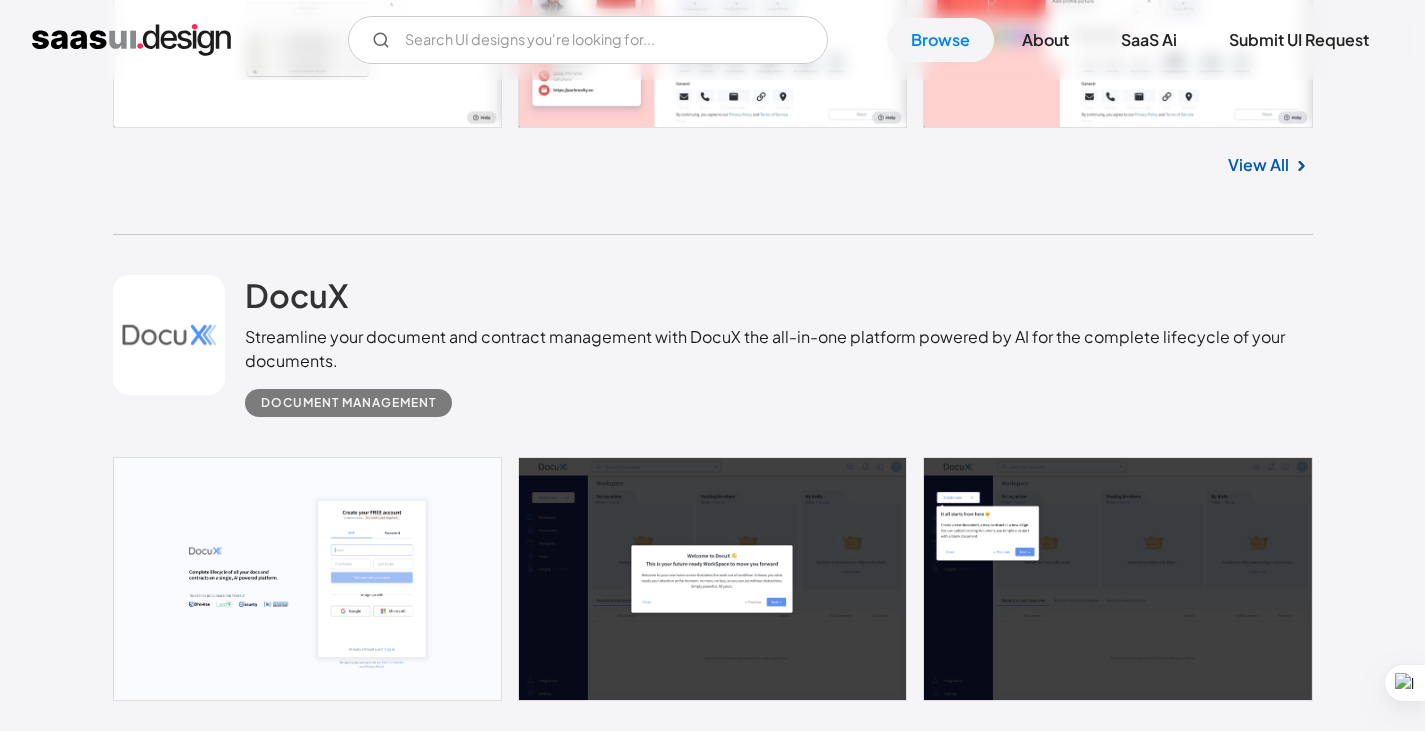click on "View All" at bounding box center (1258, 2880) 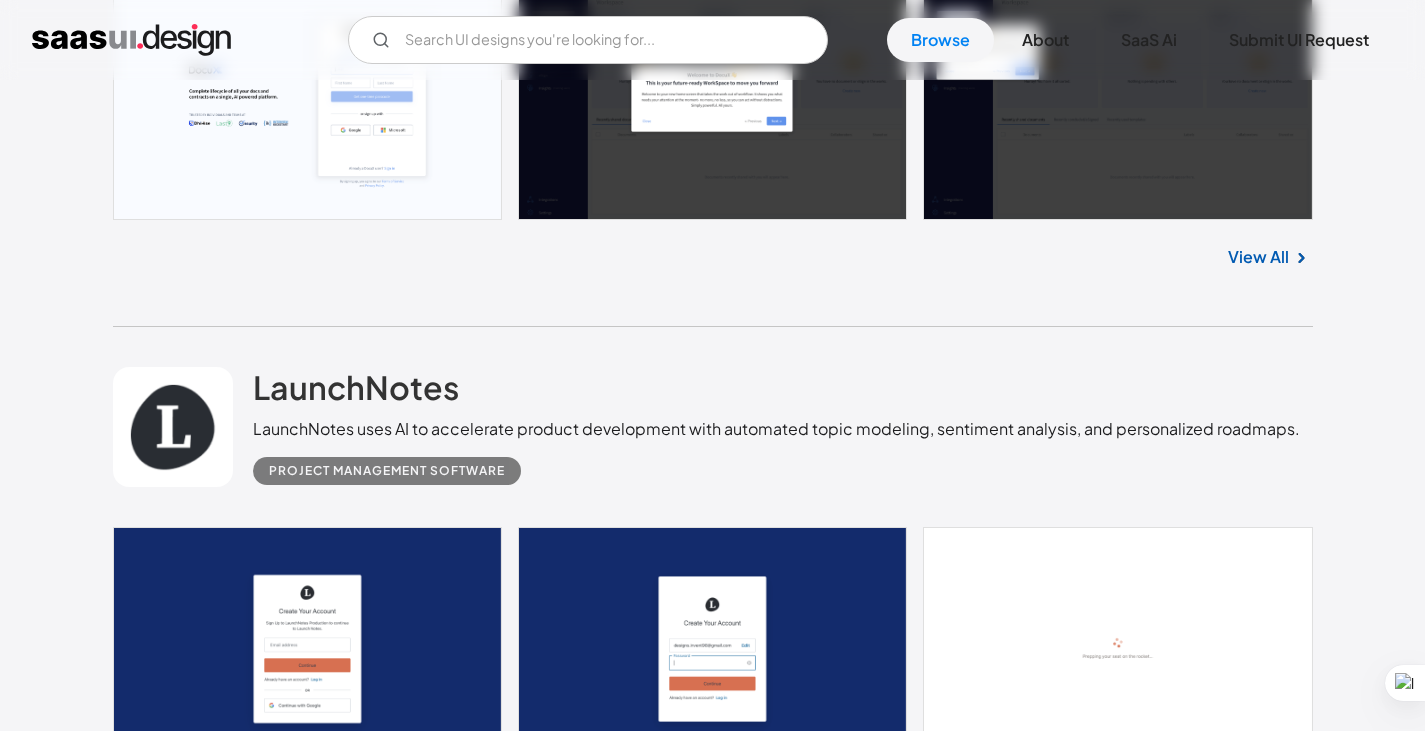 scroll, scrollTop: 26219, scrollLeft: 0, axis: vertical 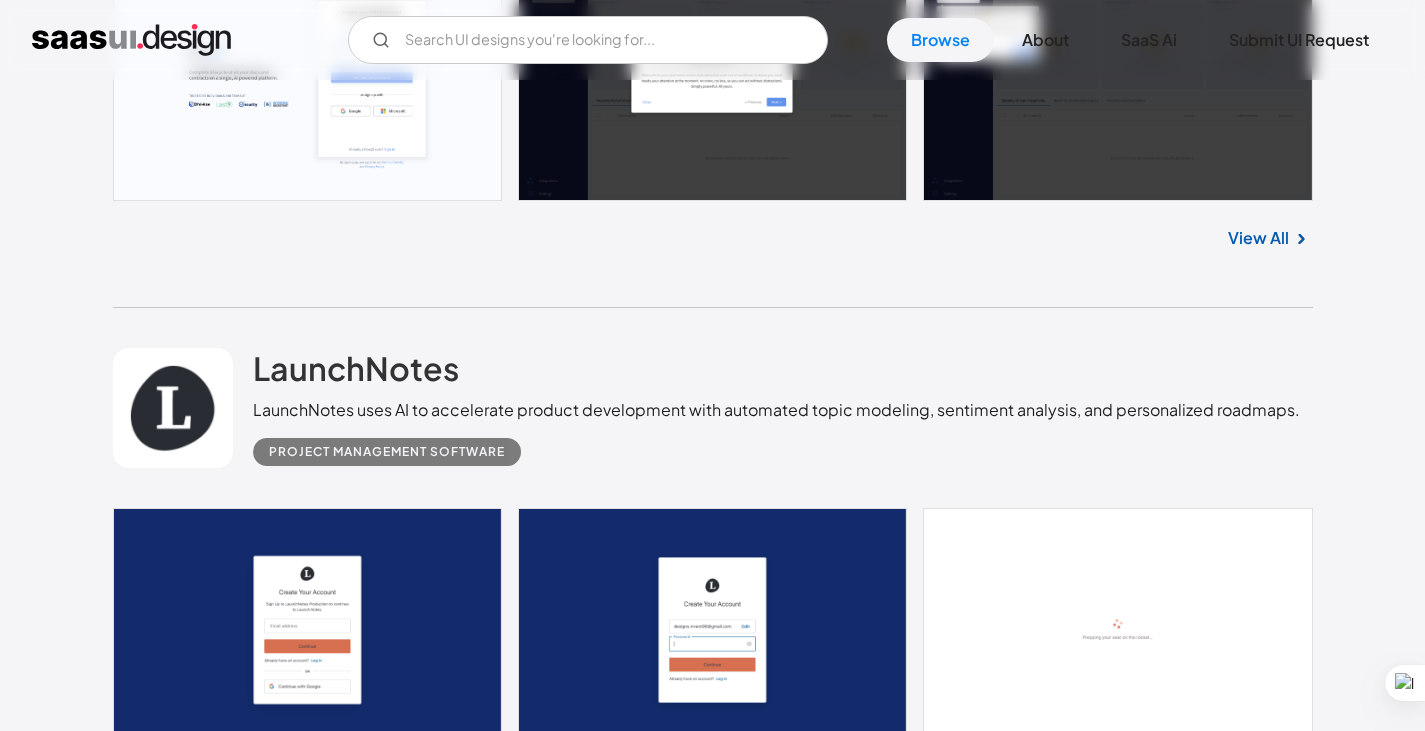 click on "View All" at bounding box center (1258, 2898) 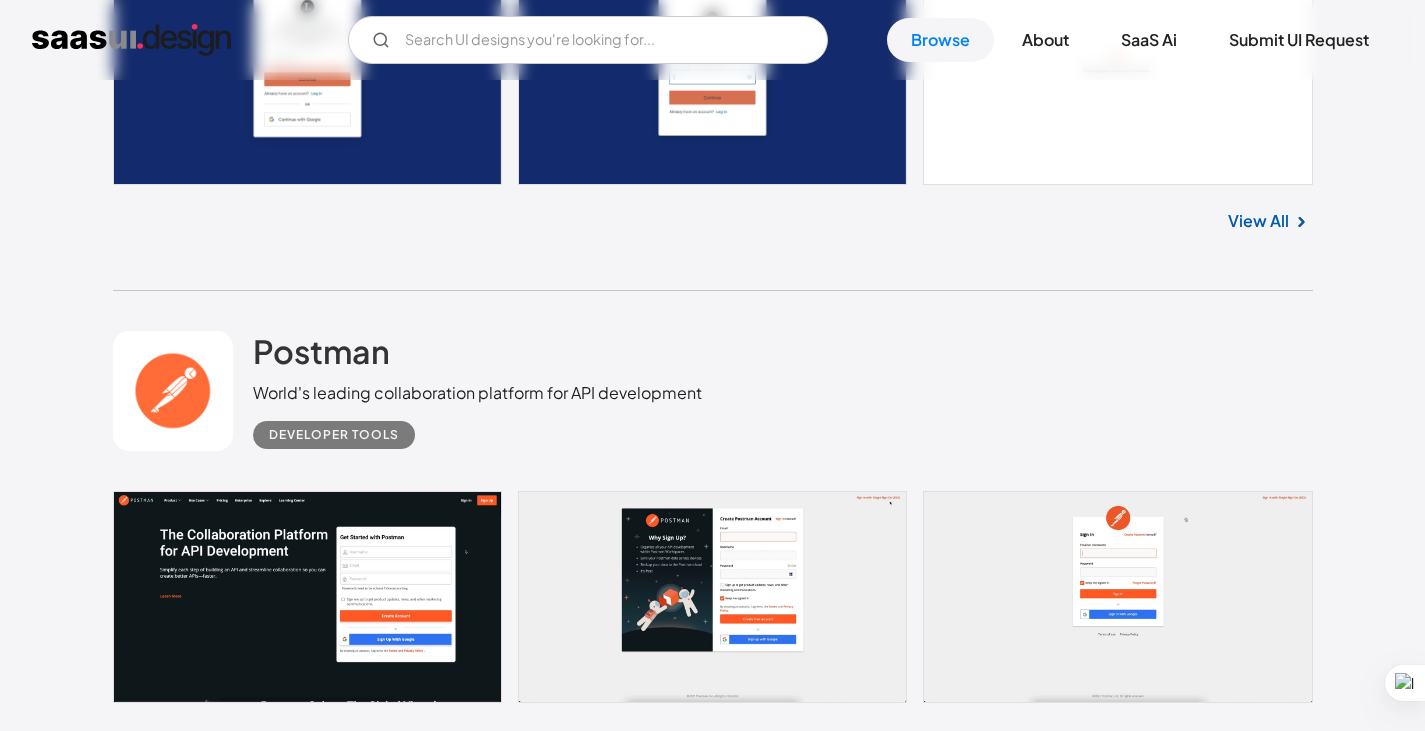 scroll, scrollTop: 26819, scrollLeft: 0, axis: vertical 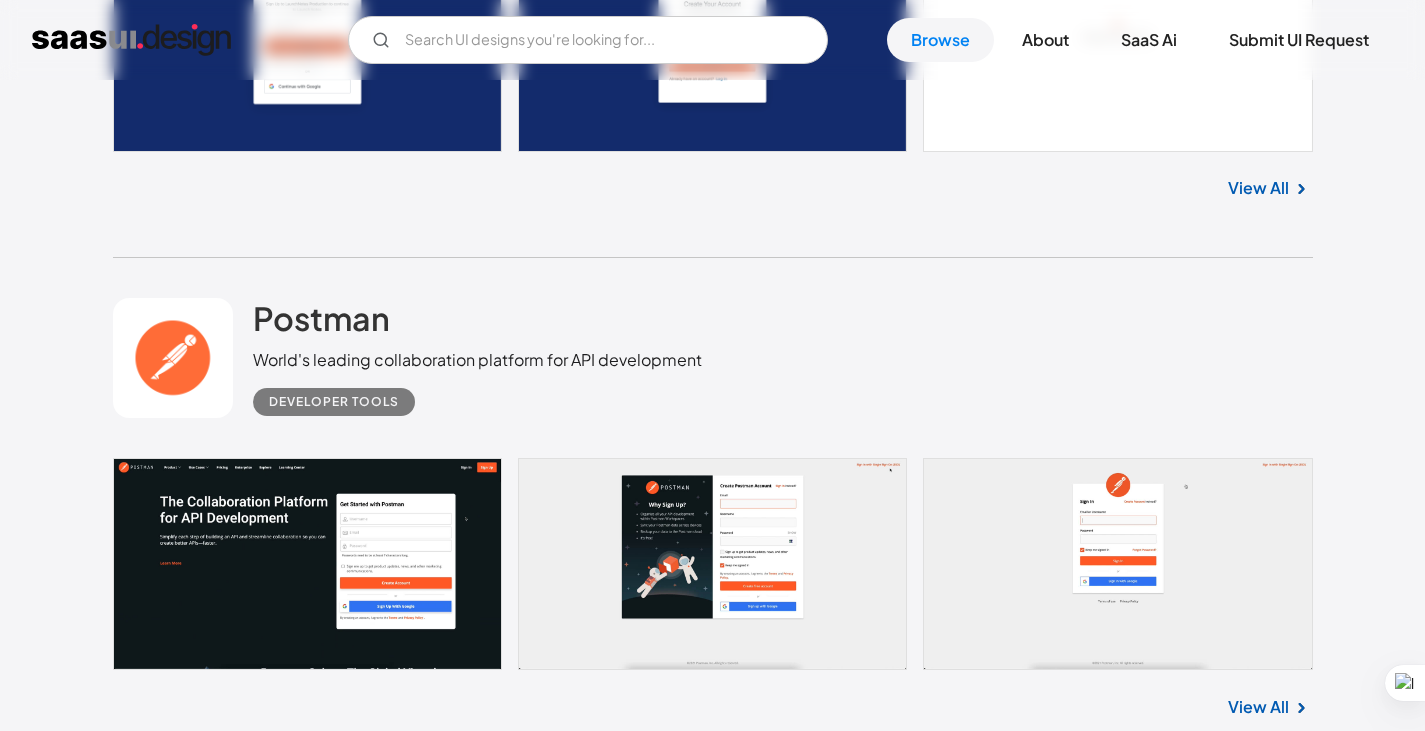 click on "View All" at bounding box center [1258, 2849] 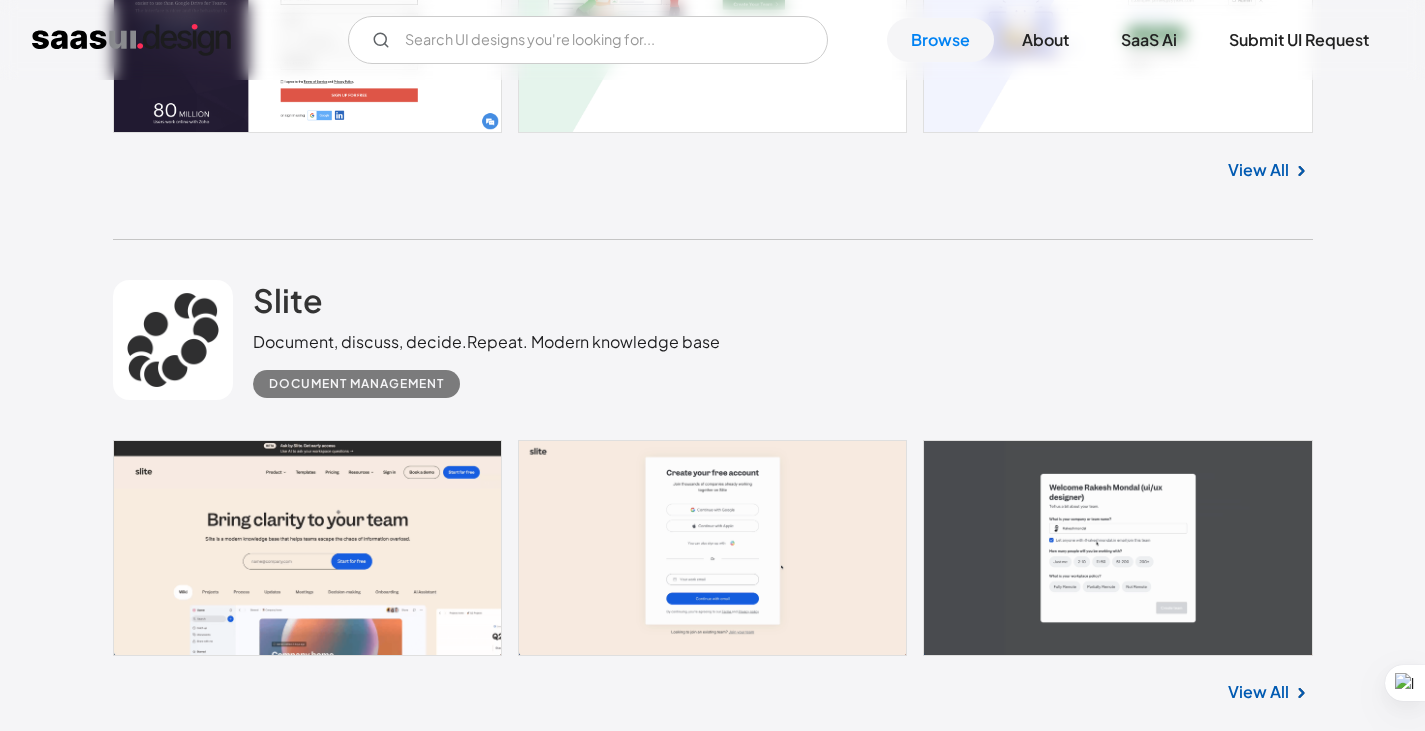 scroll, scrollTop: 27819, scrollLeft: 0, axis: vertical 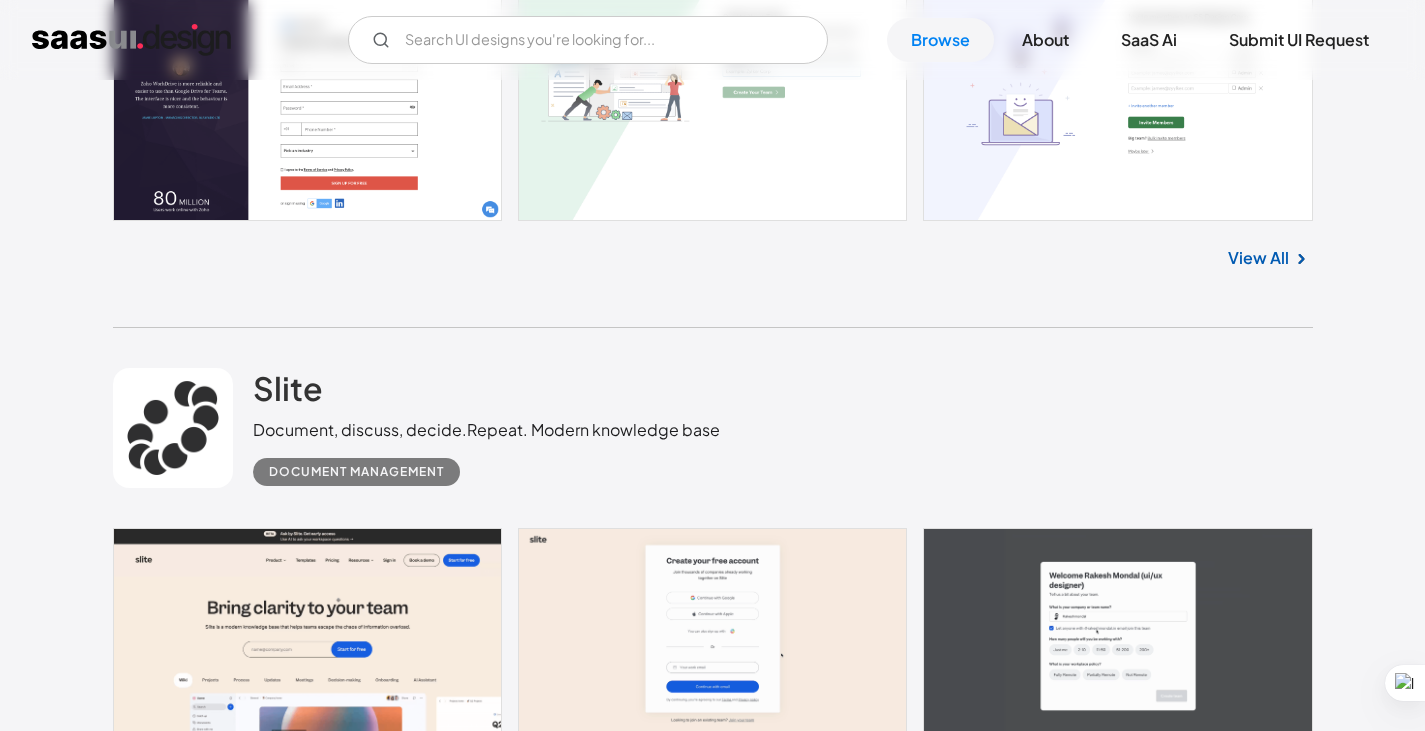 click on "View All" at bounding box center [1258, 2886] 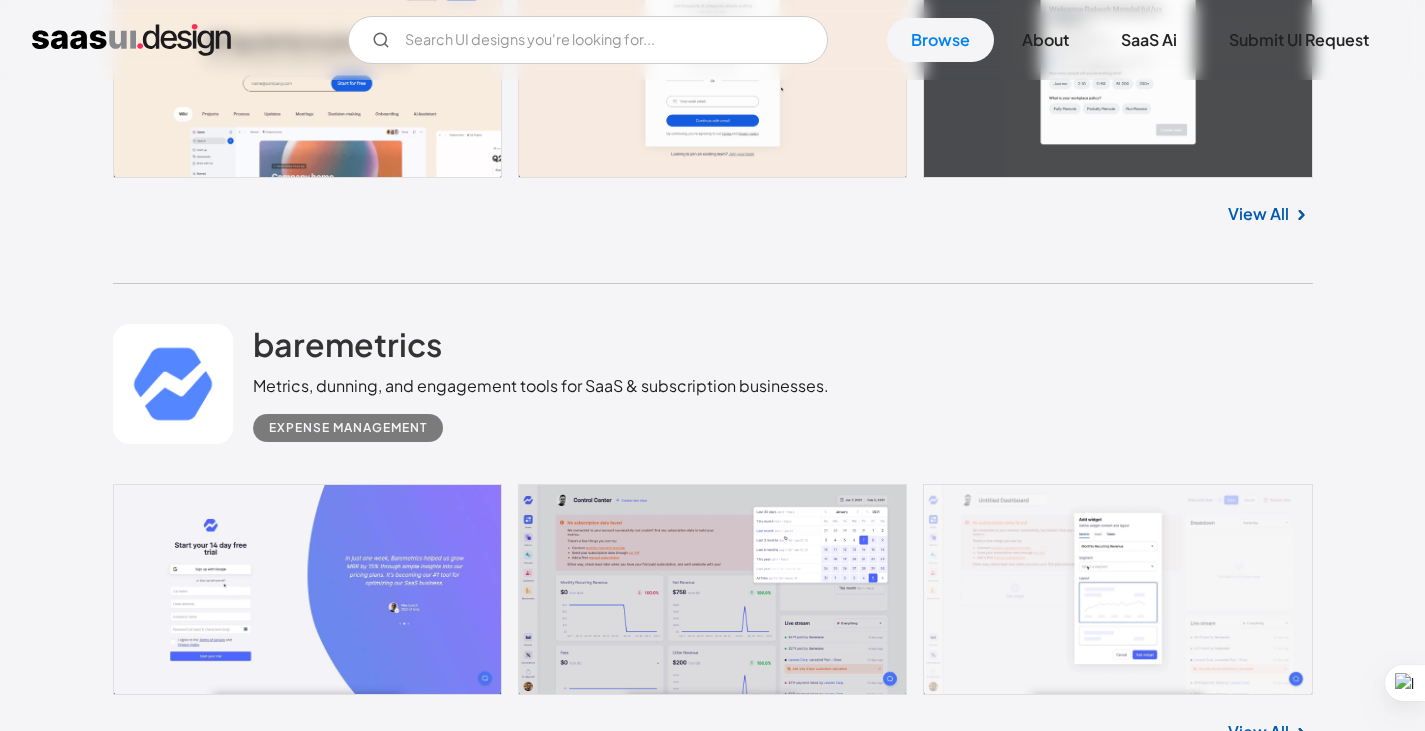 scroll, scrollTop: 28419, scrollLeft: 0, axis: vertical 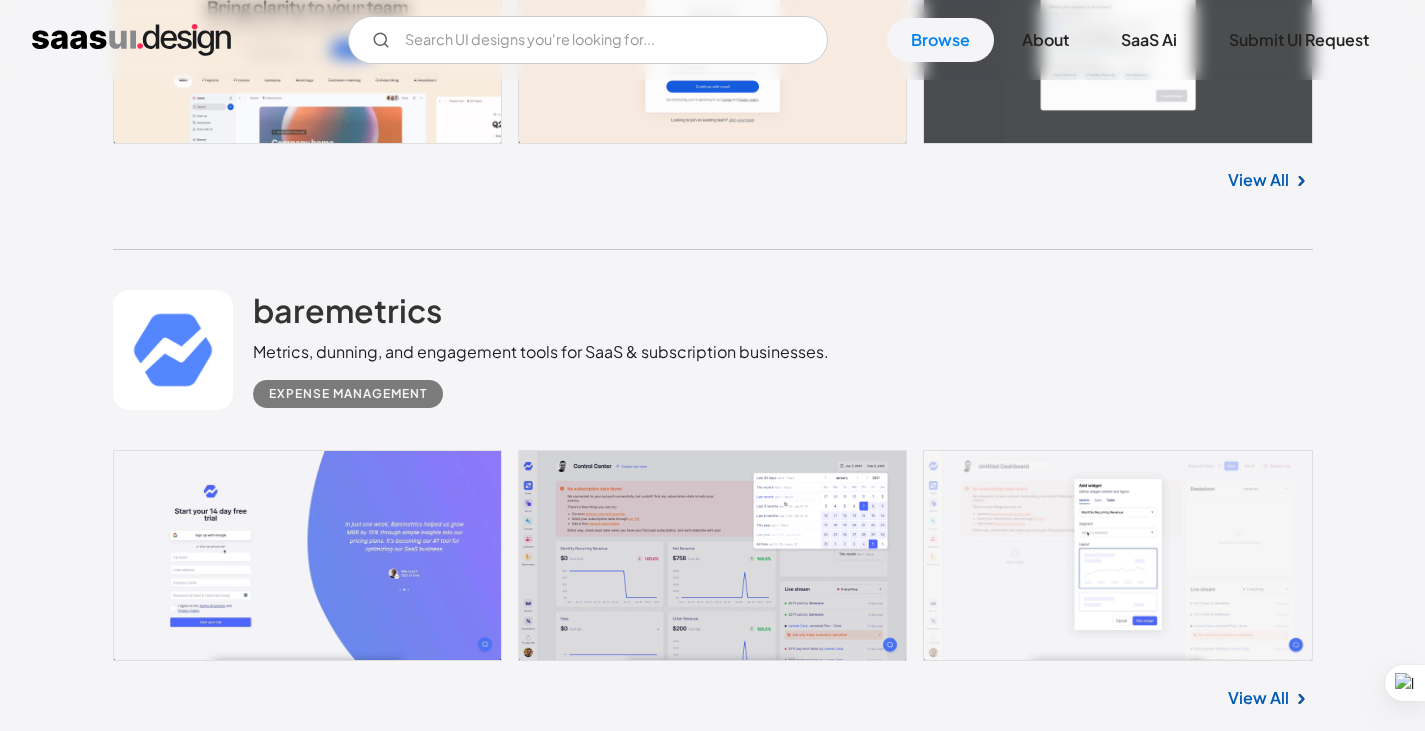 click on "View All" at bounding box center (1258, 2837) 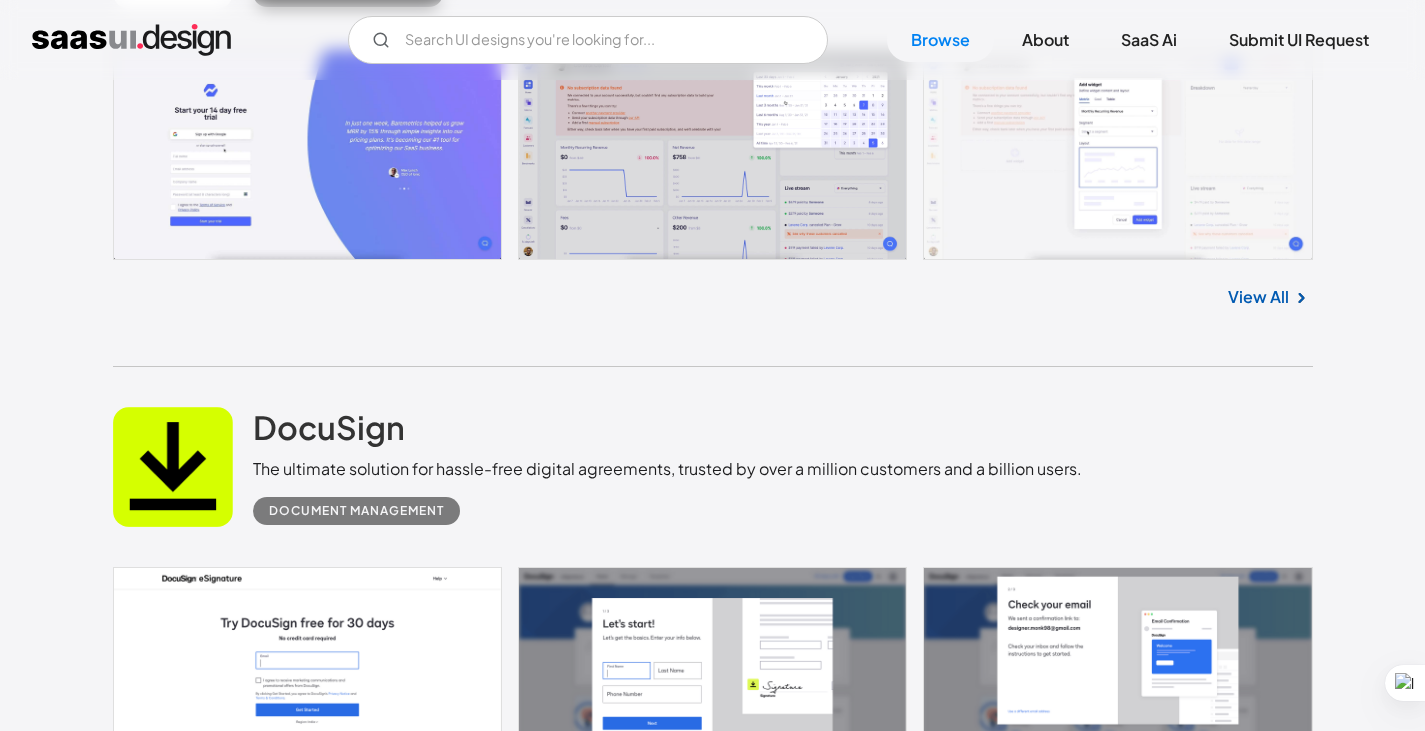 scroll, scrollTop: 28919, scrollLeft: 0, axis: vertical 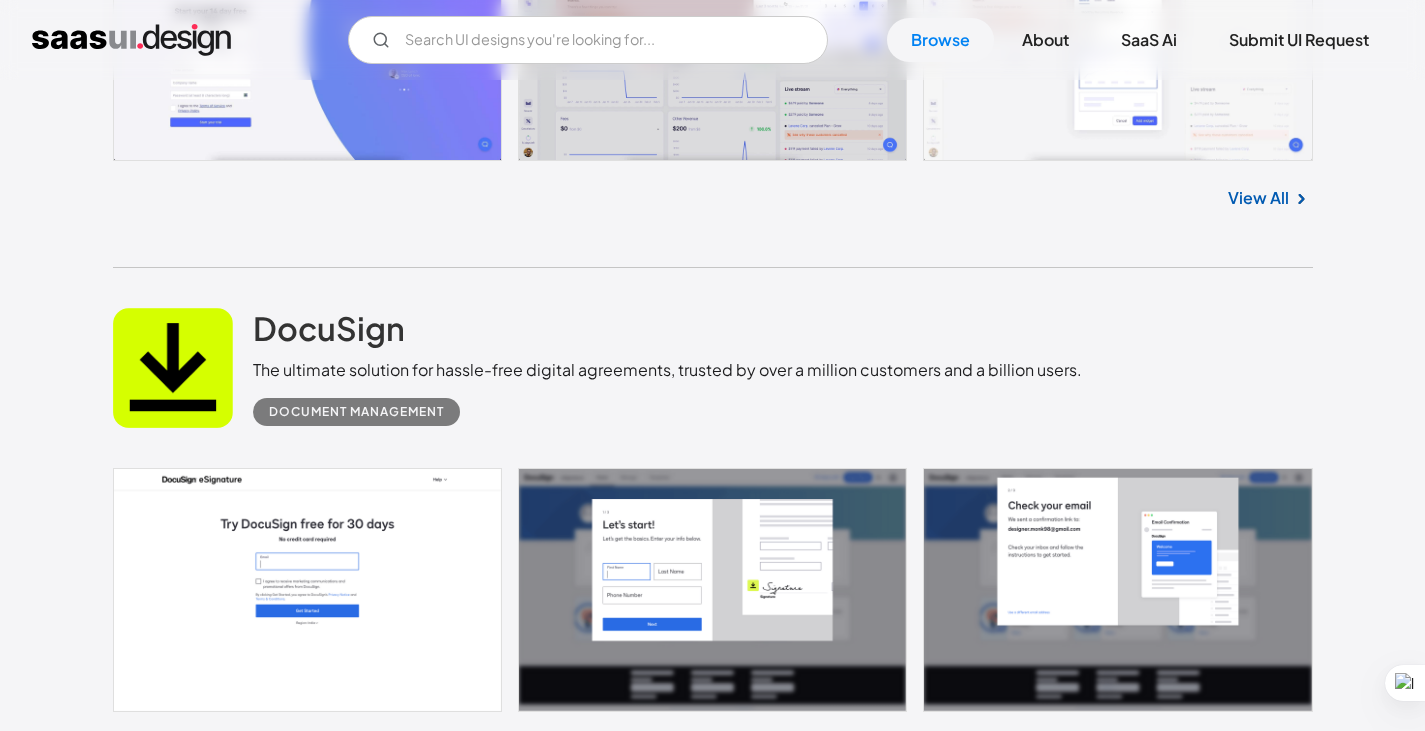 click on "View All" at bounding box center [1258, 2888] 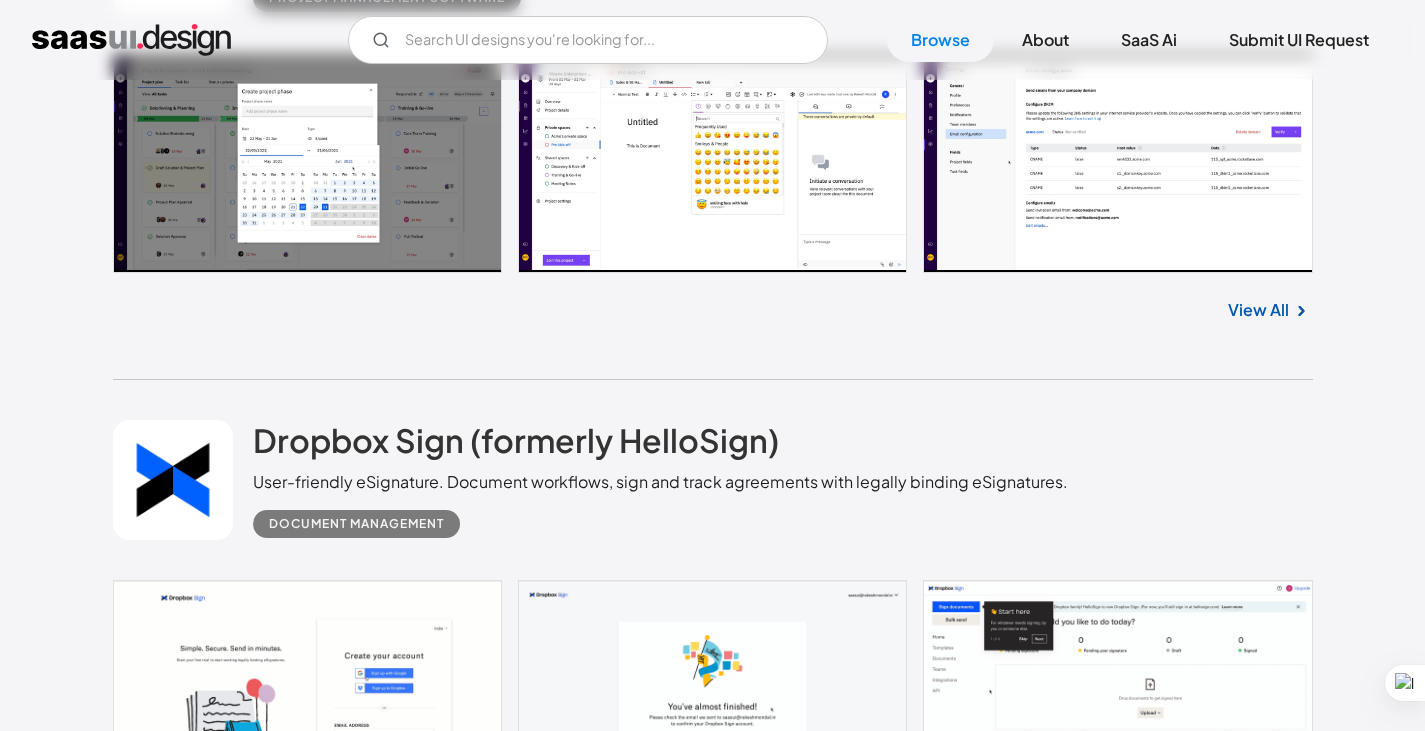 scroll, scrollTop: 30019, scrollLeft: 0, axis: vertical 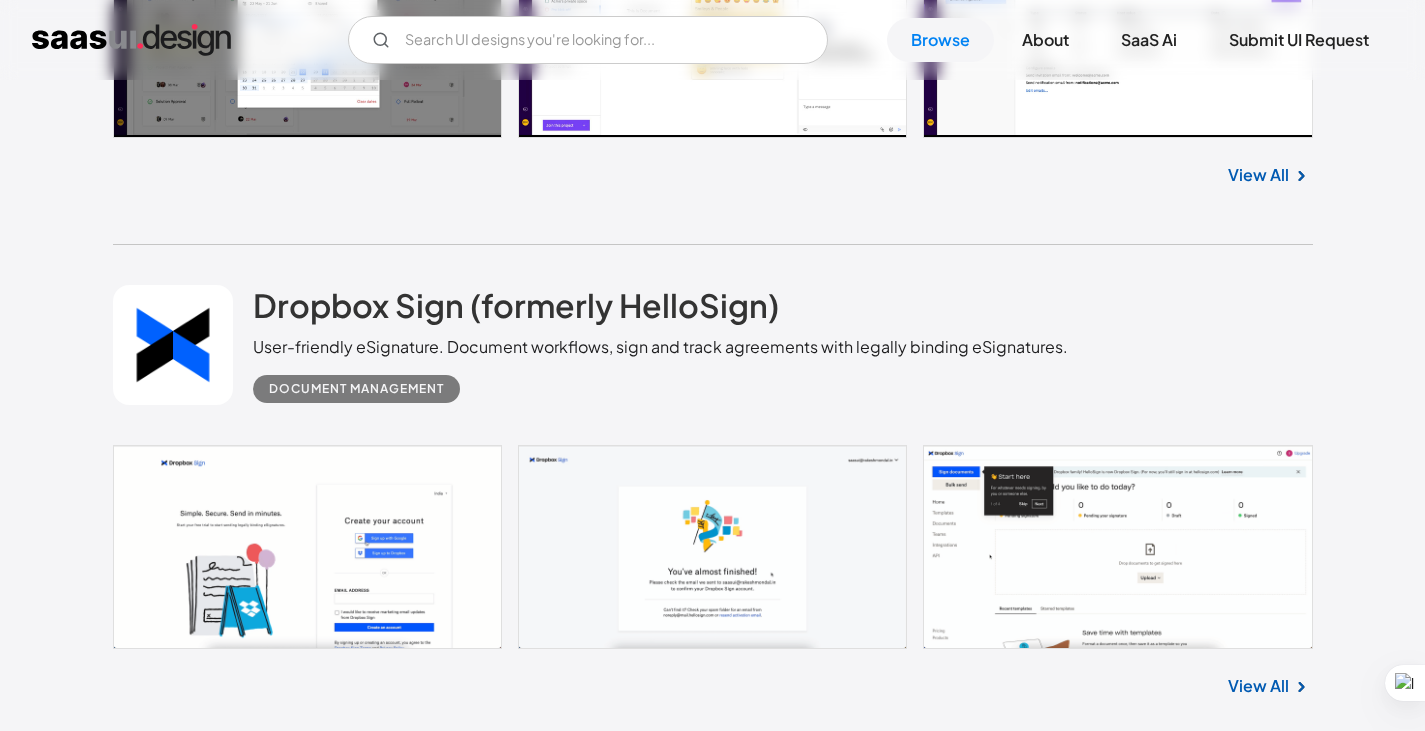 click on "View All" at bounding box center [1258, 2807] 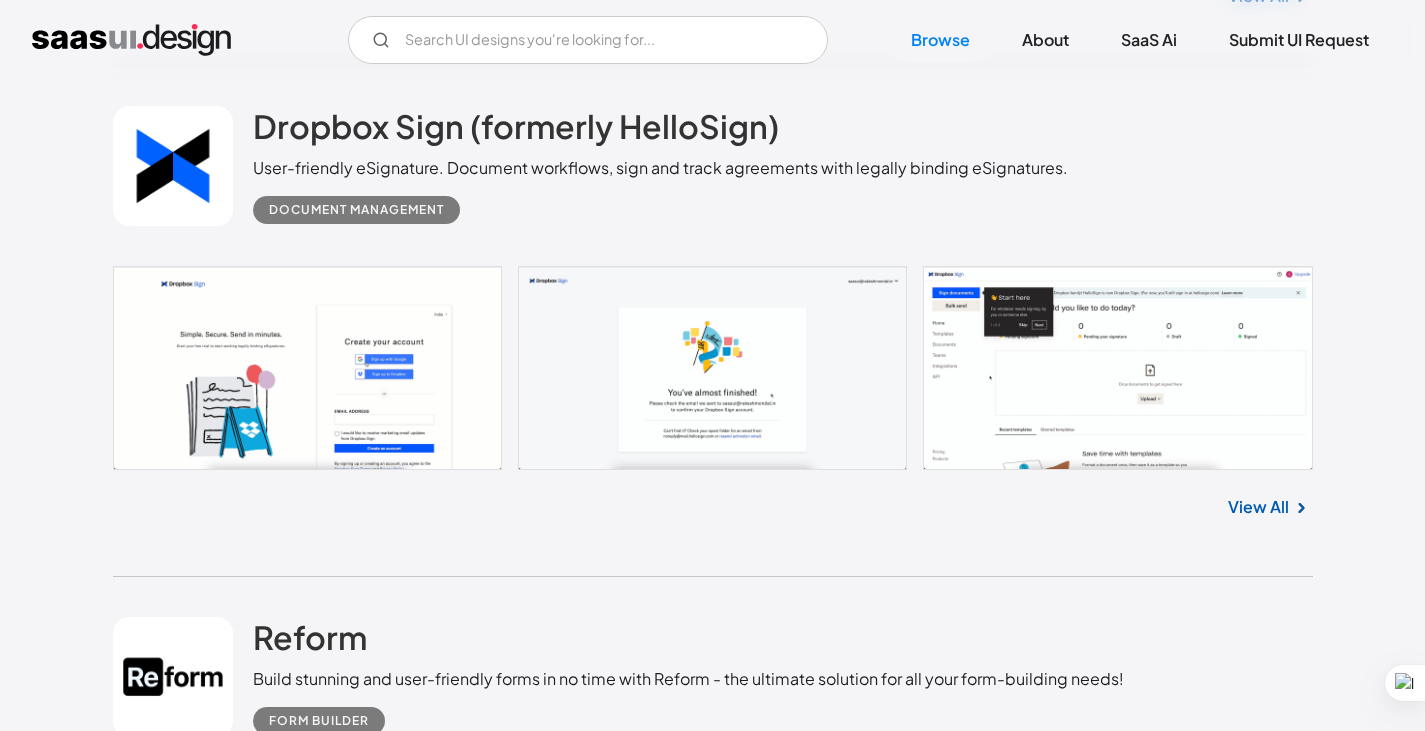 scroll, scrollTop: 30319, scrollLeft: 0, axis: vertical 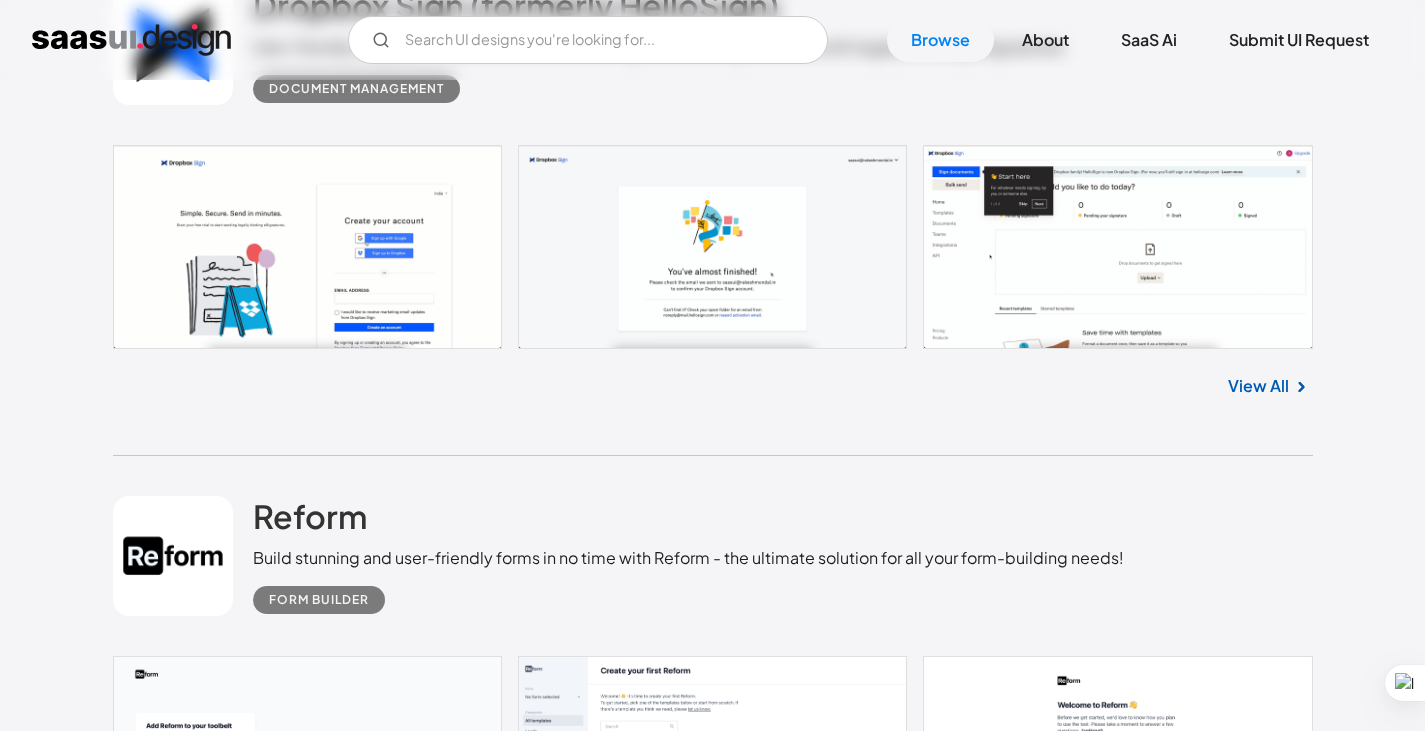 click on "View All" at bounding box center [1258, 3025] 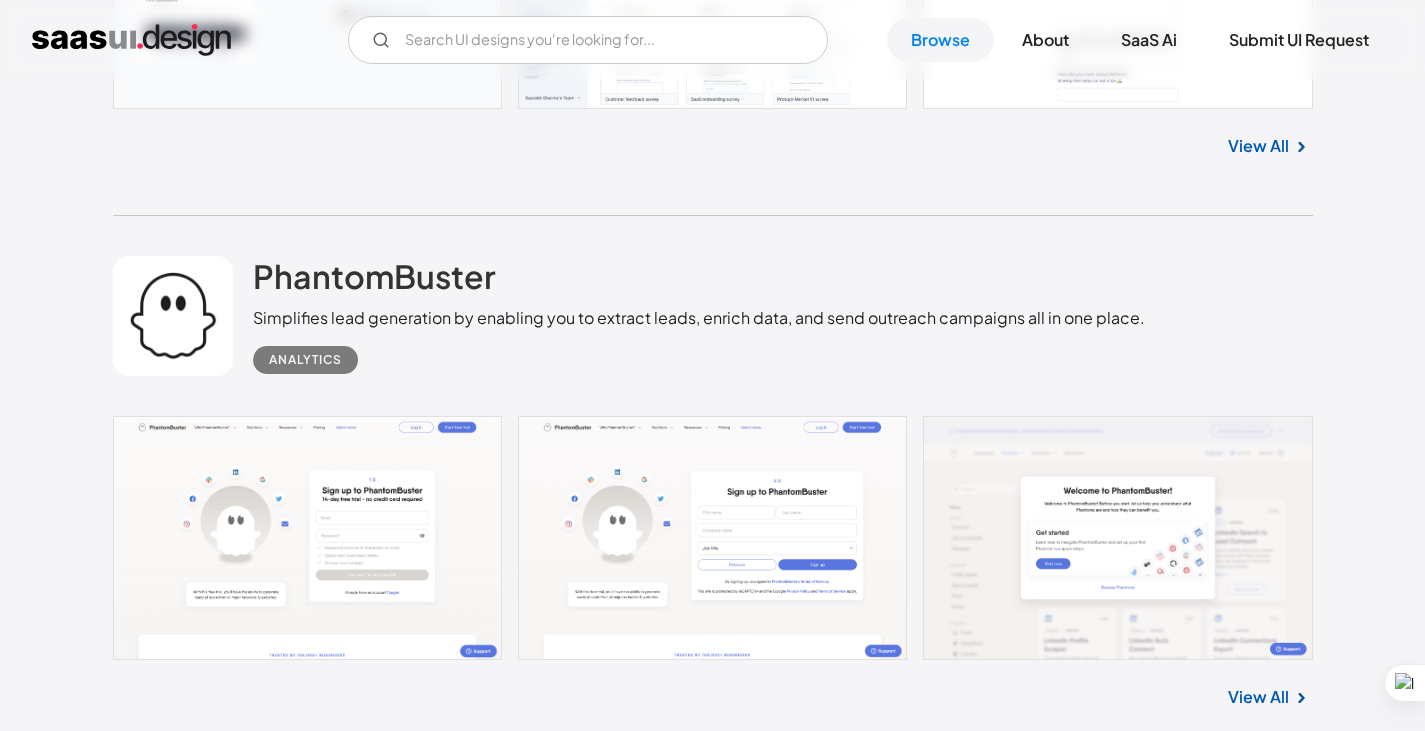 scroll, scrollTop: 31319, scrollLeft: 0, axis: vertical 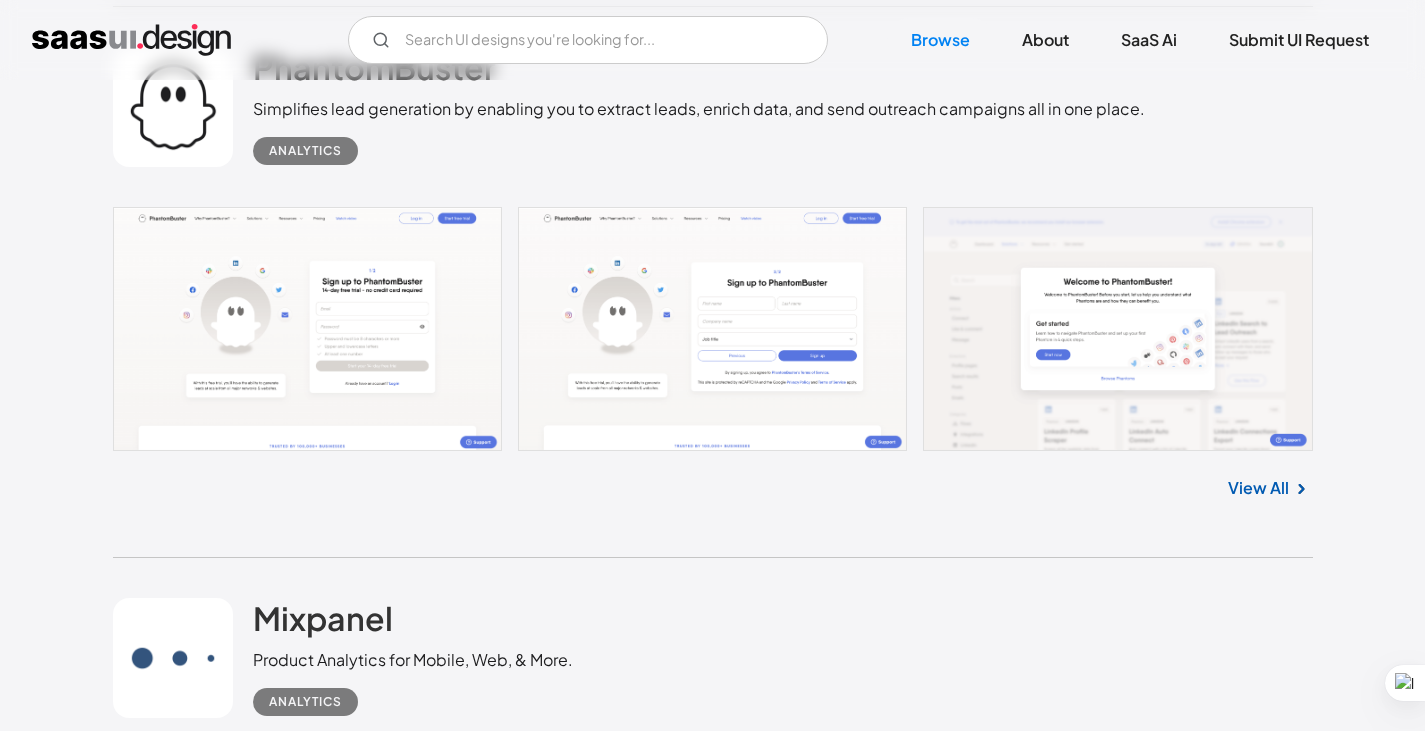 click on "View All" at bounding box center [1258, 3102] 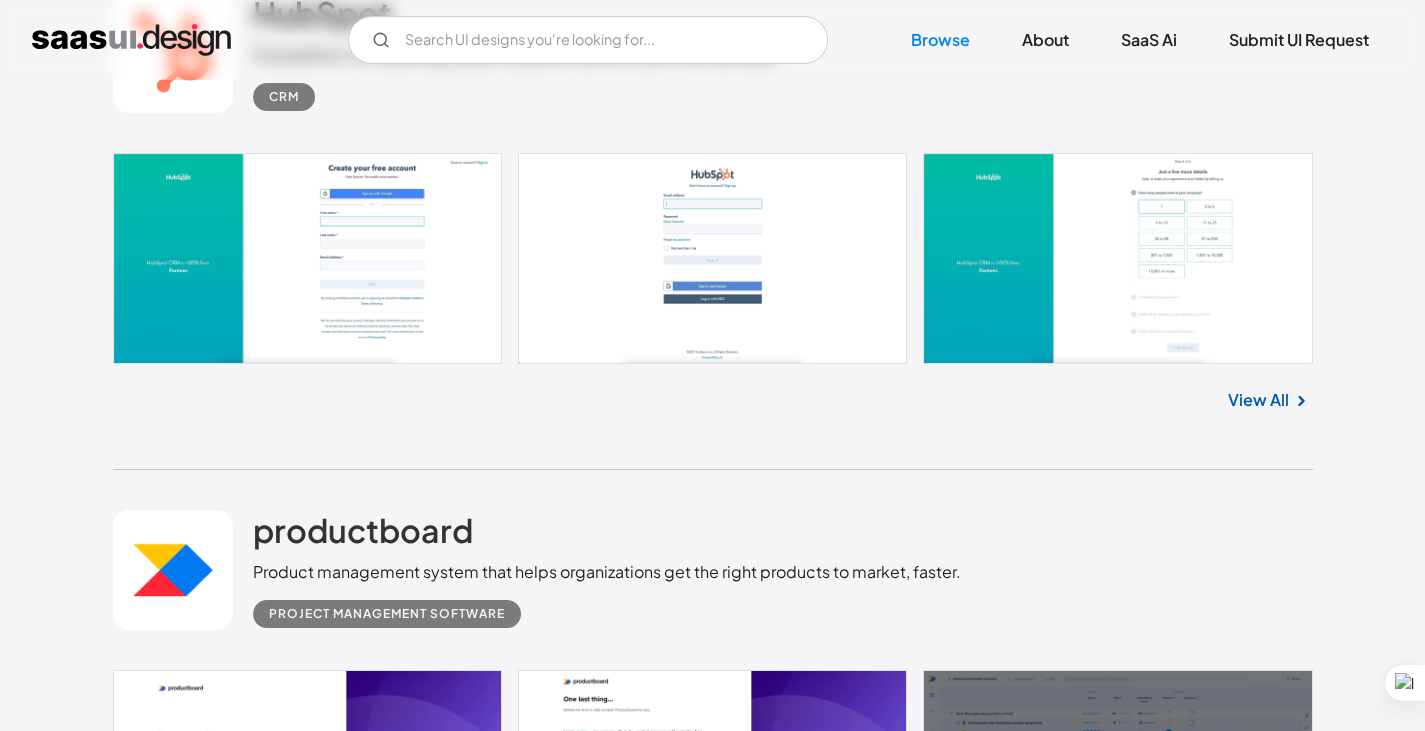 scroll, scrollTop: 32419, scrollLeft: 0, axis: vertical 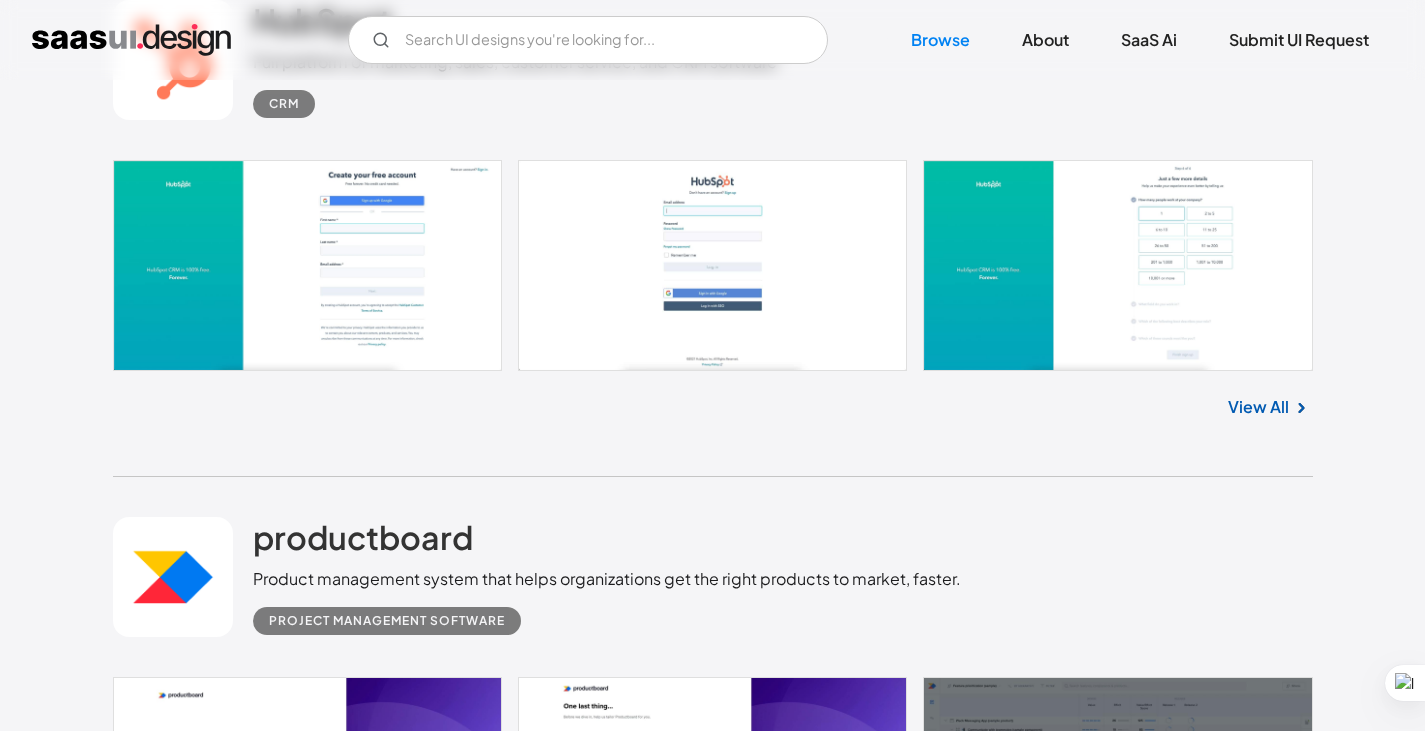 click on "View All" at bounding box center [1258, 3061] 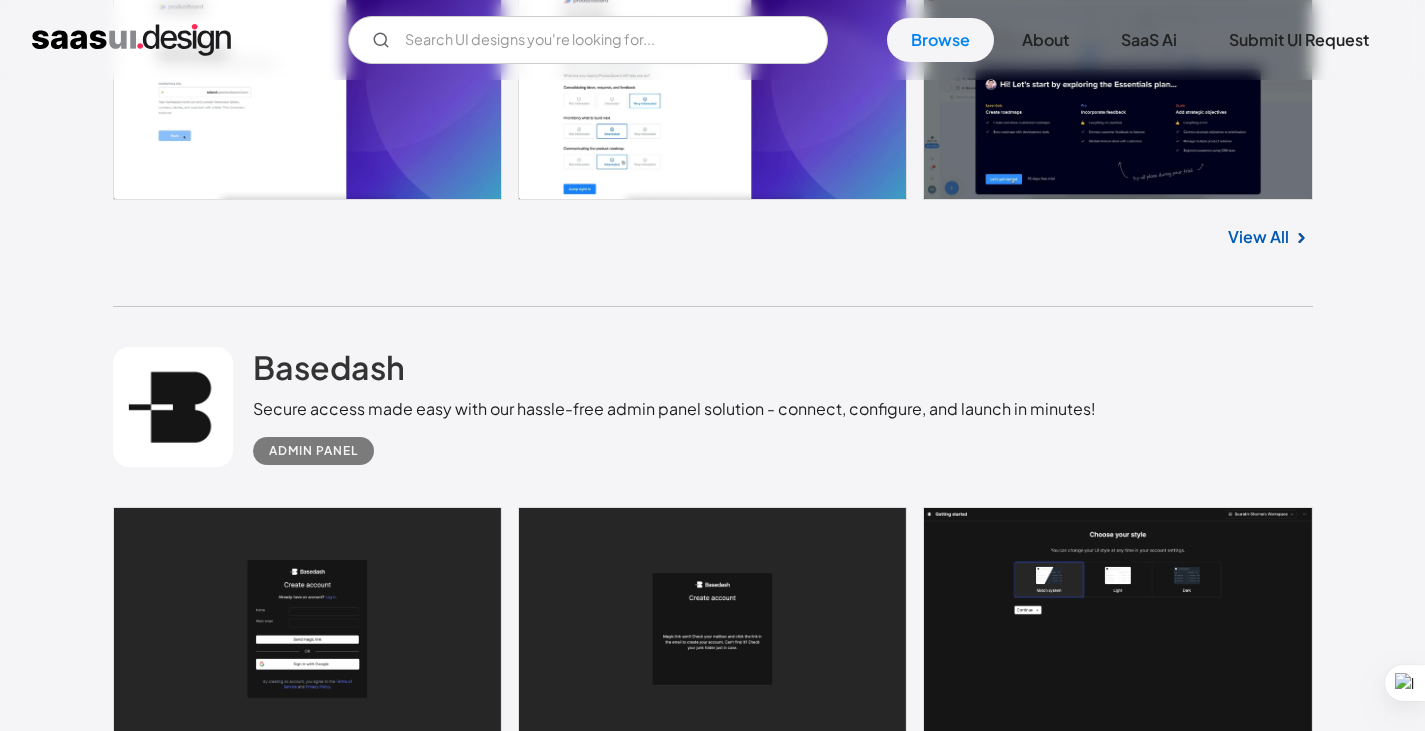 scroll, scrollTop: 33219, scrollLeft: 0, axis: vertical 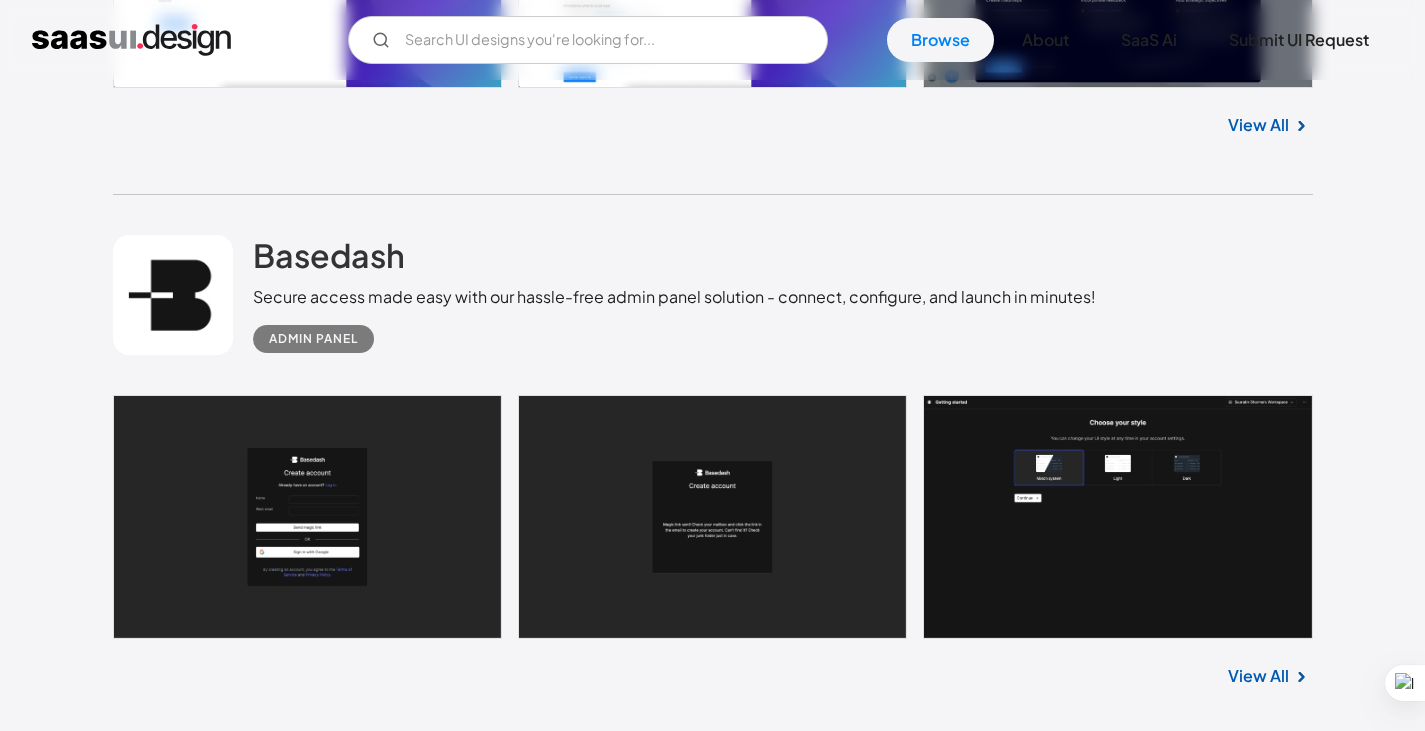 click on "View All" at bounding box center (1258, 2779) 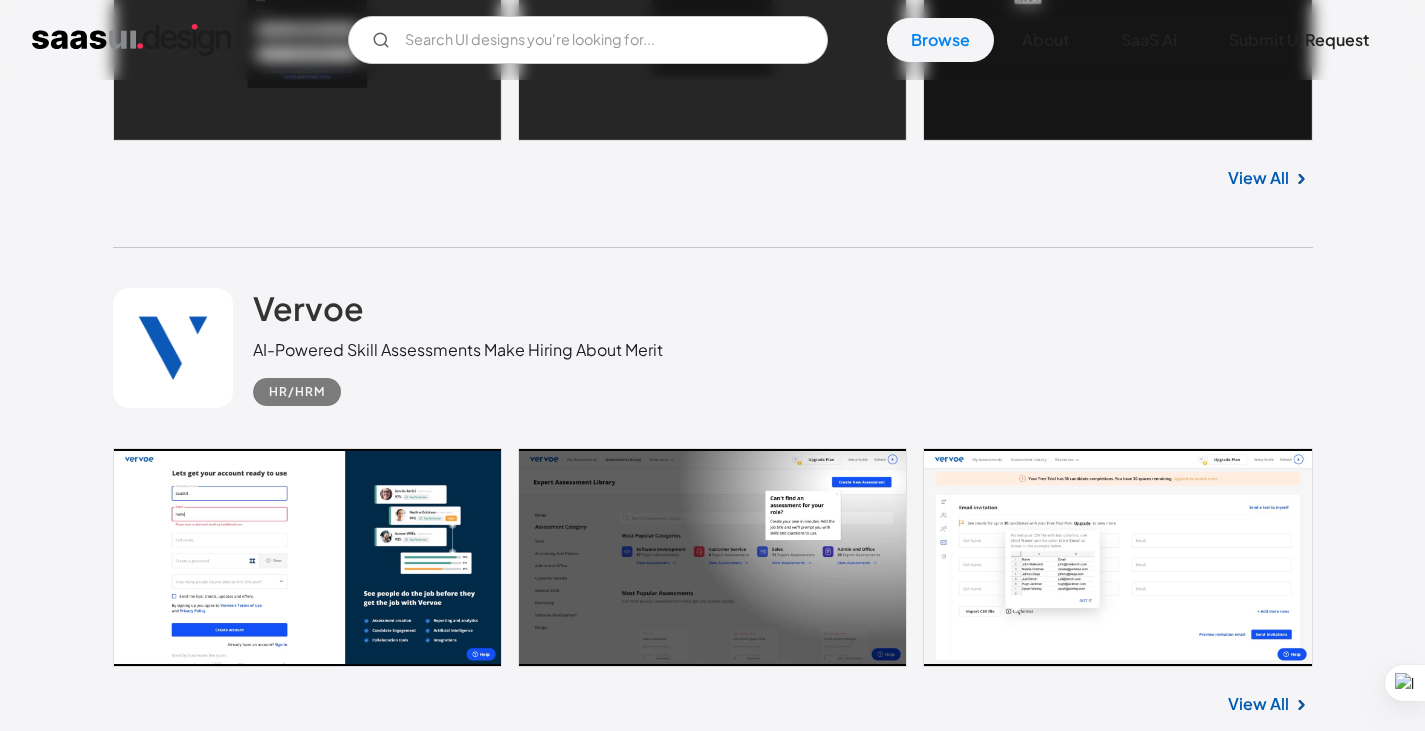 scroll, scrollTop: 33719, scrollLeft: 0, axis: vertical 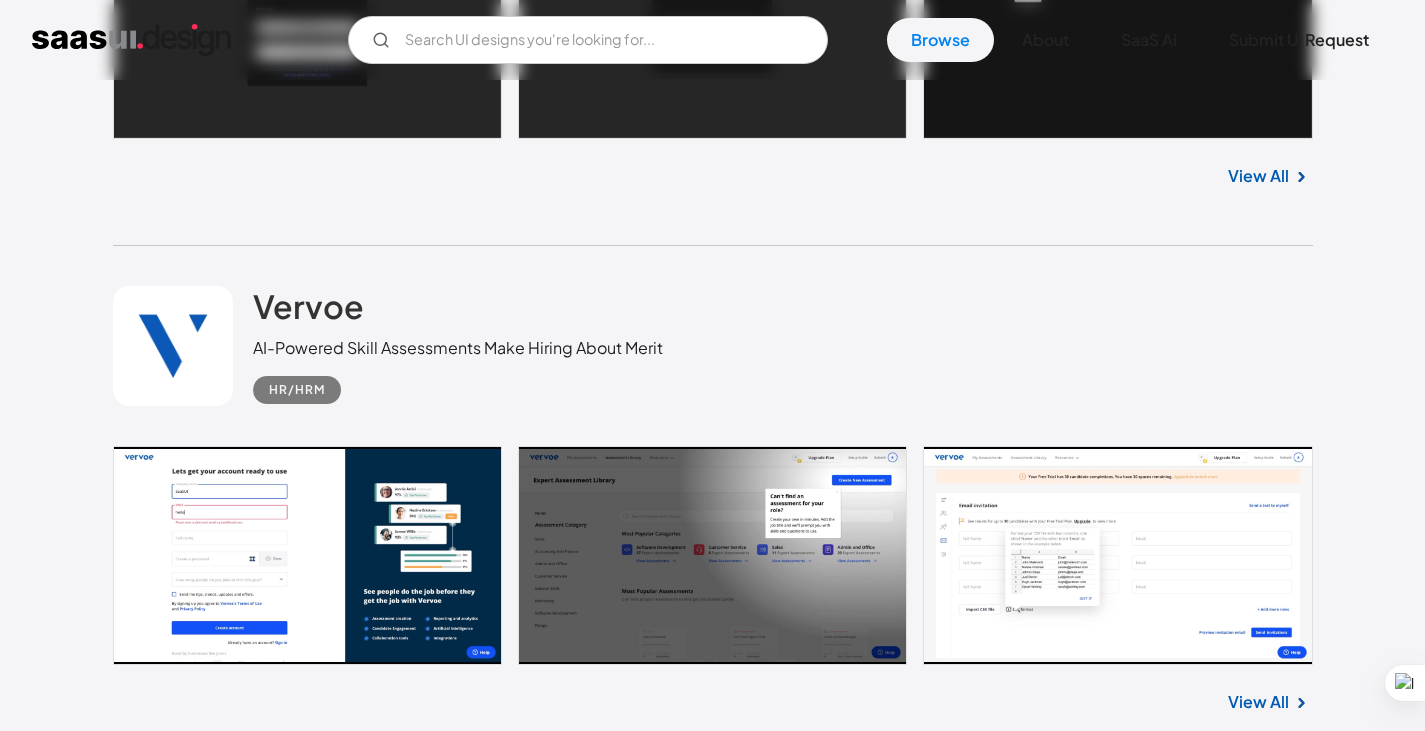 click on "View All" at bounding box center (1258, 2830) 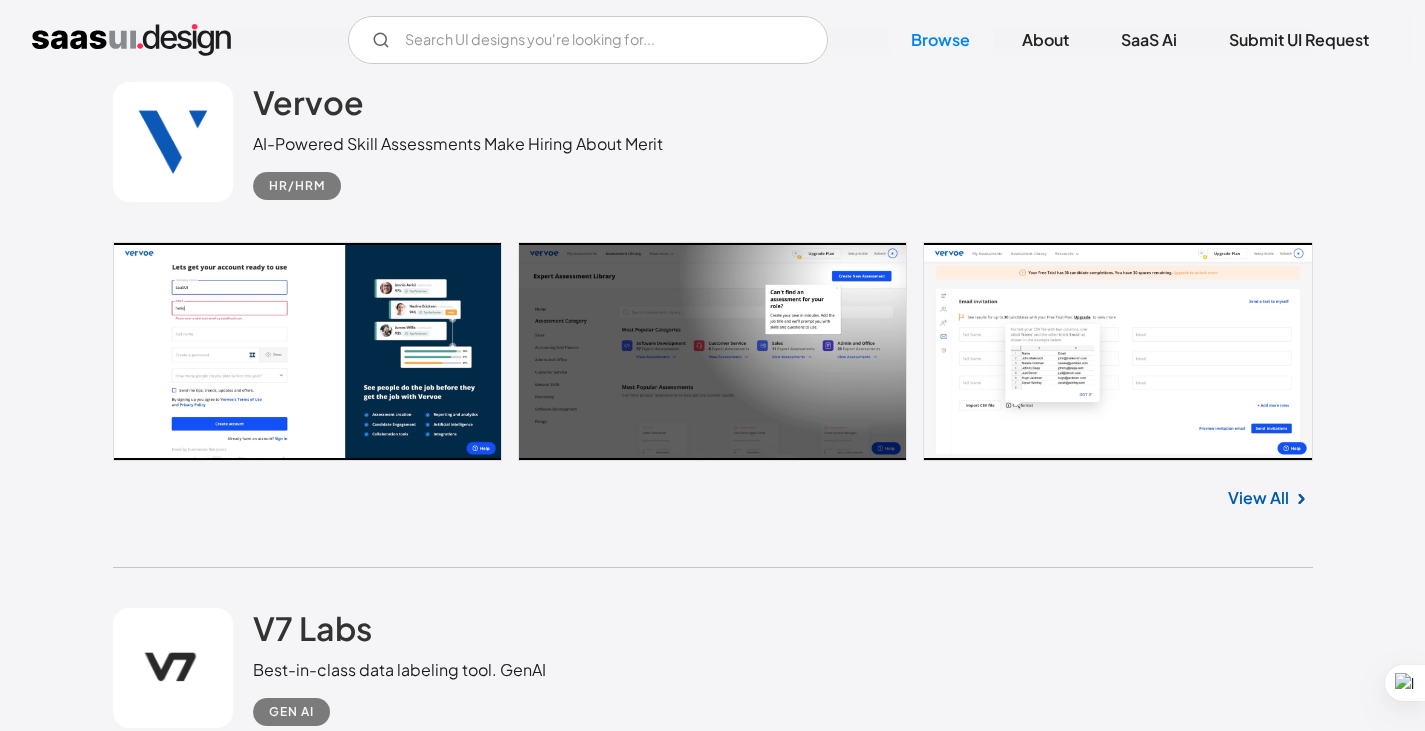 scroll, scrollTop: 34119, scrollLeft: 0, axis: vertical 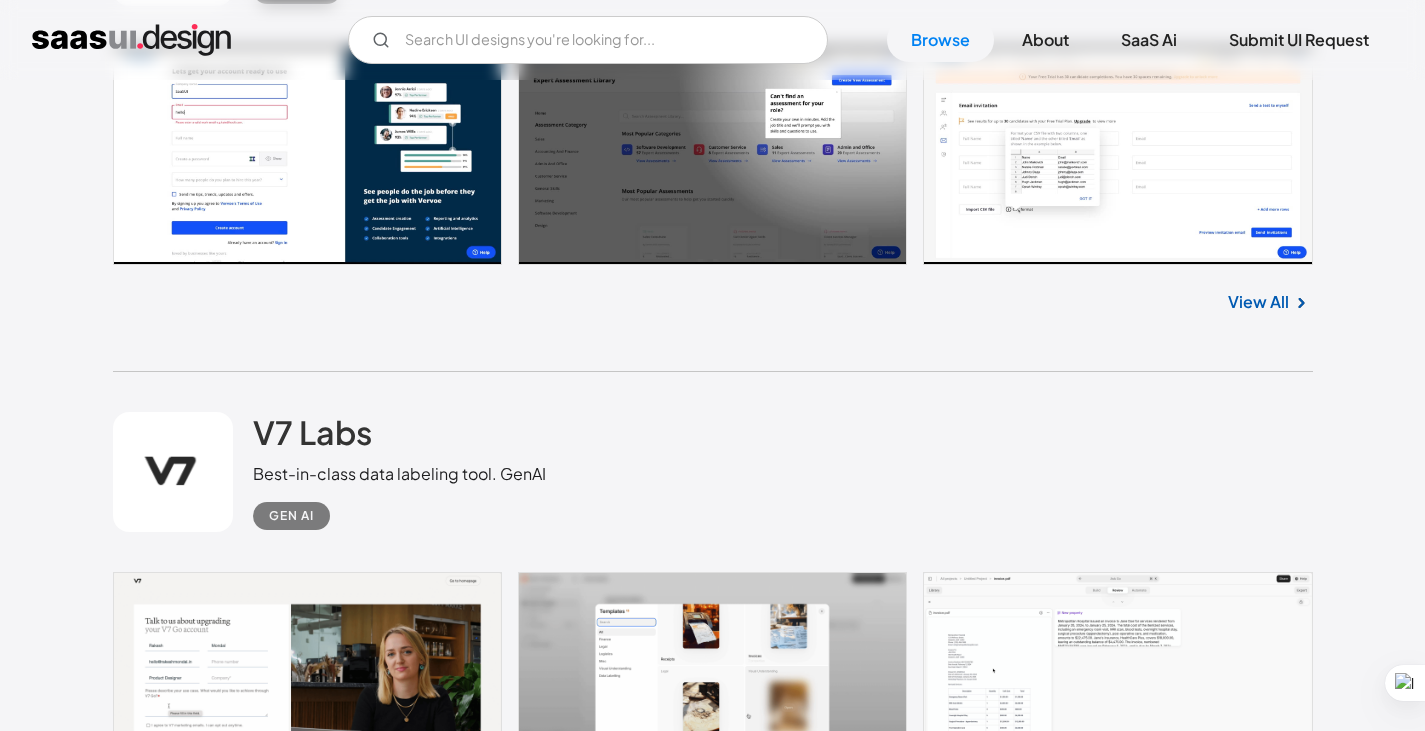 click on "View All" at bounding box center [1258, 2981] 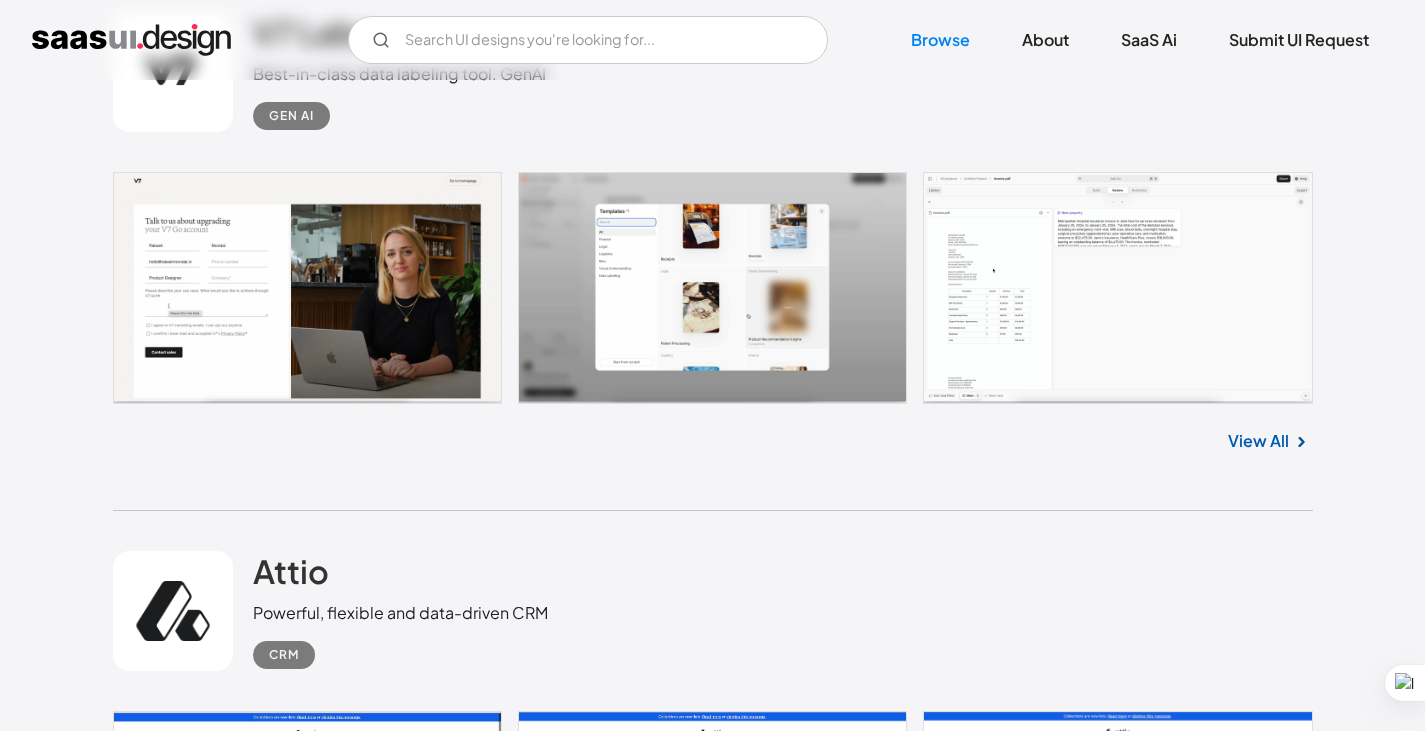 scroll, scrollTop: 34619, scrollLeft: 0, axis: vertical 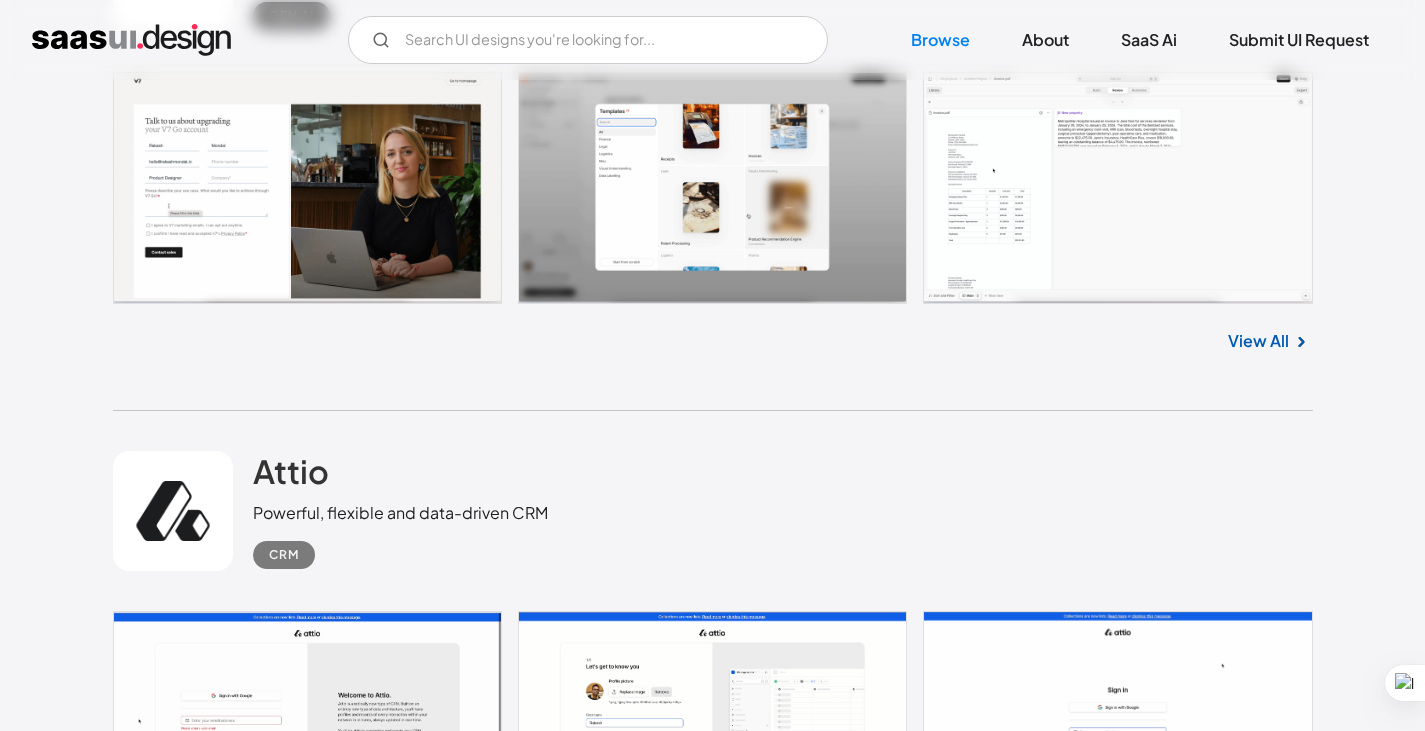 click on "View All" at bounding box center [1258, 3002] 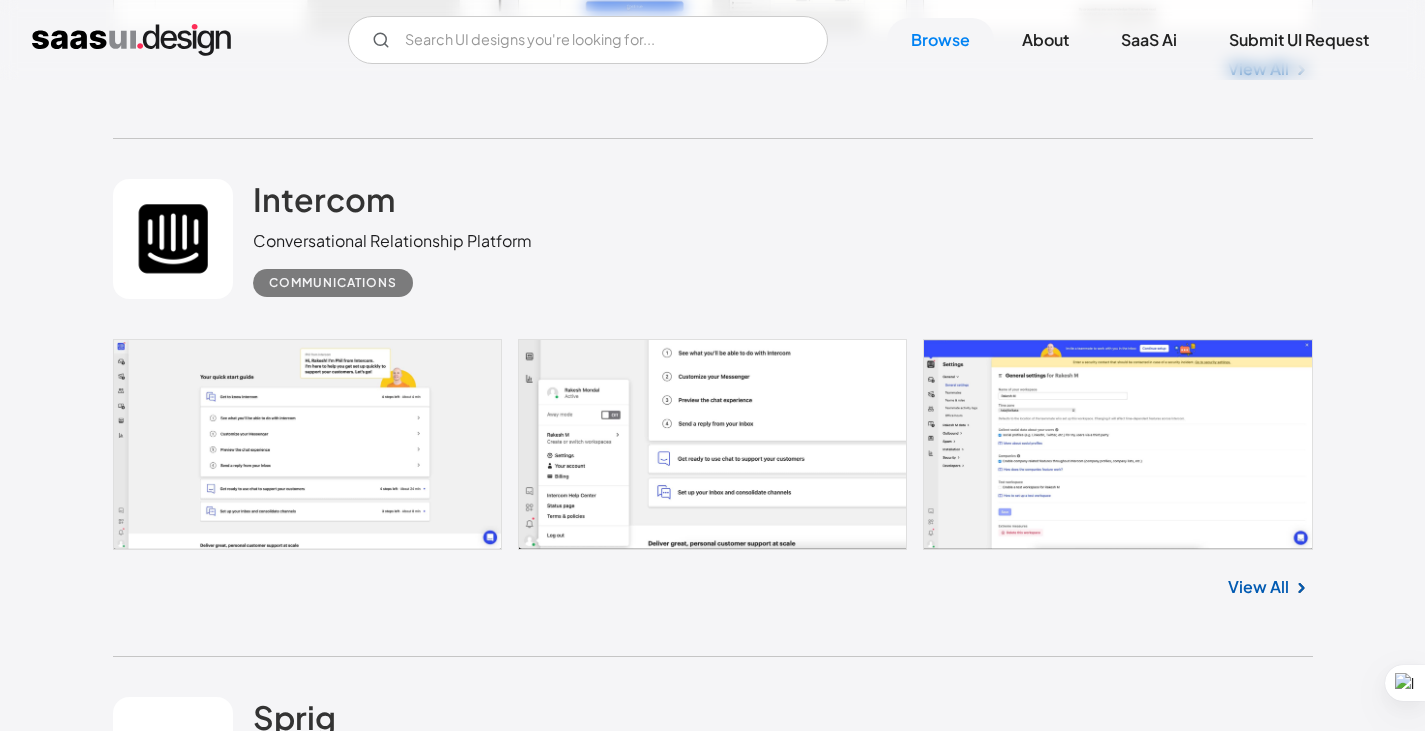 scroll, scrollTop: 35419, scrollLeft: 0, axis: vertical 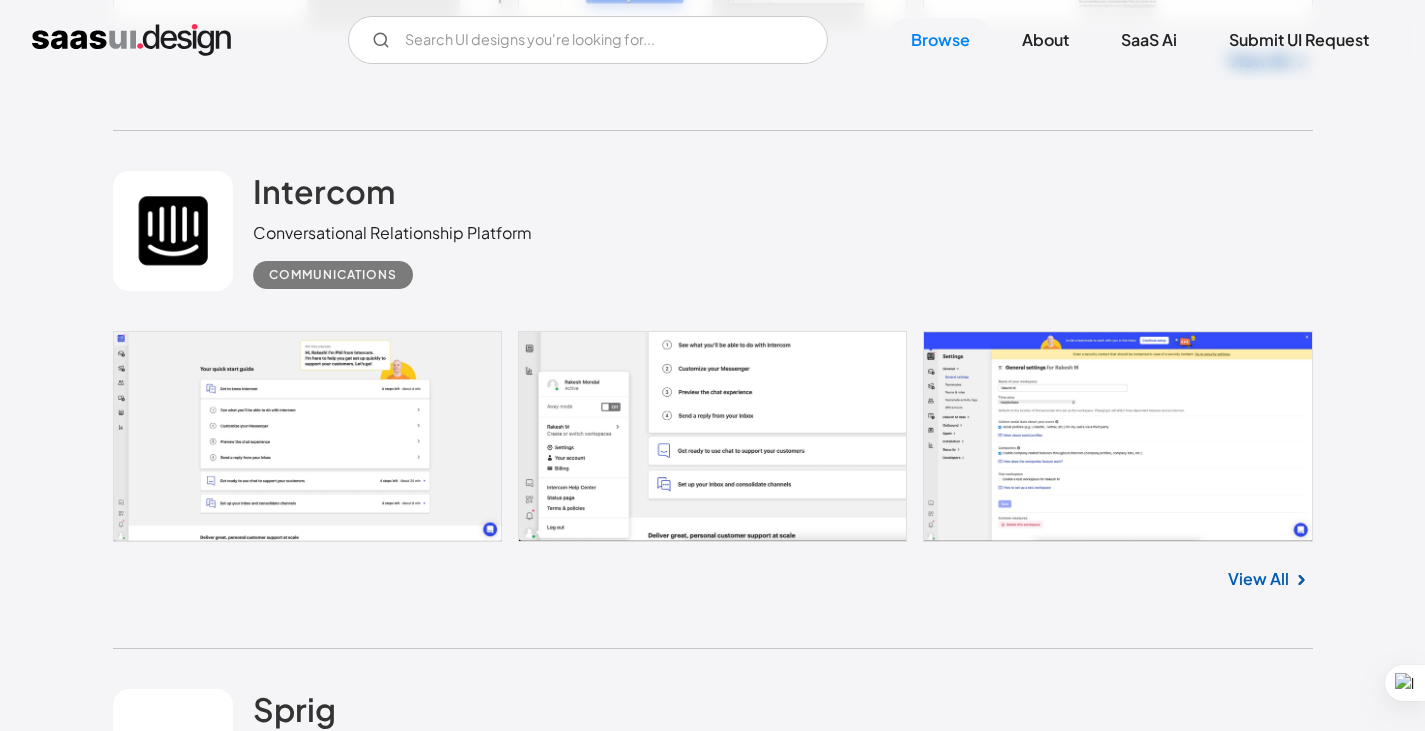click on "View All" at bounding box center [1258, 2720] 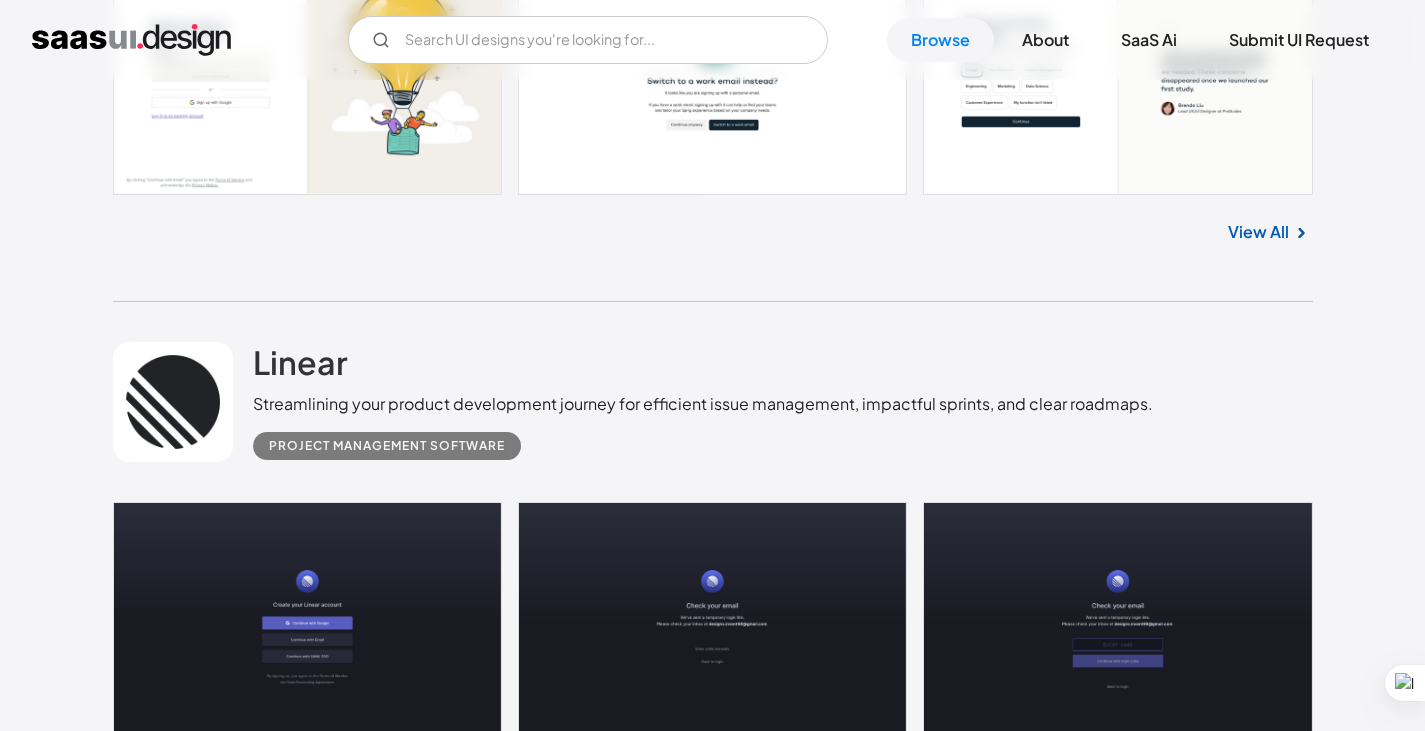 scroll, scrollTop: 36319, scrollLeft: 0, axis: vertical 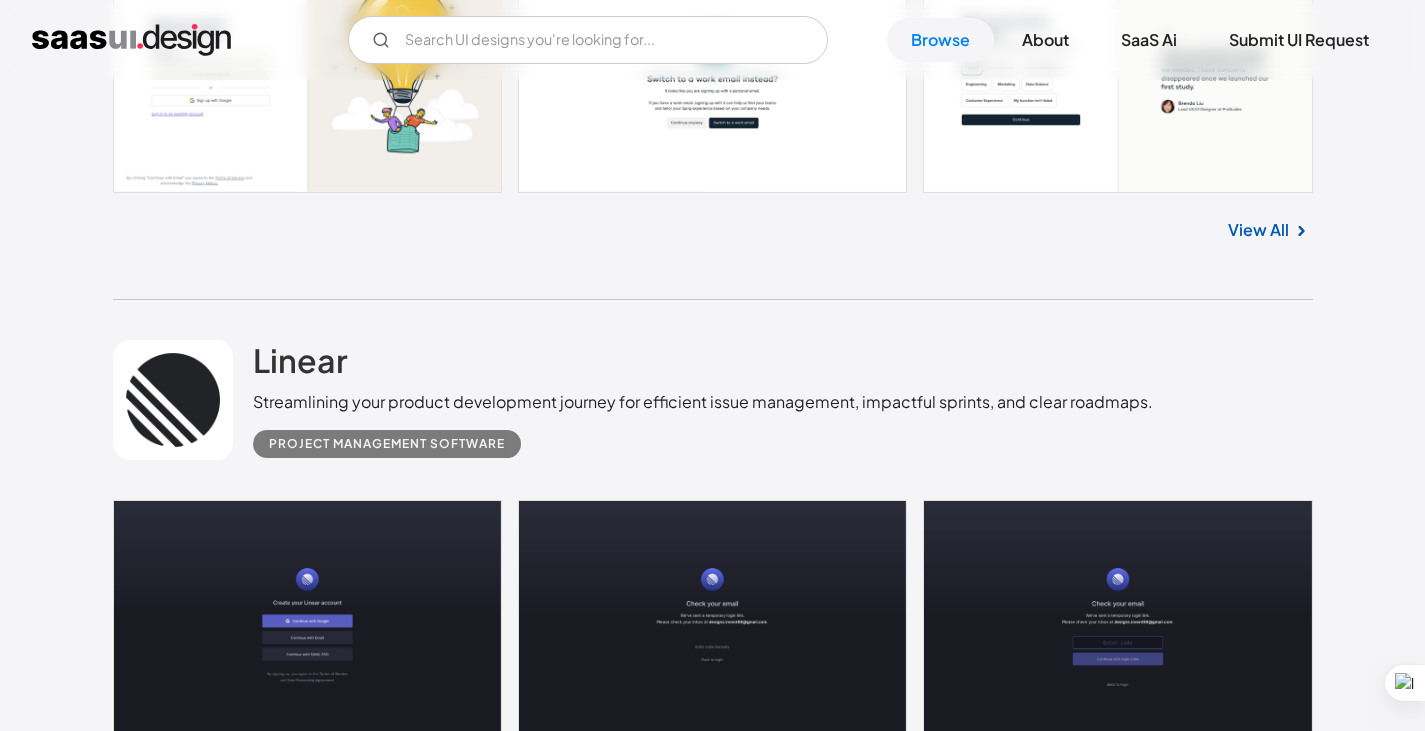 click on "View All" at bounding box center [1258, 2911] 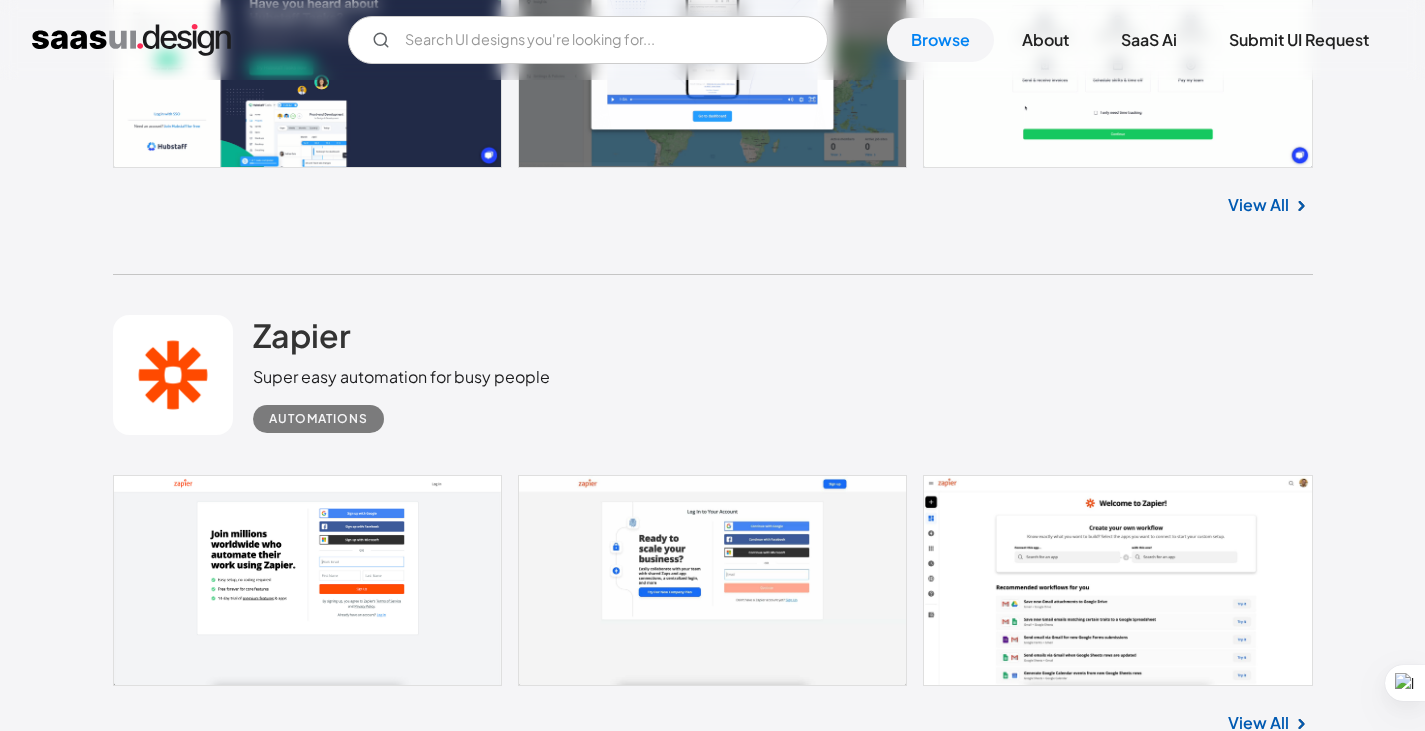 scroll, scrollTop: 37419, scrollLeft: 0, axis: vertical 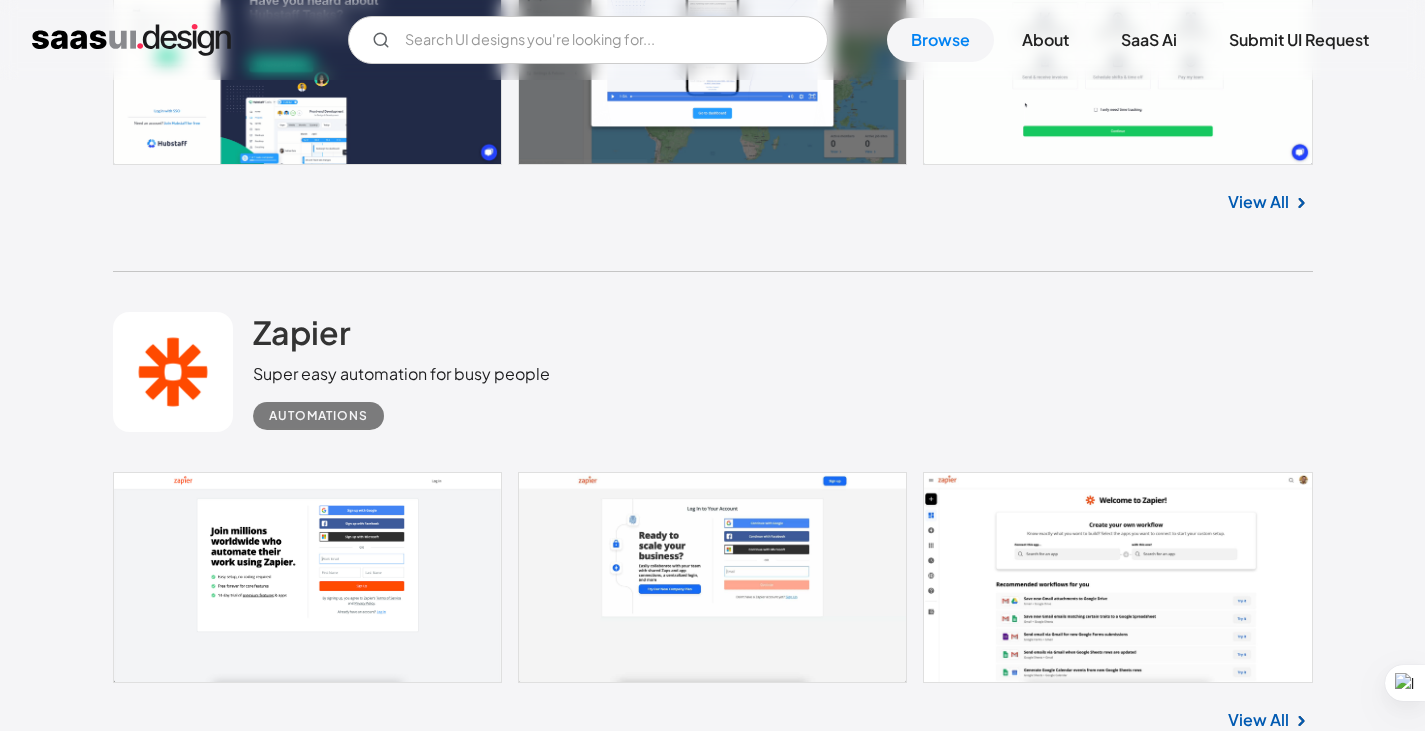 click on "View All" at bounding box center (1258, 2913) 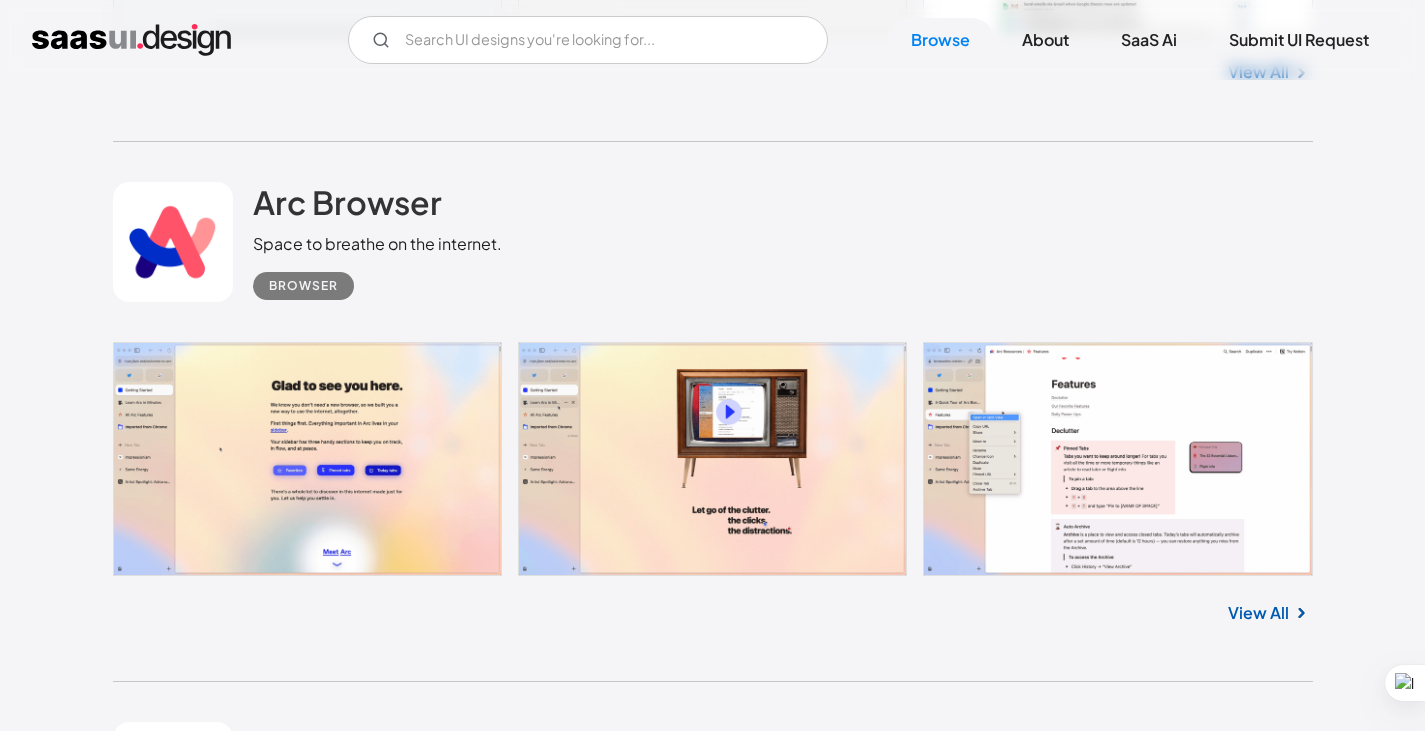scroll, scrollTop: 38119, scrollLeft: 0, axis: vertical 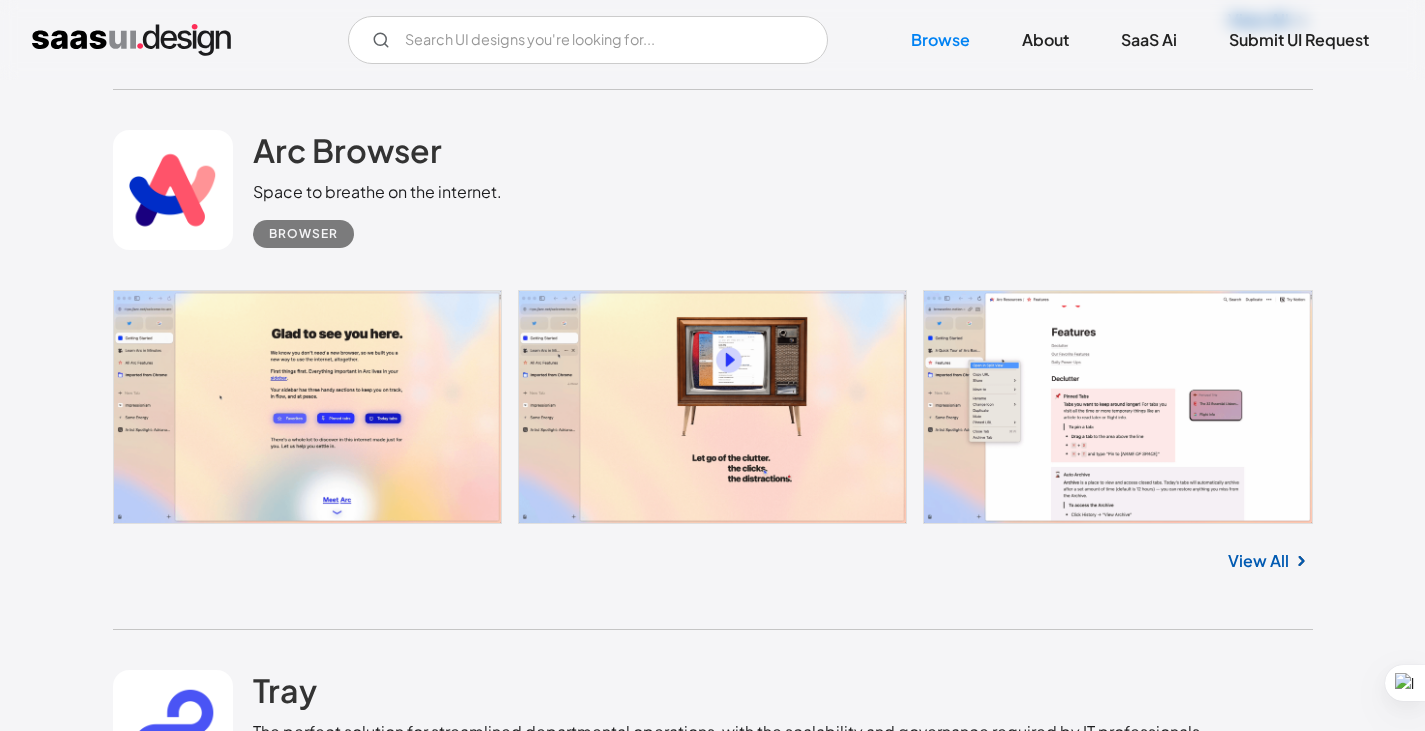 click on "View All" at bounding box center (1258, 2764) 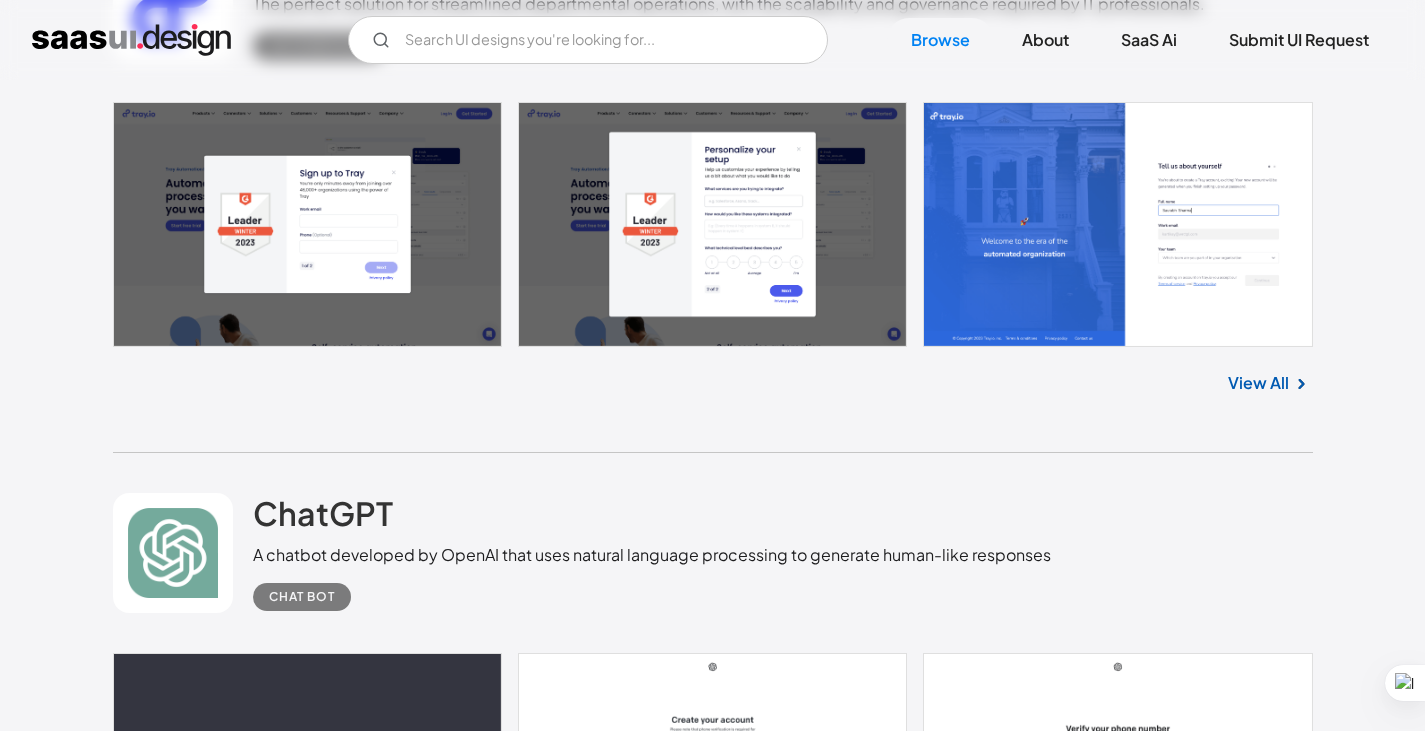 scroll, scrollTop: 38919, scrollLeft: 0, axis: vertical 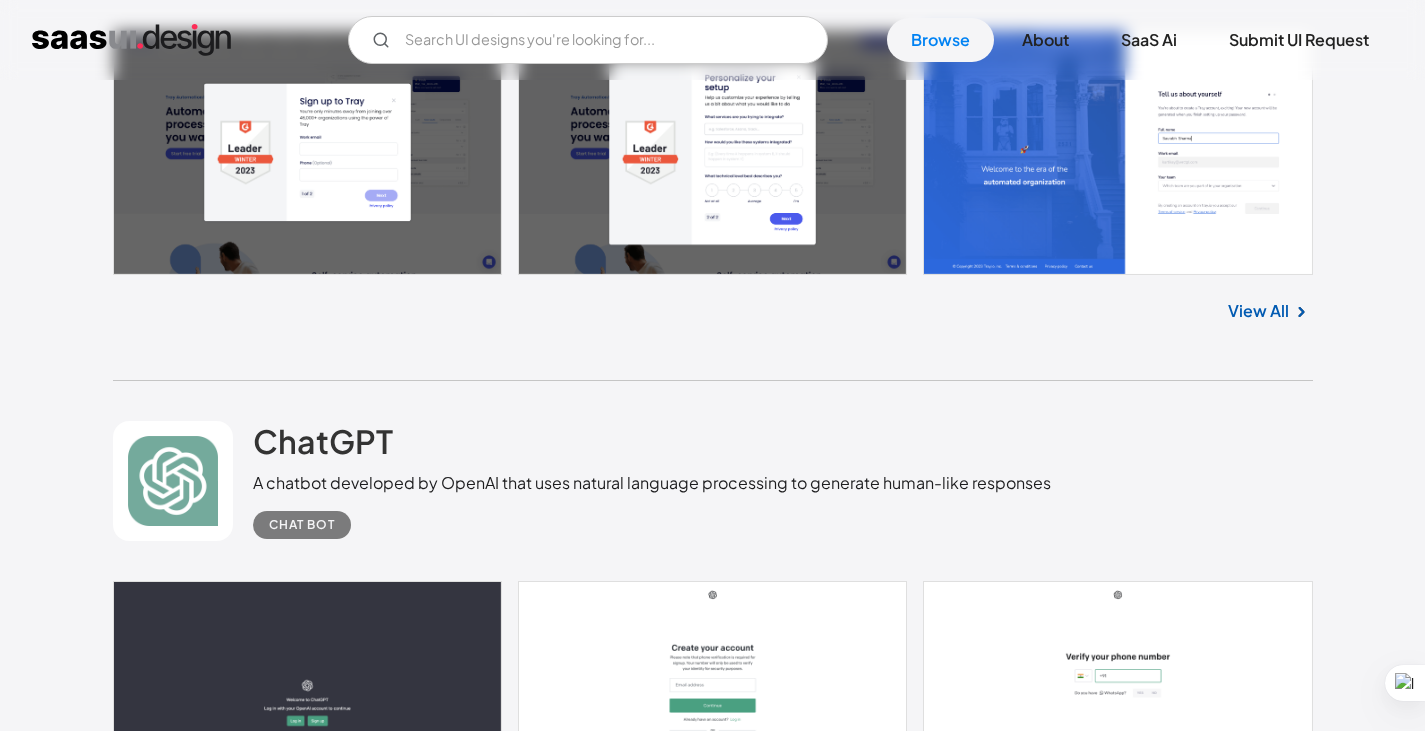 click on "View All" at bounding box center (1258, 3025) 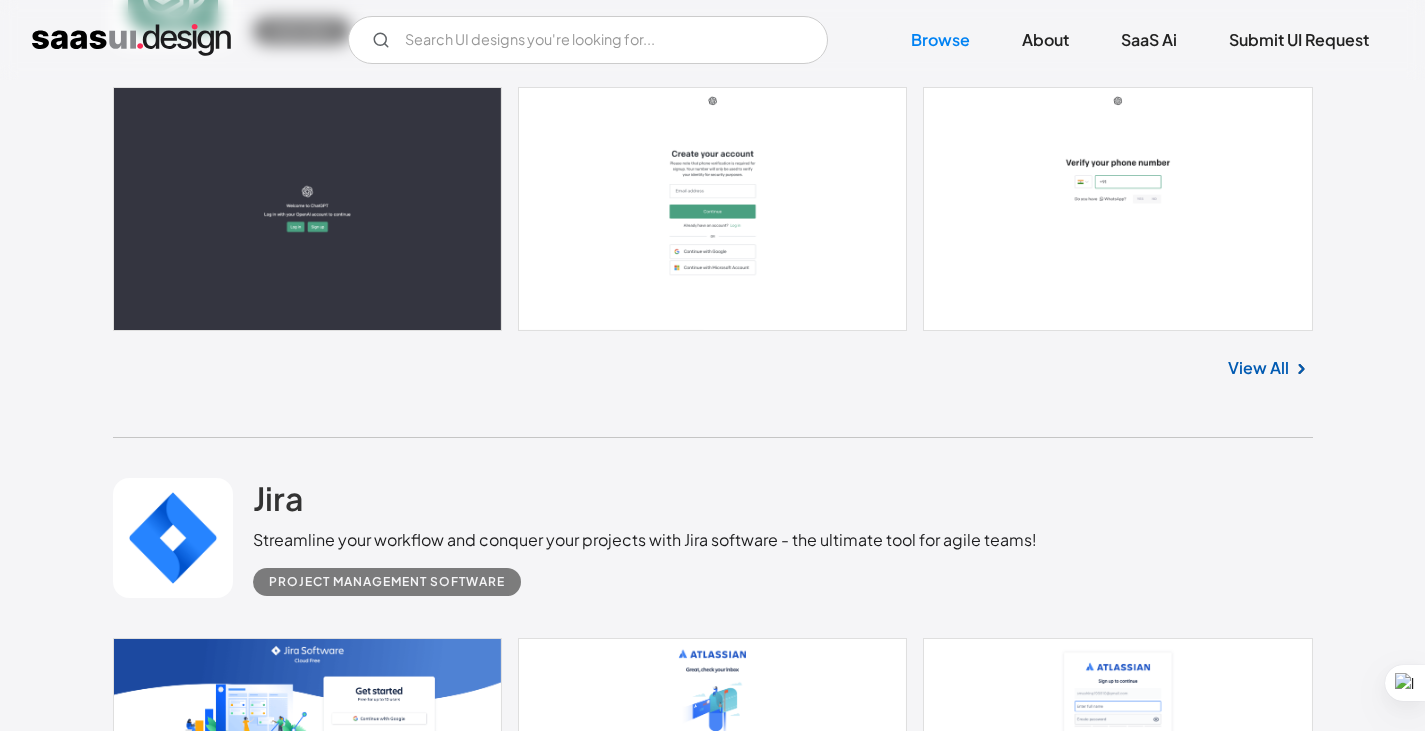 scroll, scrollTop: 39419, scrollLeft: 0, axis: vertical 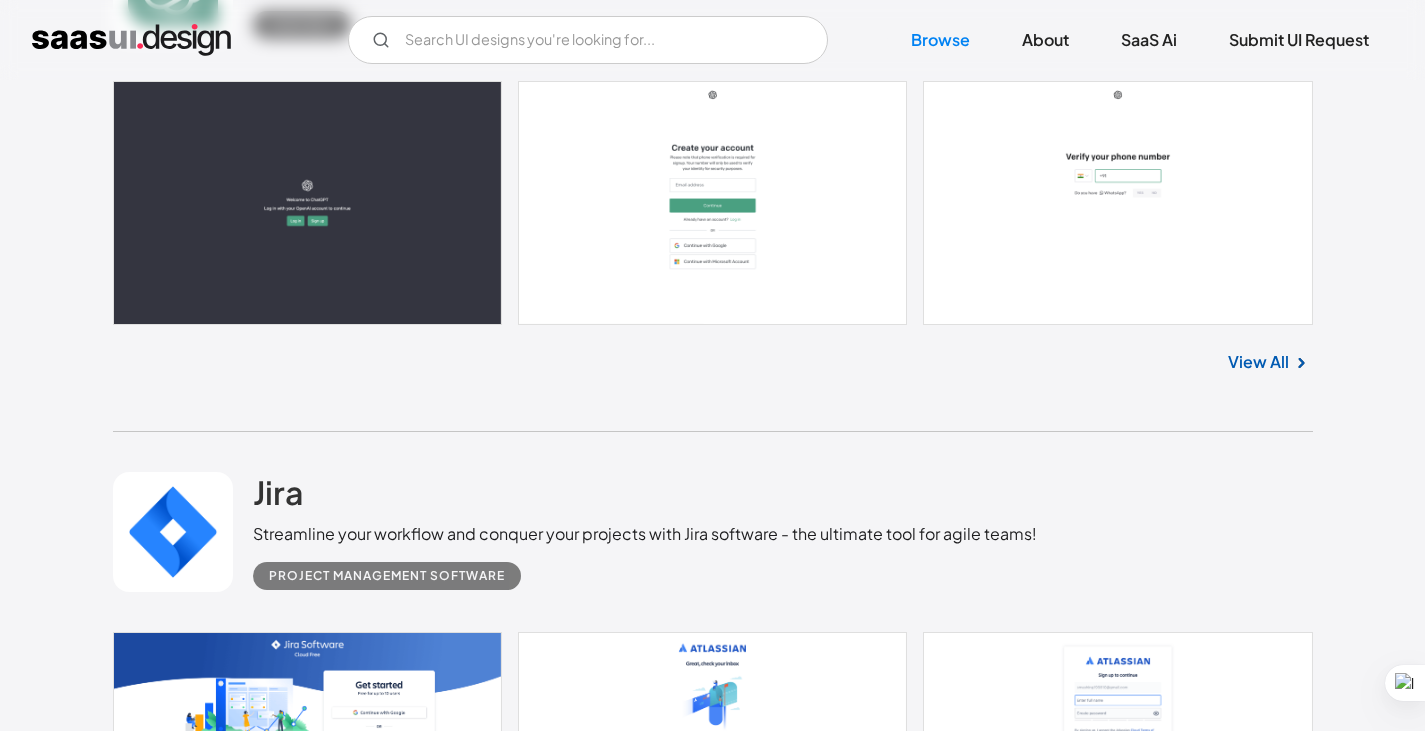 click on "View All" at bounding box center [1258, 3043] 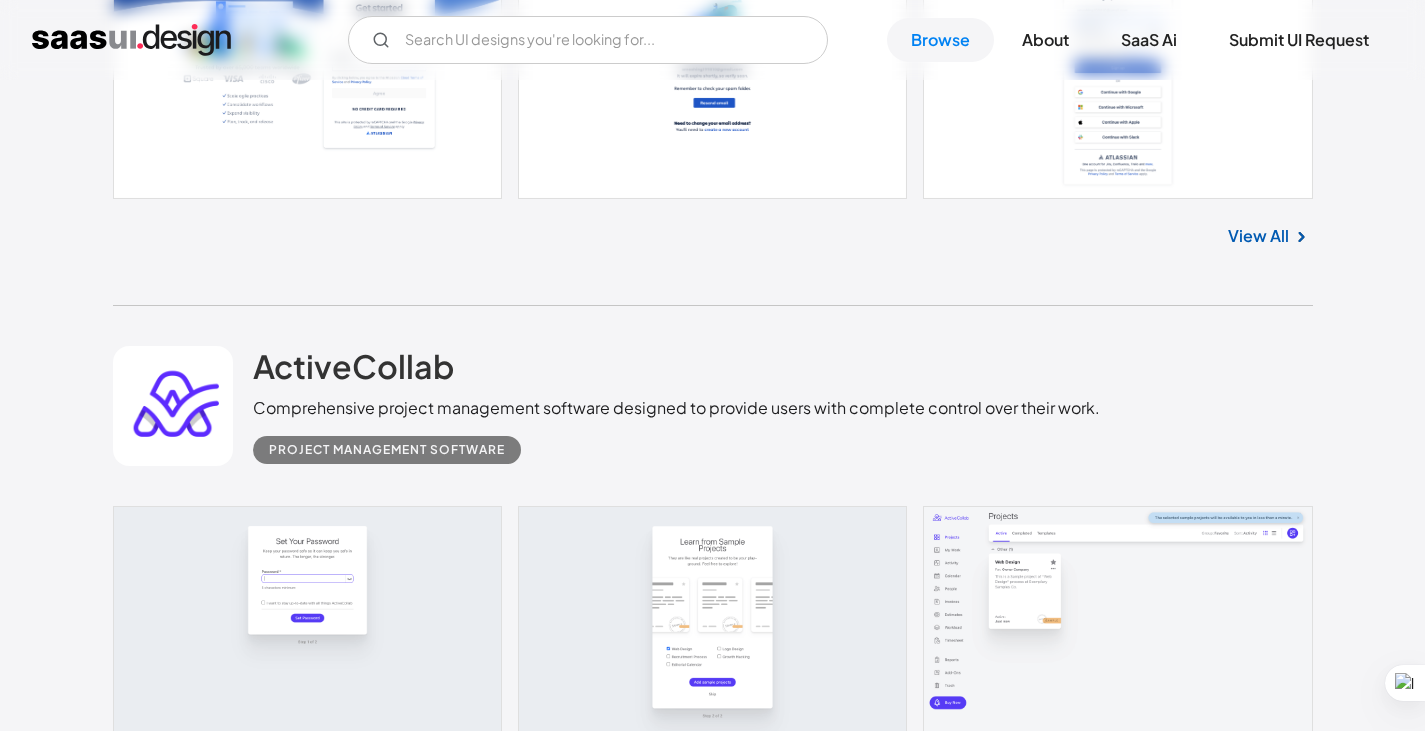 scroll, scrollTop: 40119, scrollLeft: 0, axis: vertical 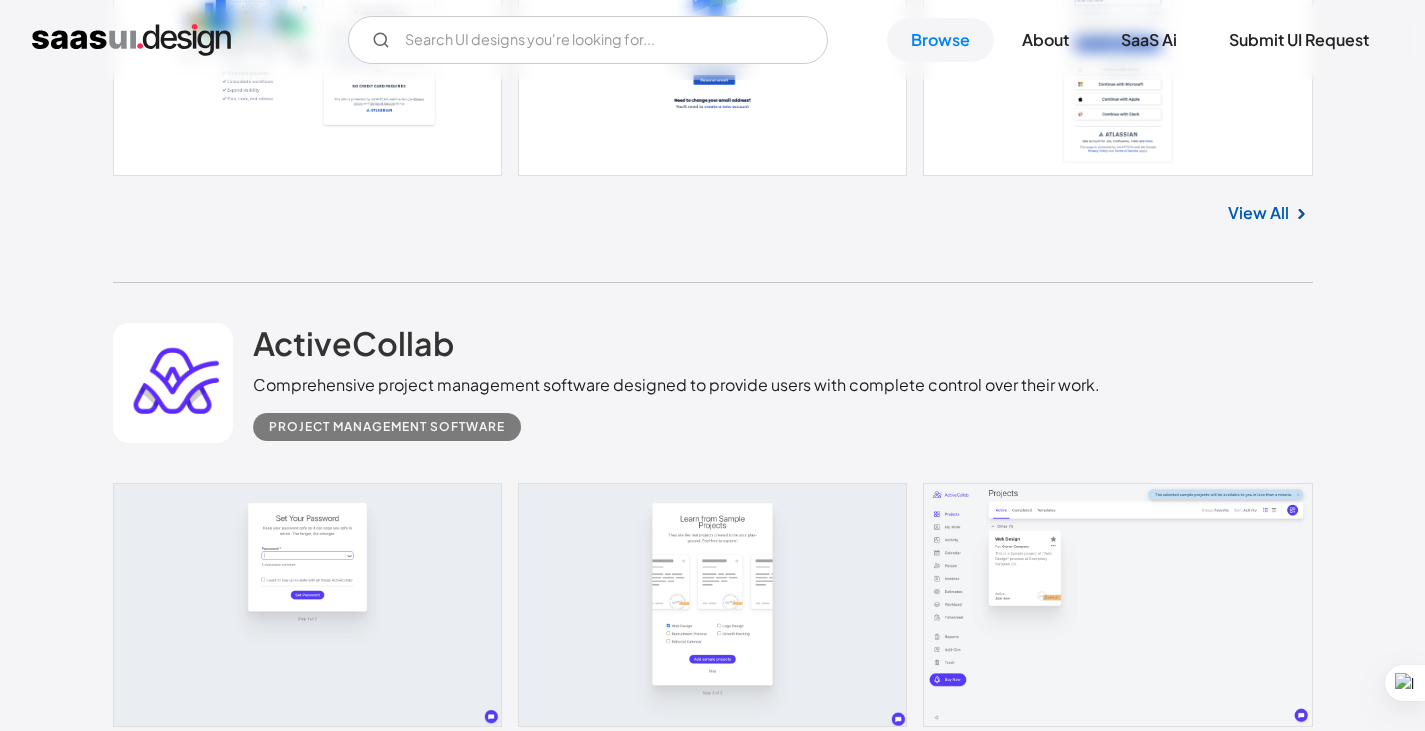 click on "View All" at bounding box center [1258, 2861] 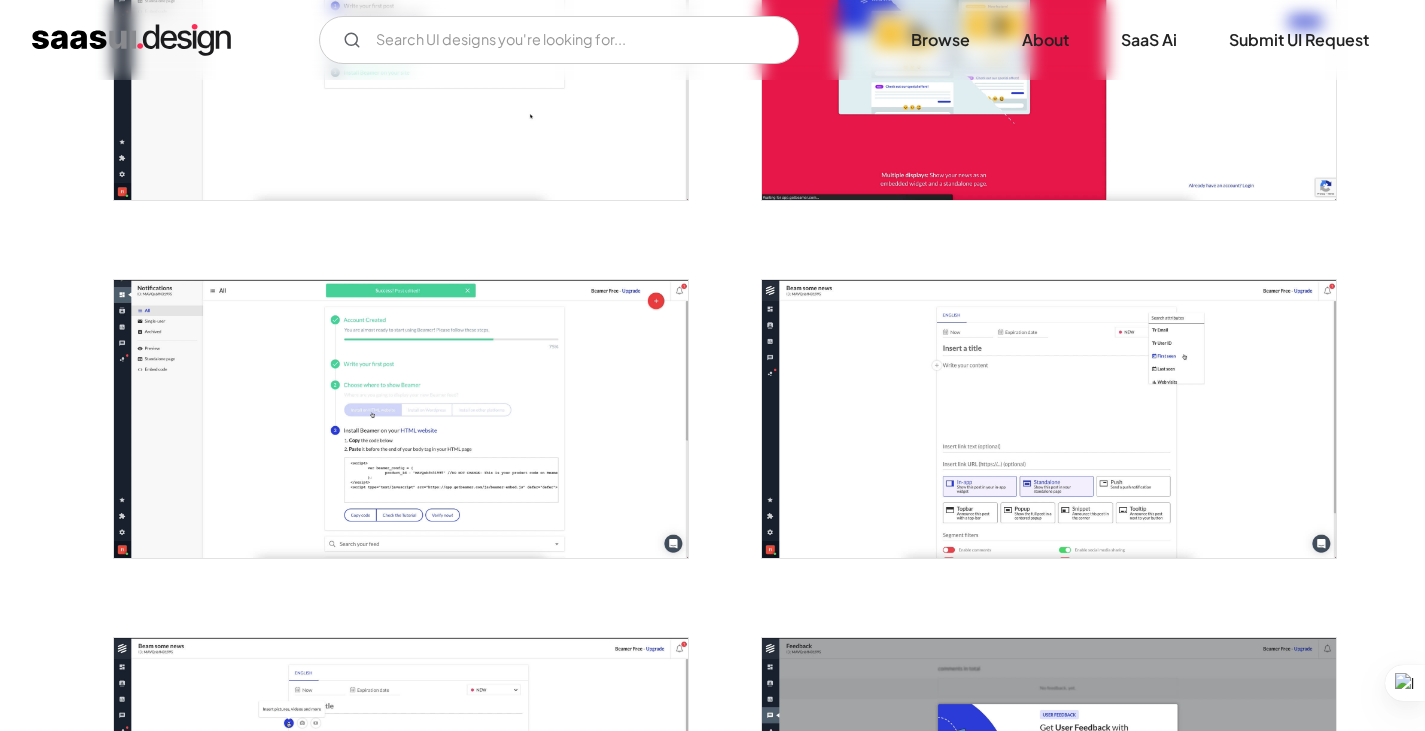 scroll, scrollTop: 900, scrollLeft: 0, axis: vertical 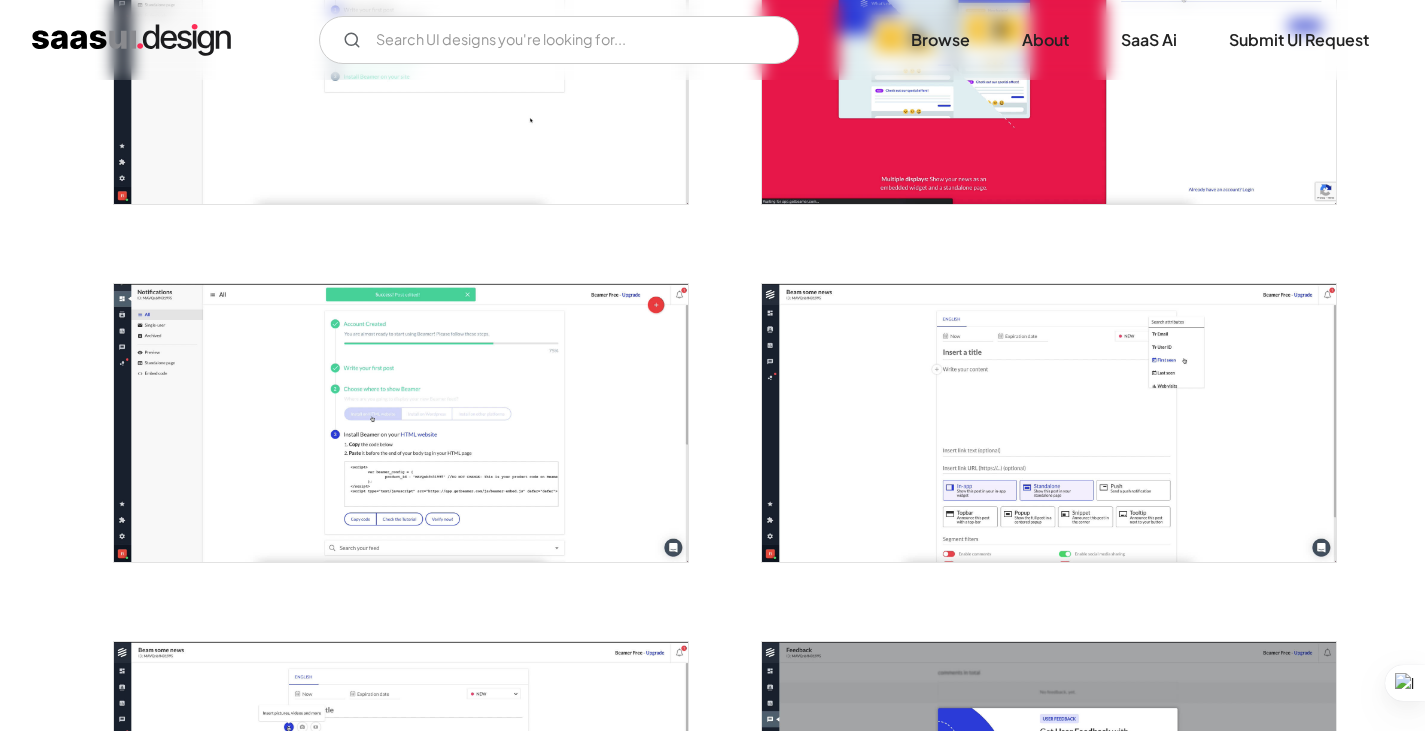 click at bounding box center (401, 423) 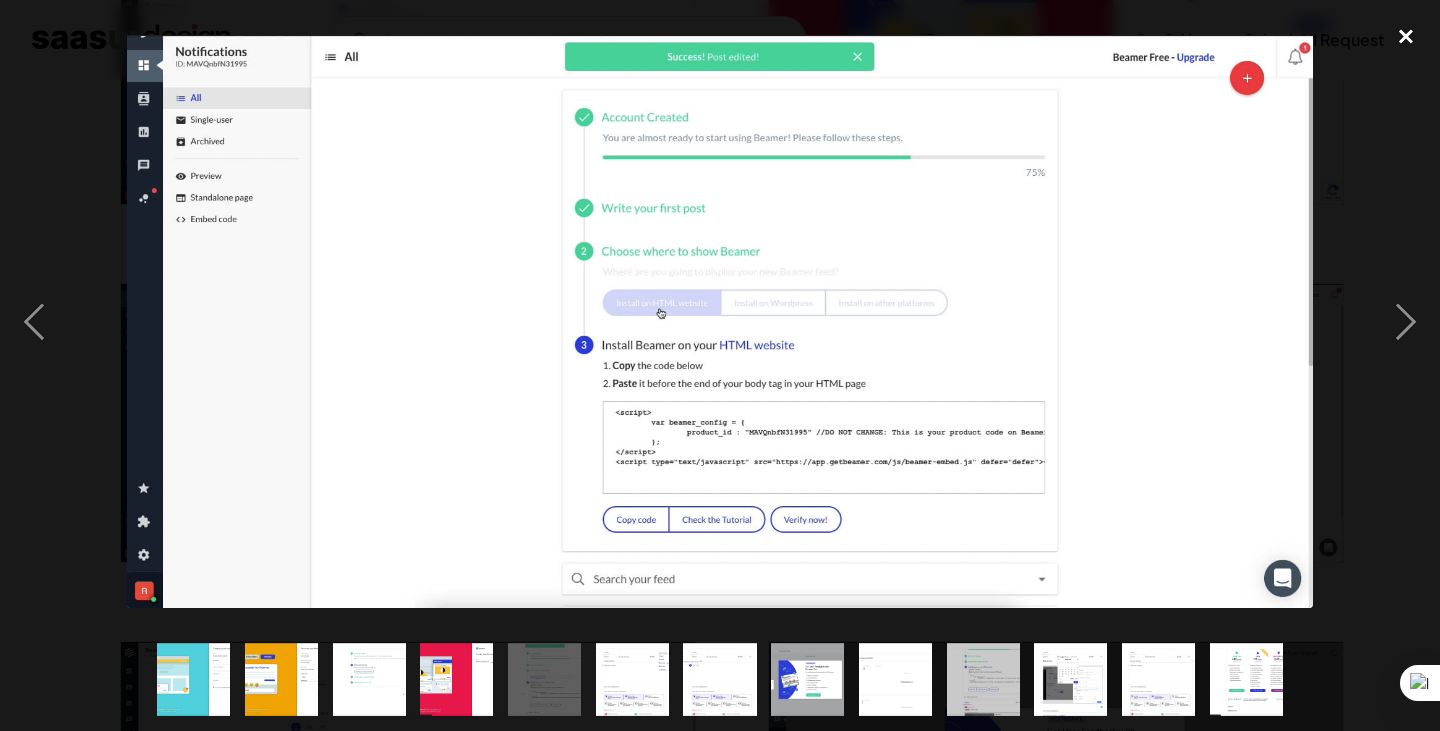 click at bounding box center (1406, 37) 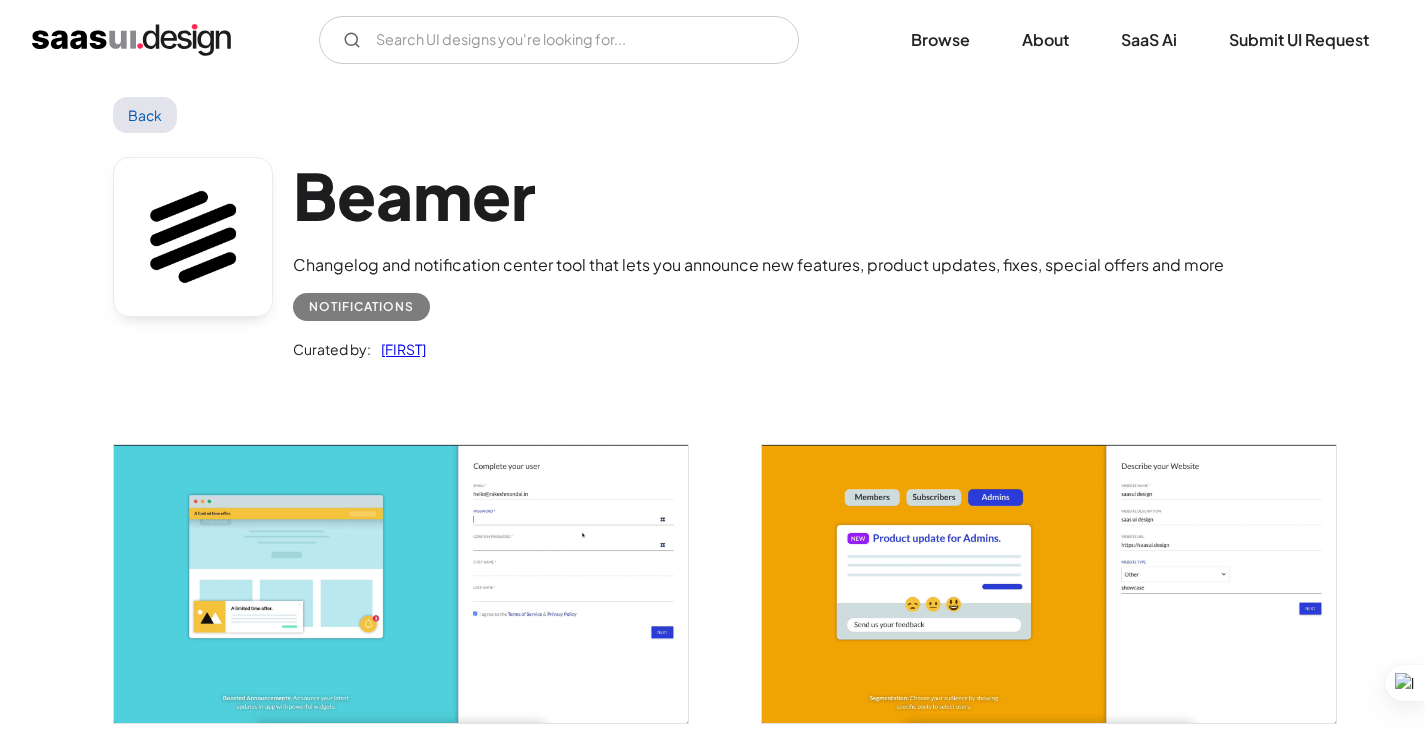scroll, scrollTop: 0, scrollLeft: 0, axis: both 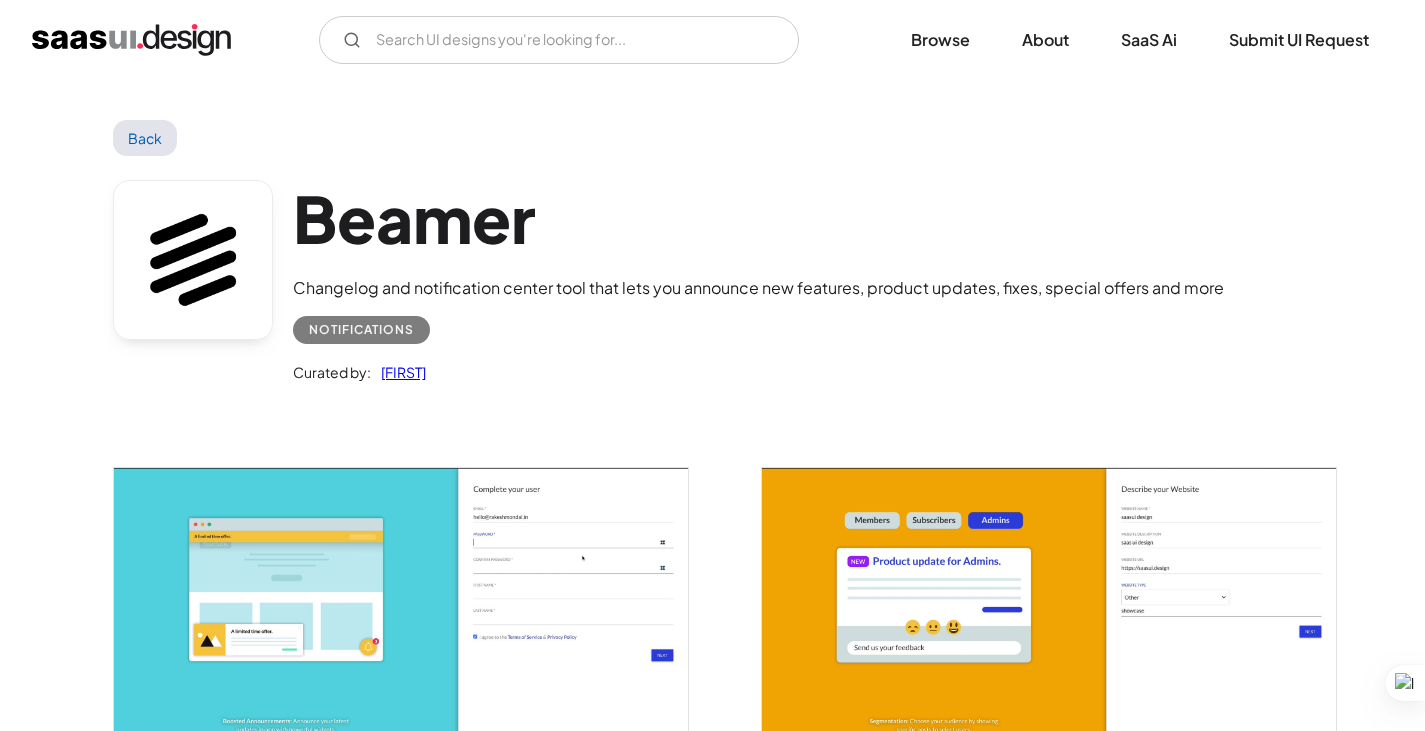 click on "Back" at bounding box center (145, 138) 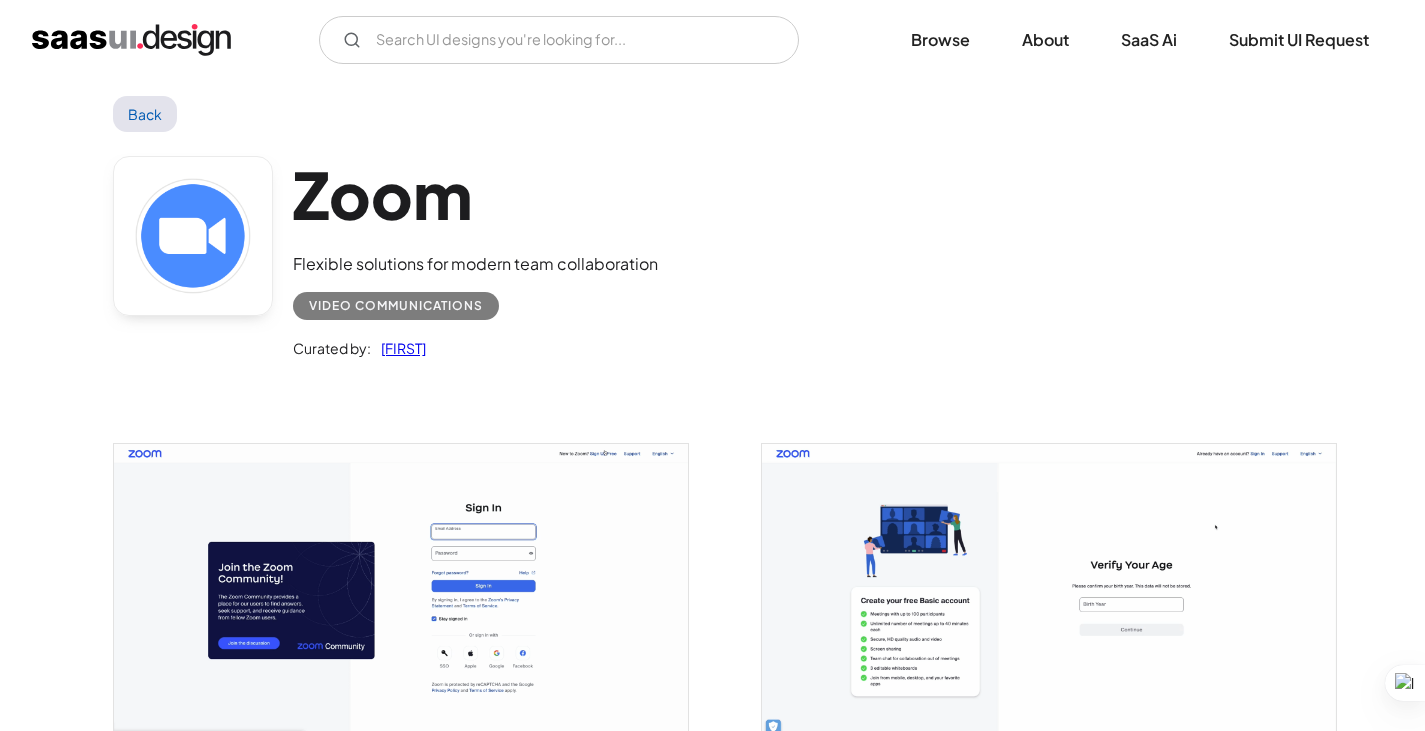 scroll, scrollTop: 0, scrollLeft: 0, axis: both 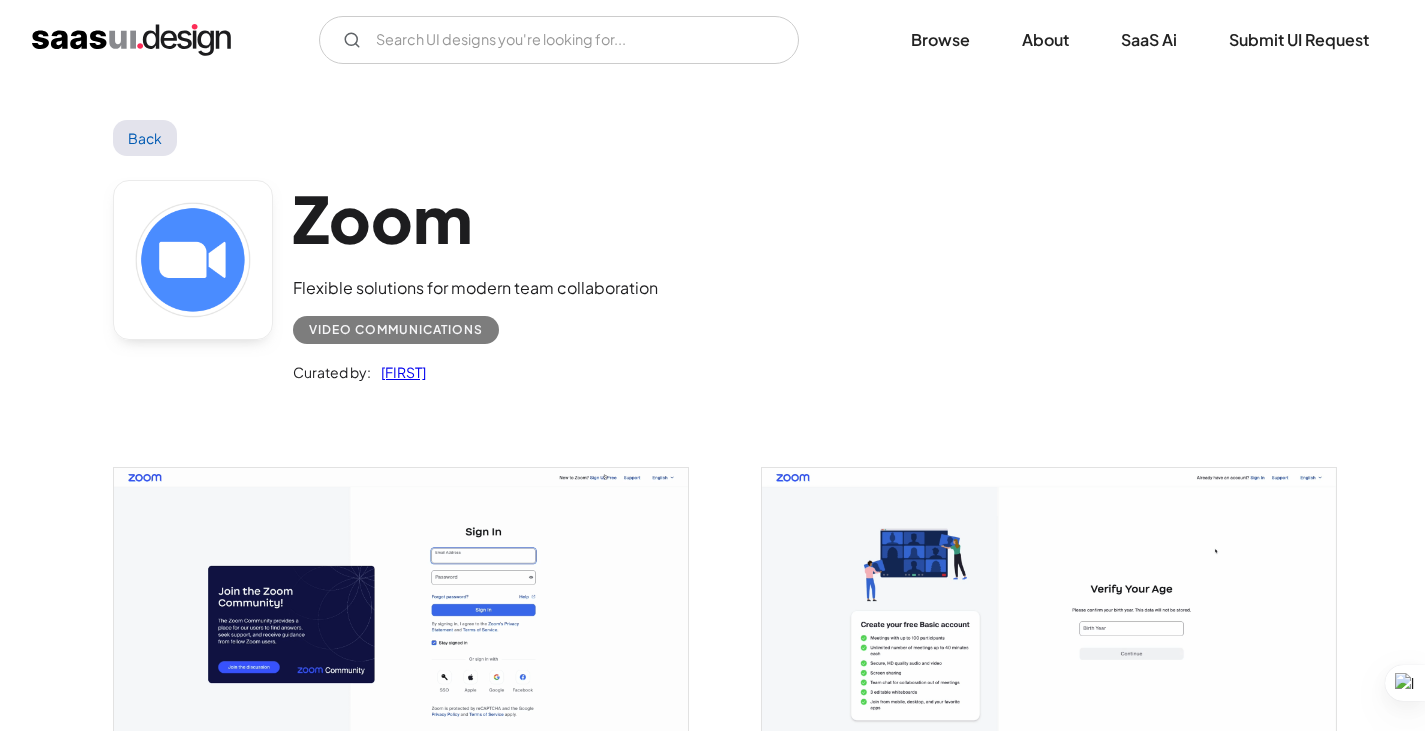 click on "Back" at bounding box center (145, 138) 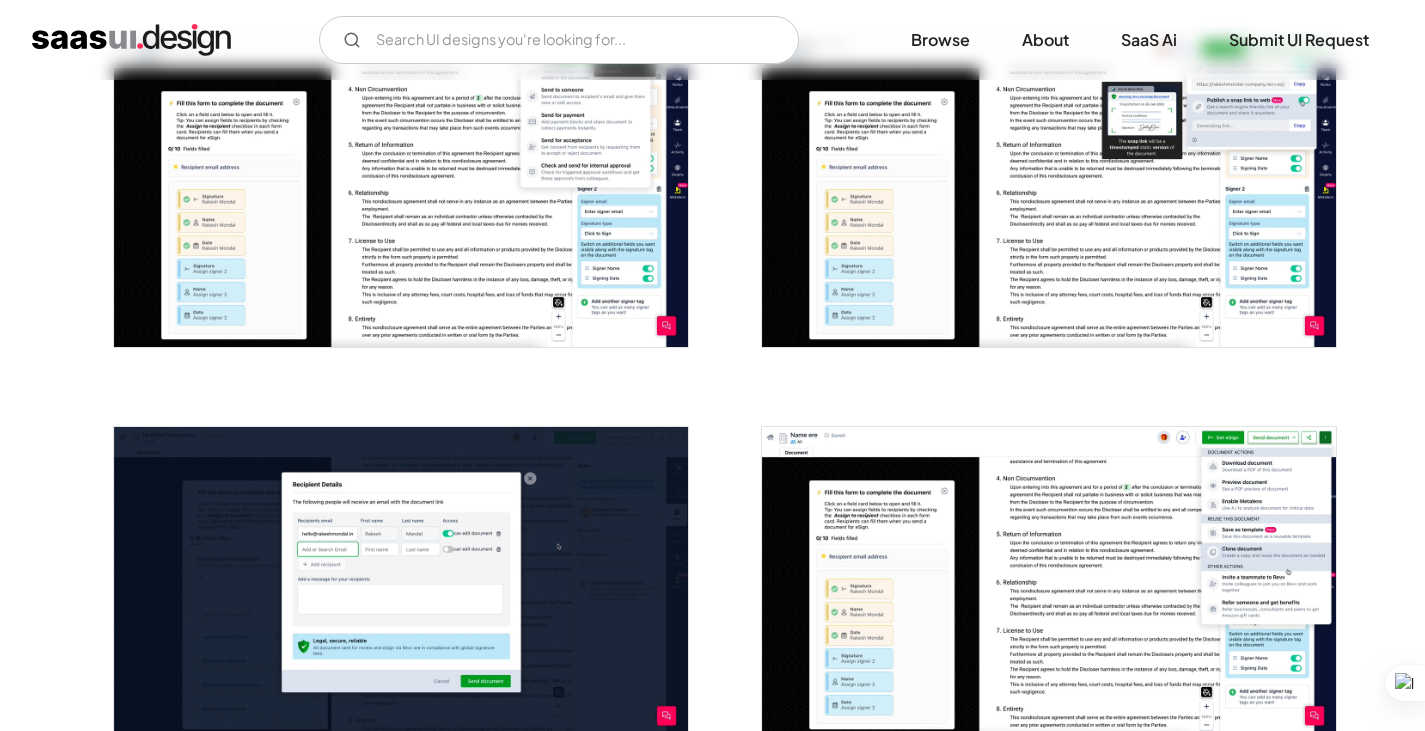 scroll, scrollTop: 1400, scrollLeft: 0, axis: vertical 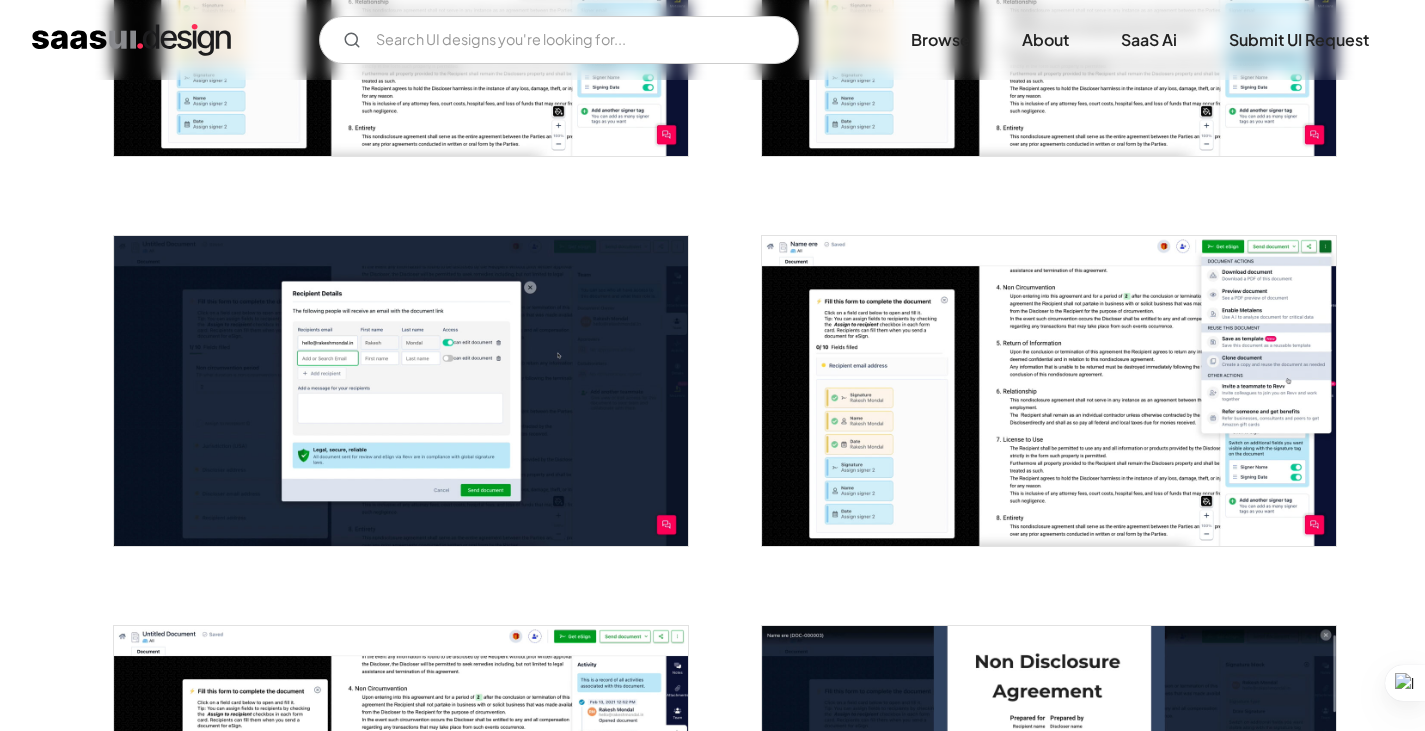 click at bounding box center [1049, 390] 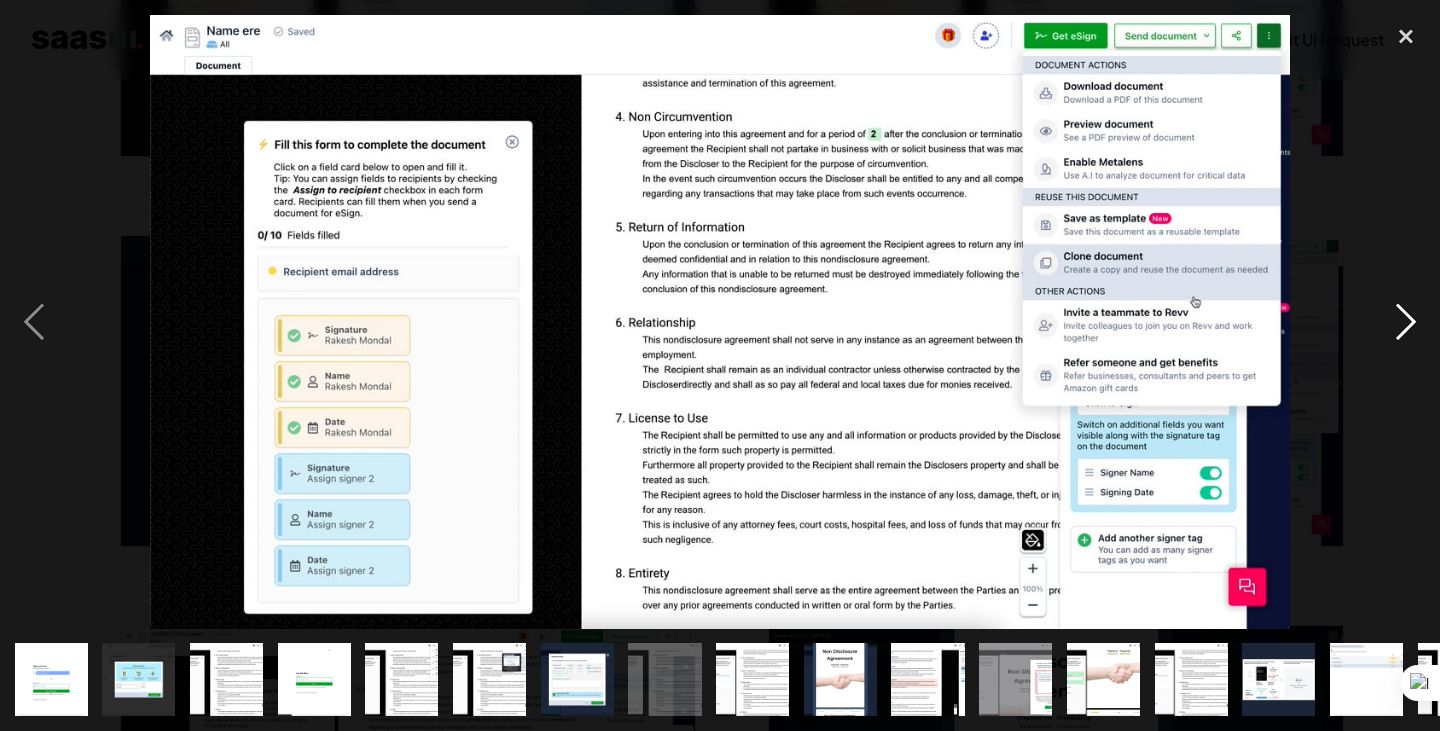 click at bounding box center (1406, 322) 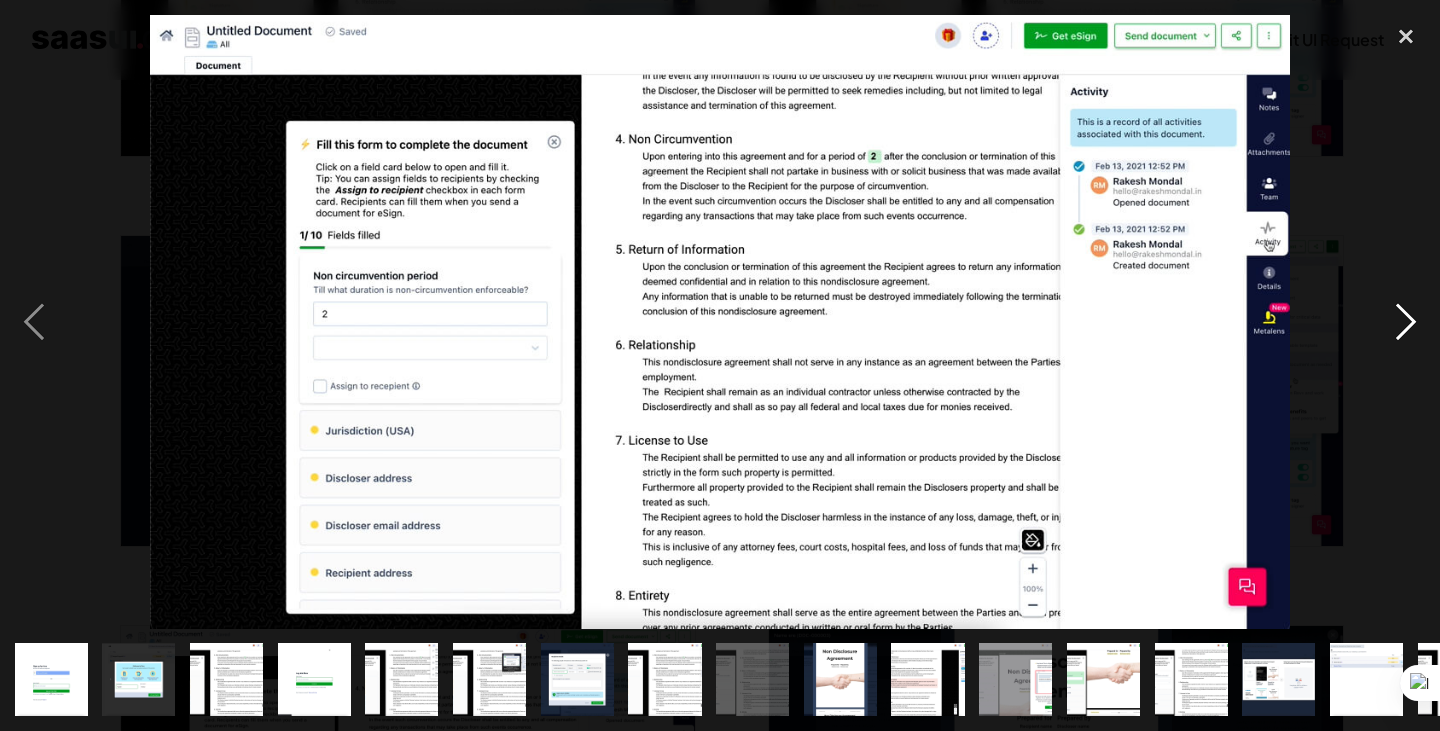 click at bounding box center (1406, 322) 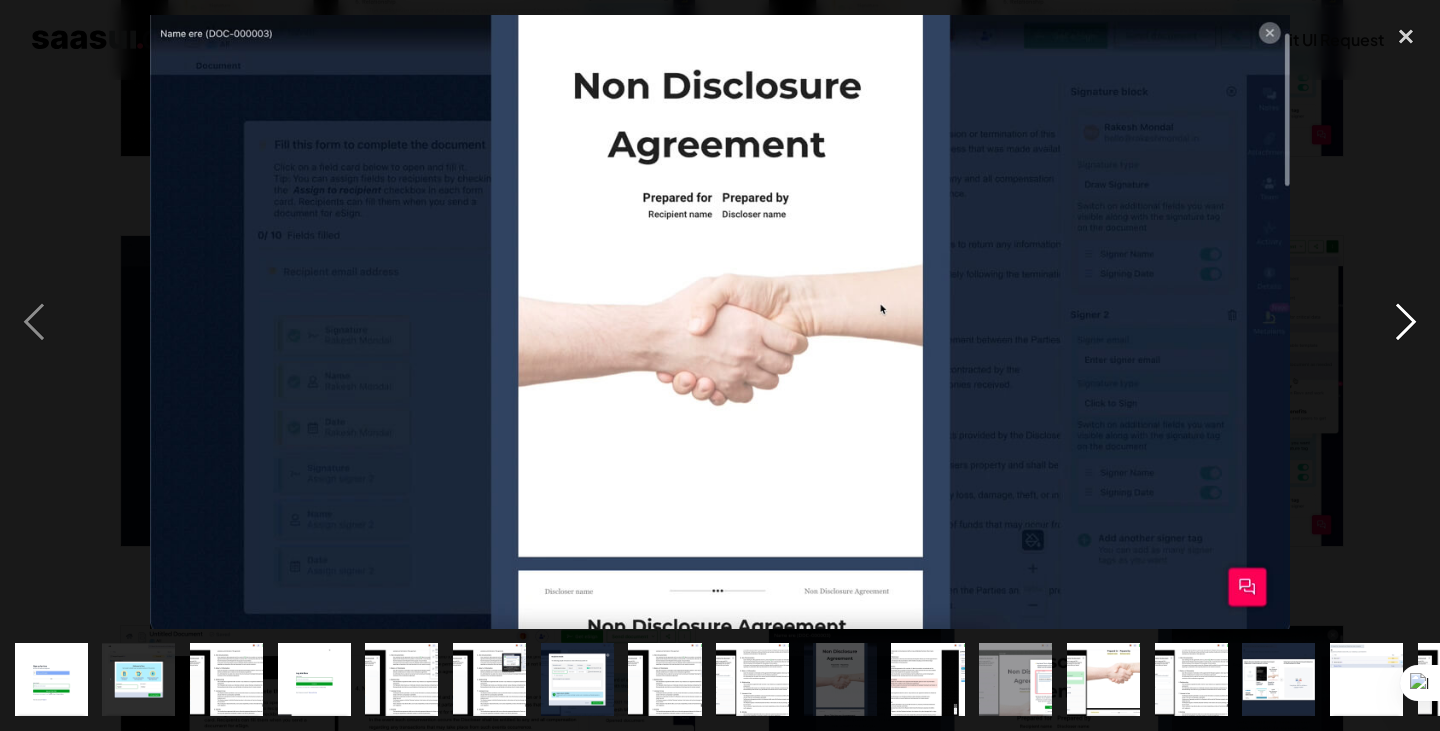 click at bounding box center (1406, 322) 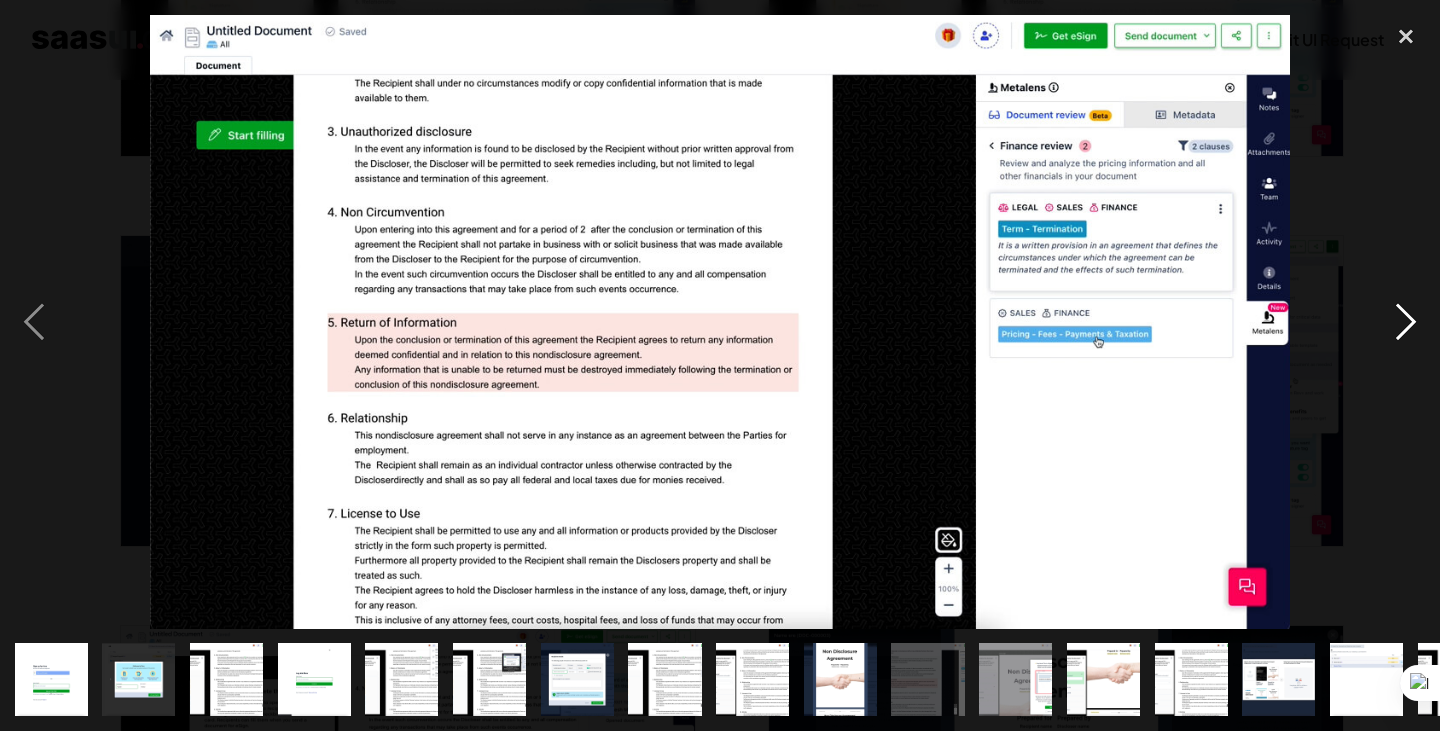 click at bounding box center (1406, 322) 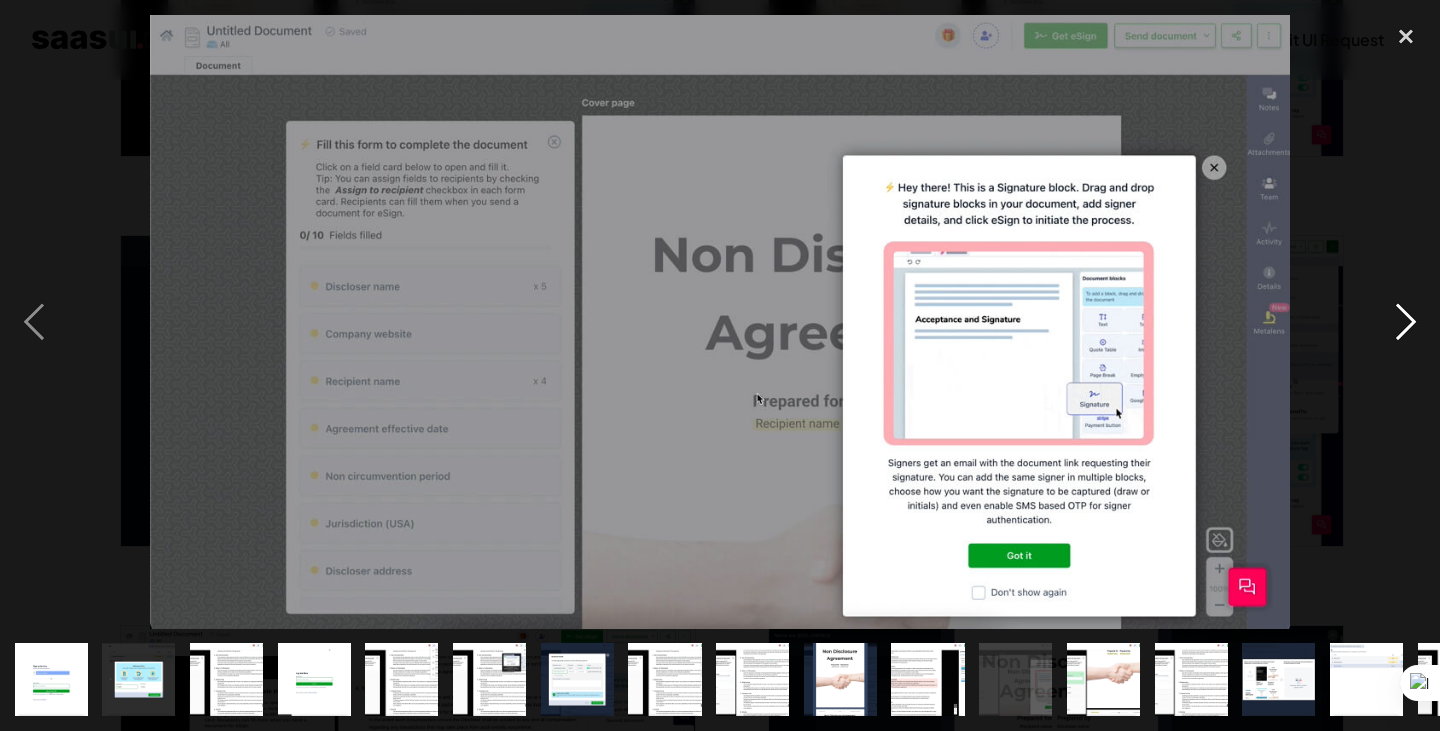 click at bounding box center (1406, 322) 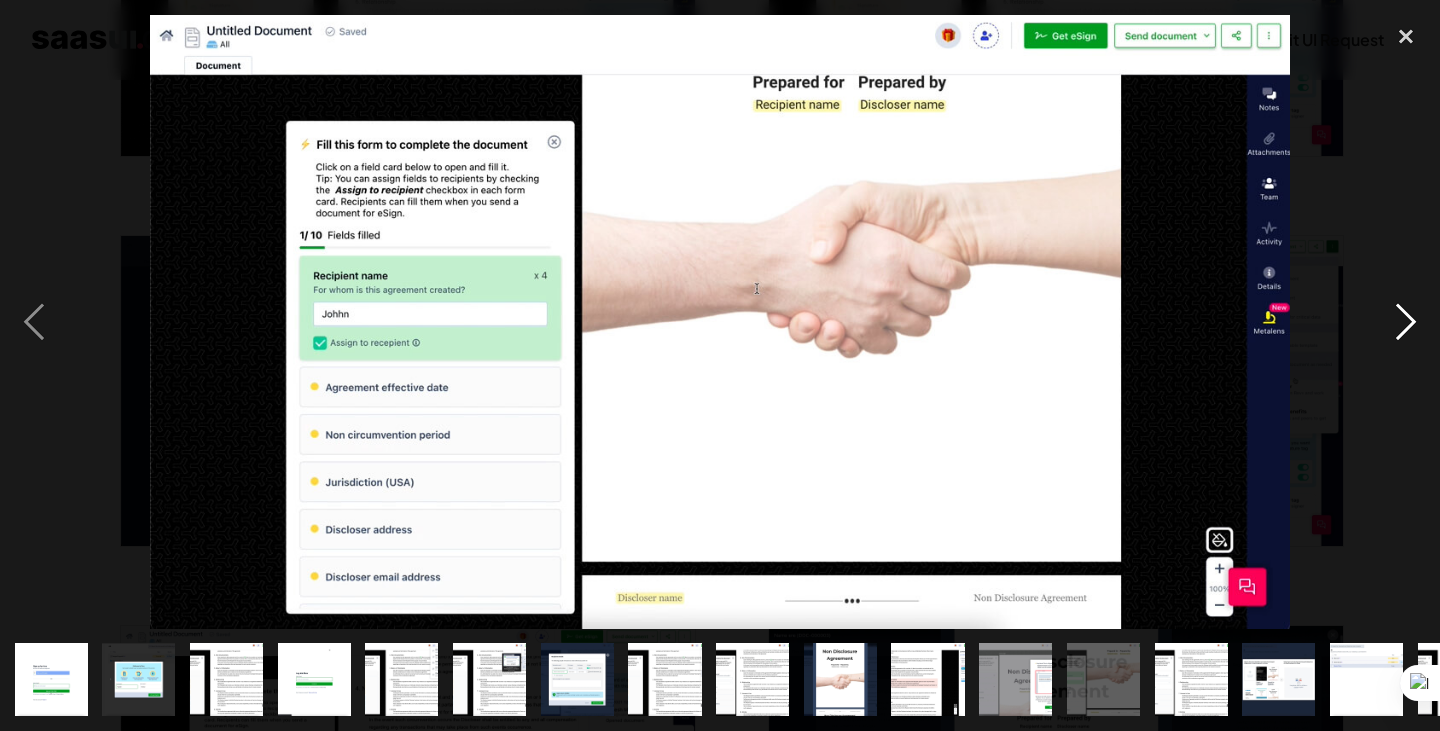 click at bounding box center [1406, 322] 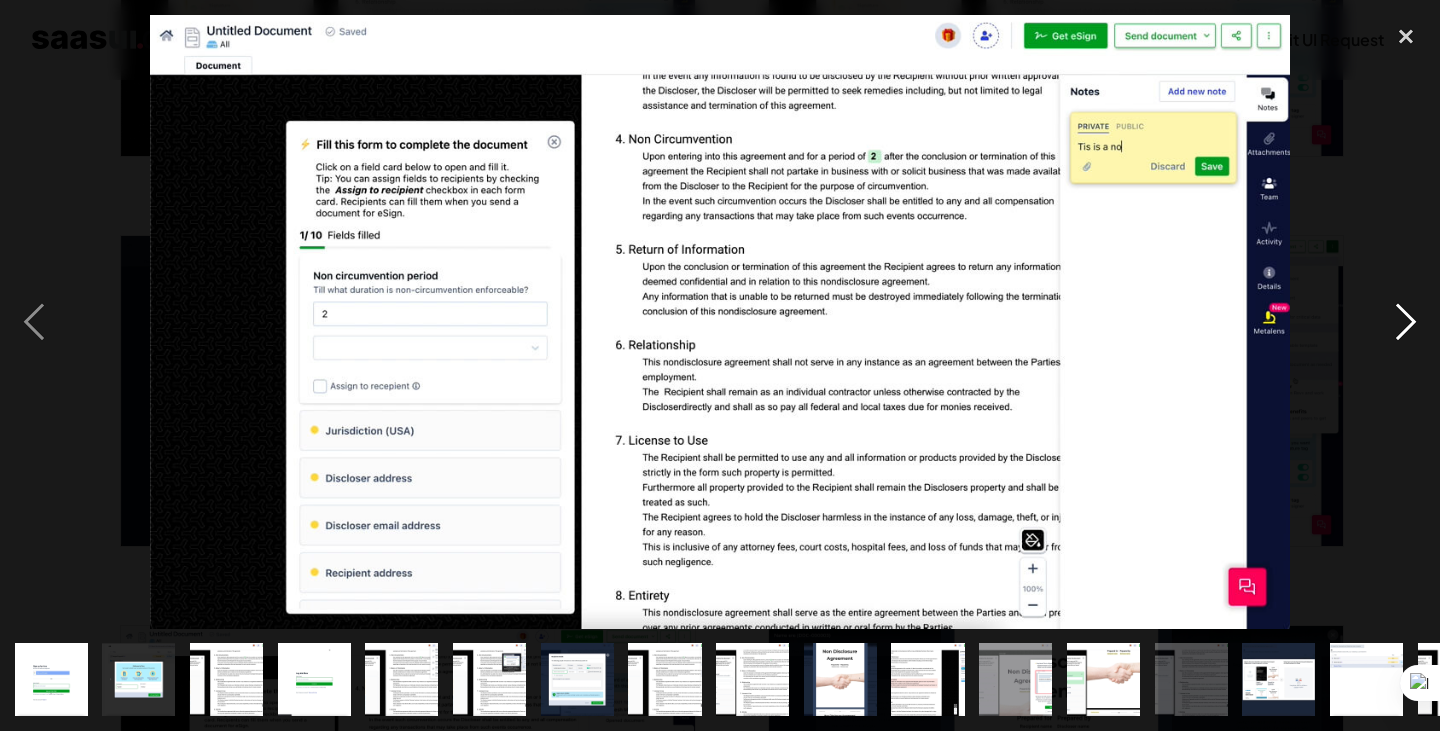 click at bounding box center (1406, 322) 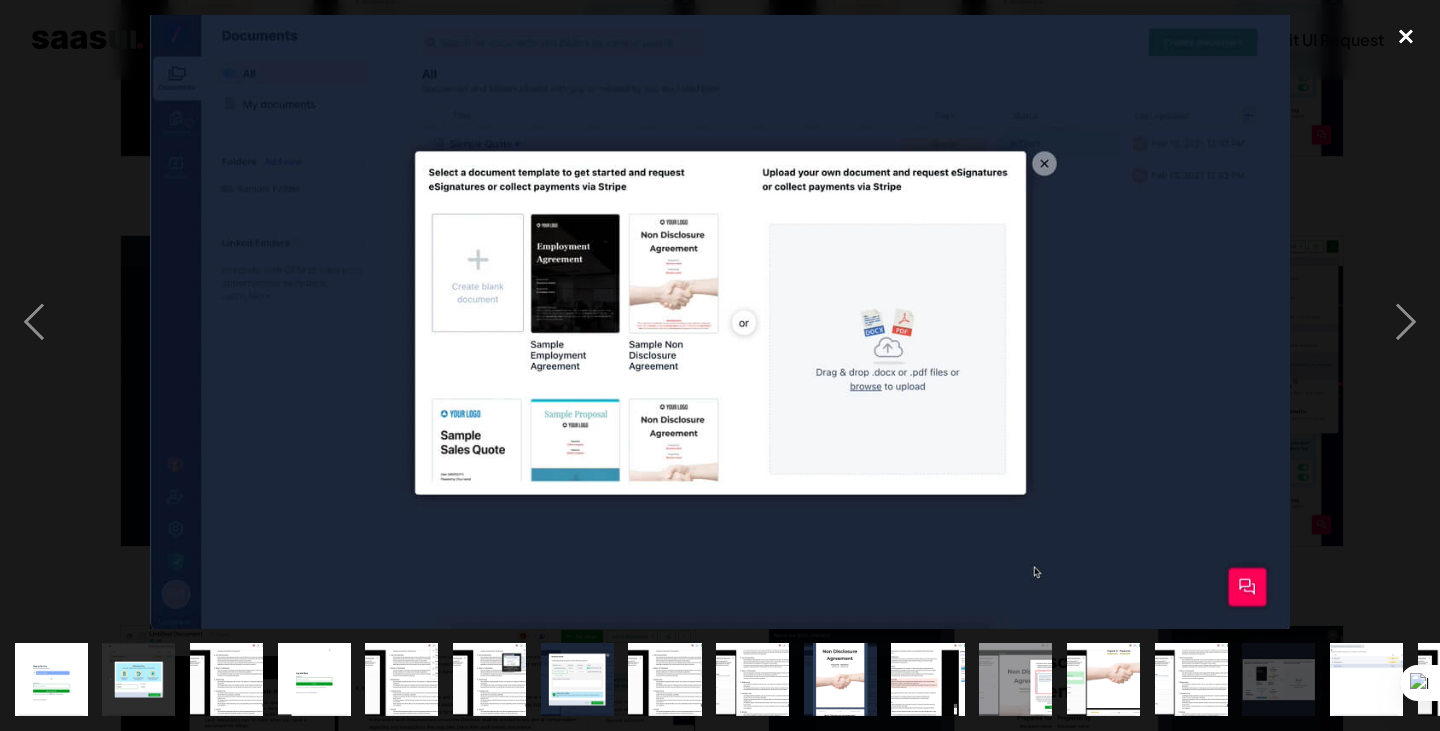 click at bounding box center (1406, 37) 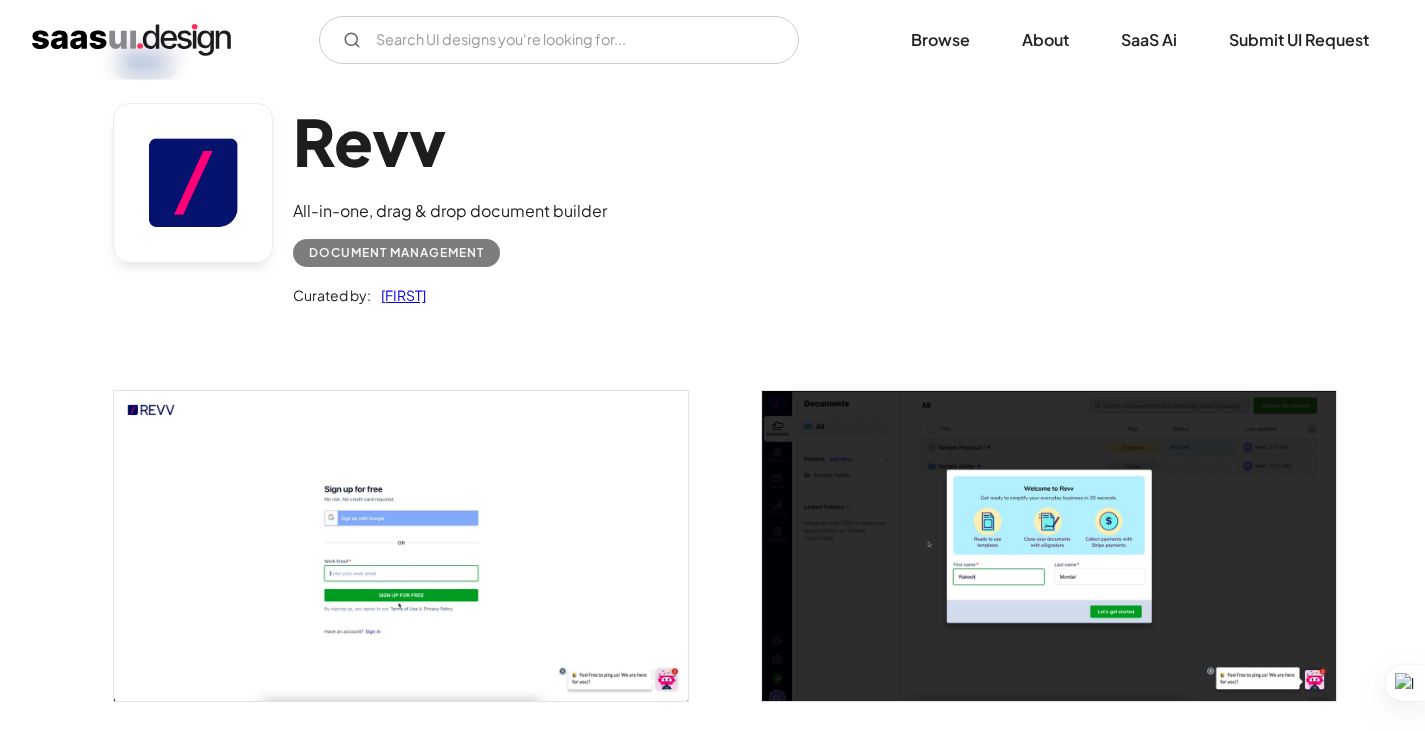 scroll, scrollTop: 0, scrollLeft: 0, axis: both 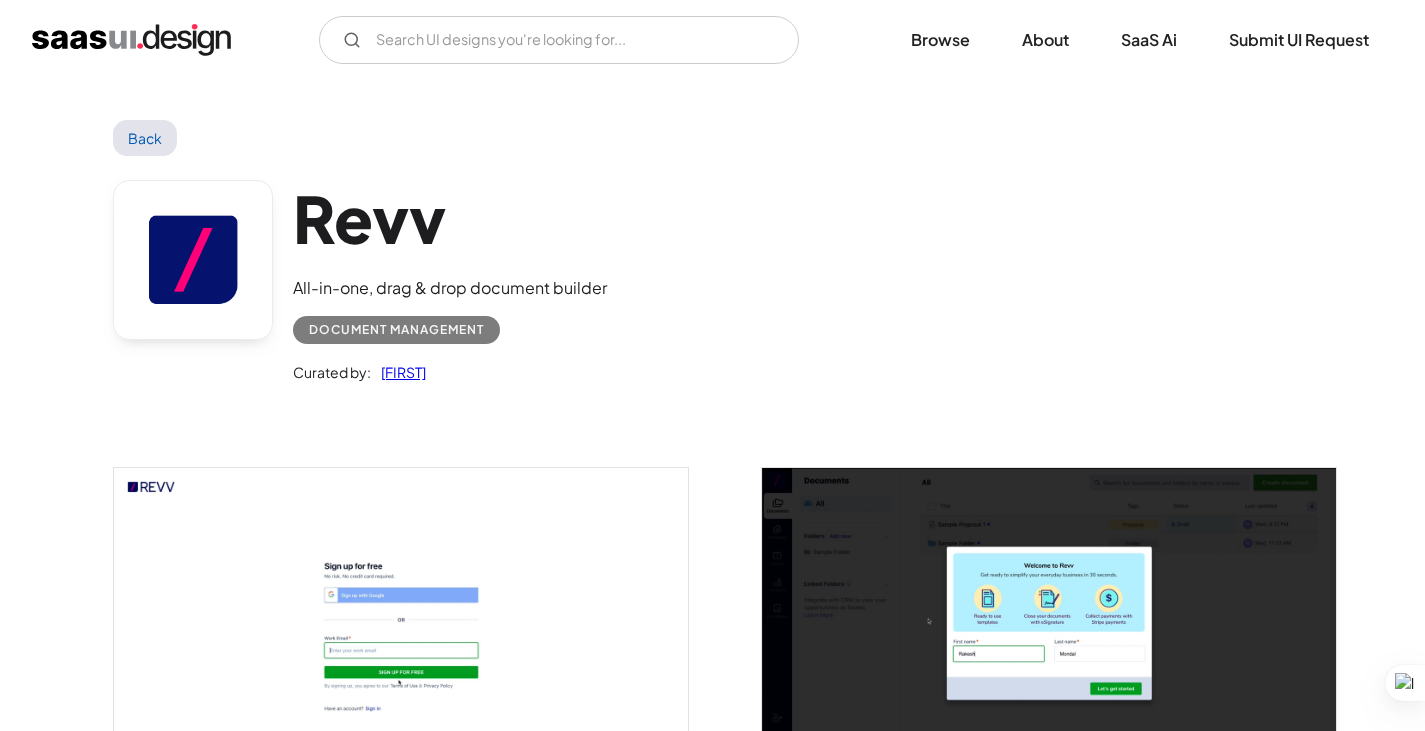 click on "Back" at bounding box center (145, 138) 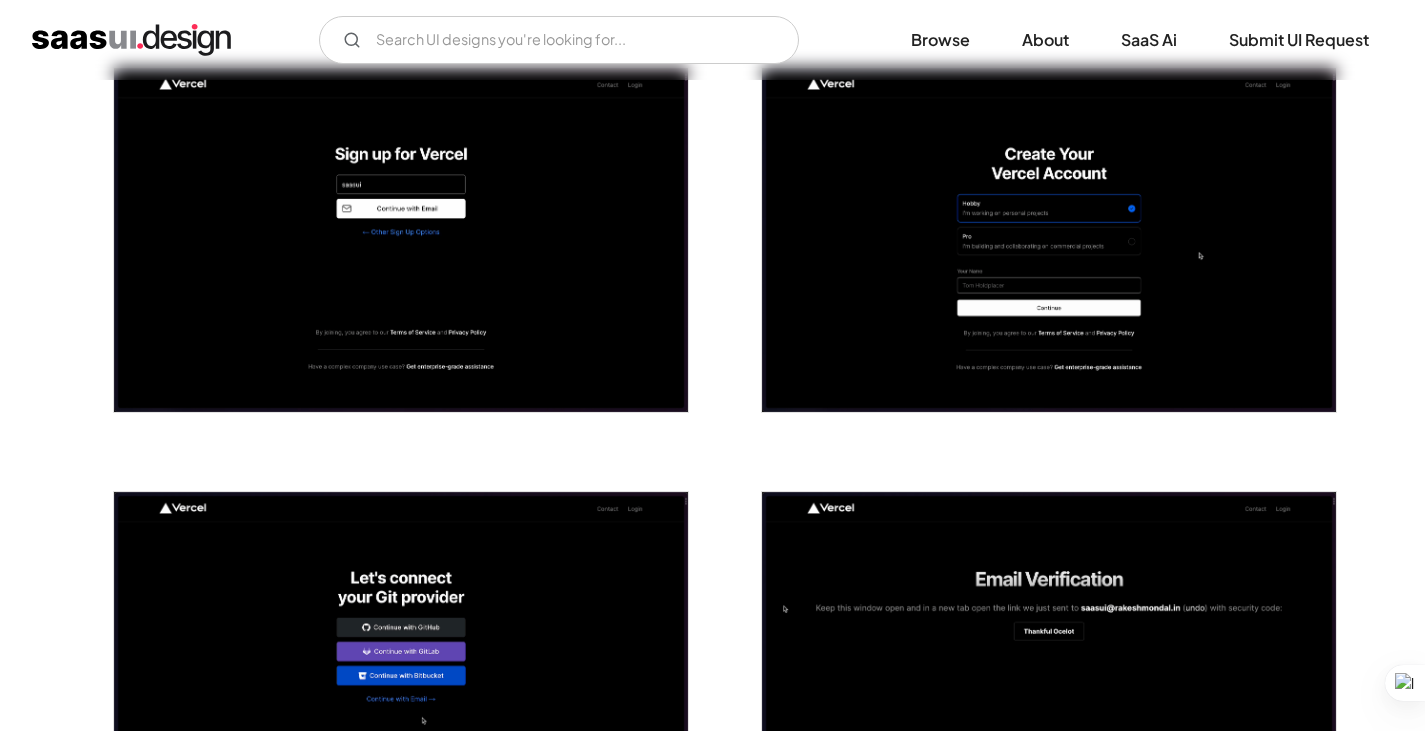 scroll, scrollTop: 0, scrollLeft: 0, axis: both 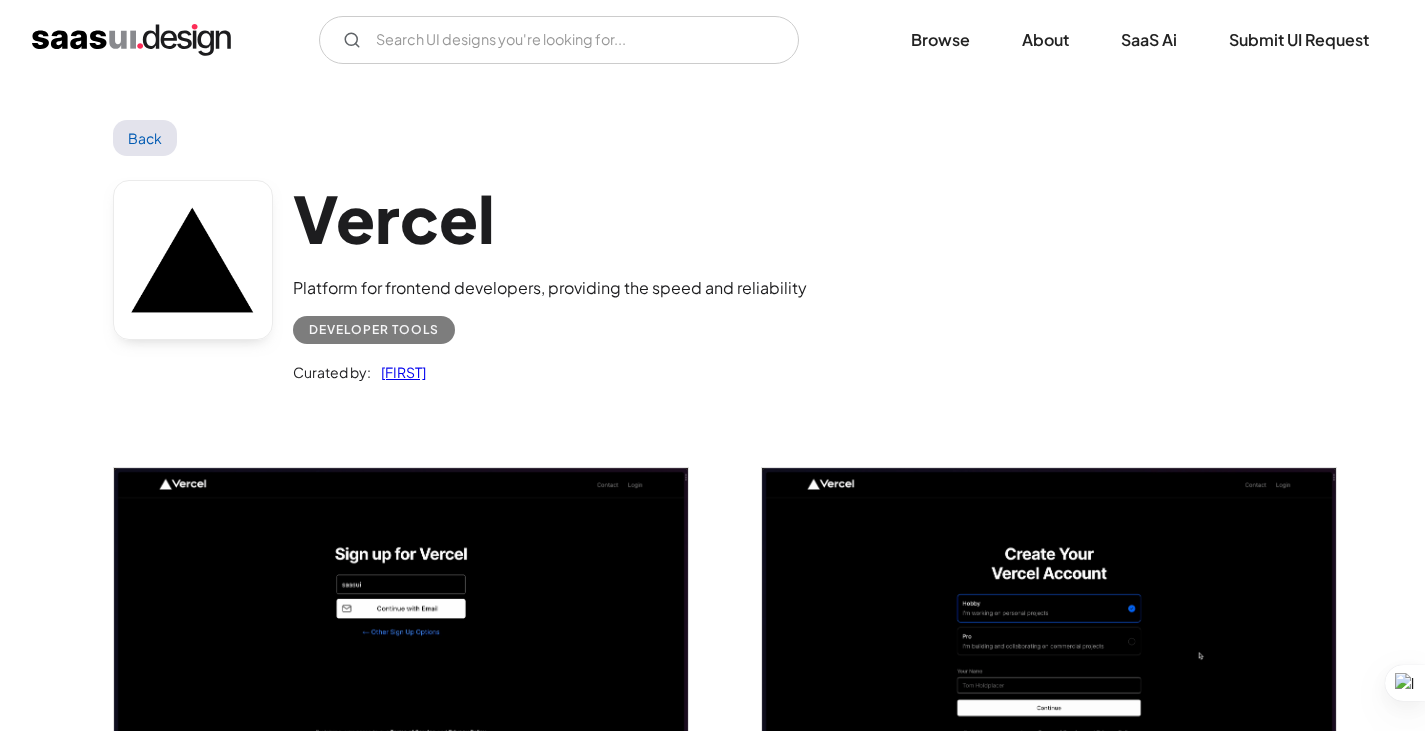 click on "Back" at bounding box center (145, 138) 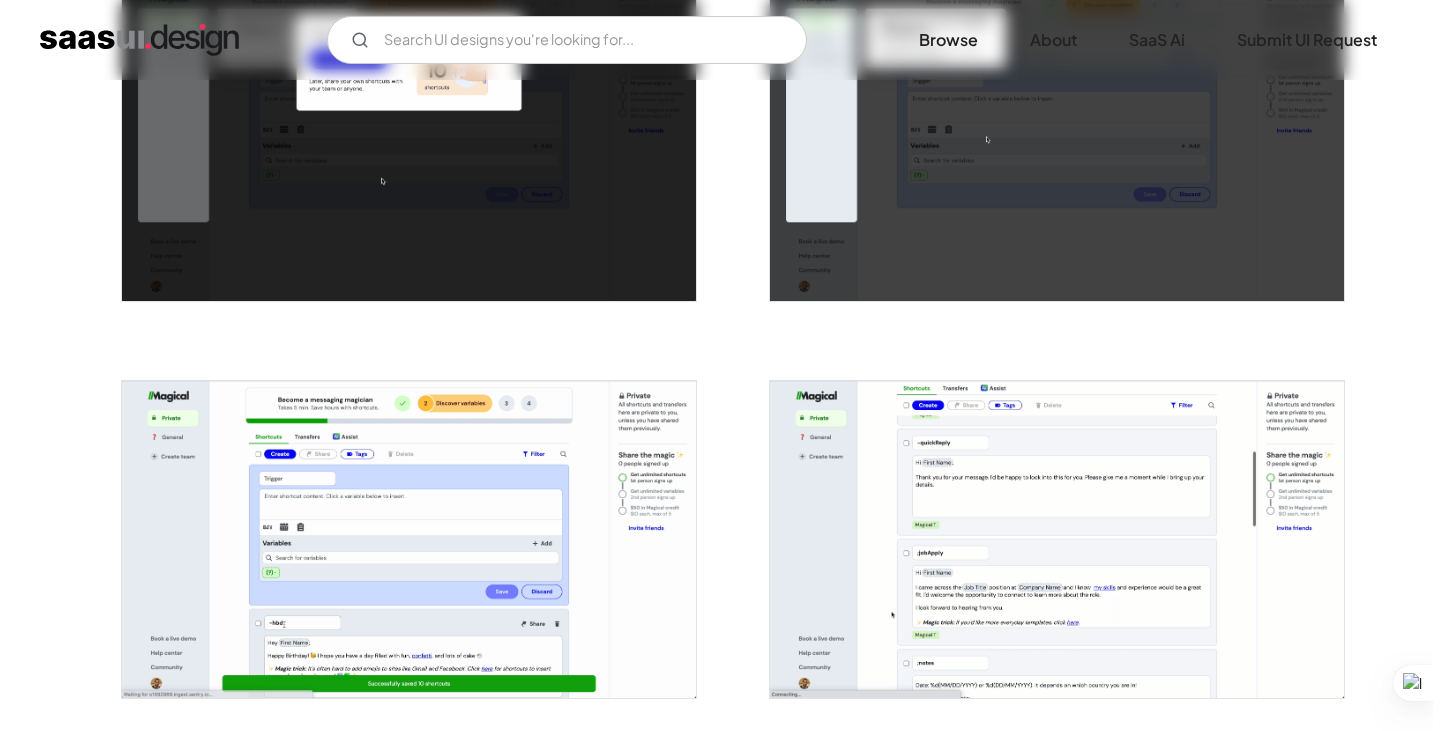 scroll, scrollTop: 2300, scrollLeft: 0, axis: vertical 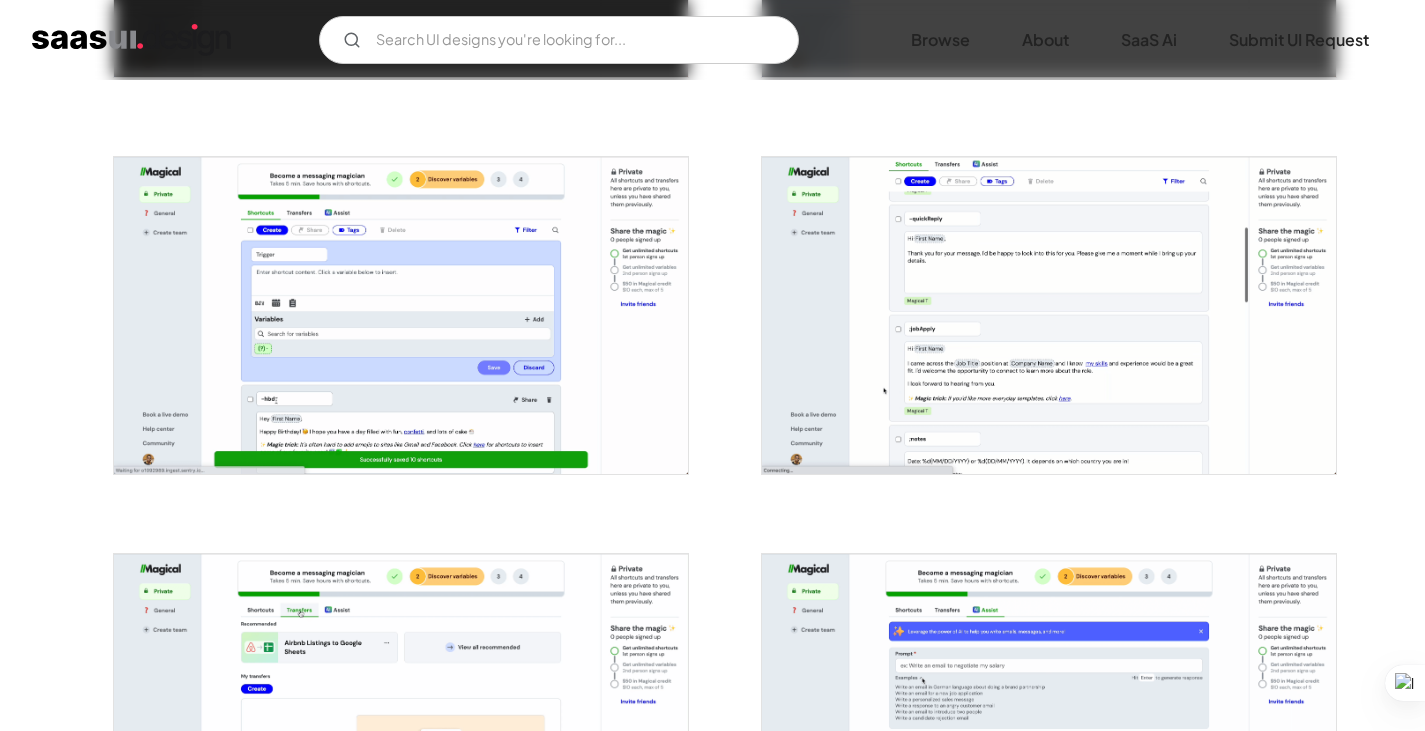 click at bounding box center [401, 316] 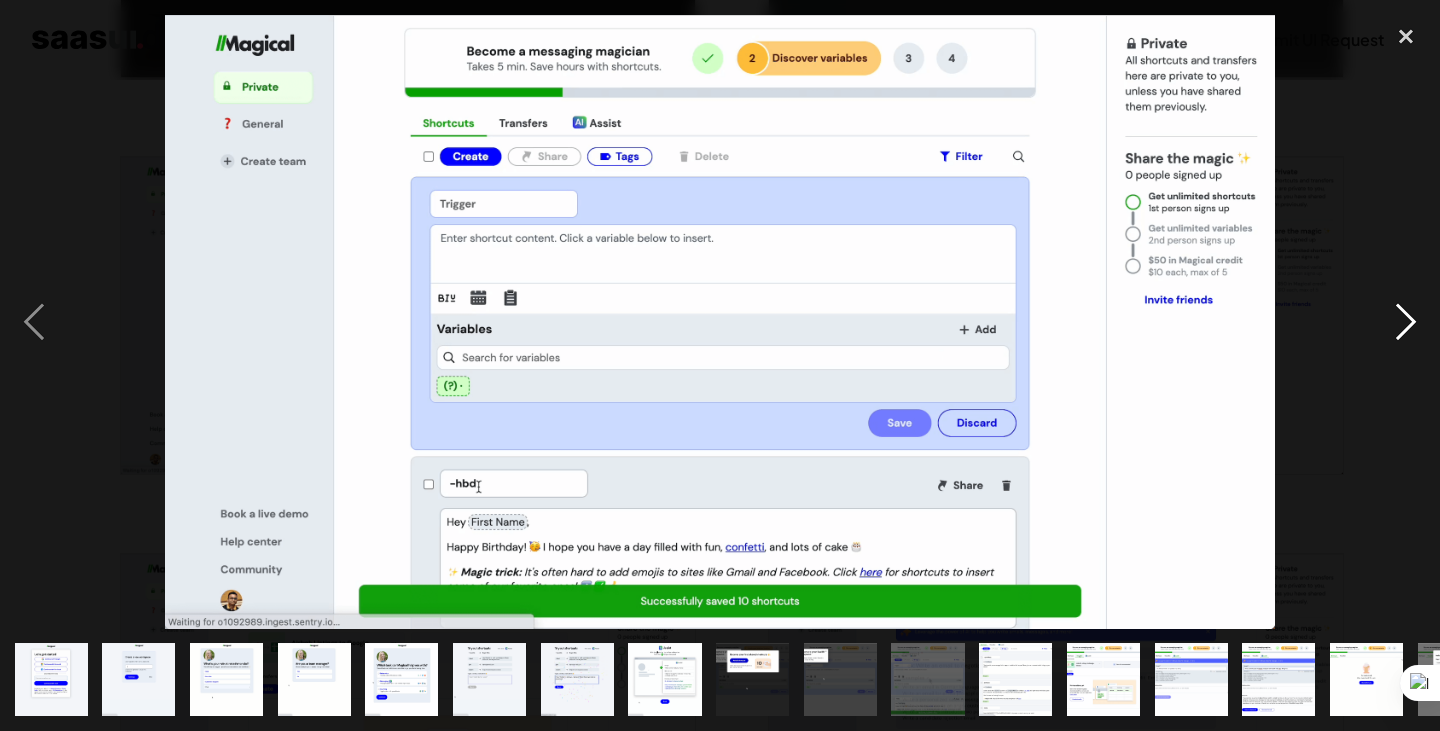 click at bounding box center [1406, 322] 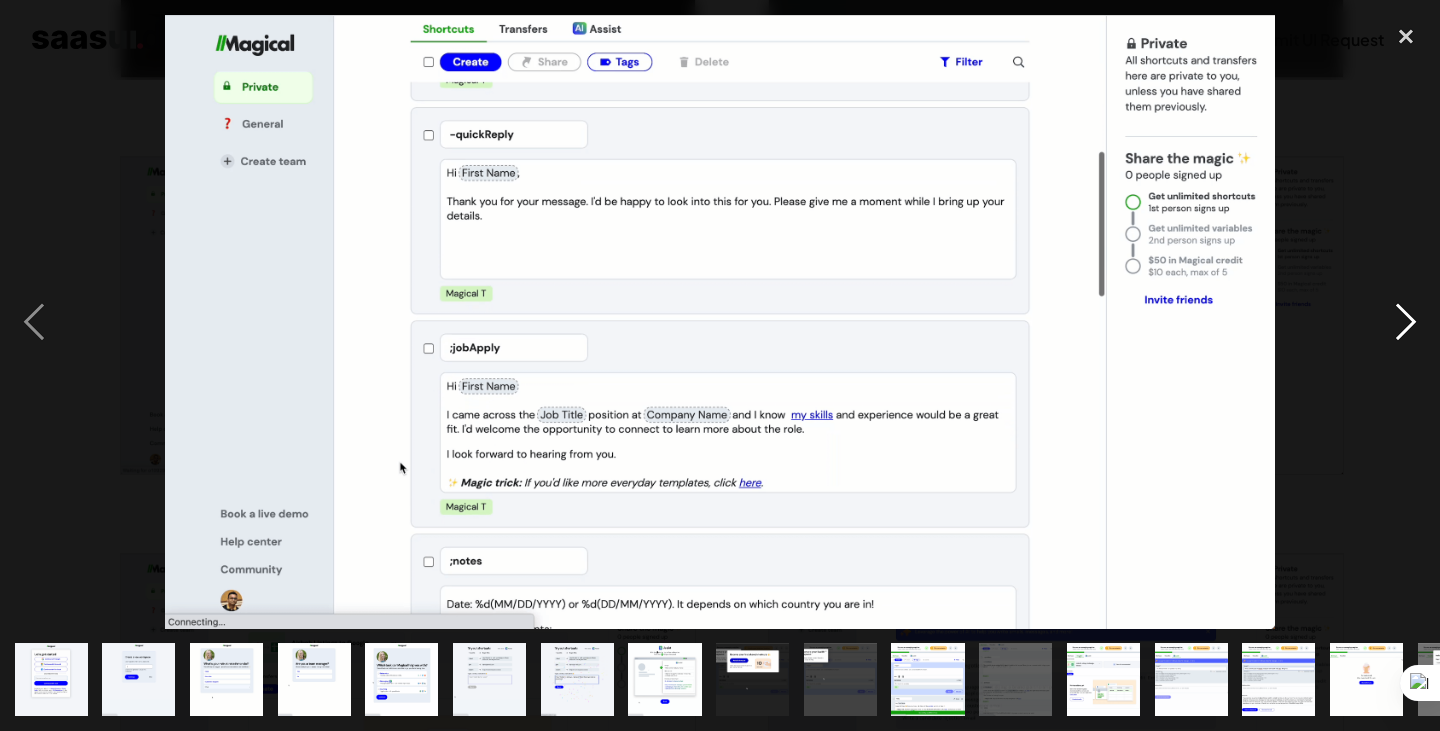 click at bounding box center [1406, 322] 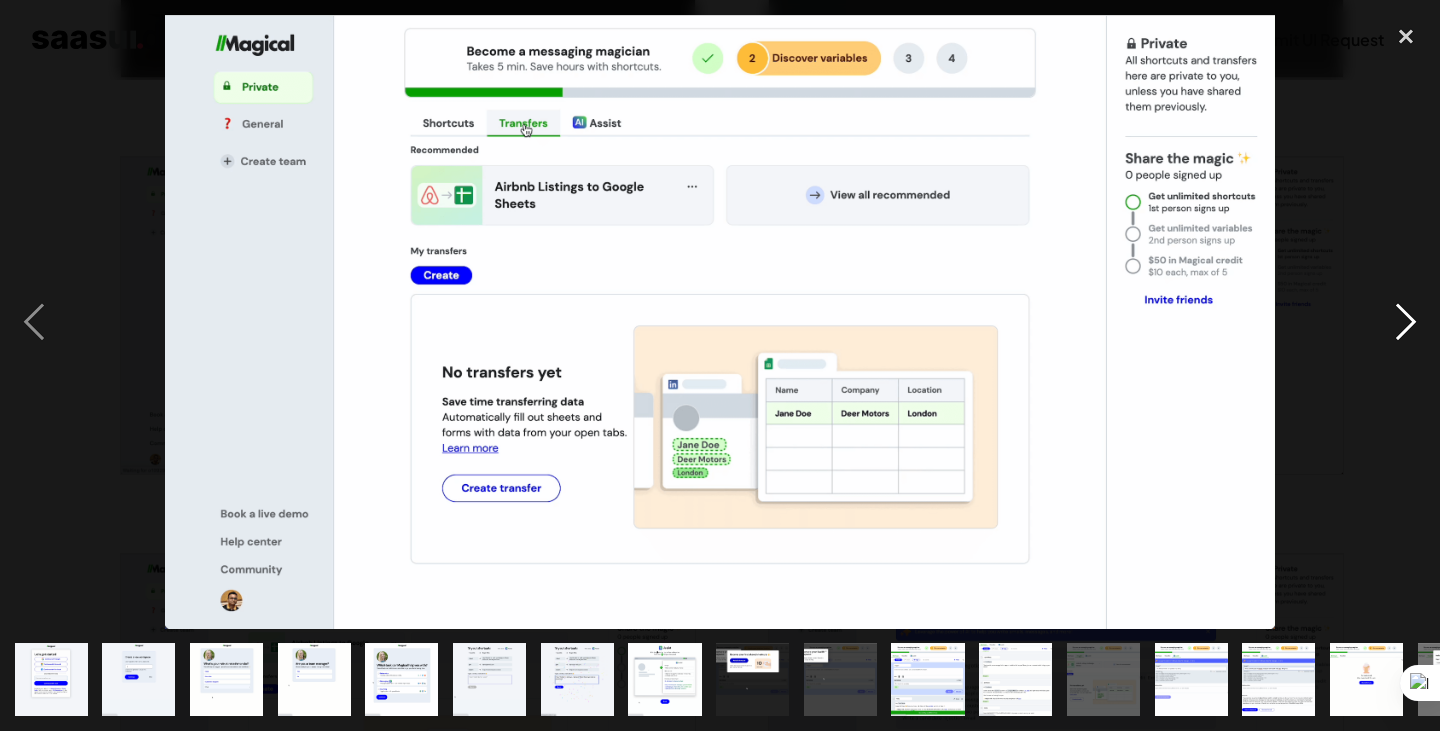 click at bounding box center [1406, 322] 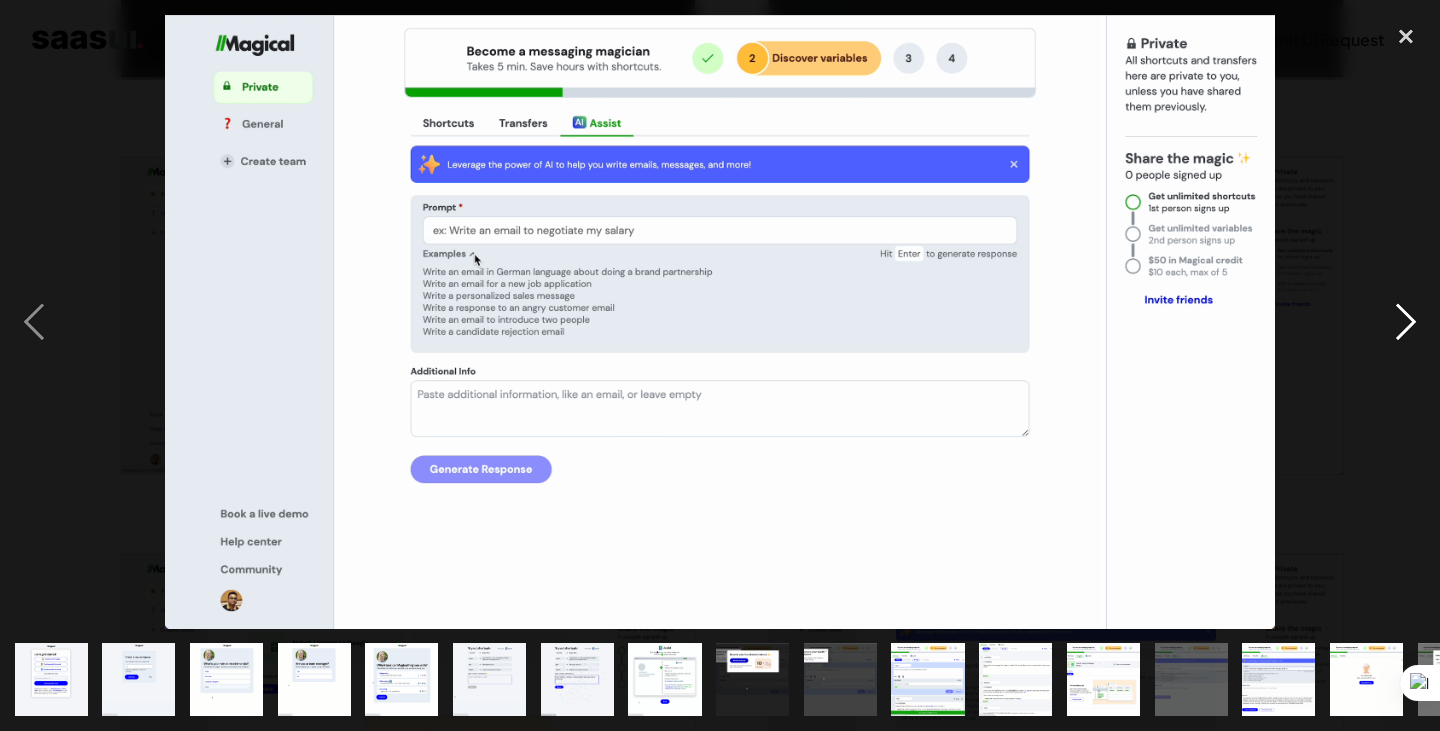 click at bounding box center [1406, 322] 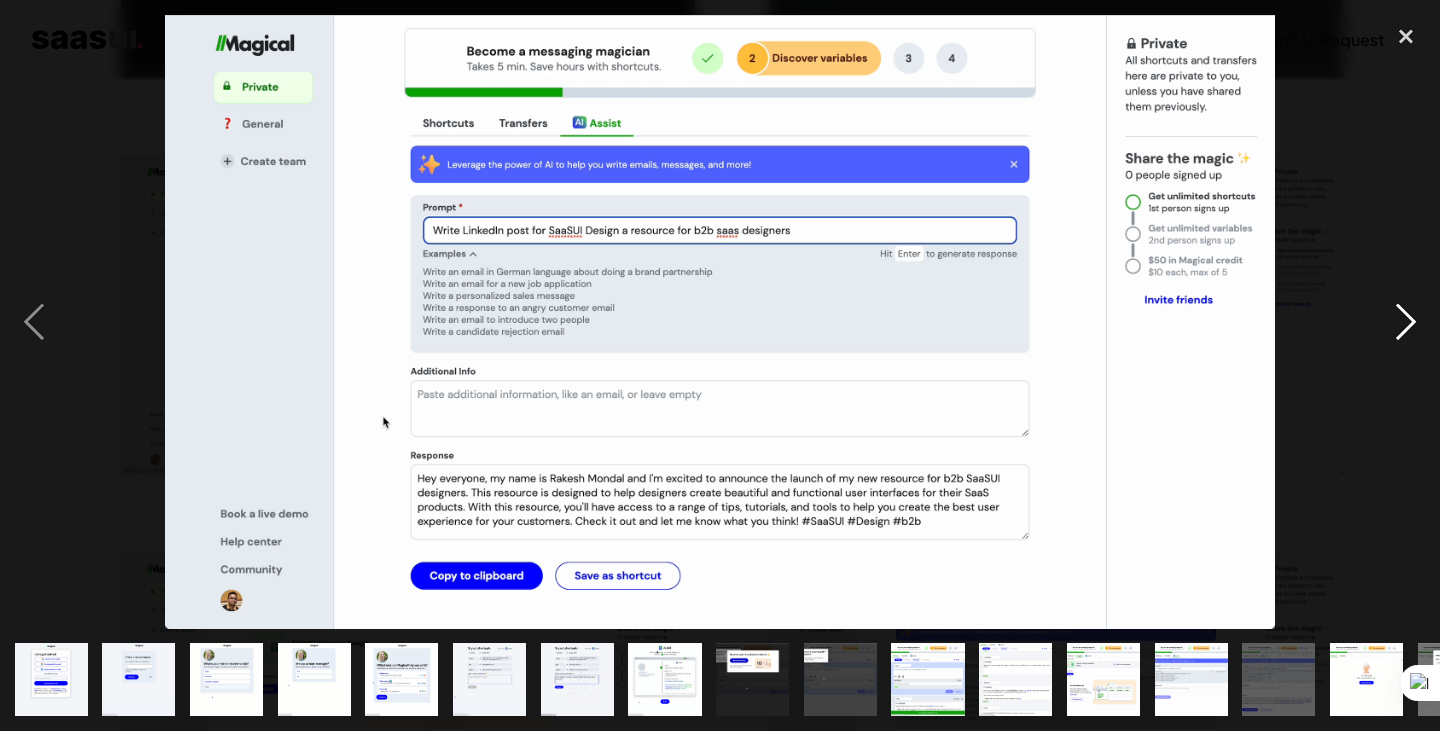 click at bounding box center [1406, 322] 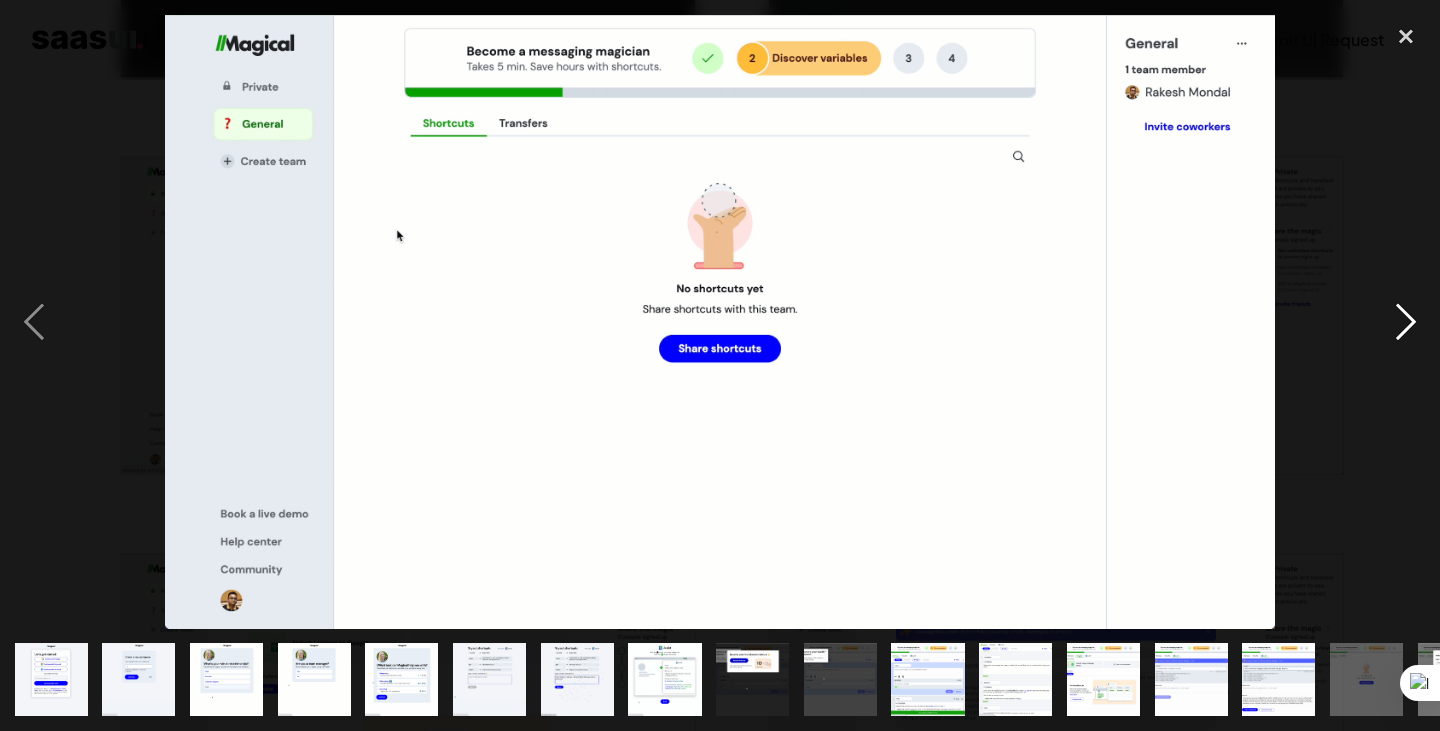 click at bounding box center (1406, 322) 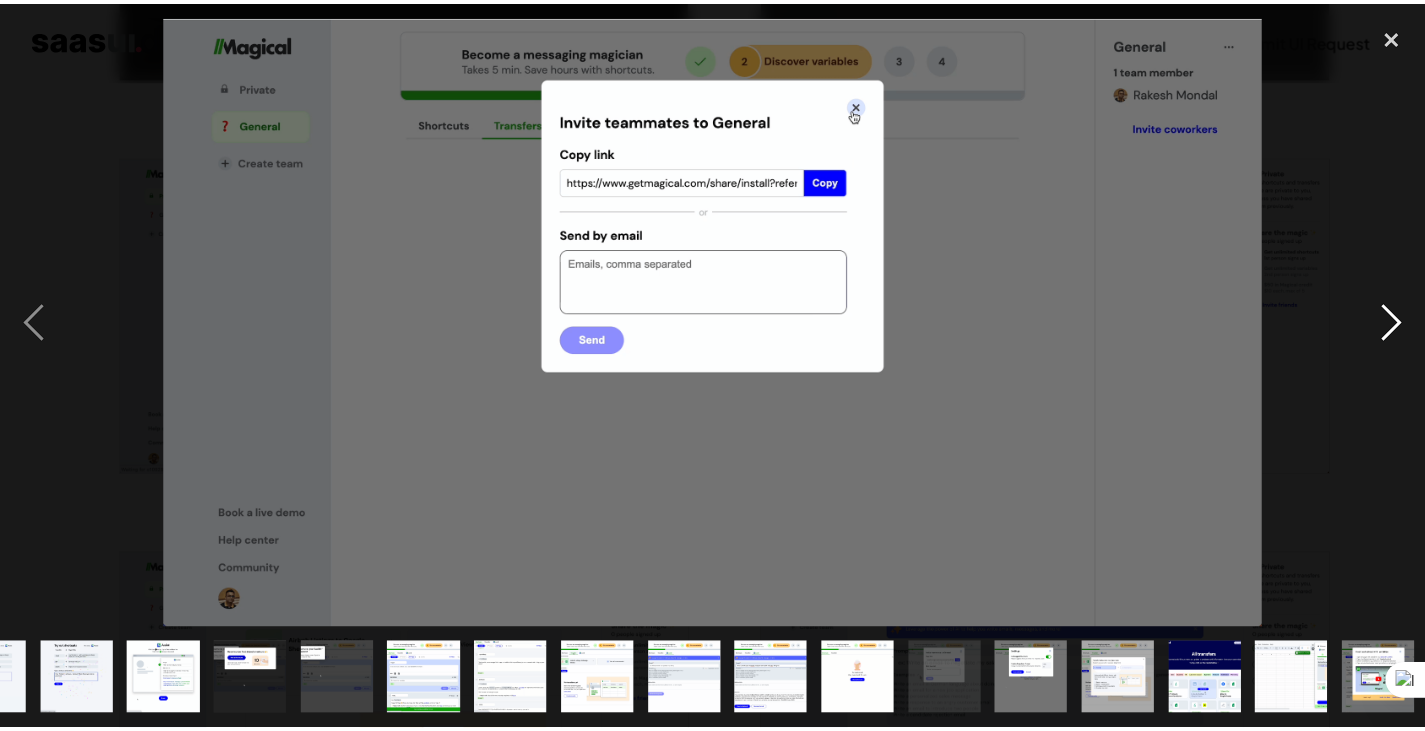 scroll, scrollTop: 0, scrollLeft: 504, axis: horizontal 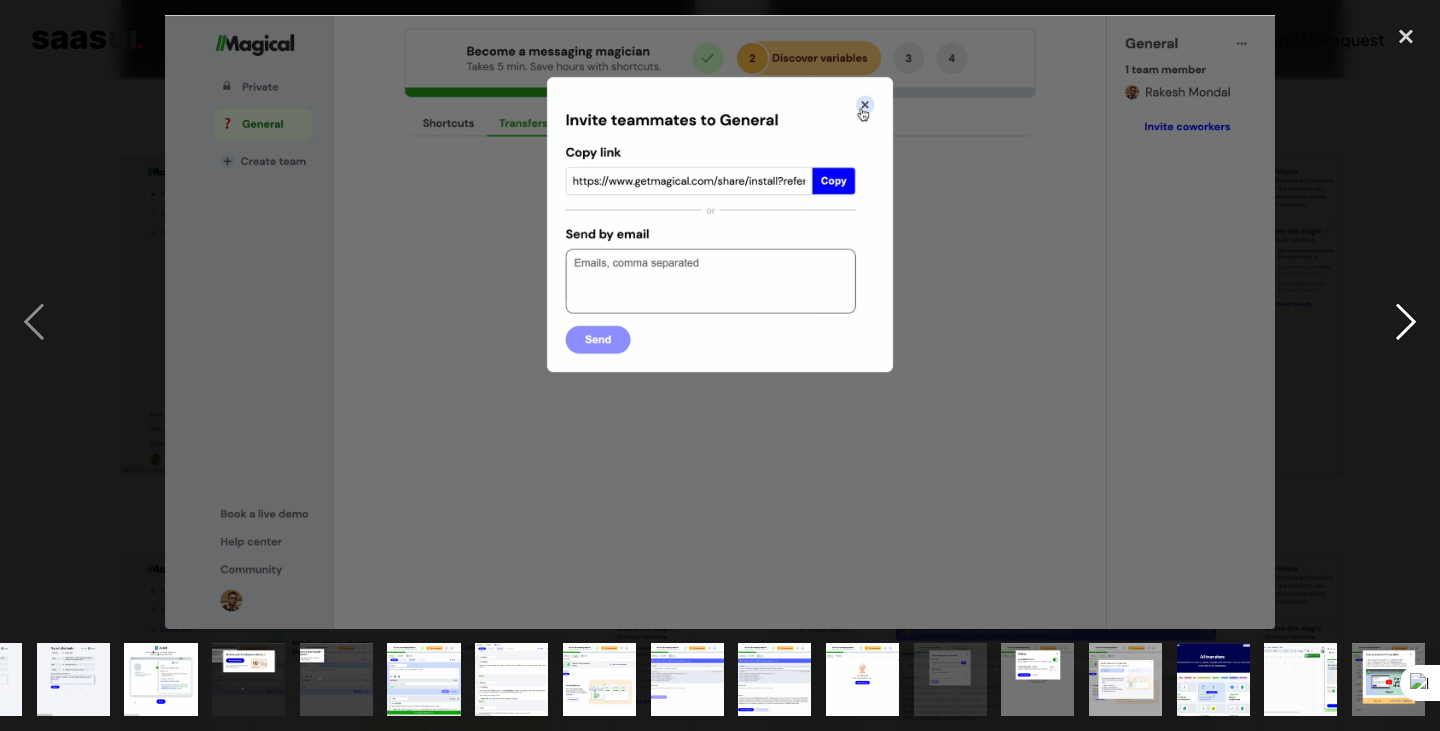 click at bounding box center (1406, 322) 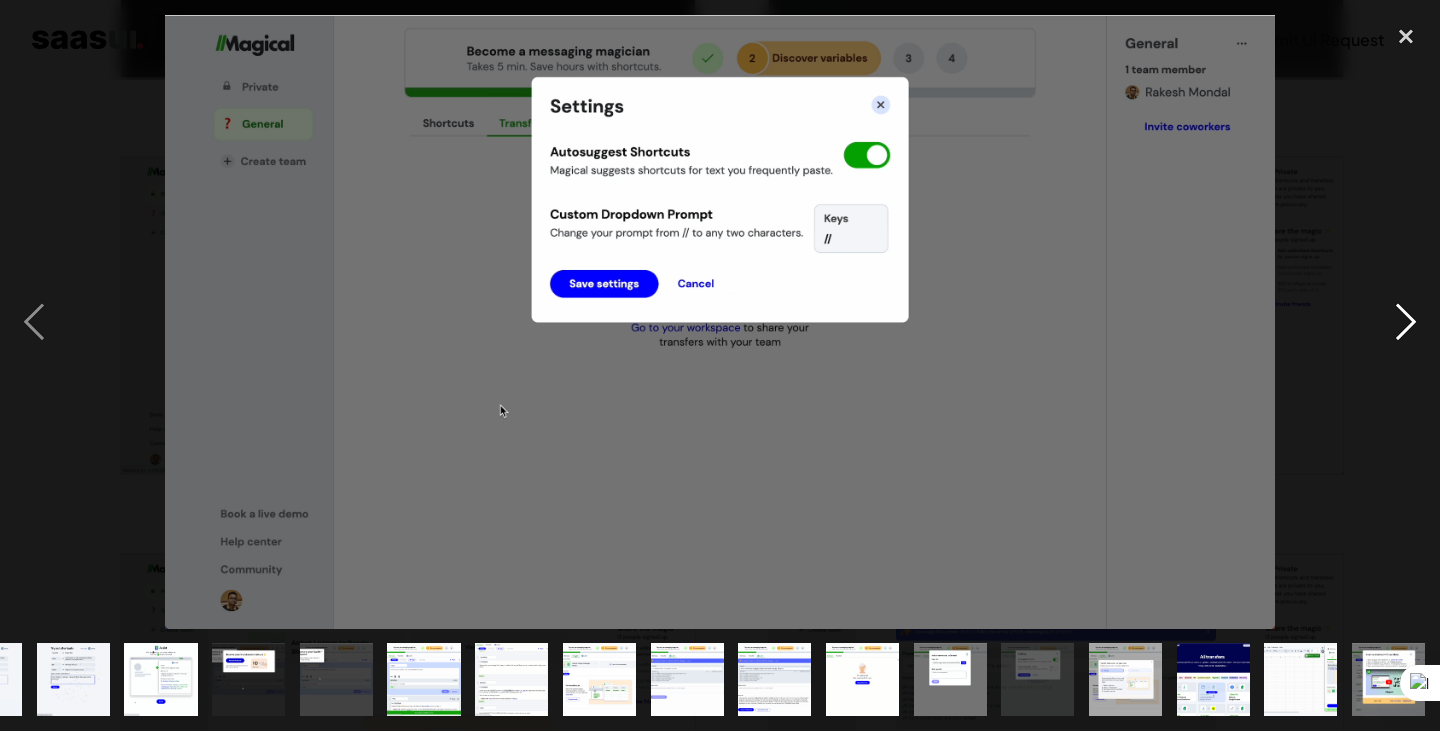 click at bounding box center (1406, 322) 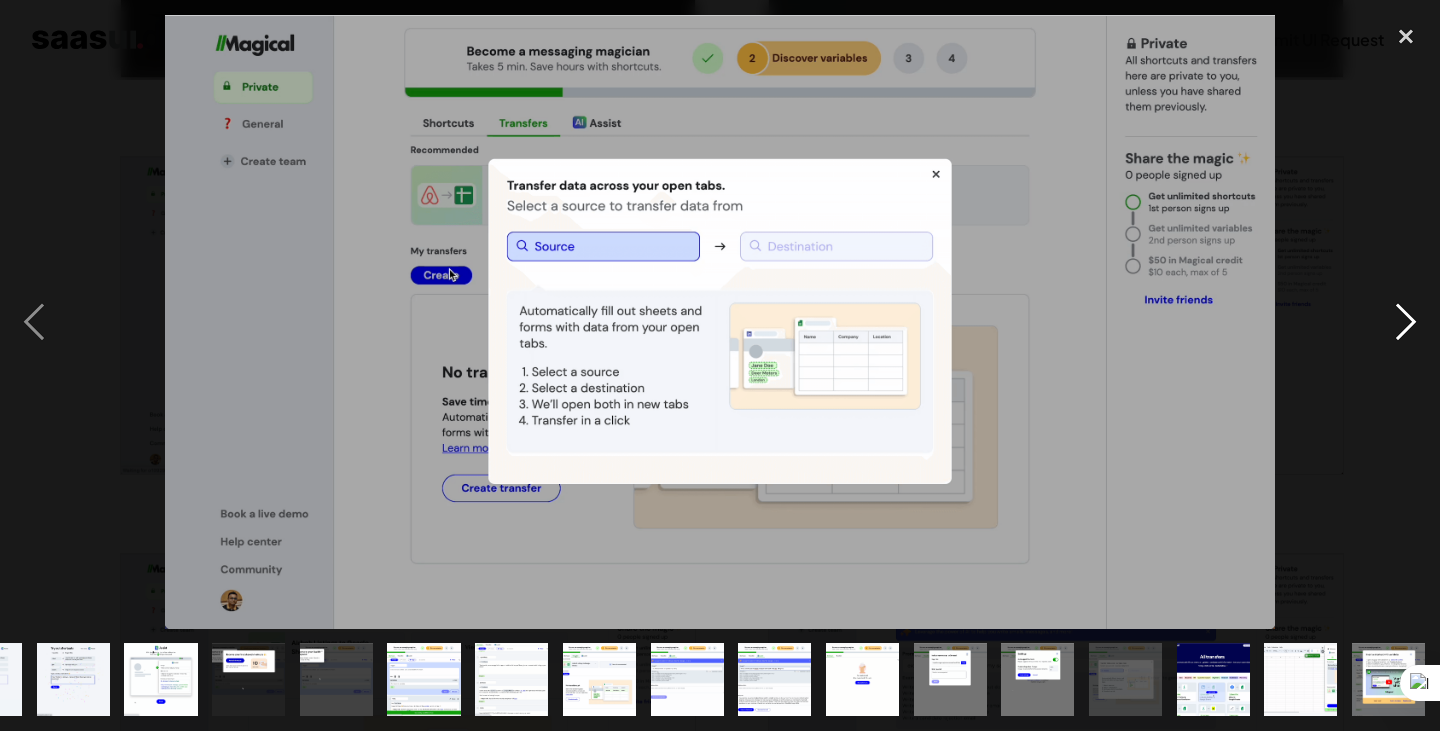 click at bounding box center [1406, 322] 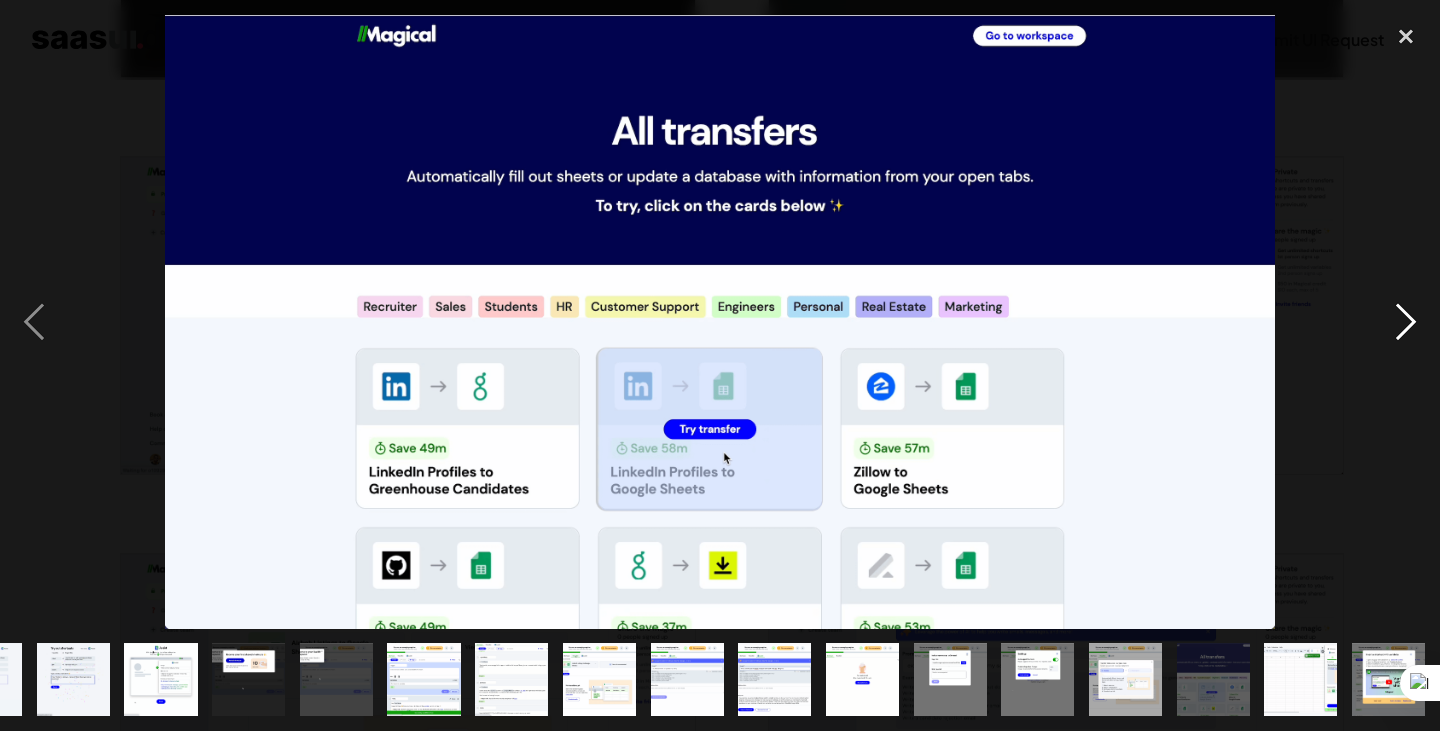 click at bounding box center [1406, 322] 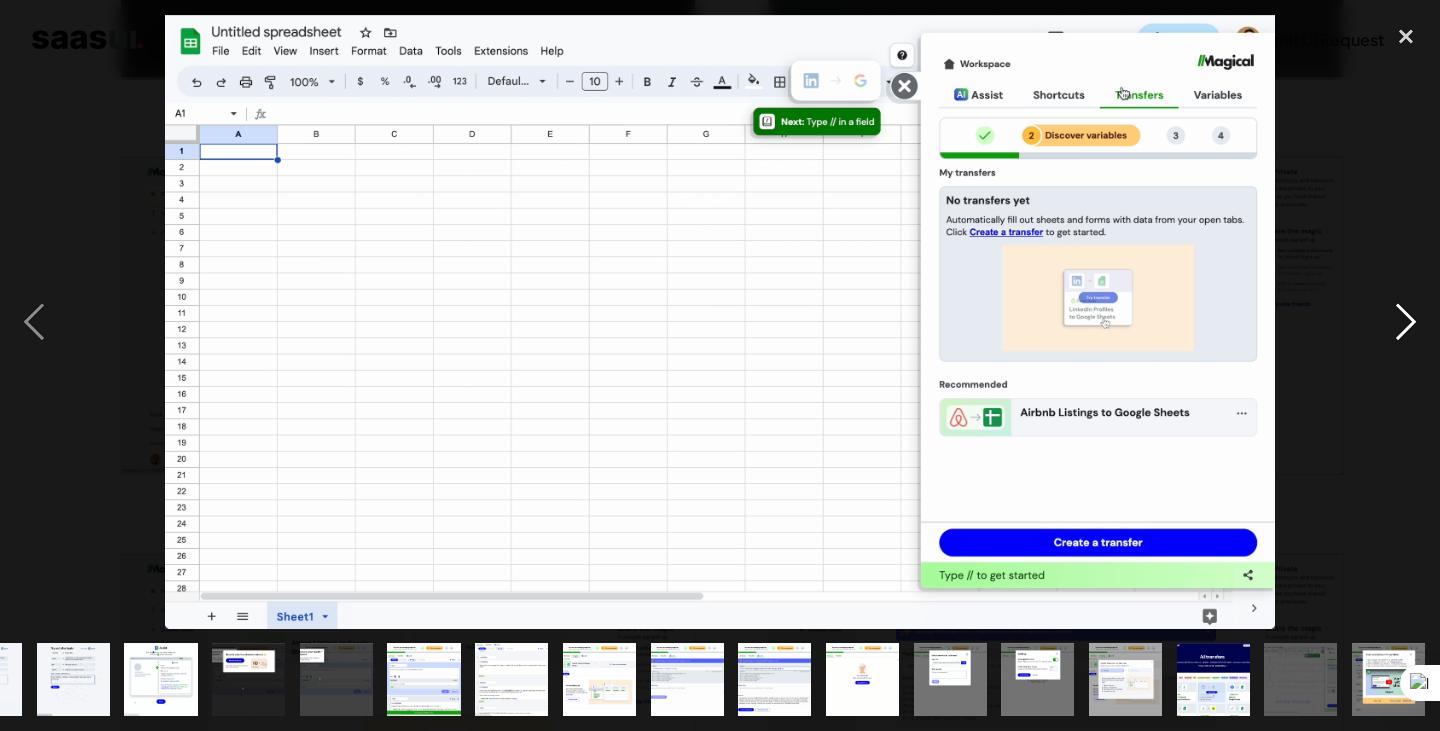 click at bounding box center [1406, 322] 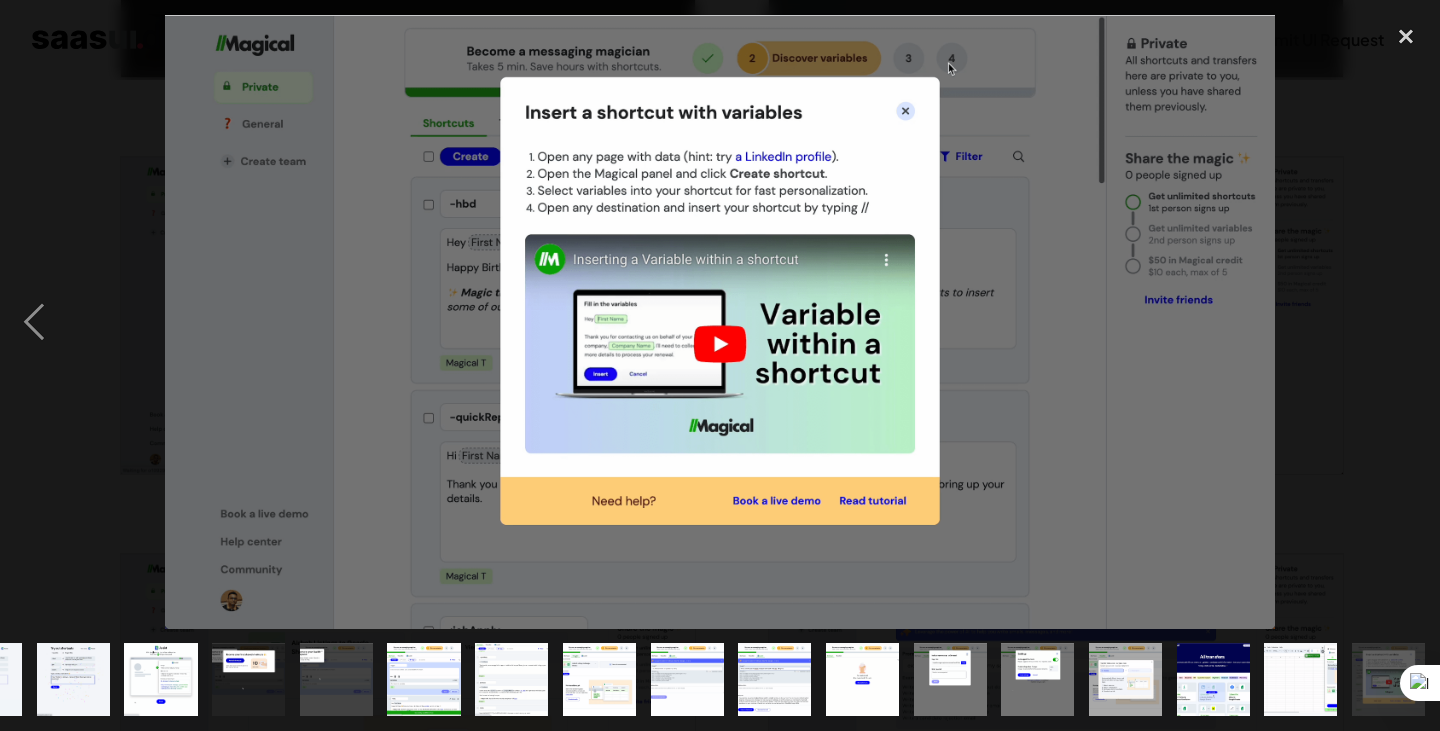 click at bounding box center (1406, 322) 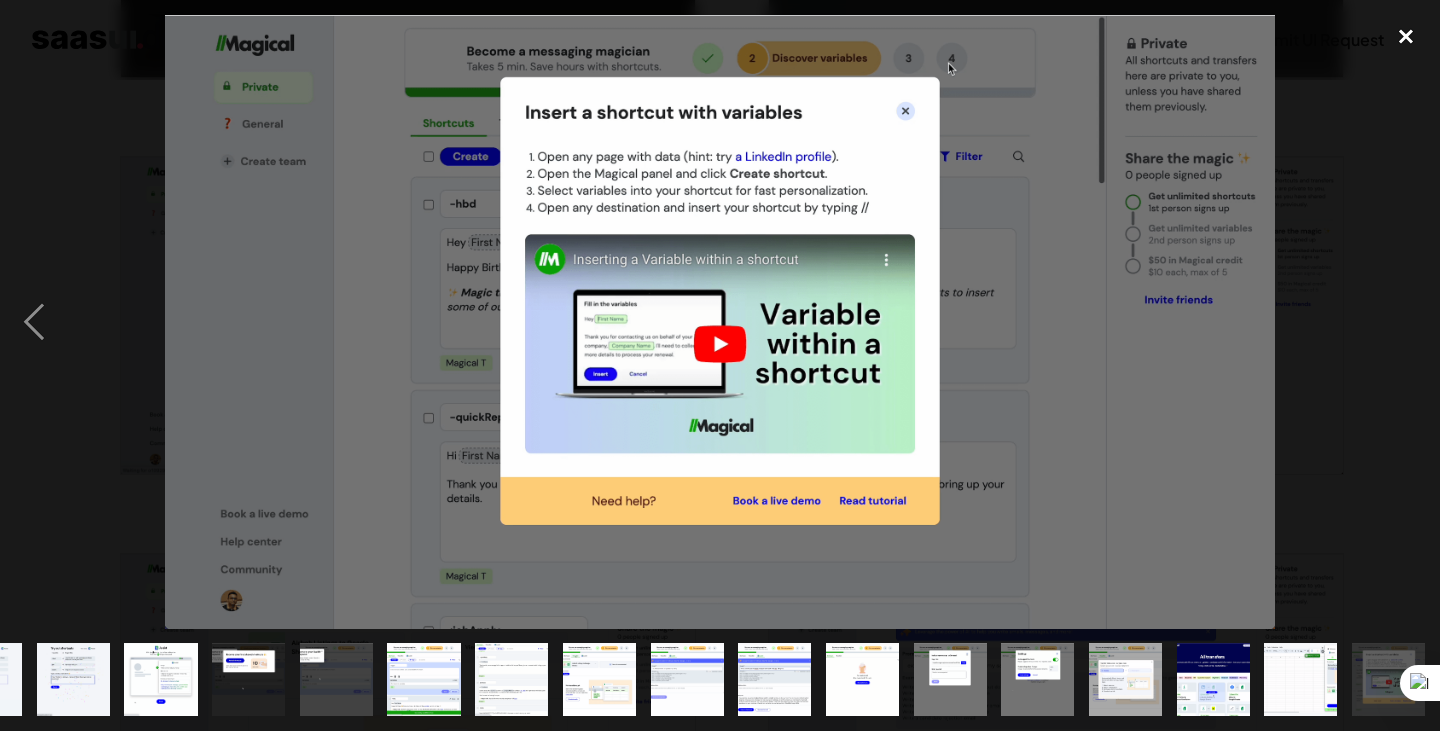 click at bounding box center [1406, 37] 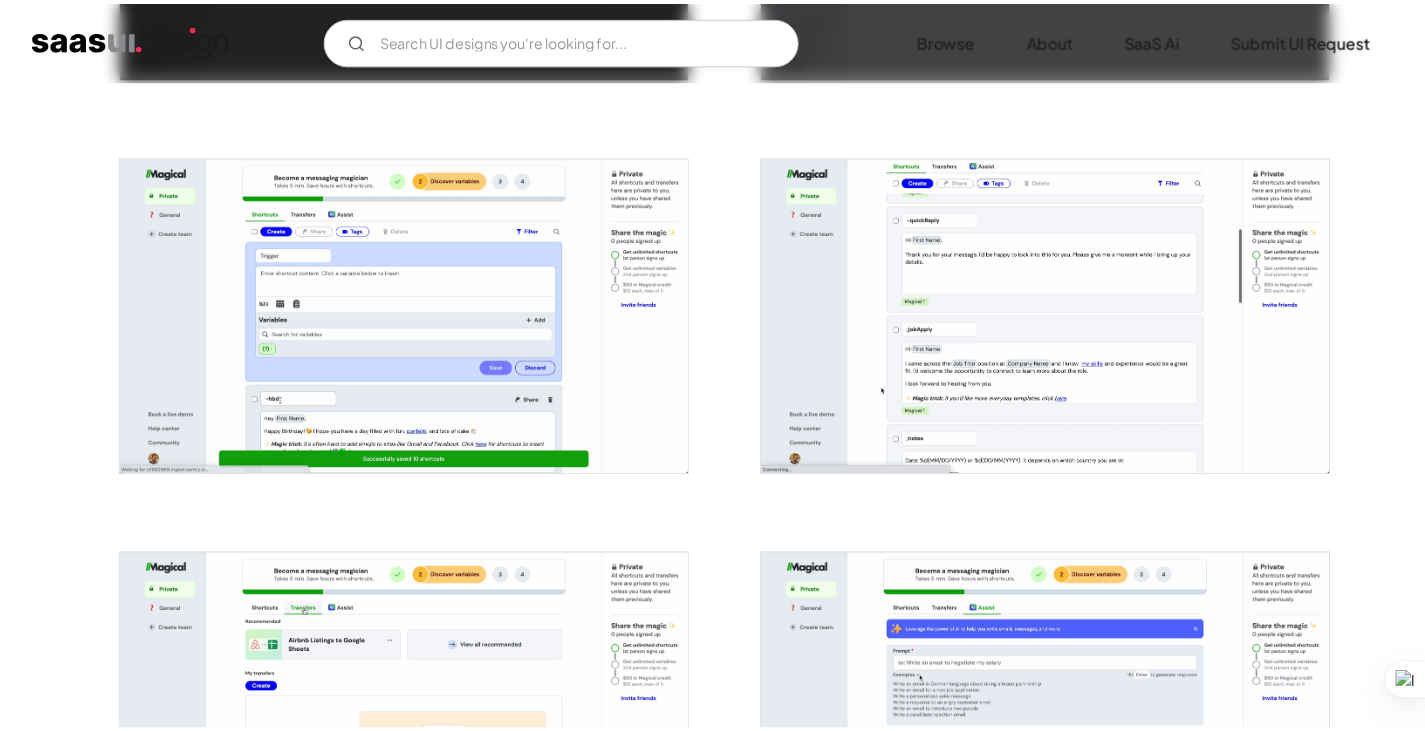 scroll, scrollTop: 0, scrollLeft: 0, axis: both 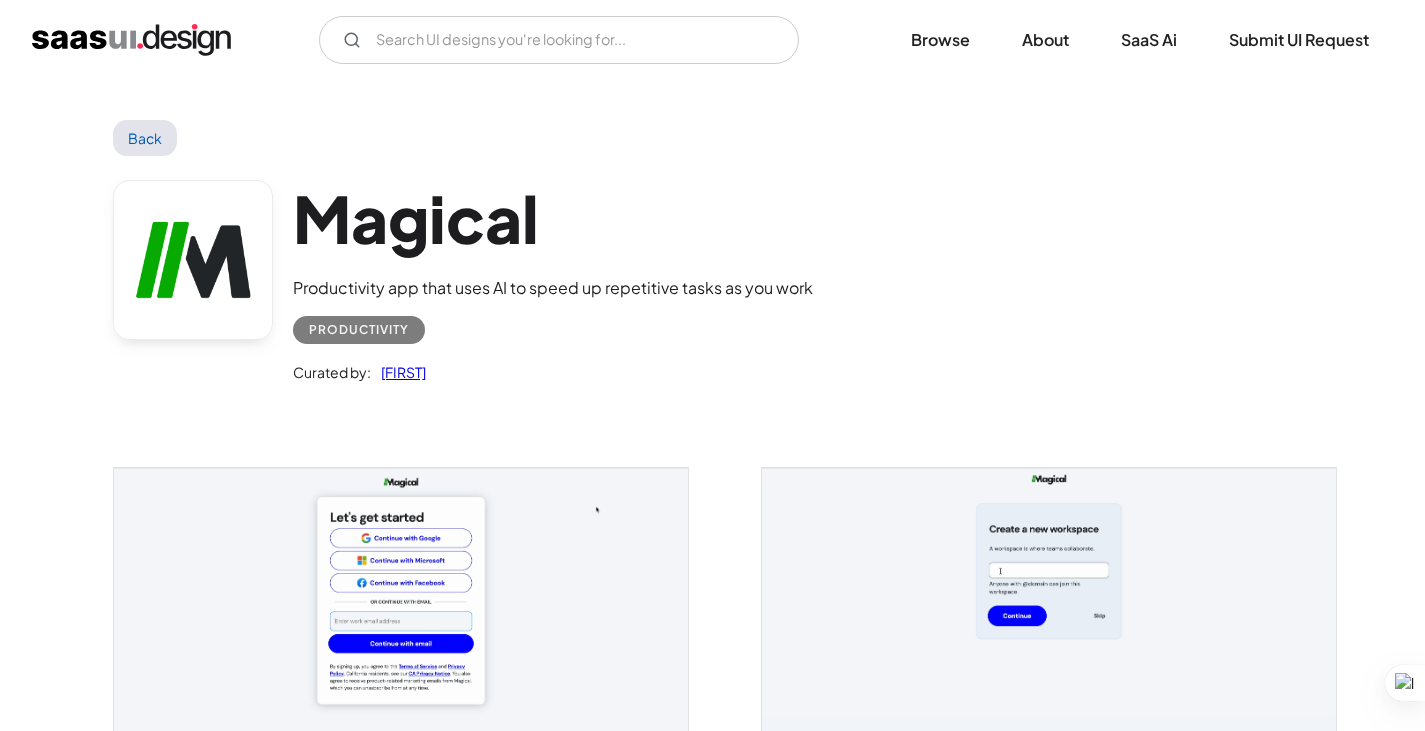 click on "Back" at bounding box center [145, 138] 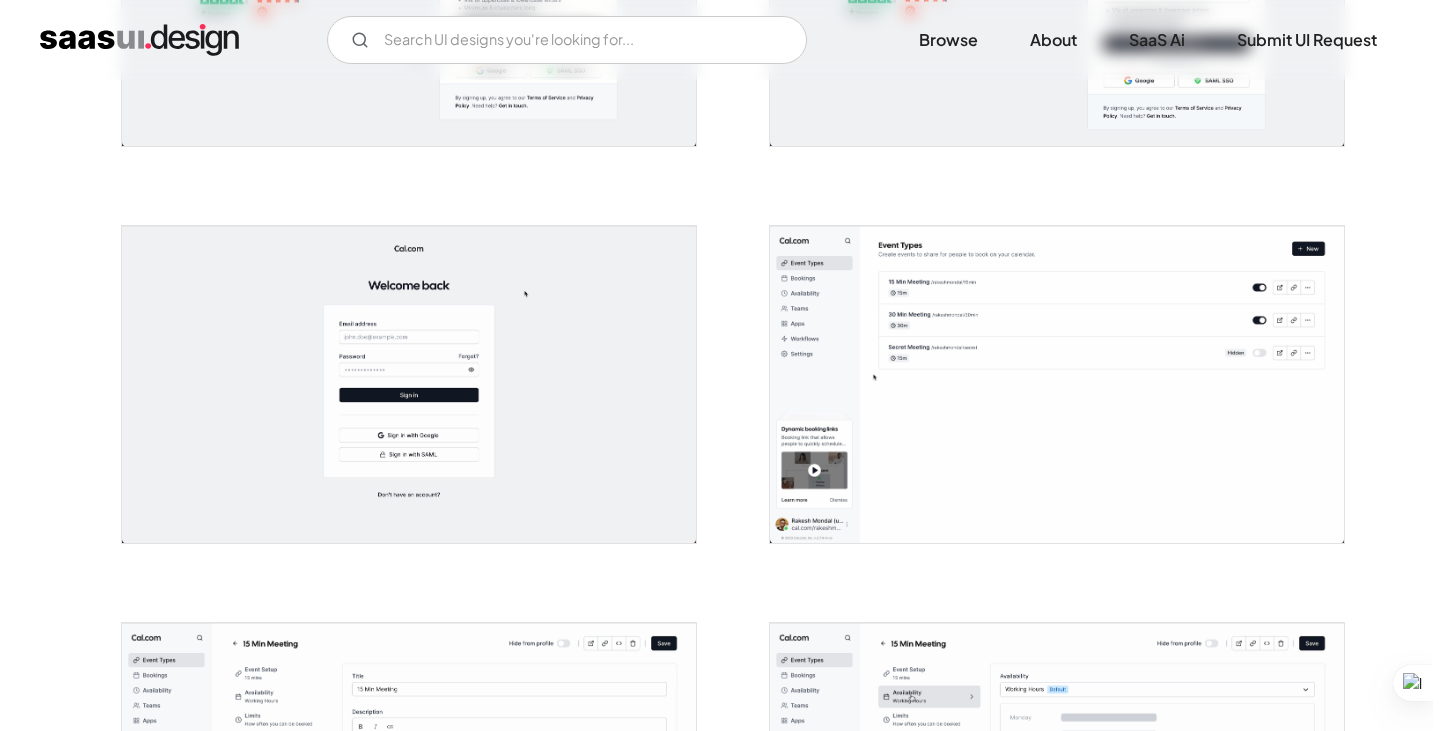 scroll, scrollTop: 900, scrollLeft: 0, axis: vertical 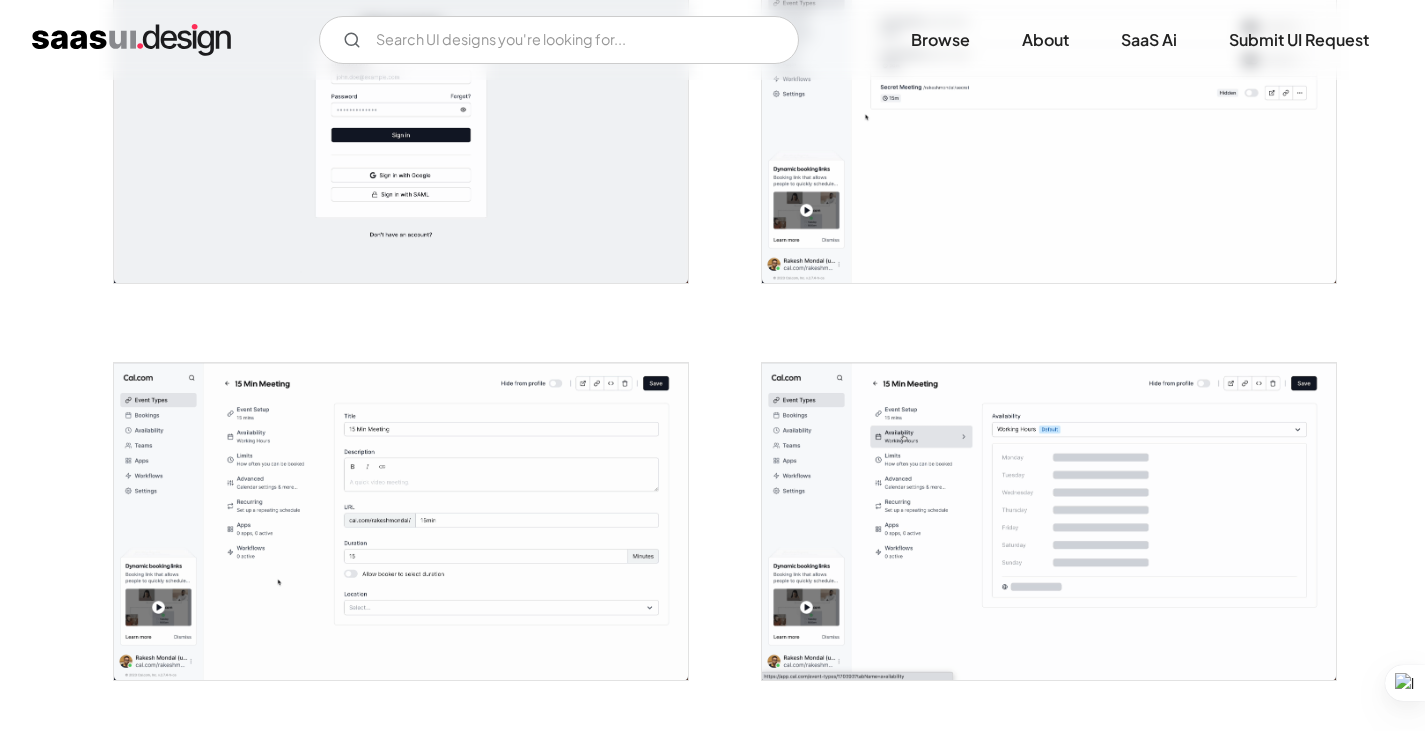 click at bounding box center [1049, 521] 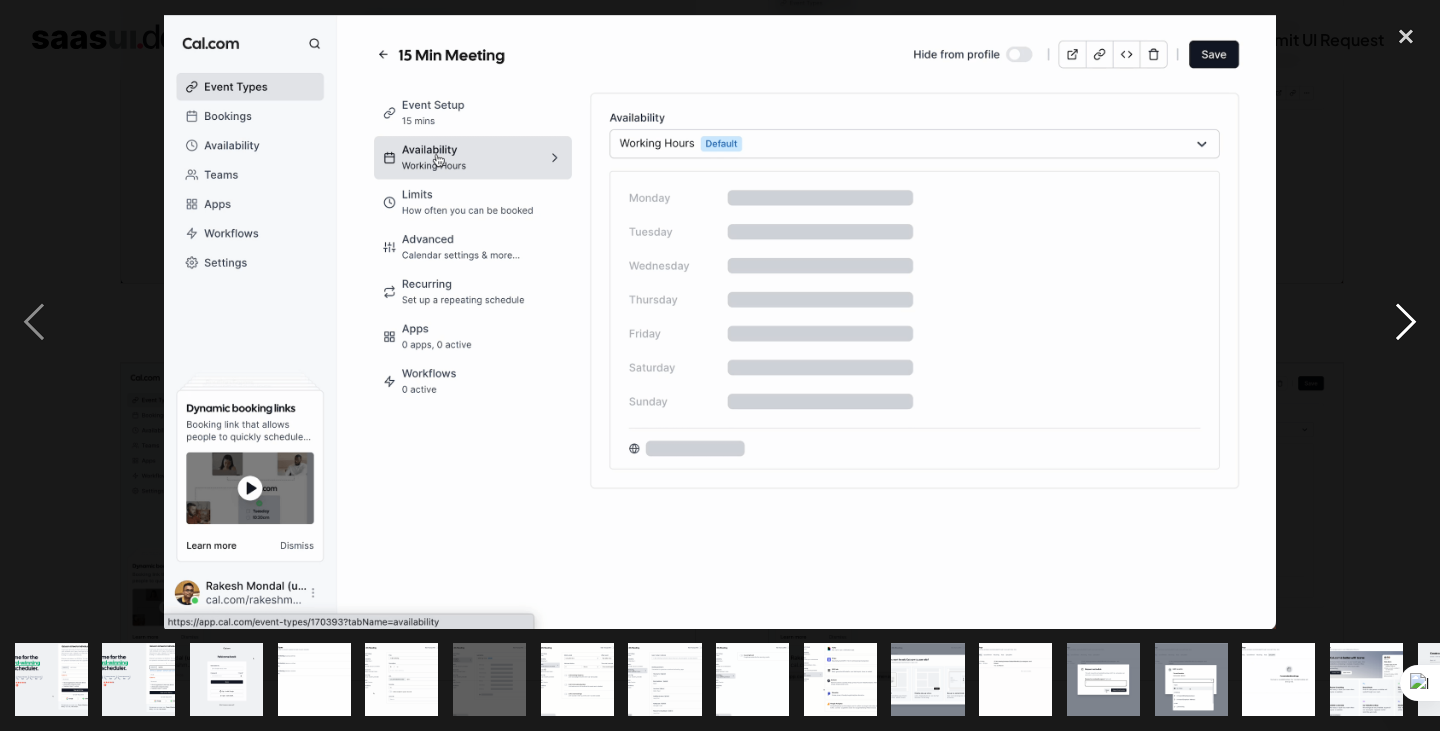 click at bounding box center [1406, 322] 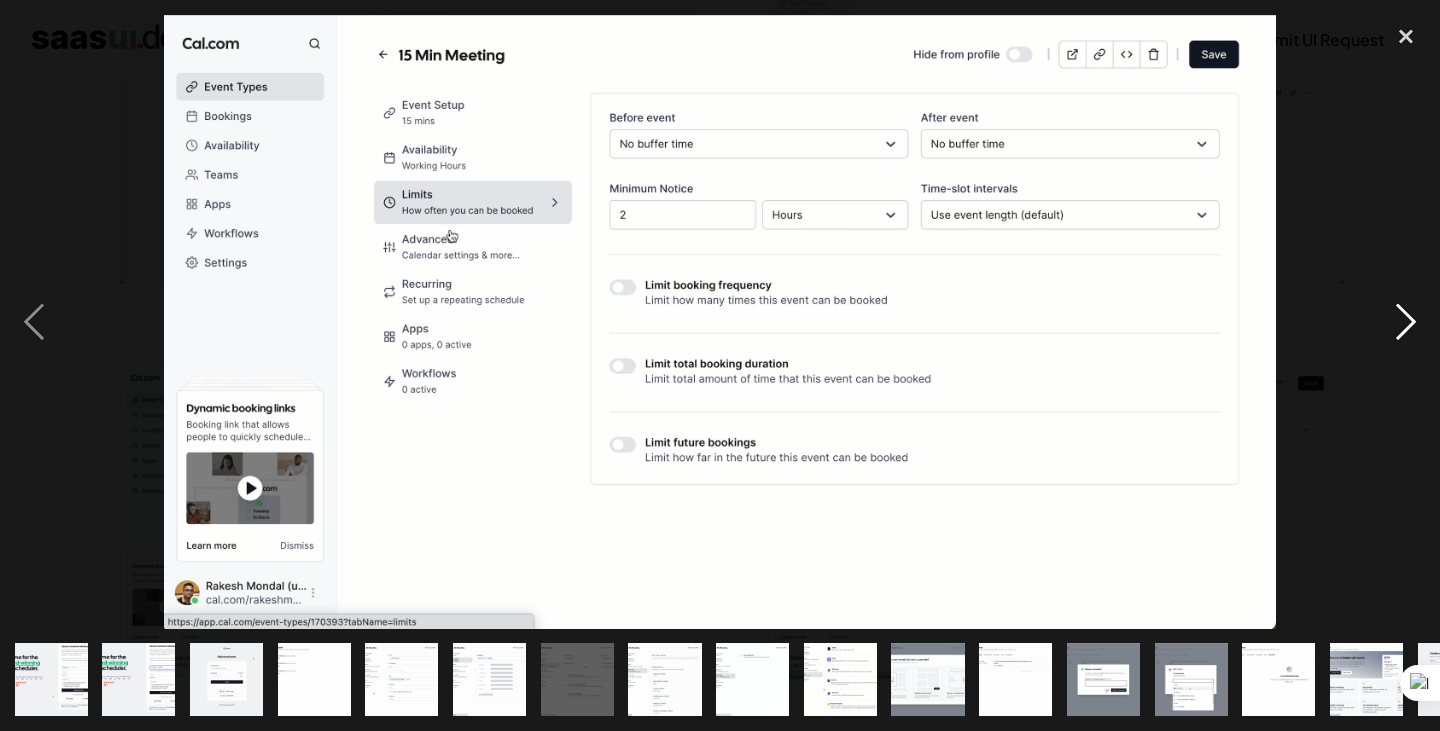 click at bounding box center [1406, 322] 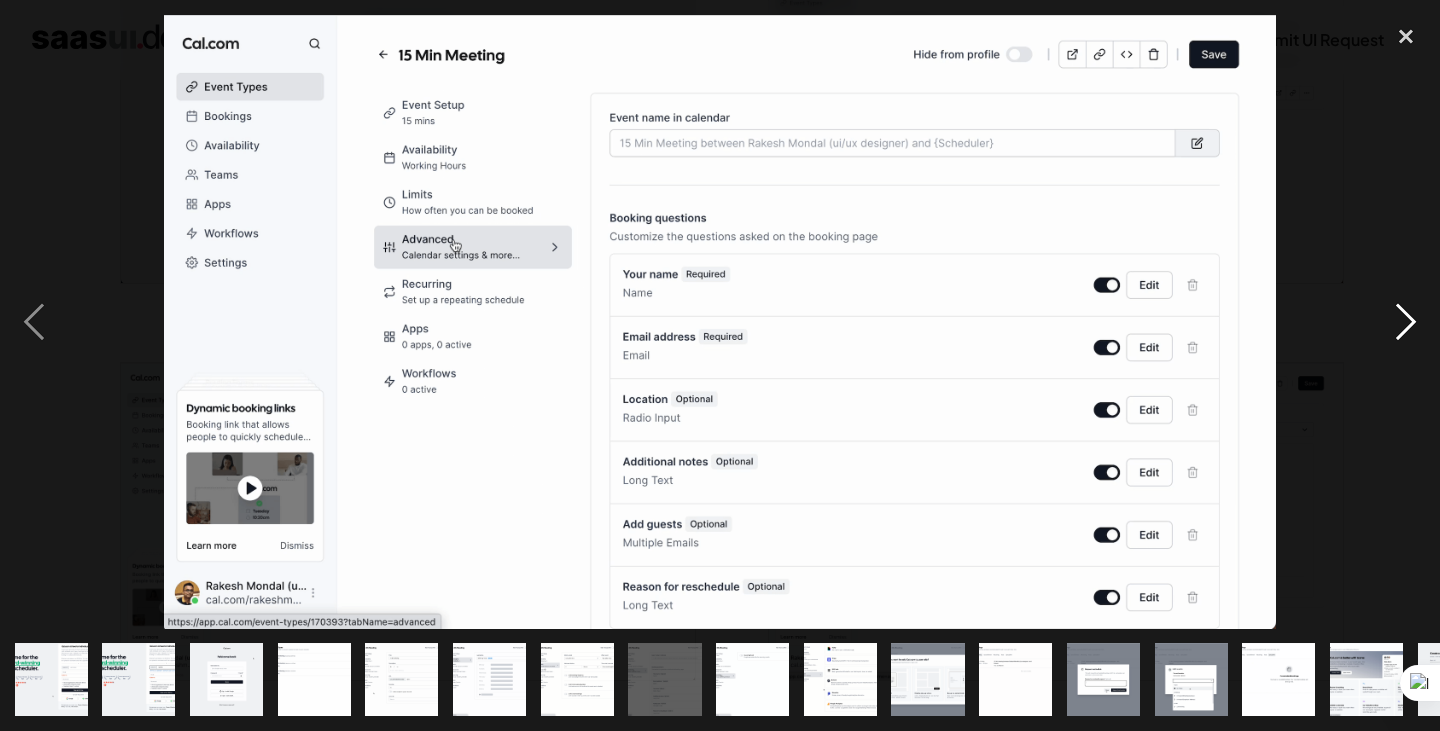 click at bounding box center [1406, 322] 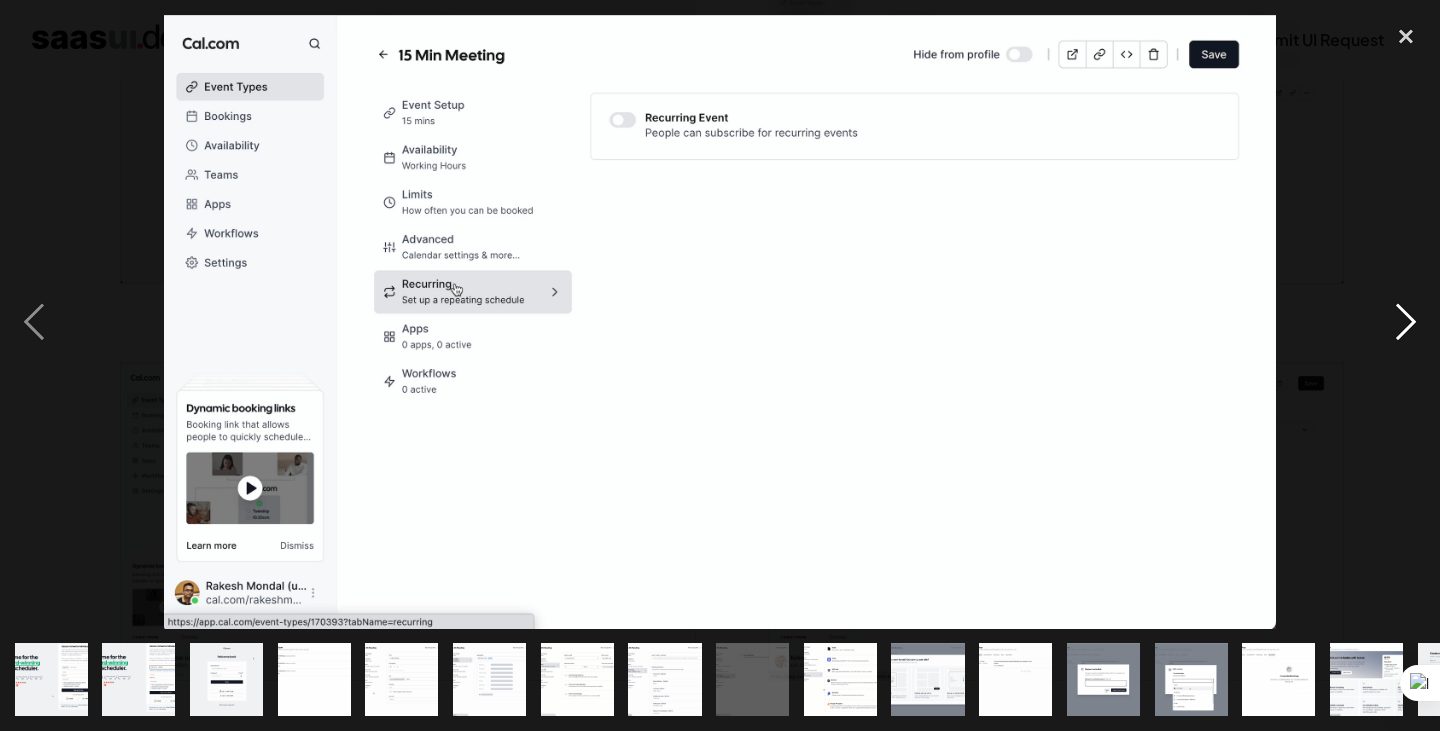 click at bounding box center (1406, 322) 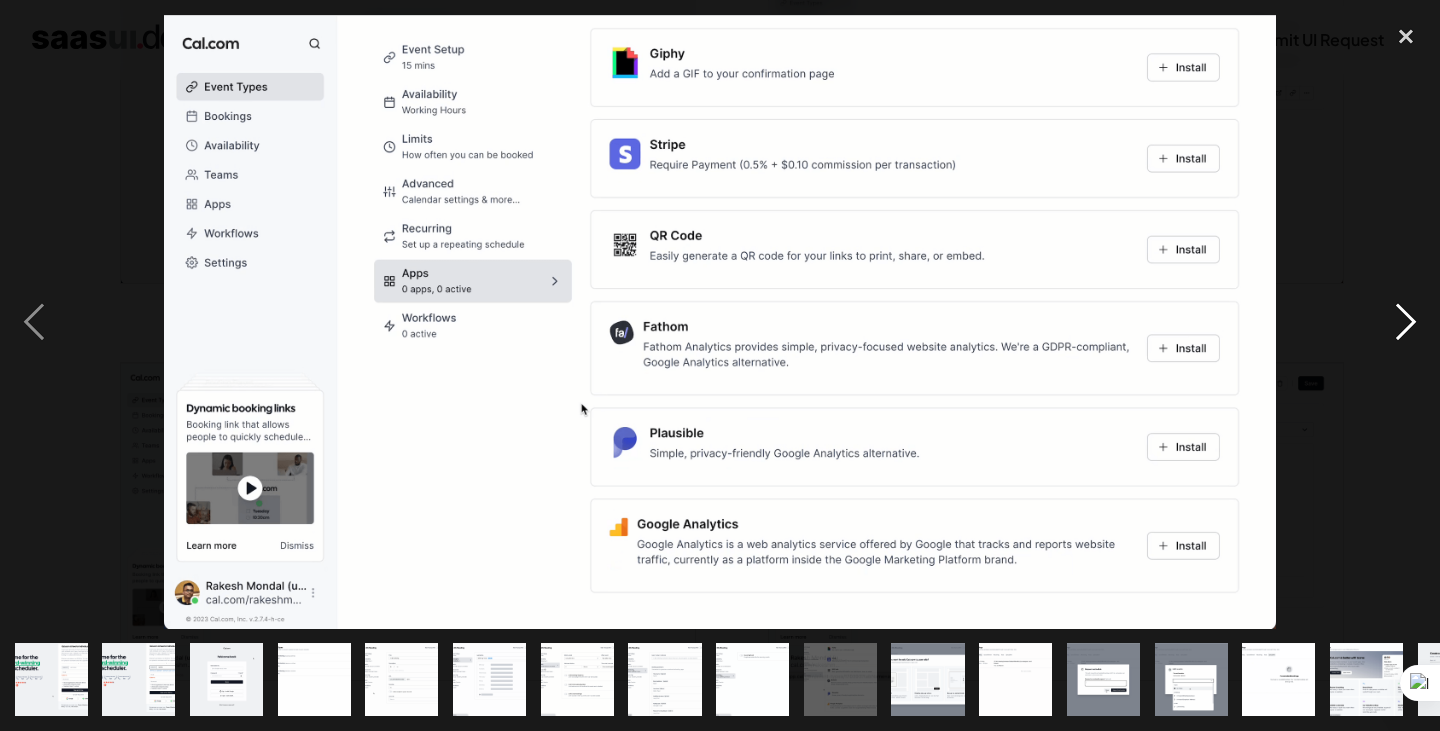 click at bounding box center (1406, 322) 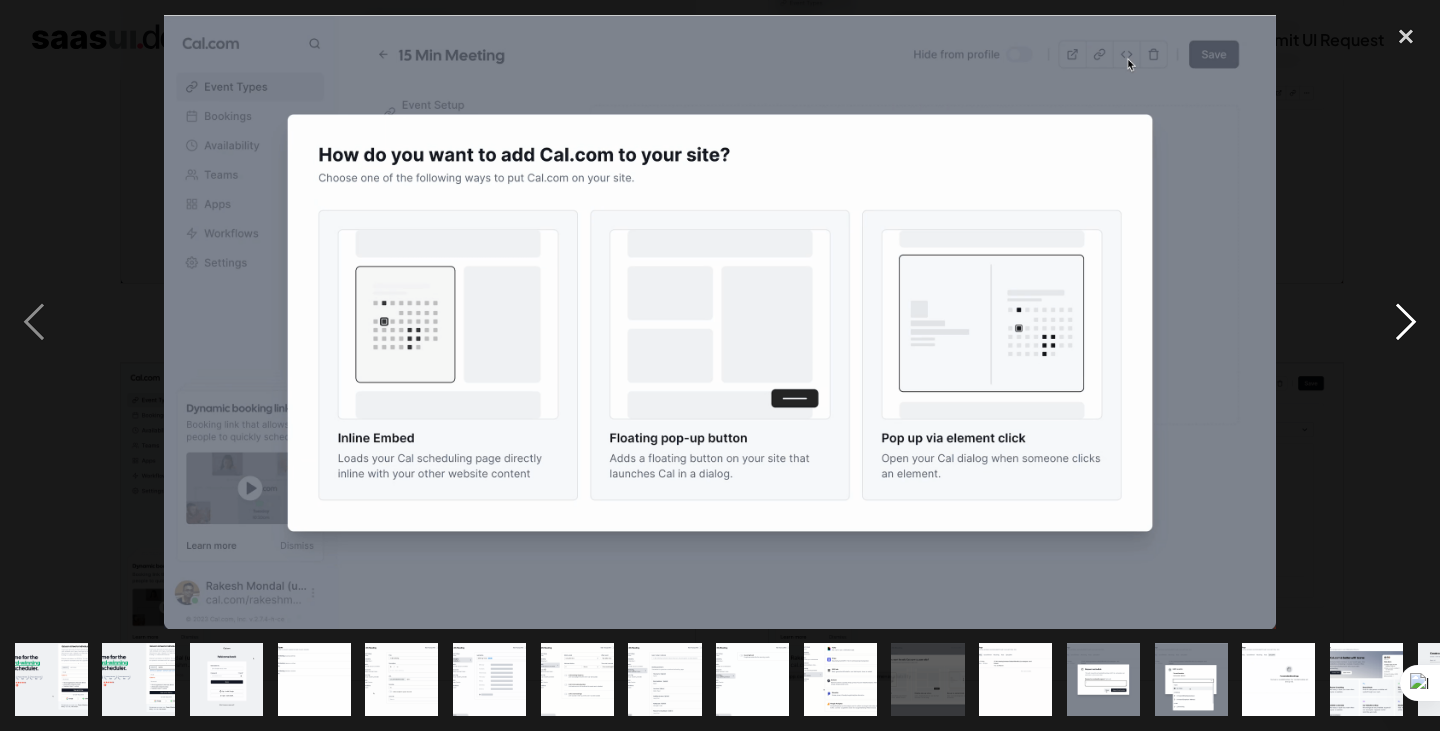 click at bounding box center (1406, 322) 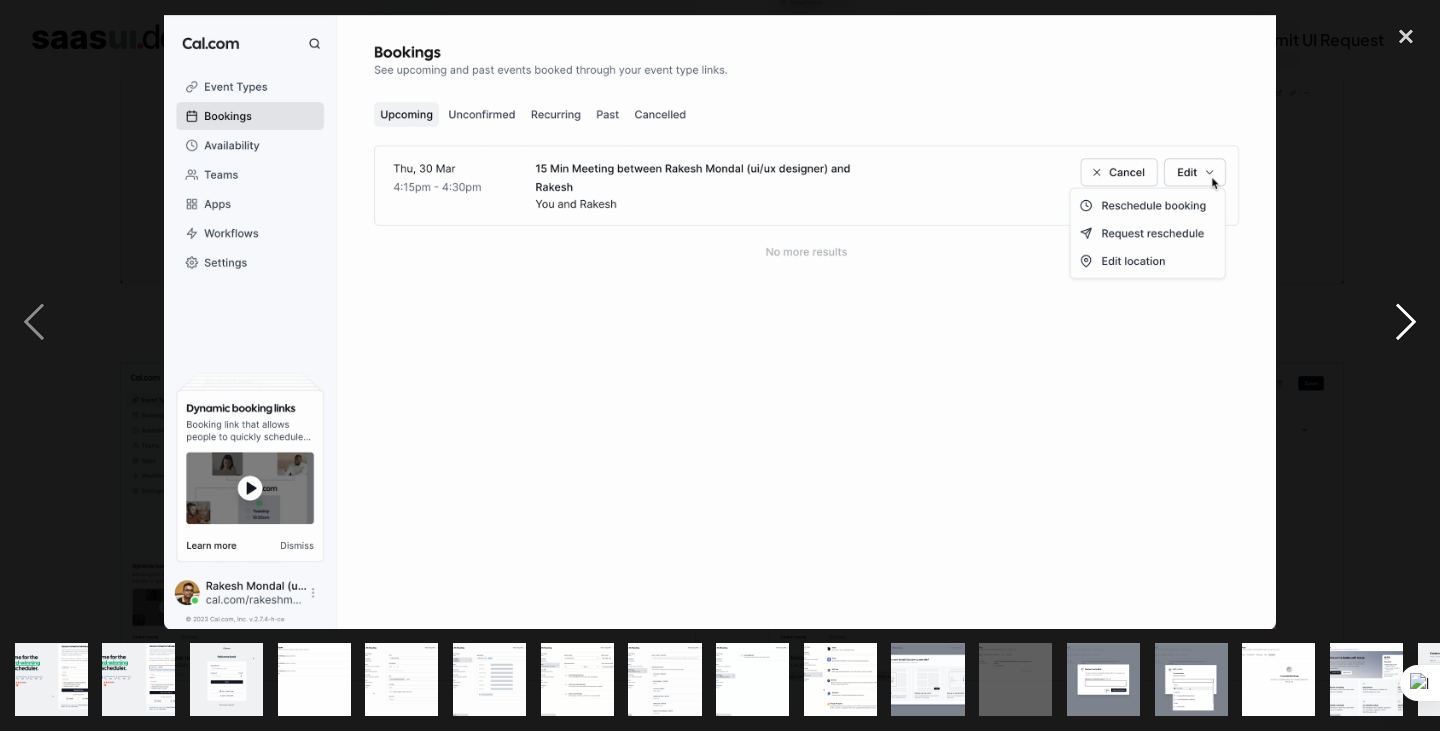click at bounding box center [1406, 322] 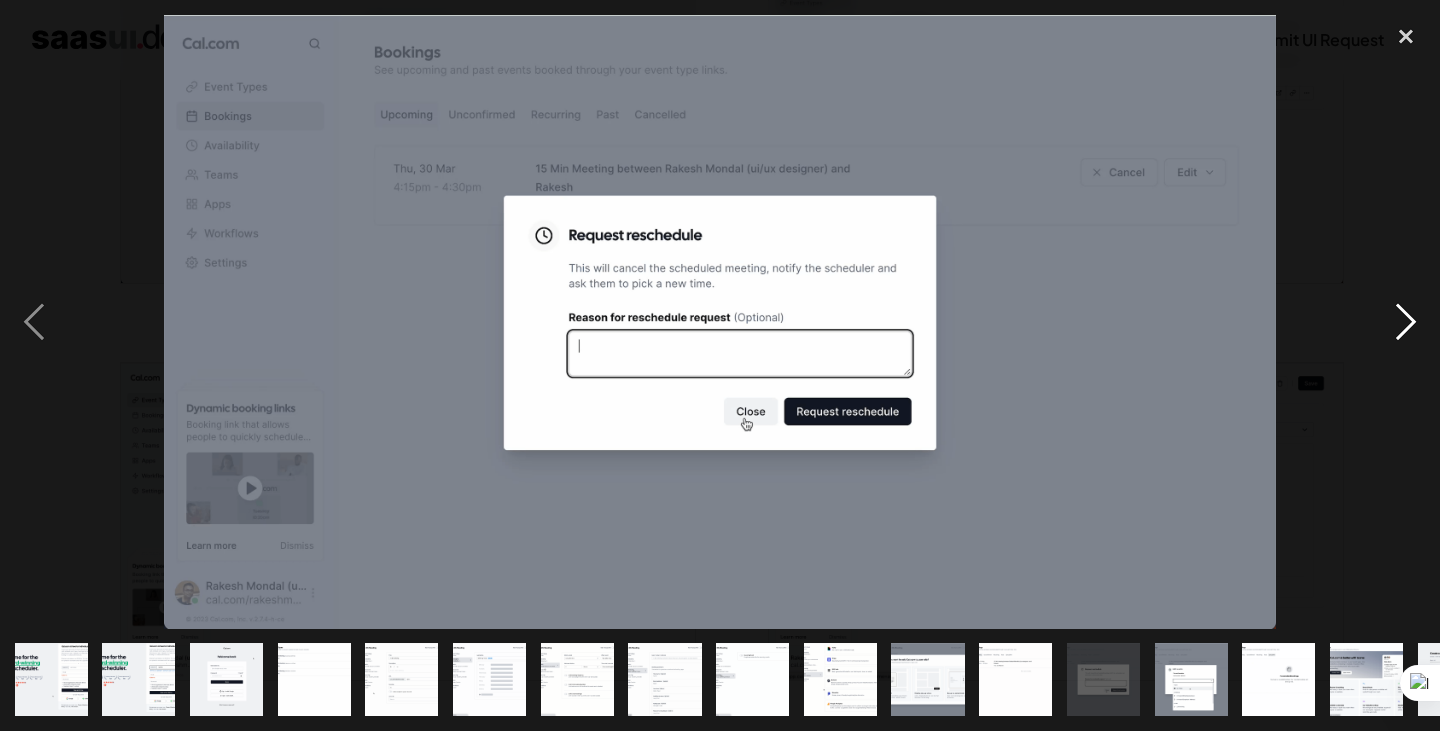 click at bounding box center [1406, 322] 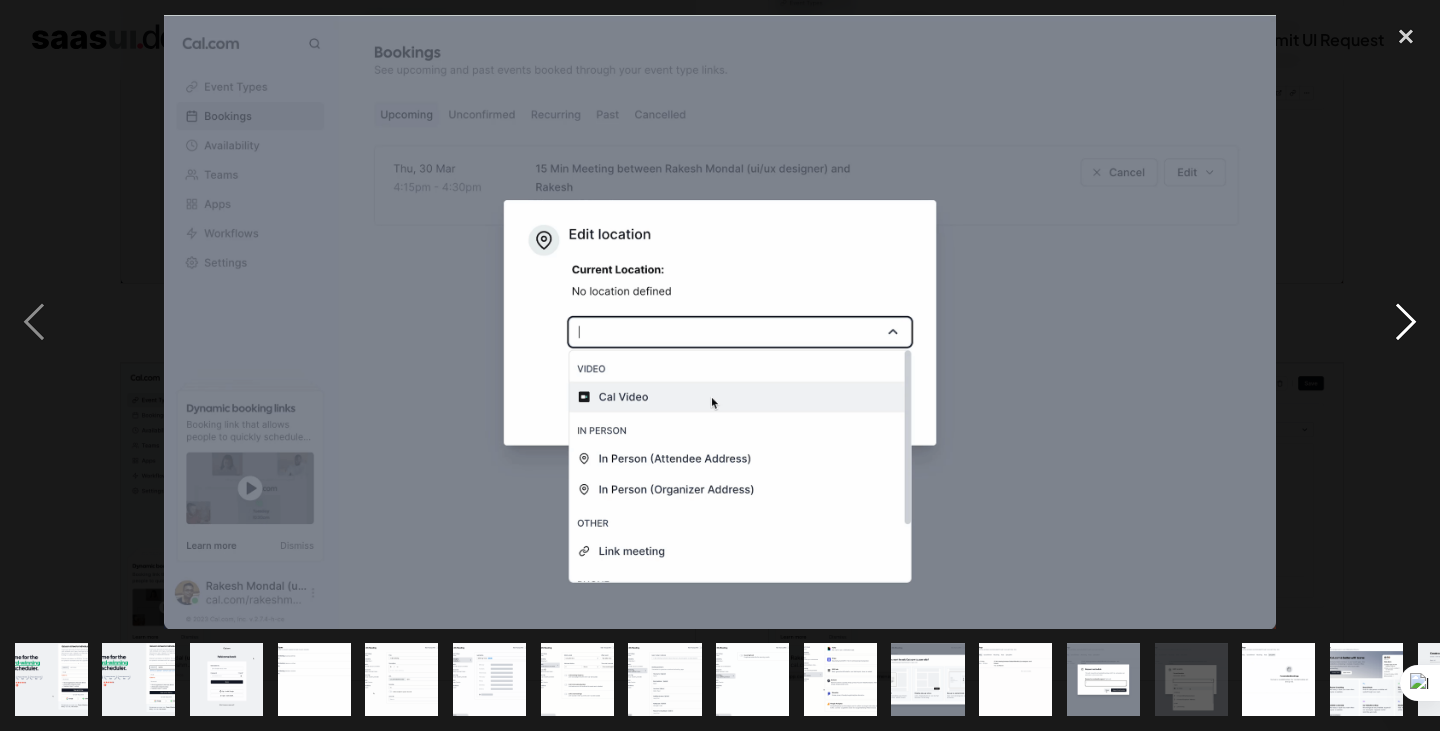 click at bounding box center (1406, 322) 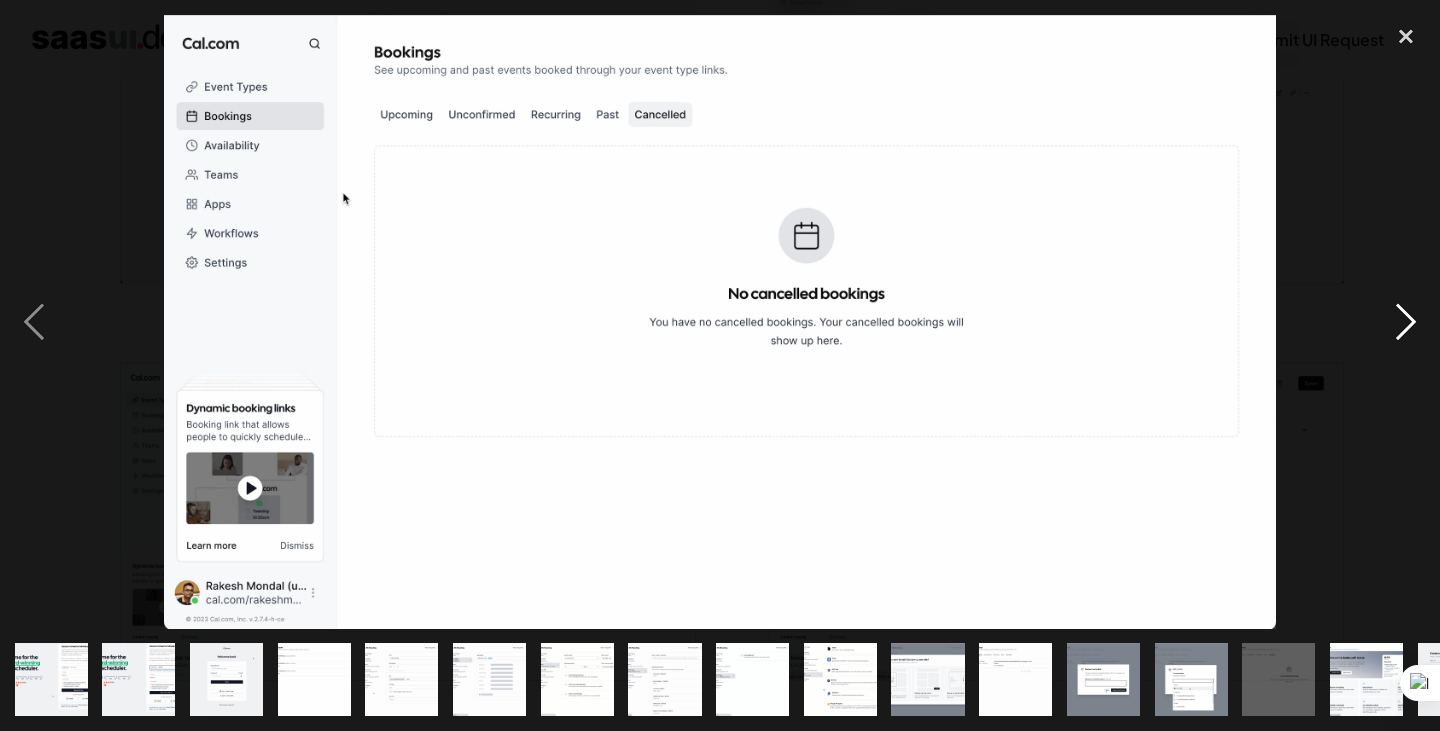 click at bounding box center [1406, 322] 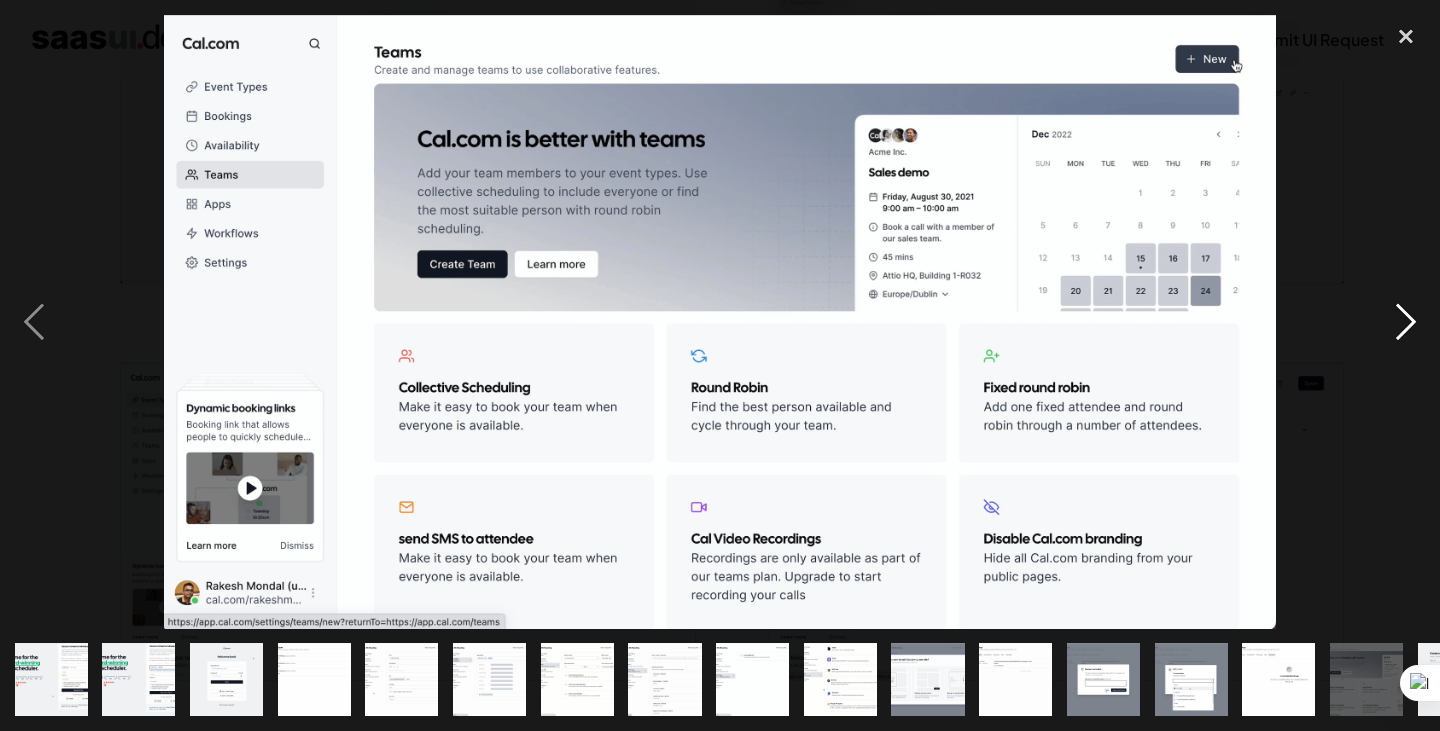 click at bounding box center [1406, 322] 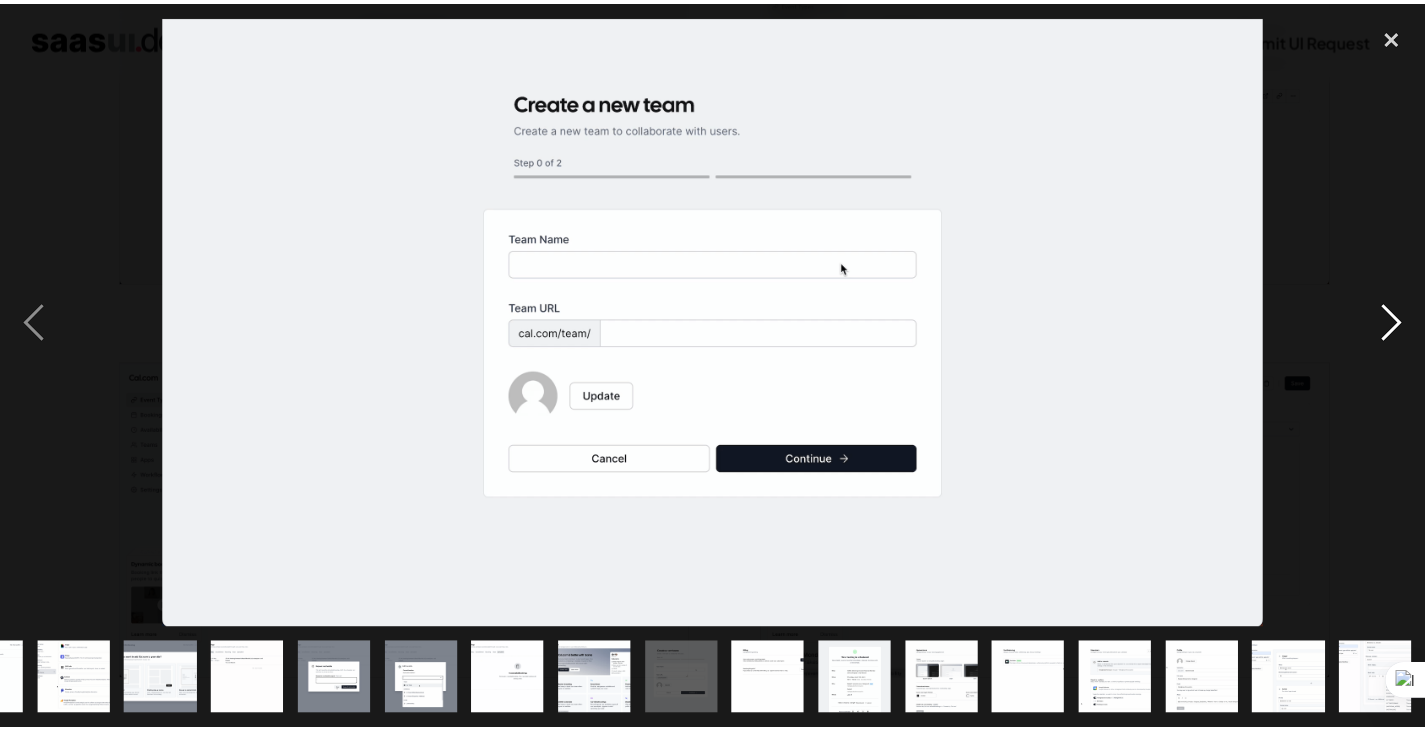 scroll, scrollTop: 0, scrollLeft: 767, axis: horizontal 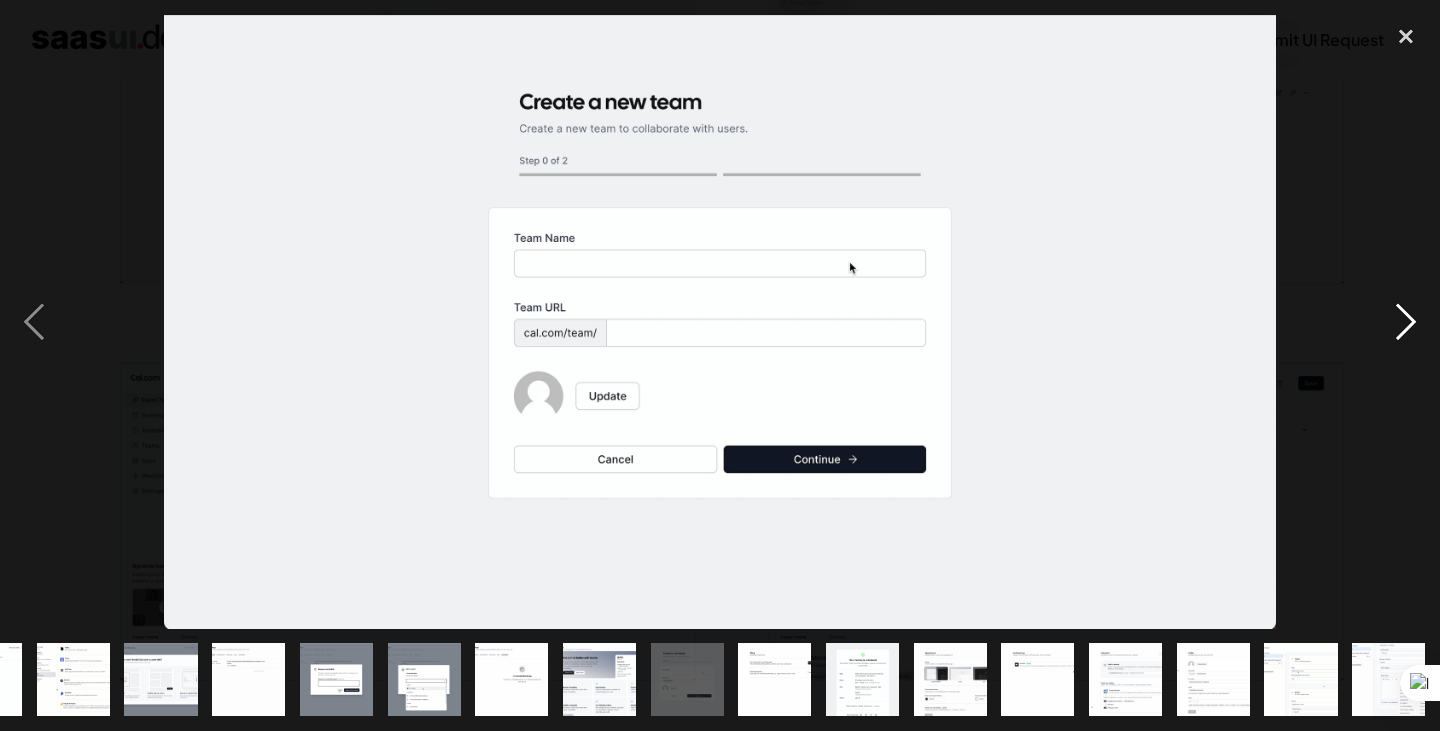click at bounding box center (1406, 322) 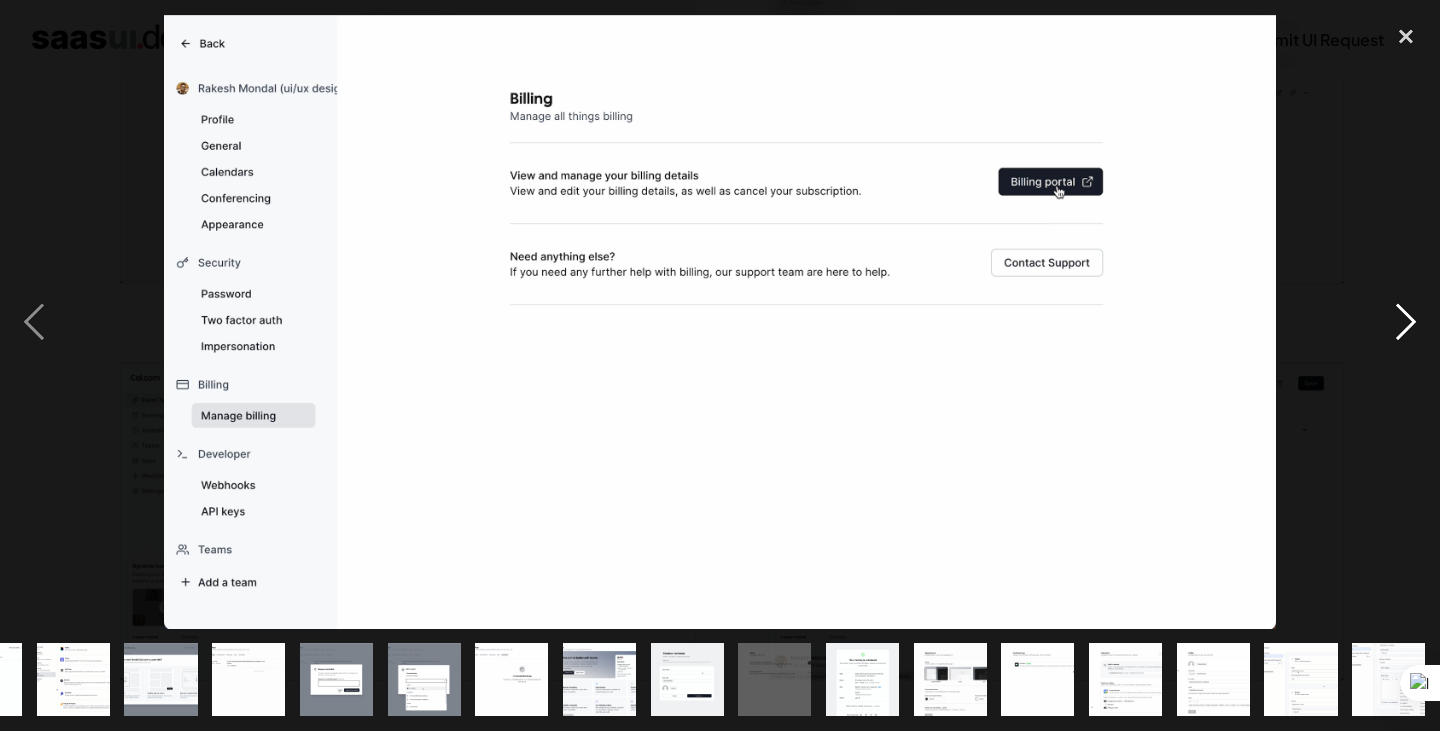 click at bounding box center [1406, 322] 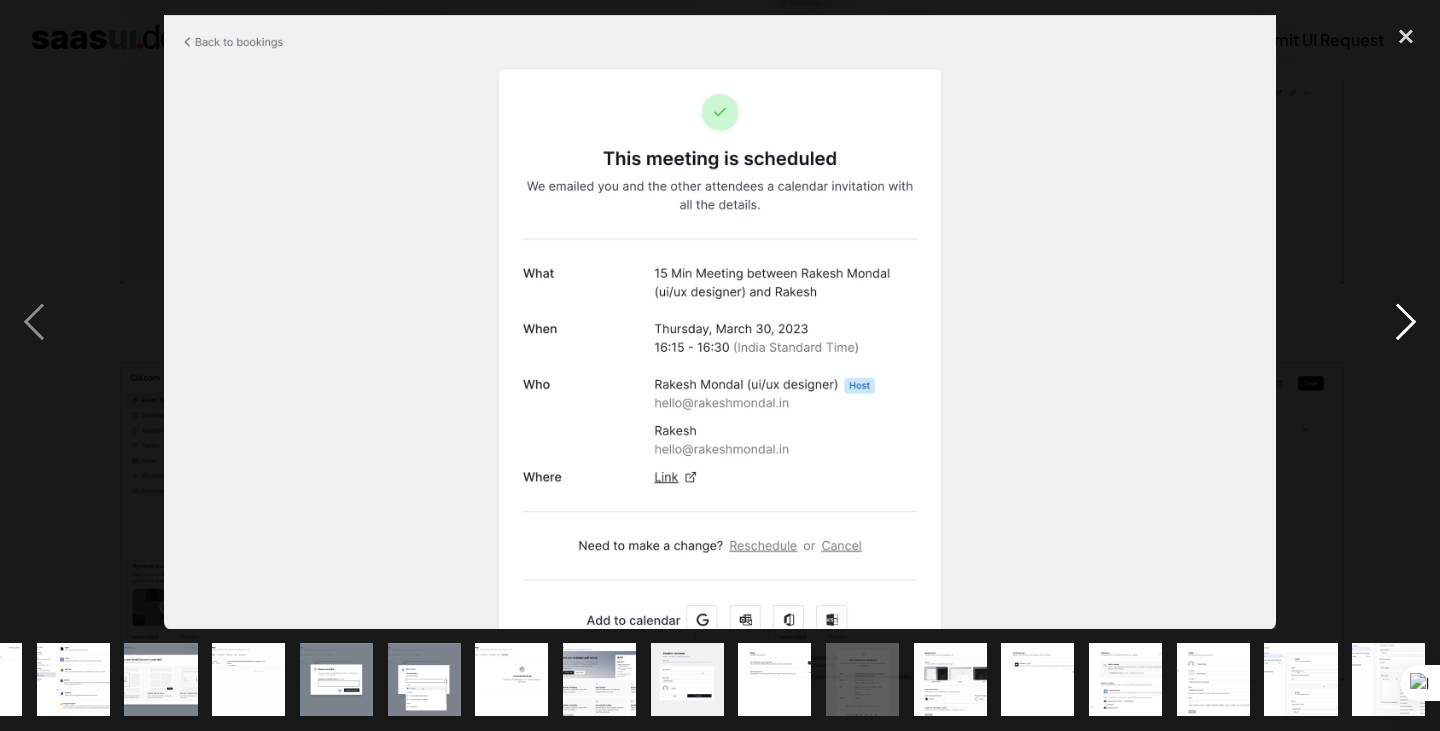 click at bounding box center [1406, 322] 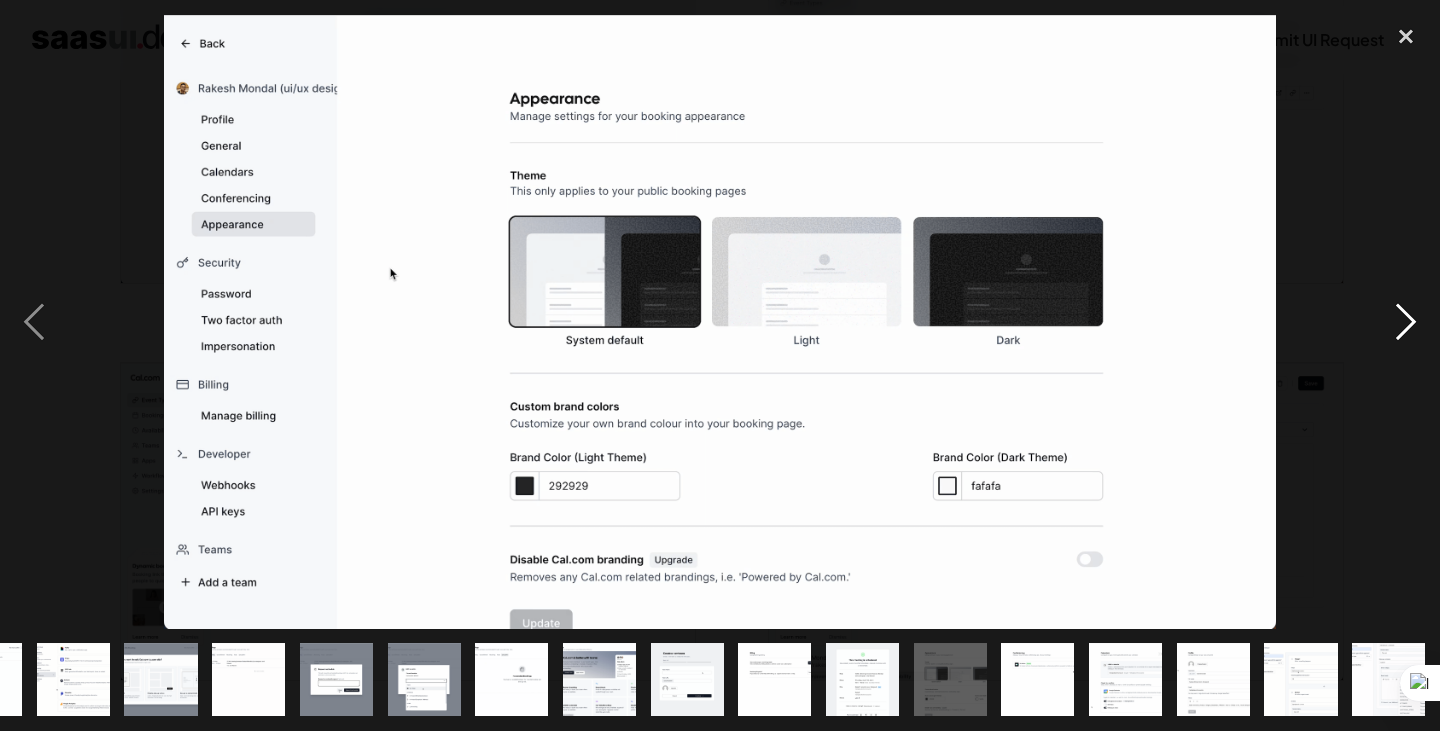 click at bounding box center (1406, 322) 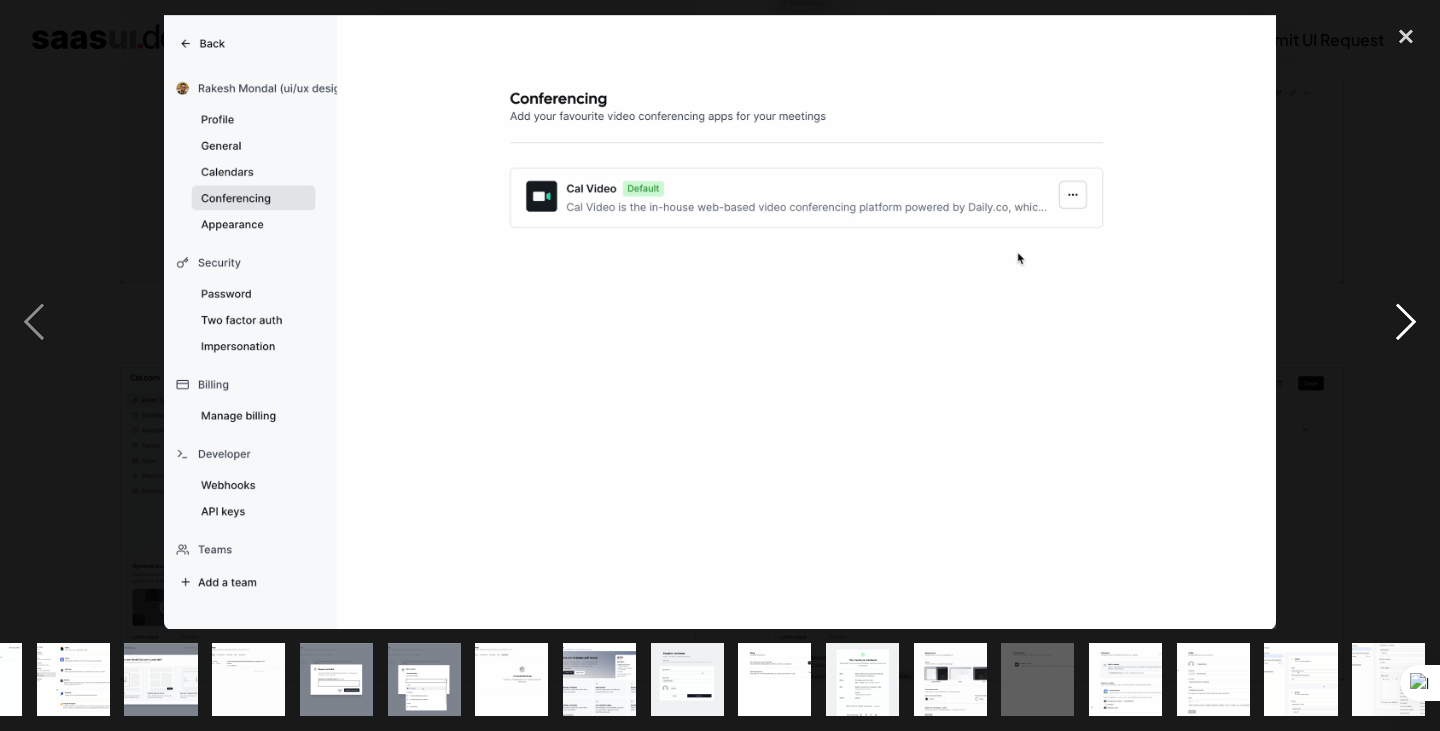 click at bounding box center [1406, 322] 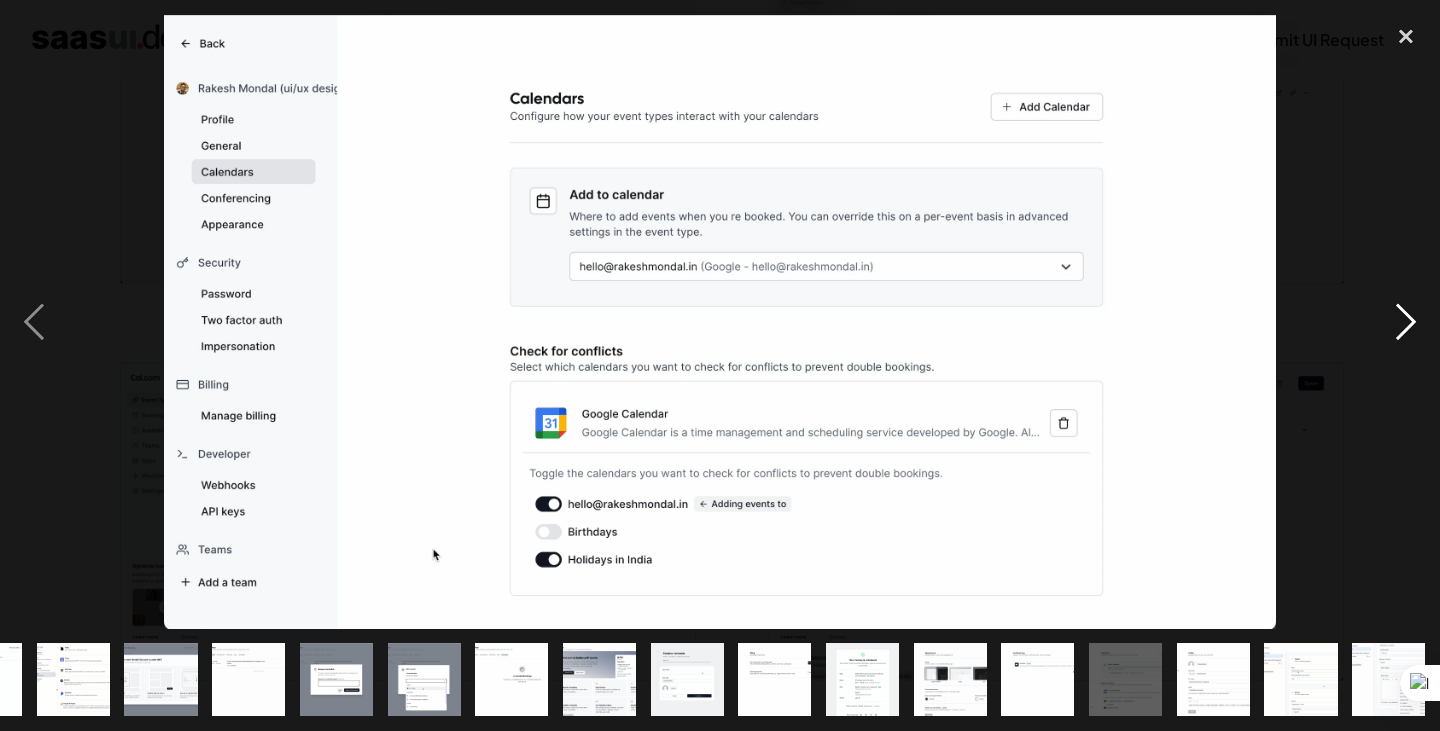 click at bounding box center [1406, 322] 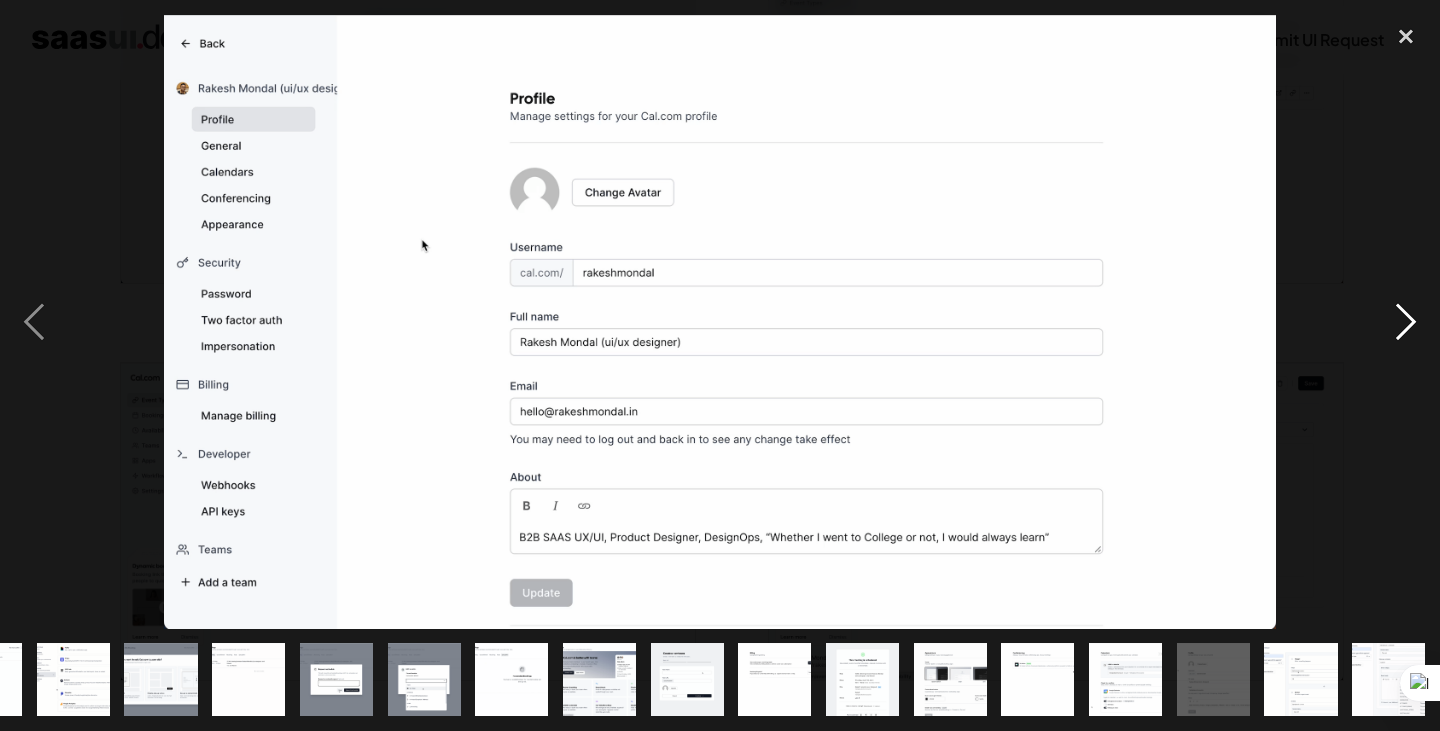 click at bounding box center [1406, 322] 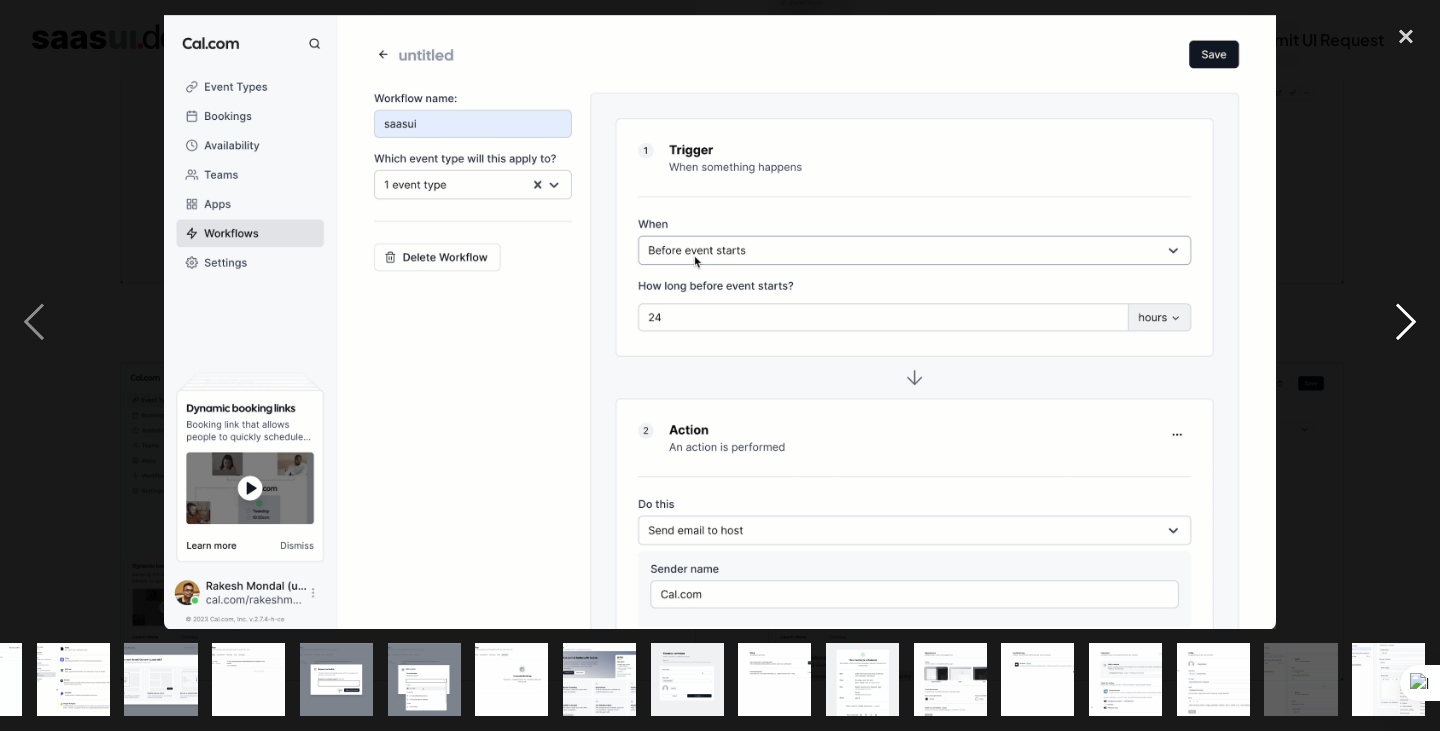 click at bounding box center (1406, 322) 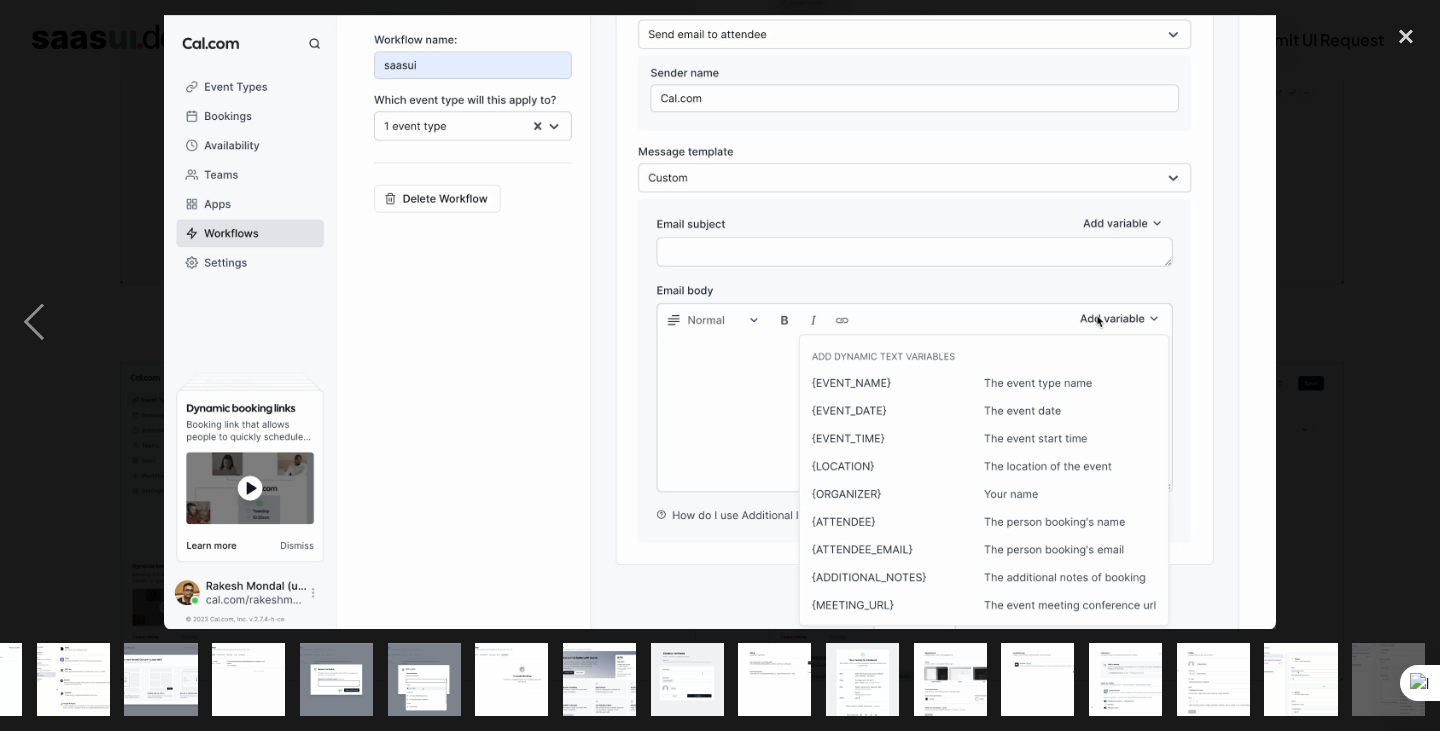 click at bounding box center (1406, 322) 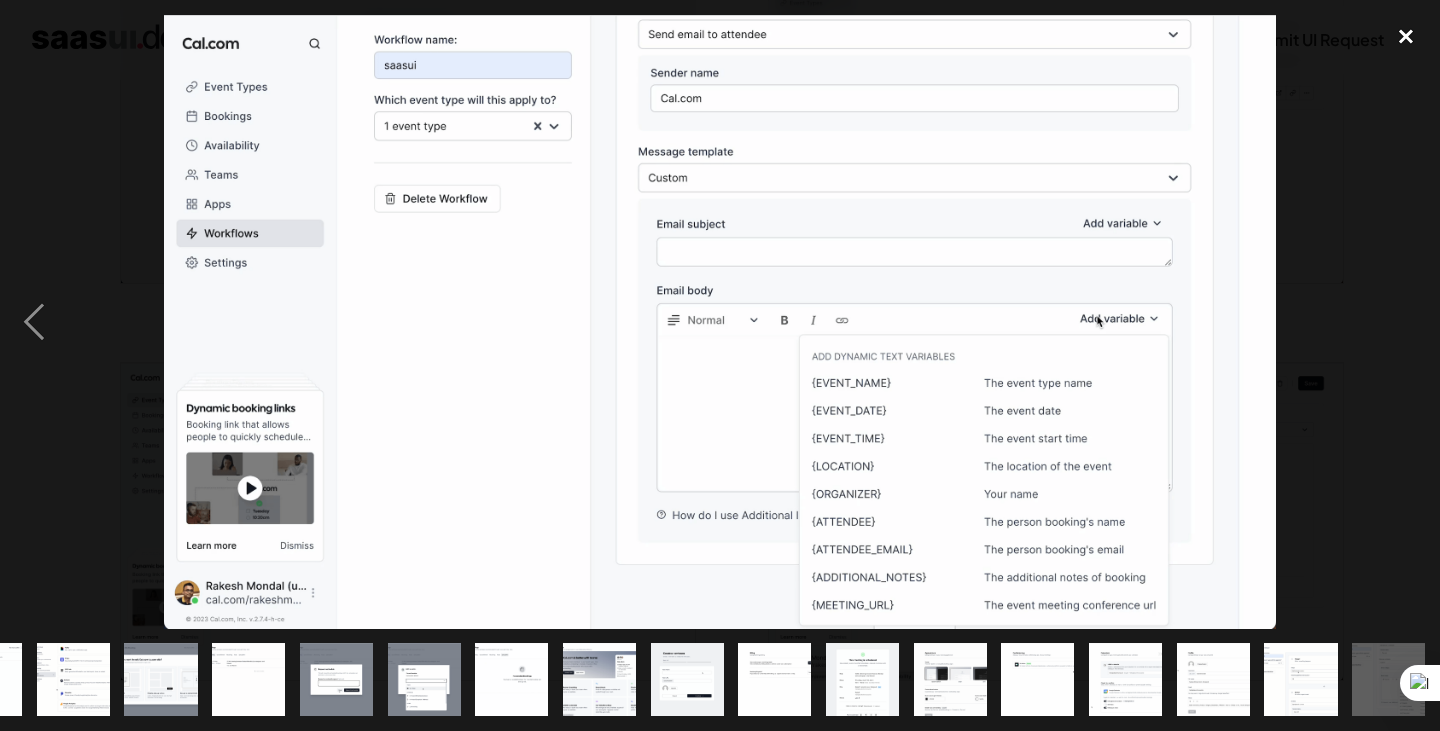 click at bounding box center (1406, 37) 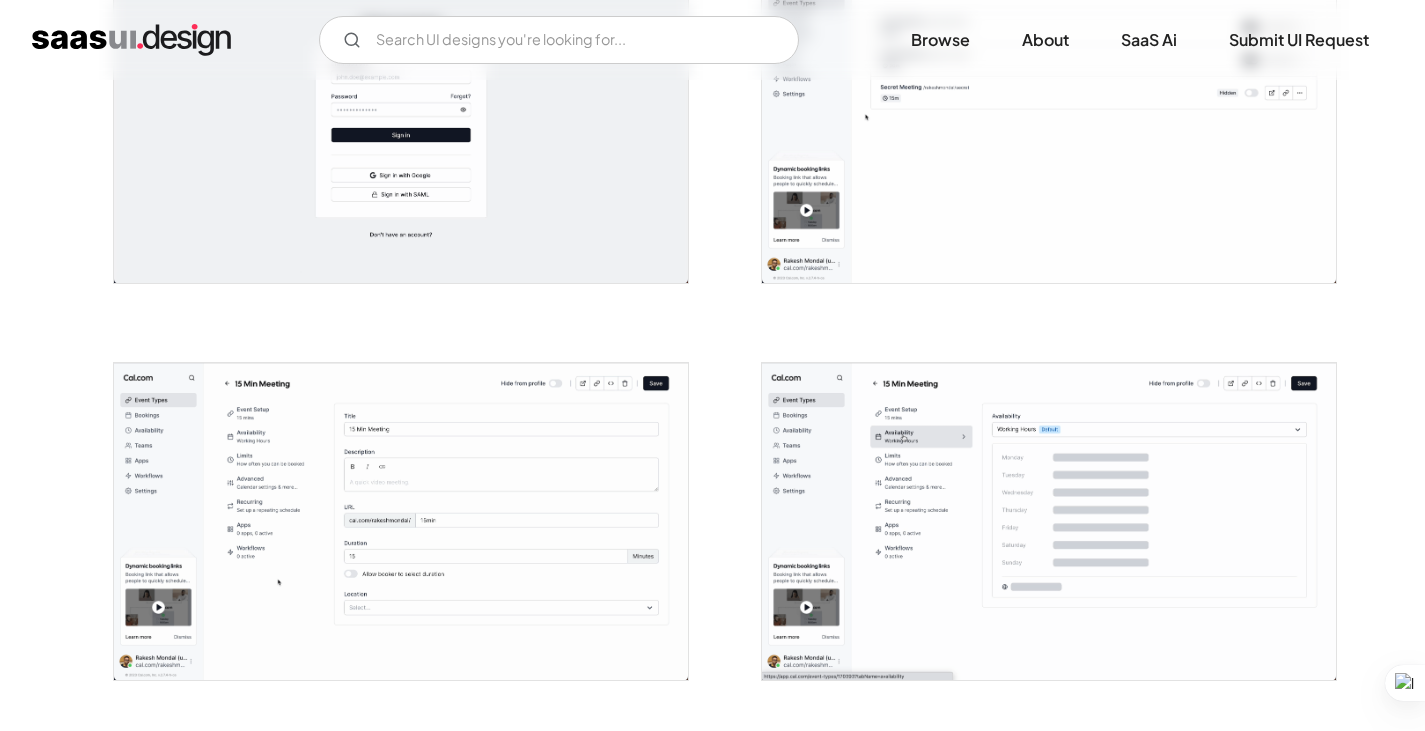 scroll, scrollTop: 0, scrollLeft: 0, axis: both 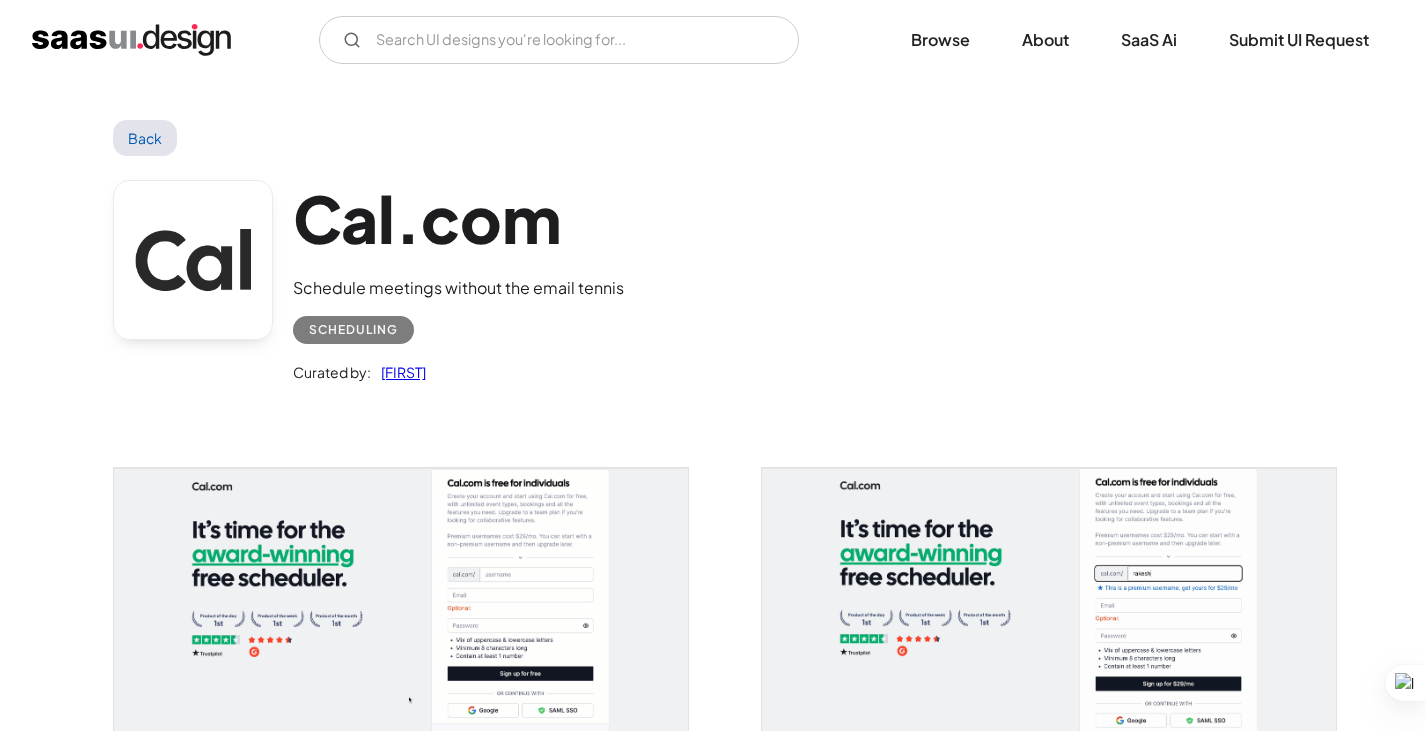 click on "Back" at bounding box center [145, 138] 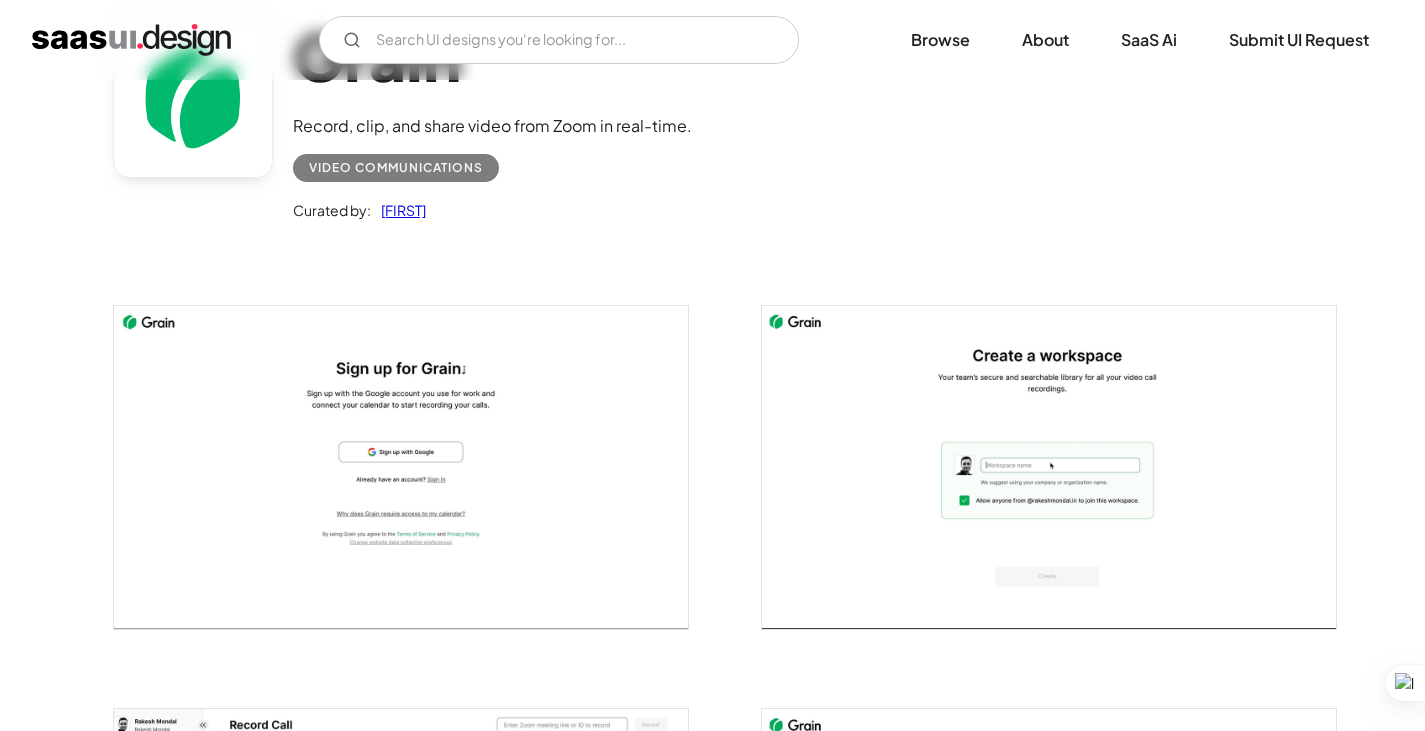 scroll, scrollTop: 0, scrollLeft: 0, axis: both 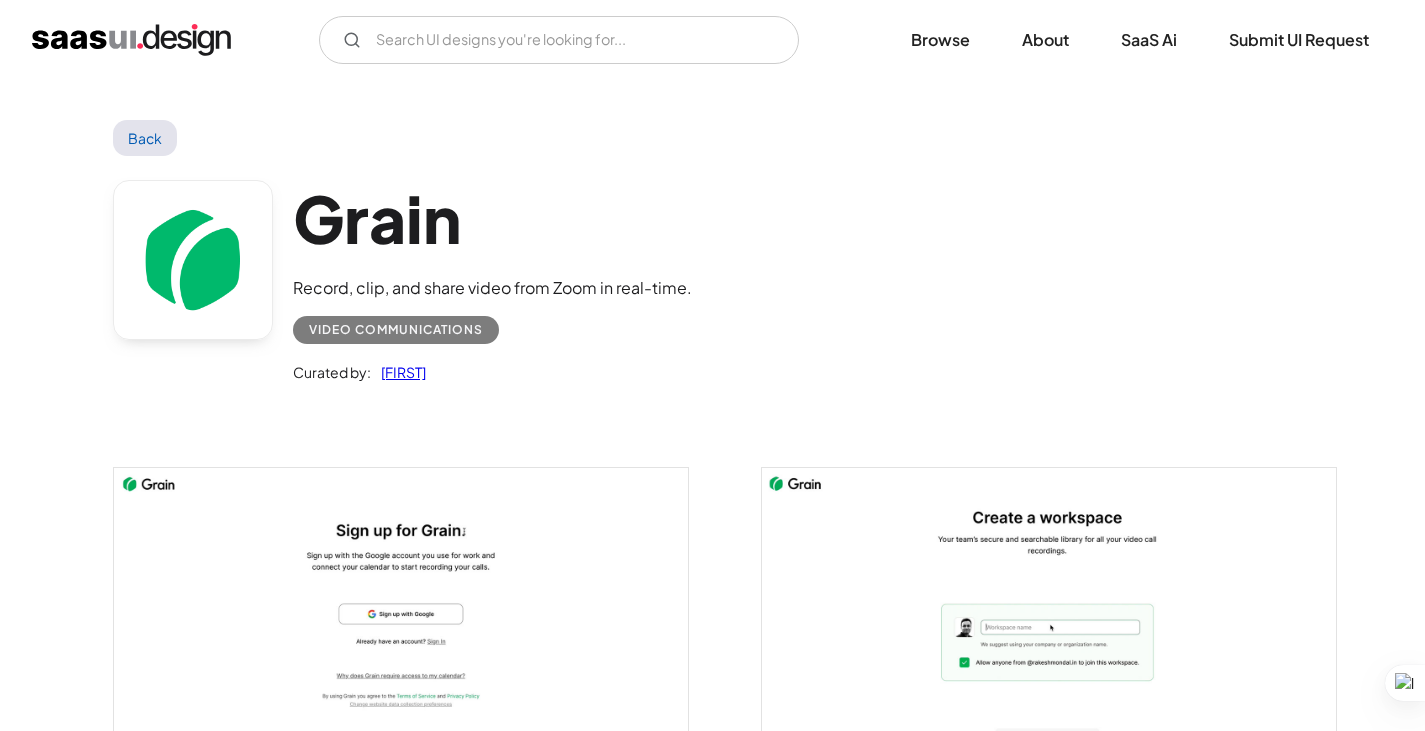 click on "Back" at bounding box center [145, 138] 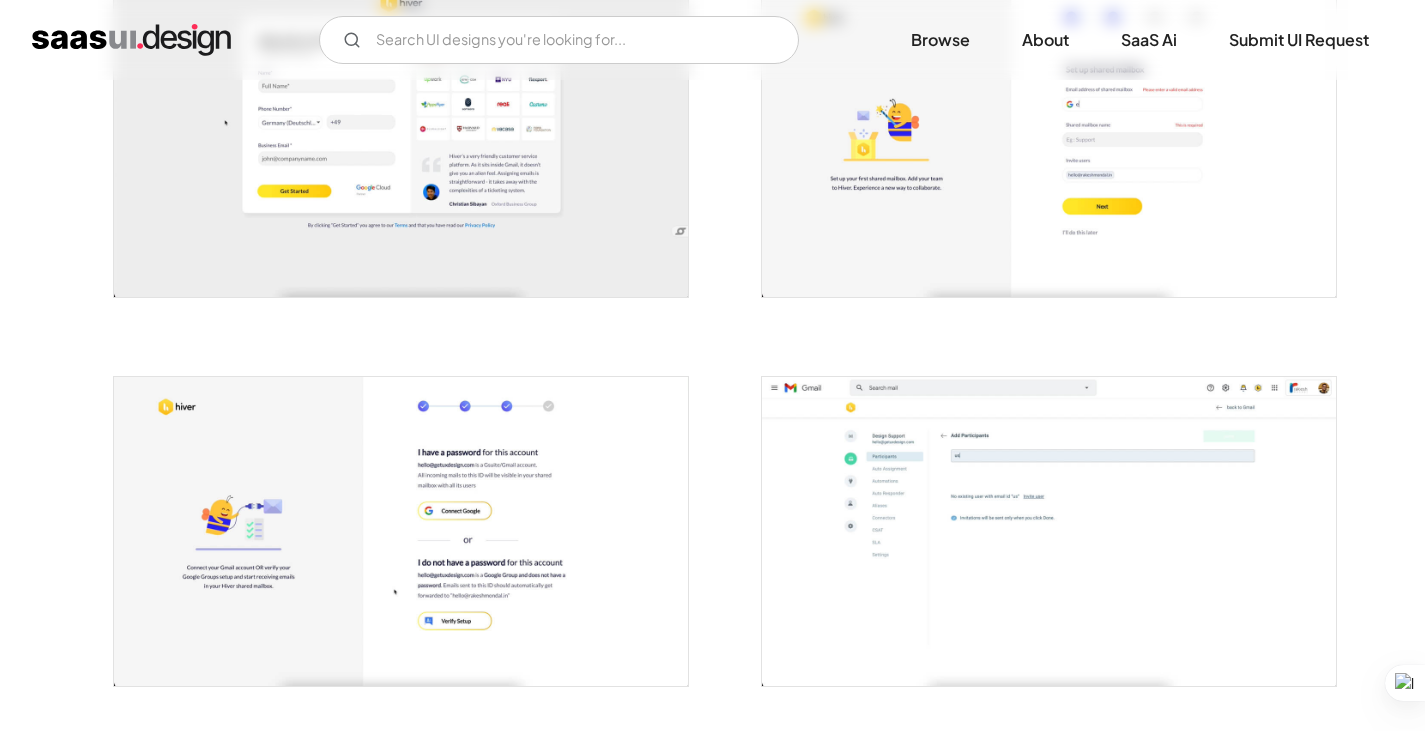 scroll, scrollTop: 500, scrollLeft: 0, axis: vertical 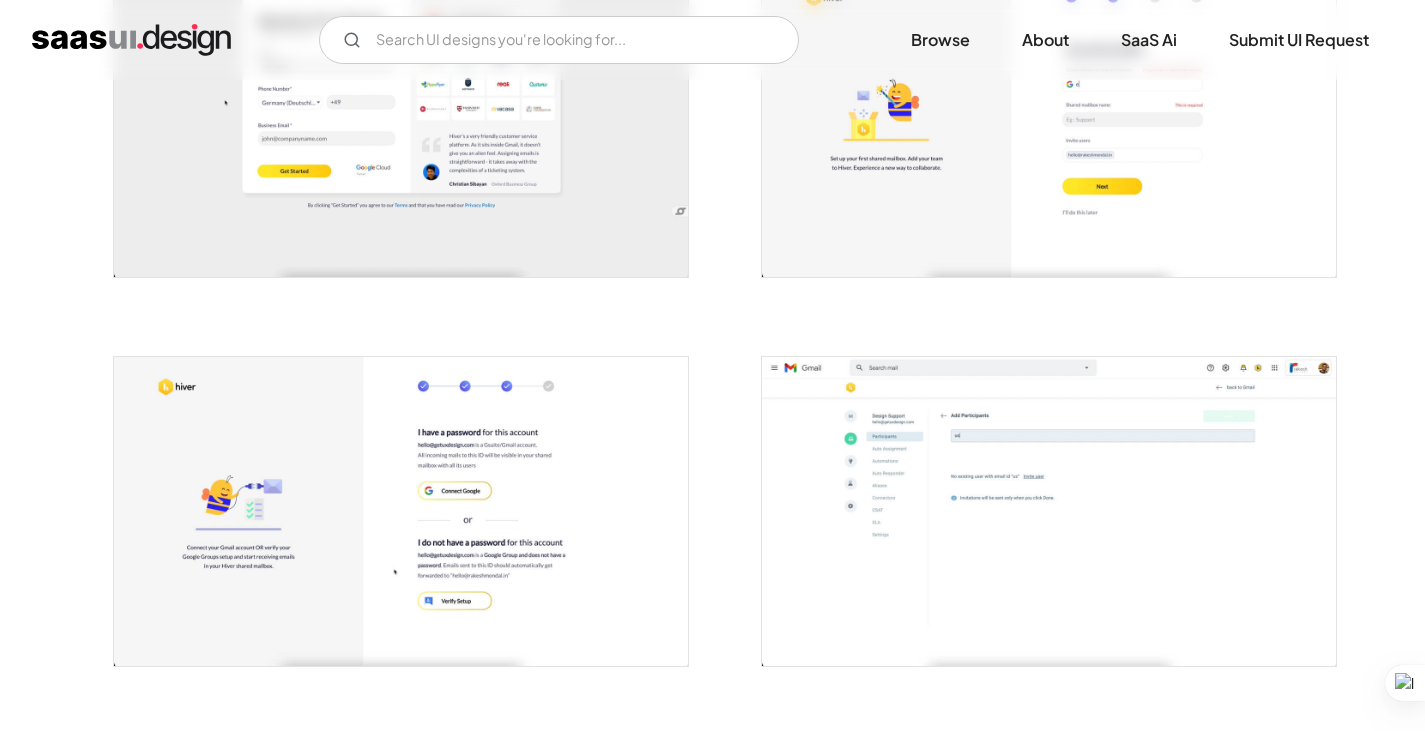 click at bounding box center [1049, 511] 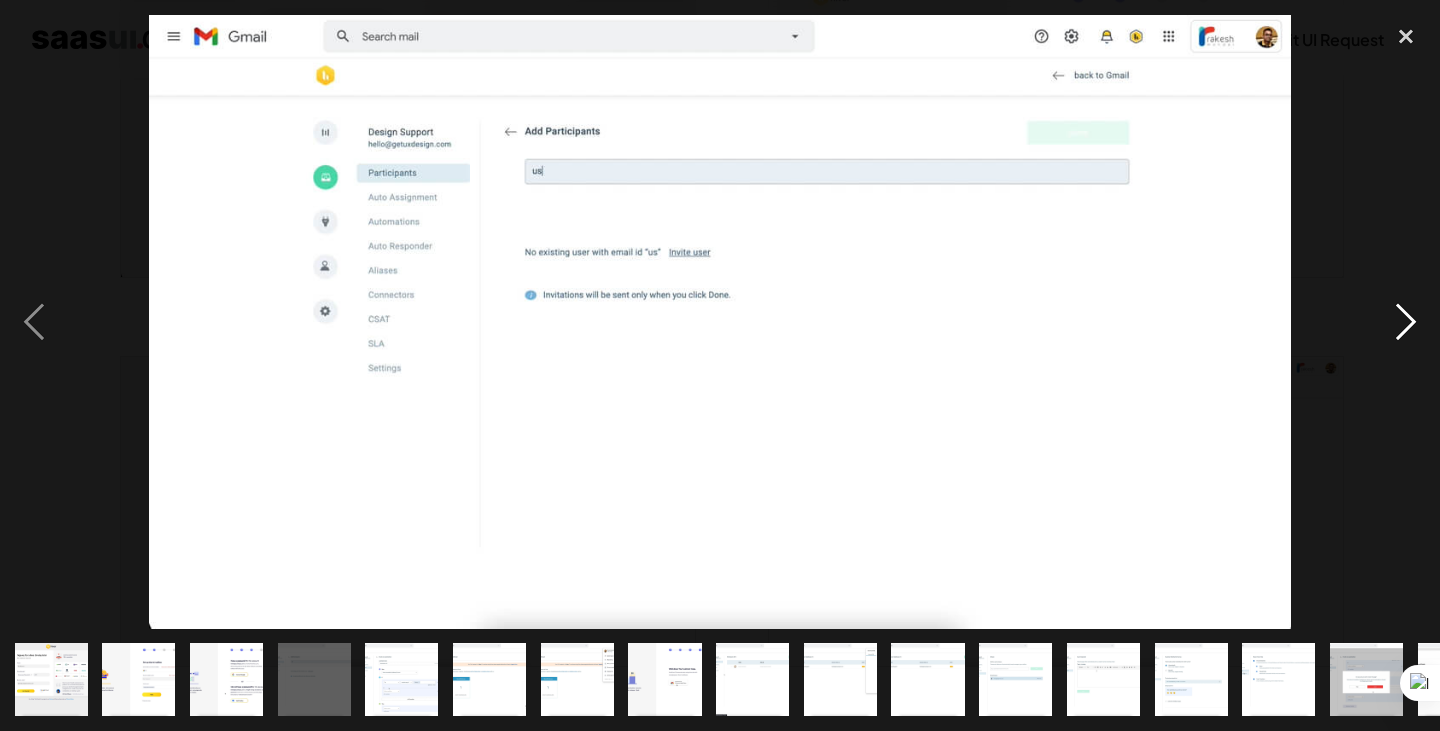 click at bounding box center [1406, 322] 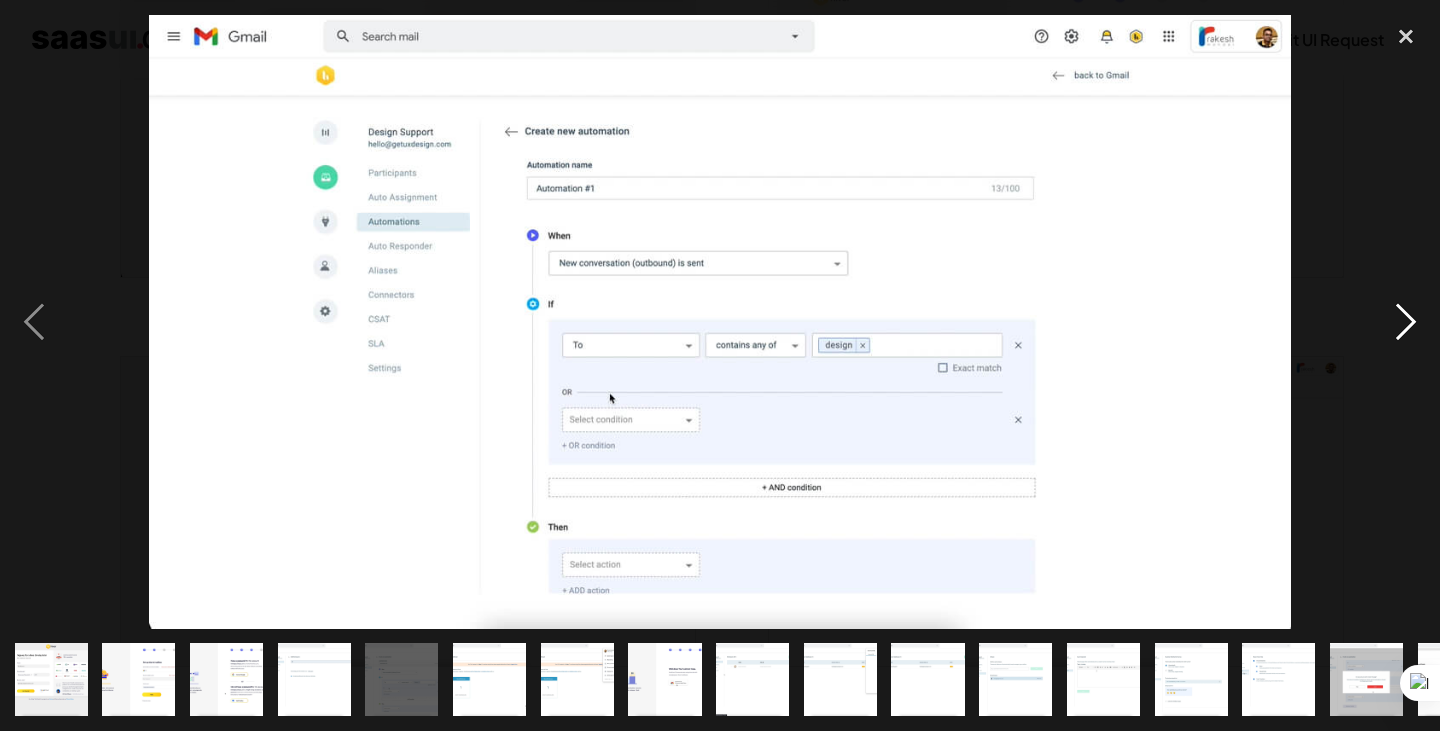 click at bounding box center (1406, 322) 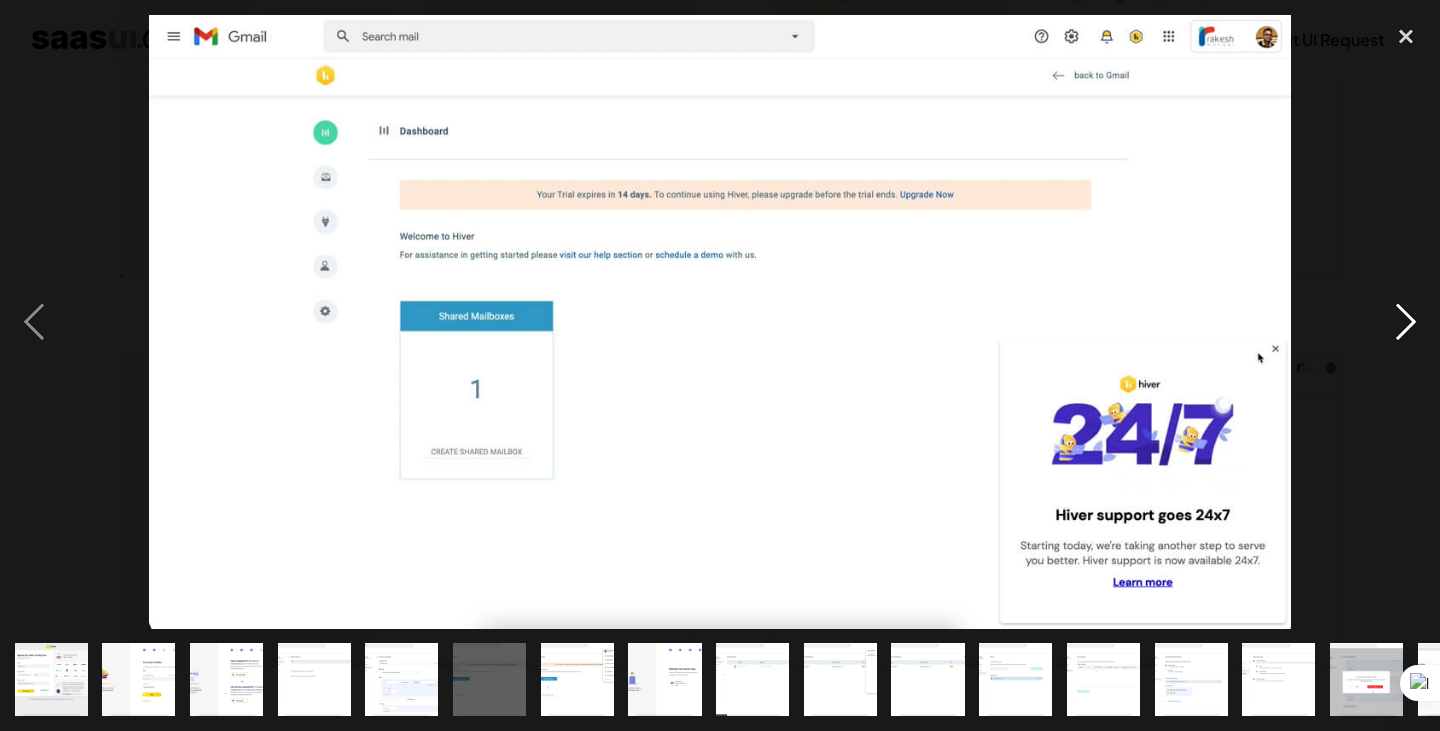 click at bounding box center (1406, 322) 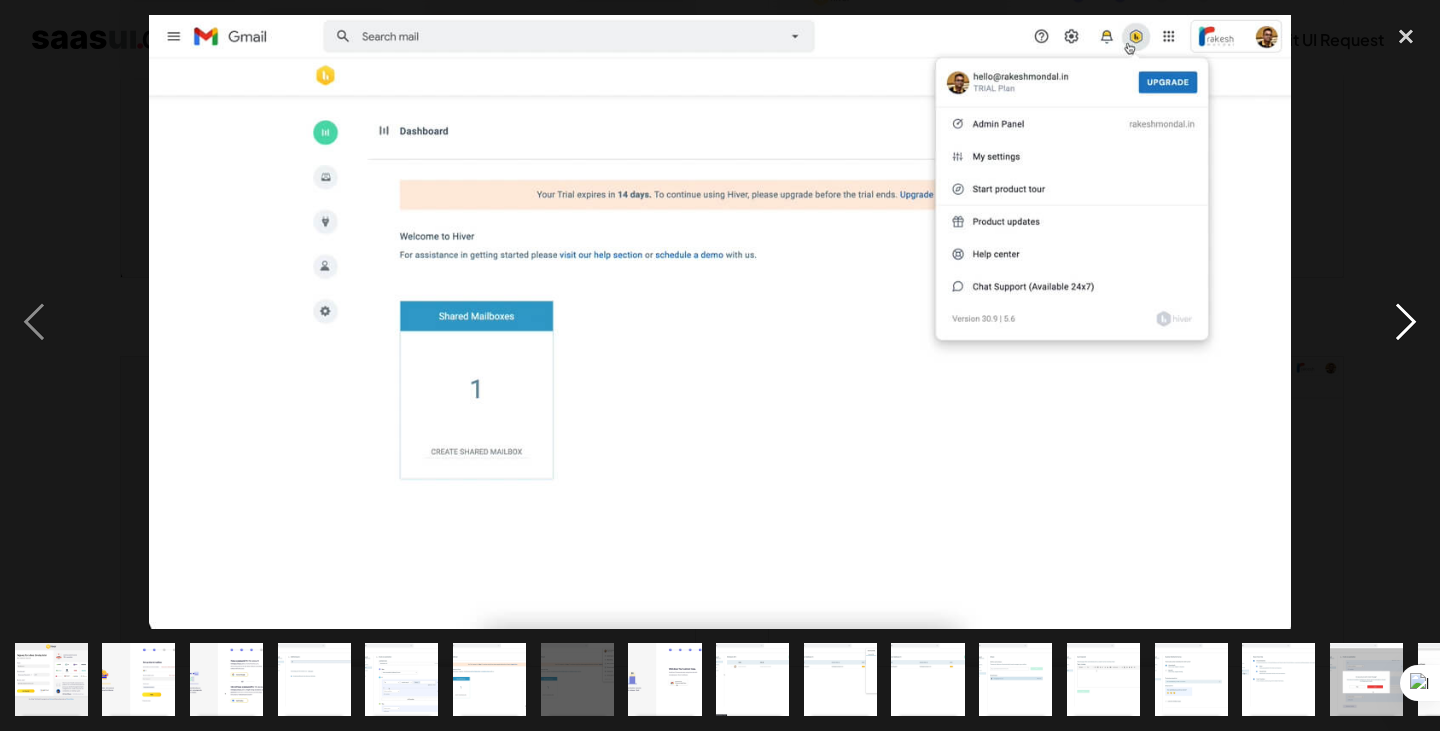 click at bounding box center [1406, 322] 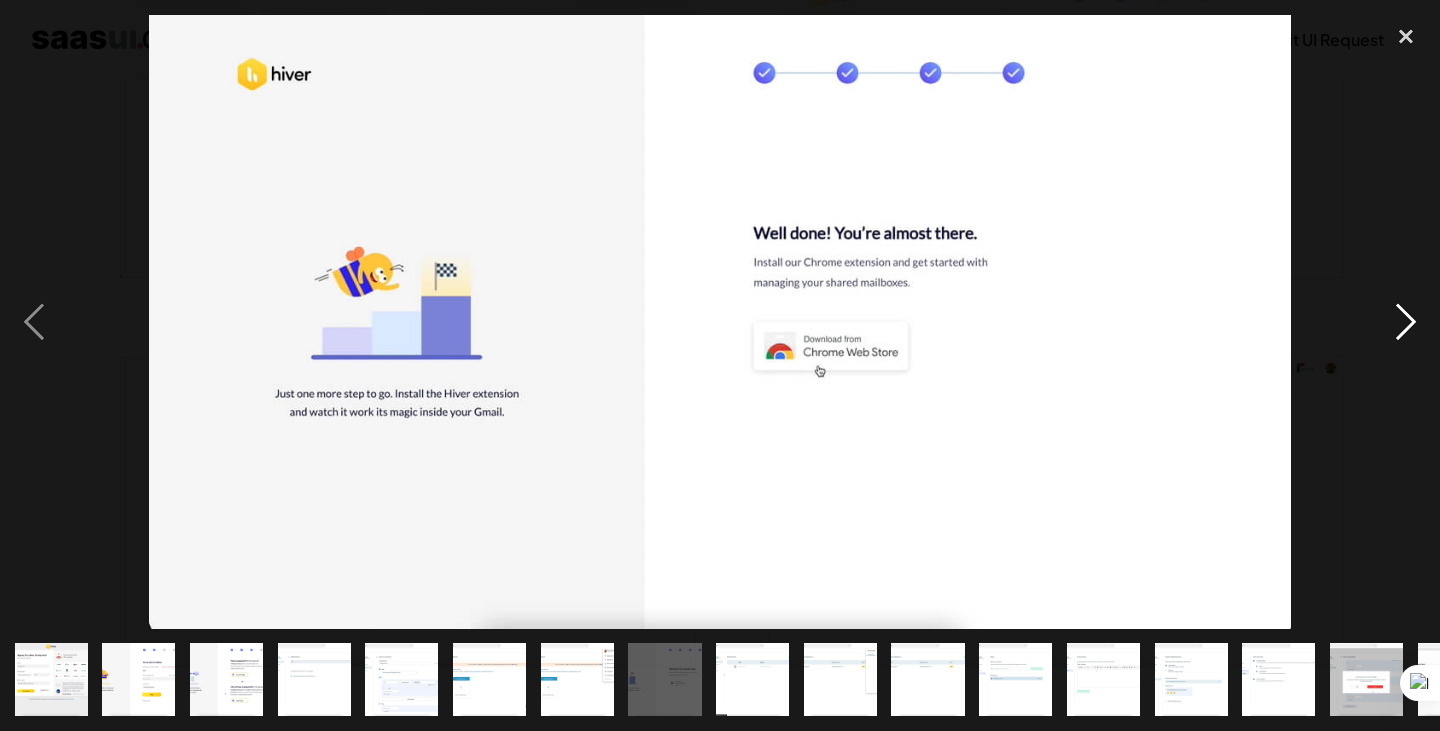 click at bounding box center [1406, 322] 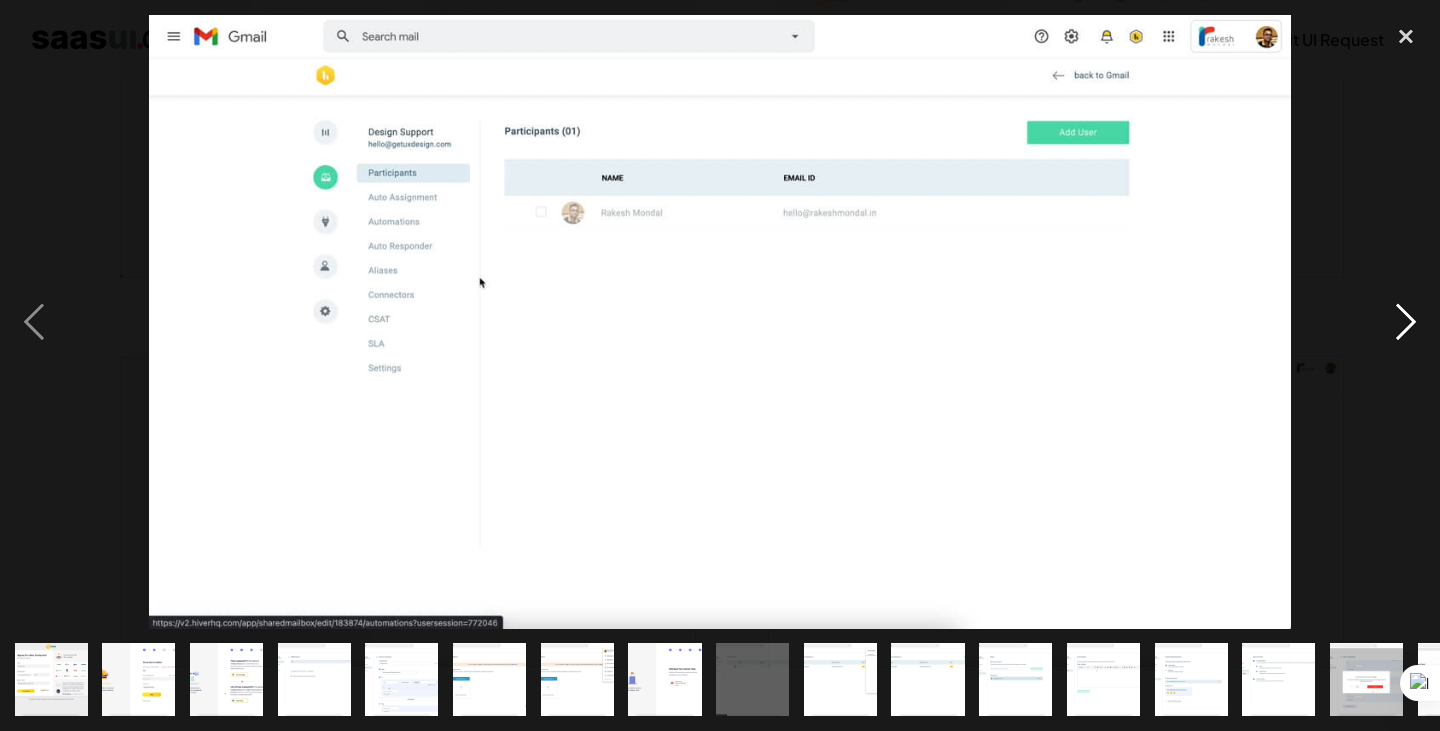 click at bounding box center [1406, 322] 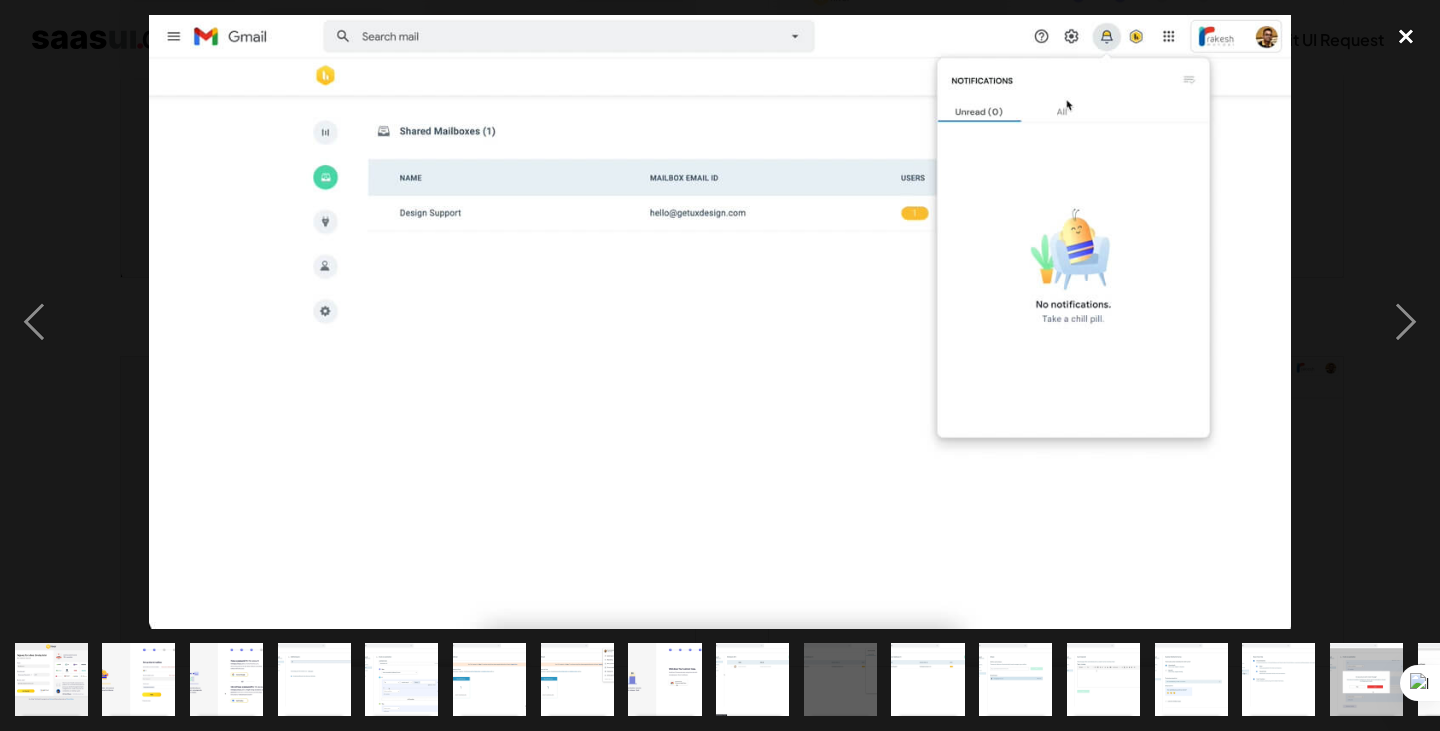 click at bounding box center (1406, 37) 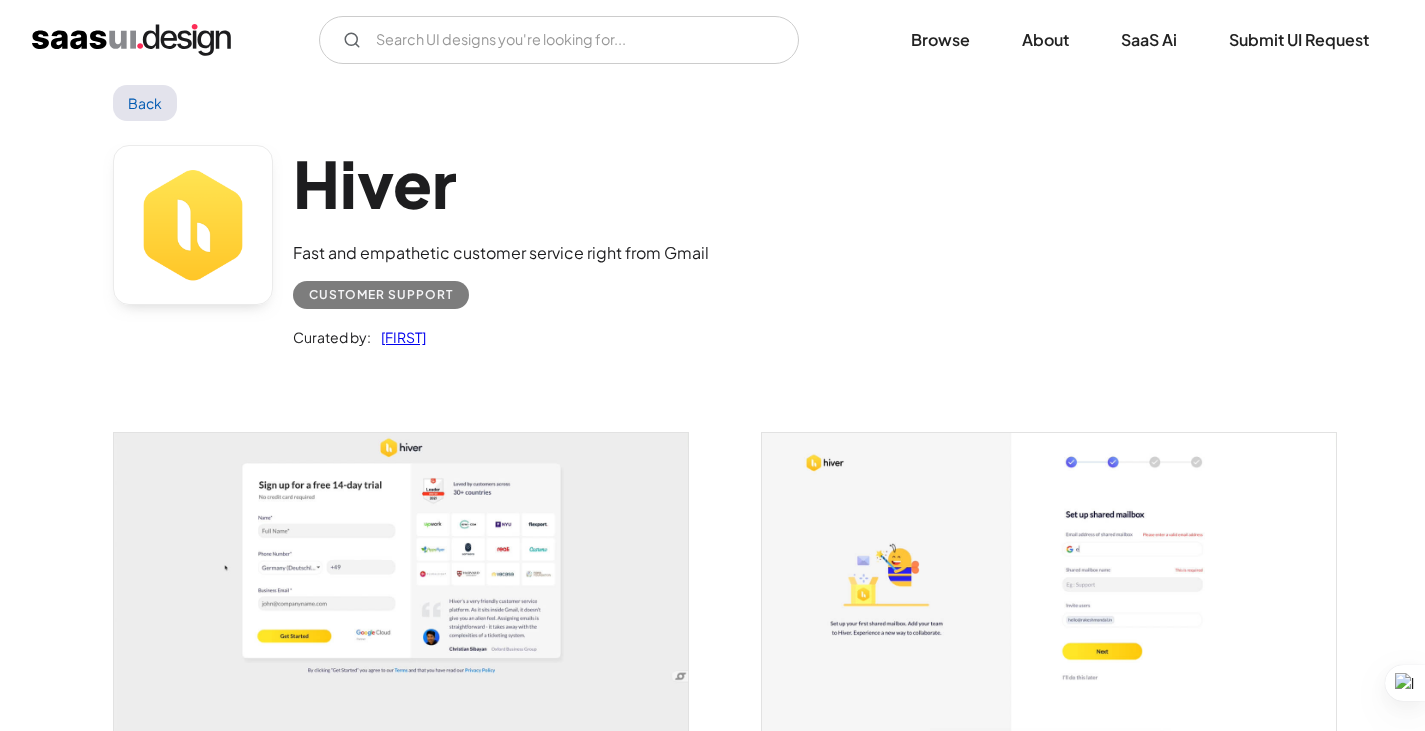 scroll, scrollTop: 0, scrollLeft: 0, axis: both 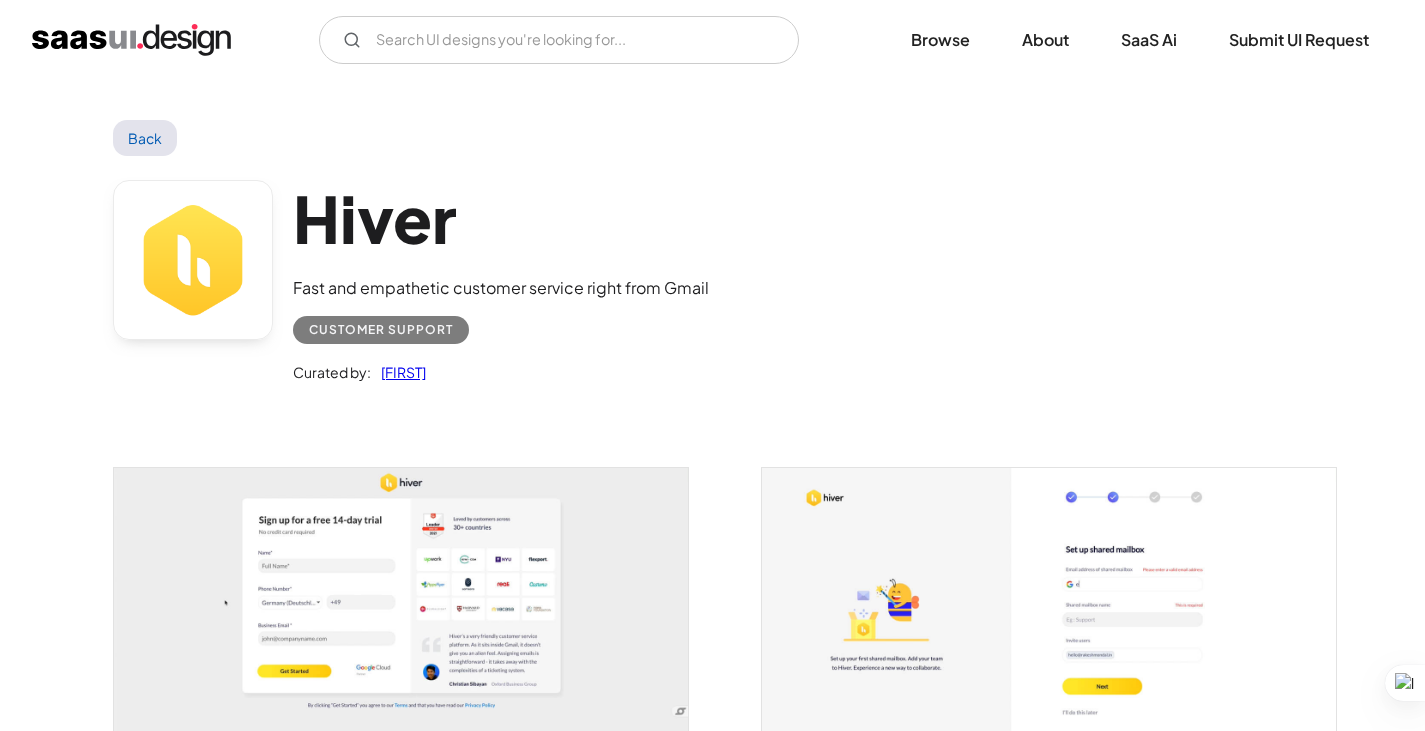 click on "Back" at bounding box center [145, 138] 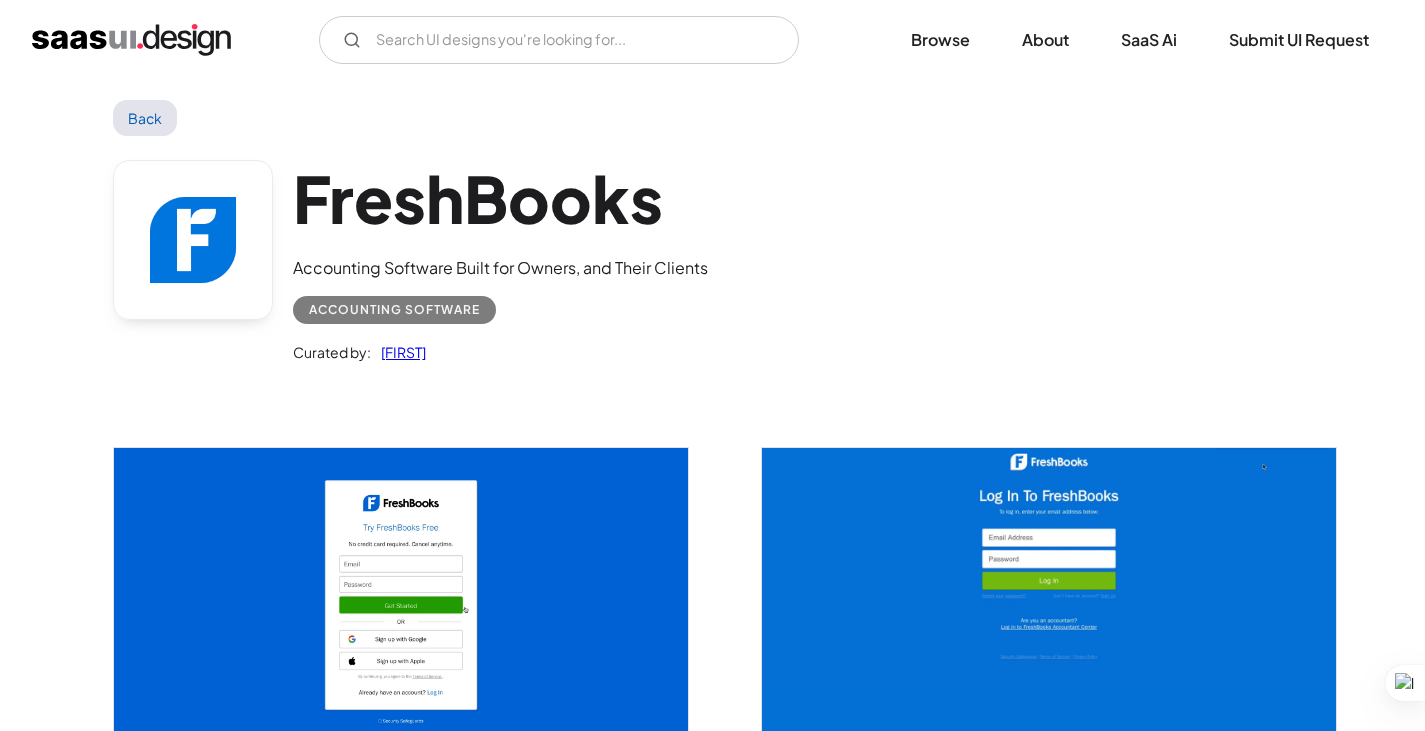 scroll, scrollTop: 0, scrollLeft: 0, axis: both 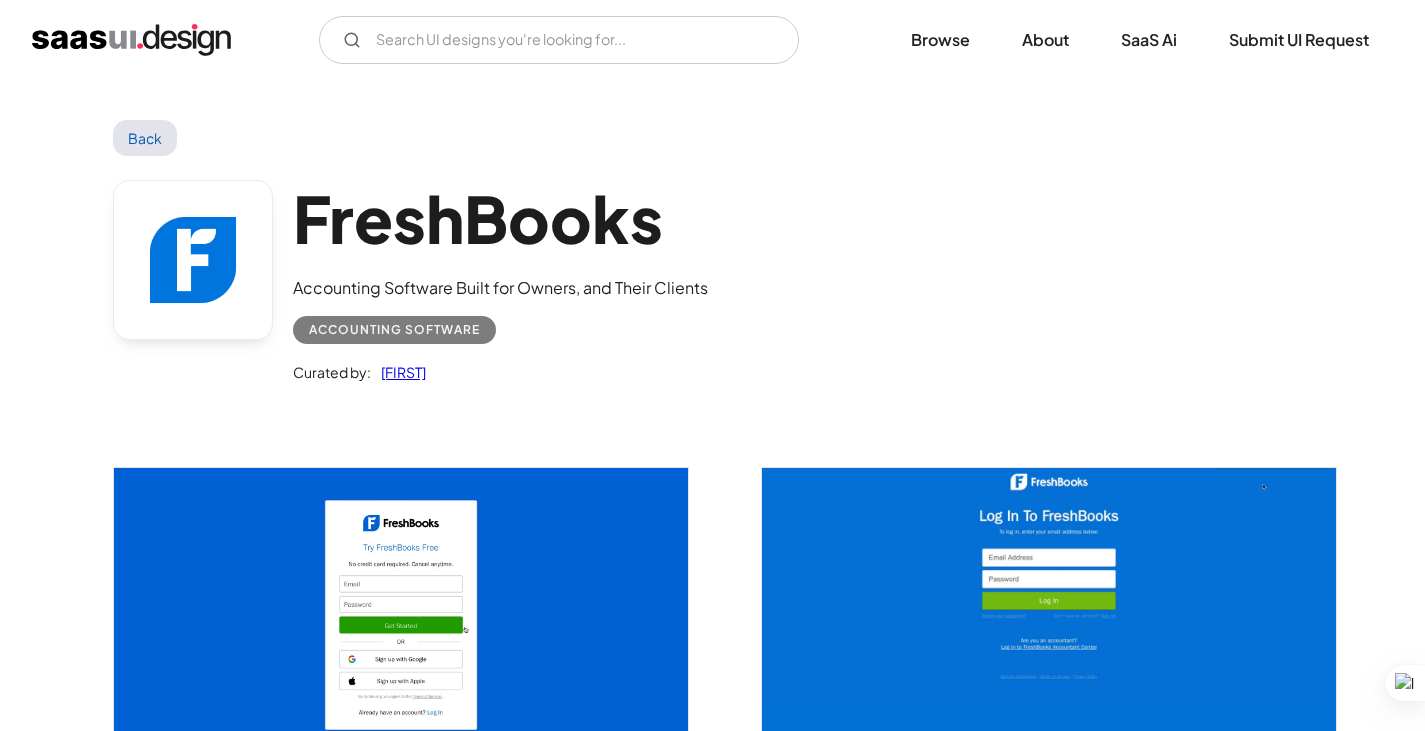 click on "Back" at bounding box center (145, 138) 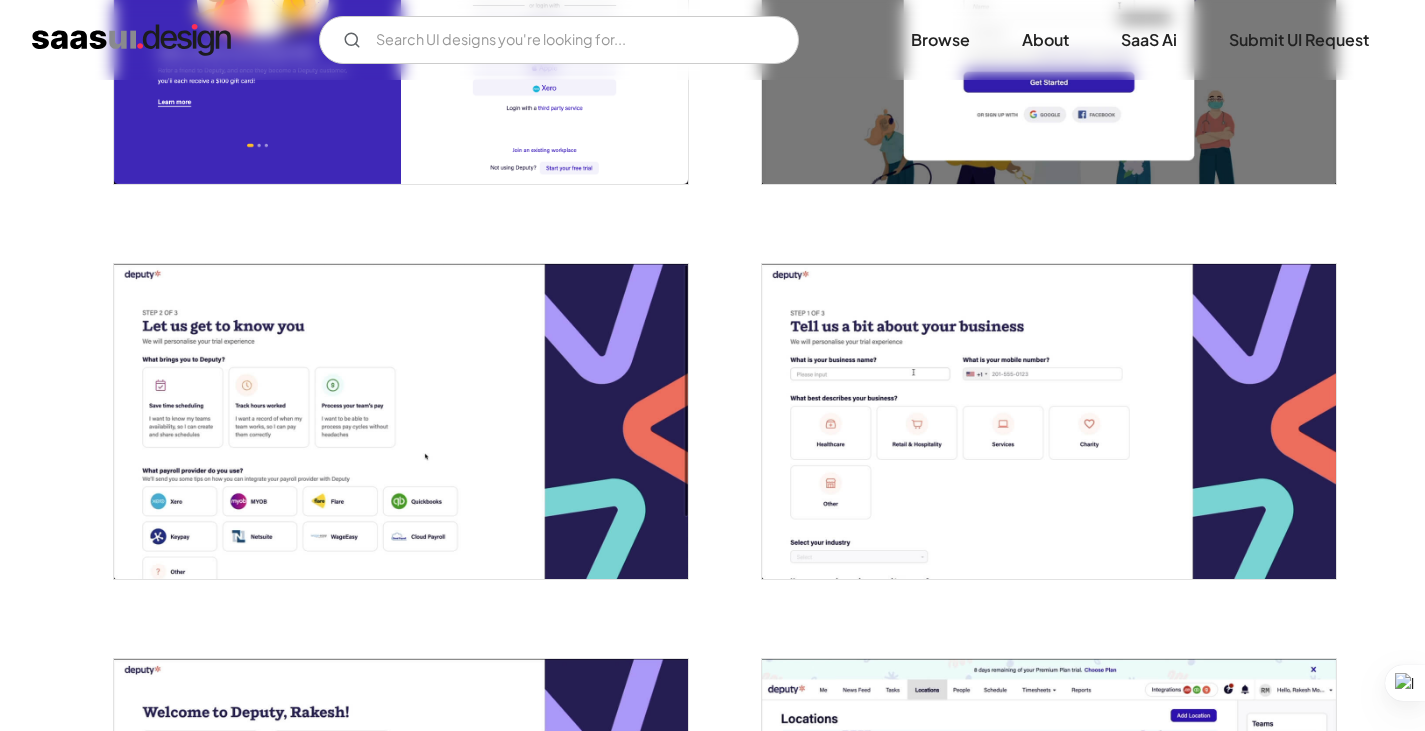 scroll, scrollTop: 0, scrollLeft: 0, axis: both 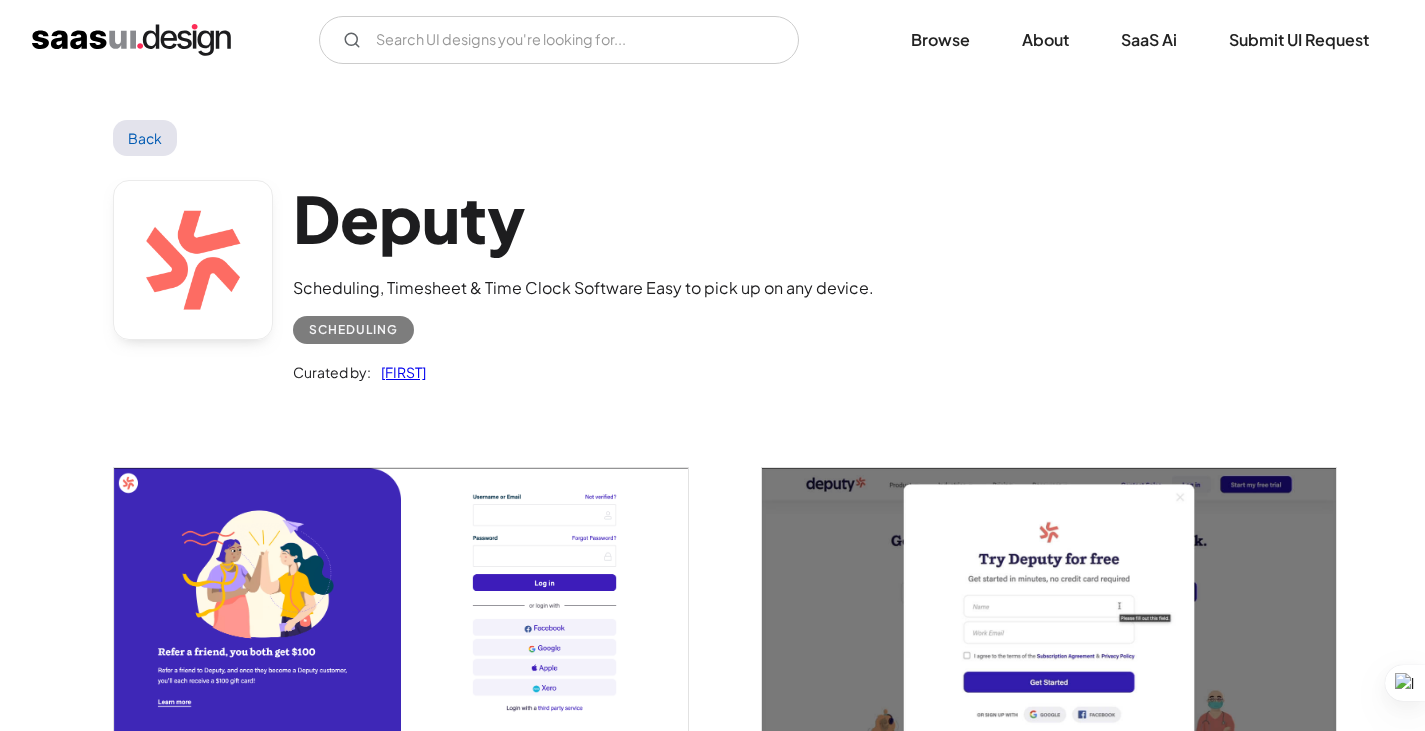 click on "Back" at bounding box center (145, 138) 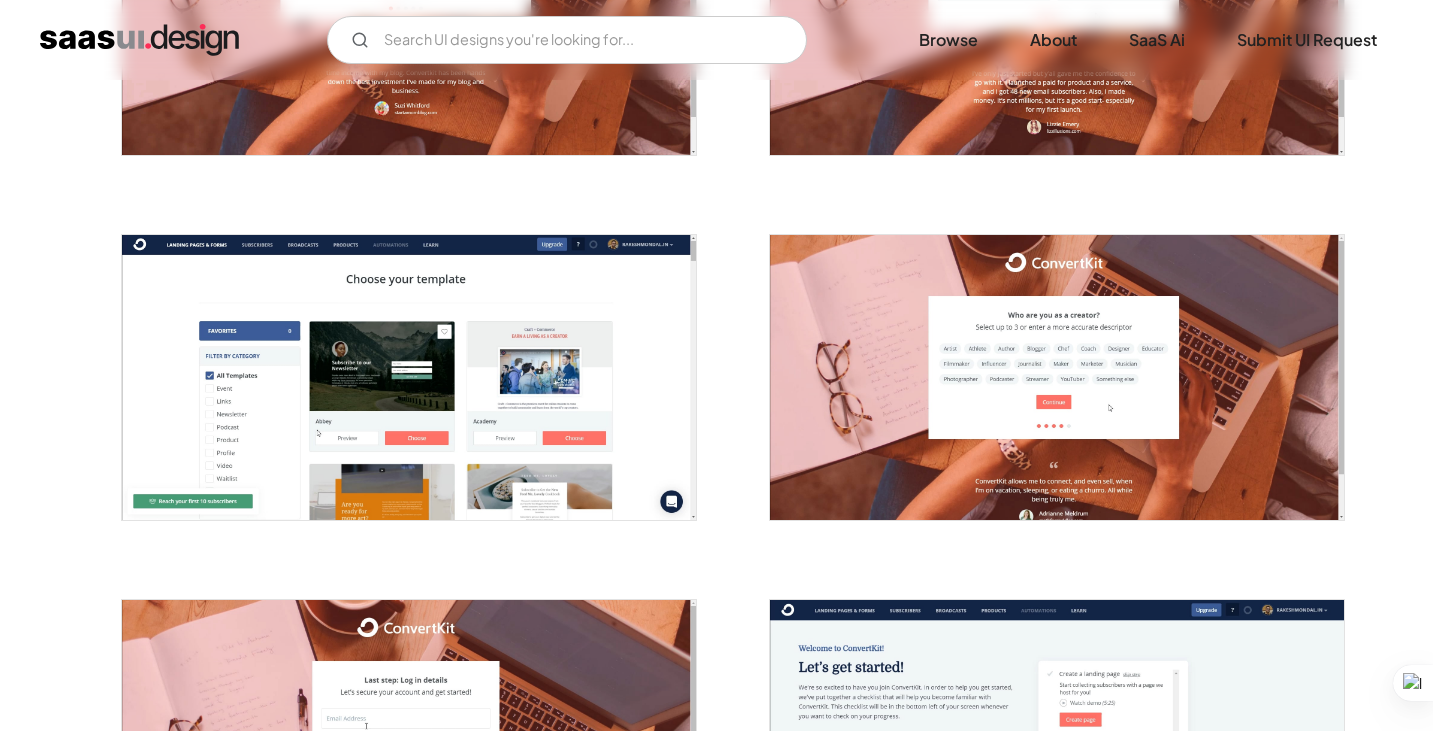 scroll, scrollTop: 600, scrollLeft: 0, axis: vertical 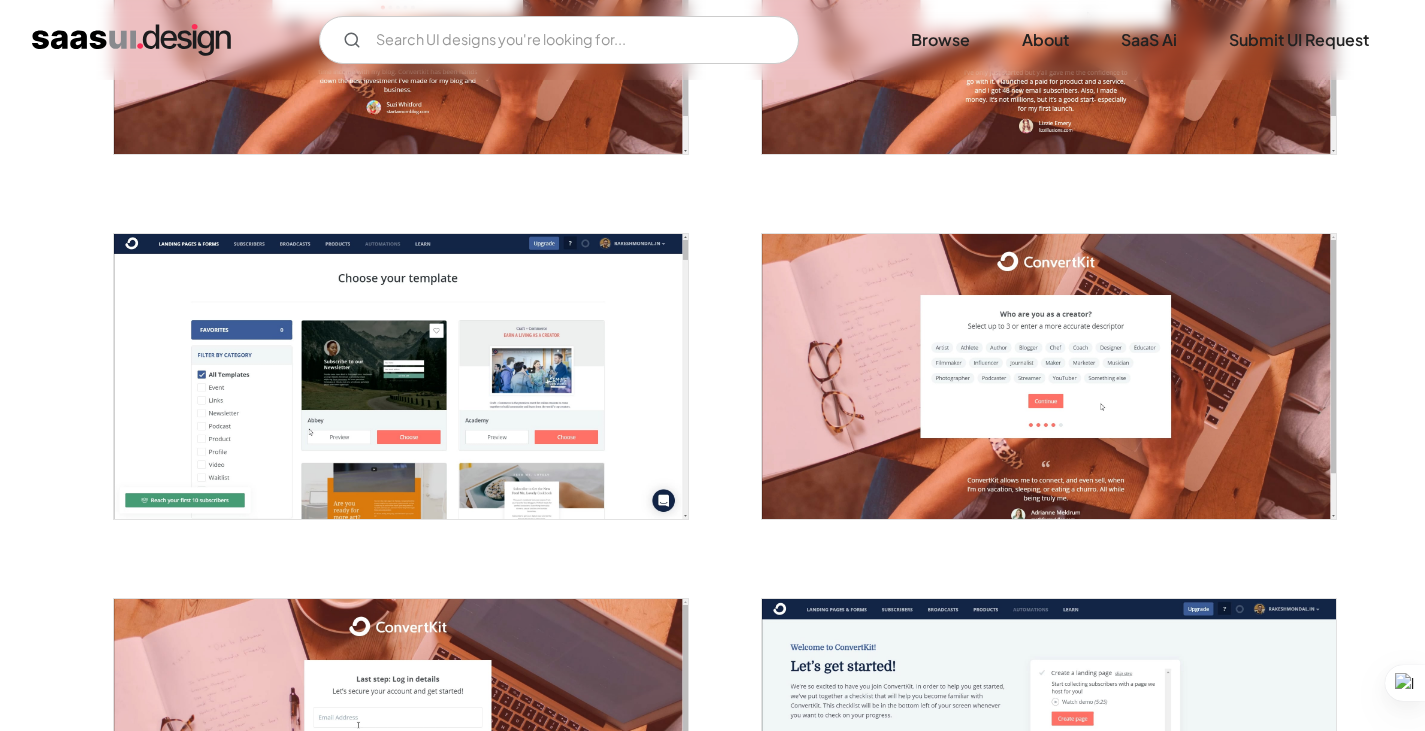 click at bounding box center [401, 376] 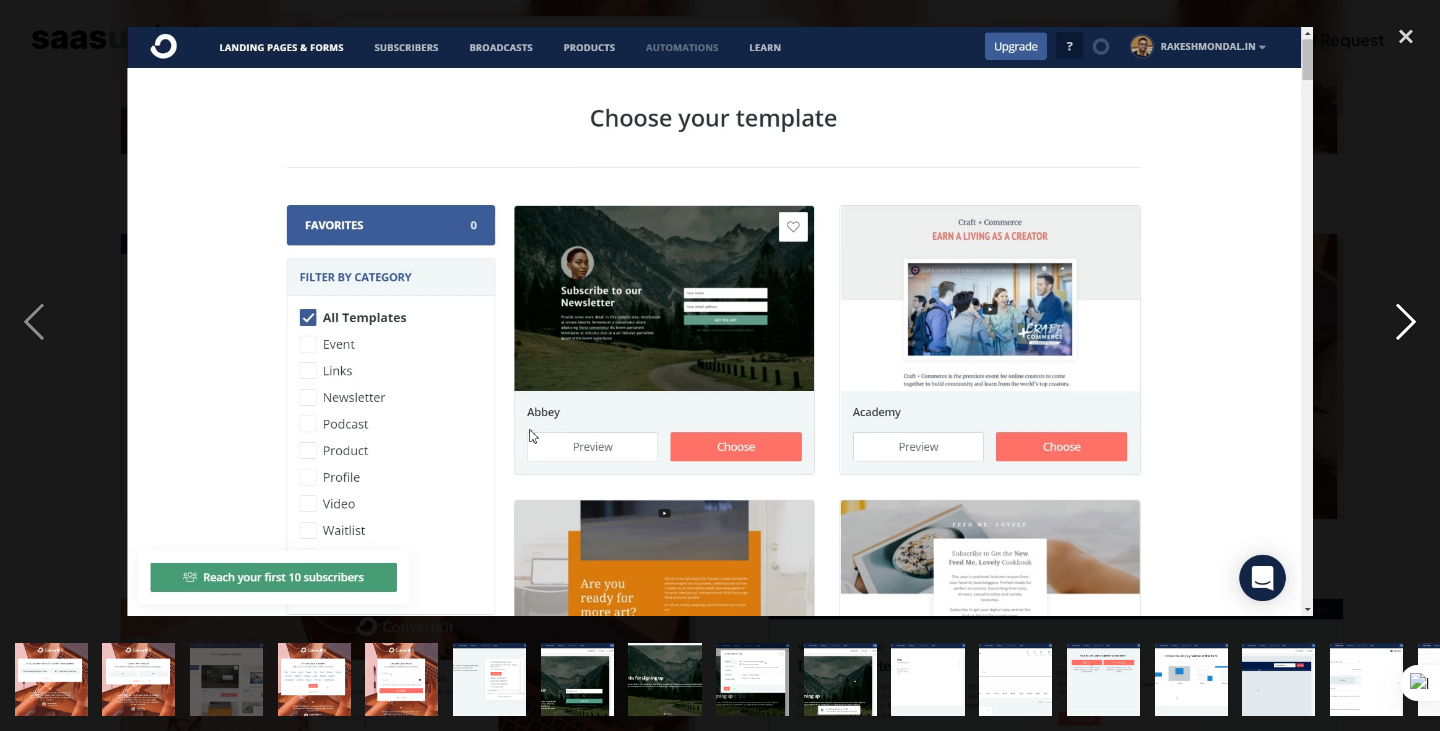 click at bounding box center (1406, 322) 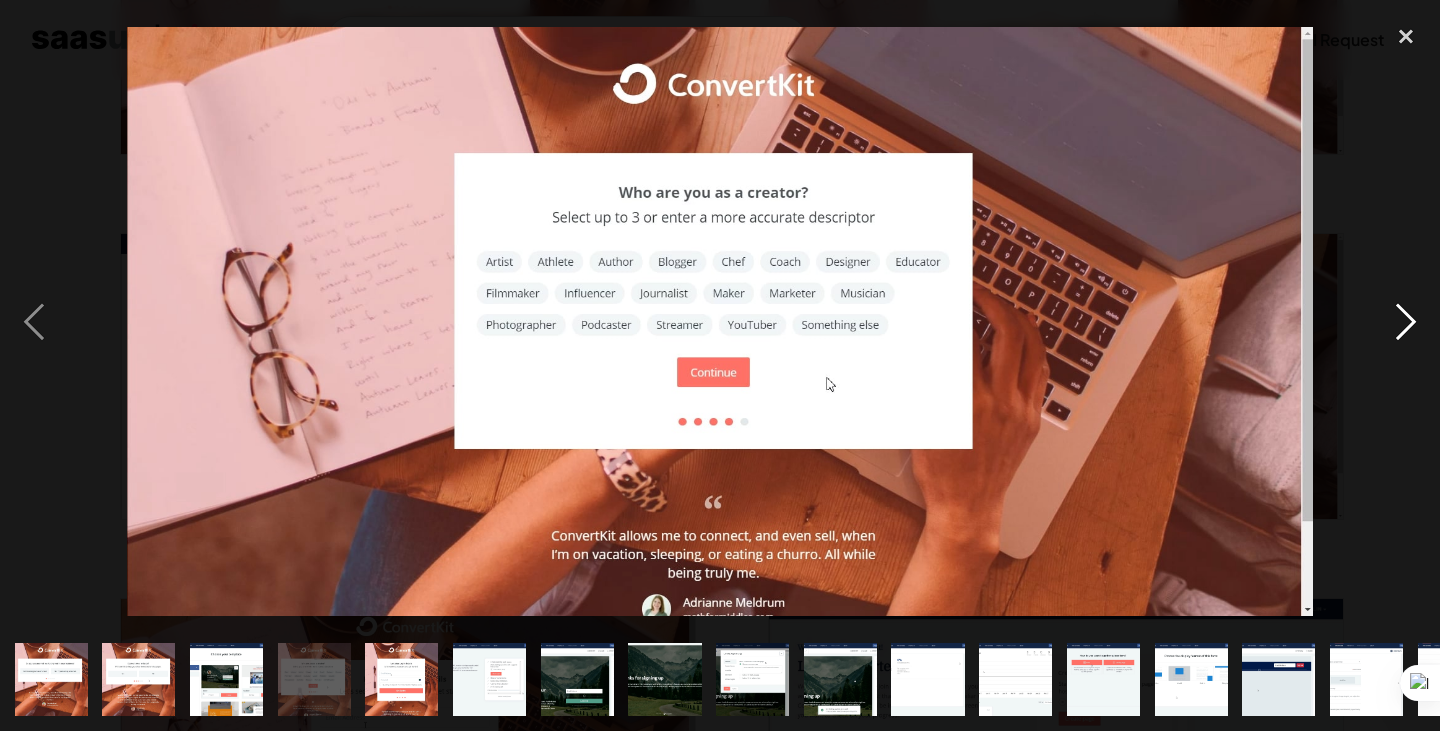 click at bounding box center (1406, 322) 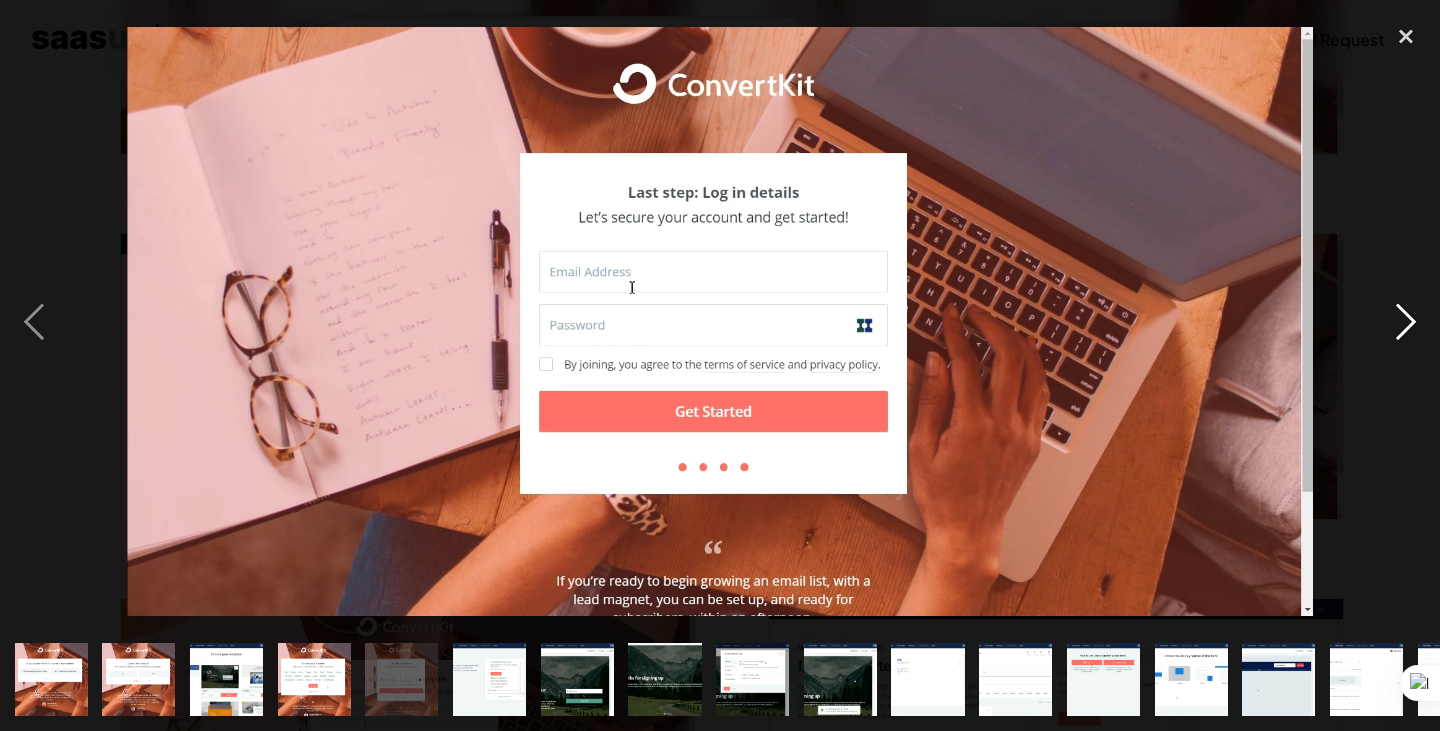 click at bounding box center [1406, 322] 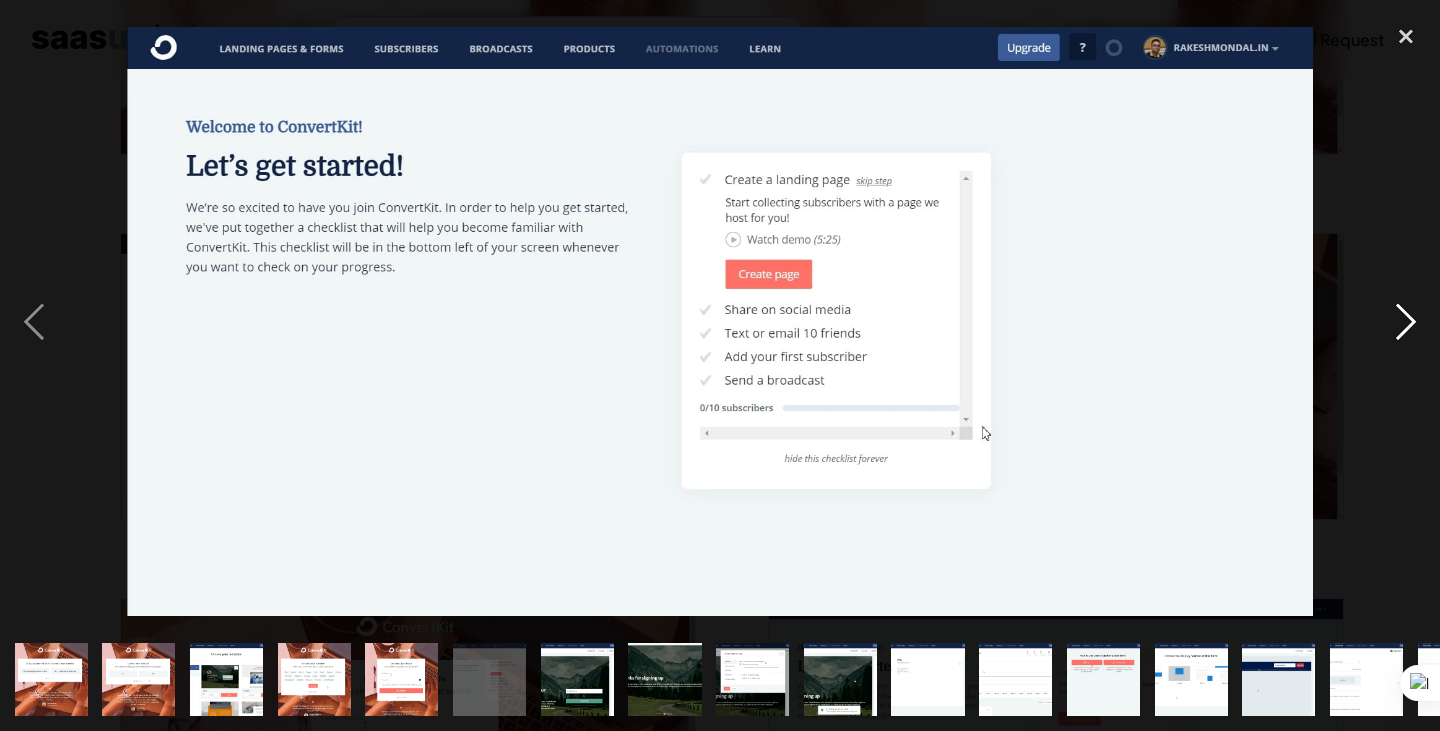click at bounding box center (1406, 322) 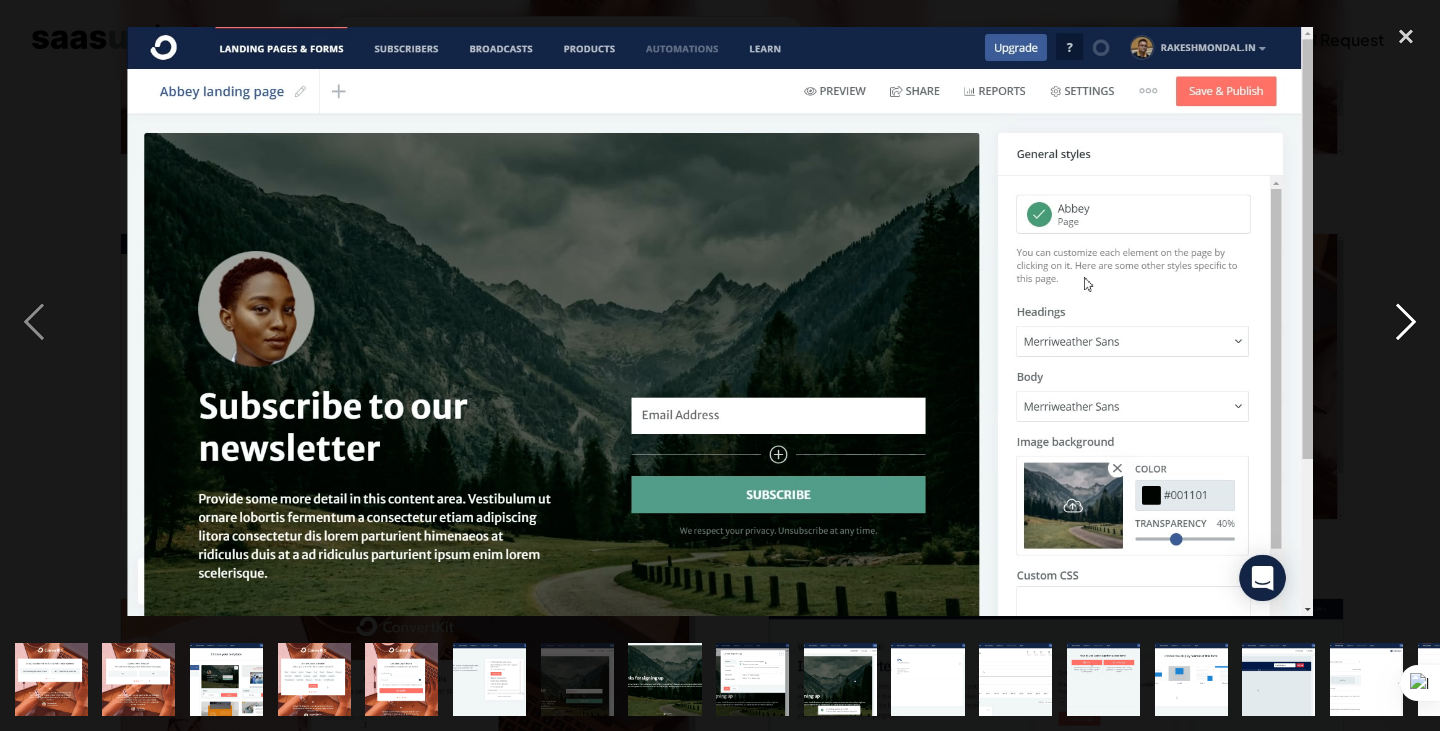 click at bounding box center (1406, 322) 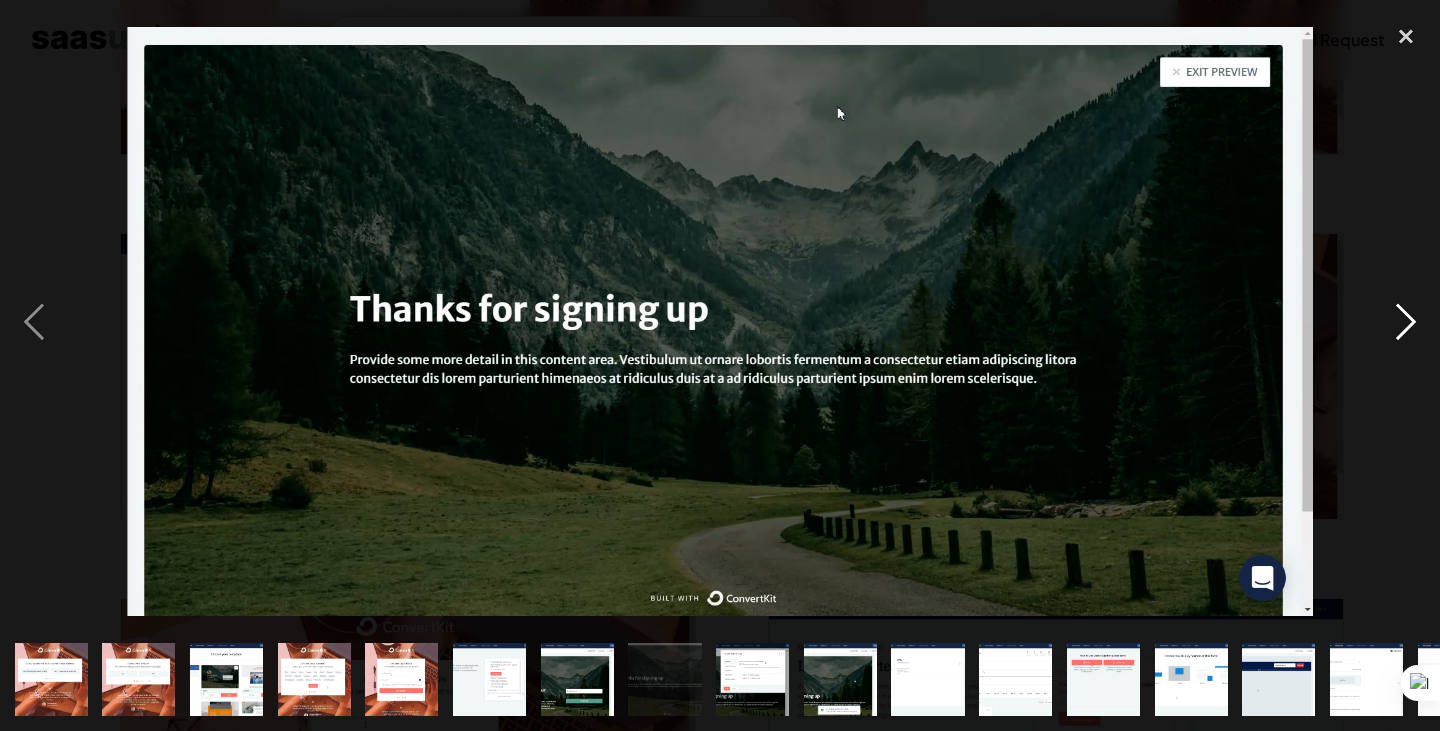 click at bounding box center [1406, 322] 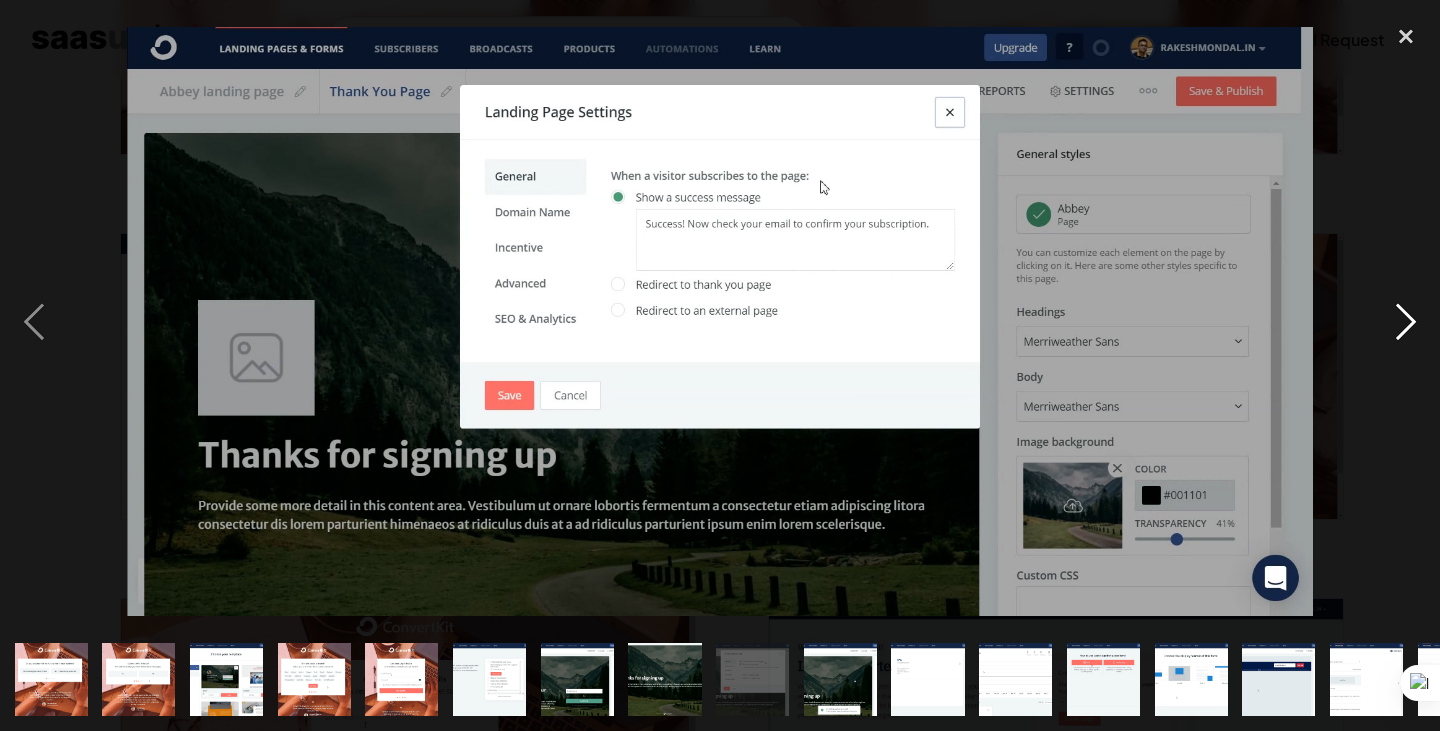 click at bounding box center (1406, 322) 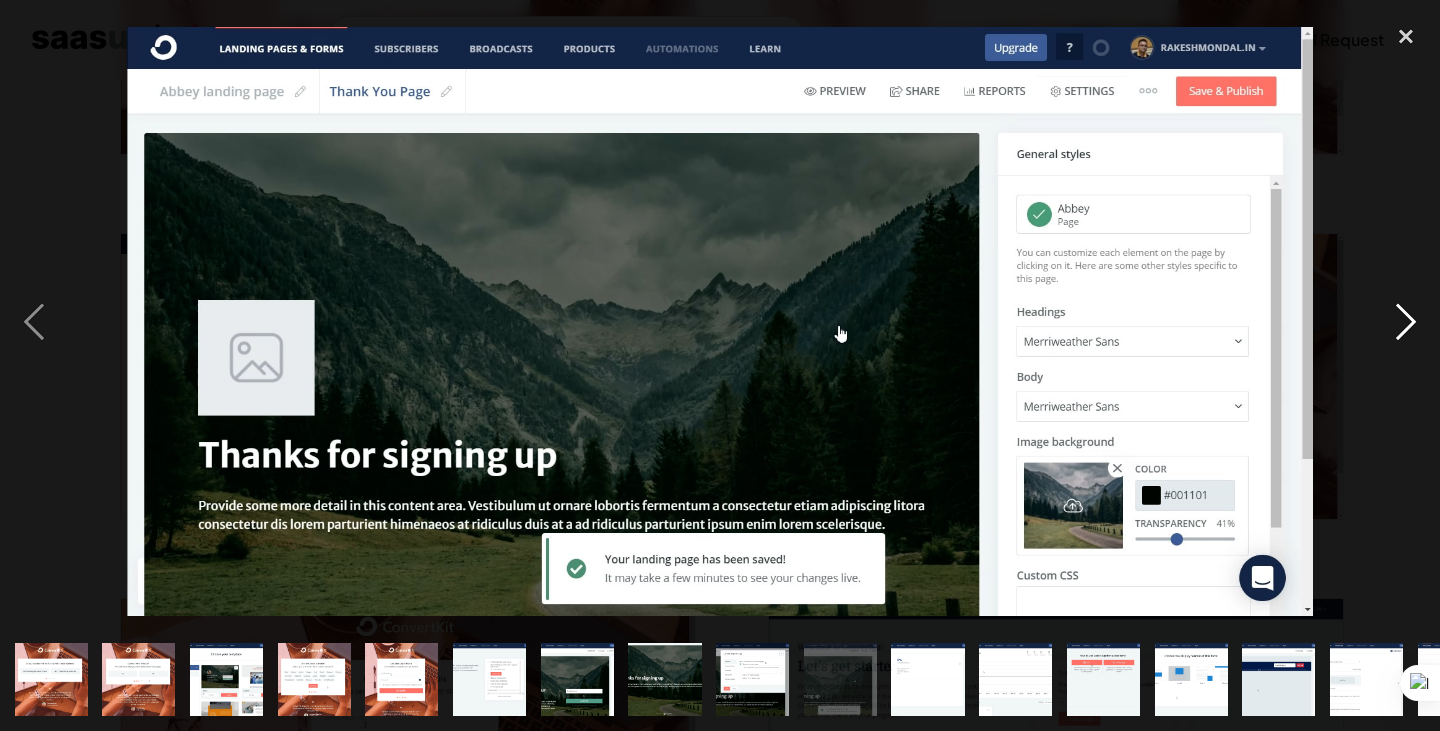 click at bounding box center [1406, 322] 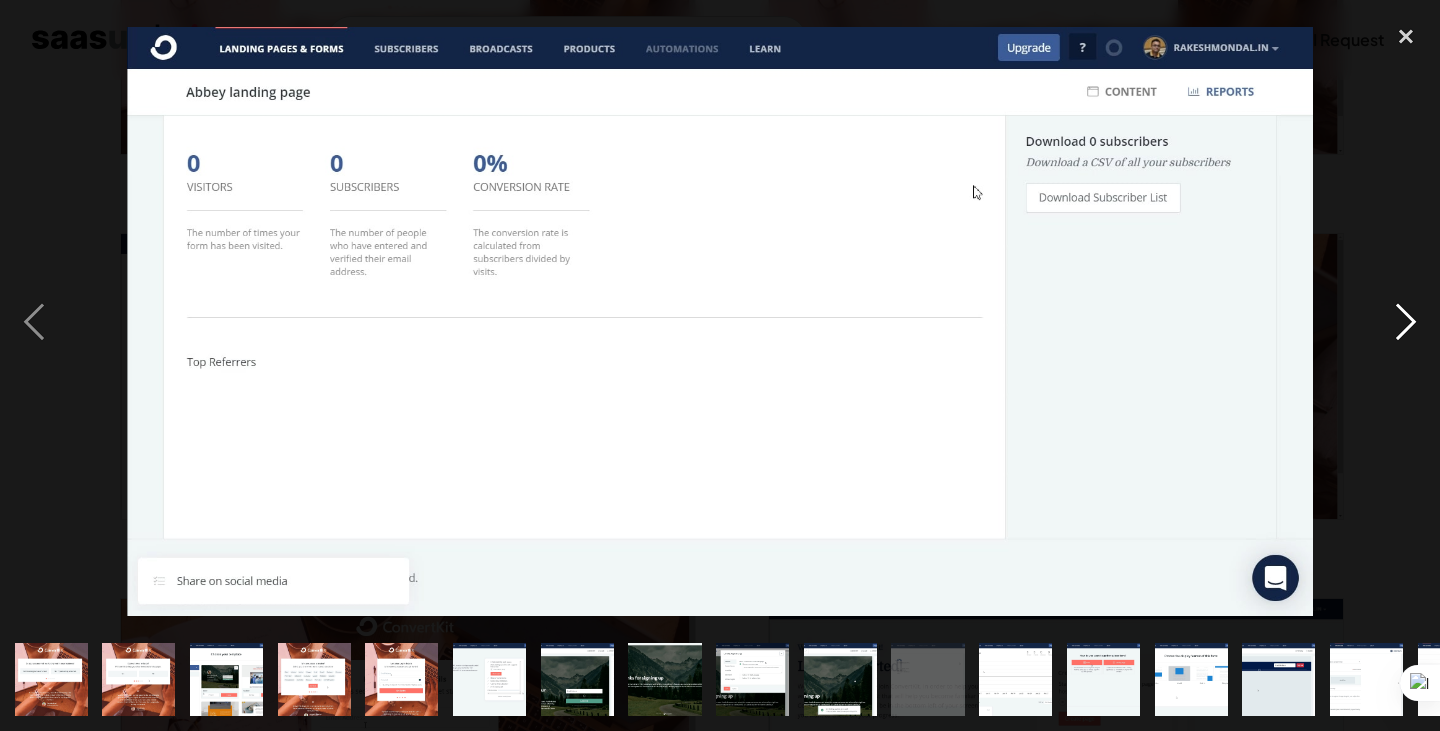 click at bounding box center [1406, 322] 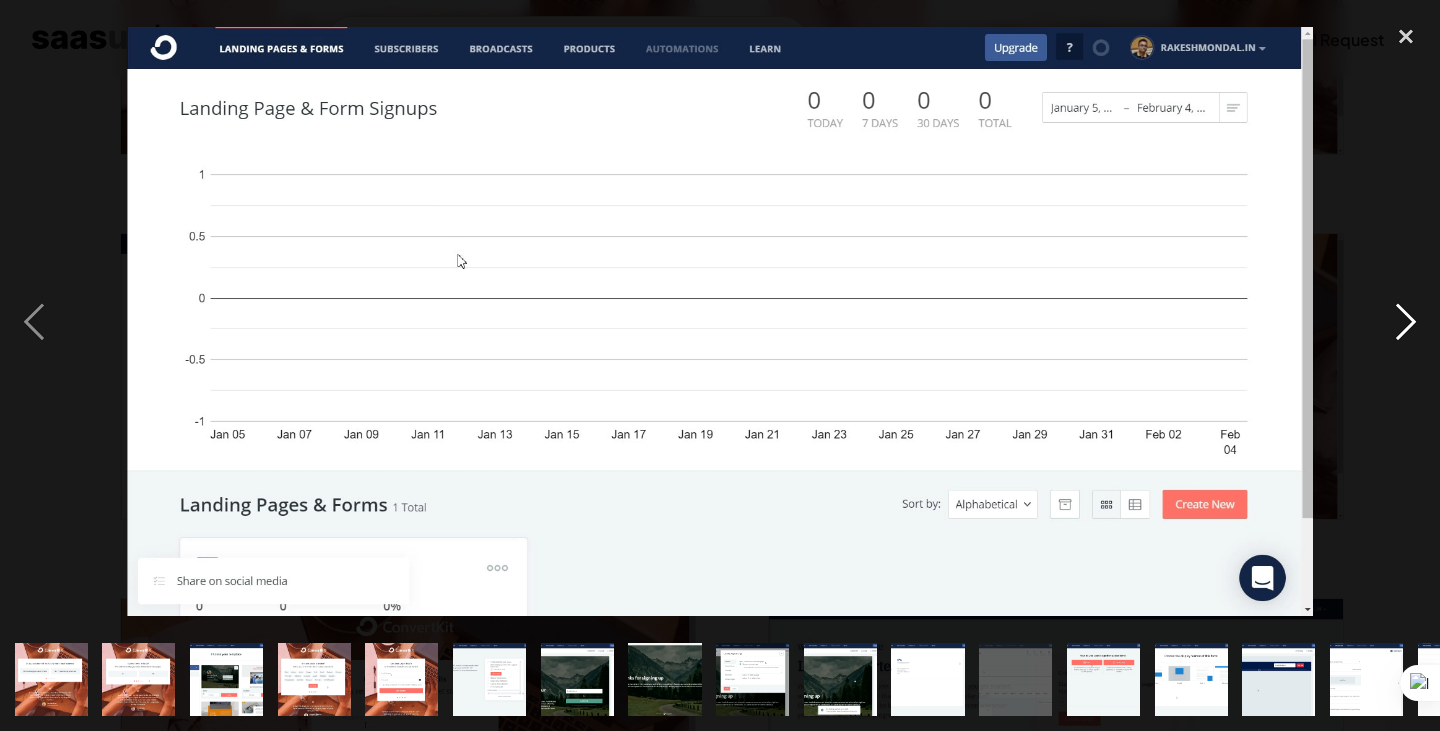 click at bounding box center (1406, 322) 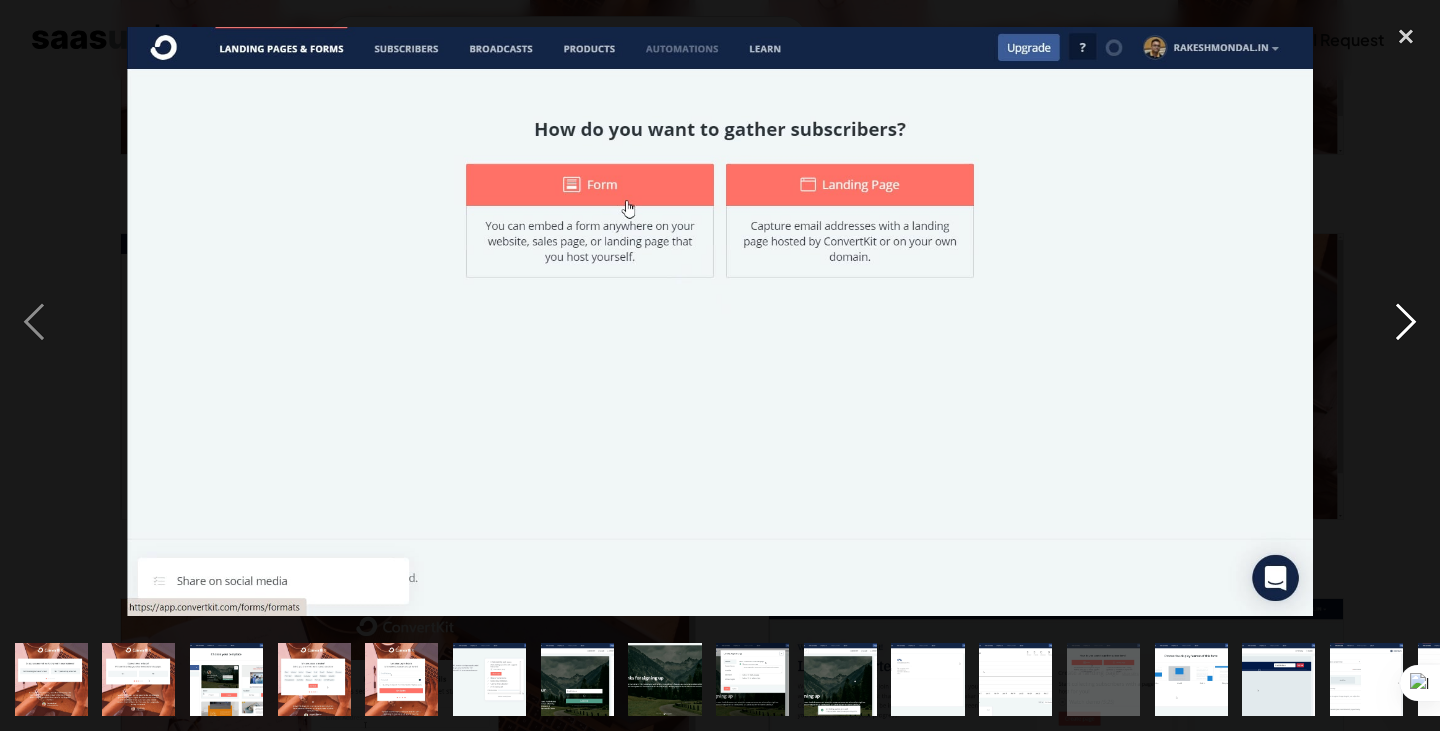 click at bounding box center (1406, 322) 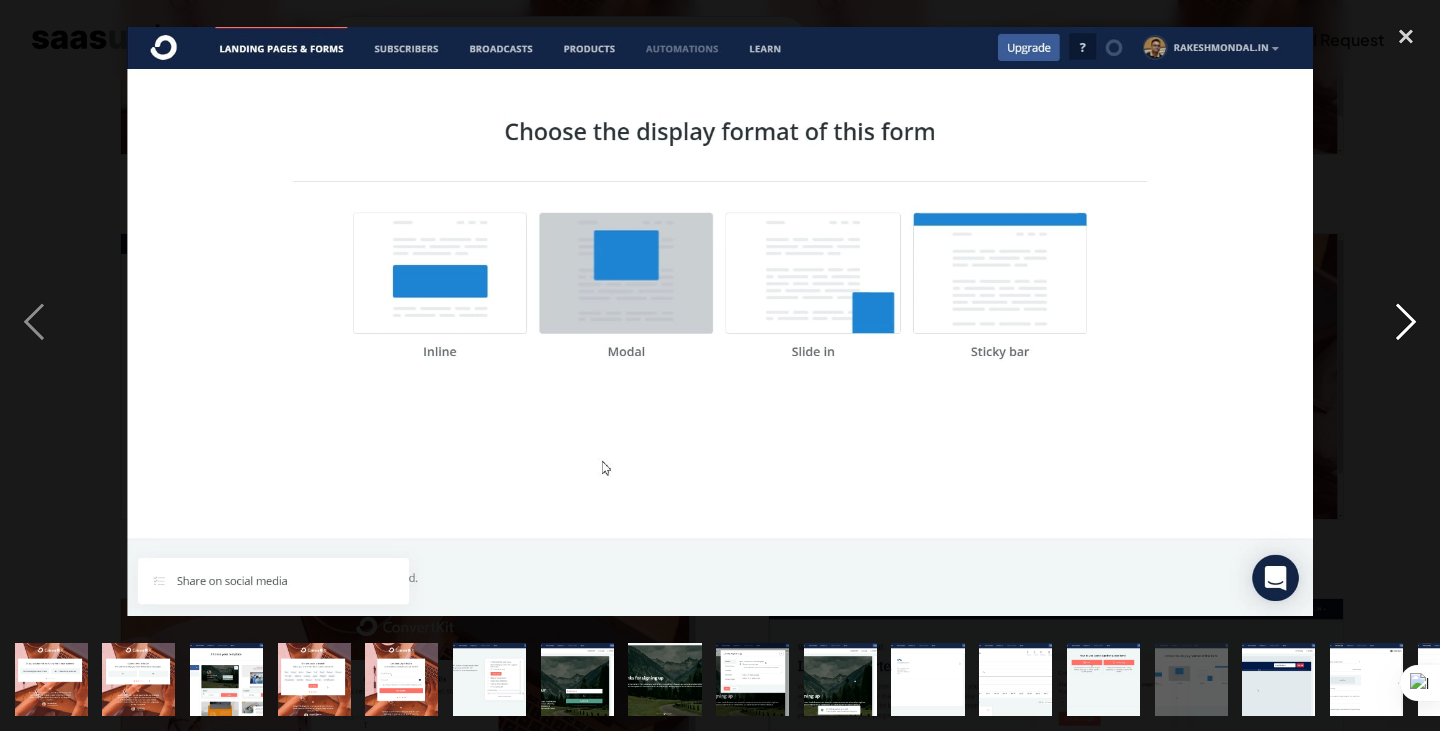 click at bounding box center (1406, 322) 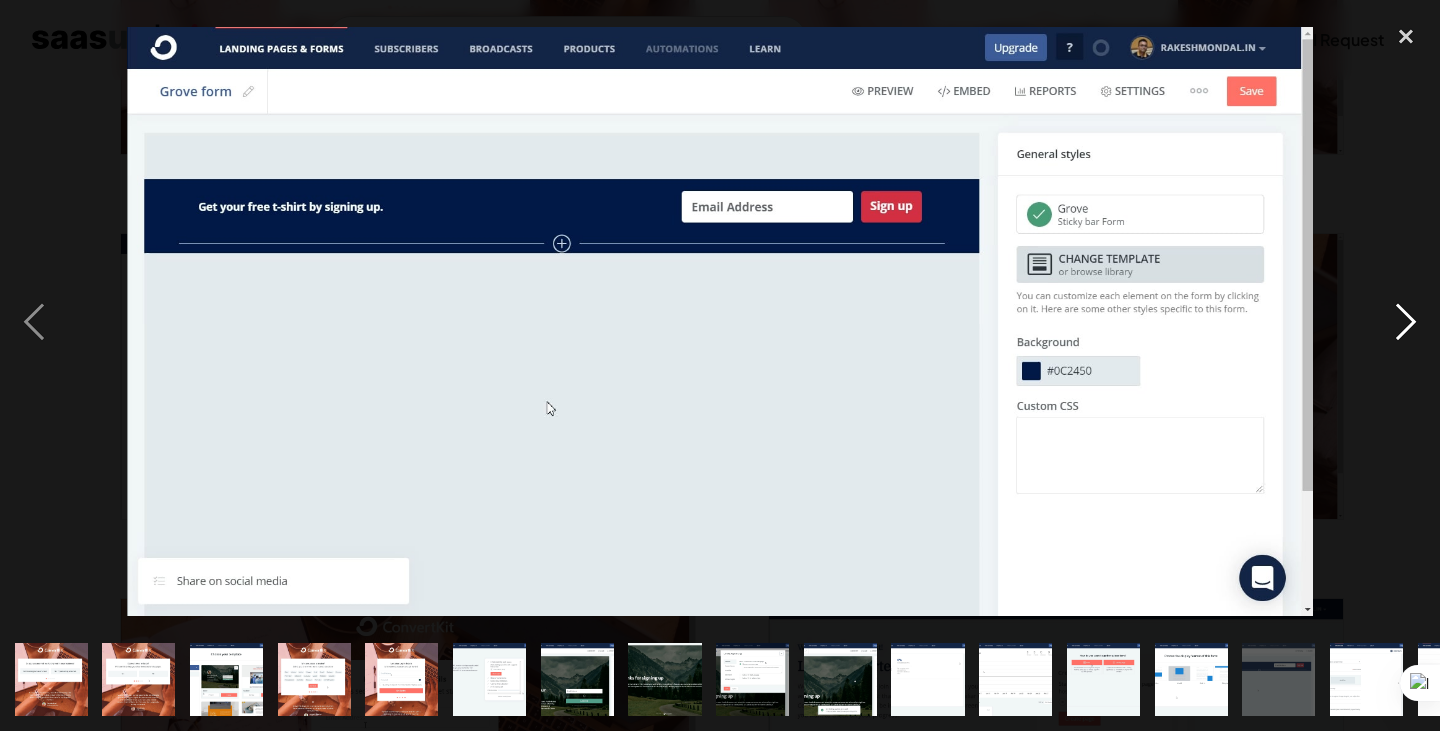 click at bounding box center [1406, 322] 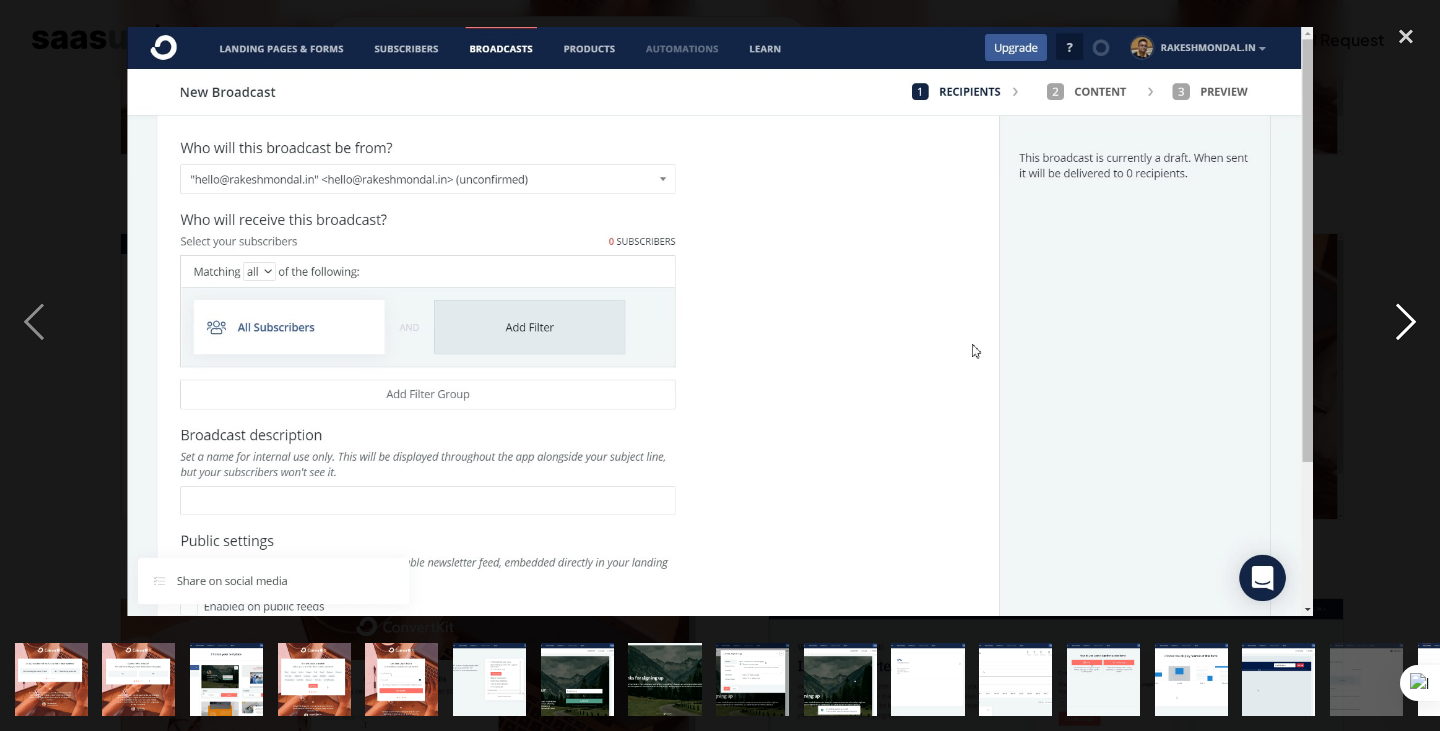 click at bounding box center [1406, 322] 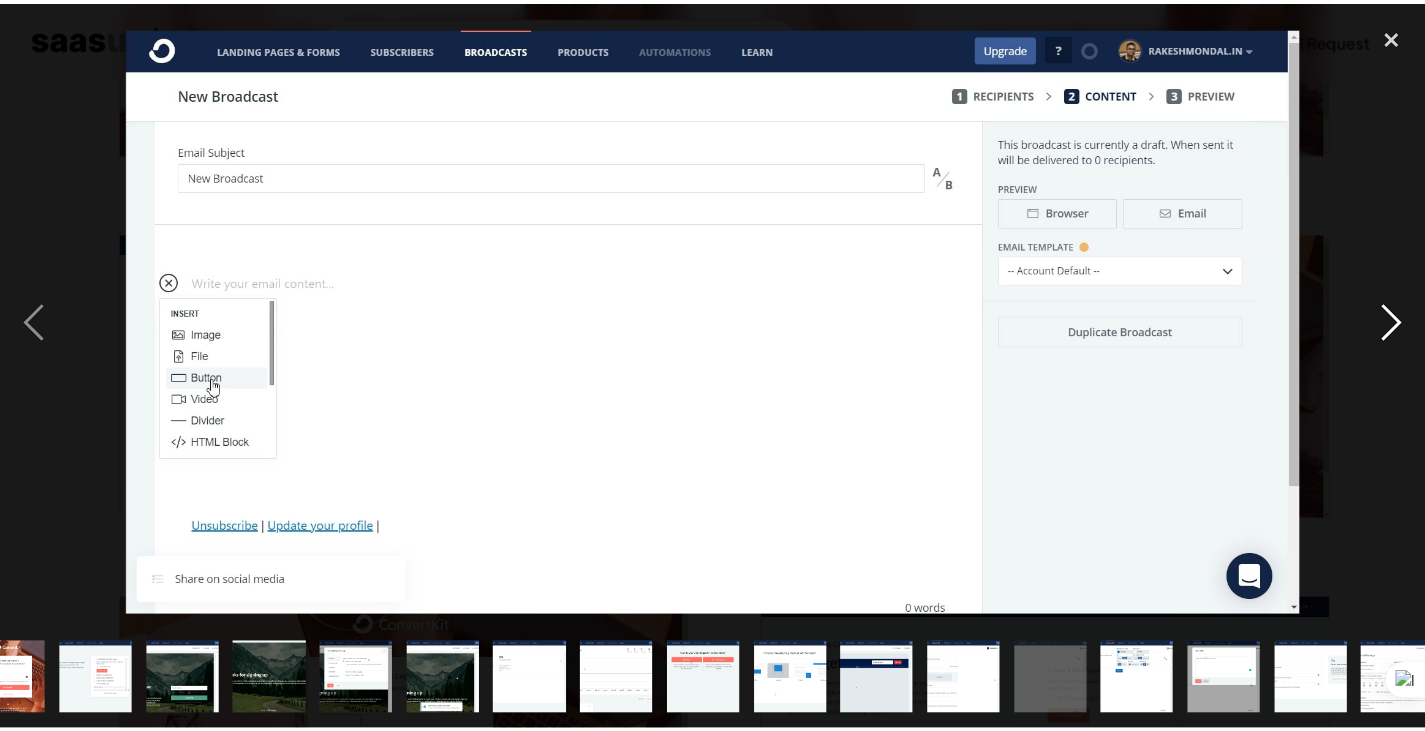 scroll, scrollTop: 0, scrollLeft: 504, axis: horizontal 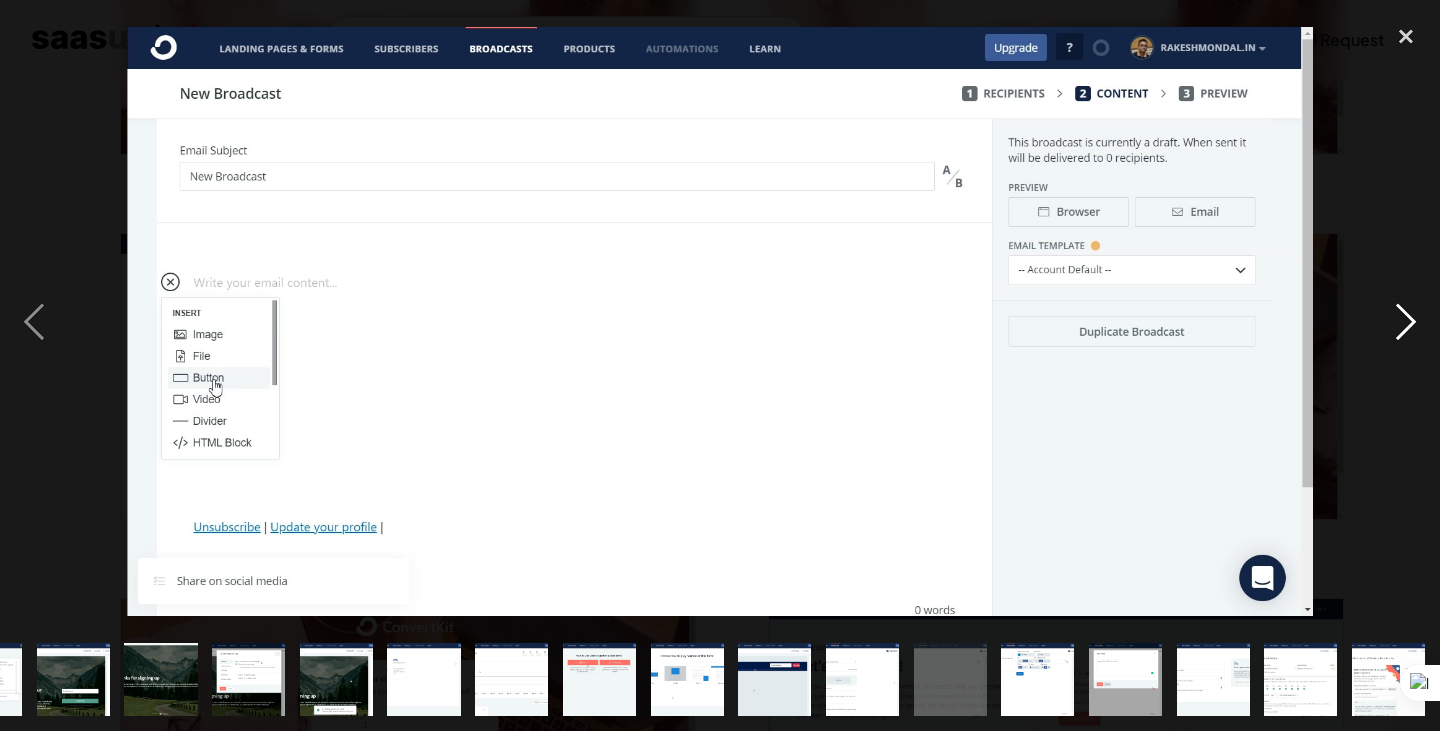 click at bounding box center (1406, 322) 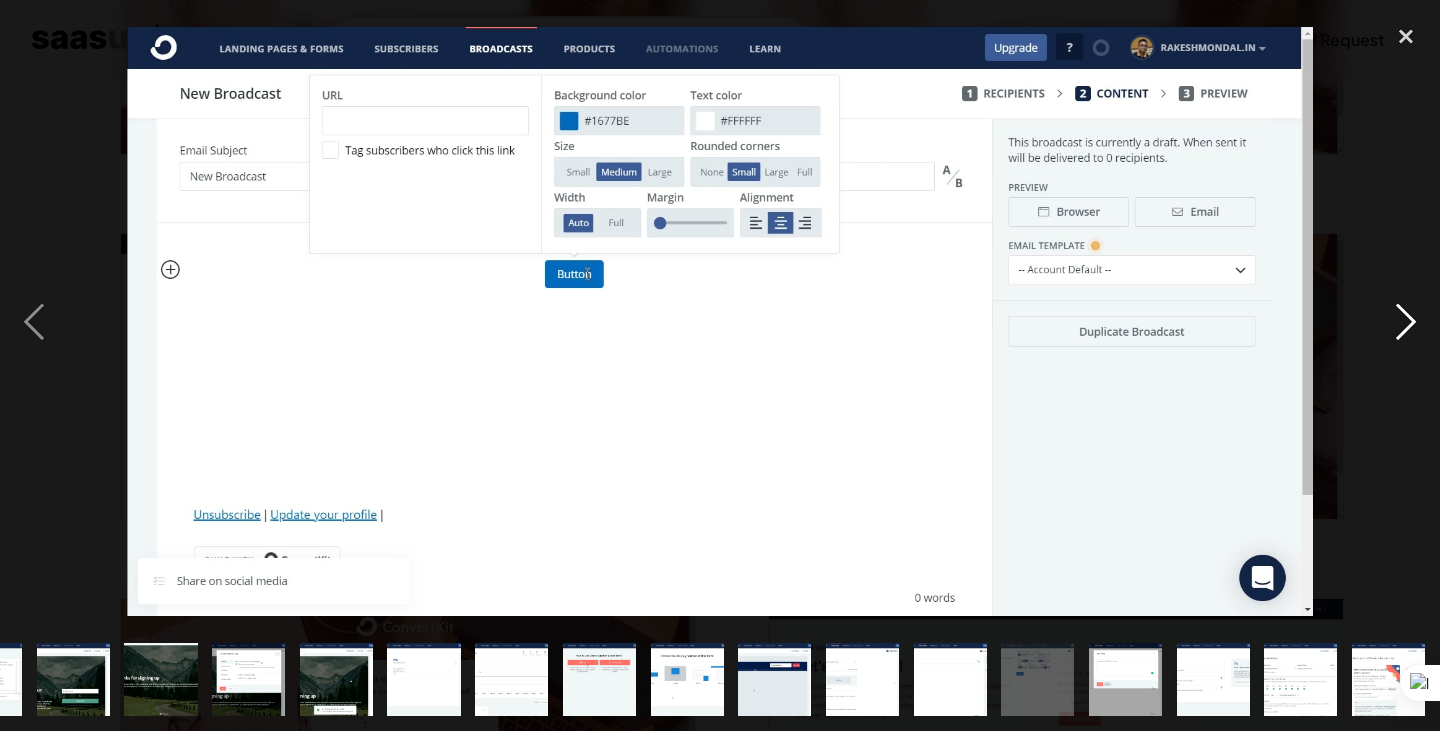 click at bounding box center [1406, 322] 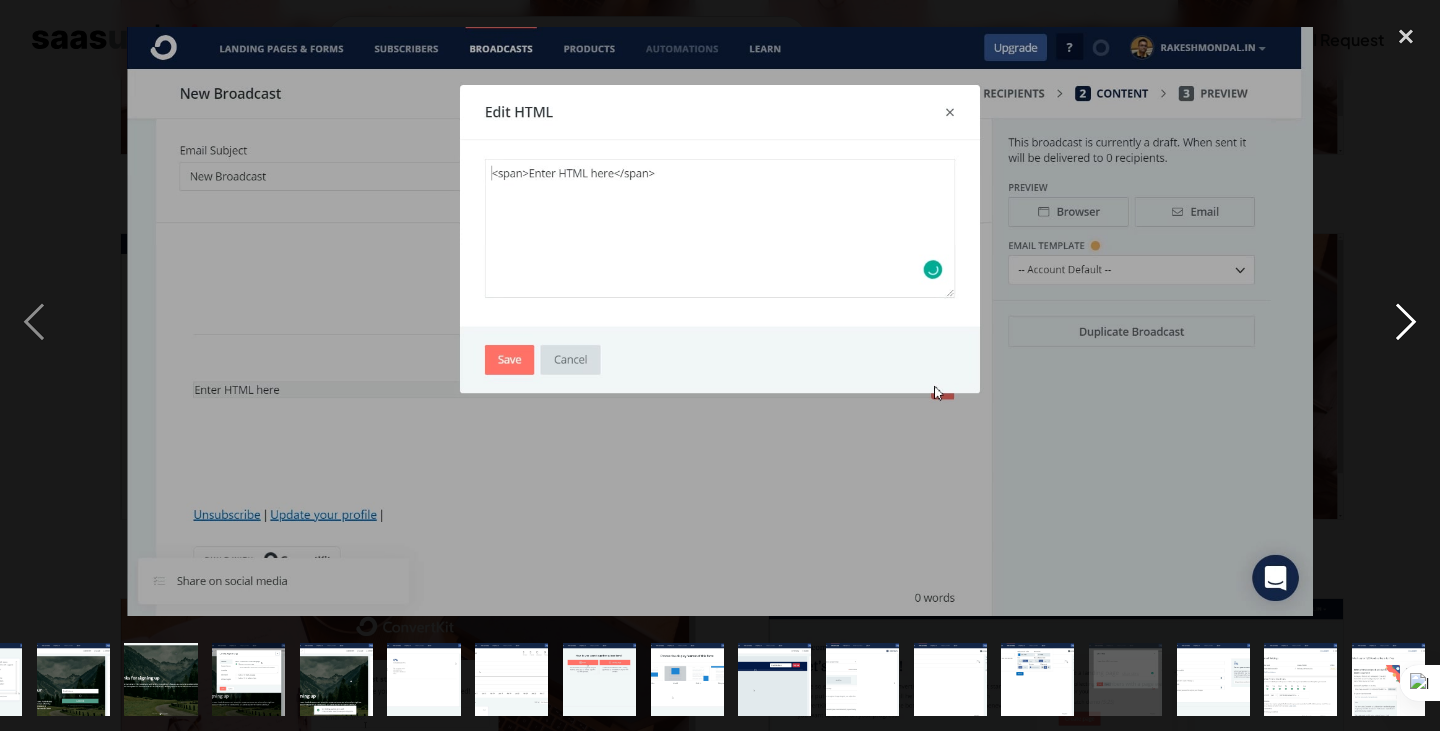 click at bounding box center (1406, 322) 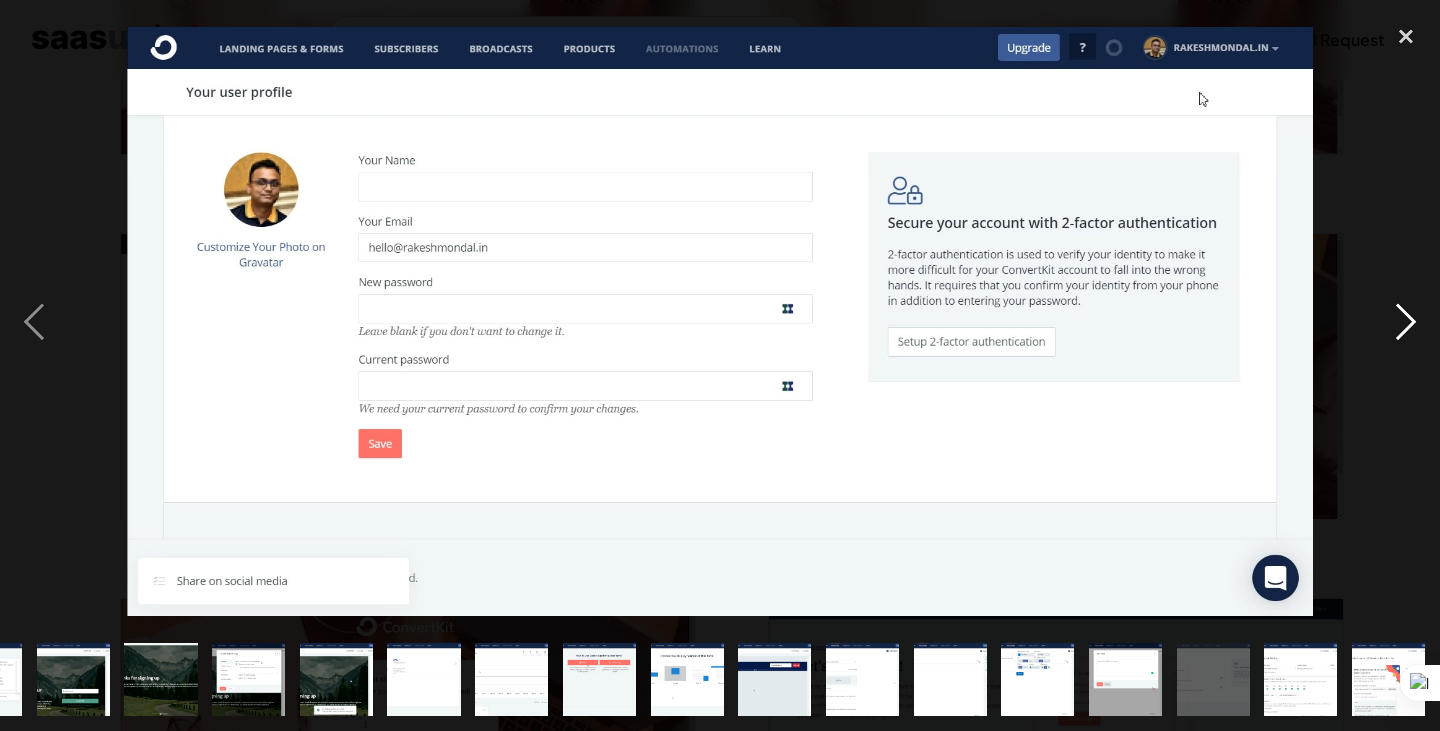 click at bounding box center [1406, 322] 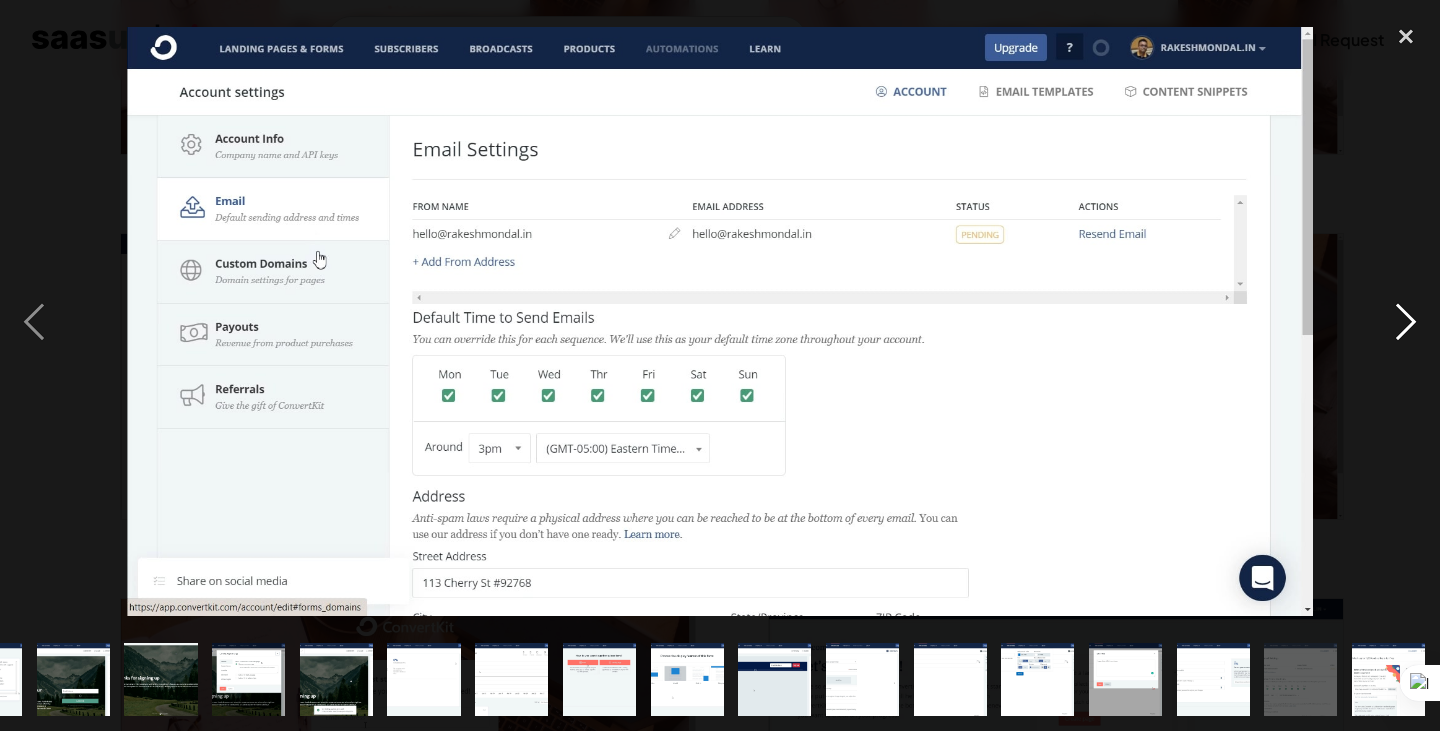 click at bounding box center (1406, 322) 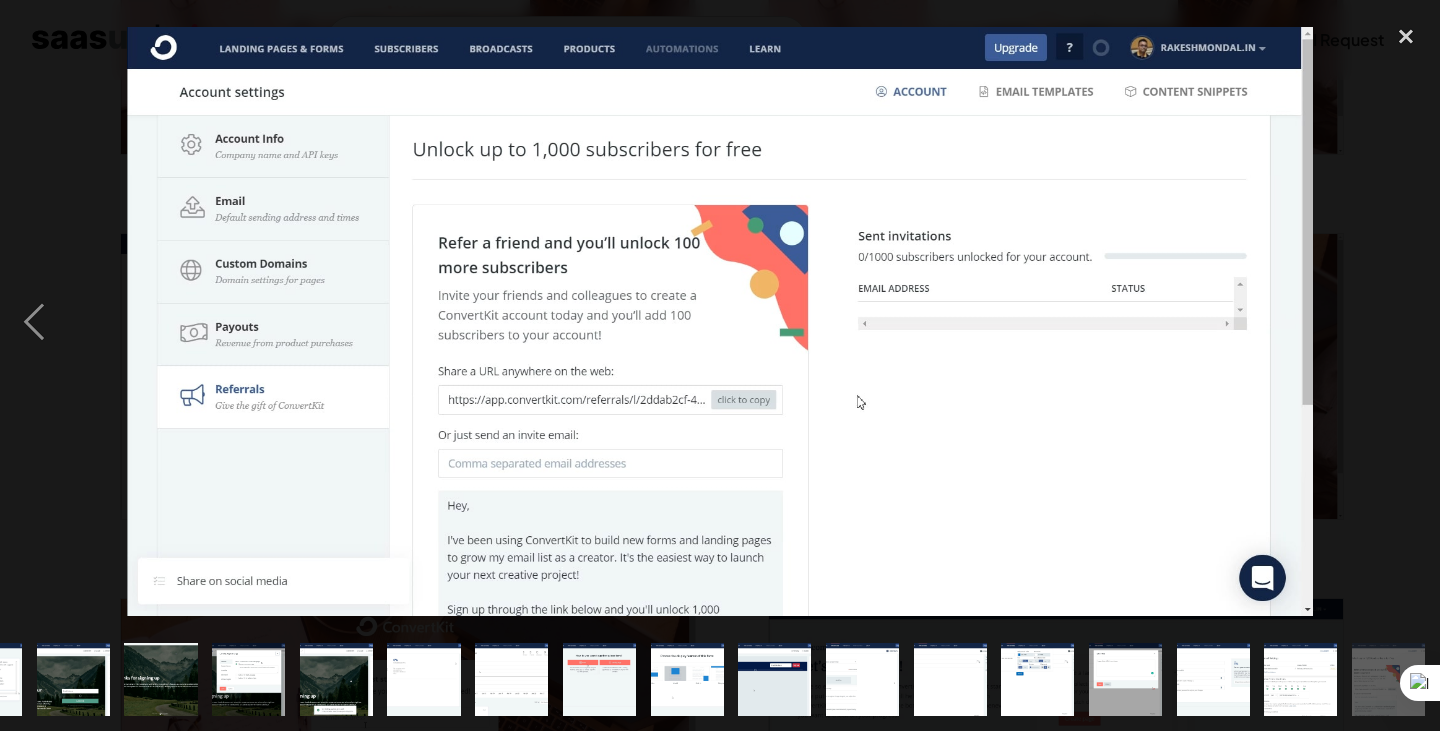 click at bounding box center [1406, 322] 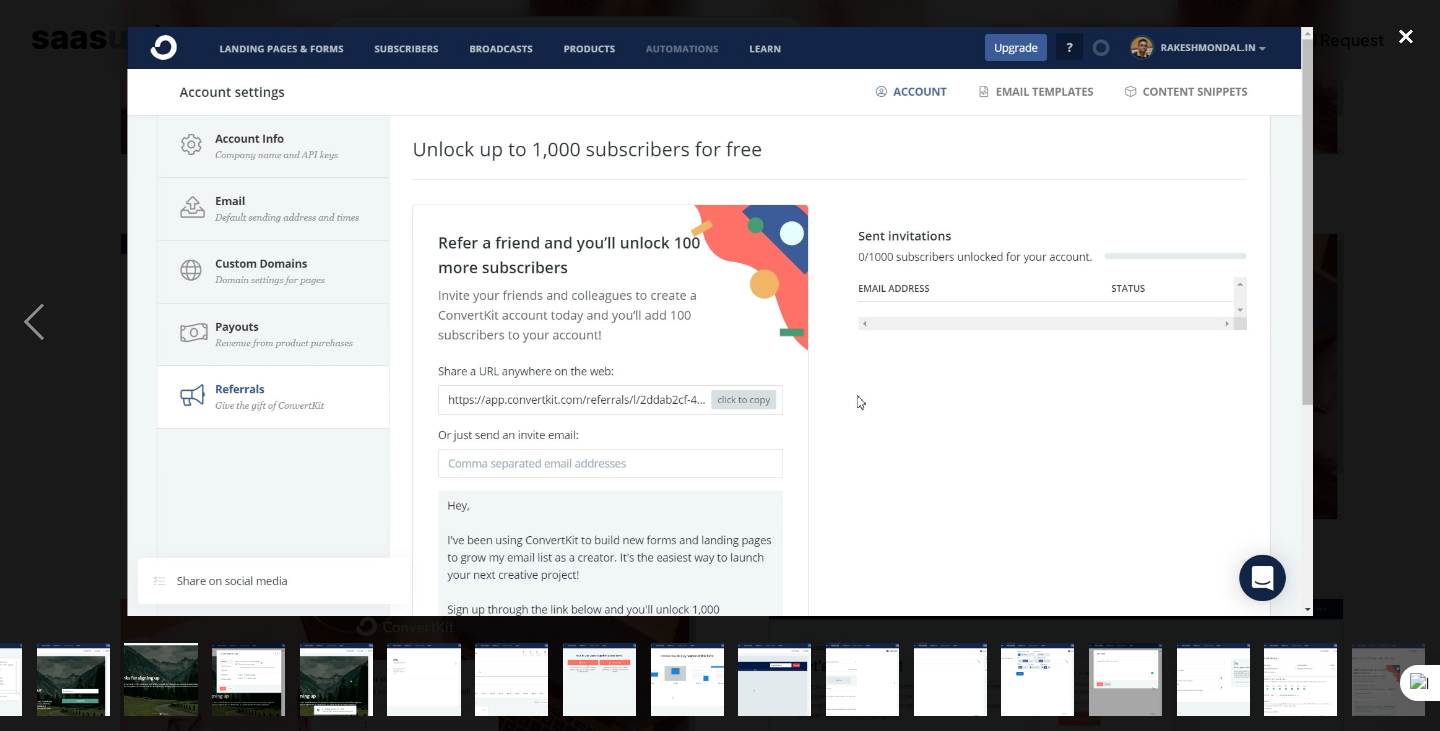 click at bounding box center [1406, 37] 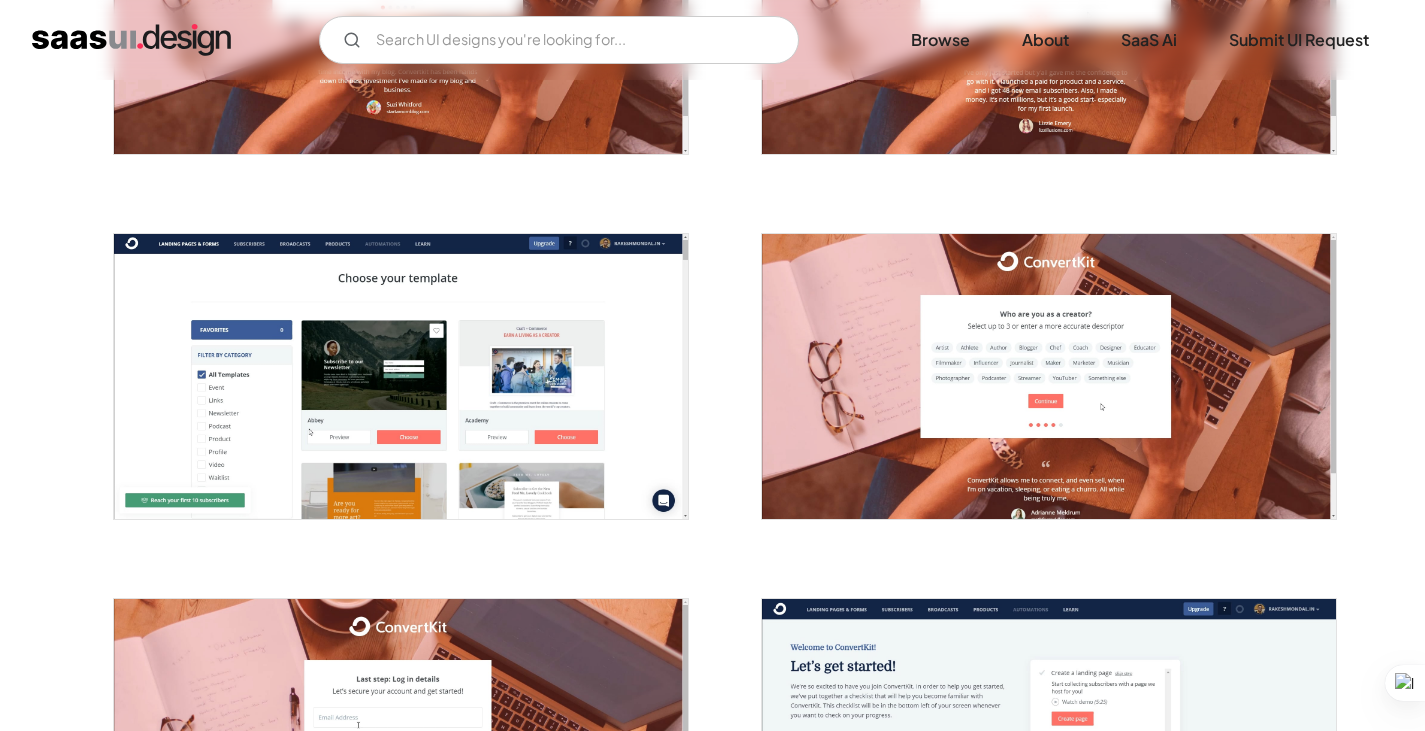 scroll, scrollTop: 0, scrollLeft: 0, axis: both 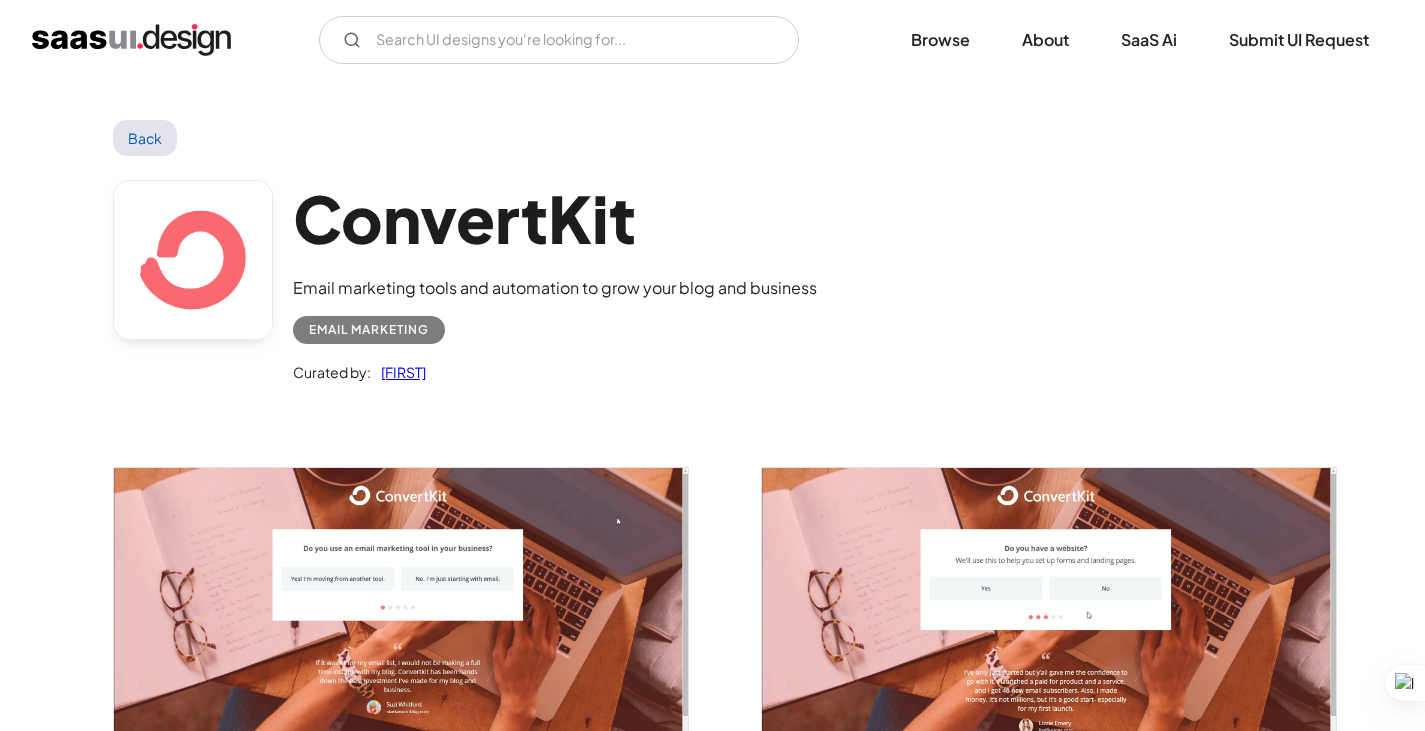 click on "Back" at bounding box center [145, 138] 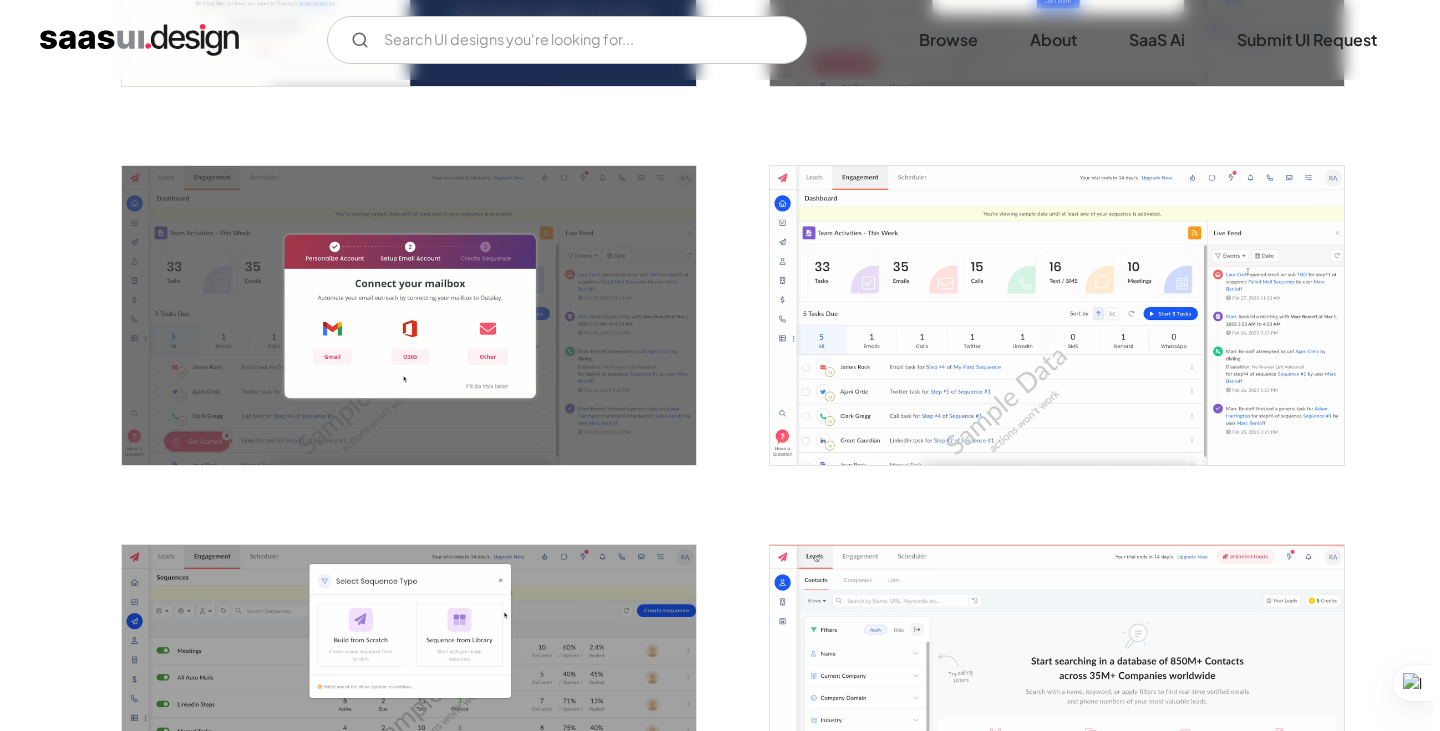 scroll, scrollTop: 700, scrollLeft: 0, axis: vertical 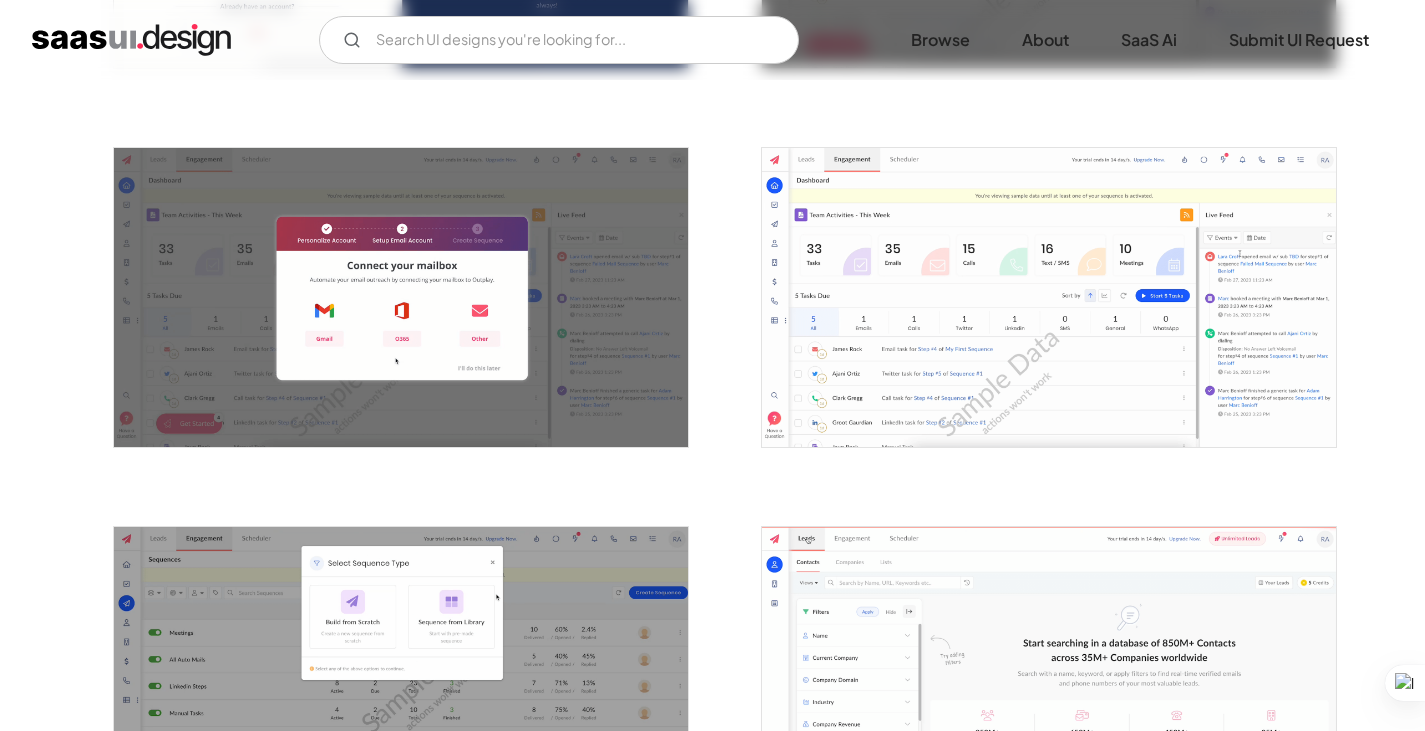 click at bounding box center [1049, 297] 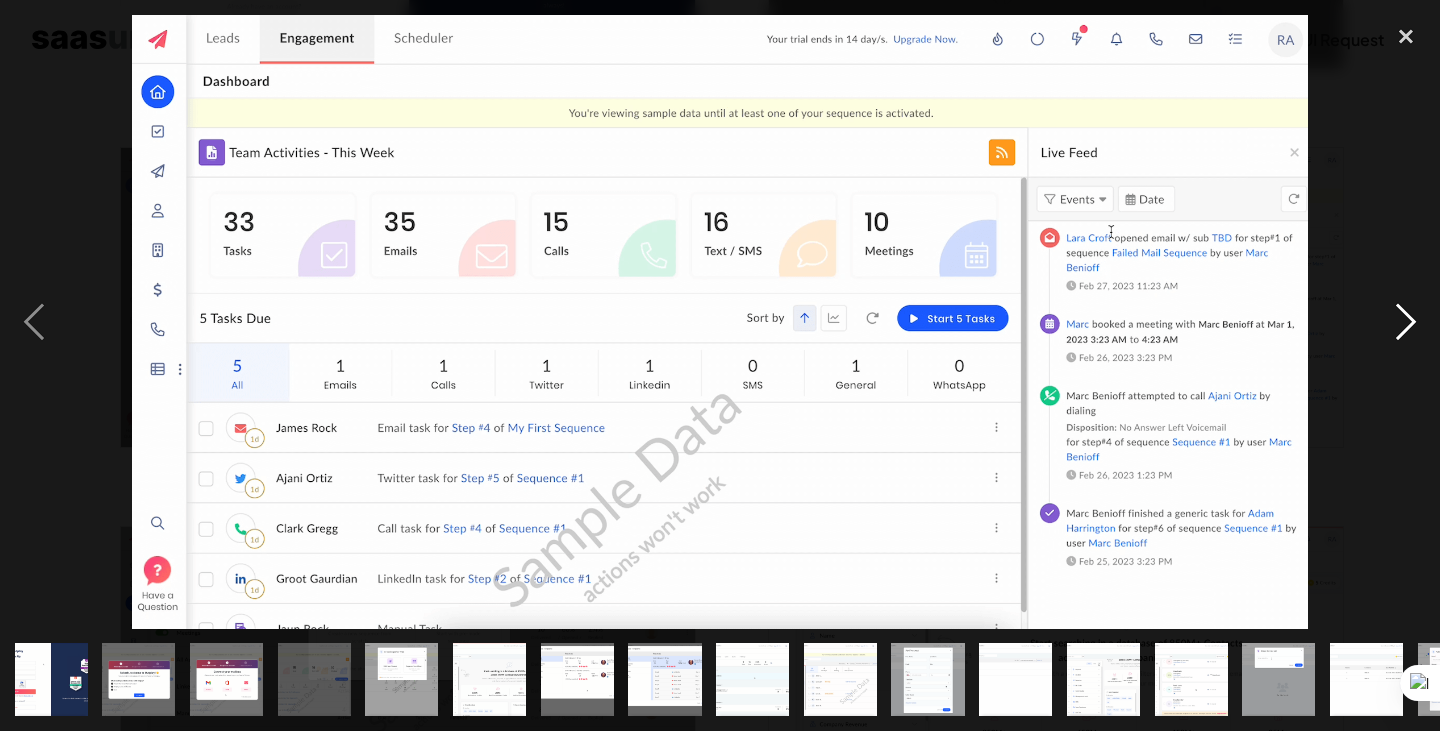 click at bounding box center (1406, 322) 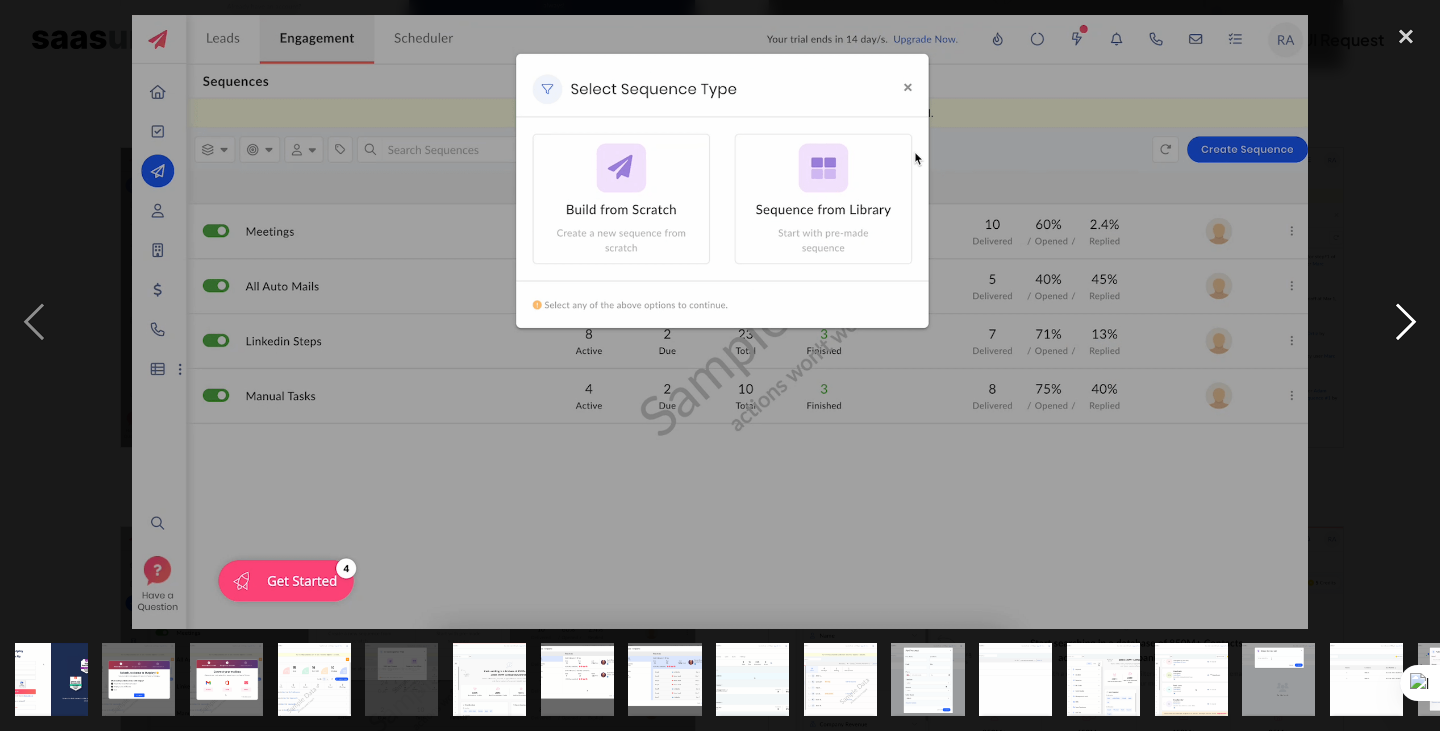 click at bounding box center (1406, 322) 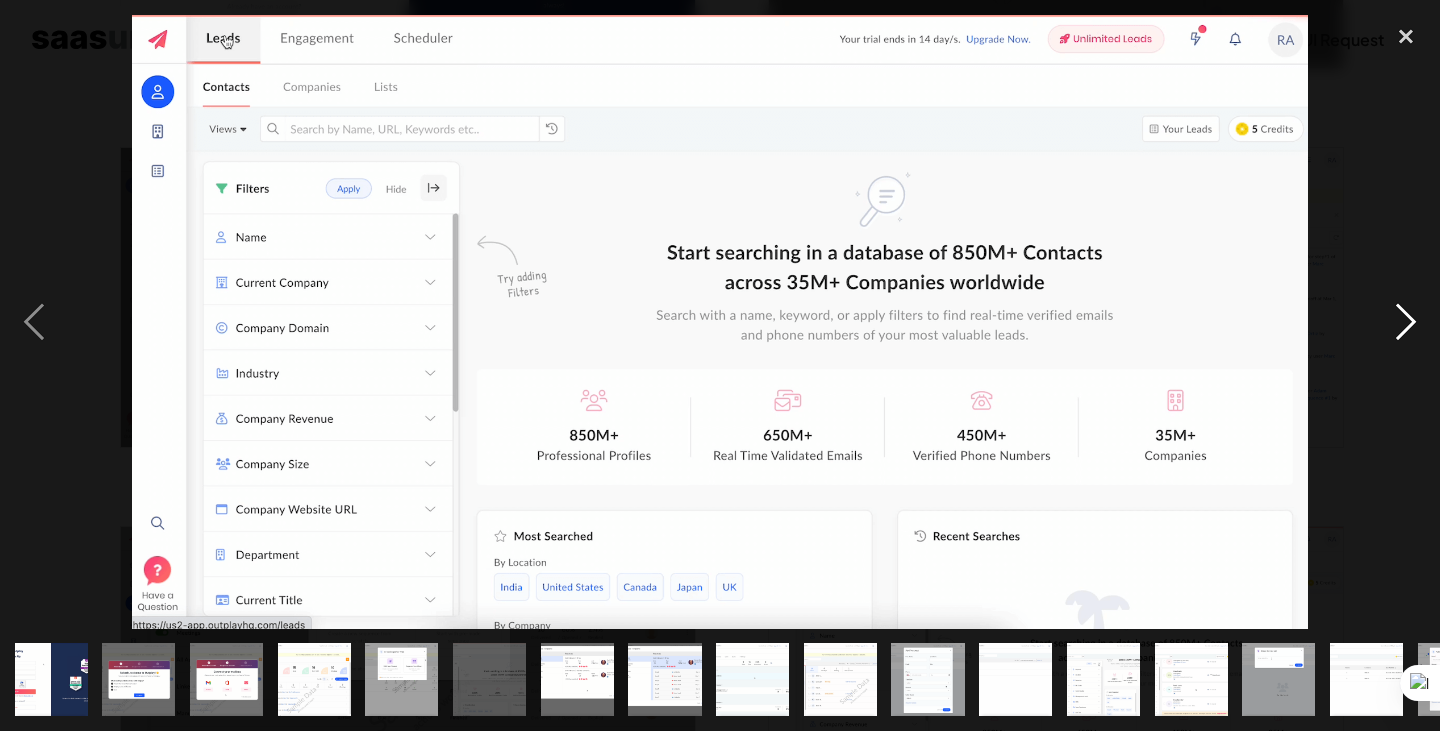 click at bounding box center [1406, 322] 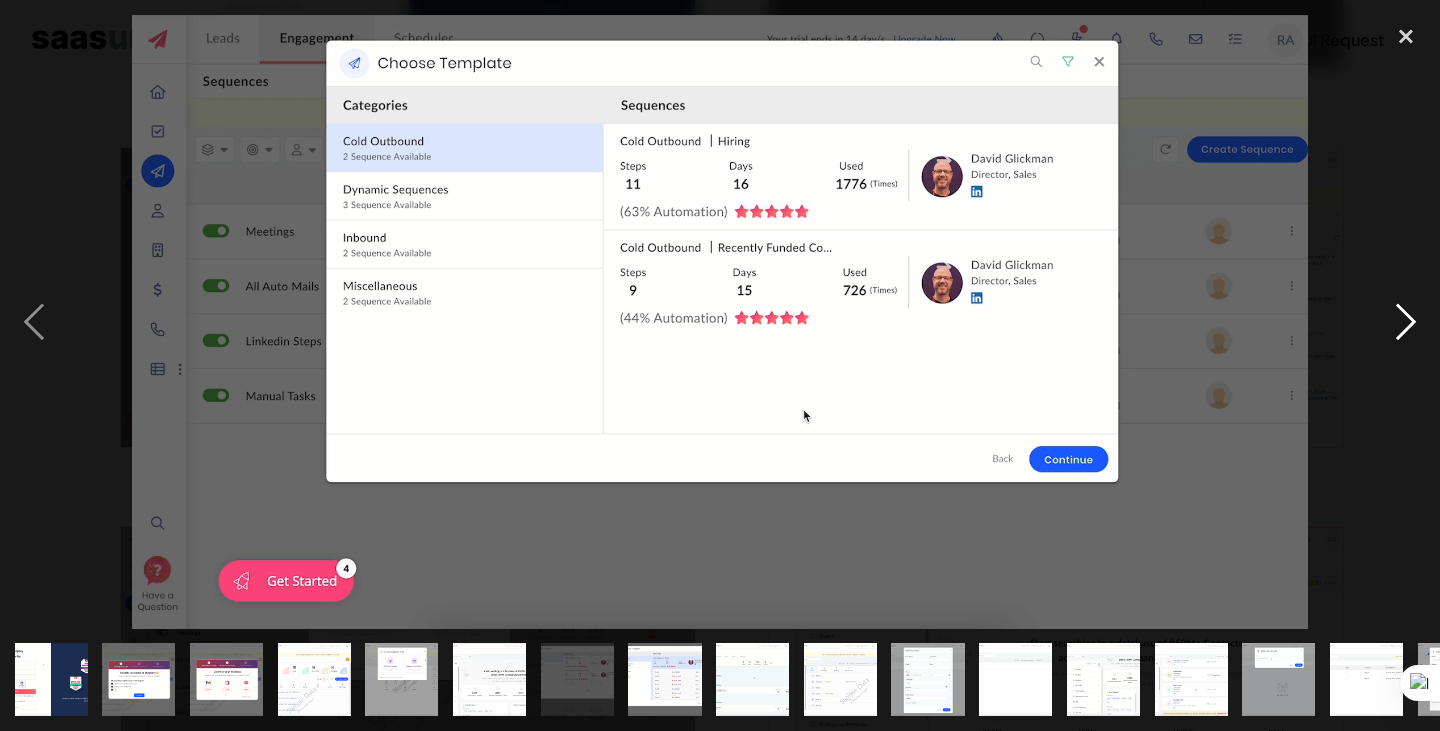 click at bounding box center [1406, 322] 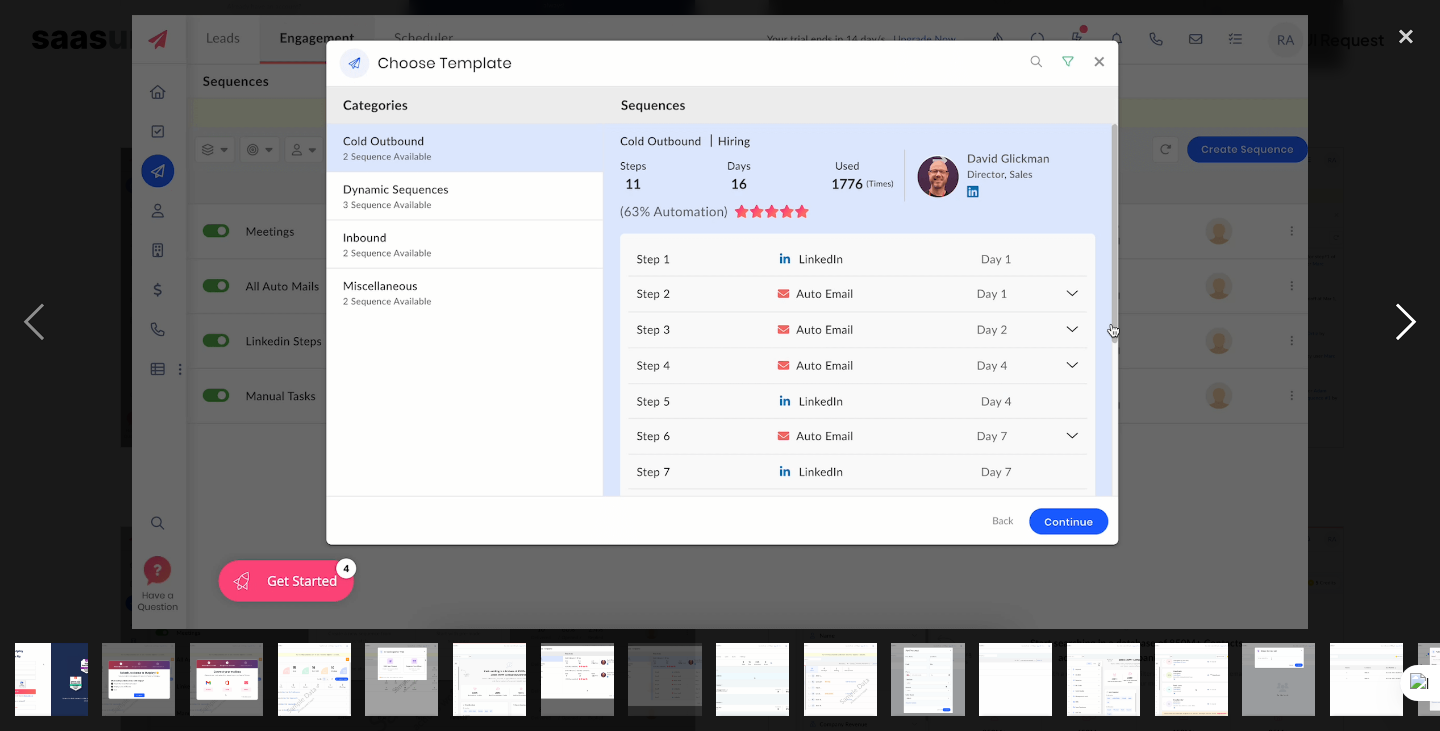 click at bounding box center [1406, 322] 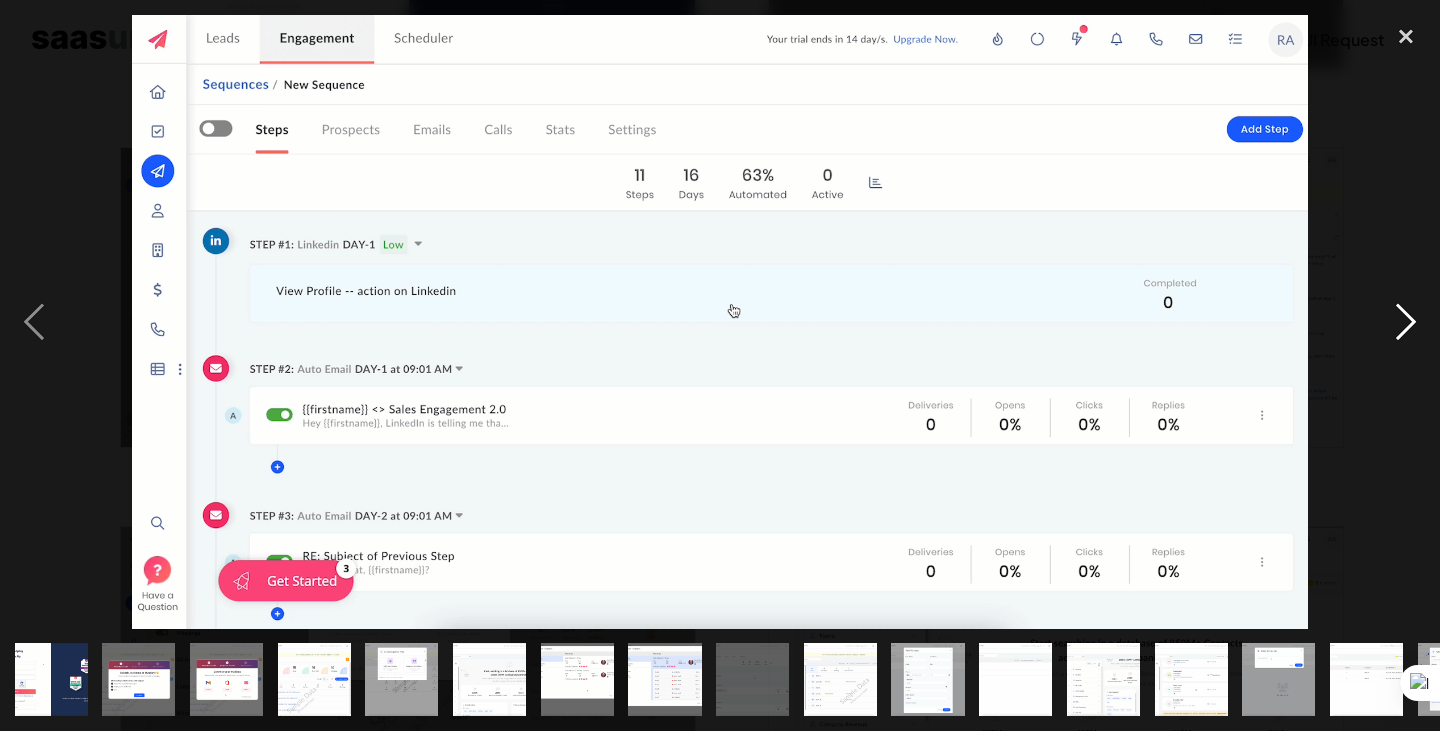 click at bounding box center [1406, 322] 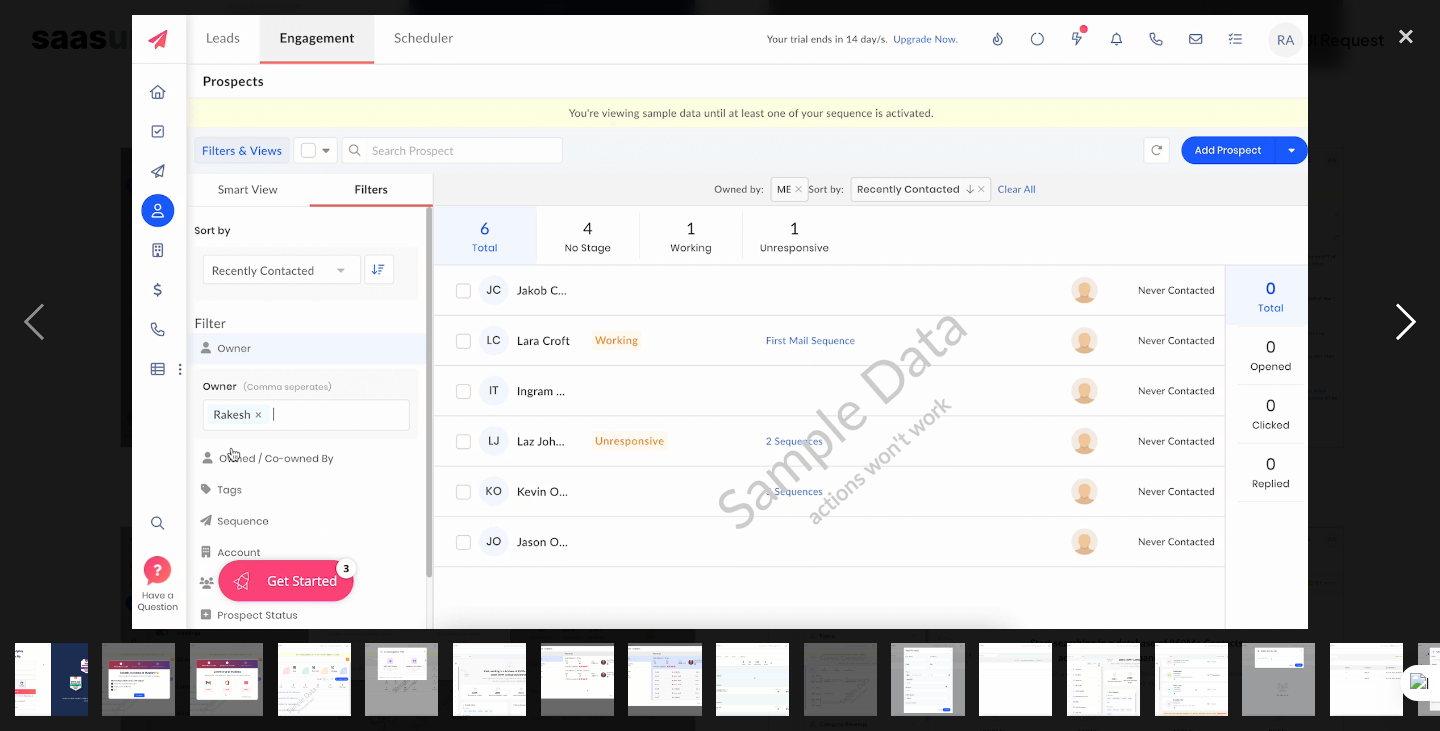 click at bounding box center (1406, 322) 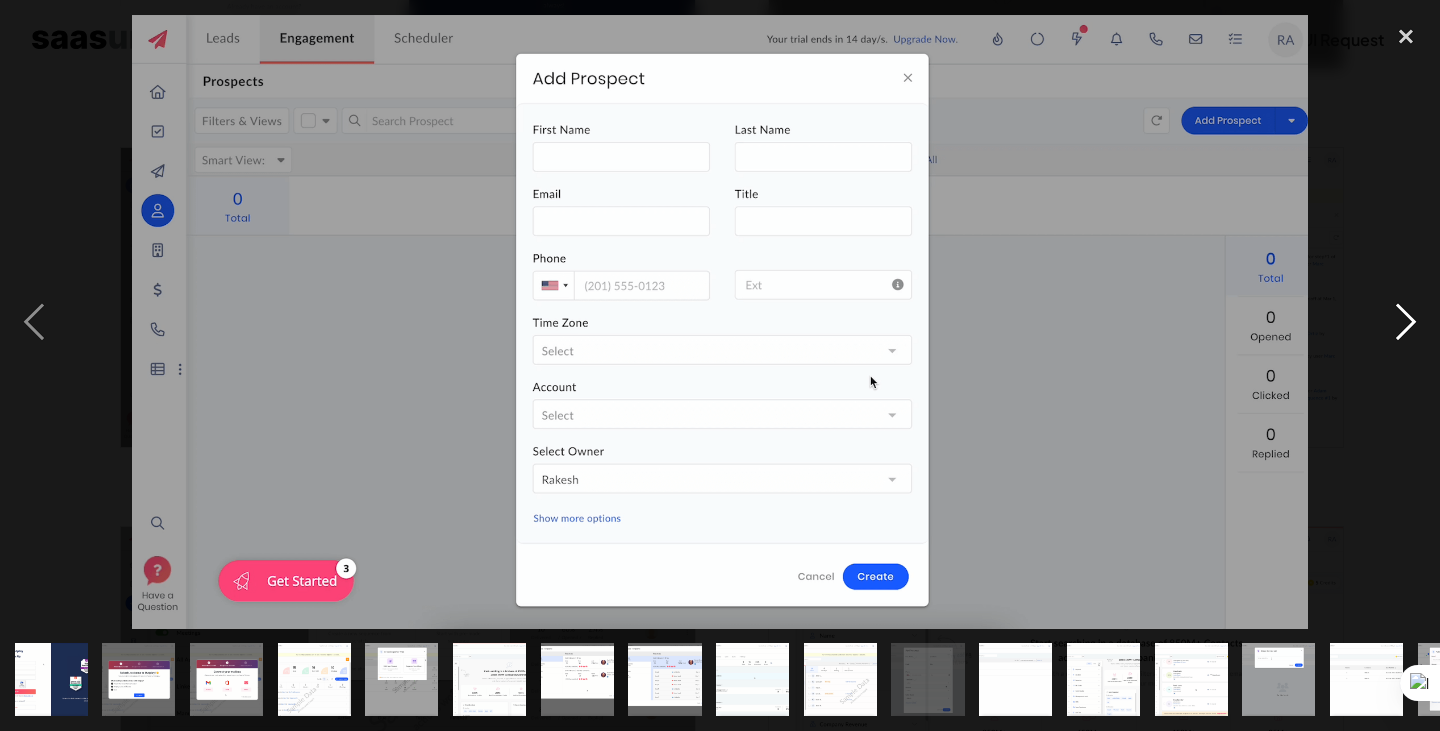 click at bounding box center [1406, 322] 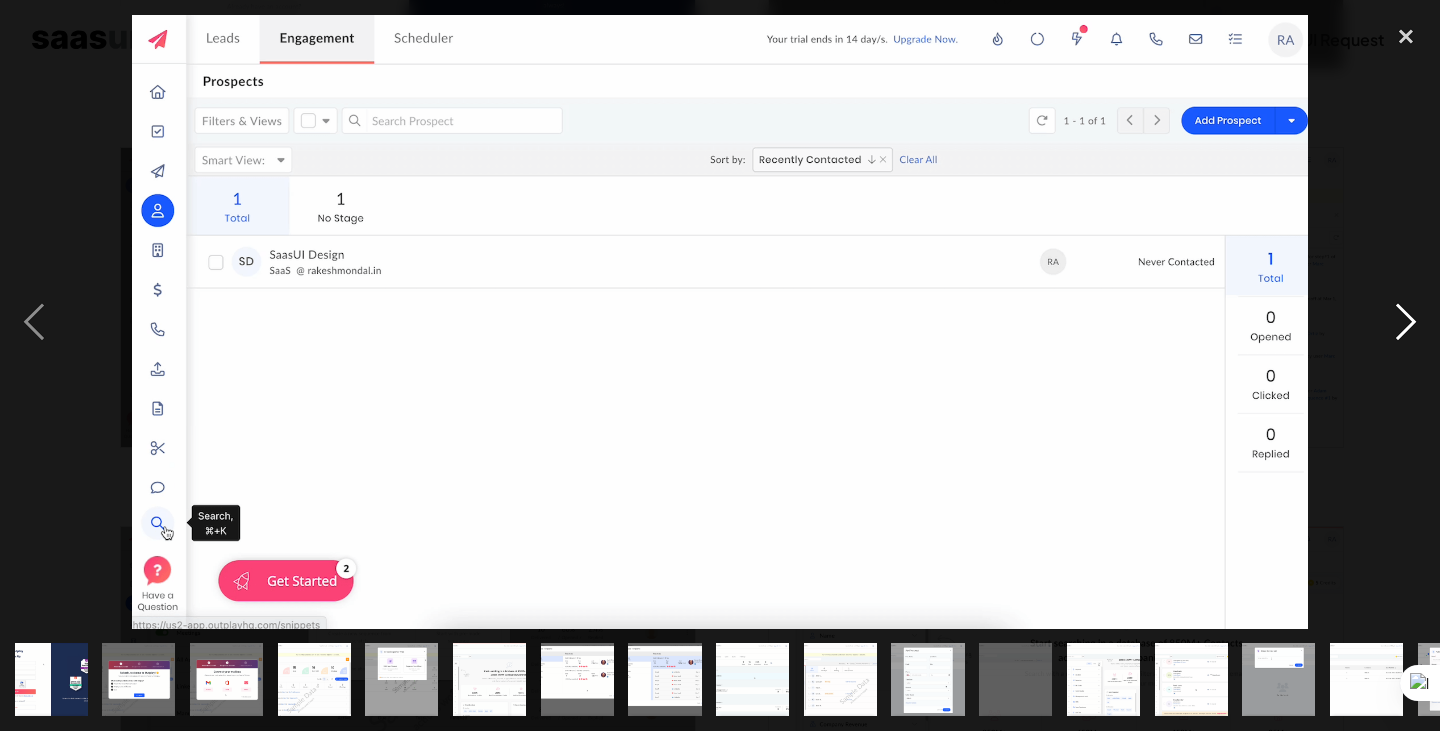 click at bounding box center (1406, 322) 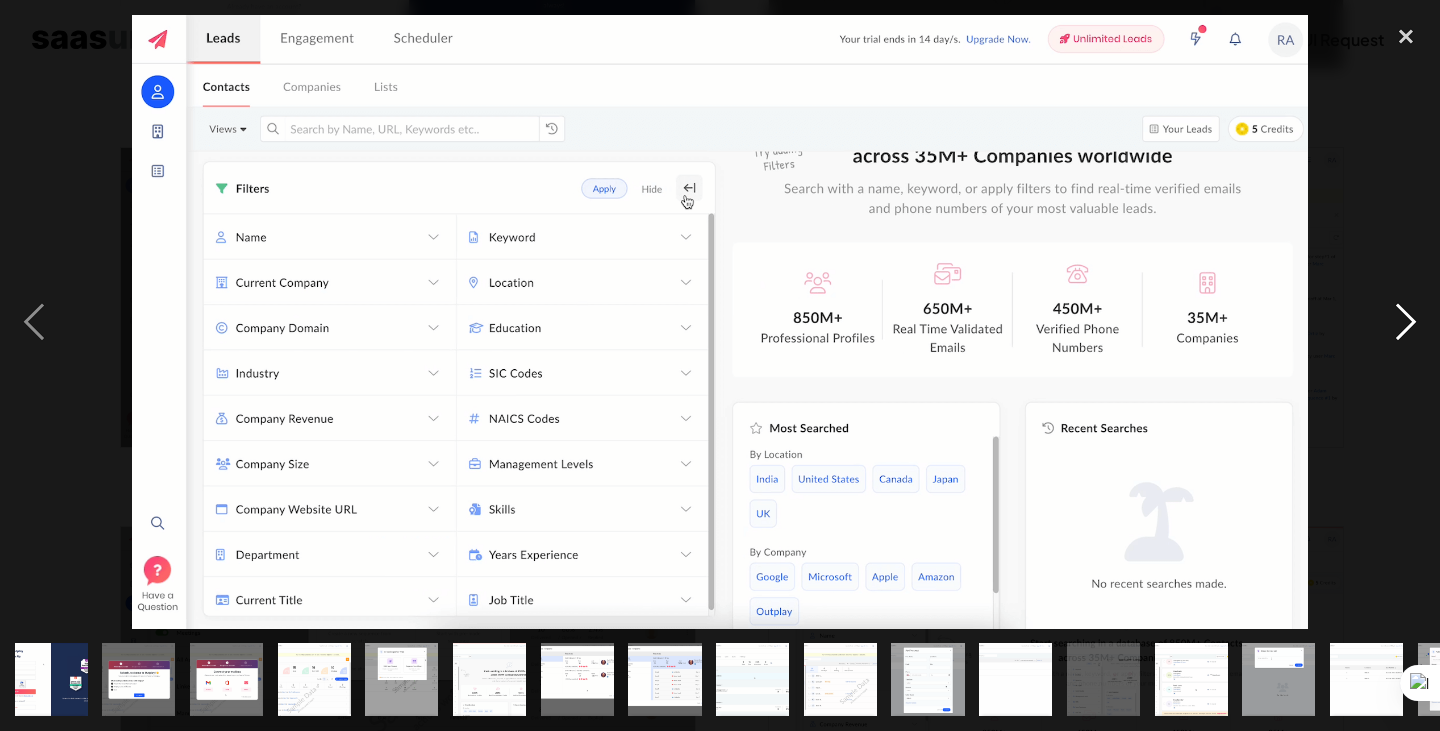 click at bounding box center [1406, 322] 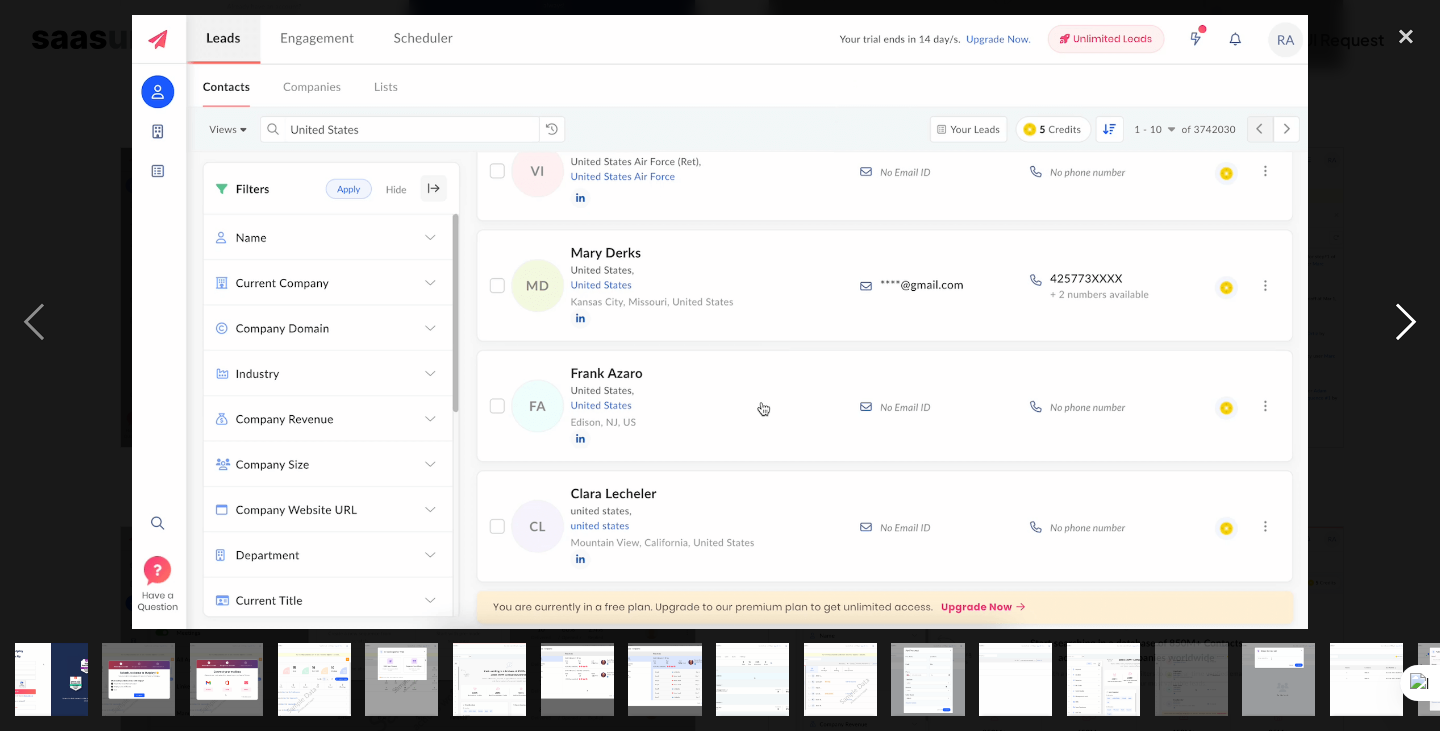 click at bounding box center [1406, 322] 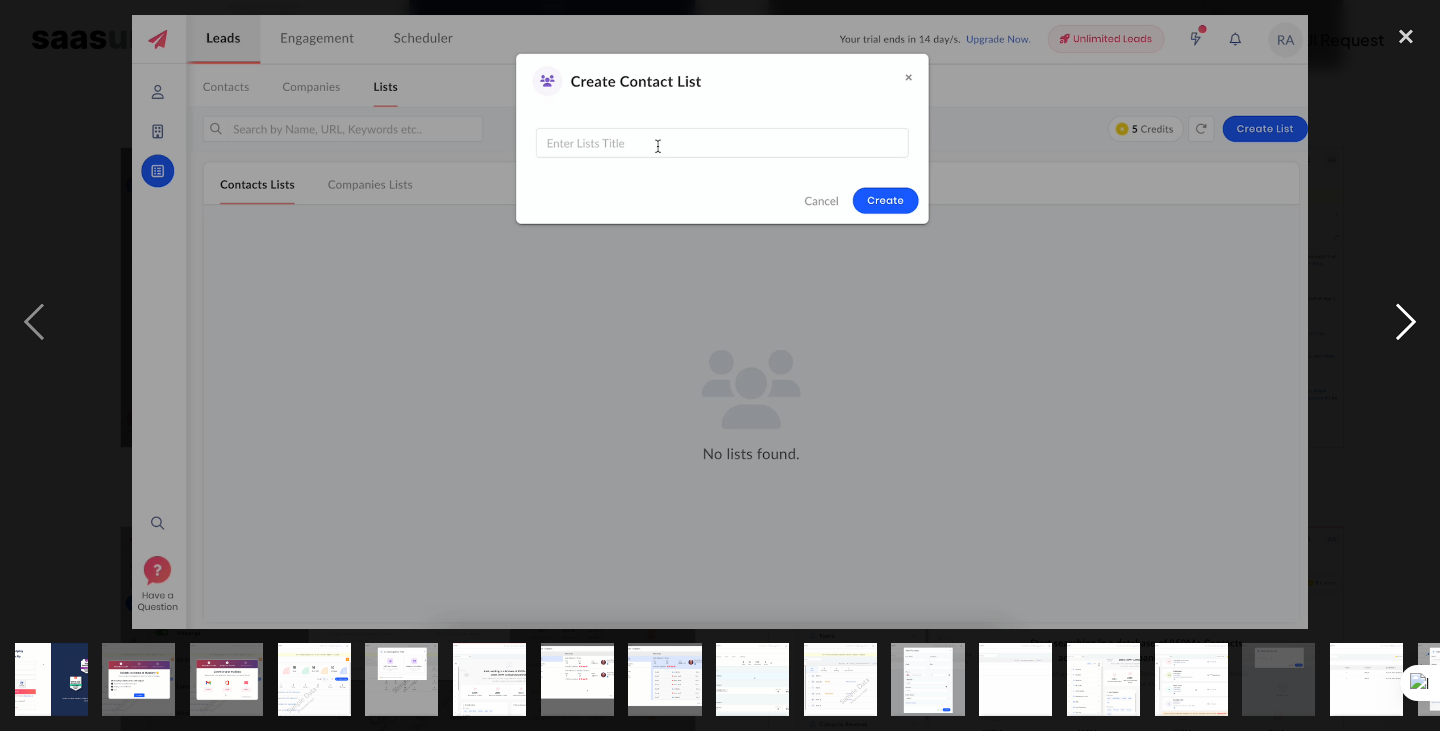 click at bounding box center (1406, 322) 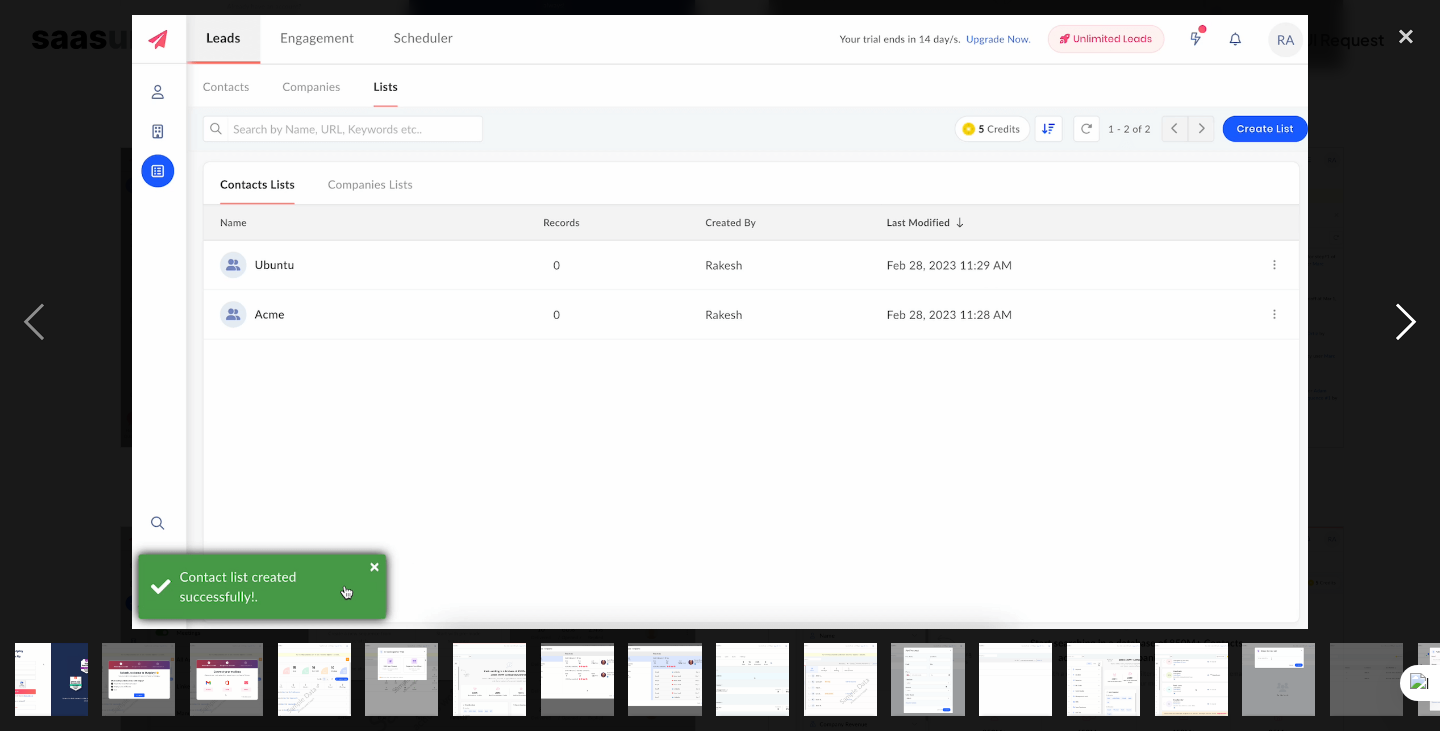 click at bounding box center [1406, 322] 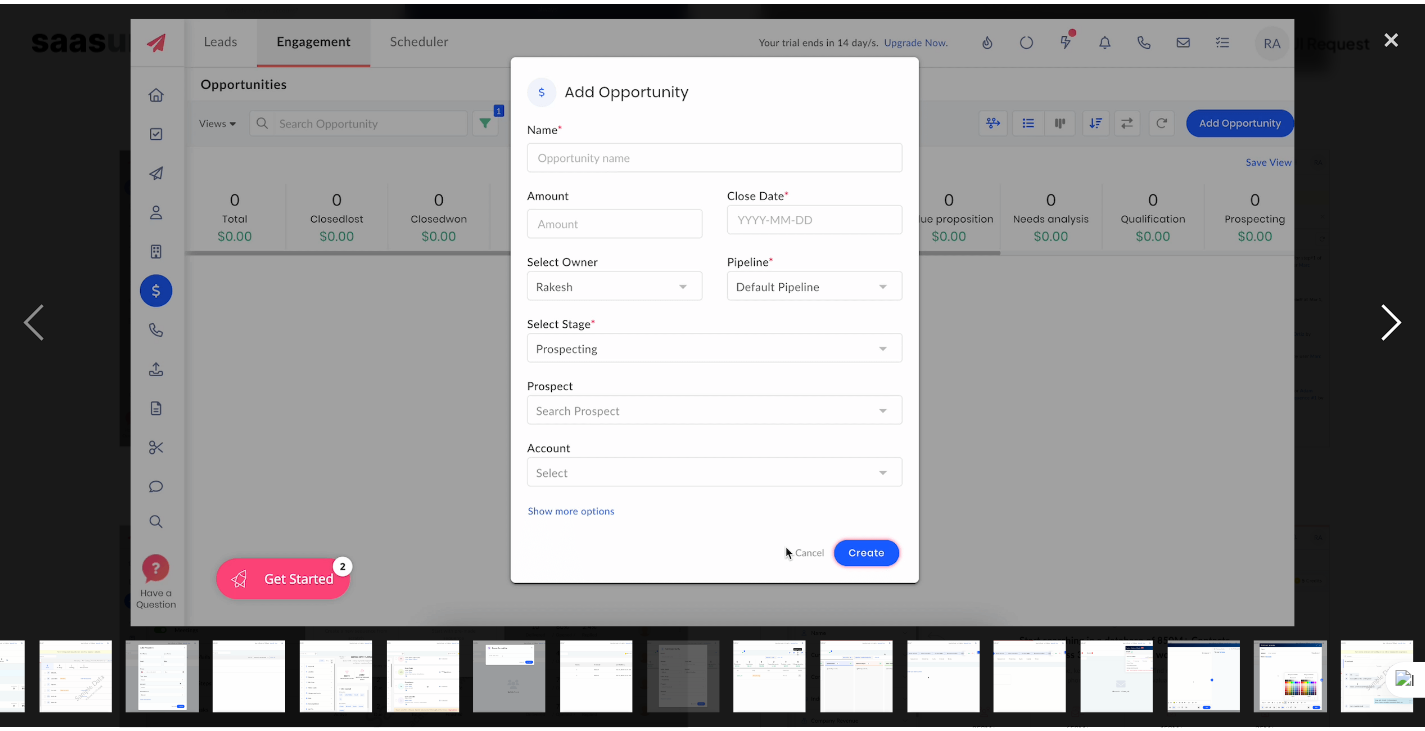 scroll, scrollTop: 0, scrollLeft: 767, axis: horizontal 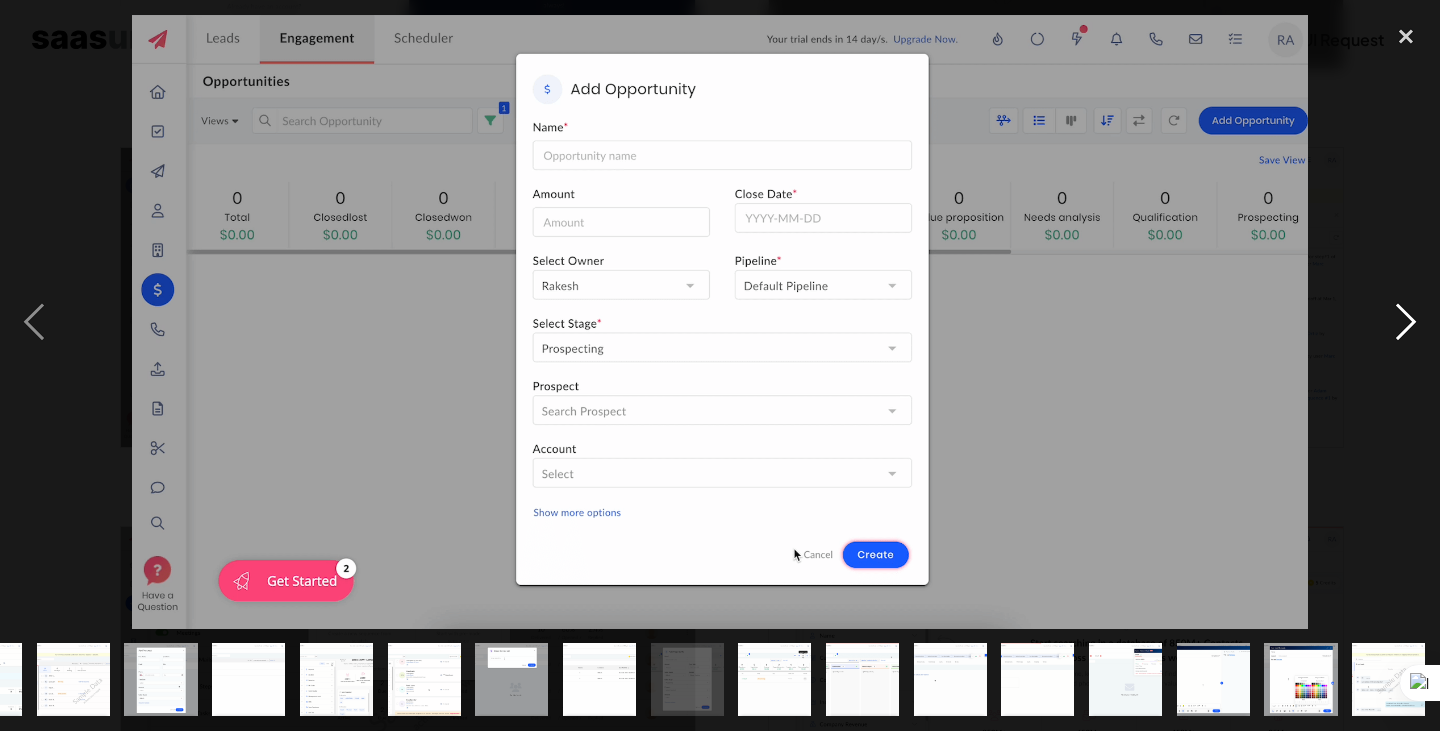 click at bounding box center (1406, 322) 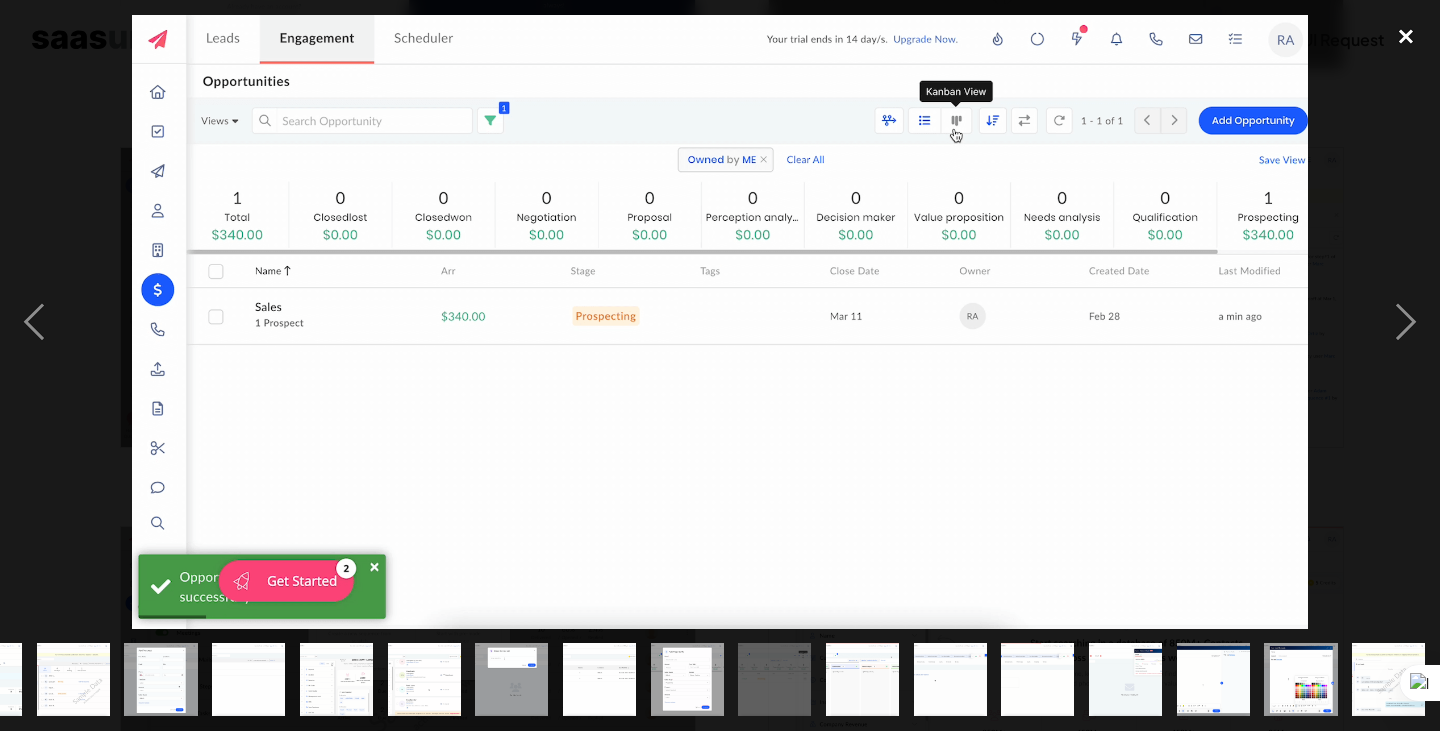 click at bounding box center [1406, 37] 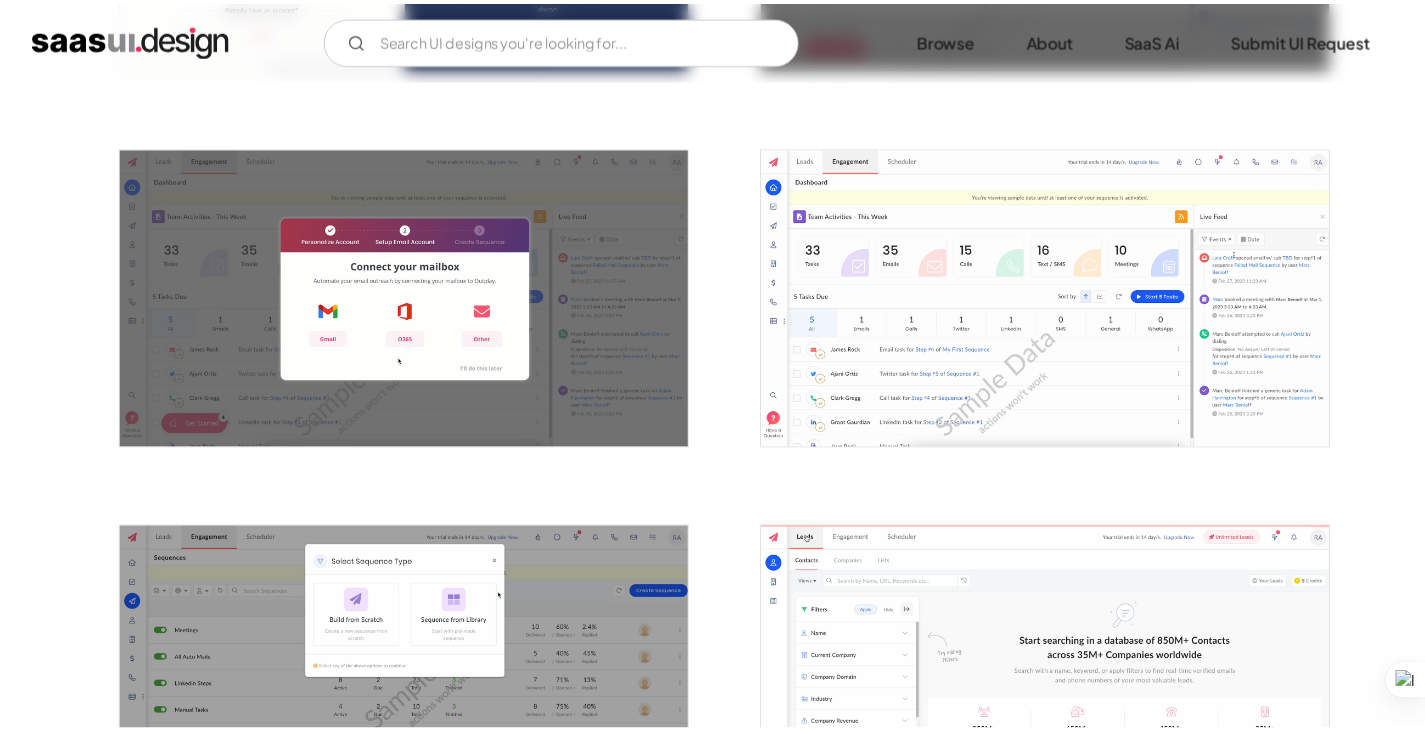 scroll, scrollTop: 0, scrollLeft: 0, axis: both 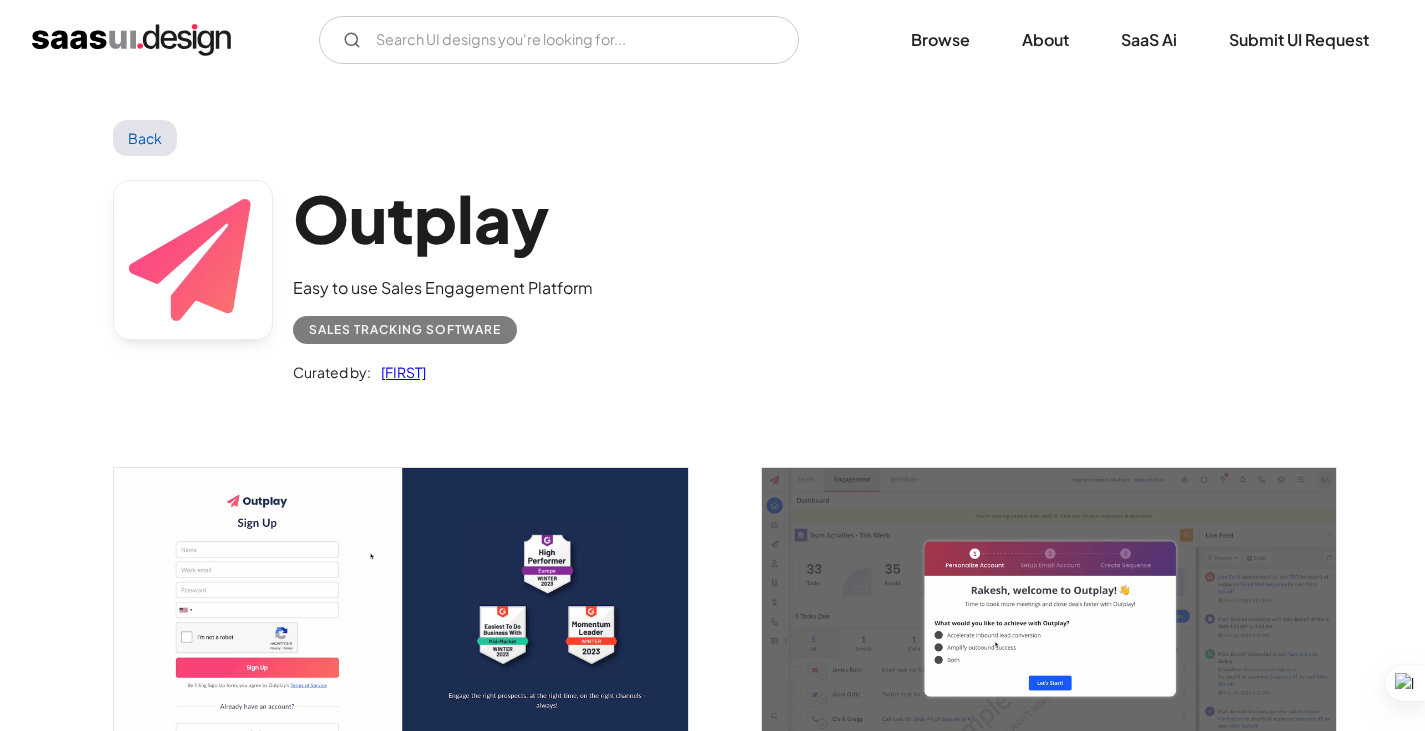 click on "Back" at bounding box center (145, 138) 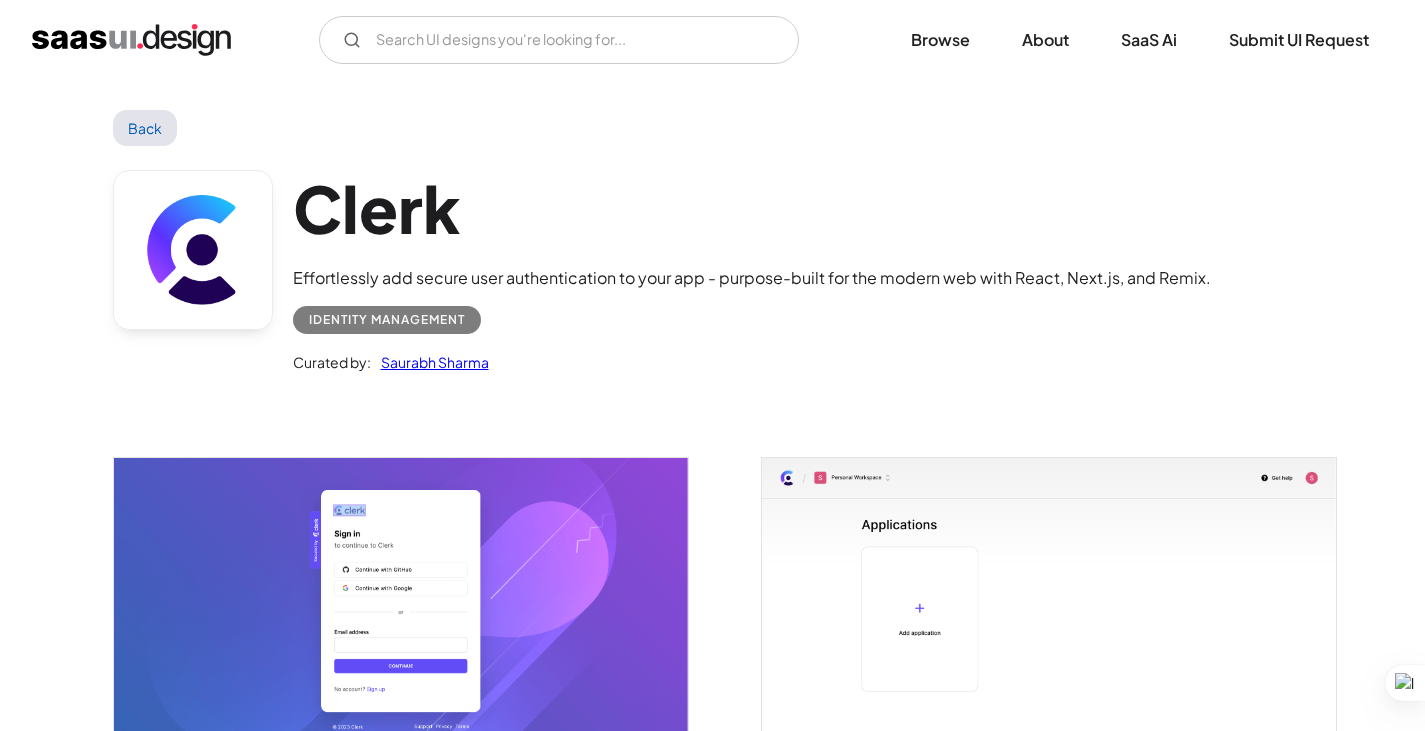 scroll, scrollTop: 0, scrollLeft: 0, axis: both 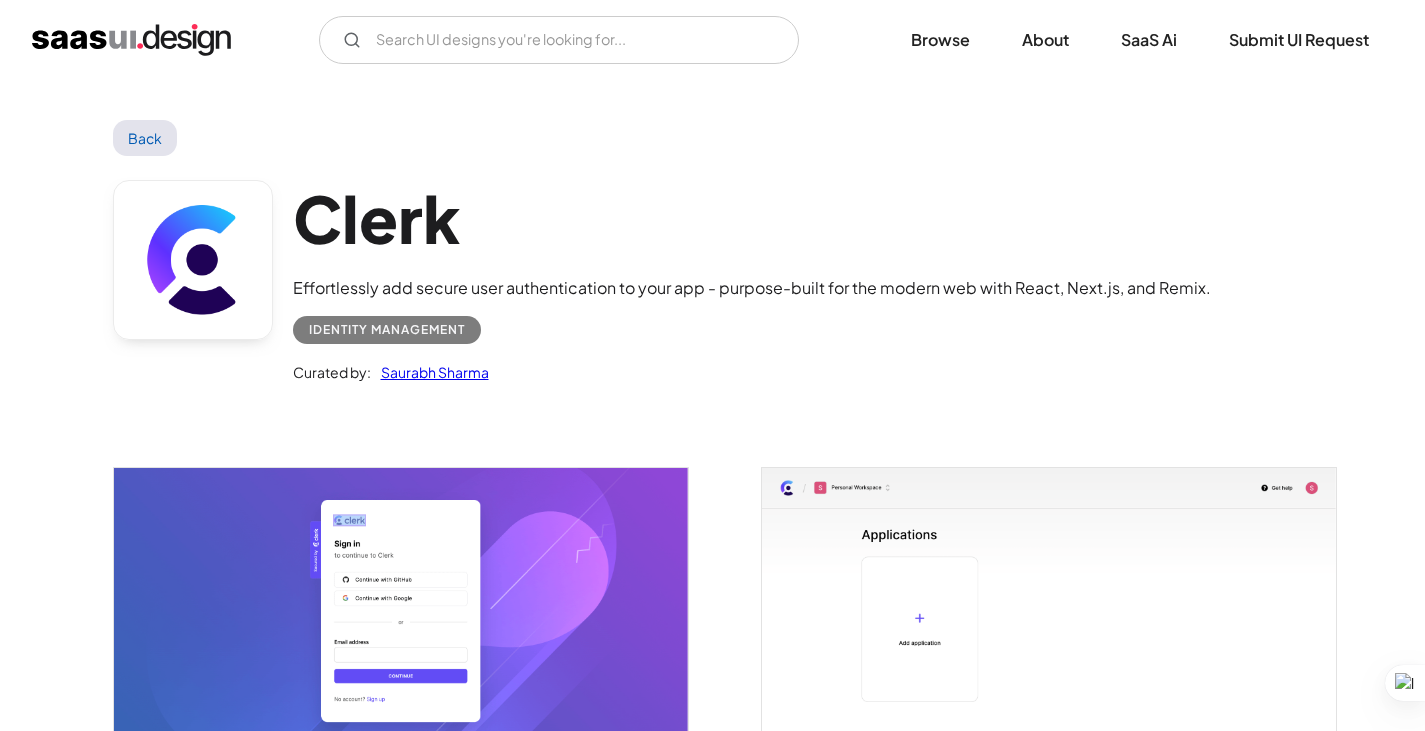 click on "Back" at bounding box center (145, 138) 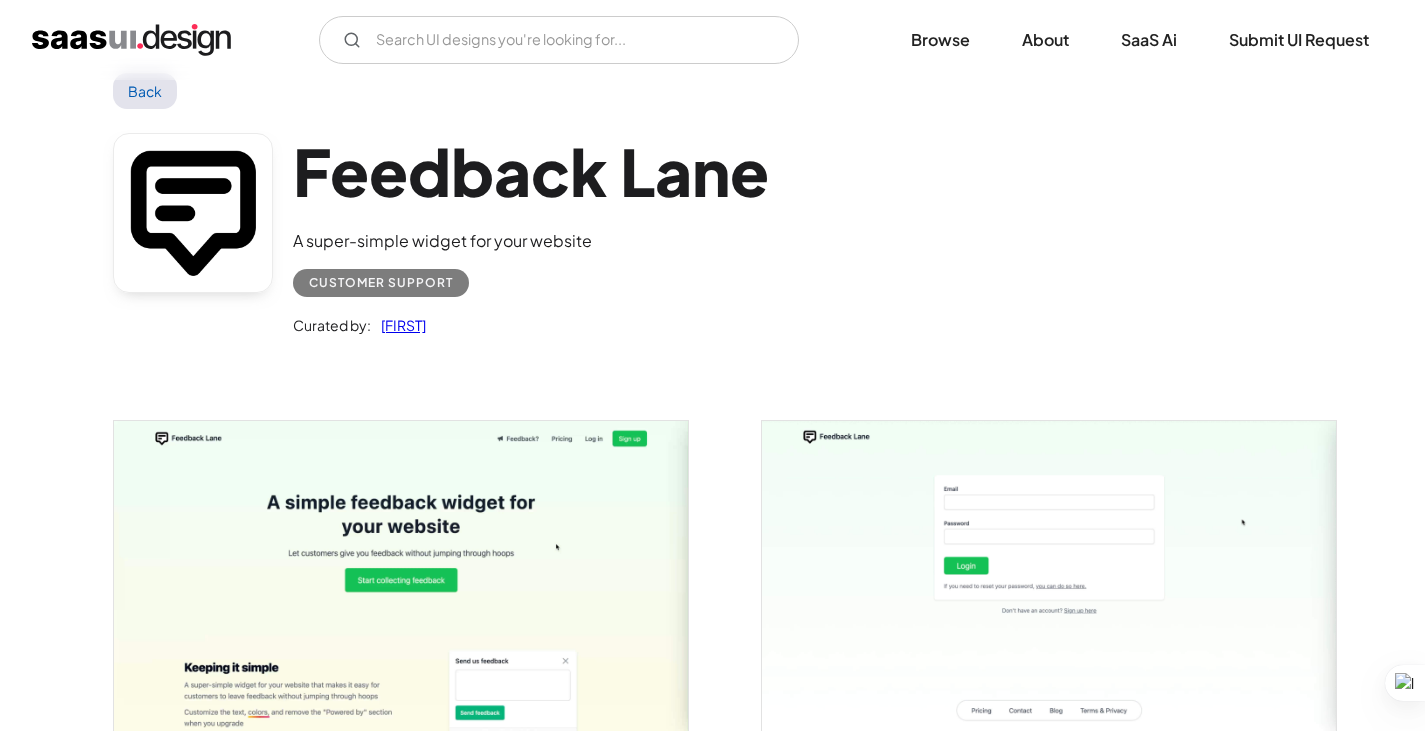 scroll, scrollTop: 0, scrollLeft: 0, axis: both 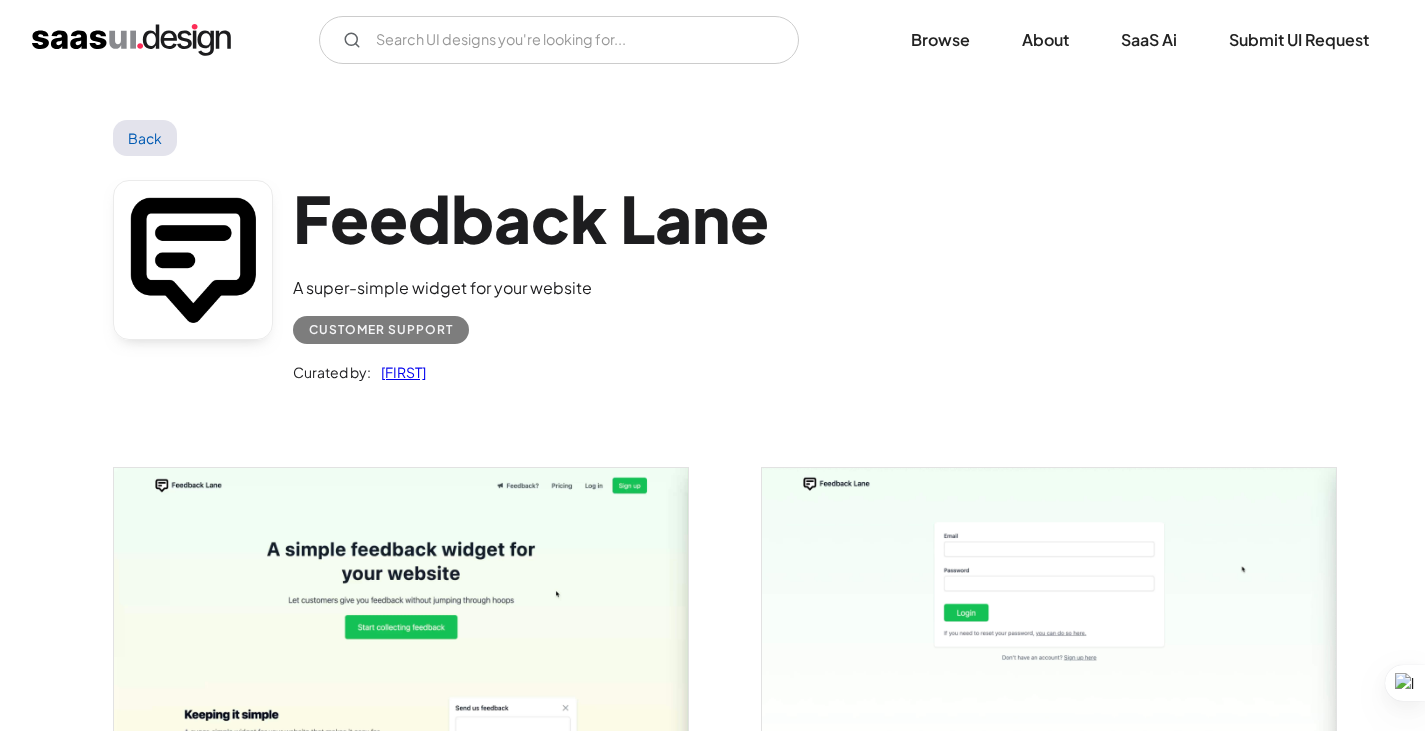 click on "Back" at bounding box center [145, 138] 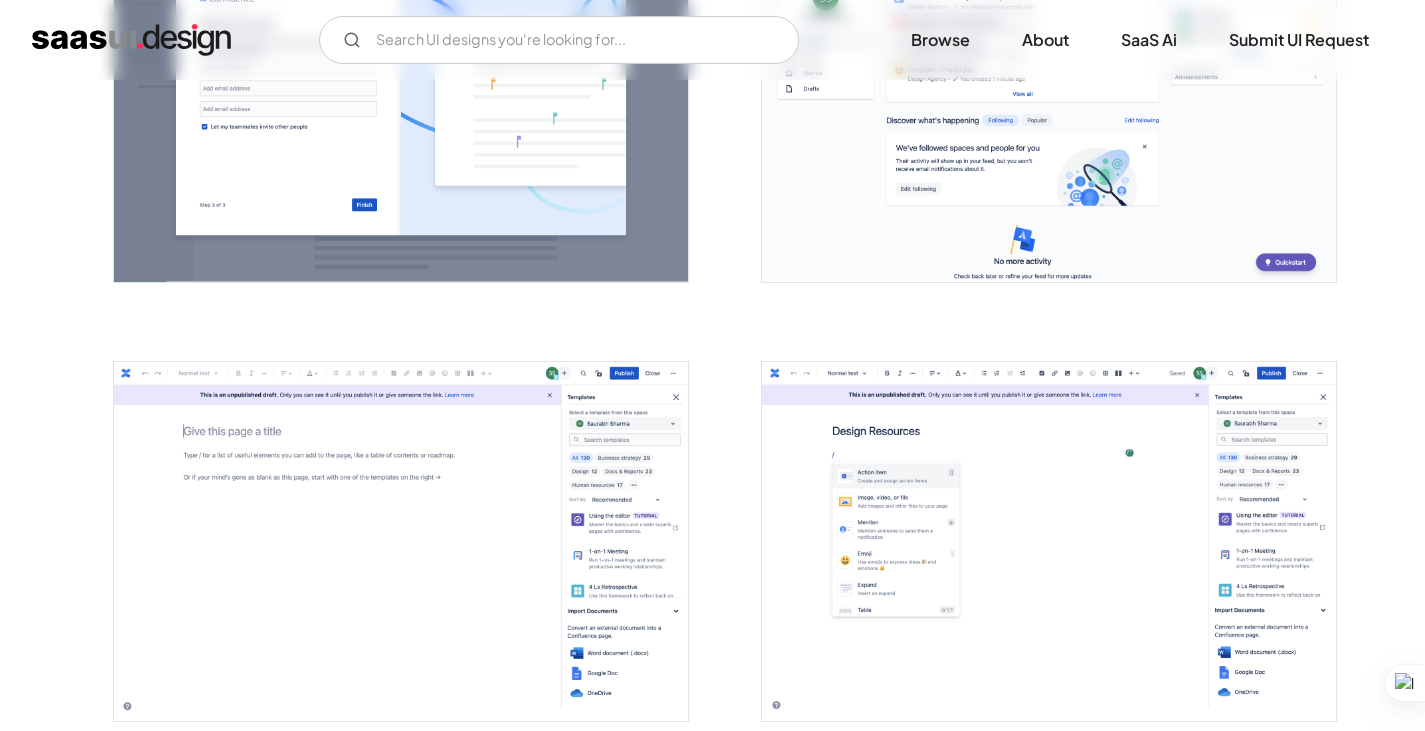 scroll, scrollTop: 2400, scrollLeft: 0, axis: vertical 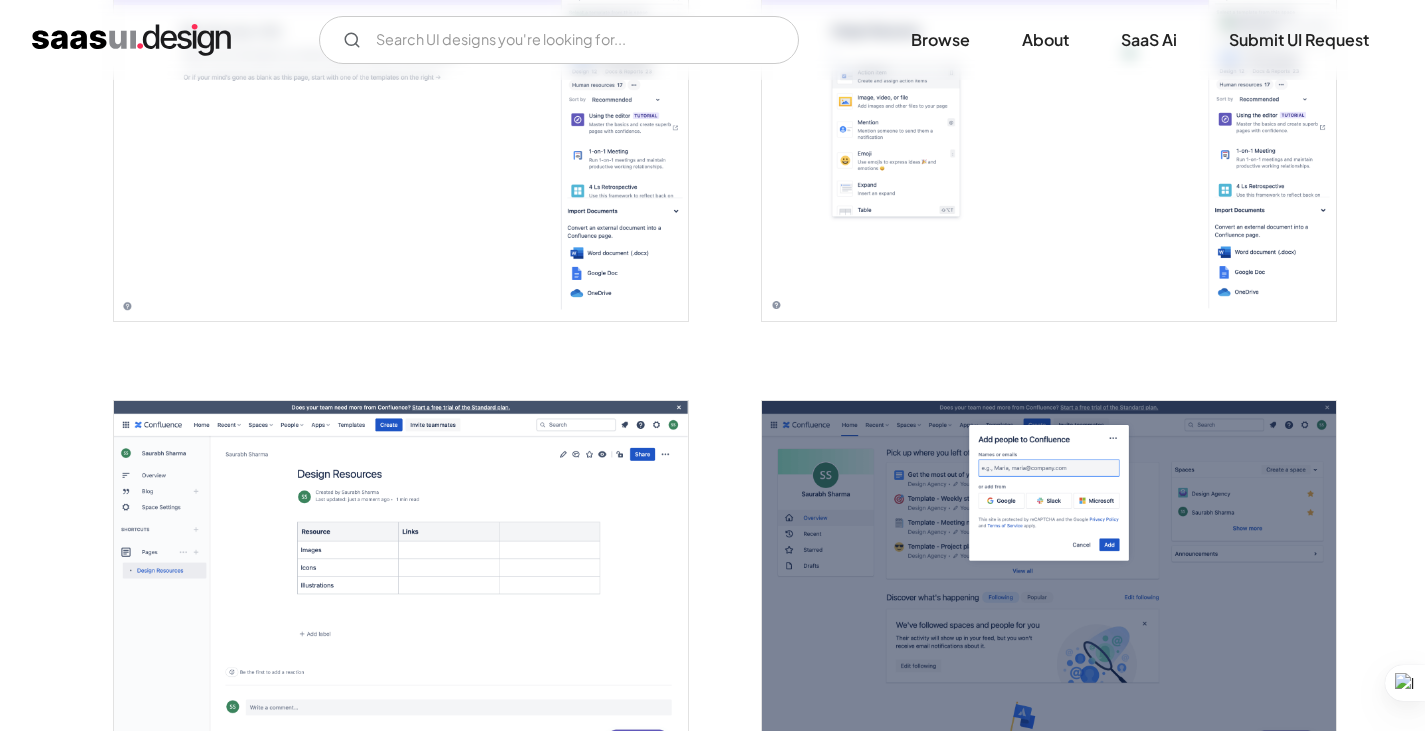 drag, startPoint x: 1240, startPoint y: 343, endPoint x: 765, endPoint y: 360, distance: 475.3041 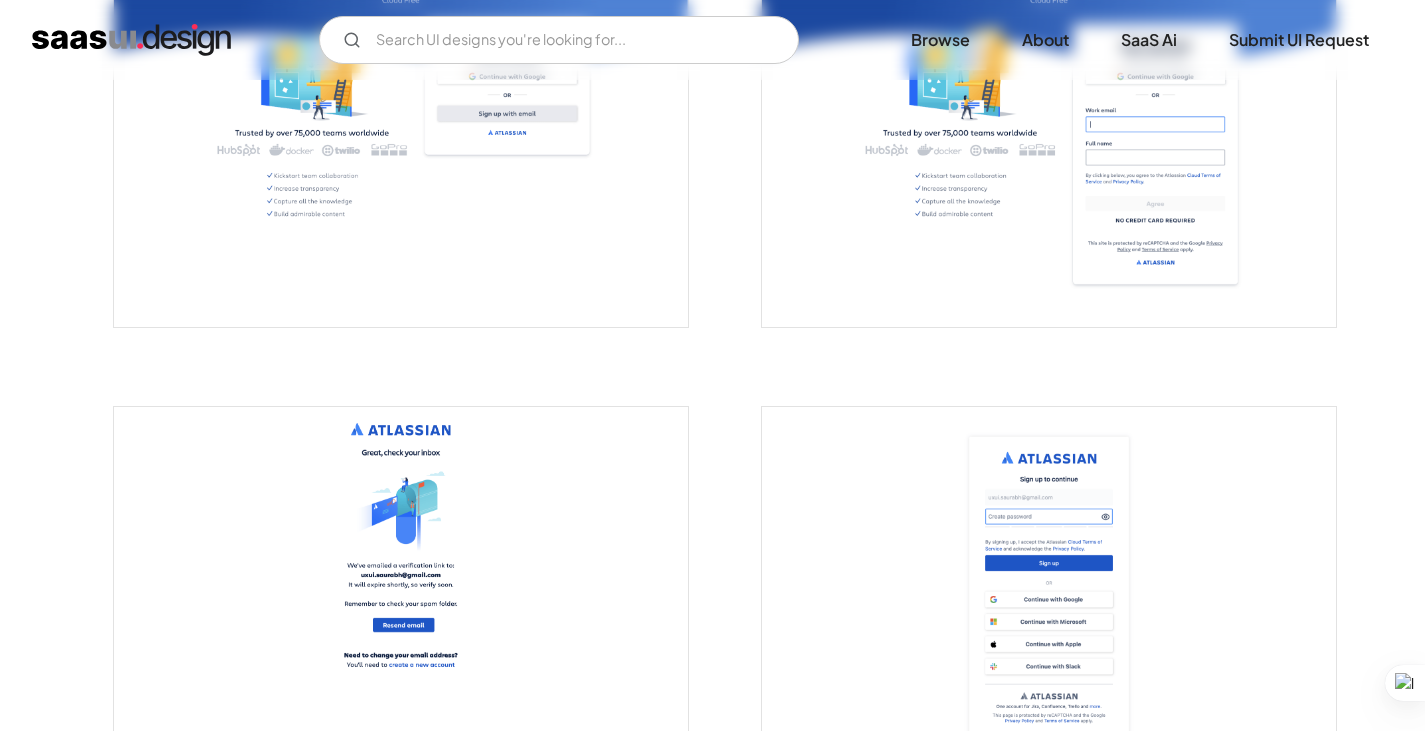 scroll, scrollTop: 0, scrollLeft: 0, axis: both 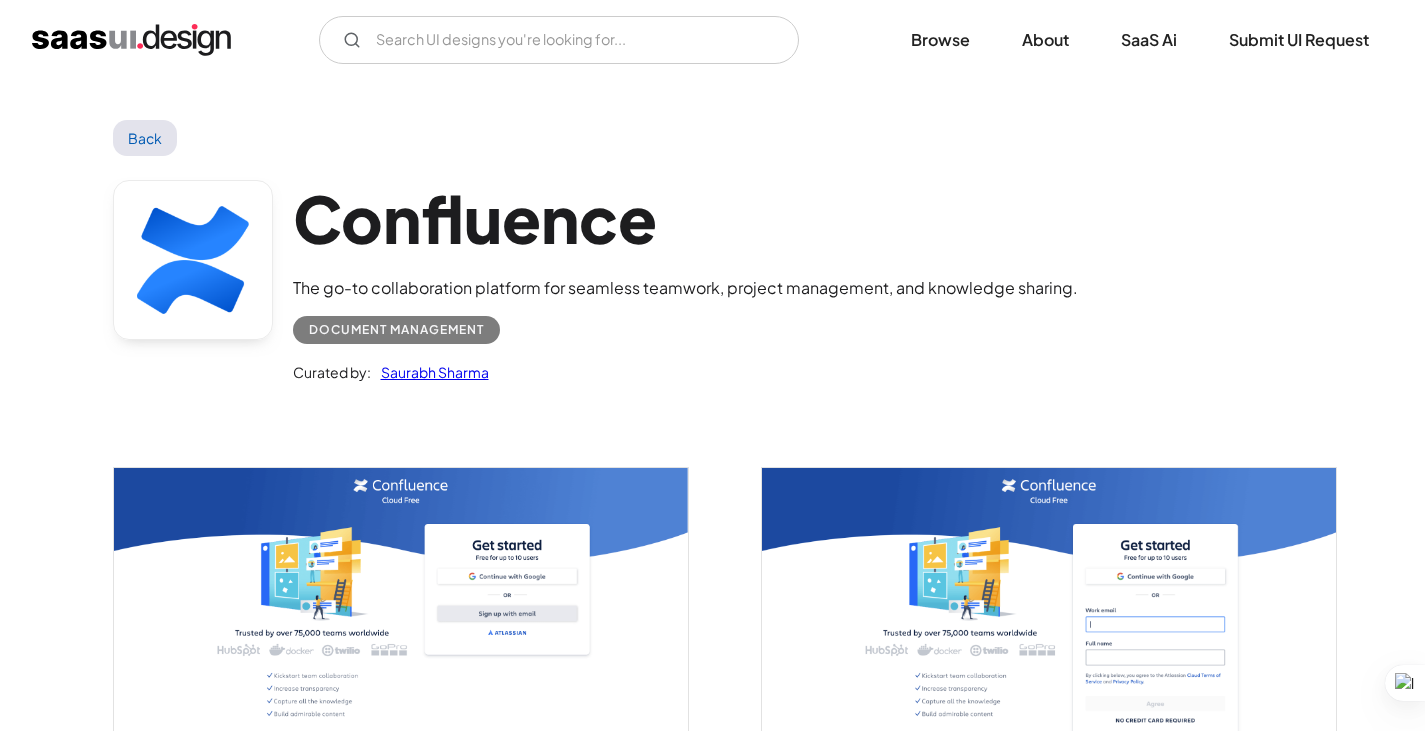 click on "Back" at bounding box center (145, 138) 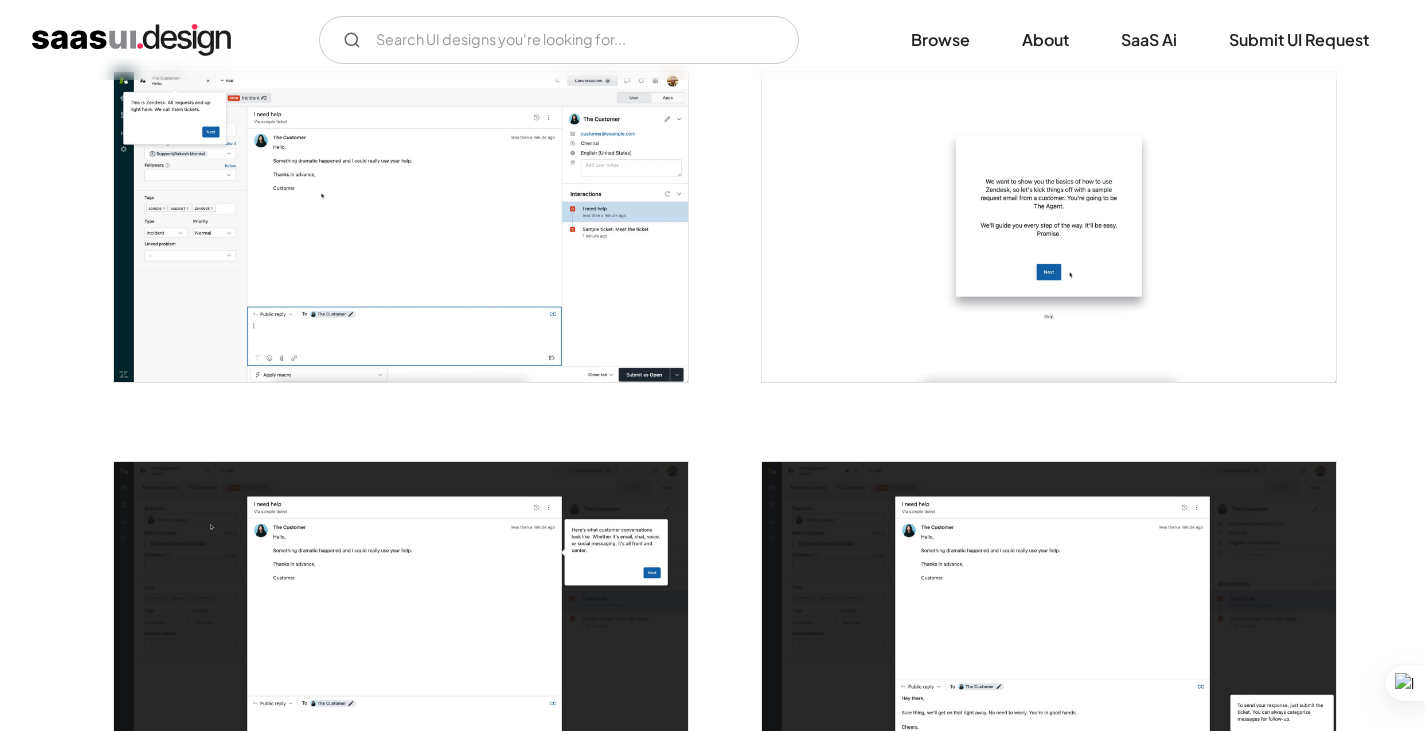 scroll, scrollTop: 500, scrollLeft: 0, axis: vertical 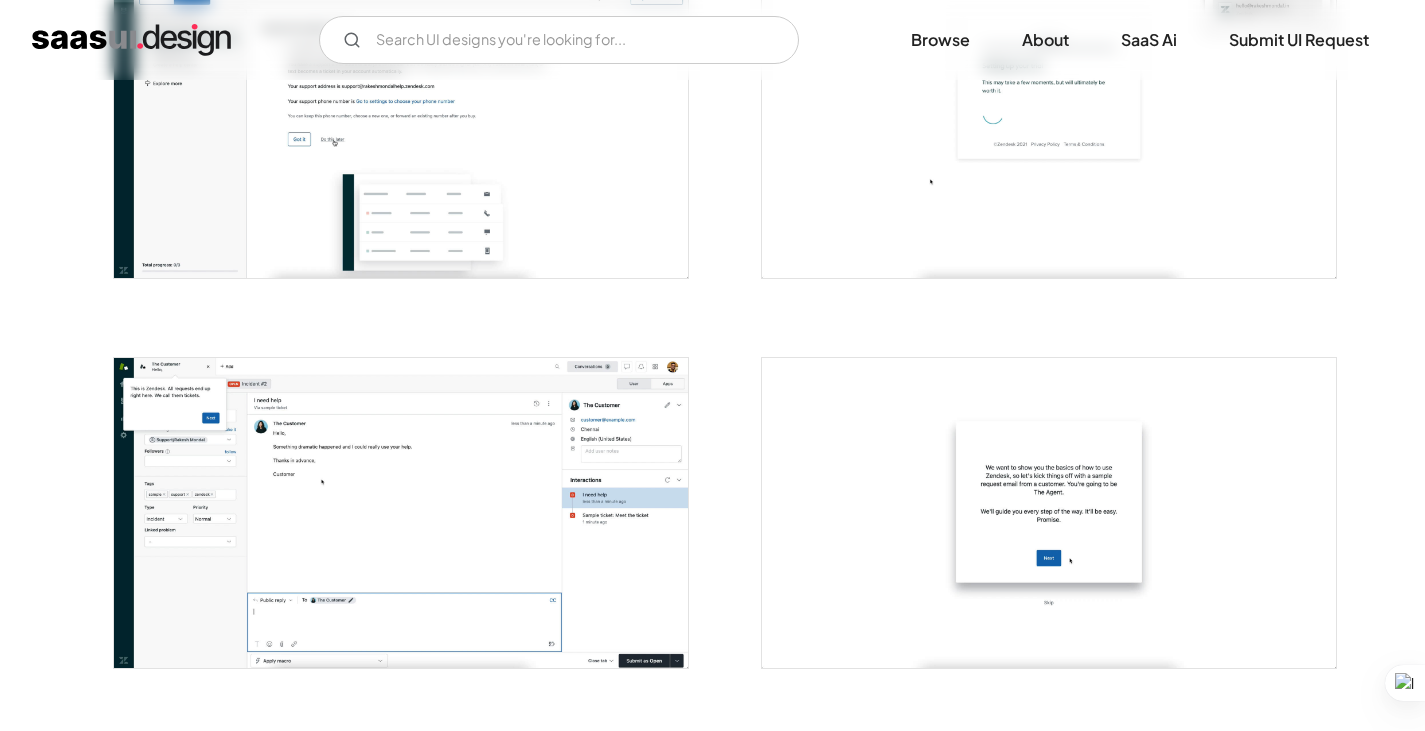 click at bounding box center (401, 513) 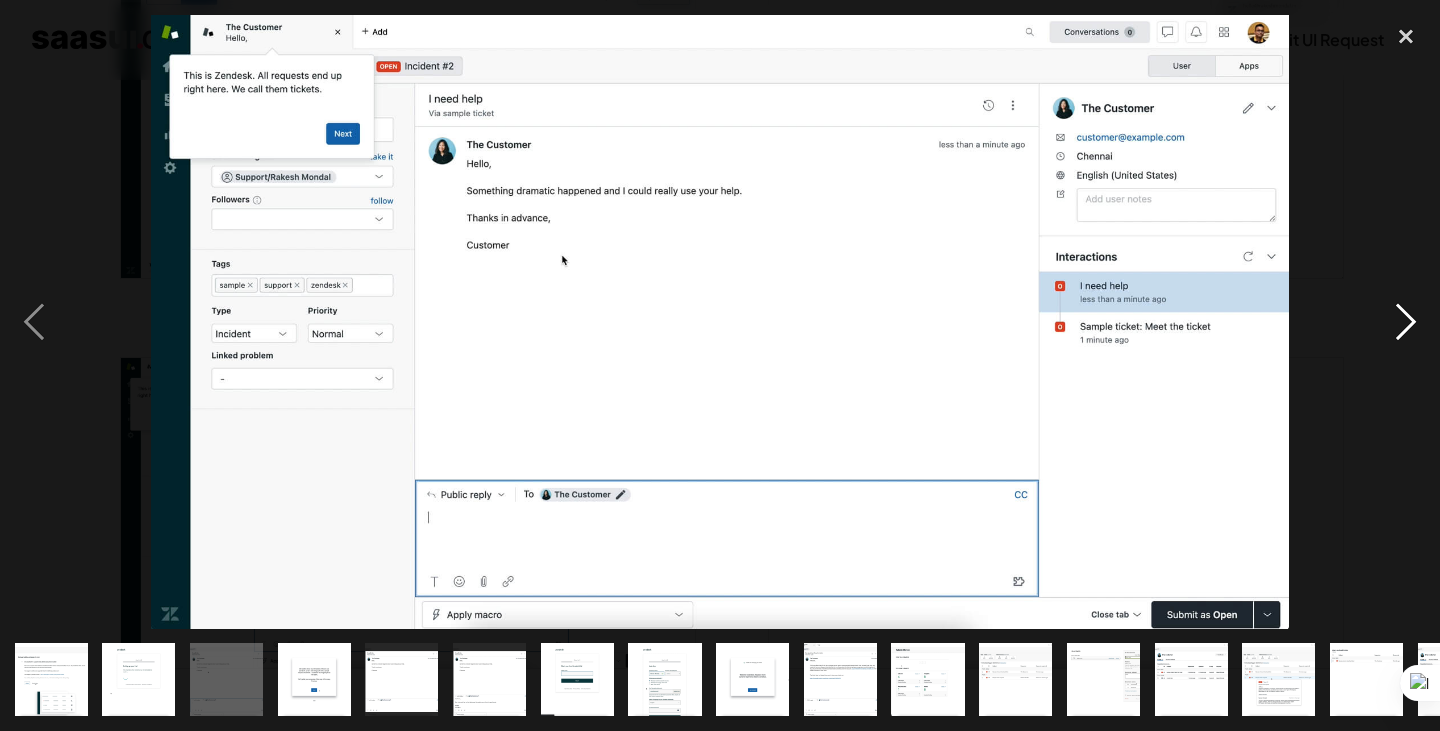 click at bounding box center [1406, 322] 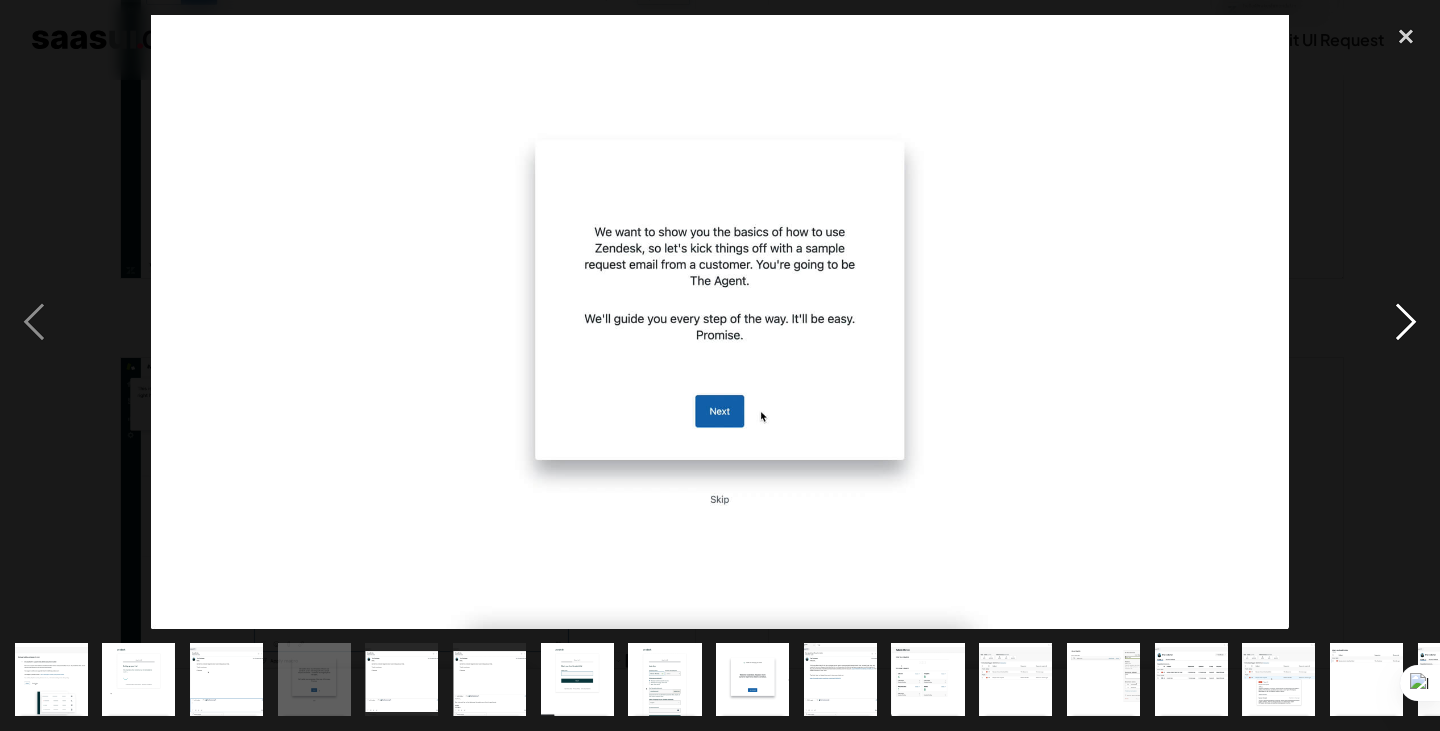 click at bounding box center (1406, 322) 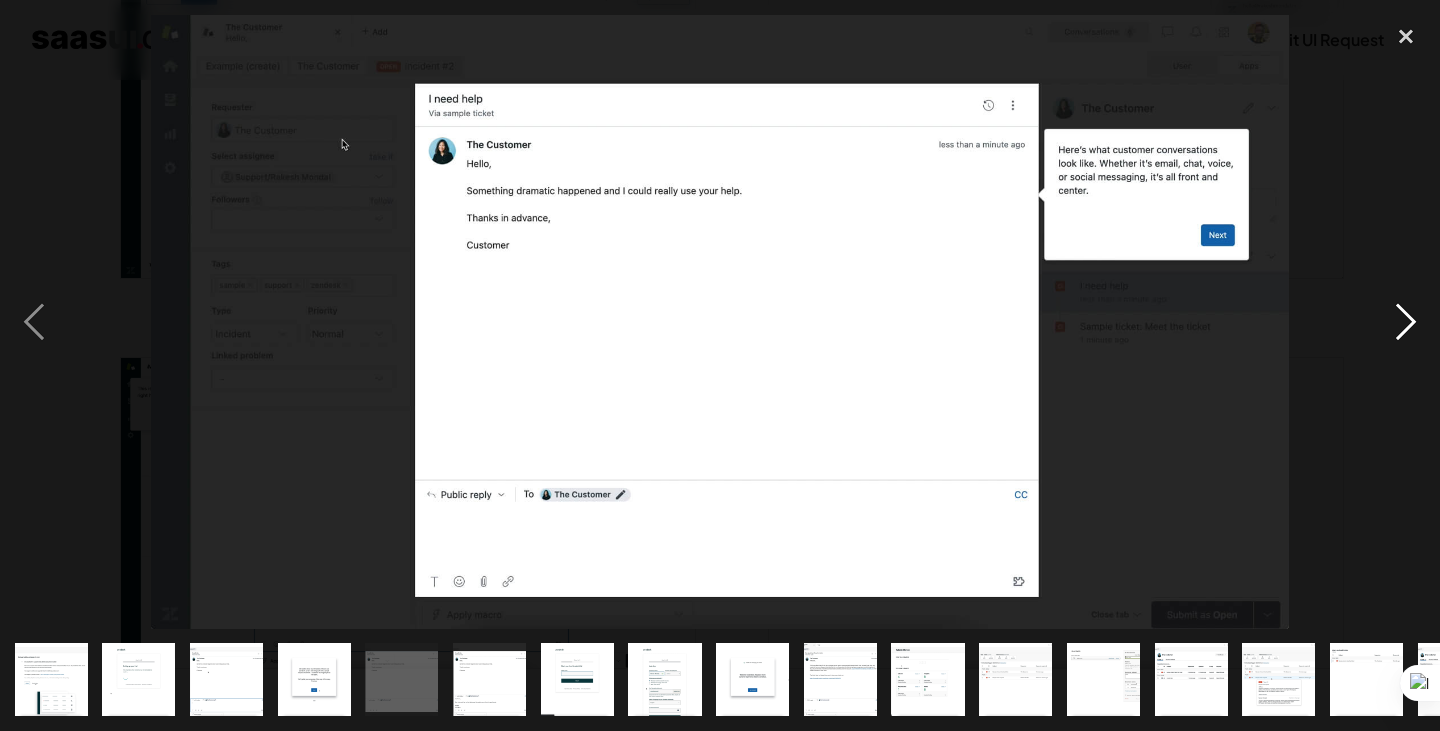 click at bounding box center [1406, 322] 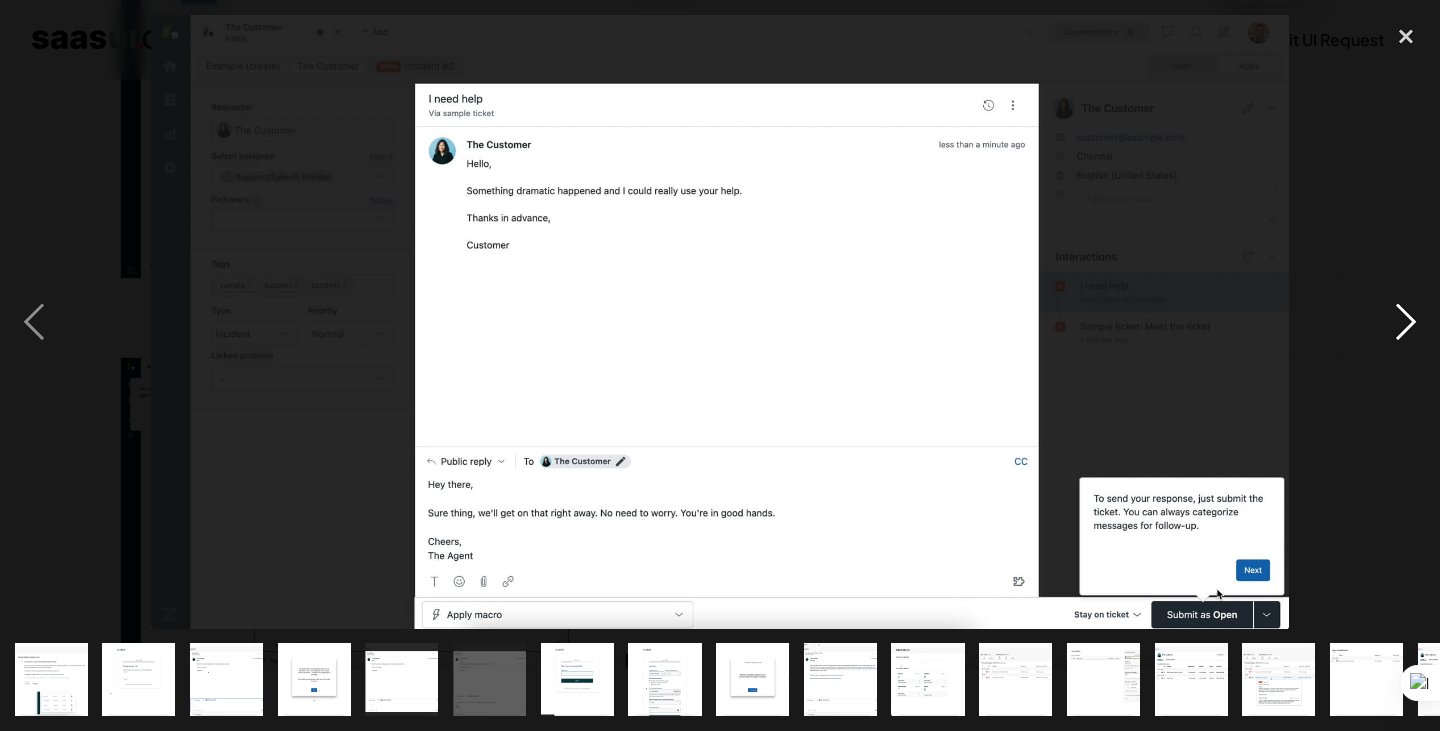 click at bounding box center (1406, 322) 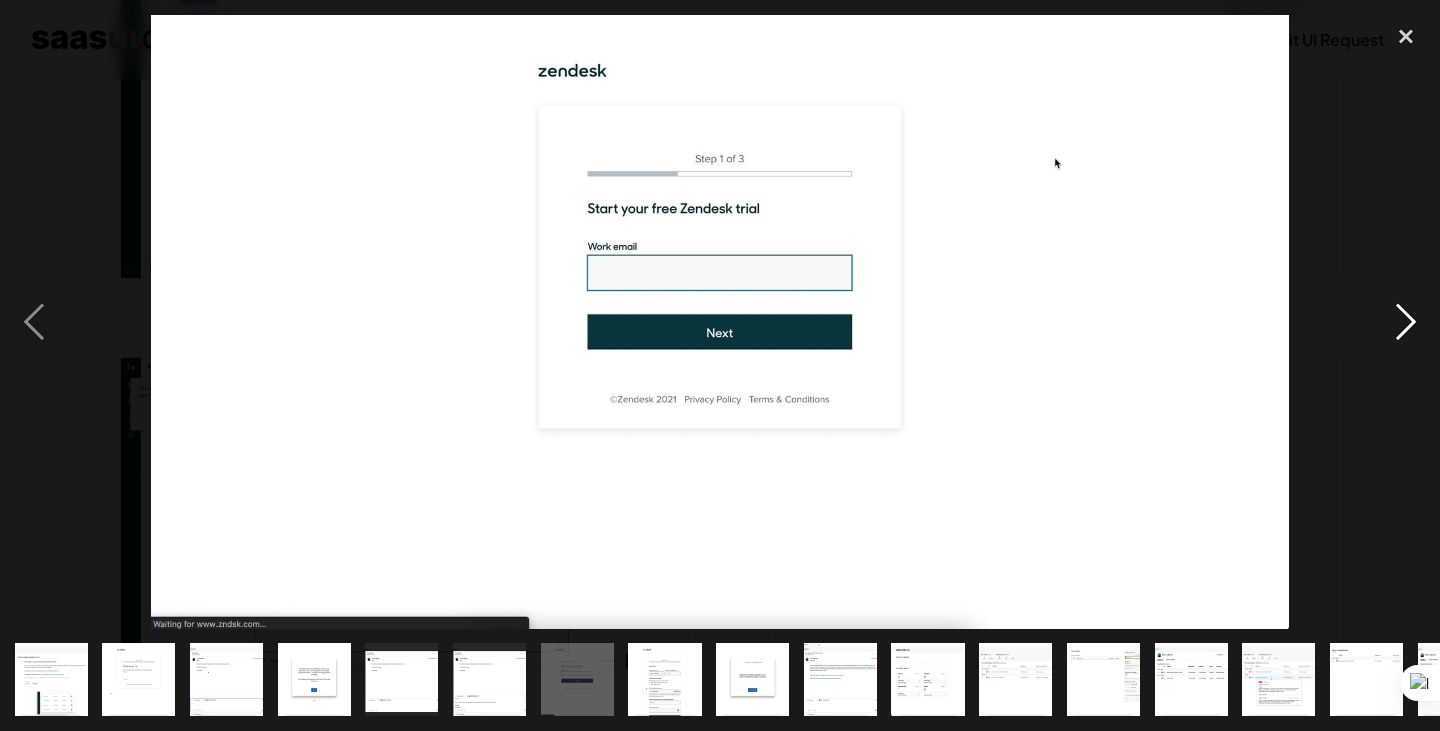 click at bounding box center [1406, 322] 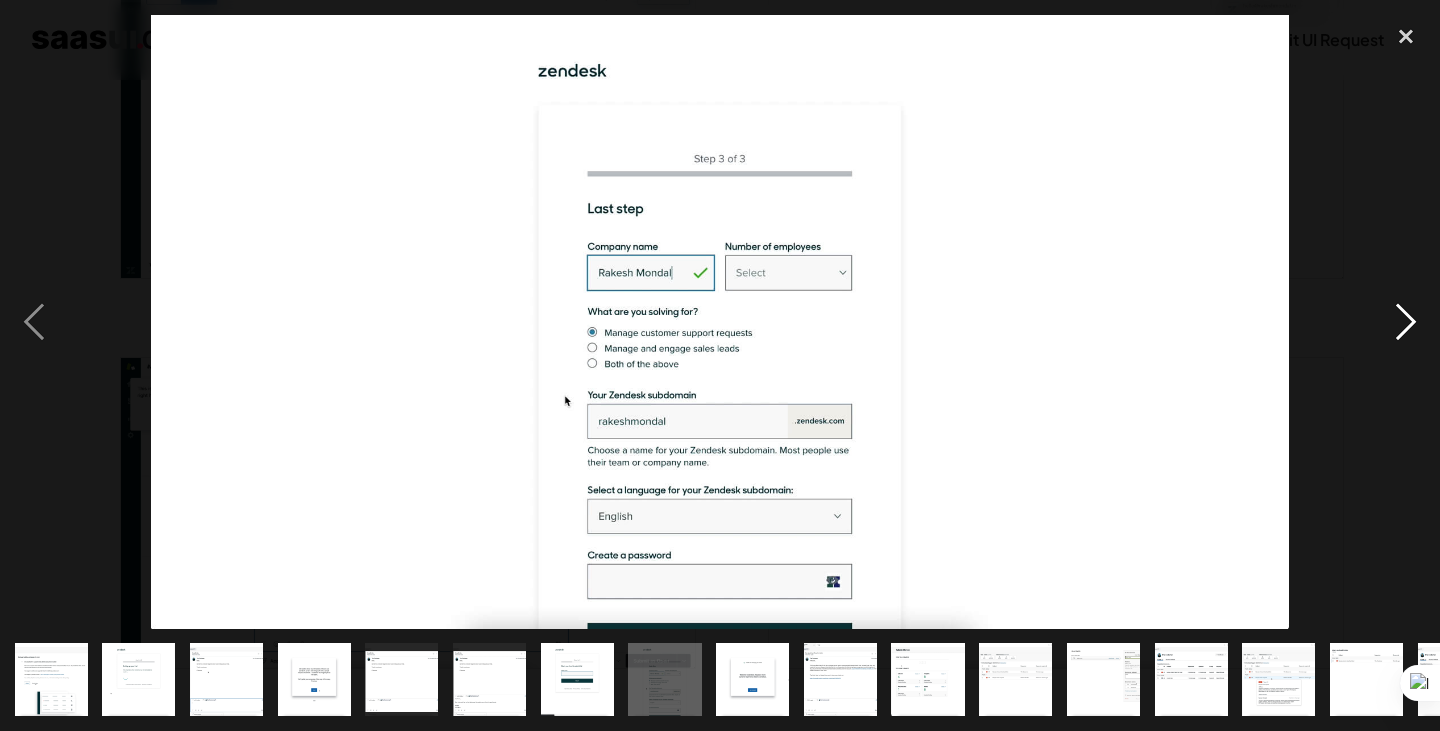 click at bounding box center (1406, 322) 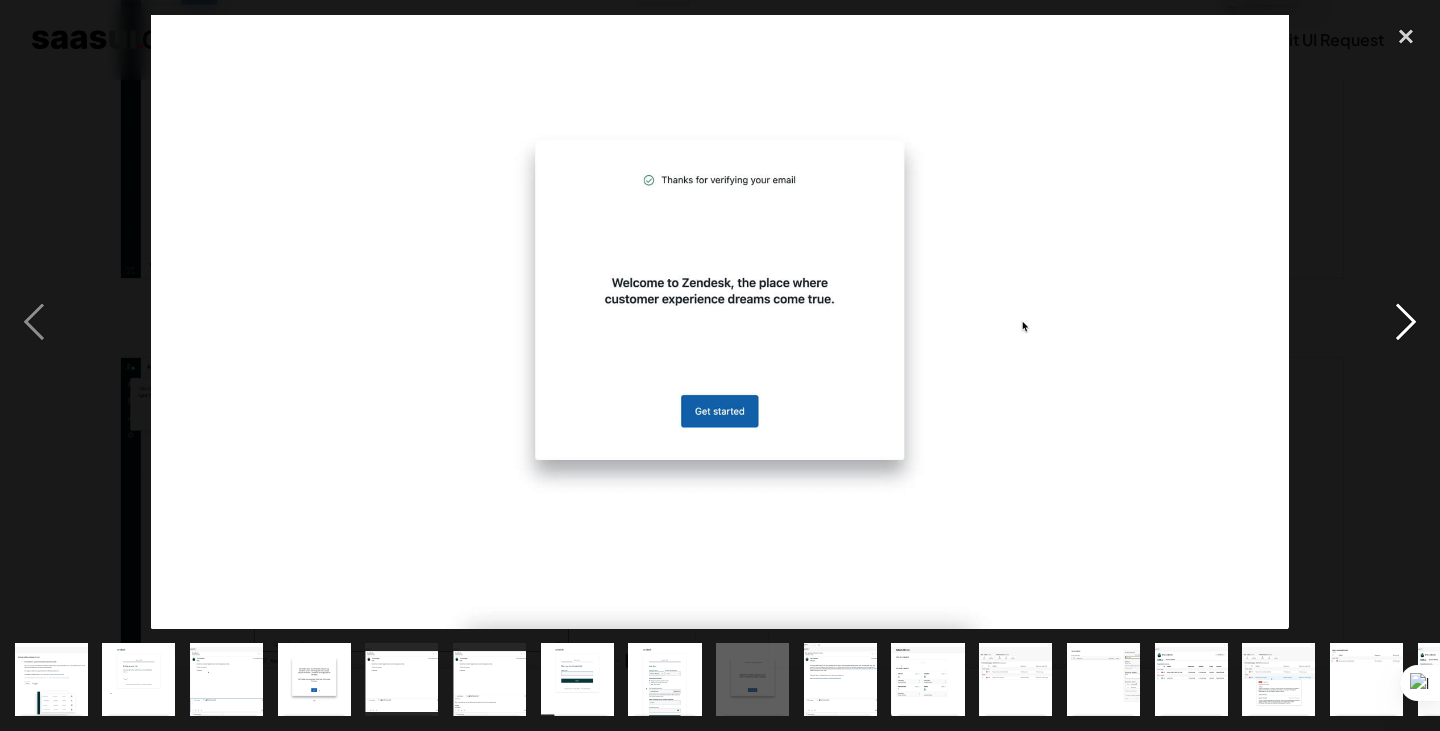 click at bounding box center [1406, 322] 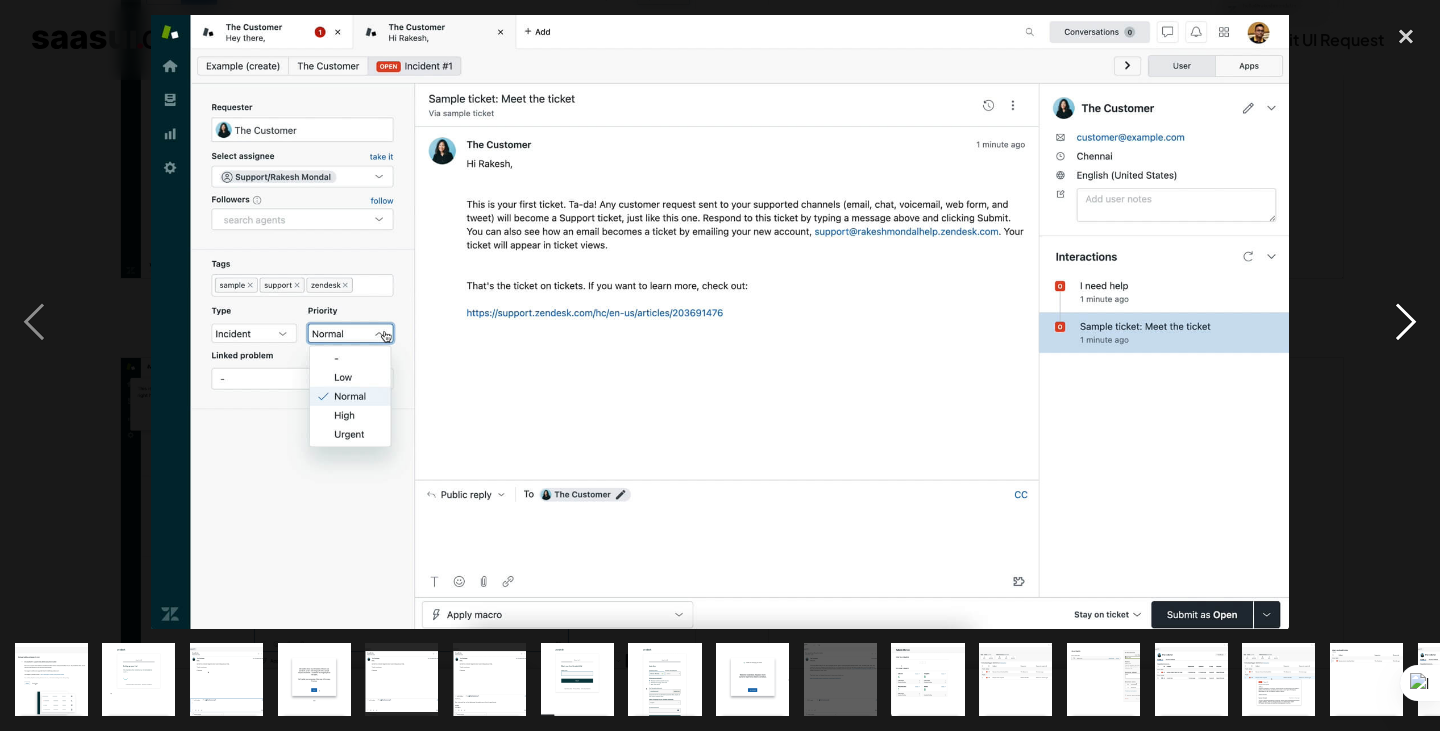 click at bounding box center [1406, 322] 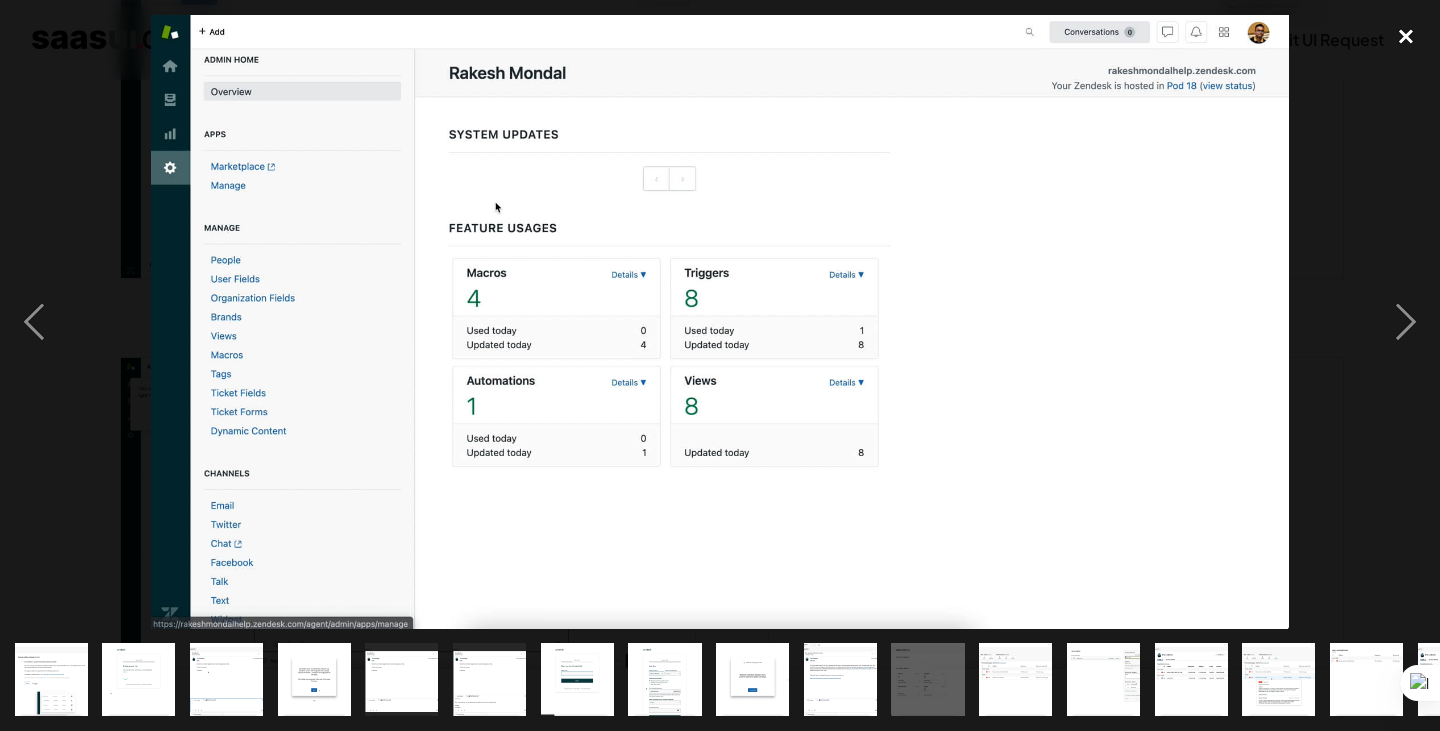 click at bounding box center [1406, 37] 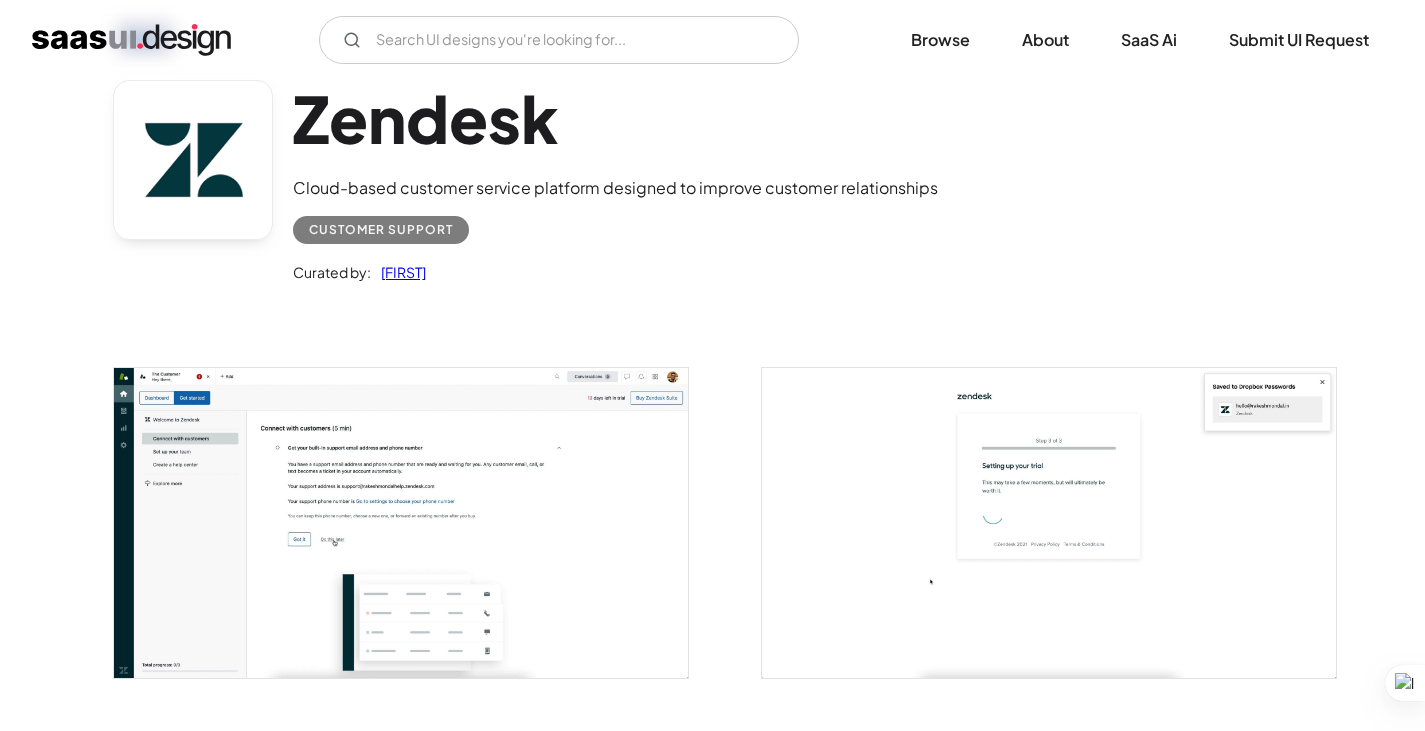 scroll, scrollTop: 0, scrollLeft: 0, axis: both 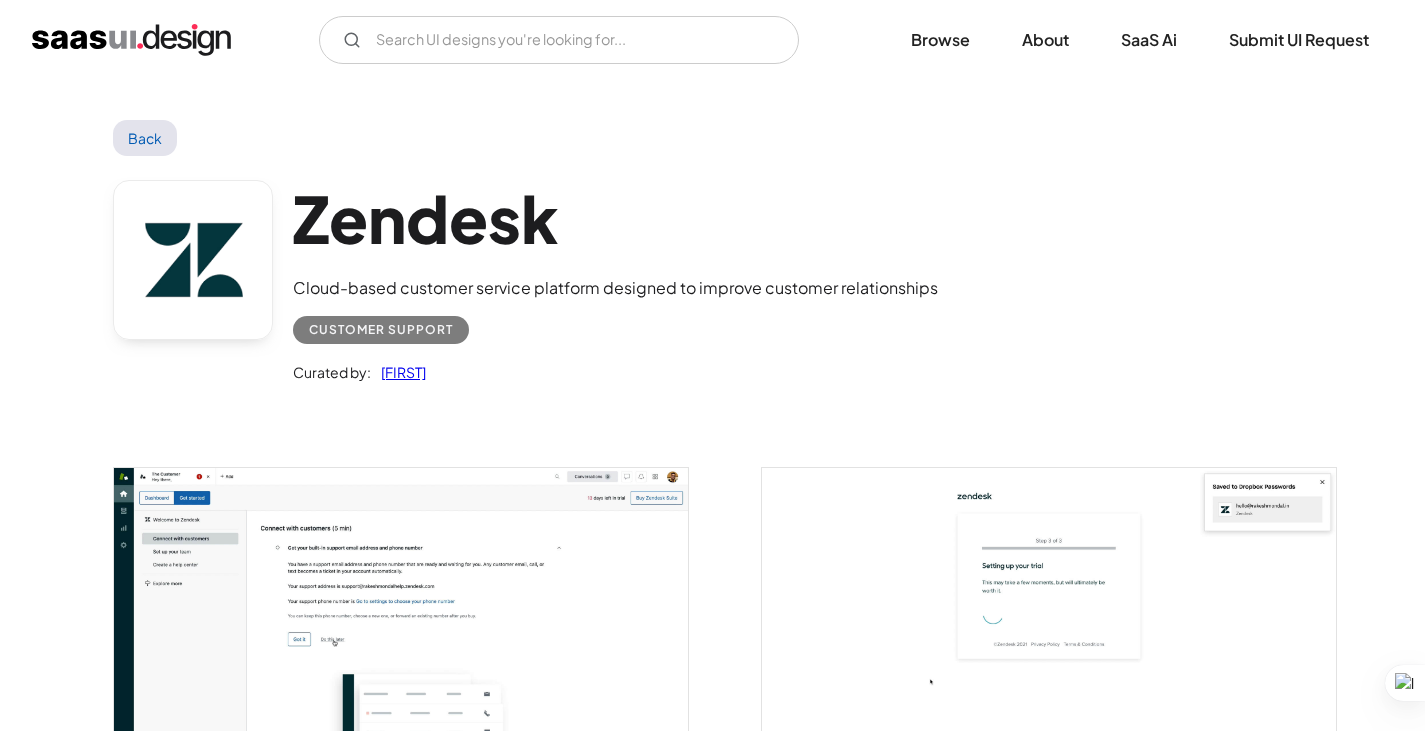 click on "Back" at bounding box center [145, 138] 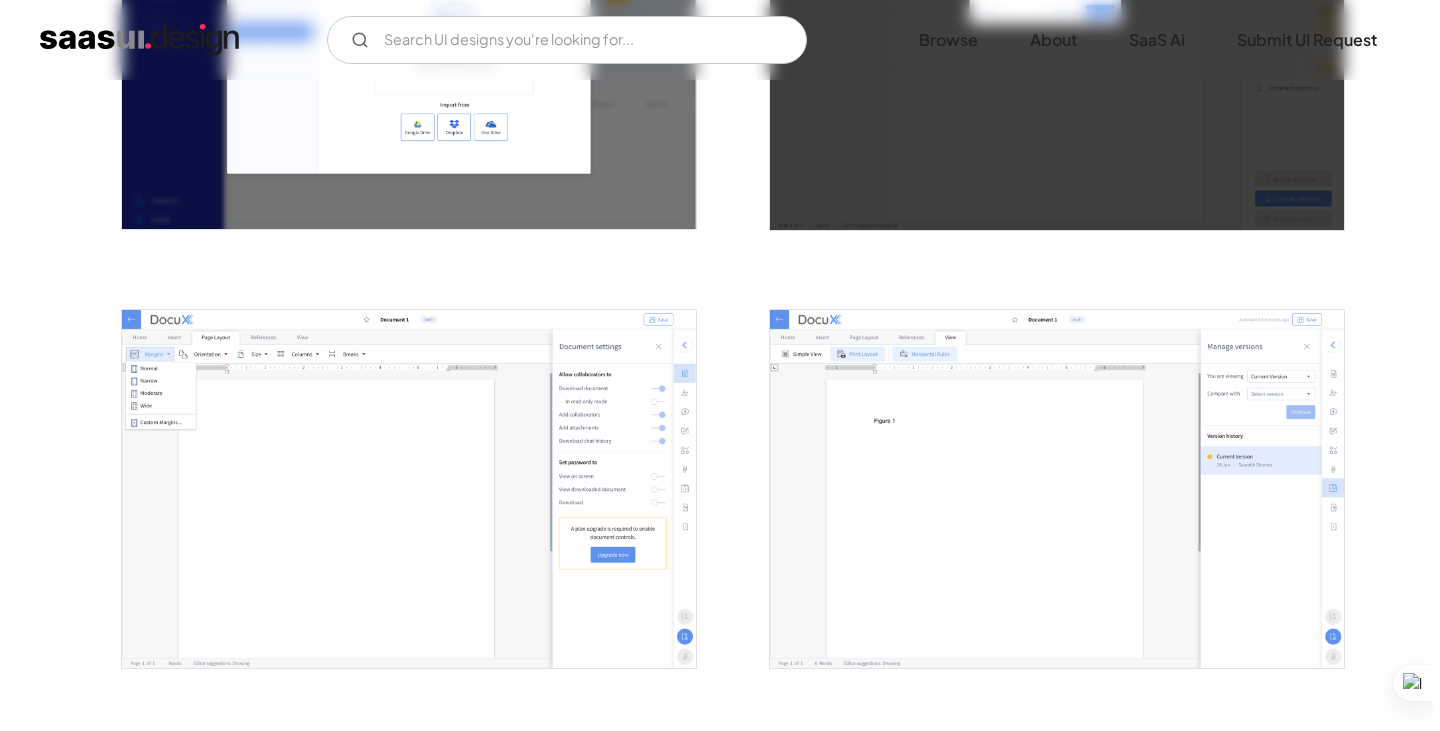 scroll, scrollTop: 1500, scrollLeft: 0, axis: vertical 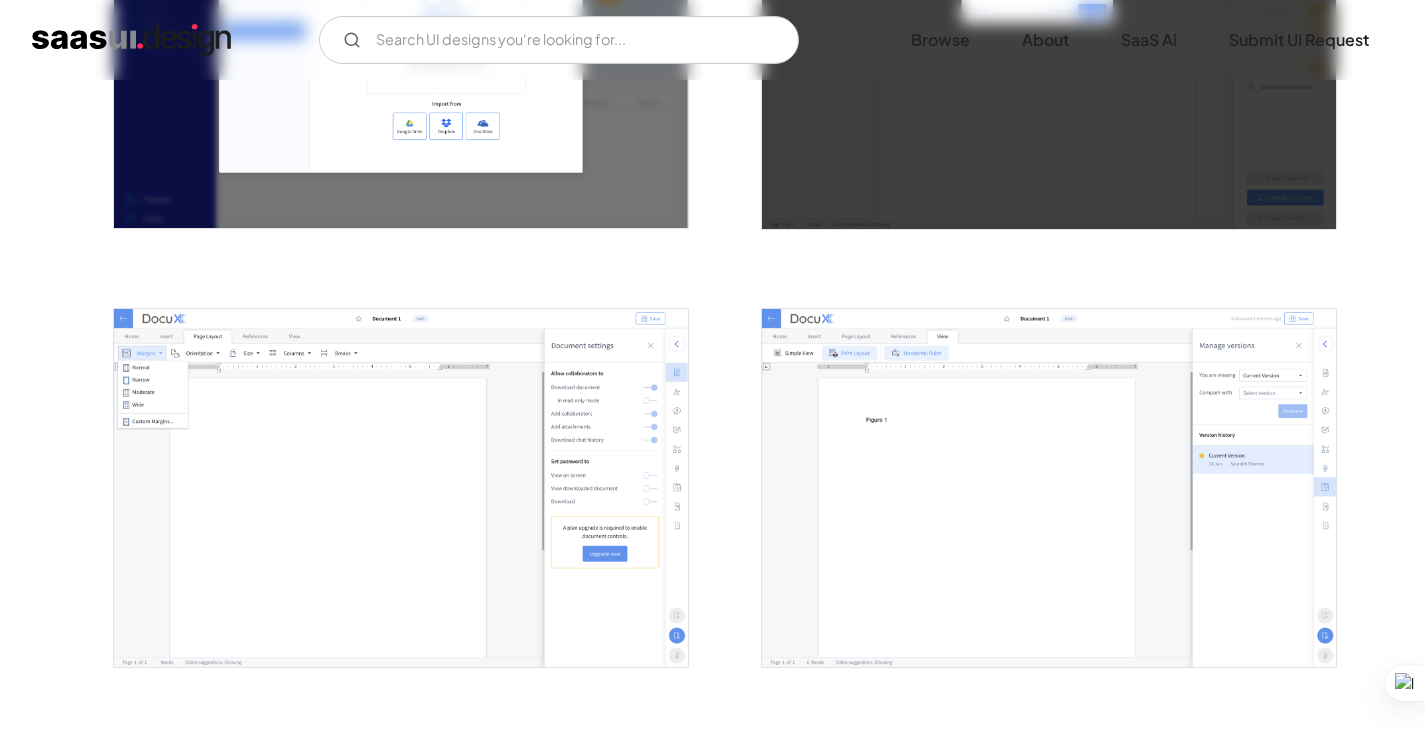 click at bounding box center (401, 488) 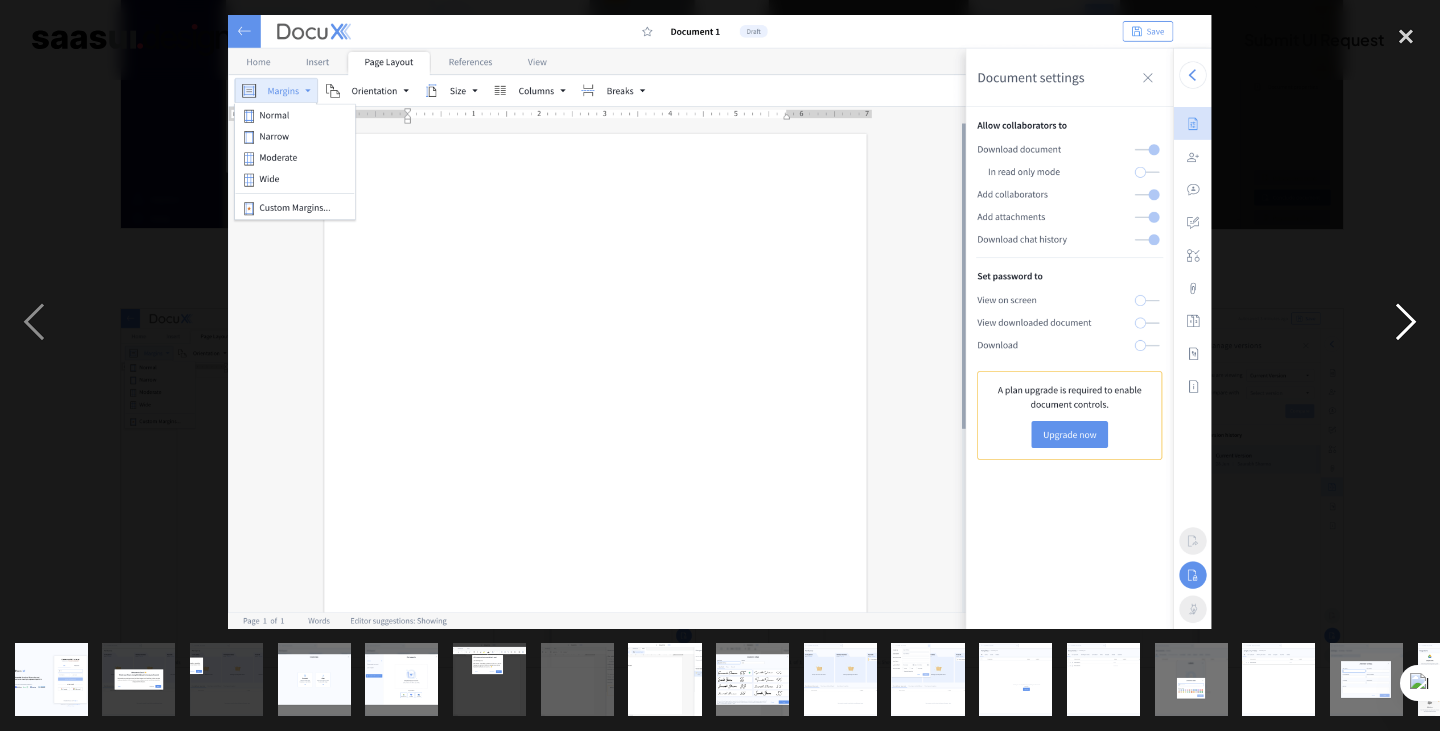 click at bounding box center (1406, 322) 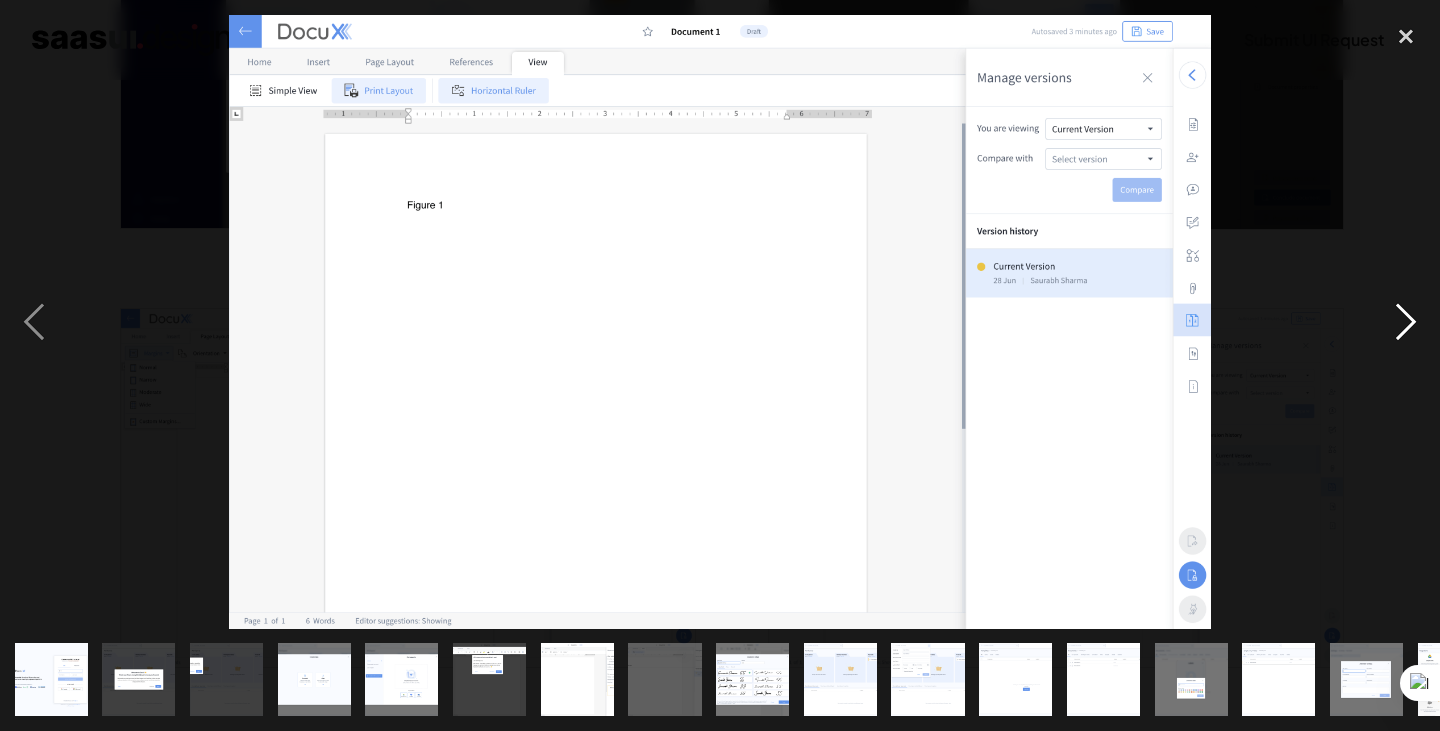 click at bounding box center [1406, 322] 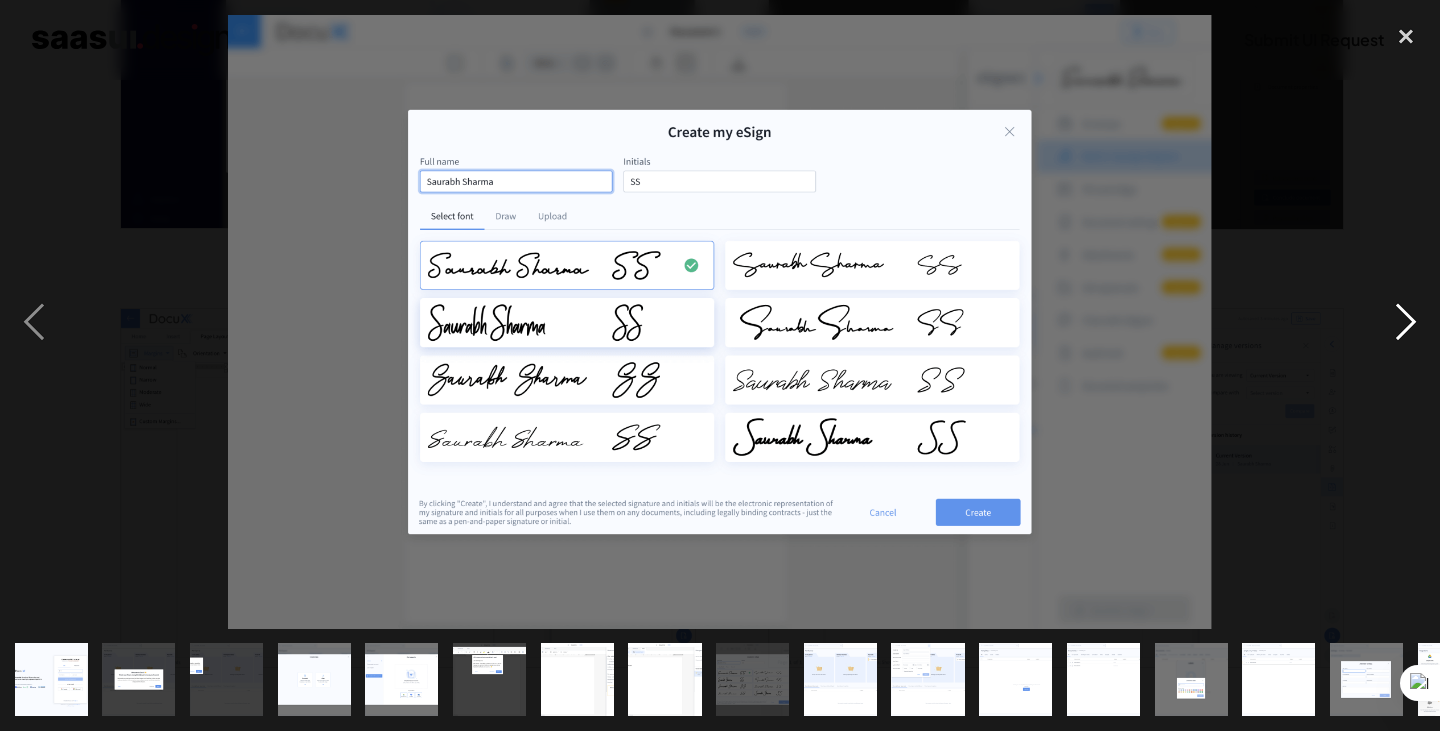 click at bounding box center [1406, 322] 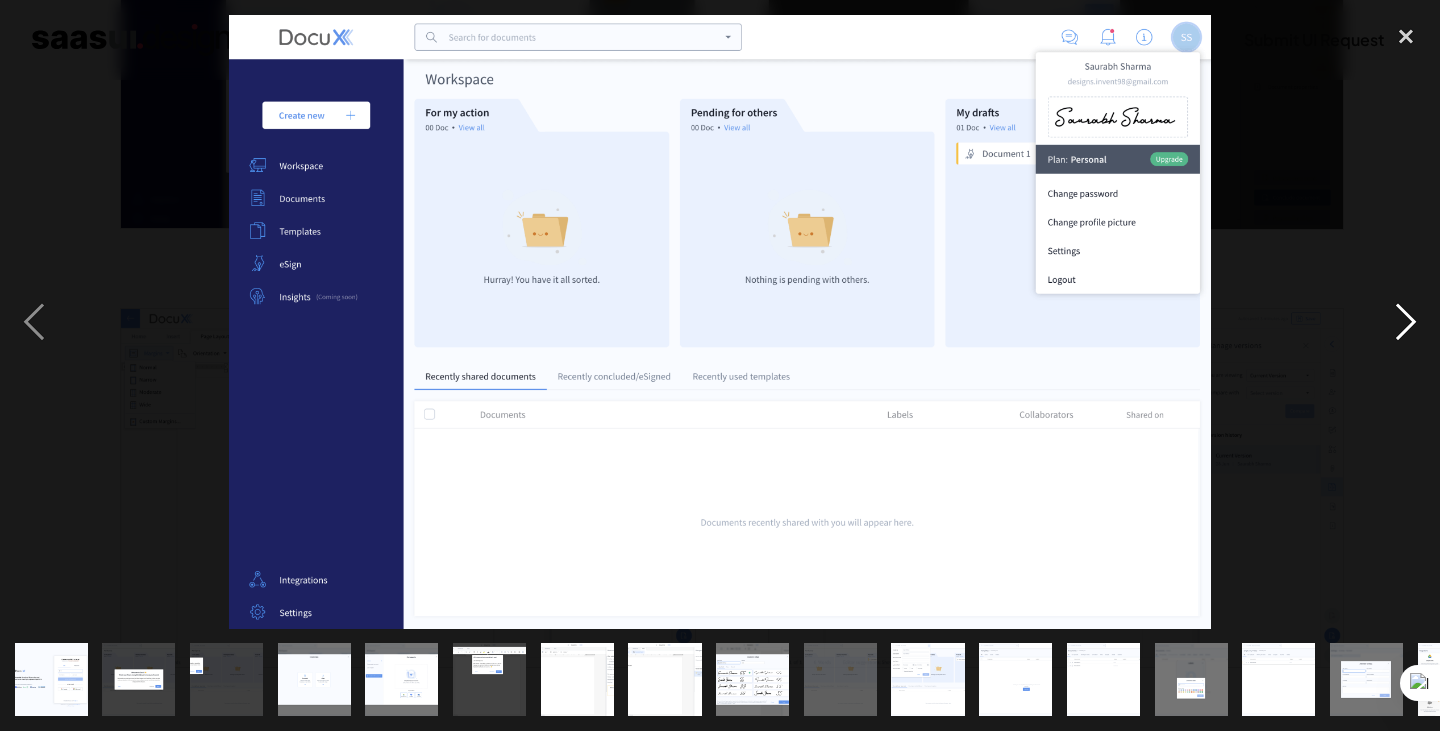 click at bounding box center (1406, 322) 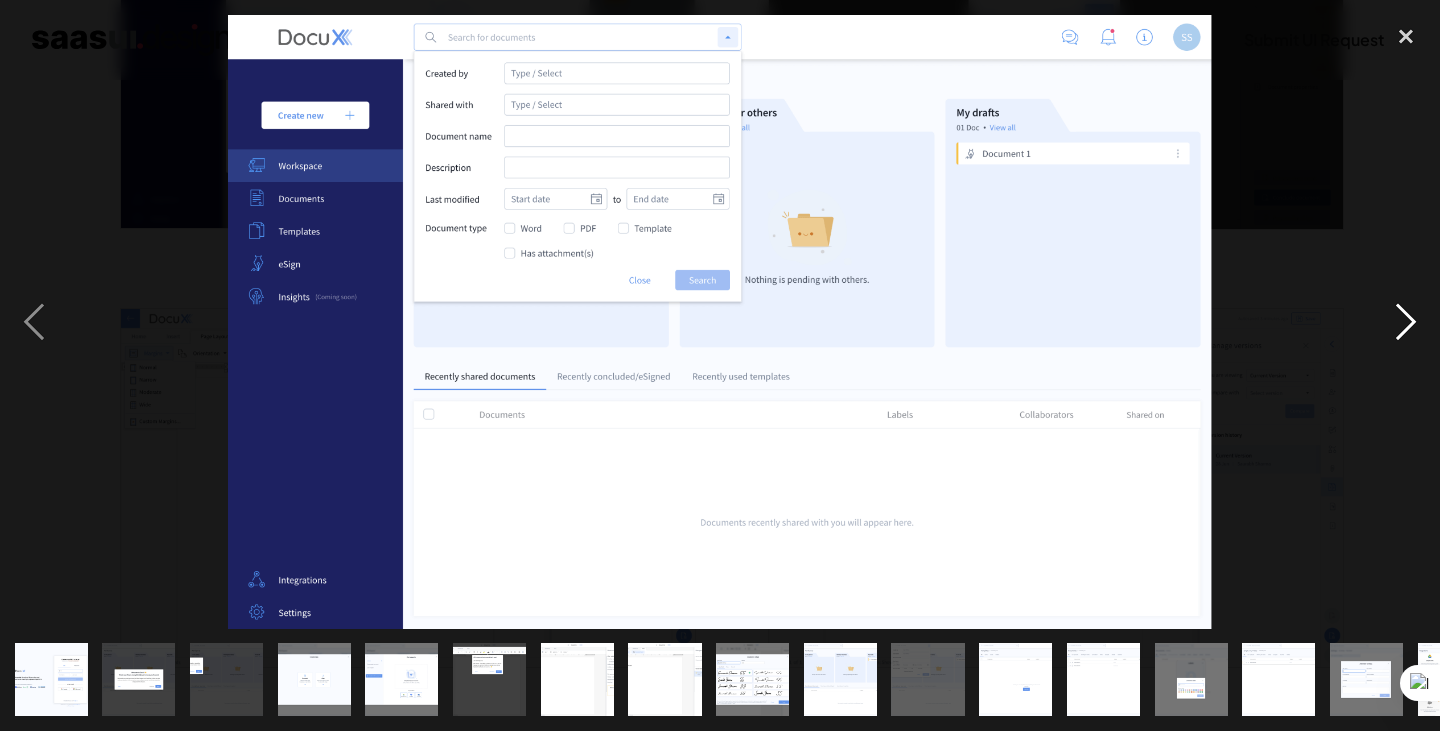 click at bounding box center [1406, 322] 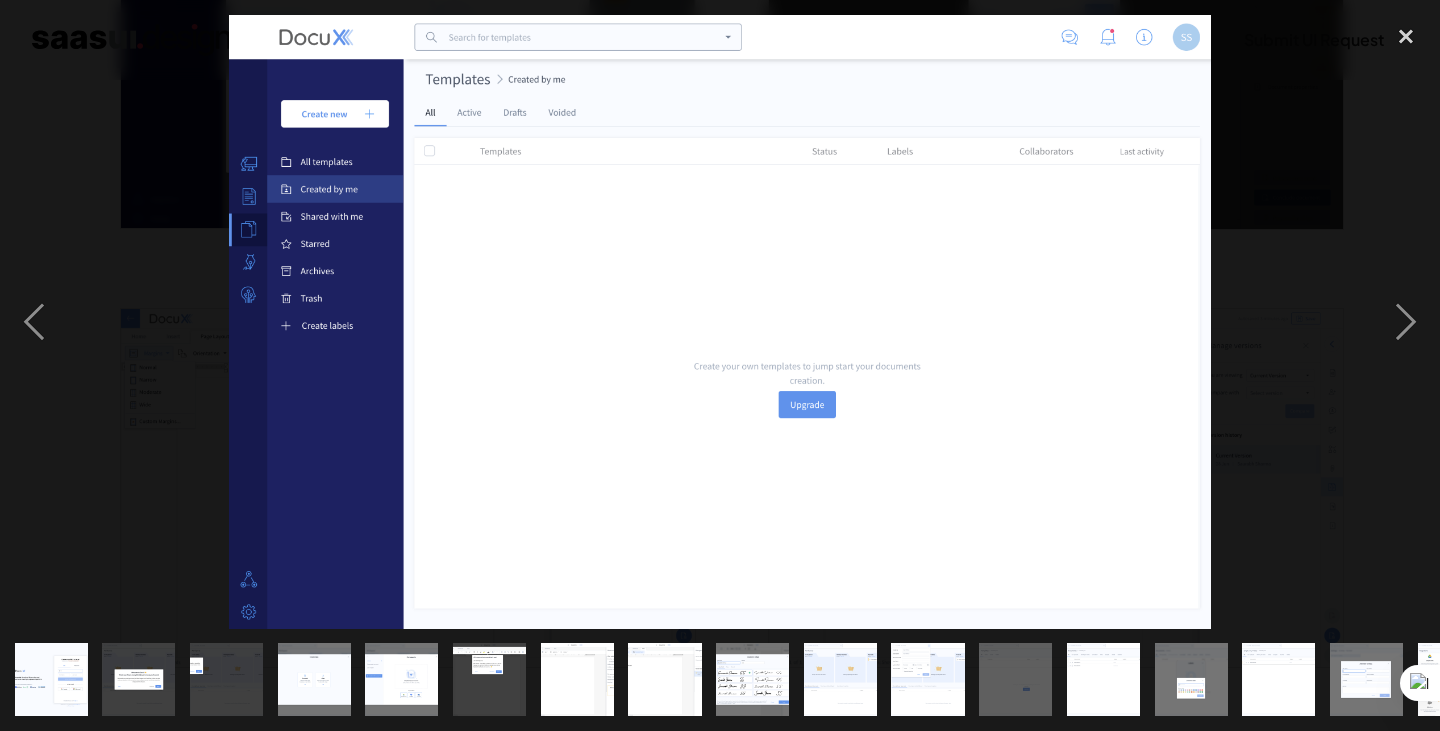 drag, startPoint x: 1392, startPoint y: 318, endPoint x: 804, endPoint y: 337, distance: 588.3069 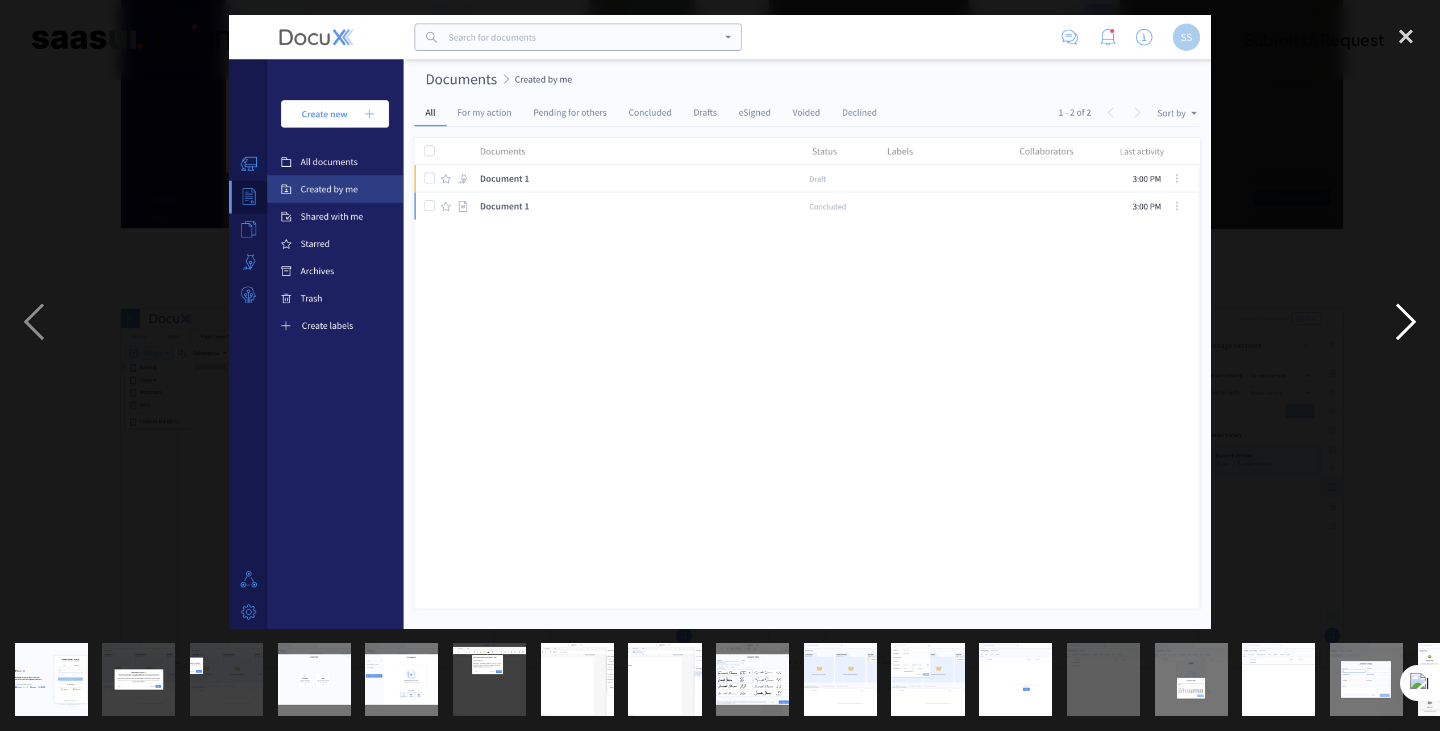 click at bounding box center (1406, 322) 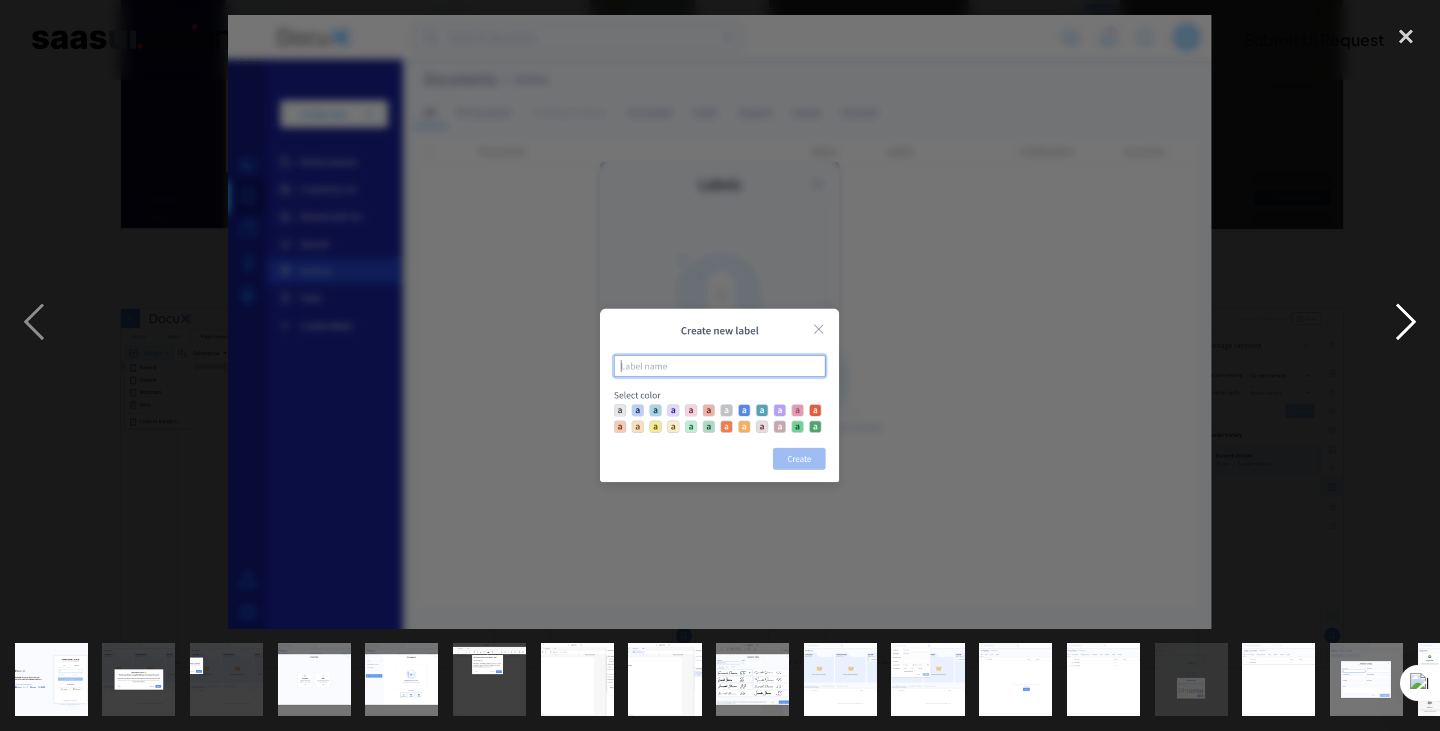 click at bounding box center [1406, 322] 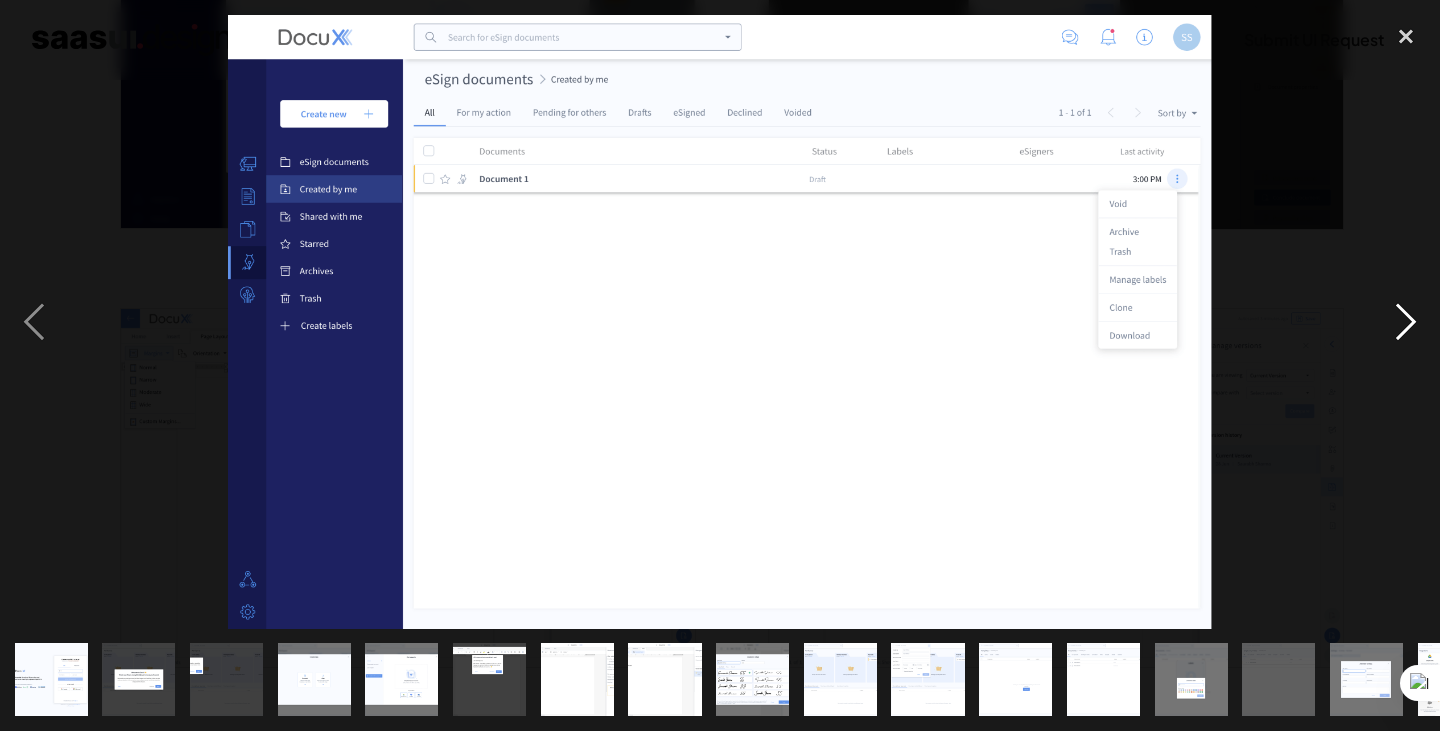 click at bounding box center [1406, 322] 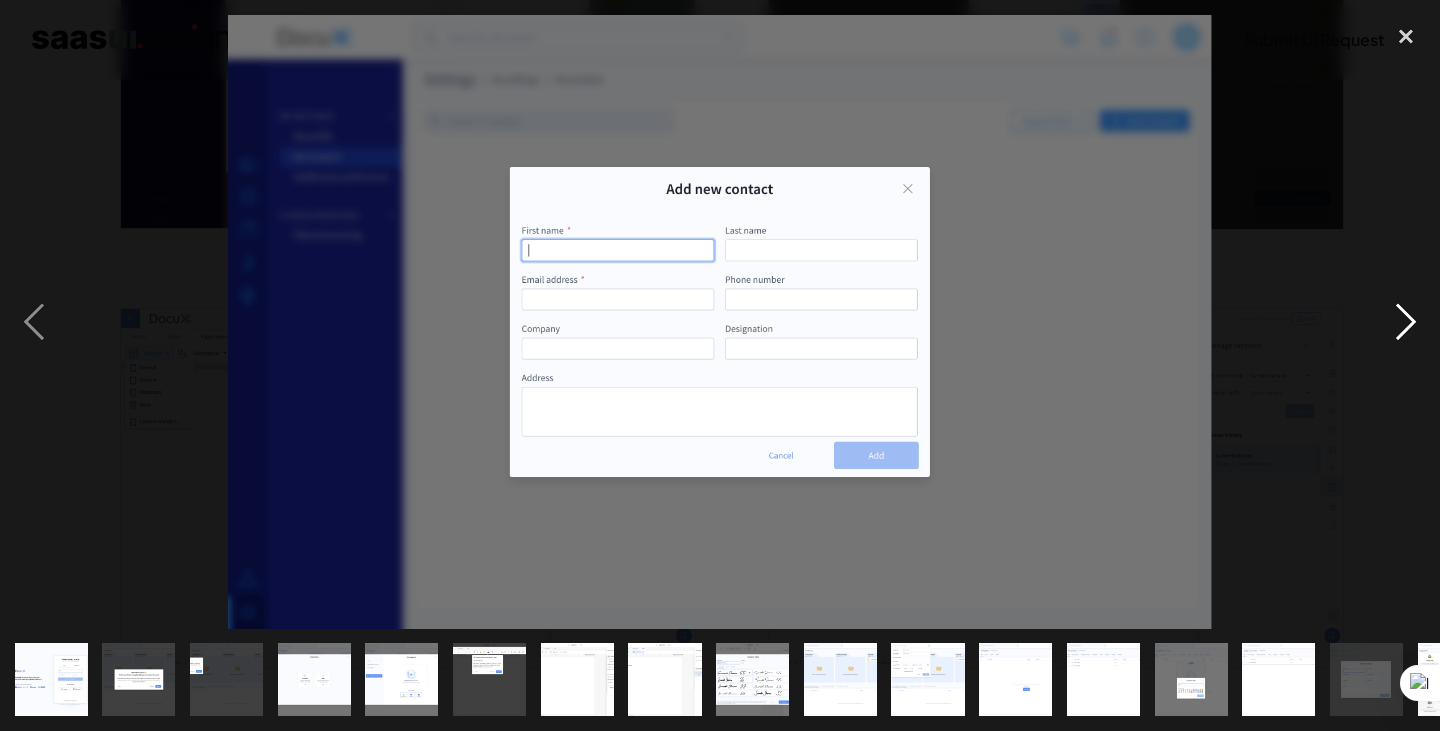 click at bounding box center (1406, 322) 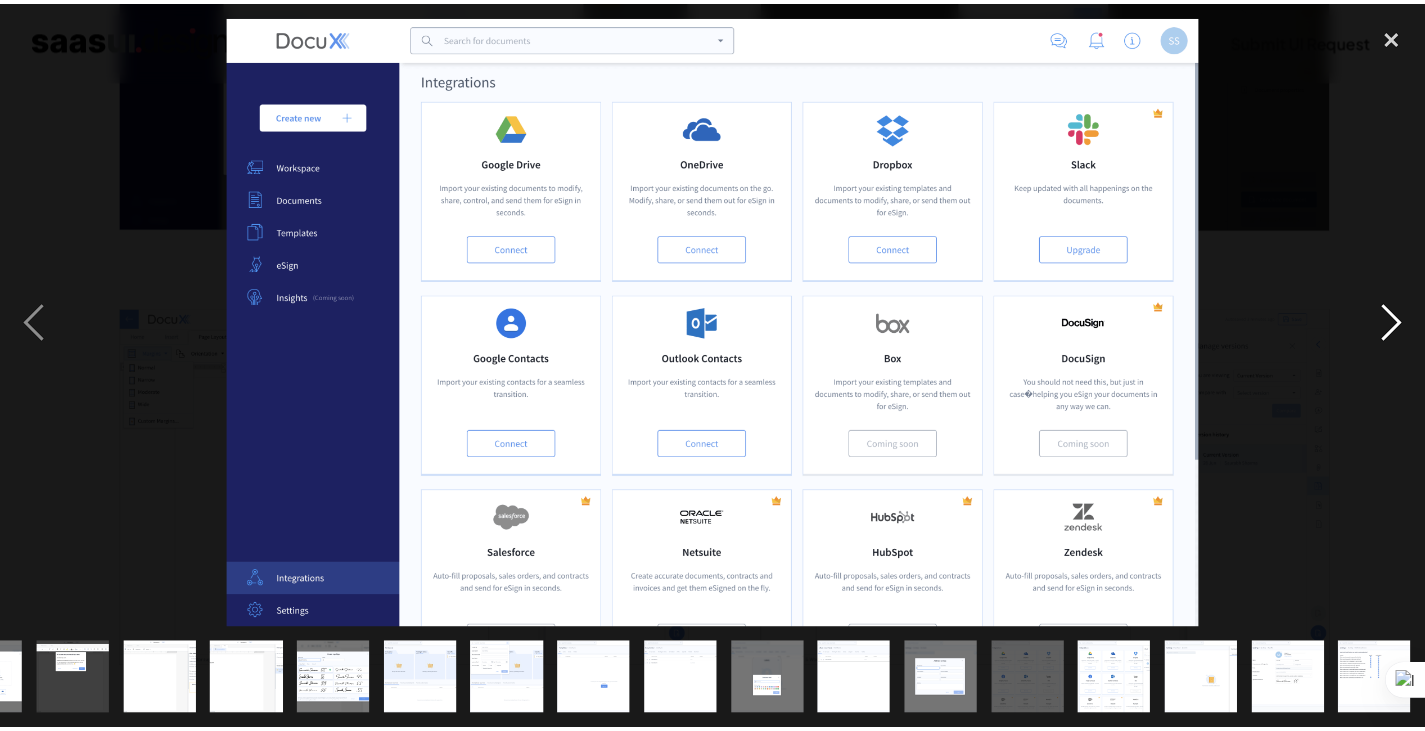 scroll, scrollTop: 0, scrollLeft: 416, axis: horizontal 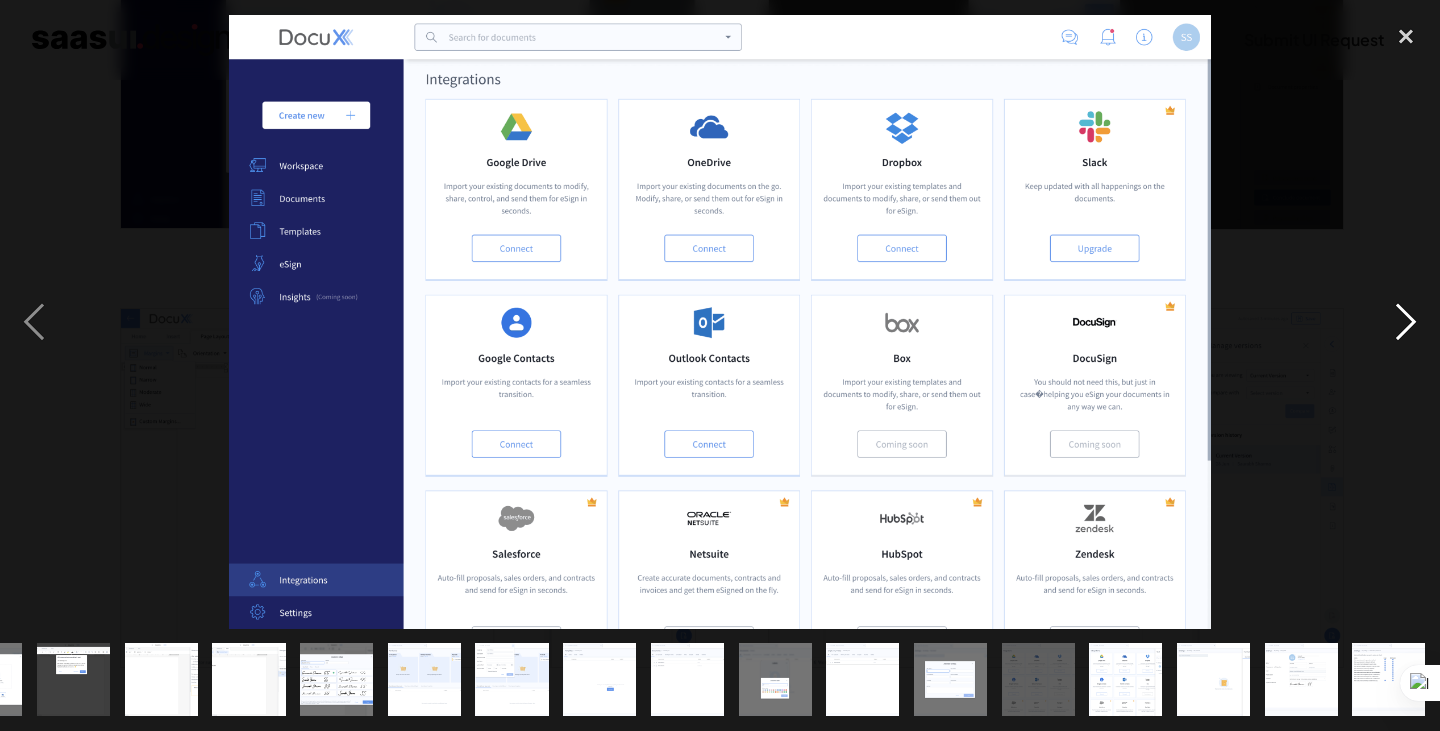 click at bounding box center [1406, 322] 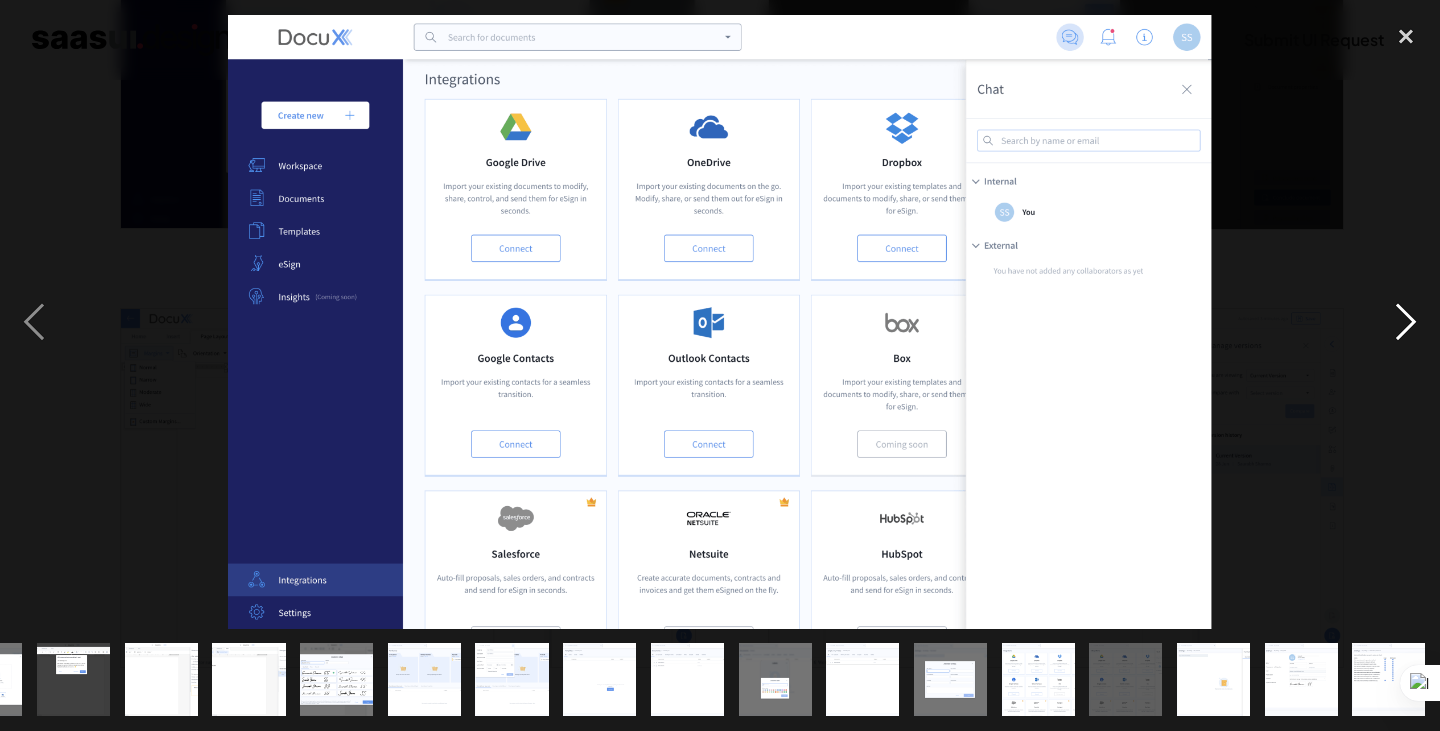 click at bounding box center (1406, 322) 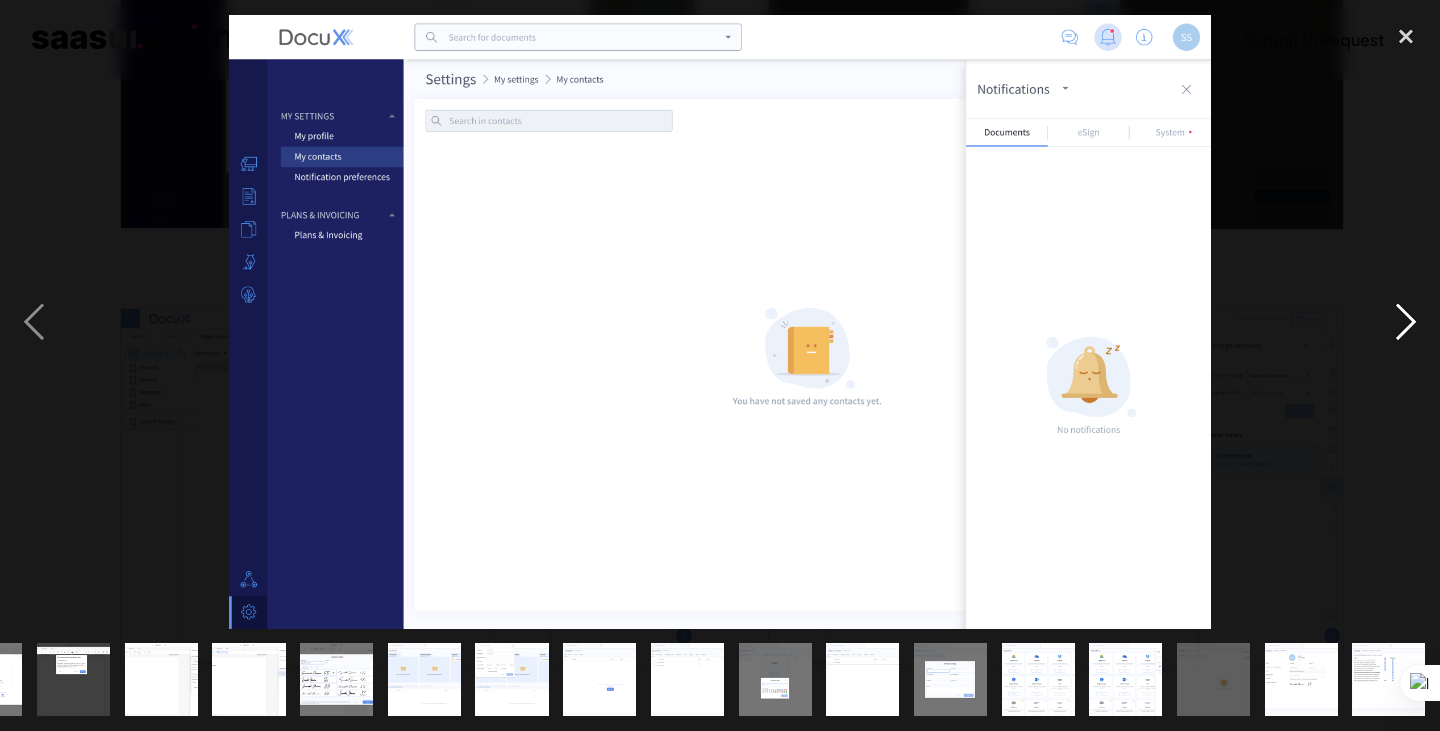 click at bounding box center [1406, 322] 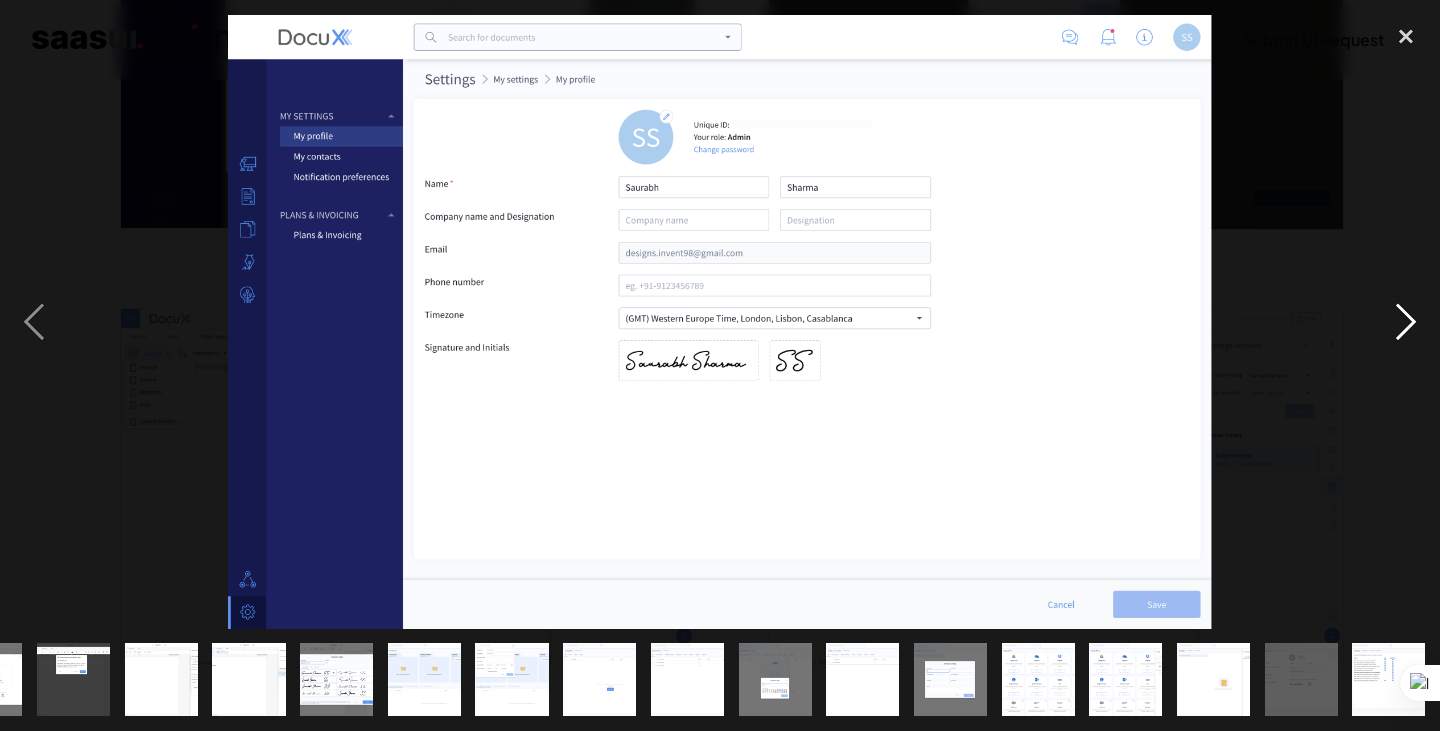 click at bounding box center (1406, 322) 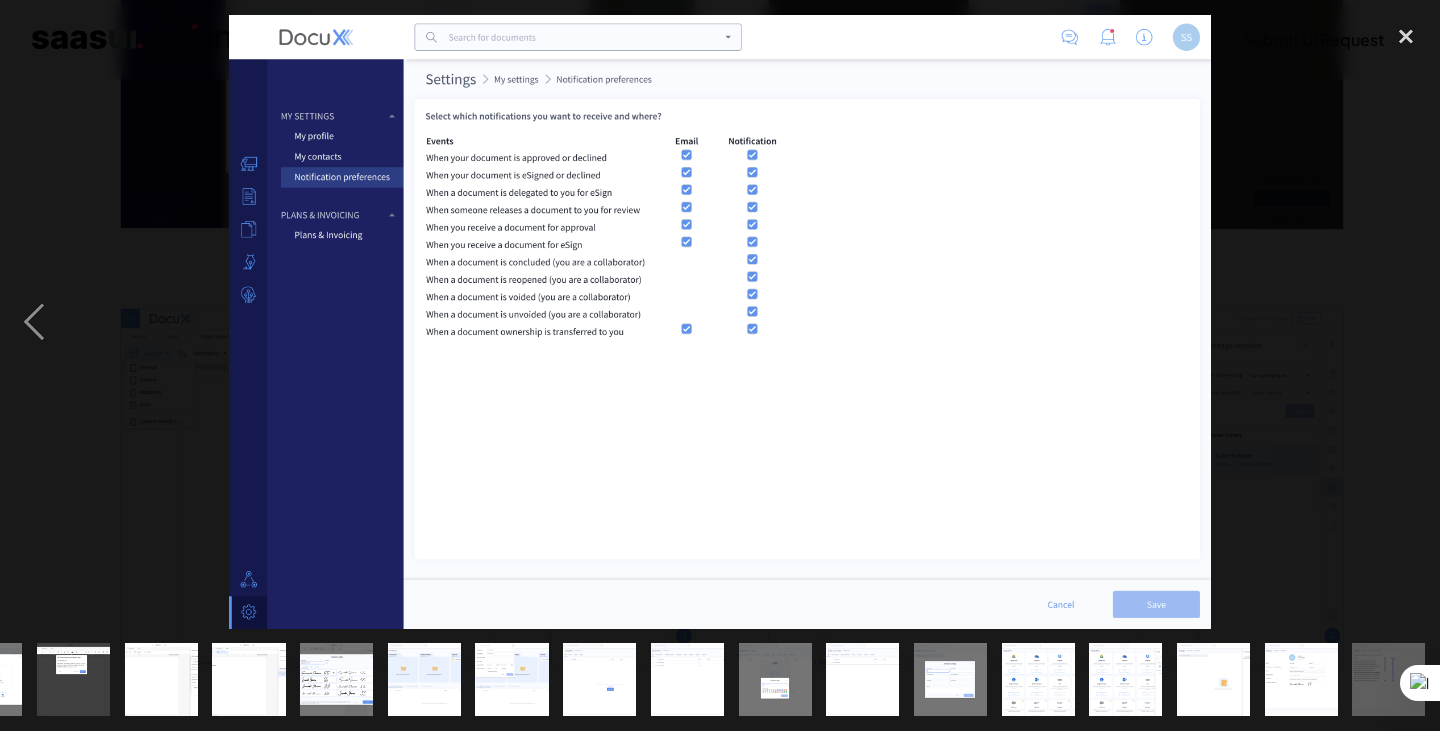 click at bounding box center [1406, 322] 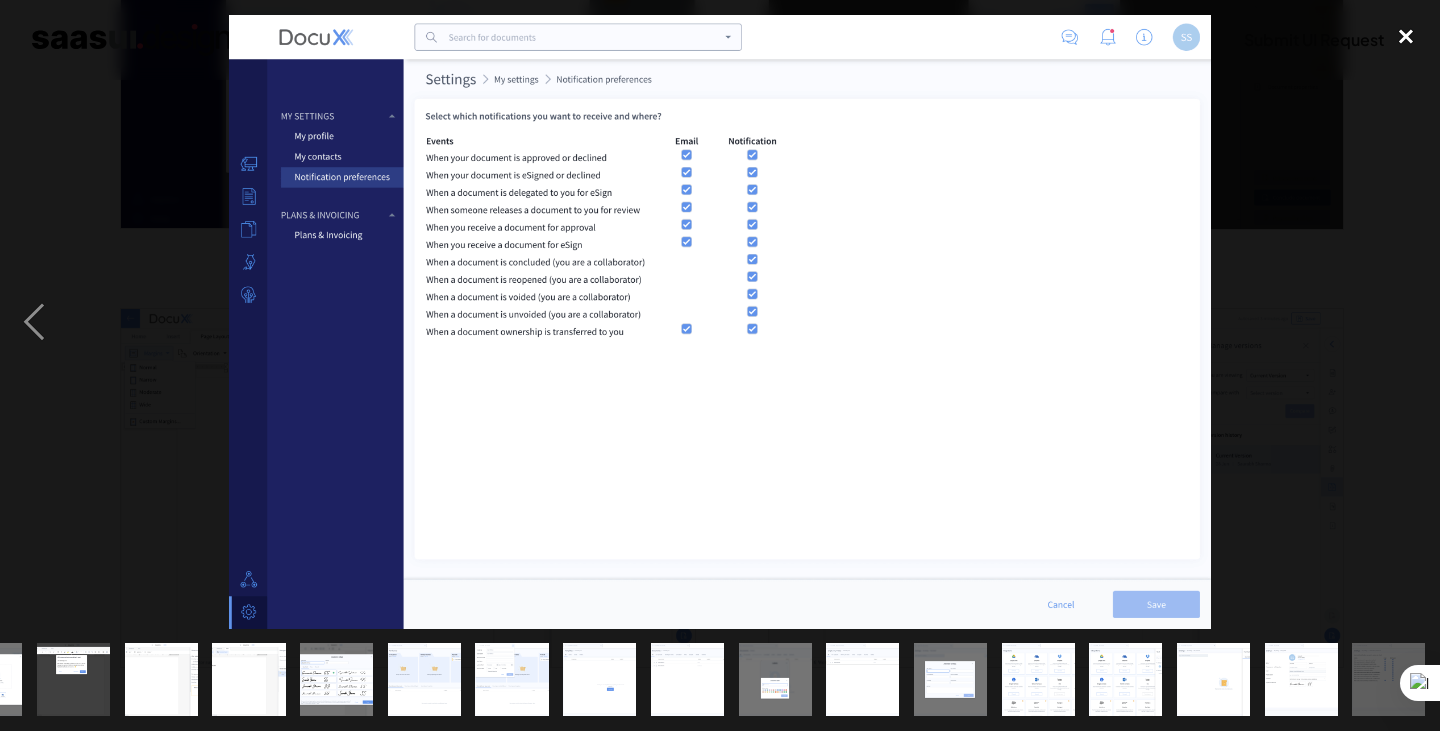 click at bounding box center (1406, 37) 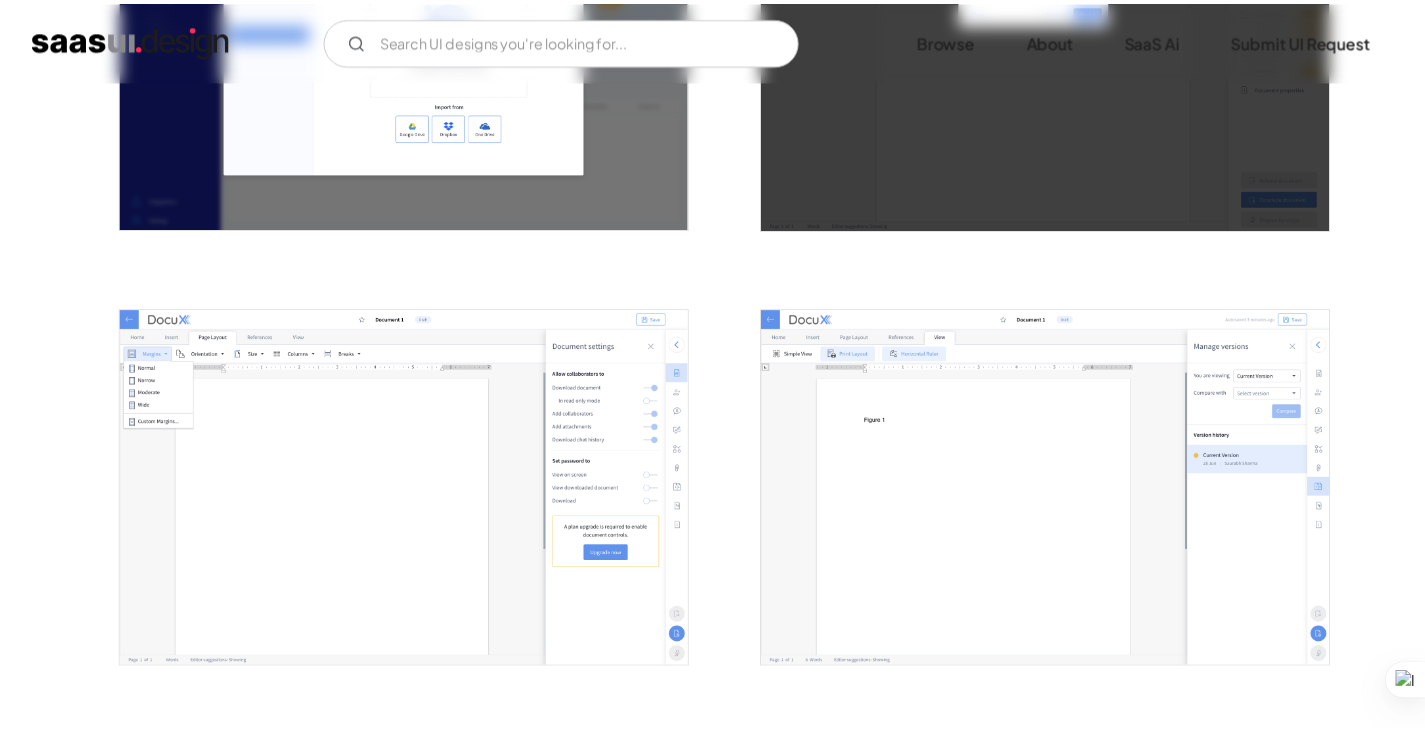 scroll, scrollTop: 0, scrollLeft: 0, axis: both 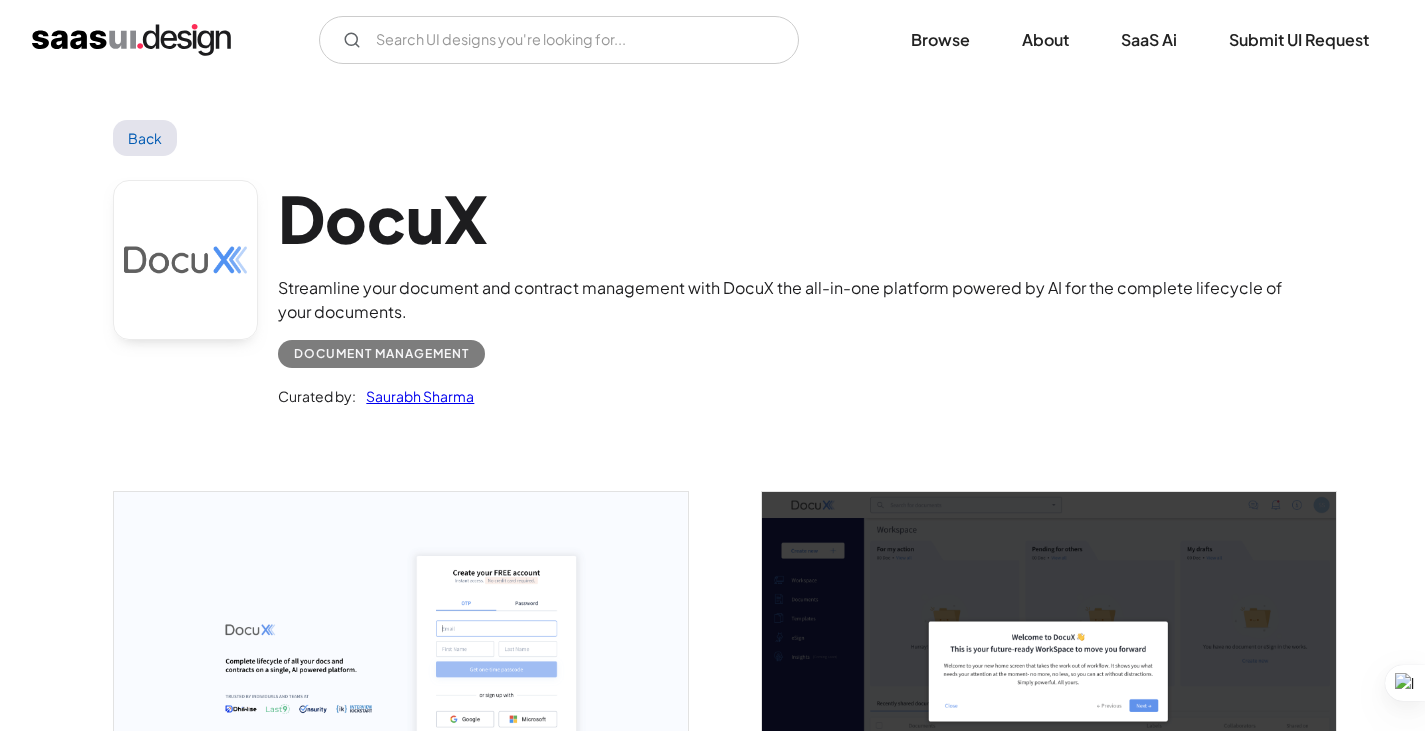 click on "Back" at bounding box center [145, 138] 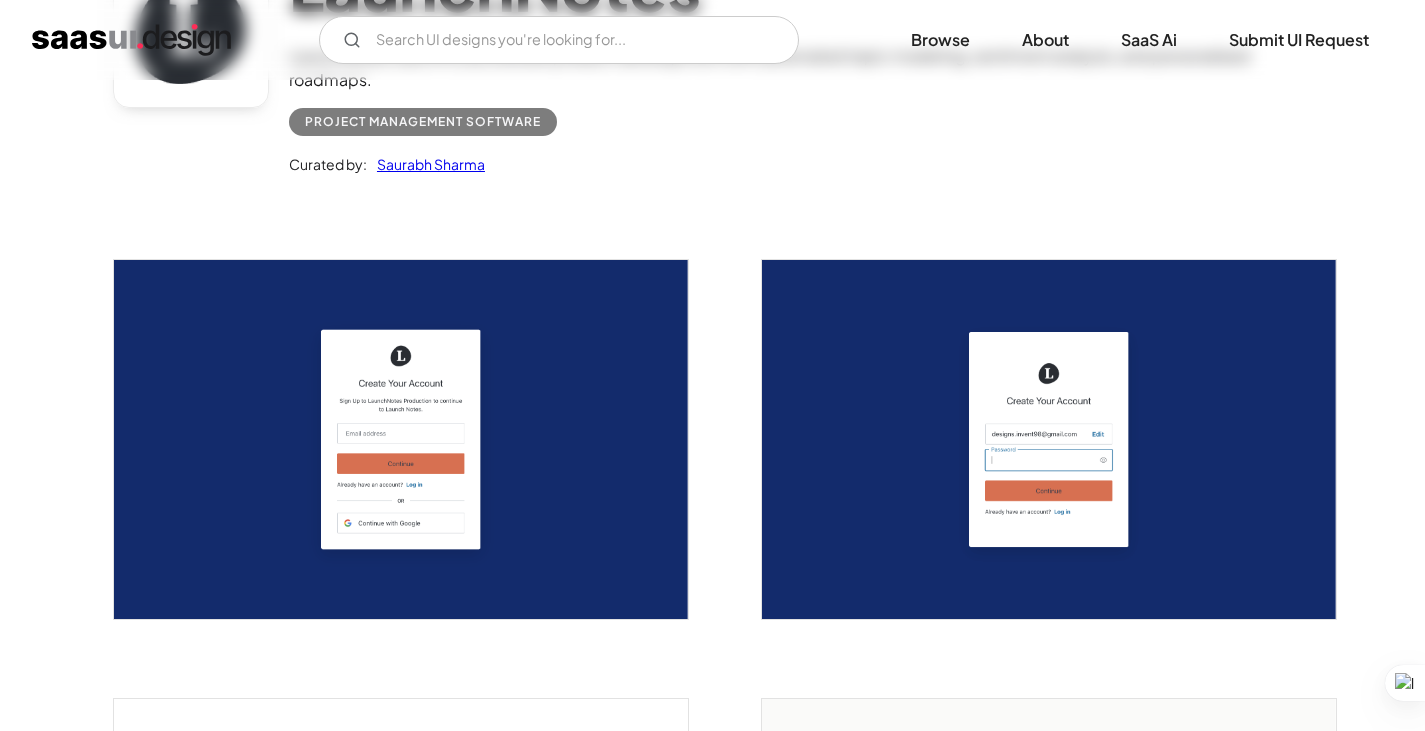 scroll, scrollTop: 0, scrollLeft: 0, axis: both 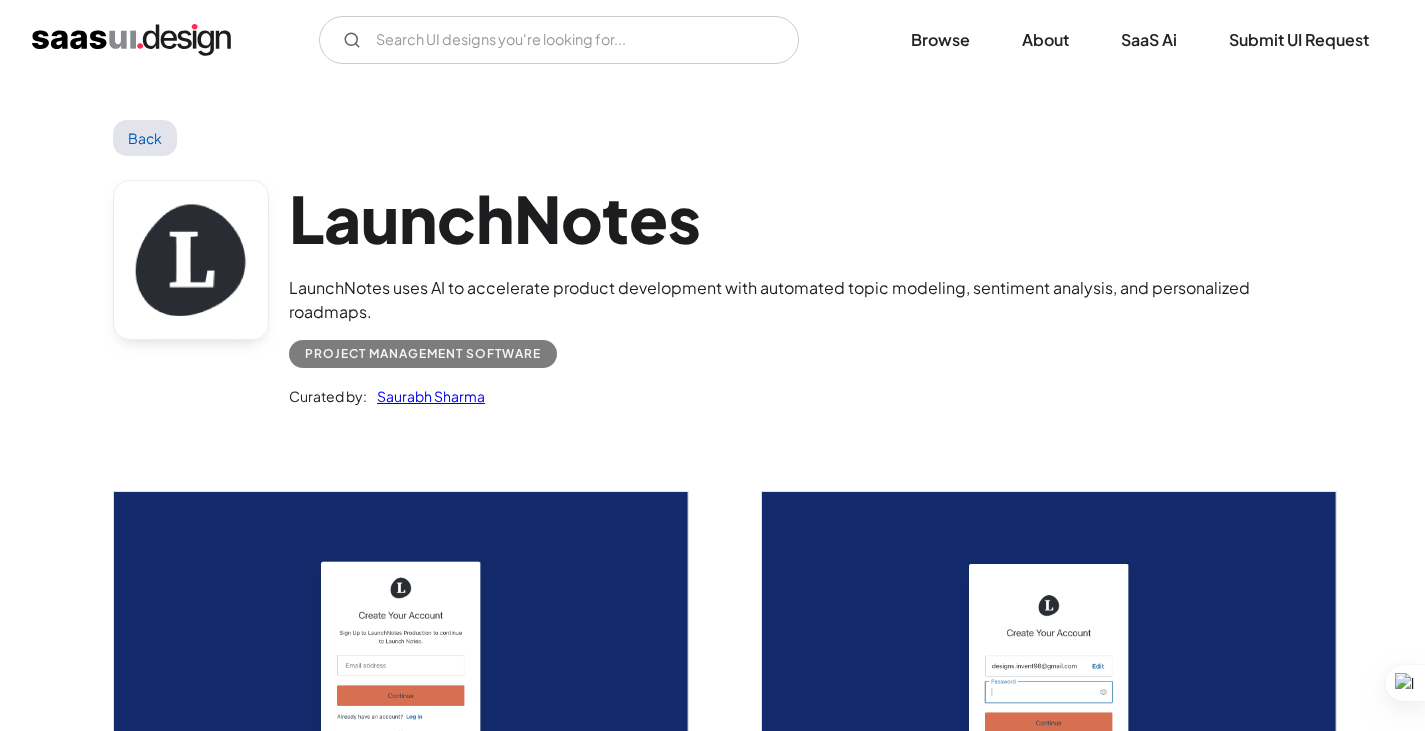 click on "Back" at bounding box center [145, 138] 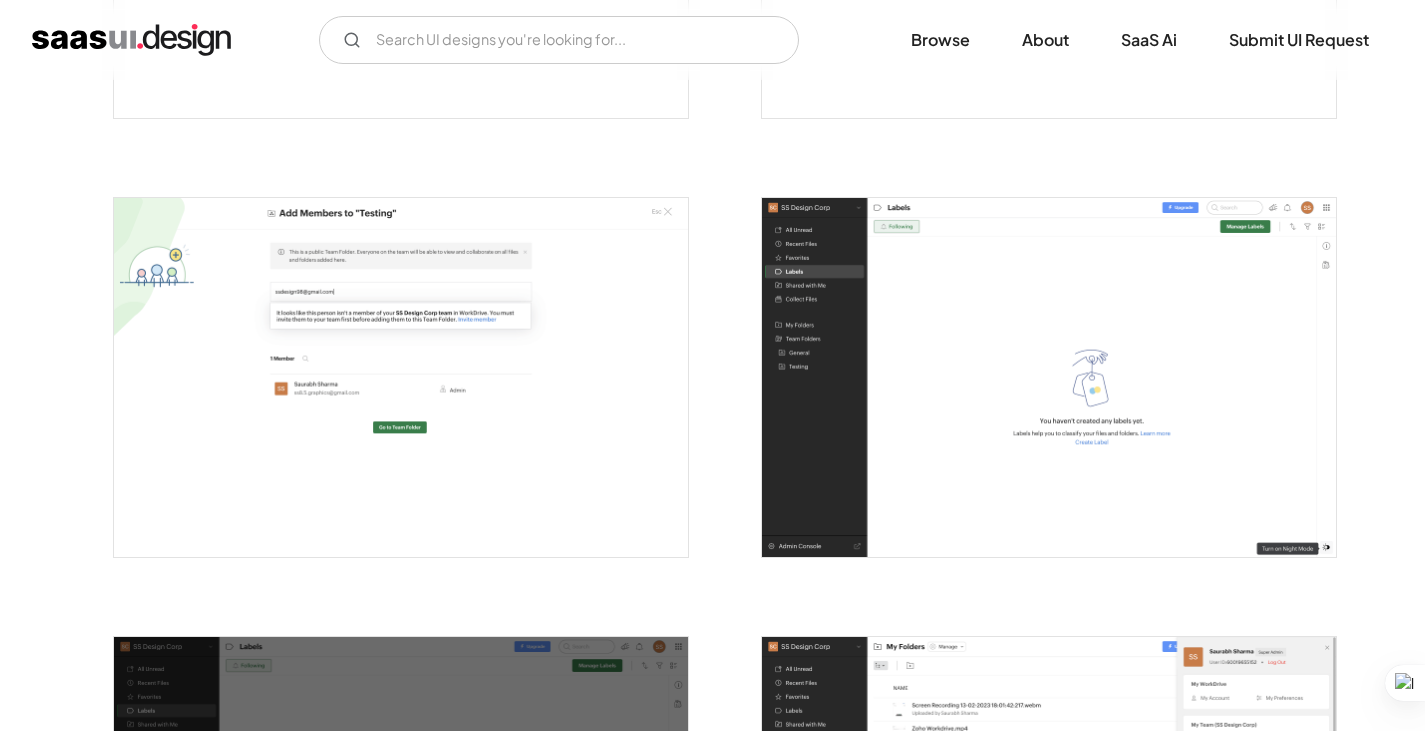 scroll, scrollTop: 4000, scrollLeft: 0, axis: vertical 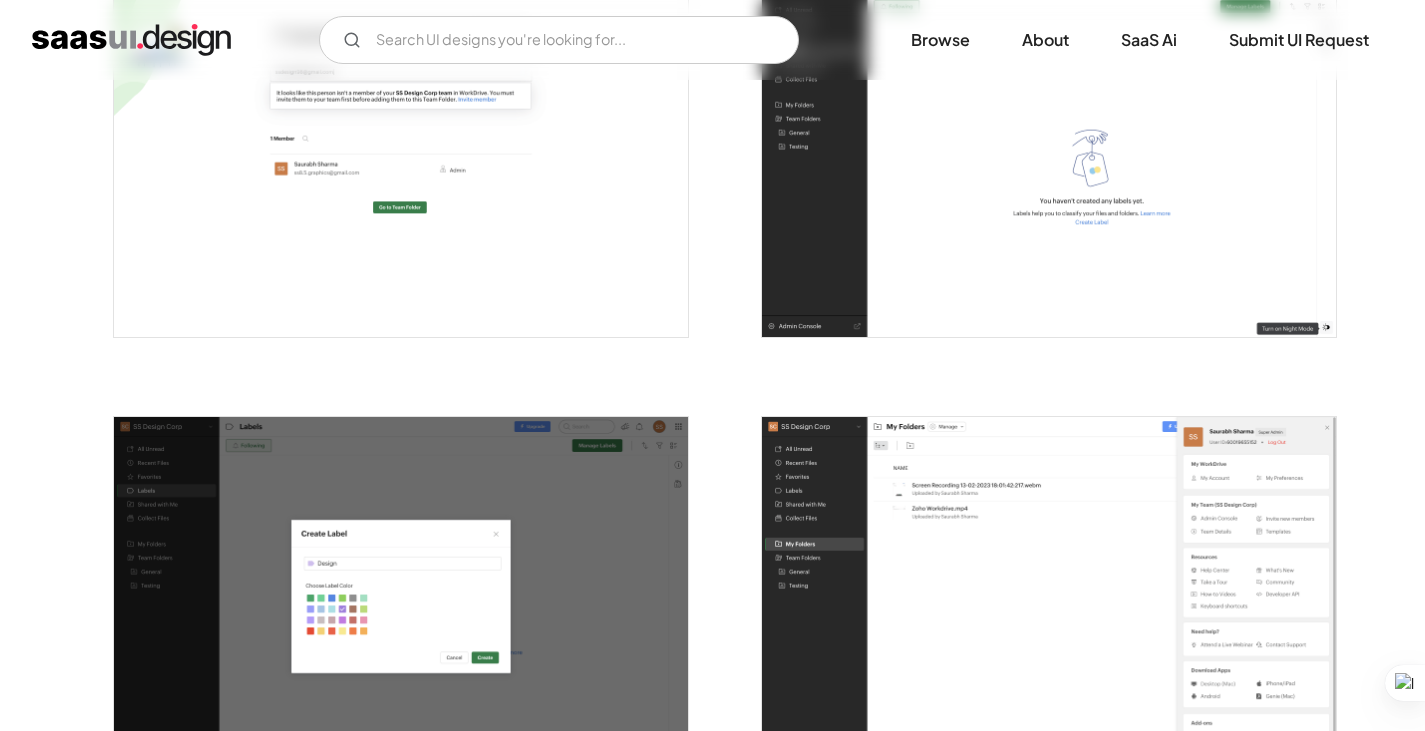 drag, startPoint x: 1252, startPoint y: 452, endPoint x: 1155, endPoint y: 473, distance: 99.24717 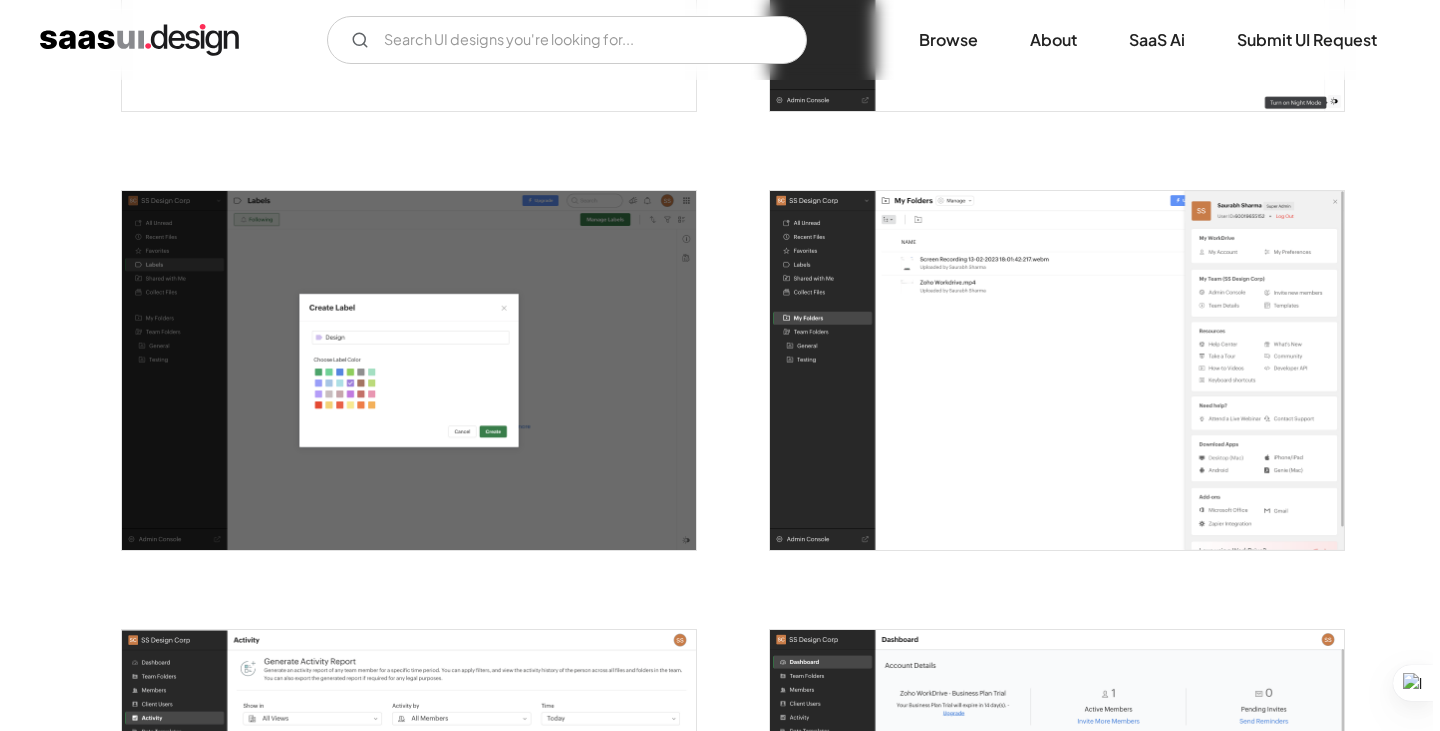 scroll, scrollTop: 4400, scrollLeft: 0, axis: vertical 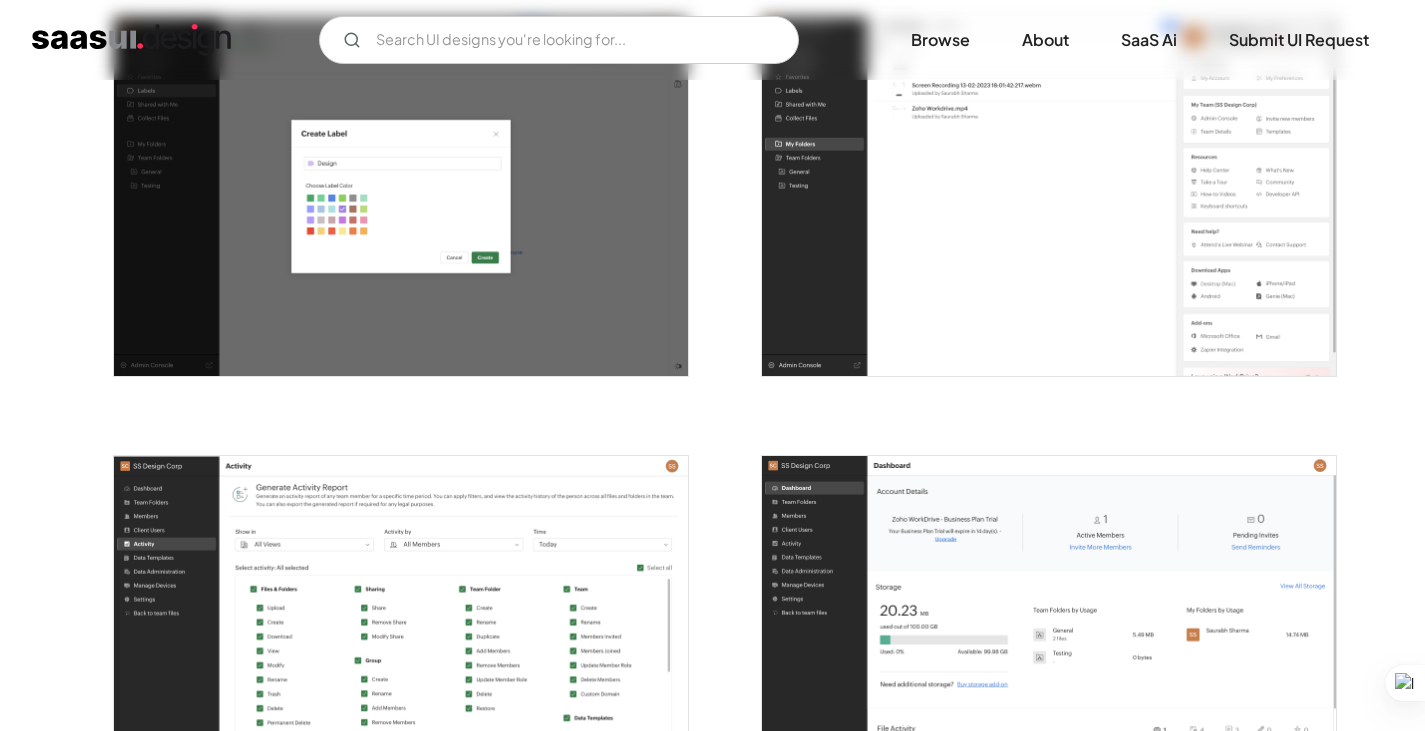 click at bounding box center (1049, 196) 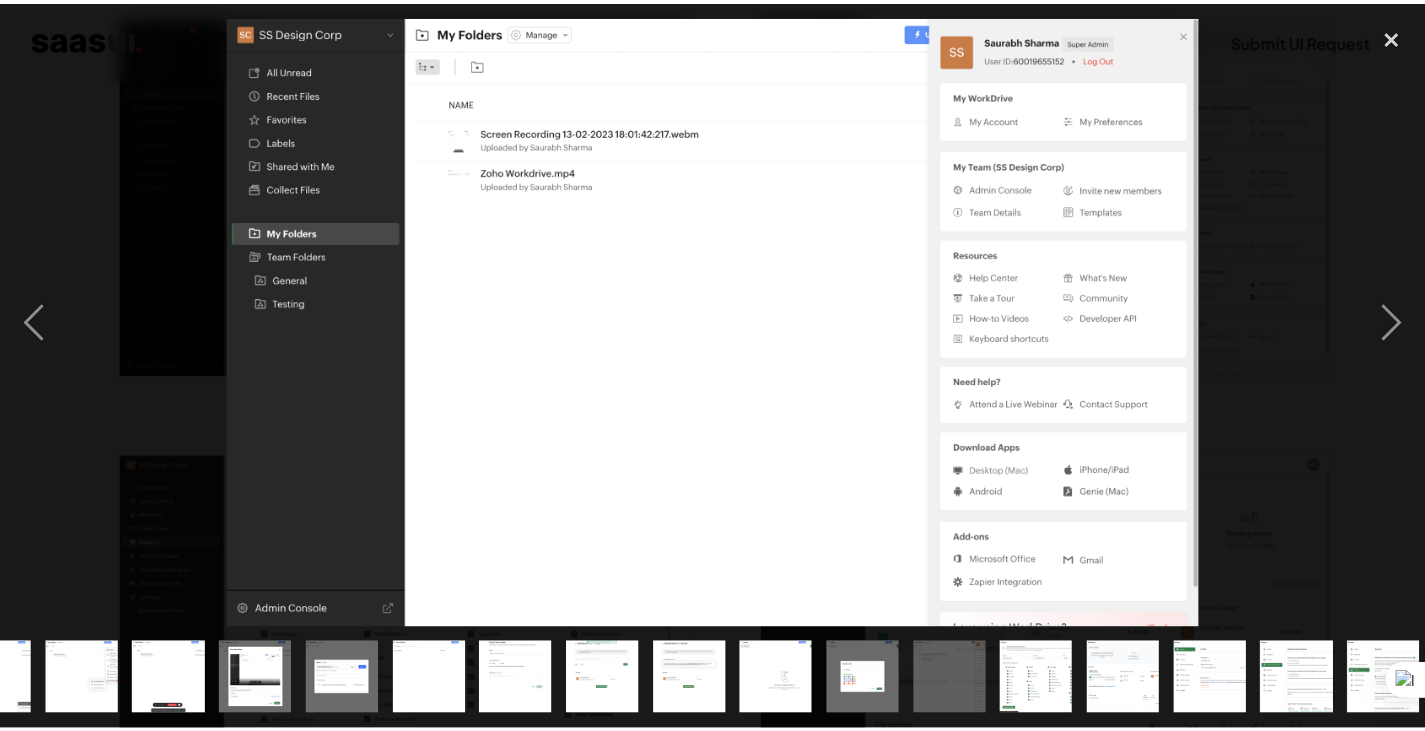scroll, scrollTop: 0, scrollLeft: 767, axis: horizontal 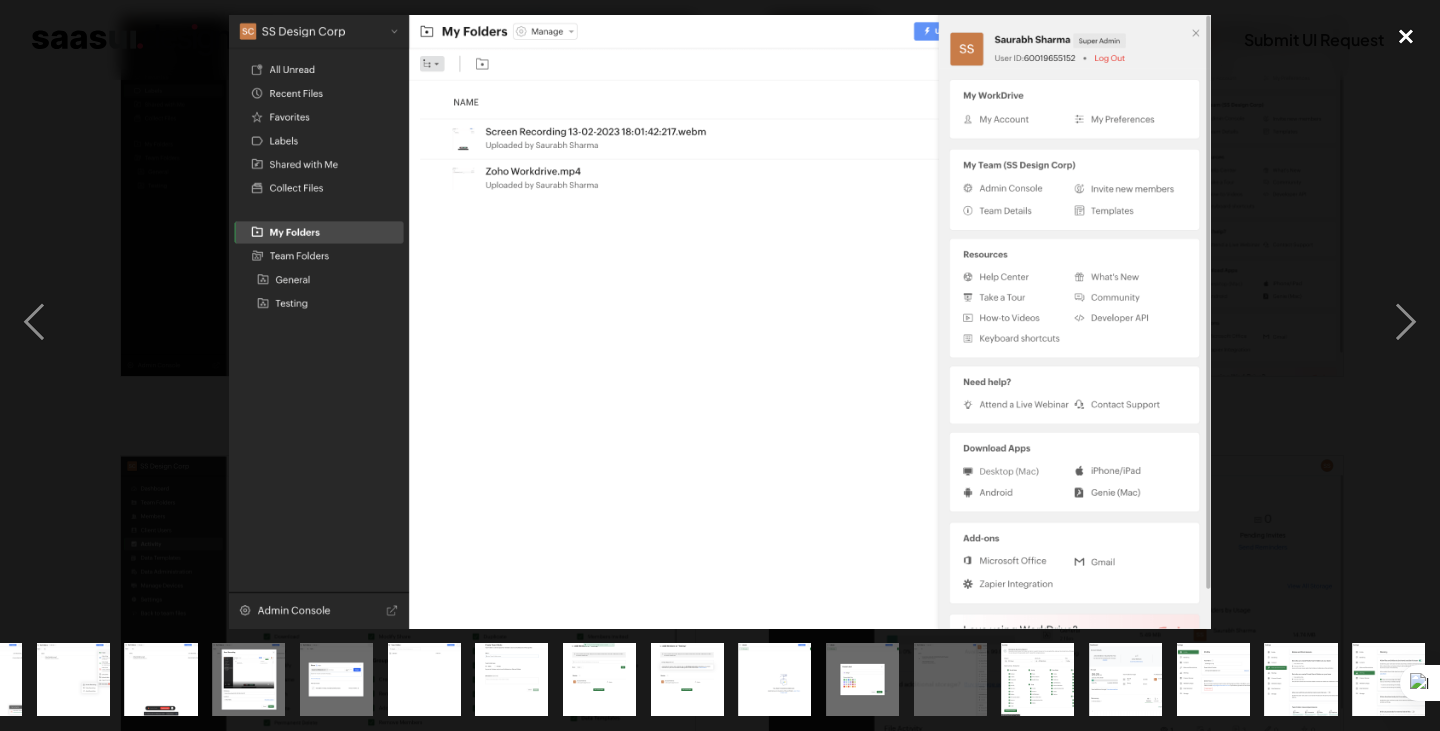 click at bounding box center (1406, 37) 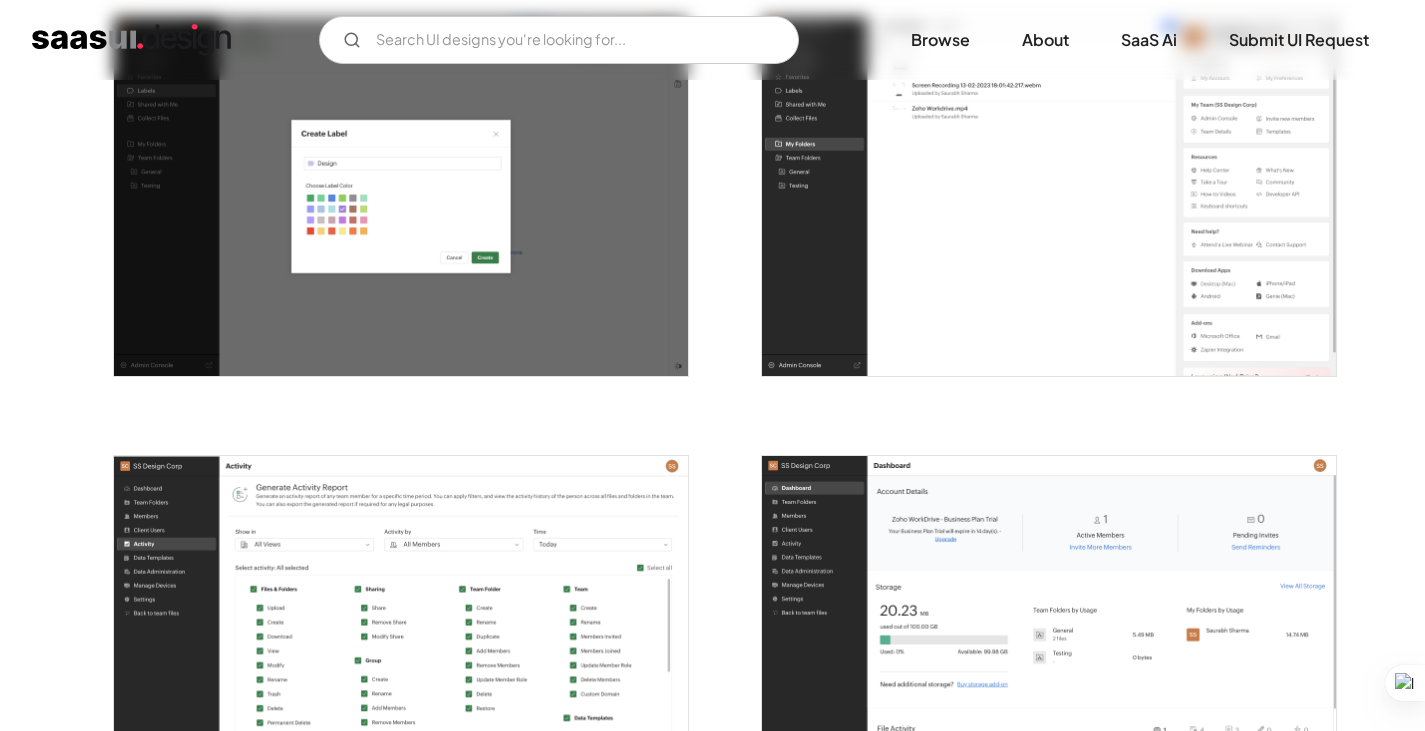 scroll, scrollTop: 0, scrollLeft: 0, axis: both 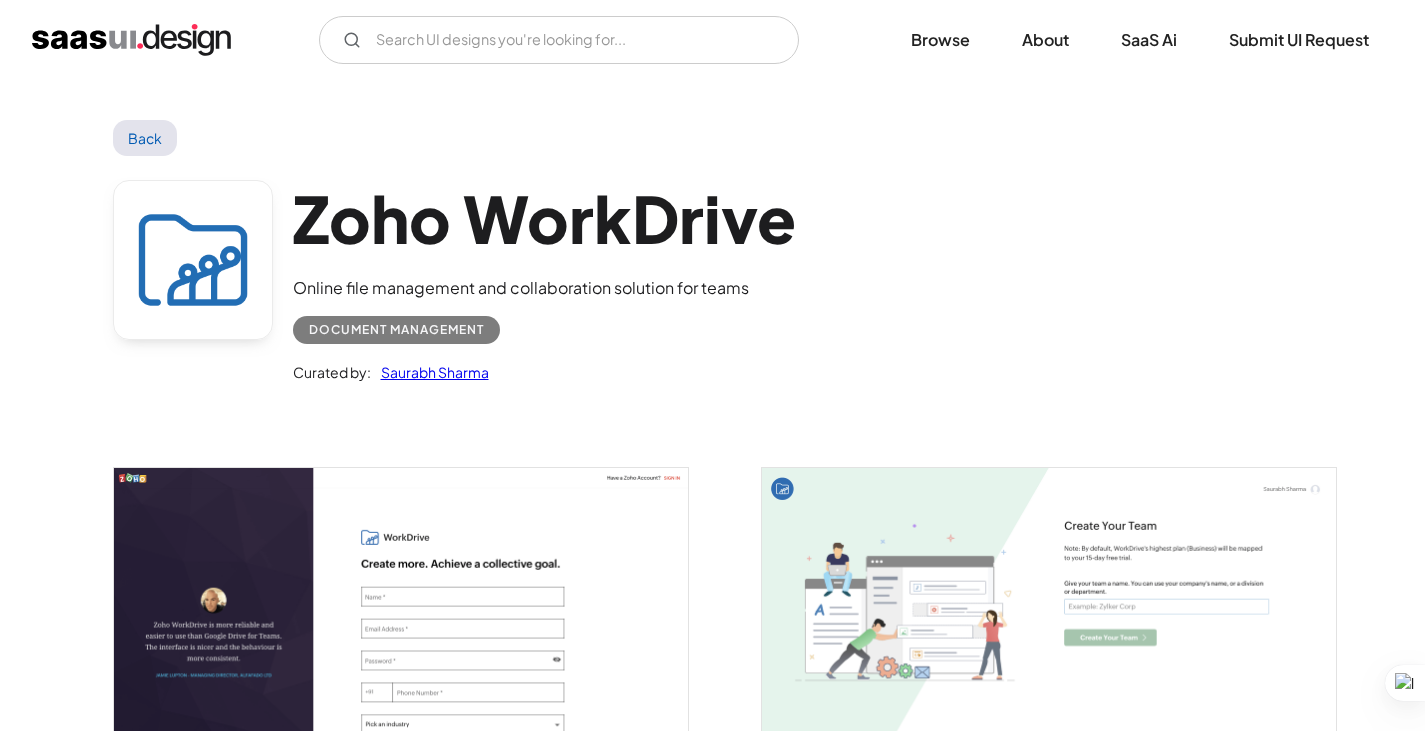 click on "Back" at bounding box center (145, 138) 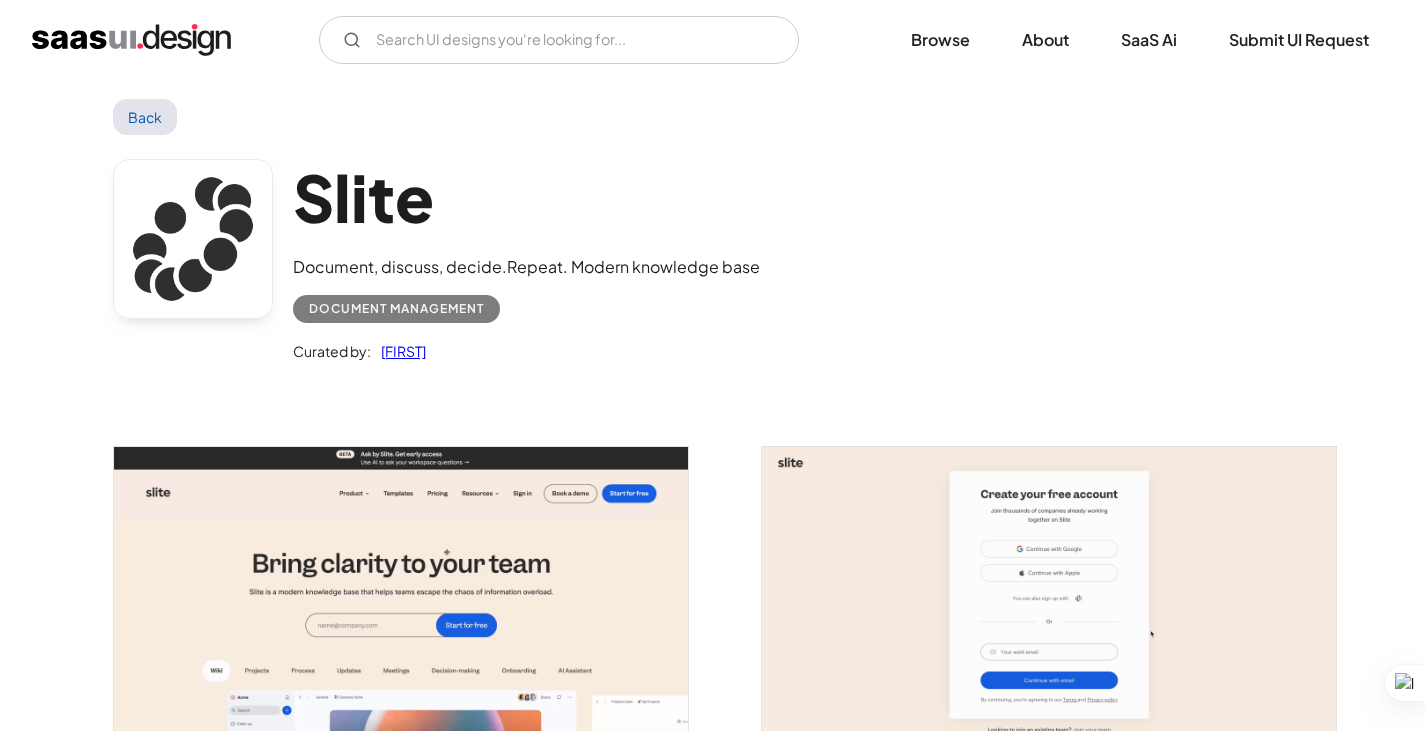 scroll, scrollTop: 0, scrollLeft: 0, axis: both 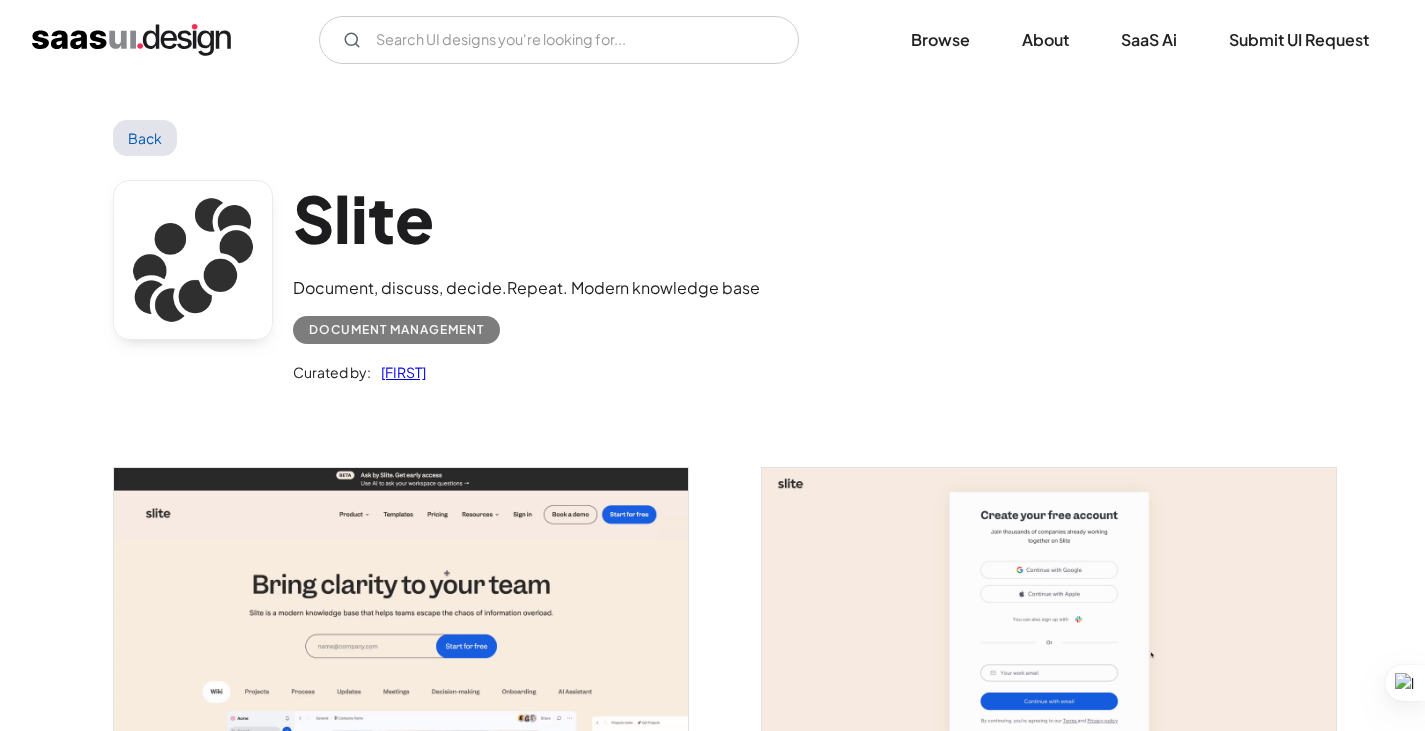 click on "Back" at bounding box center [145, 138] 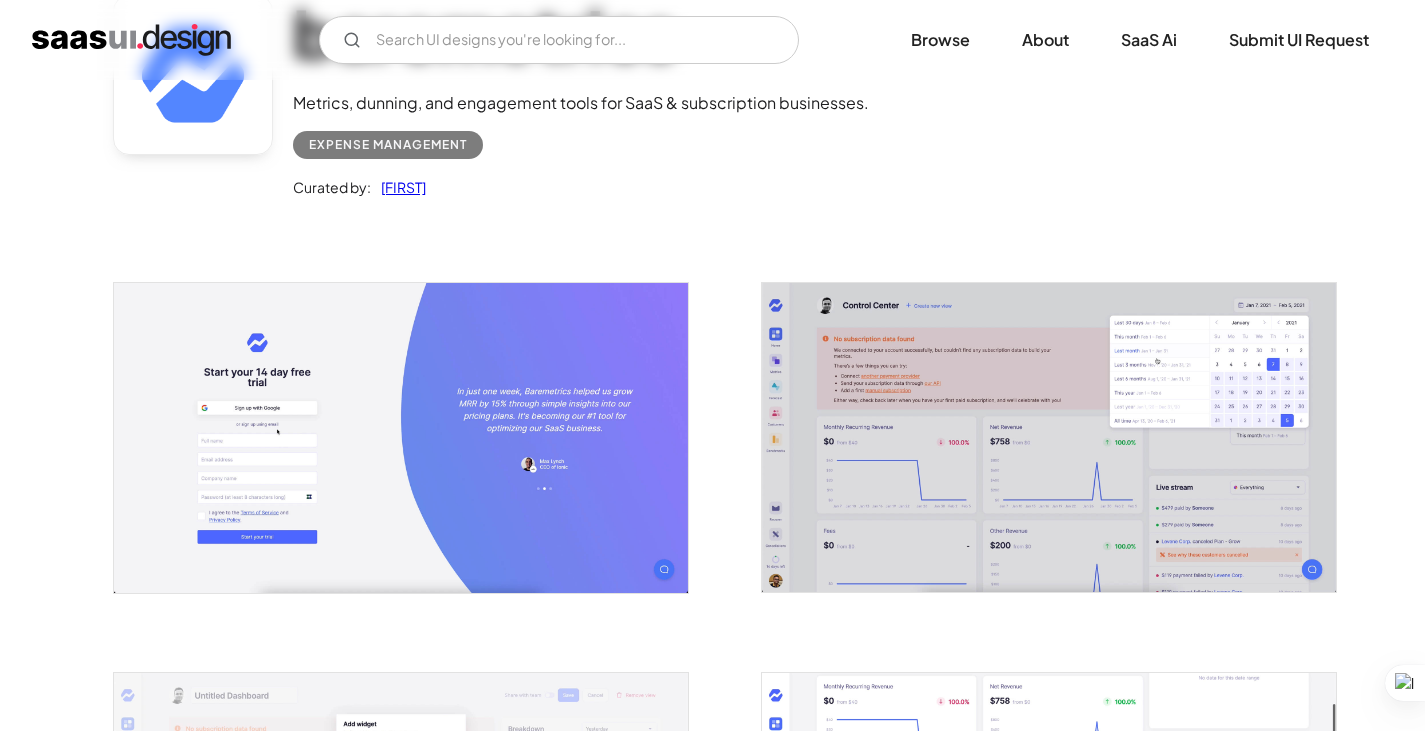 scroll, scrollTop: 0, scrollLeft: 0, axis: both 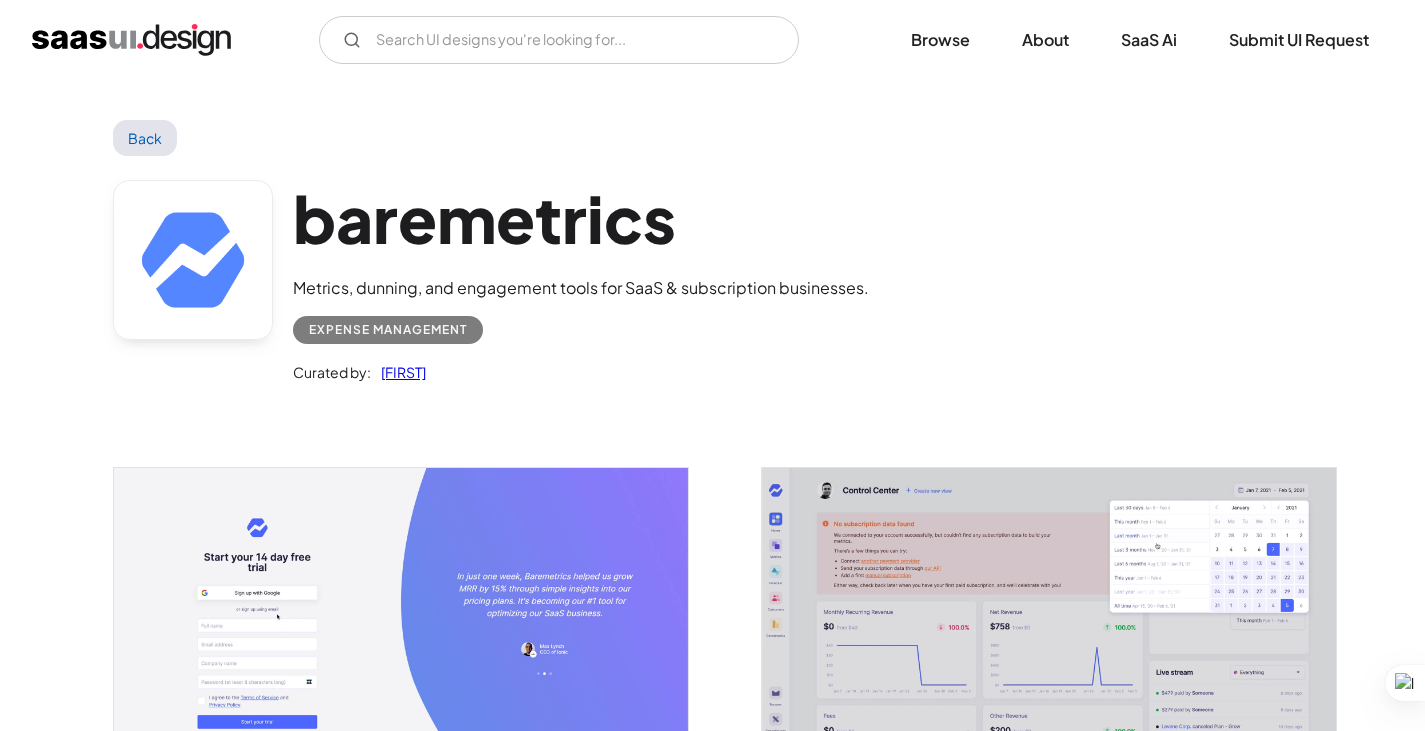 click on "Back" at bounding box center [145, 138] 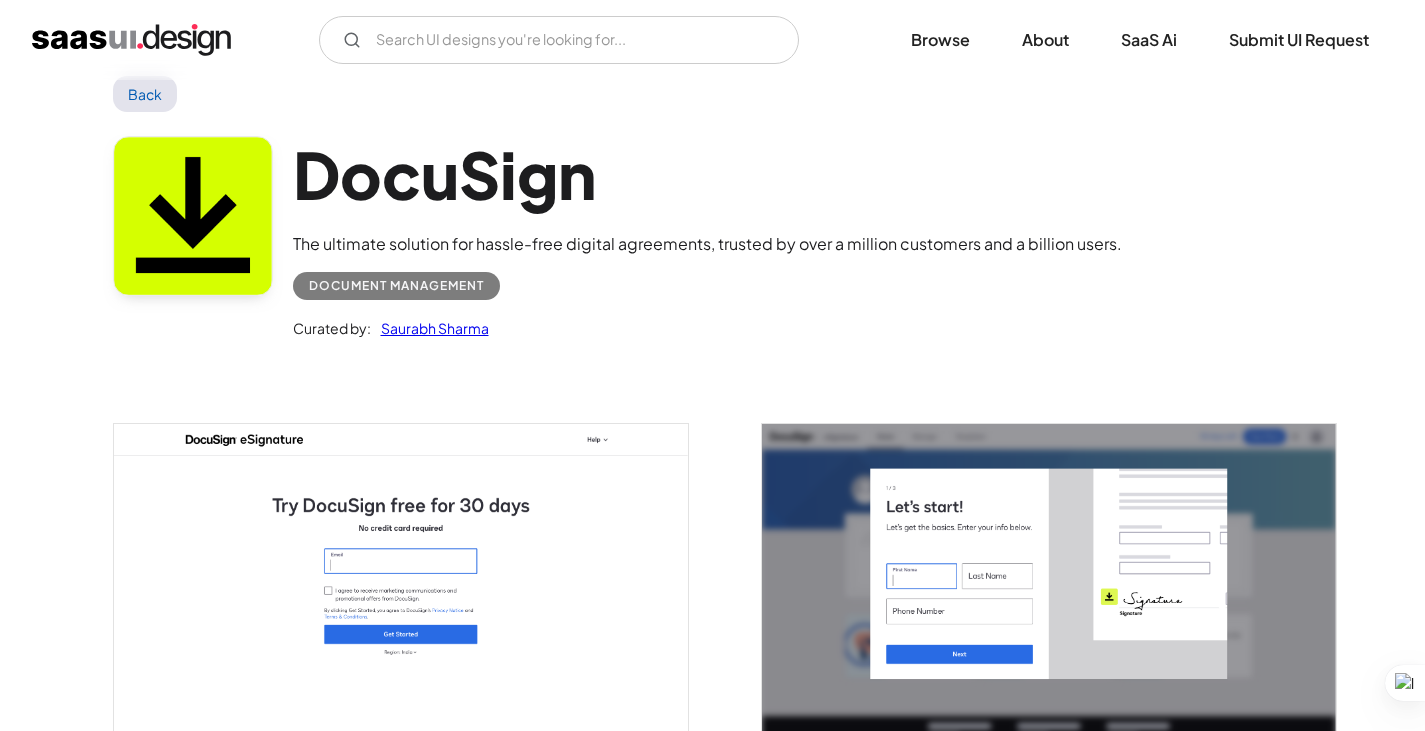 scroll, scrollTop: 0, scrollLeft: 0, axis: both 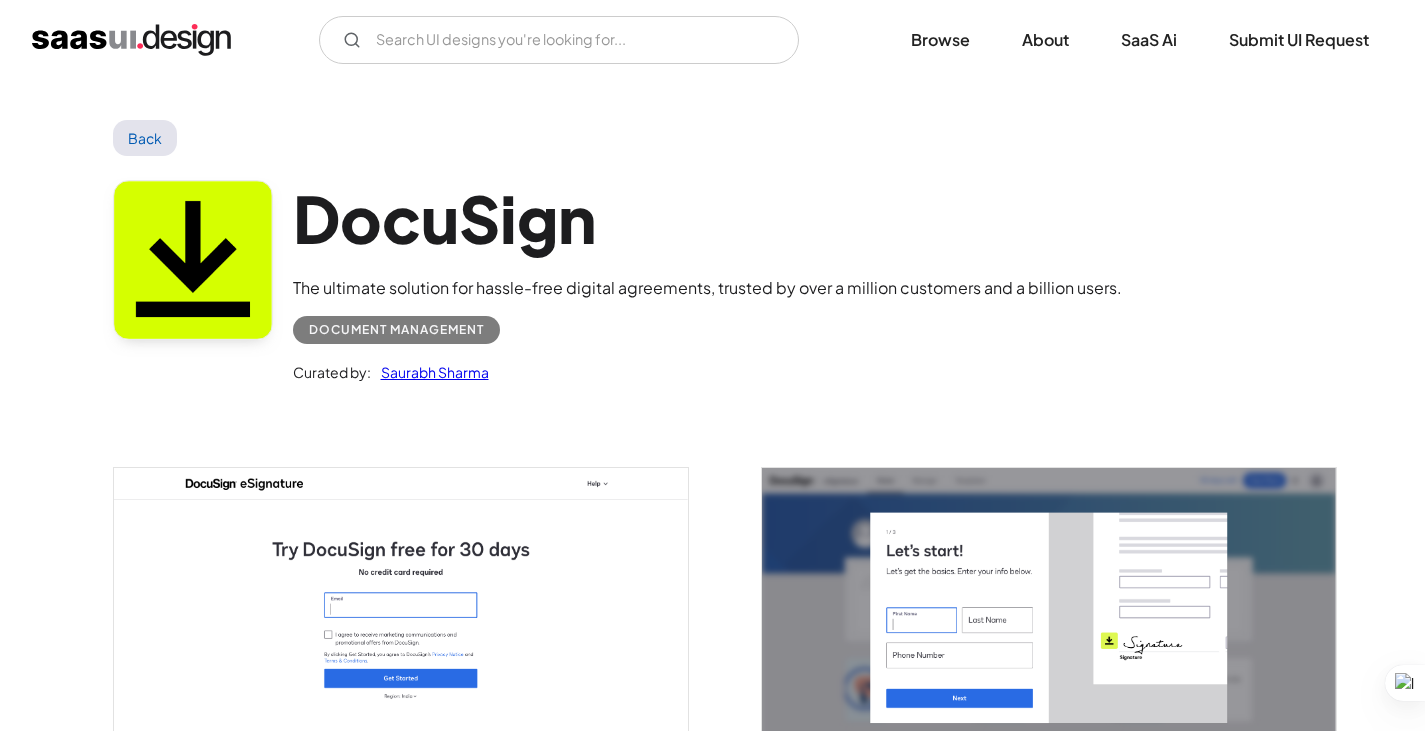click on "Back" at bounding box center (145, 138) 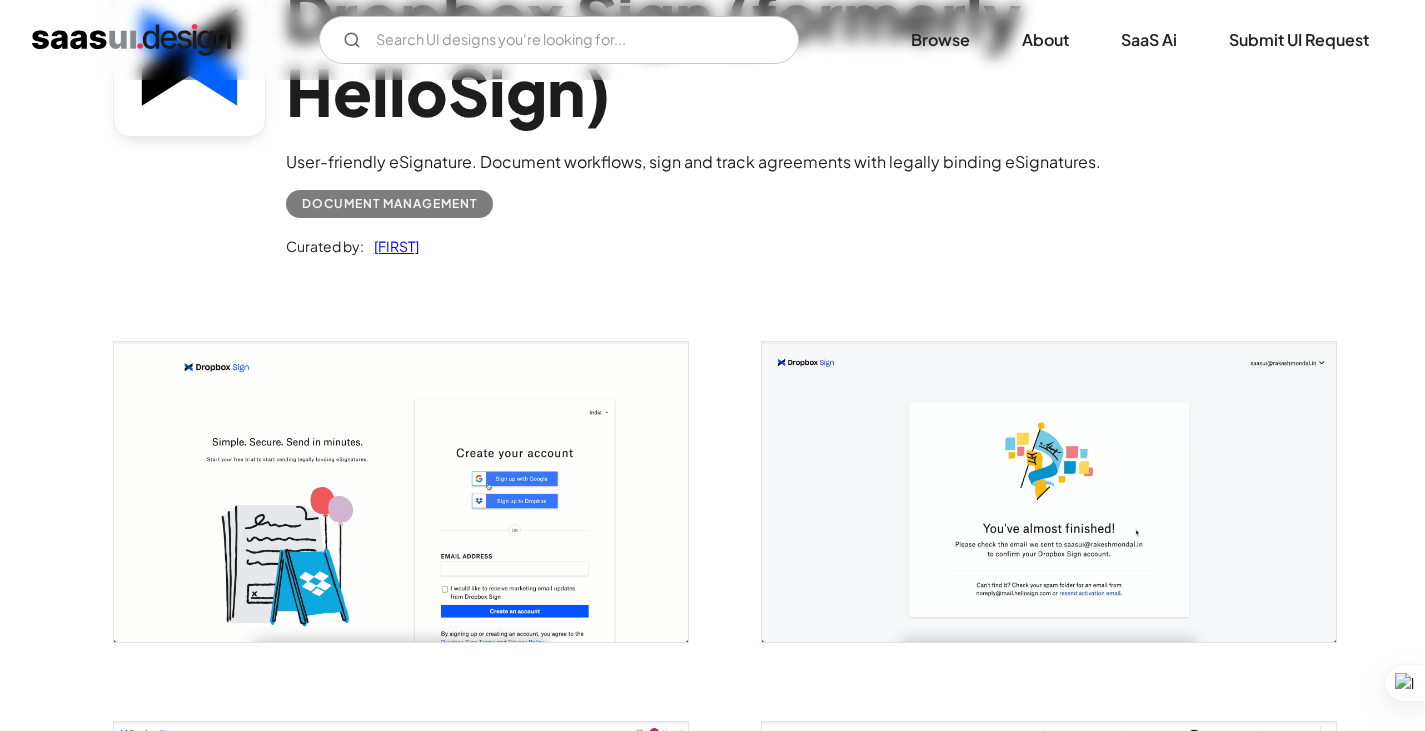 scroll, scrollTop: 0, scrollLeft: 0, axis: both 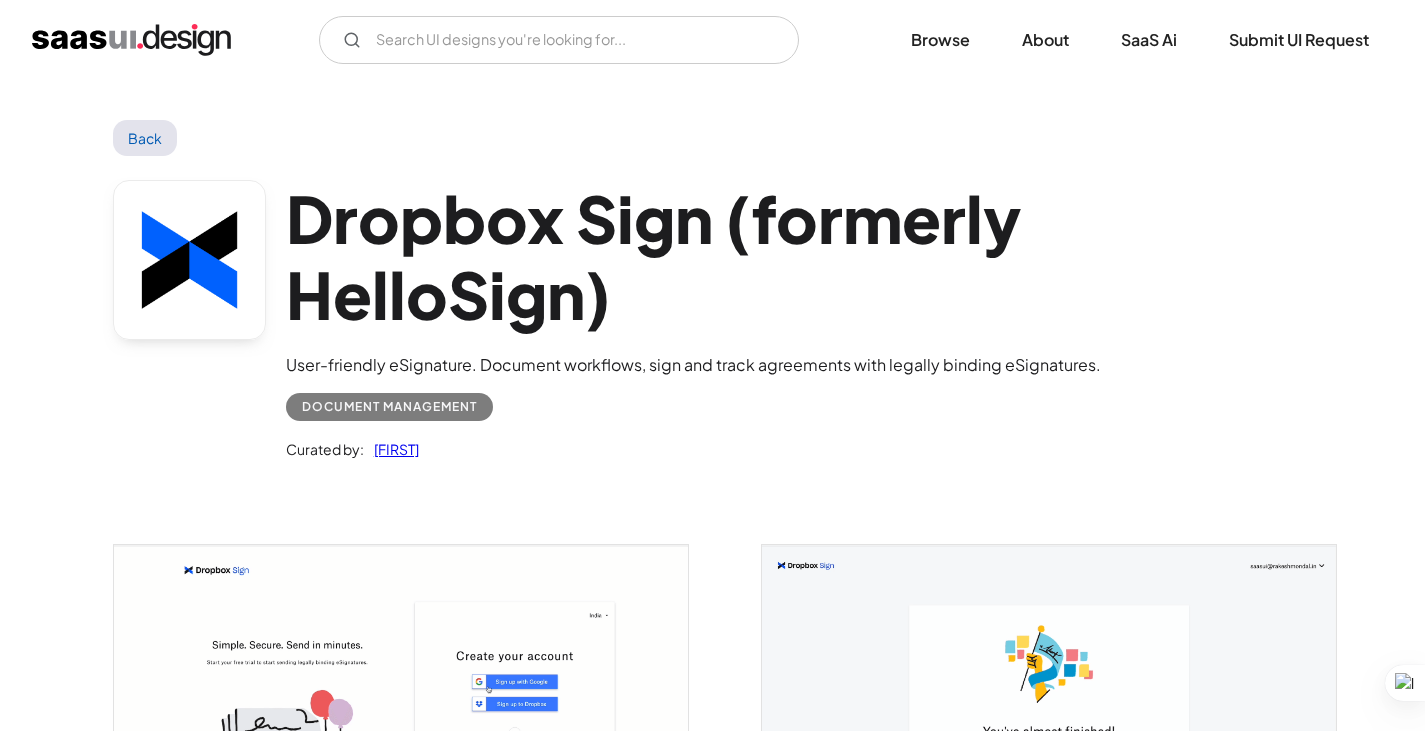 click on "Back" at bounding box center (145, 138) 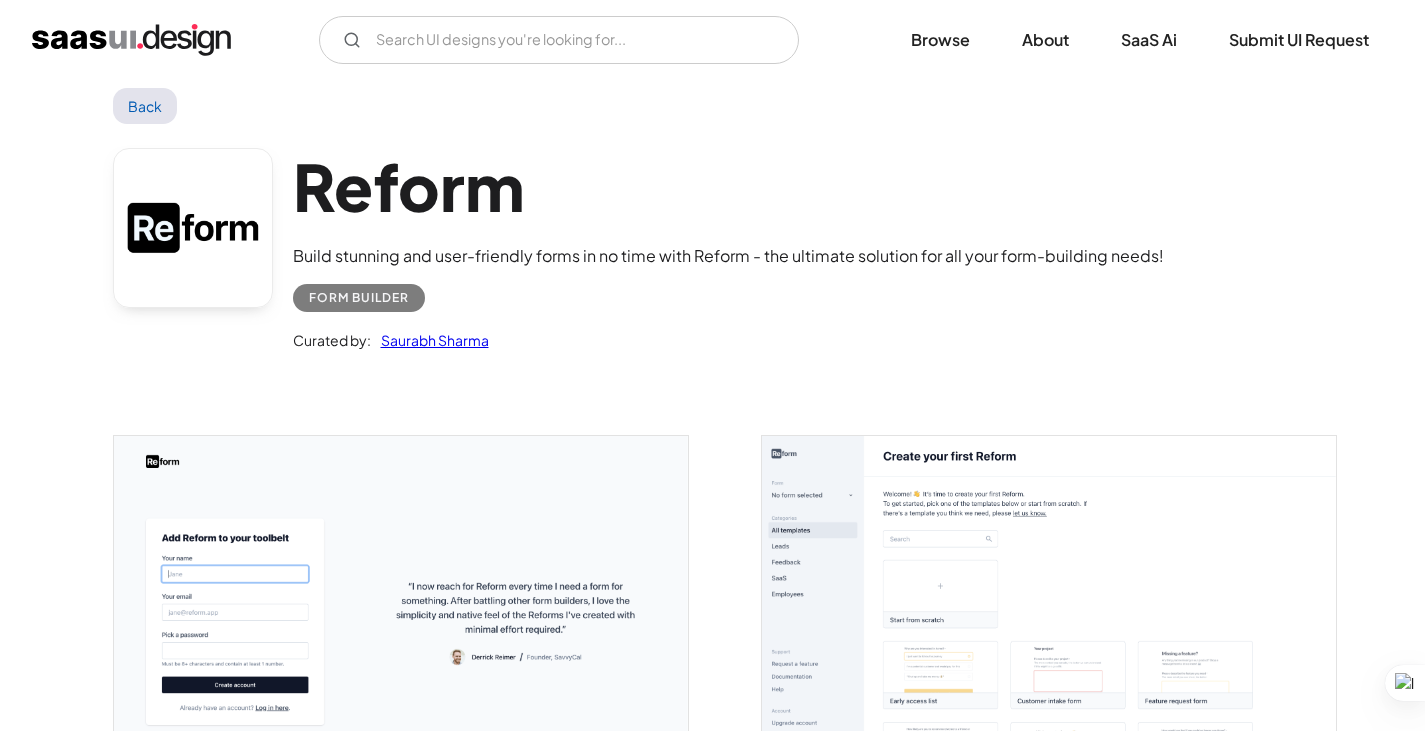 scroll, scrollTop: 0, scrollLeft: 0, axis: both 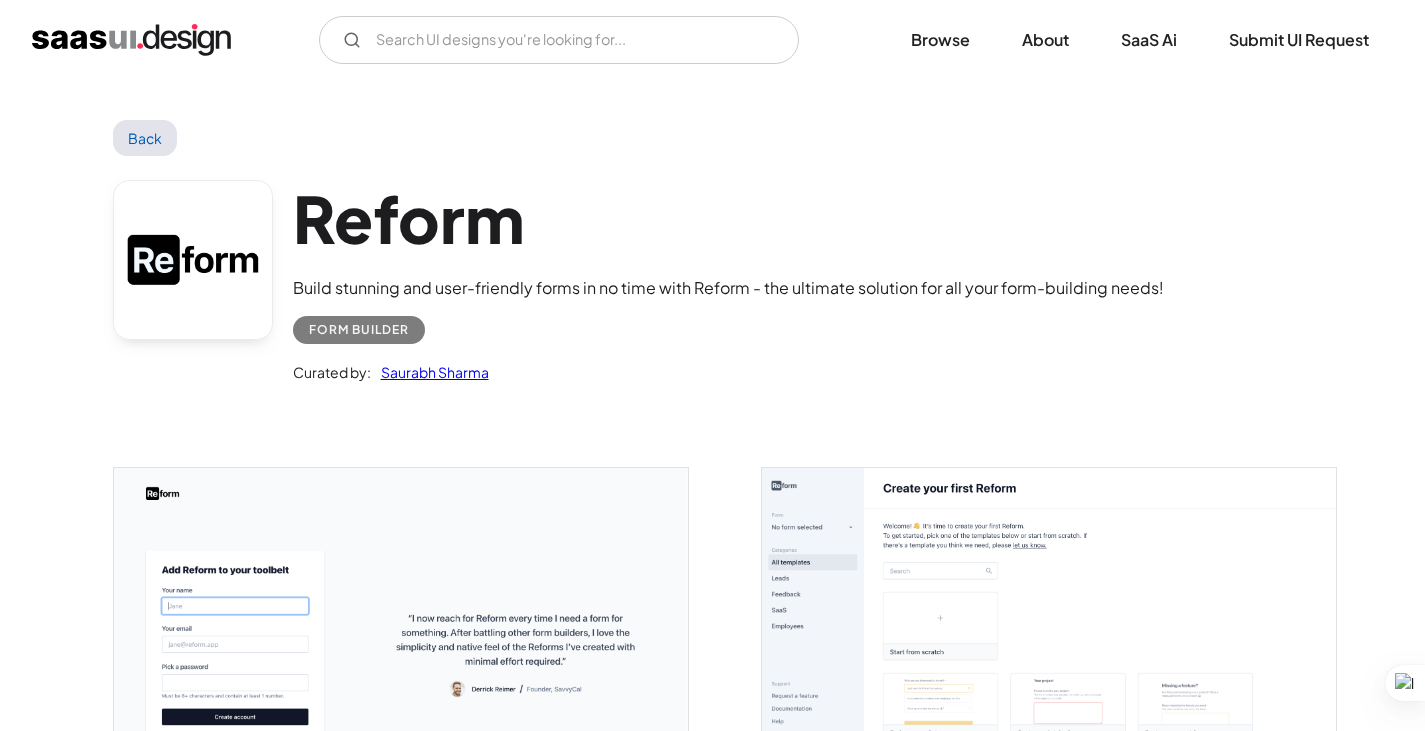 click on "Back" at bounding box center (145, 138) 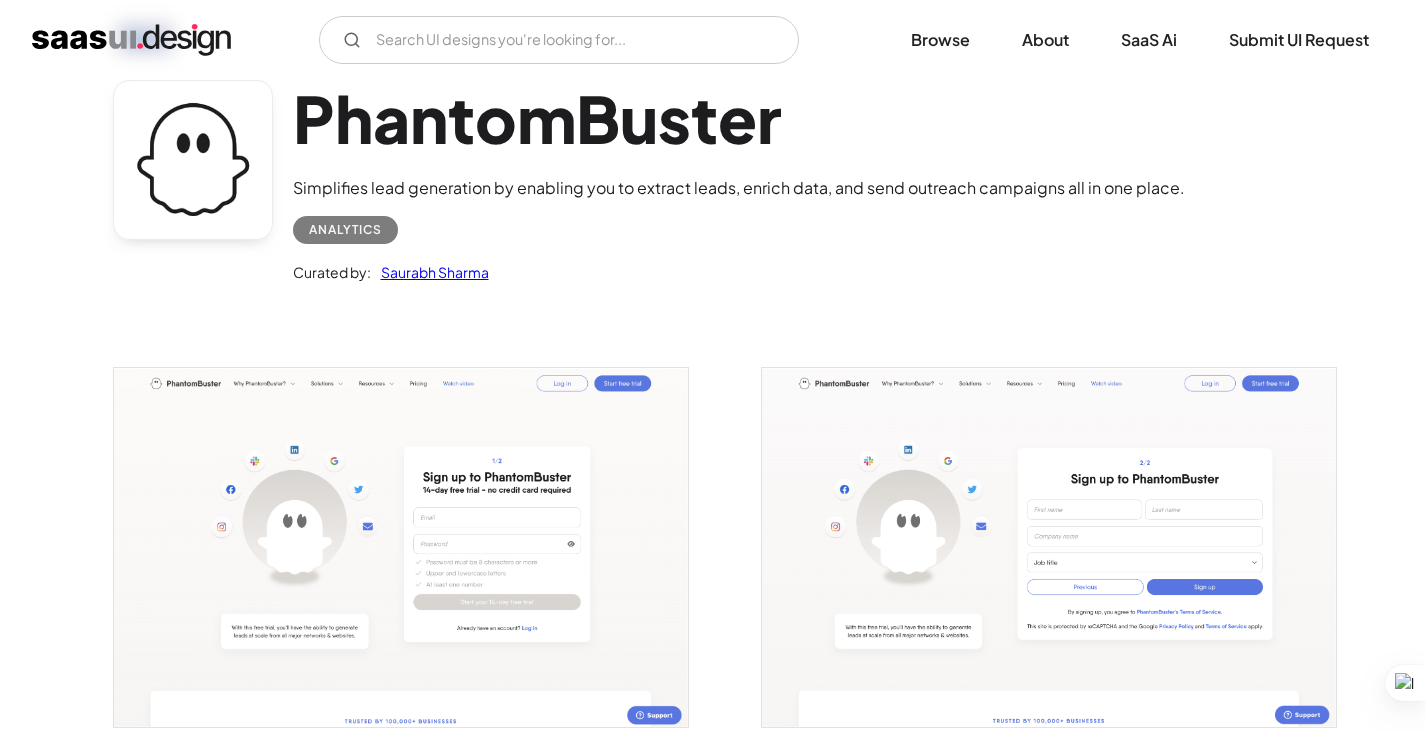 scroll, scrollTop: 0, scrollLeft: 0, axis: both 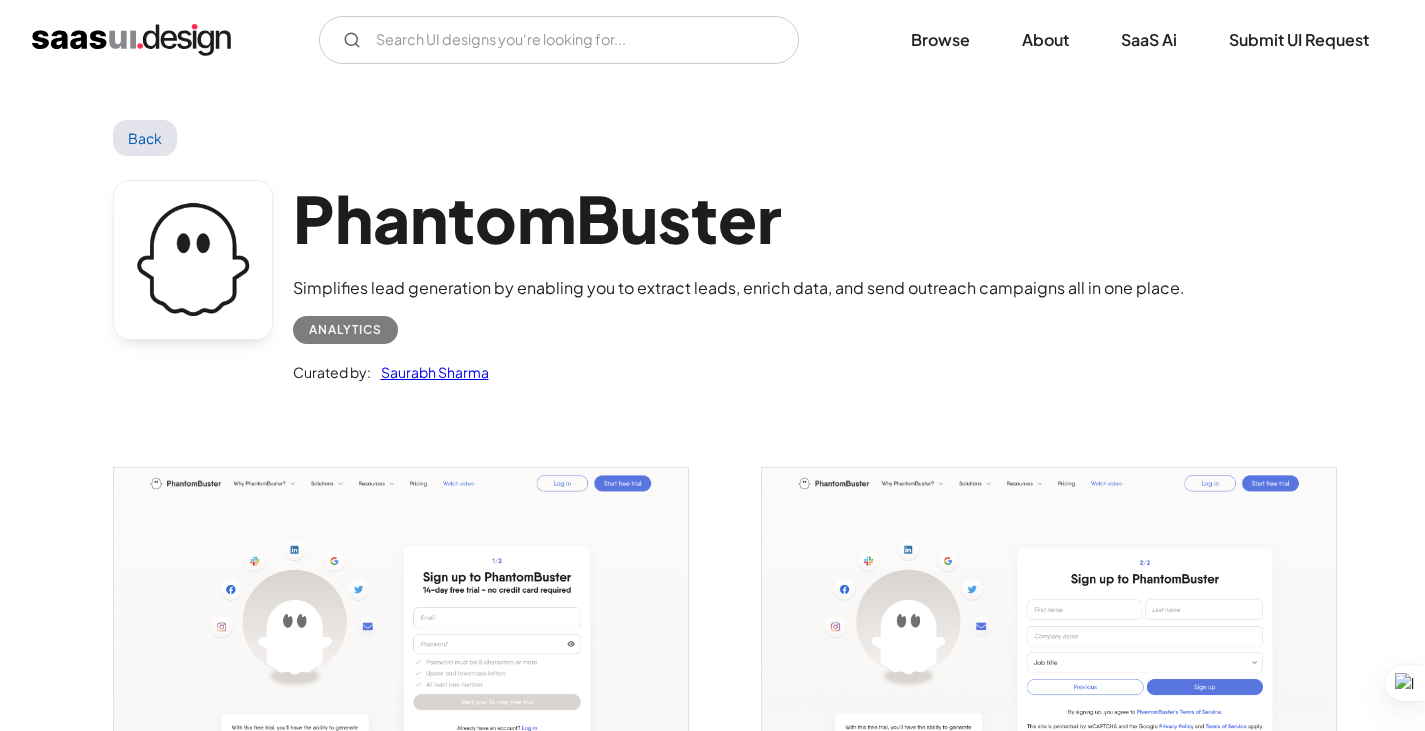 click on "Back" at bounding box center (145, 138) 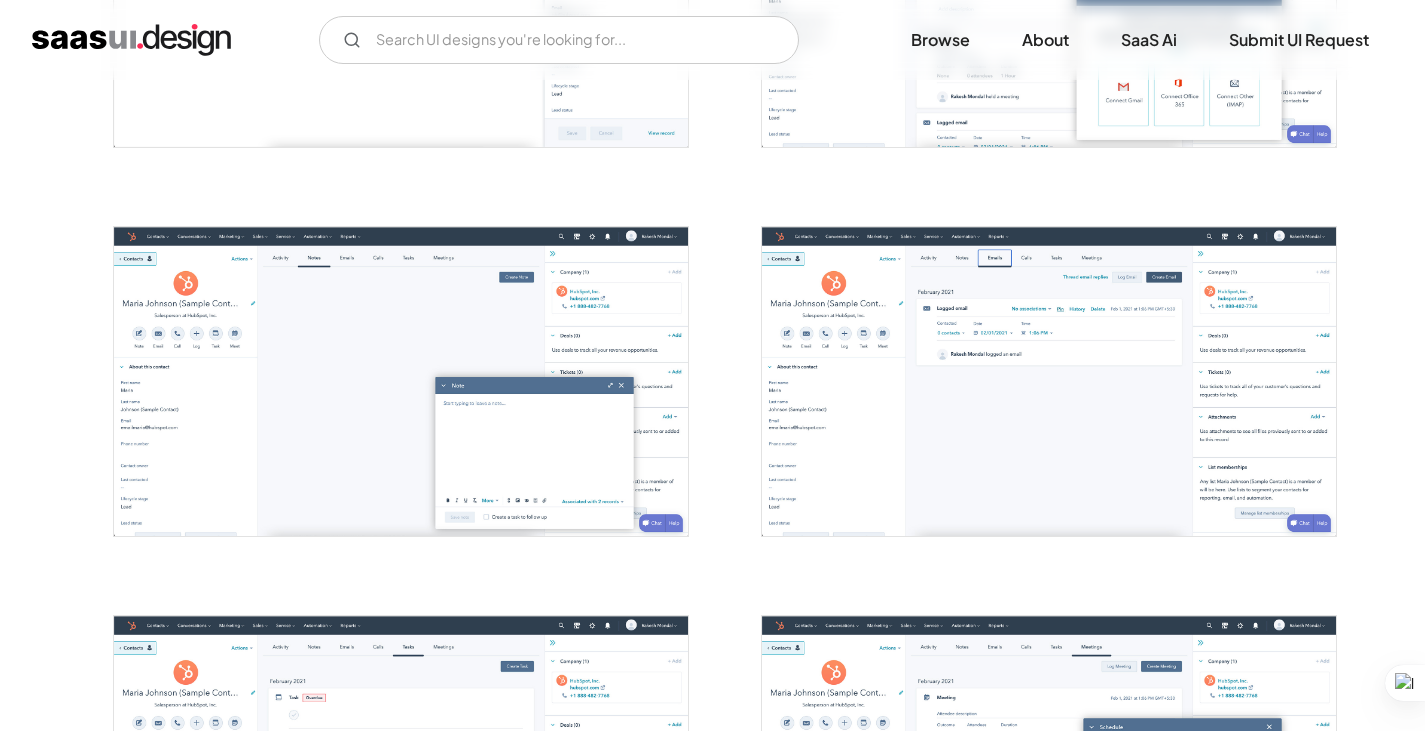 scroll, scrollTop: 1800, scrollLeft: 0, axis: vertical 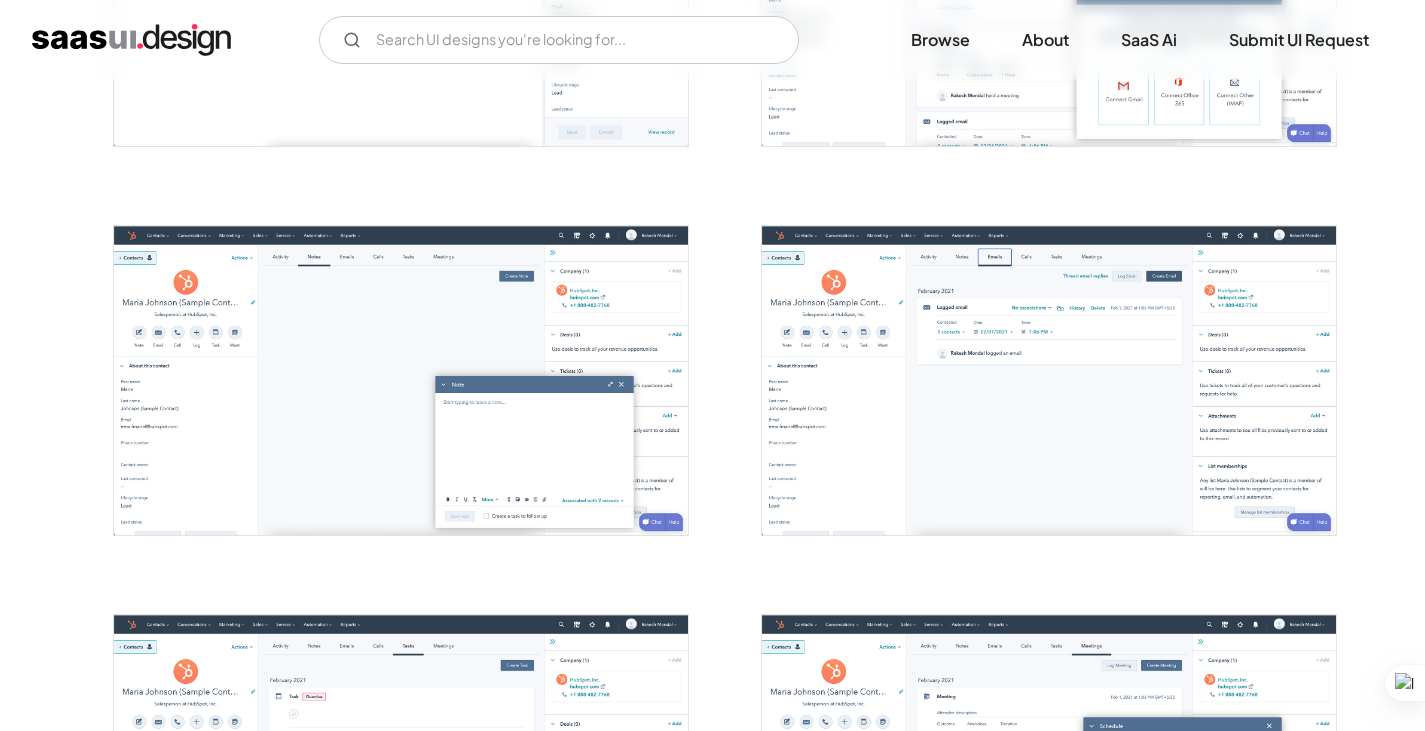 click at bounding box center (1049, 380) 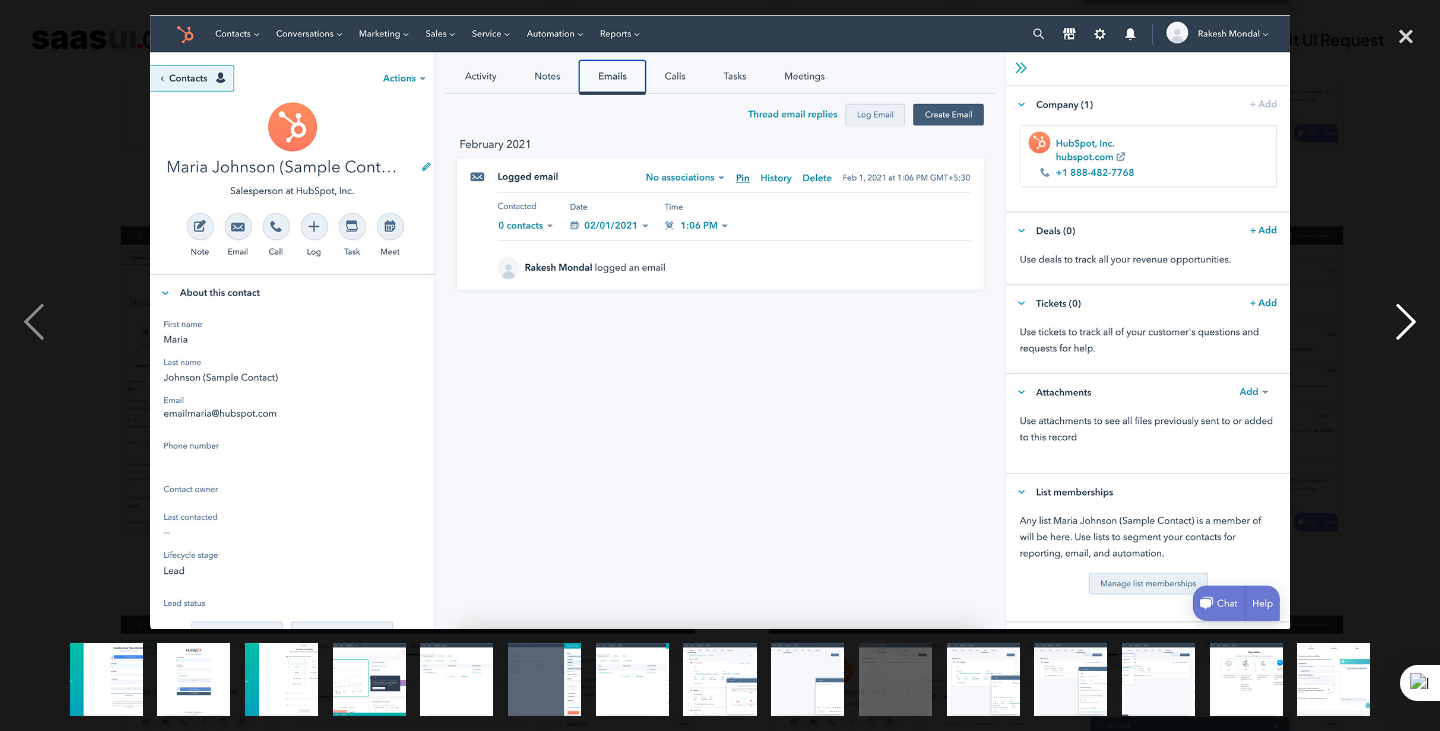 click at bounding box center (1406, 322) 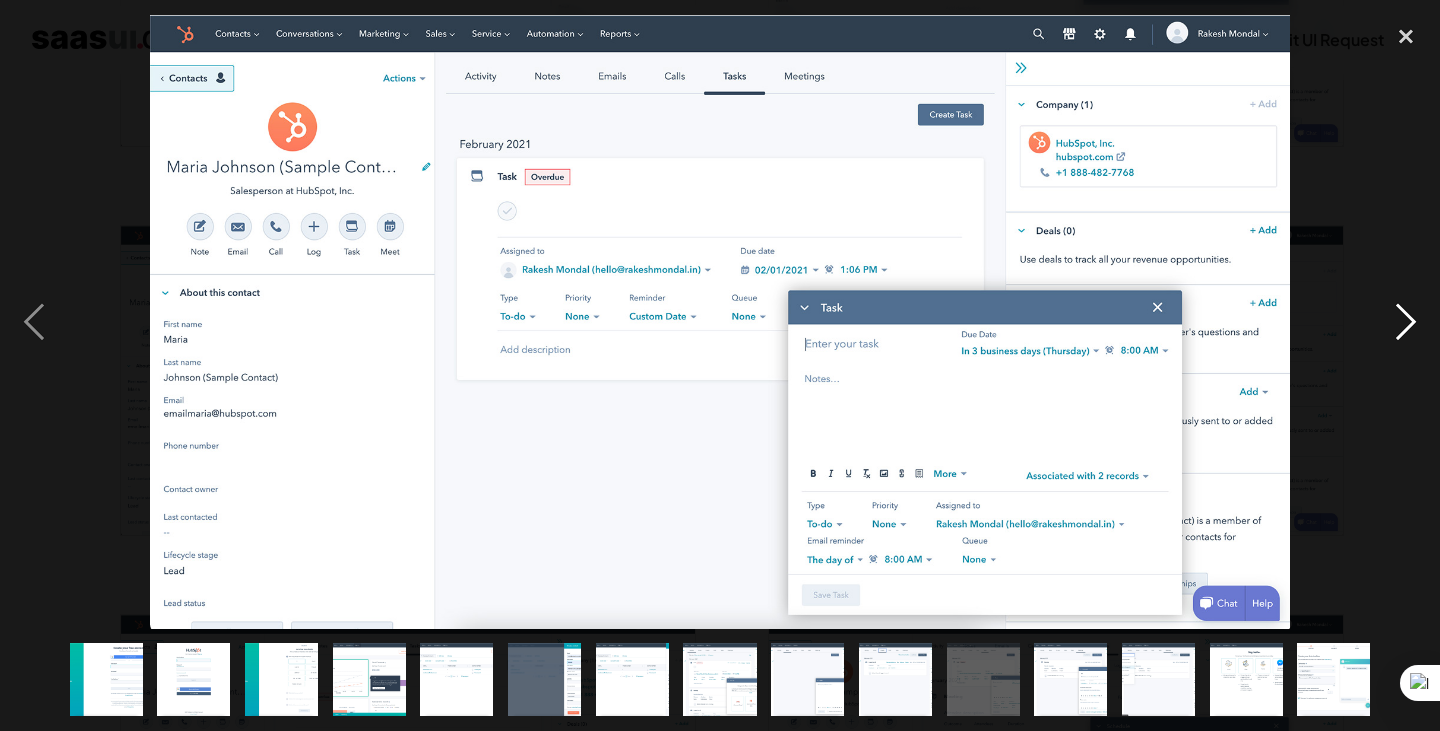 click at bounding box center (1406, 322) 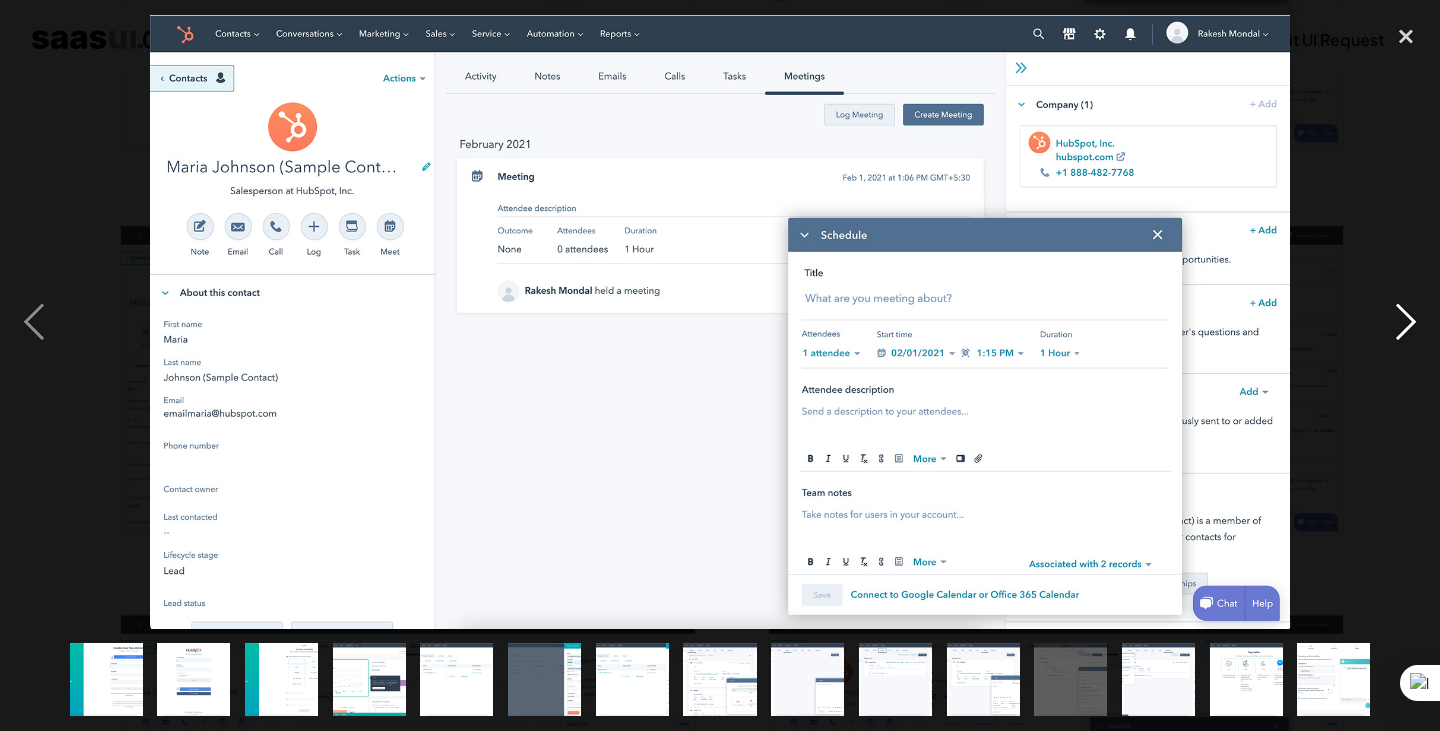 click at bounding box center [1406, 322] 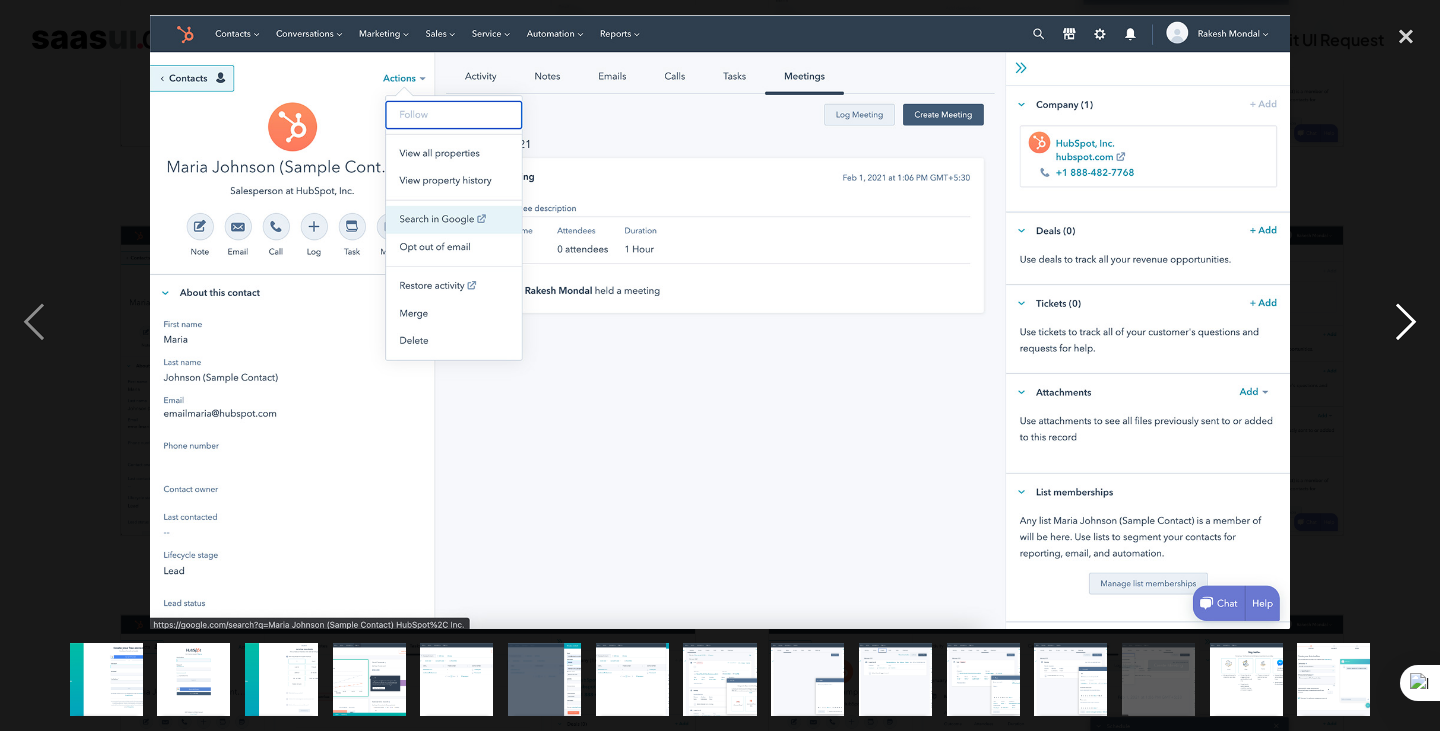 click at bounding box center (1406, 322) 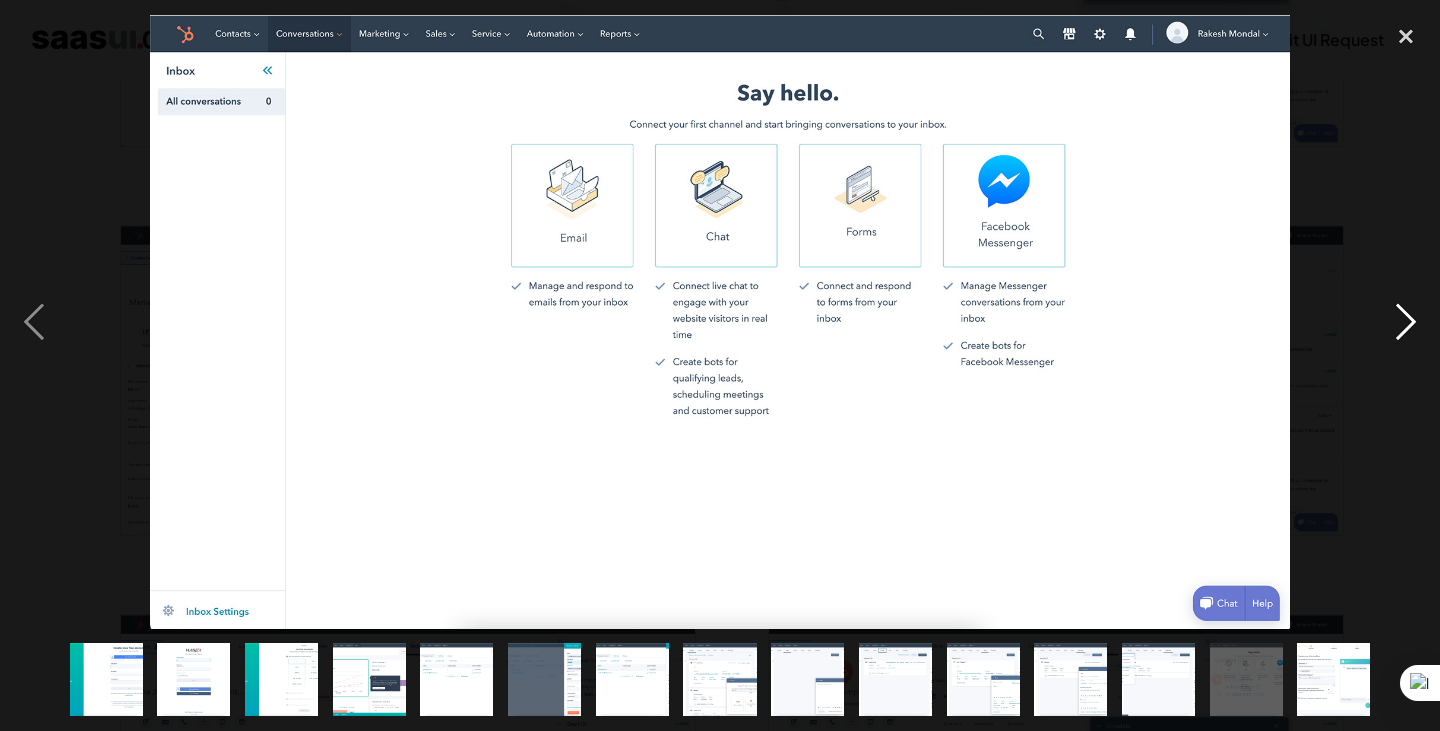 click at bounding box center (1406, 322) 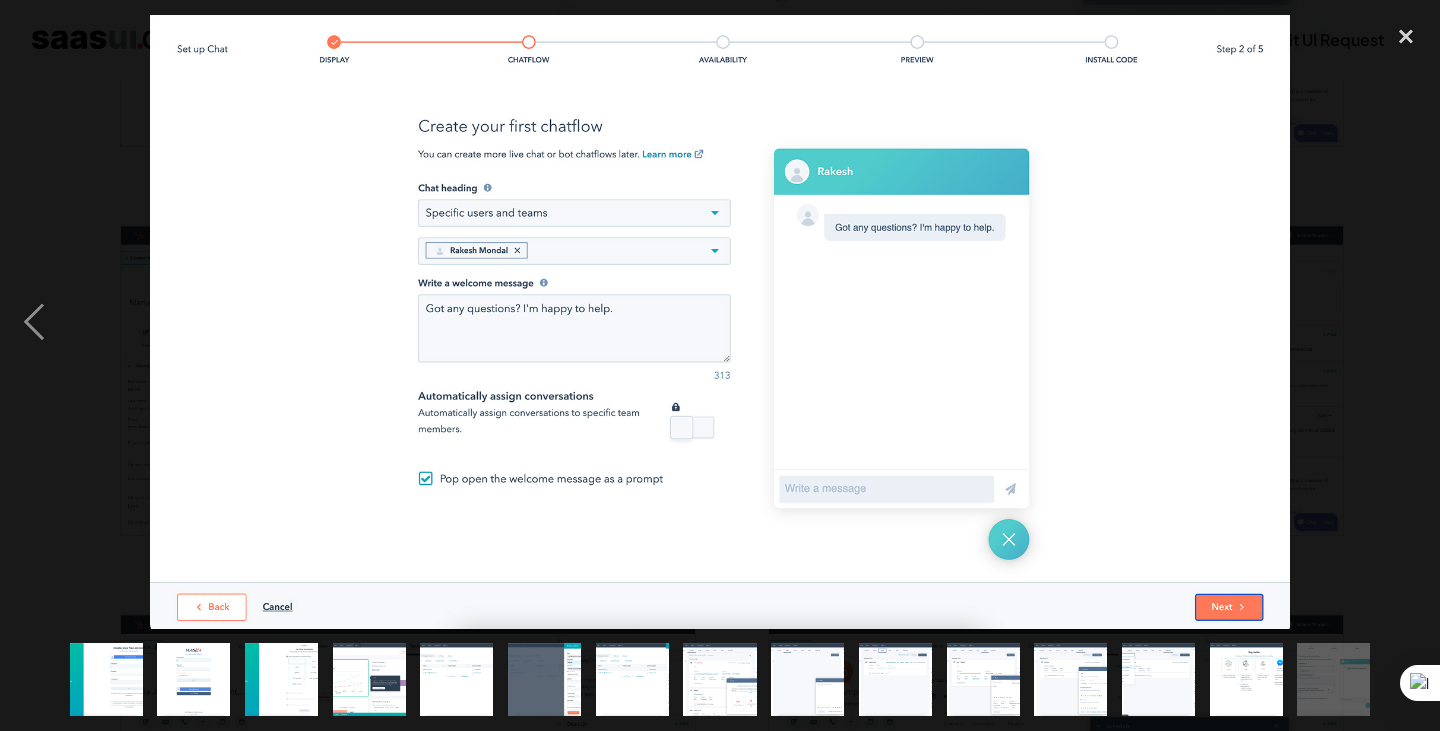 click at bounding box center (1406, 322) 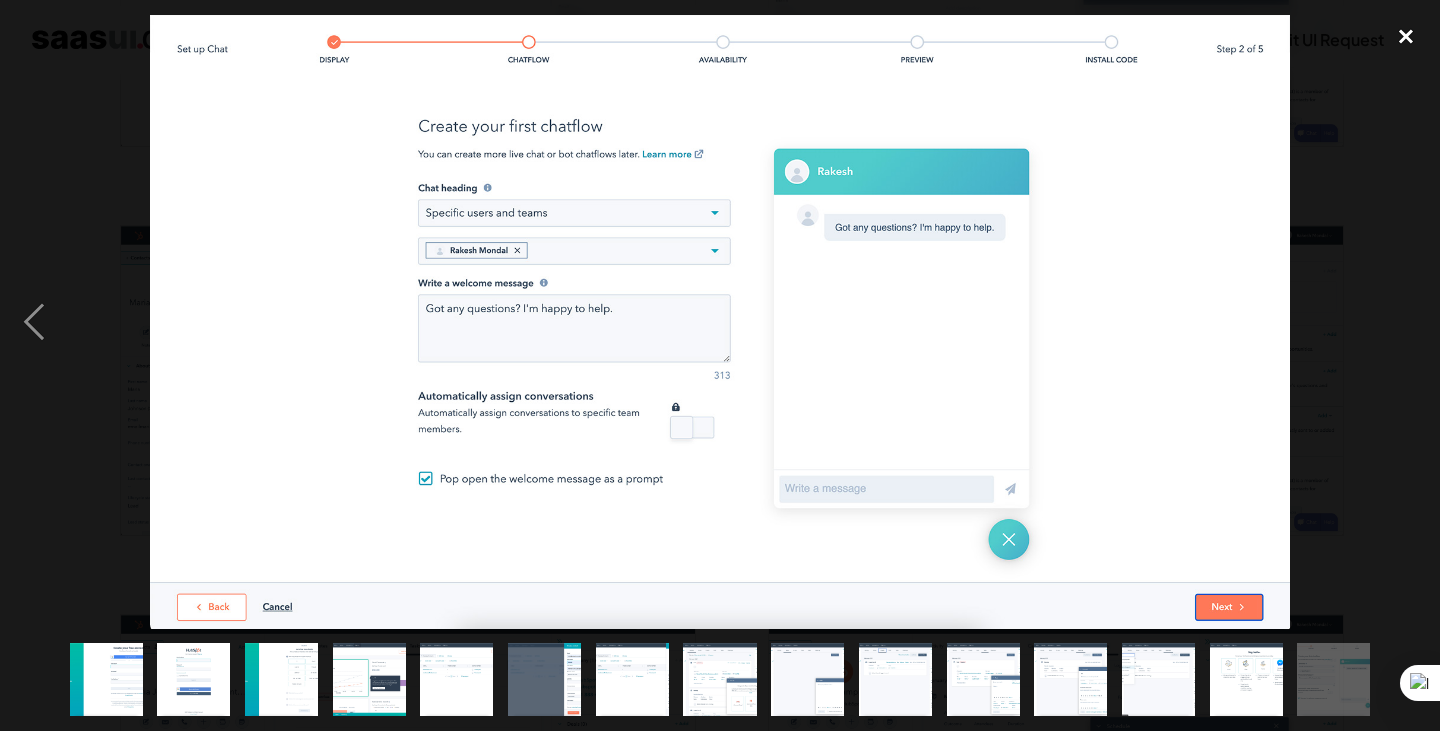 click at bounding box center [1406, 37] 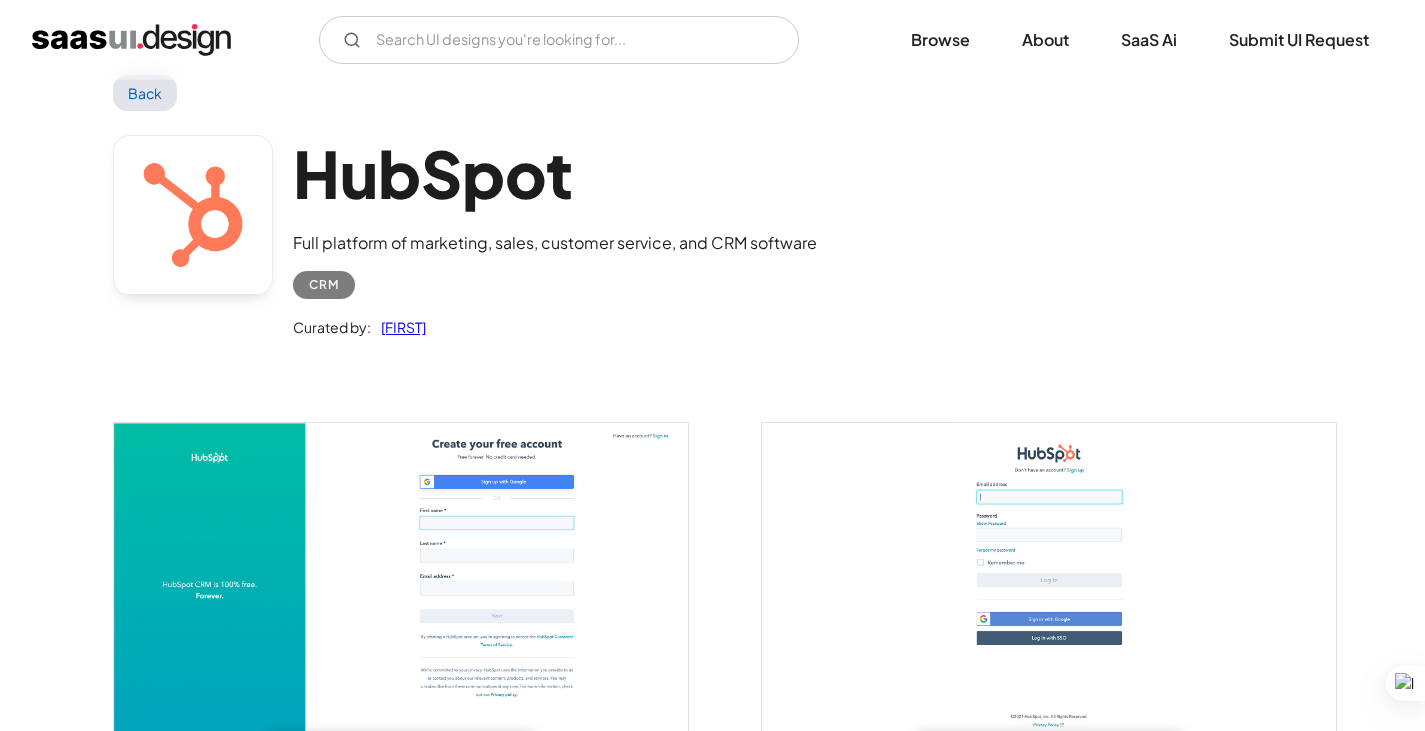scroll, scrollTop: 0, scrollLeft: 0, axis: both 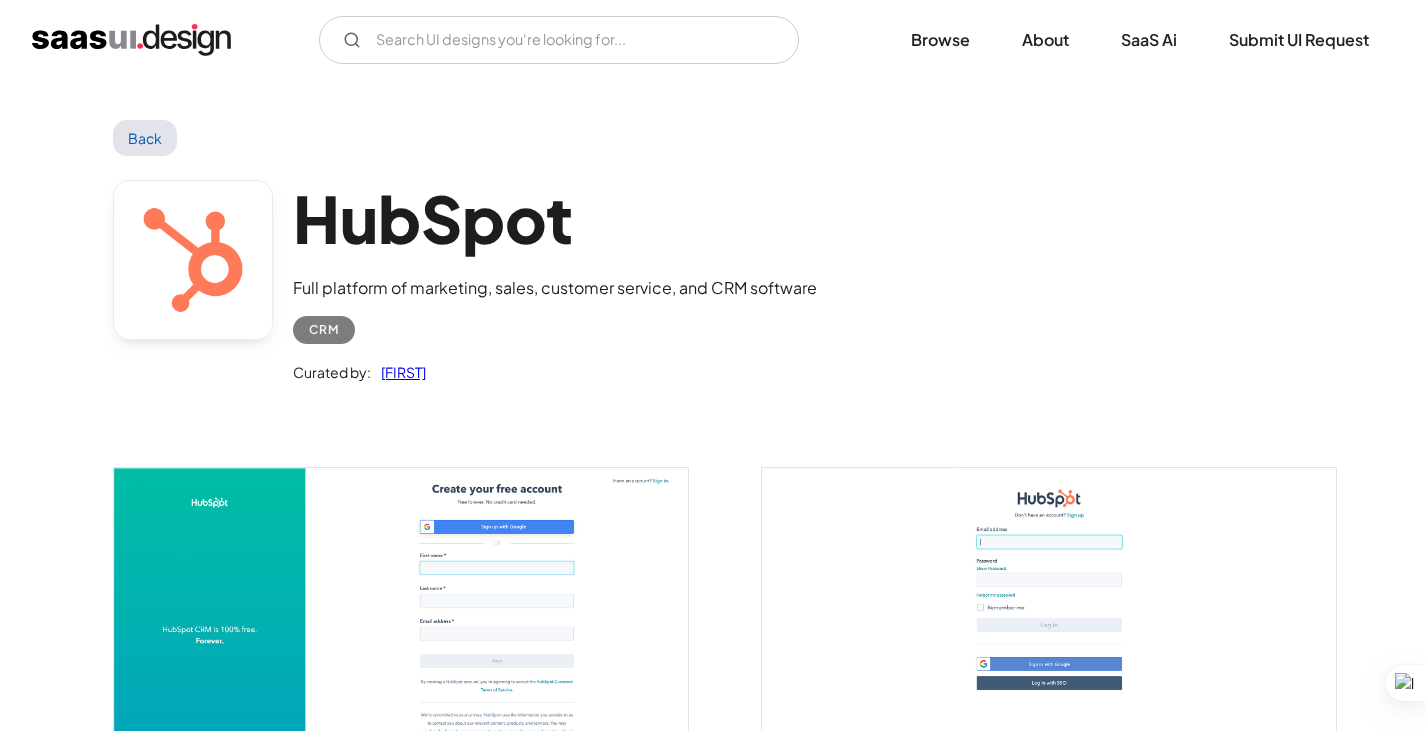 click on "Back" at bounding box center [145, 138] 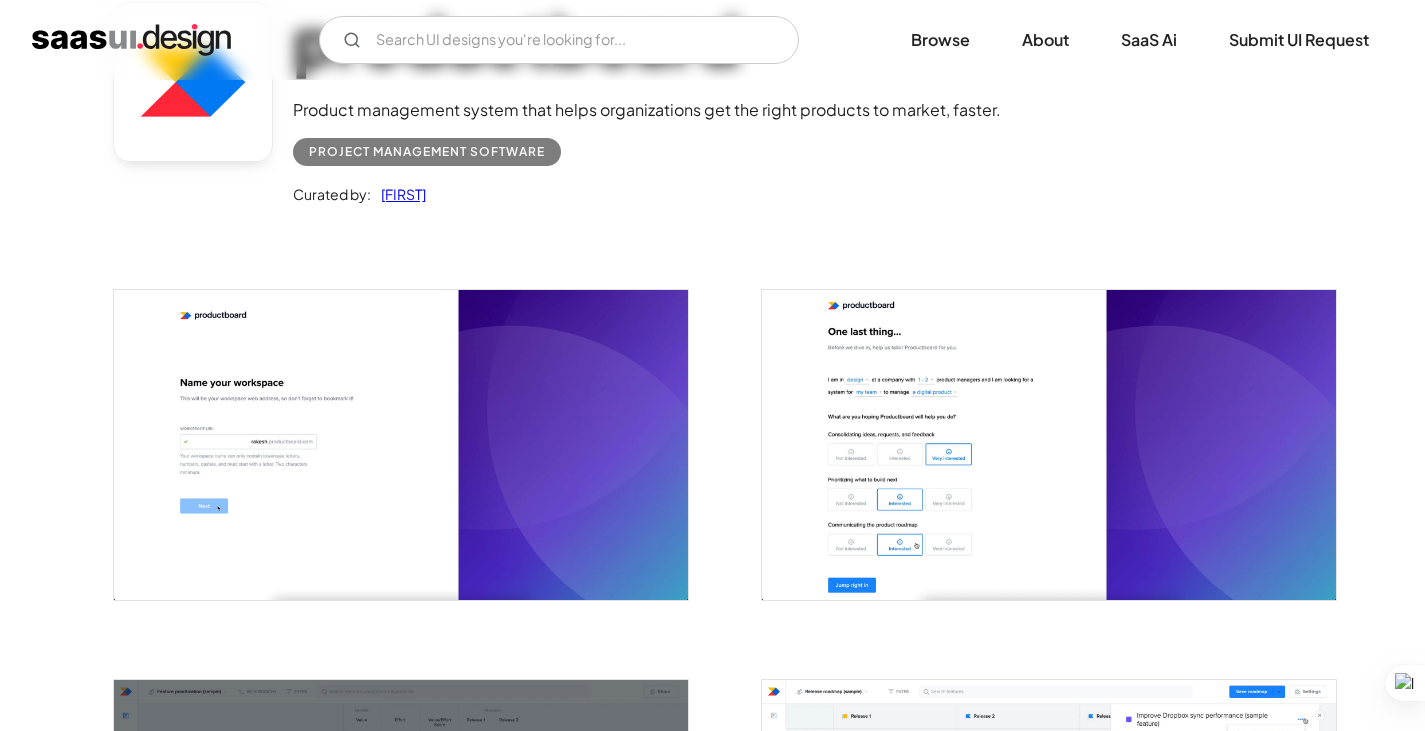 scroll, scrollTop: 0, scrollLeft: 0, axis: both 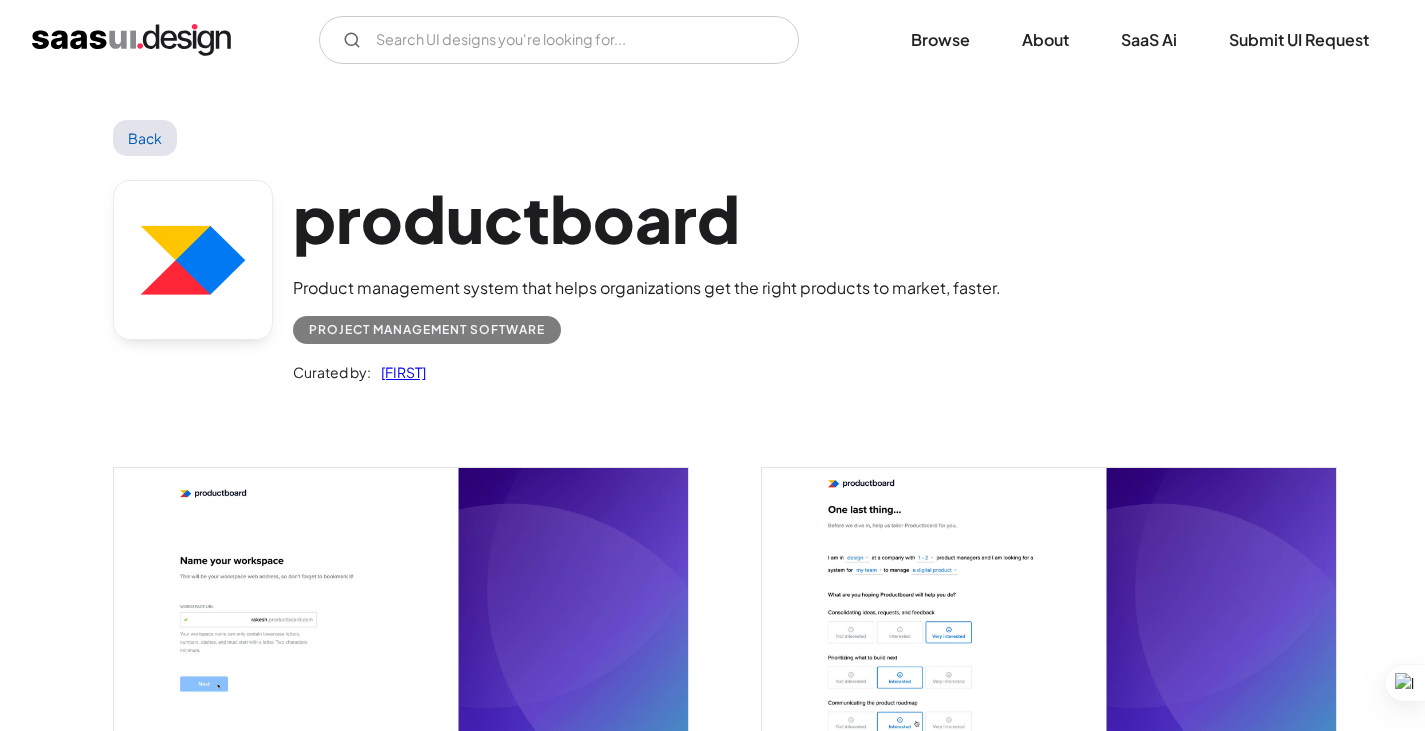 click on "Back" at bounding box center (145, 138) 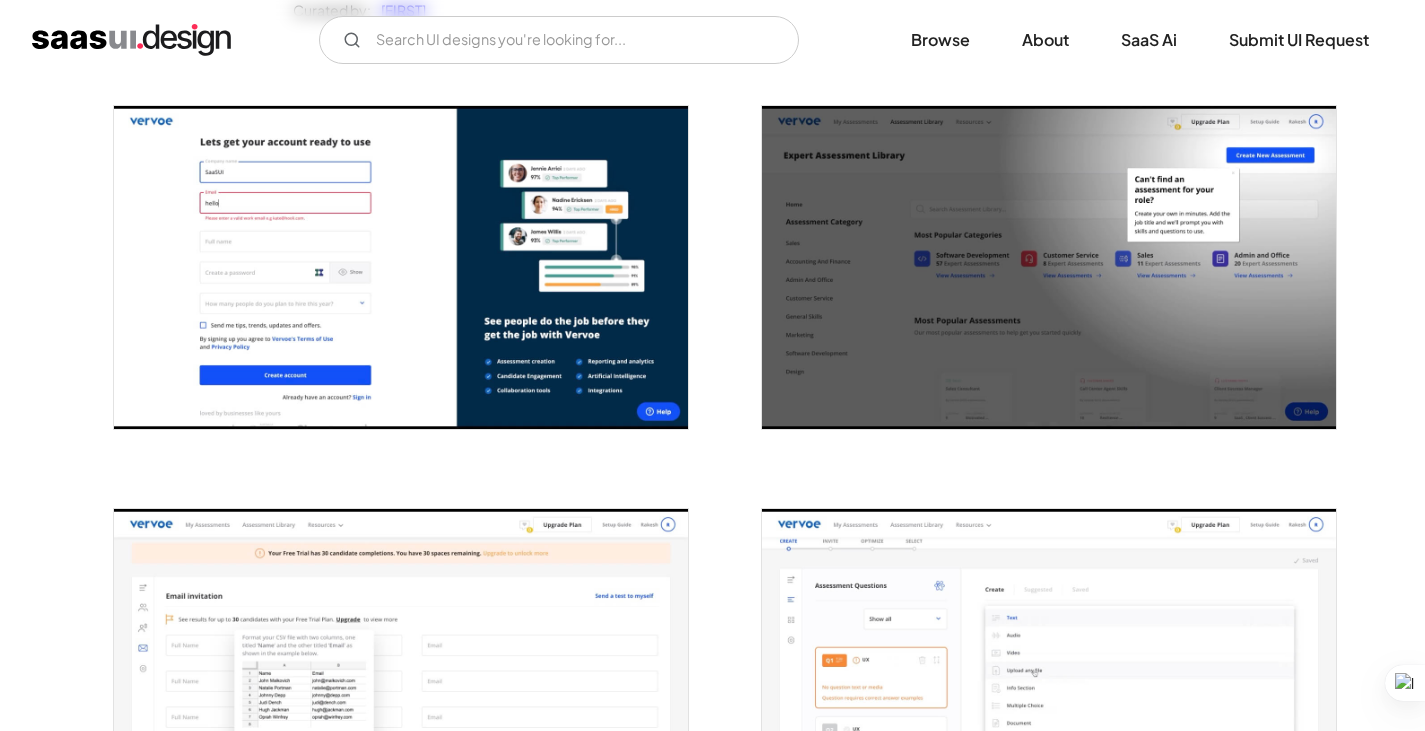 scroll, scrollTop: 0, scrollLeft: 0, axis: both 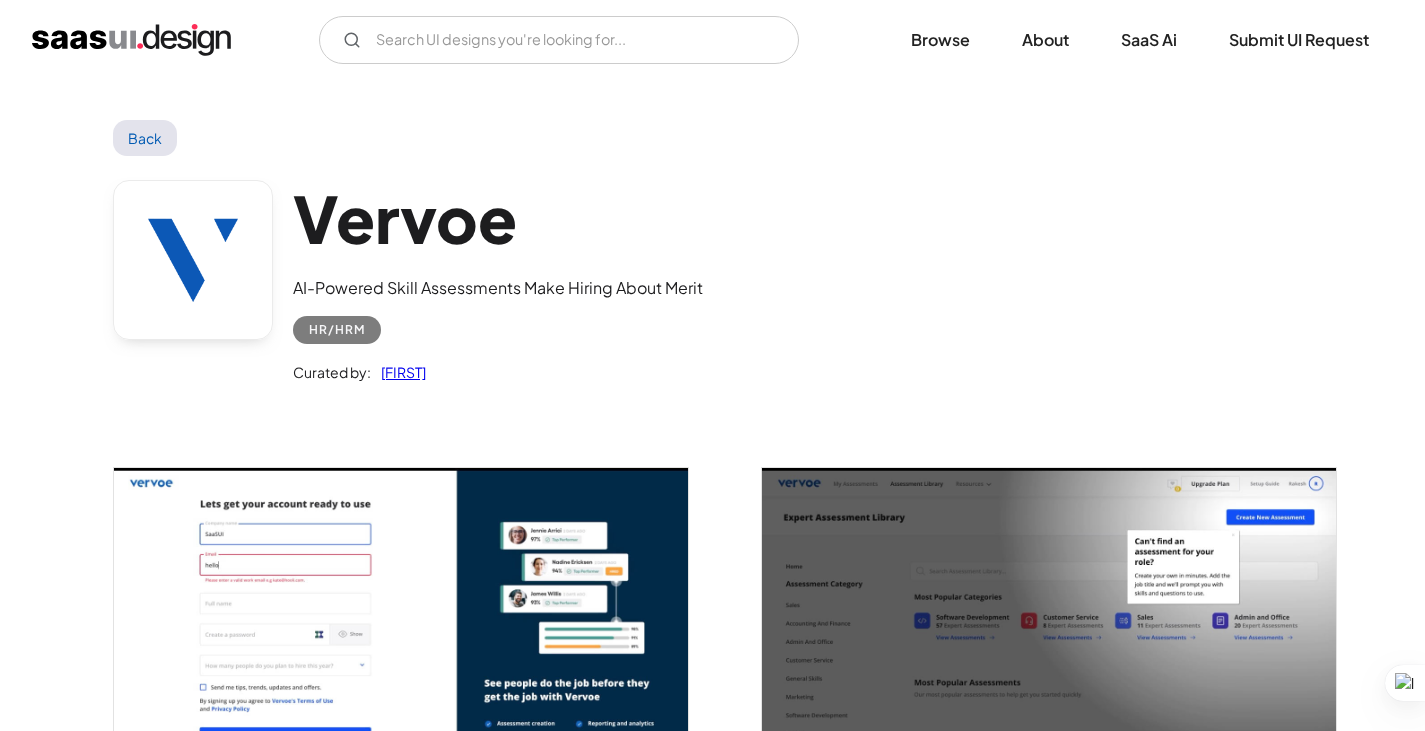 click on "Back" at bounding box center (145, 138) 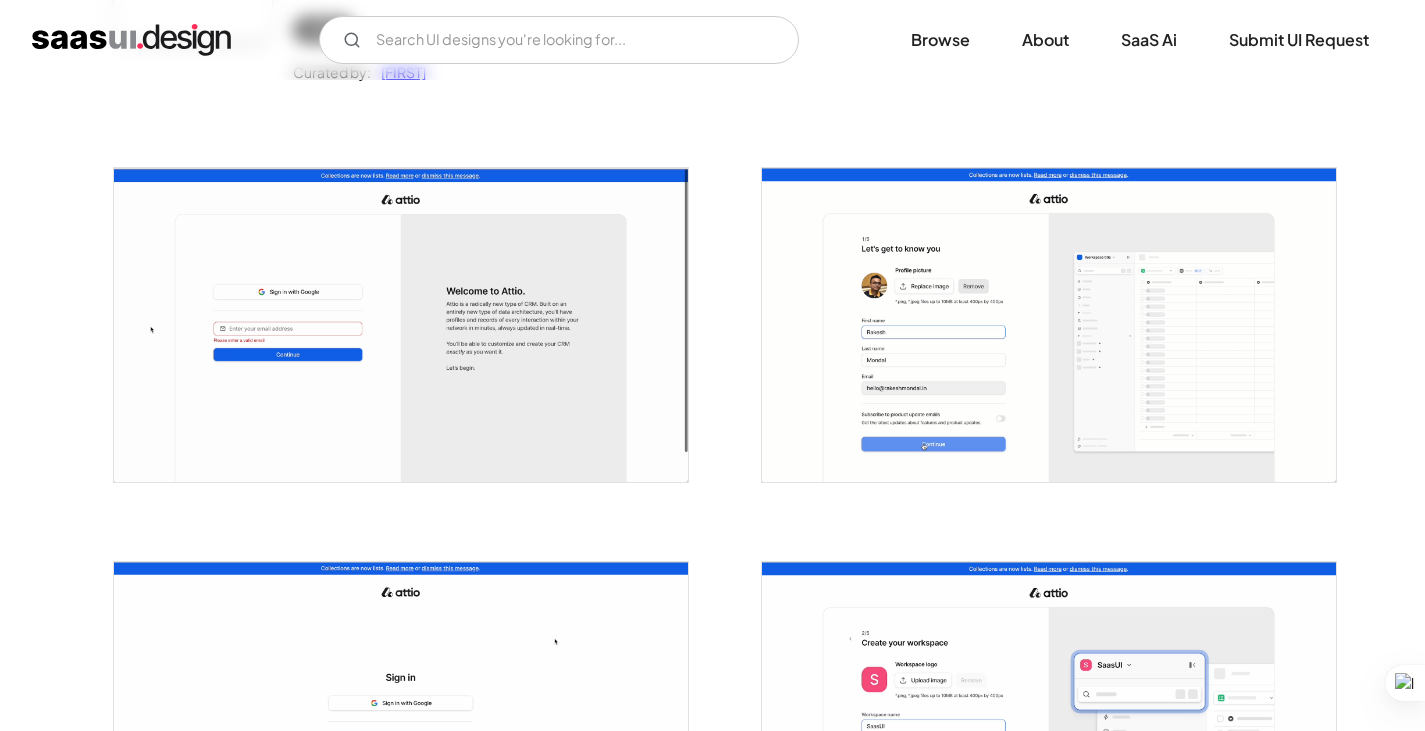 scroll, scrollTop: 0, scrollLeft: 0, axis: both 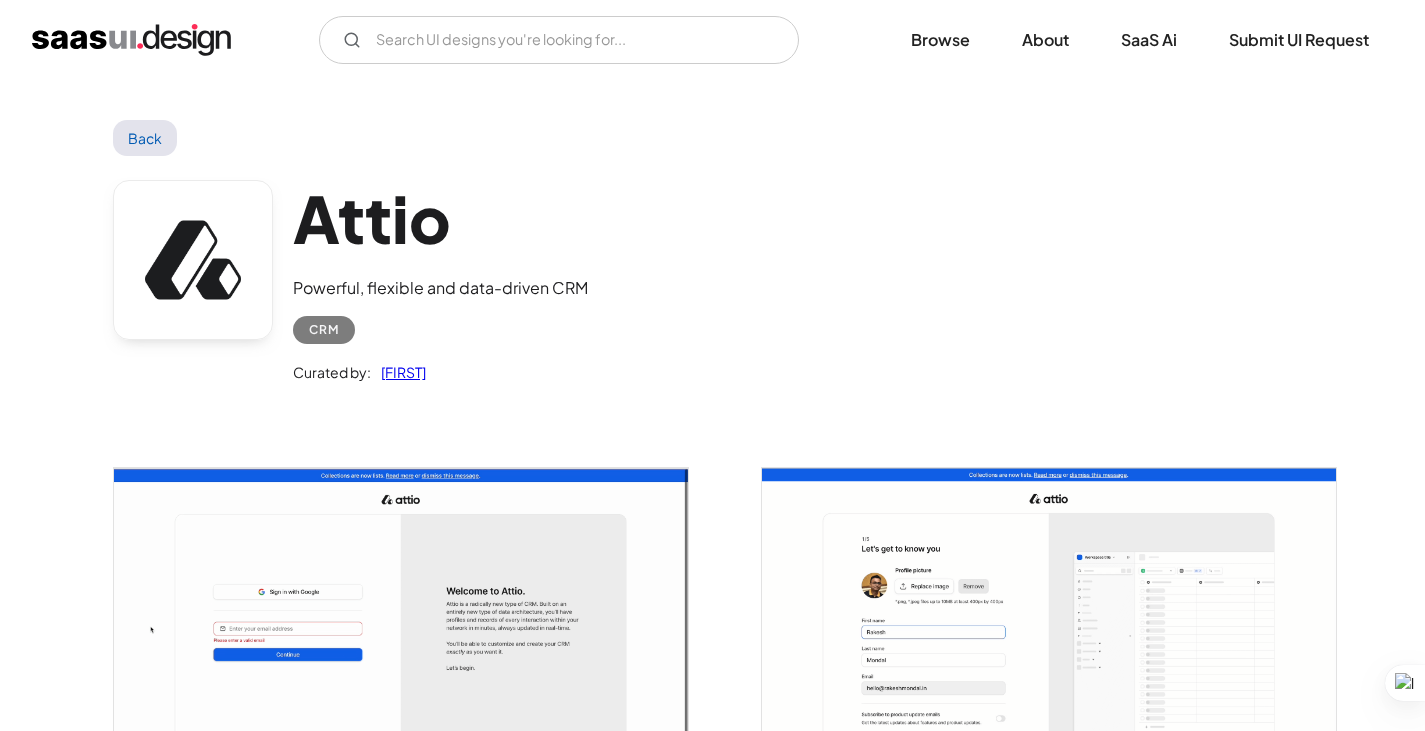 click on "Back" at bounding box center (145, 138) 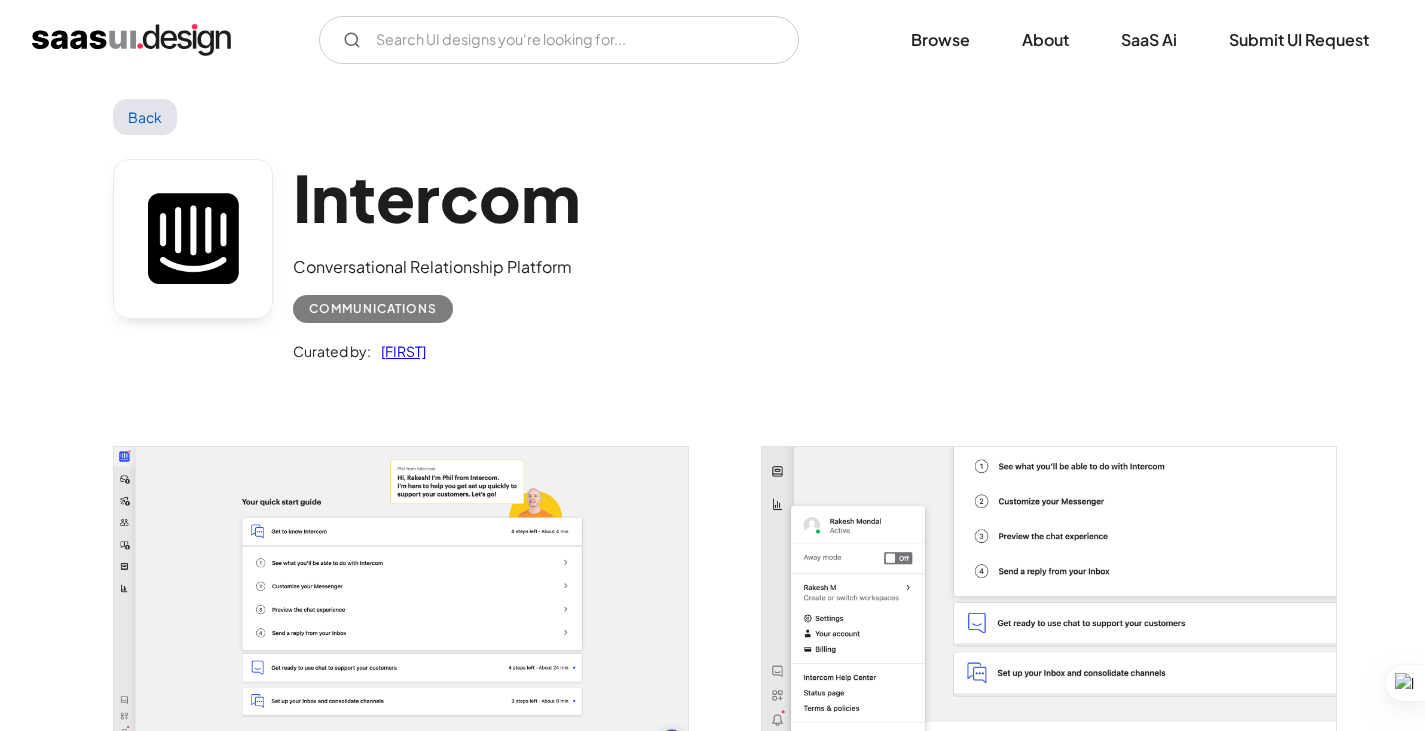 scroll, scrollTop: 0, scrollLeft: 0, axis: both 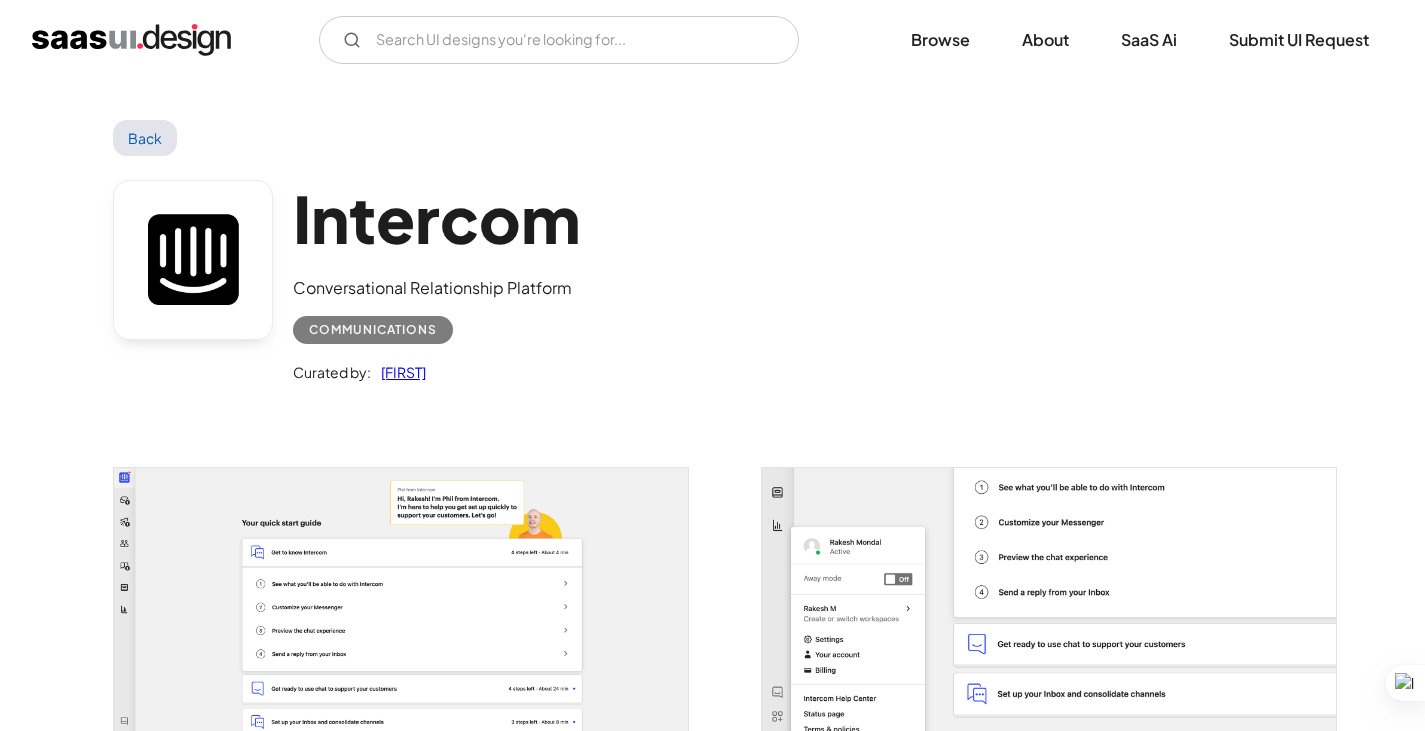 click on "Back" at bounding box center [145, 138] 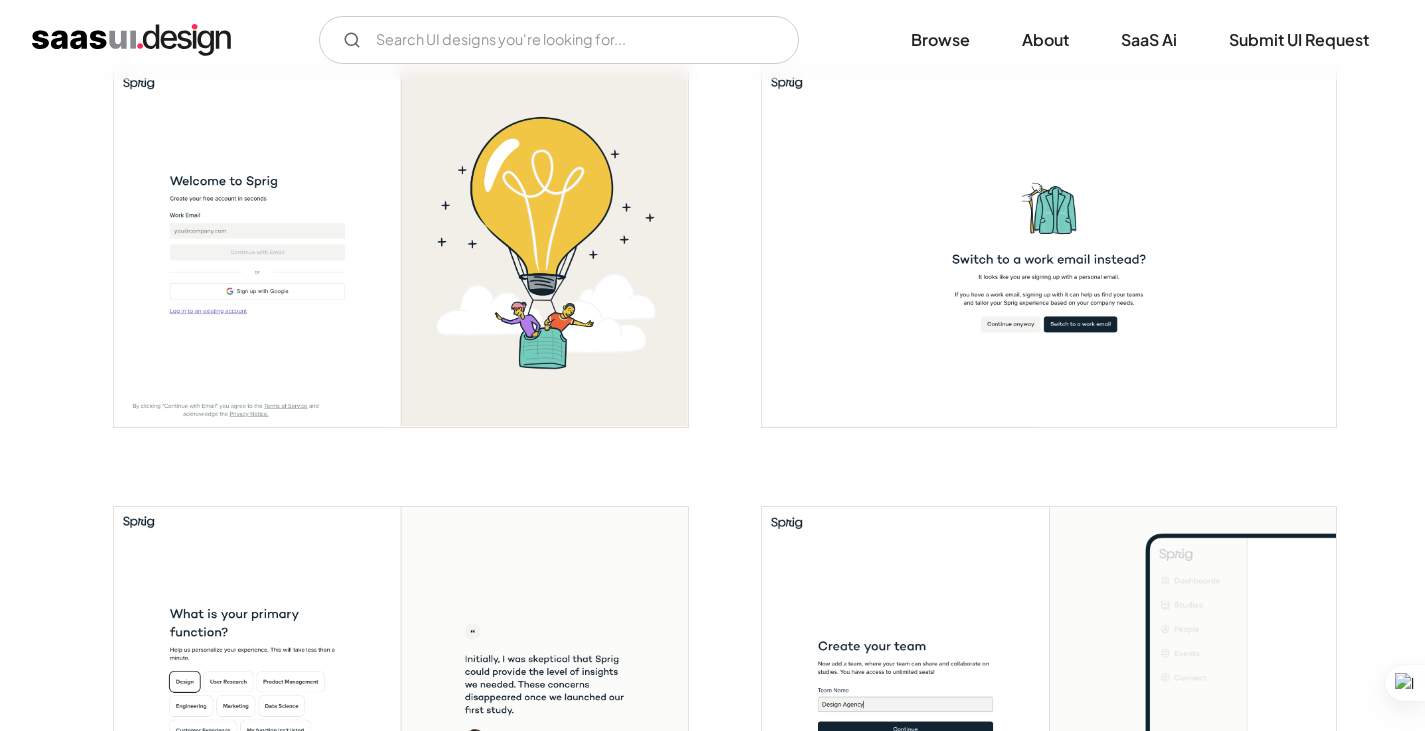 scroll, scrollTop: 0, scrollLeft: 0, axis: both 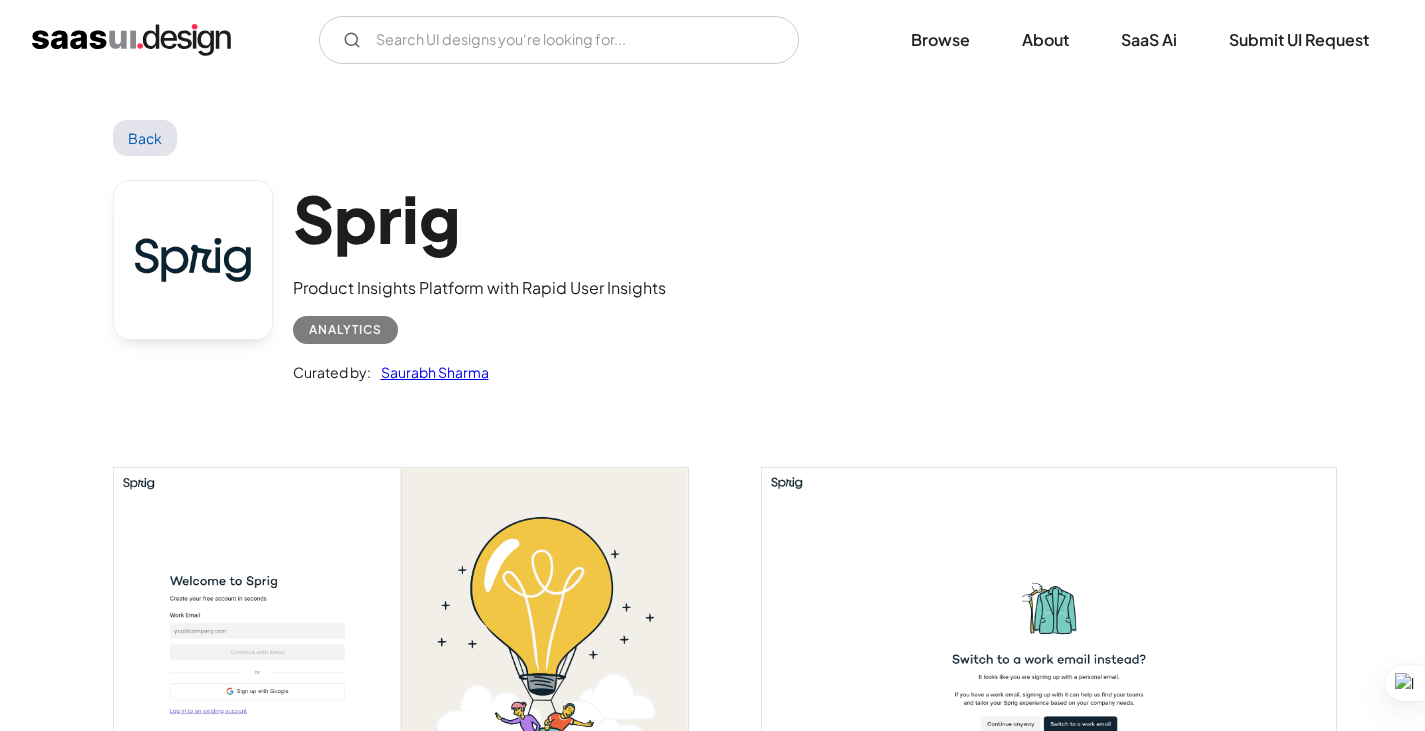 click on "Back" at bounding box center [145, 138] 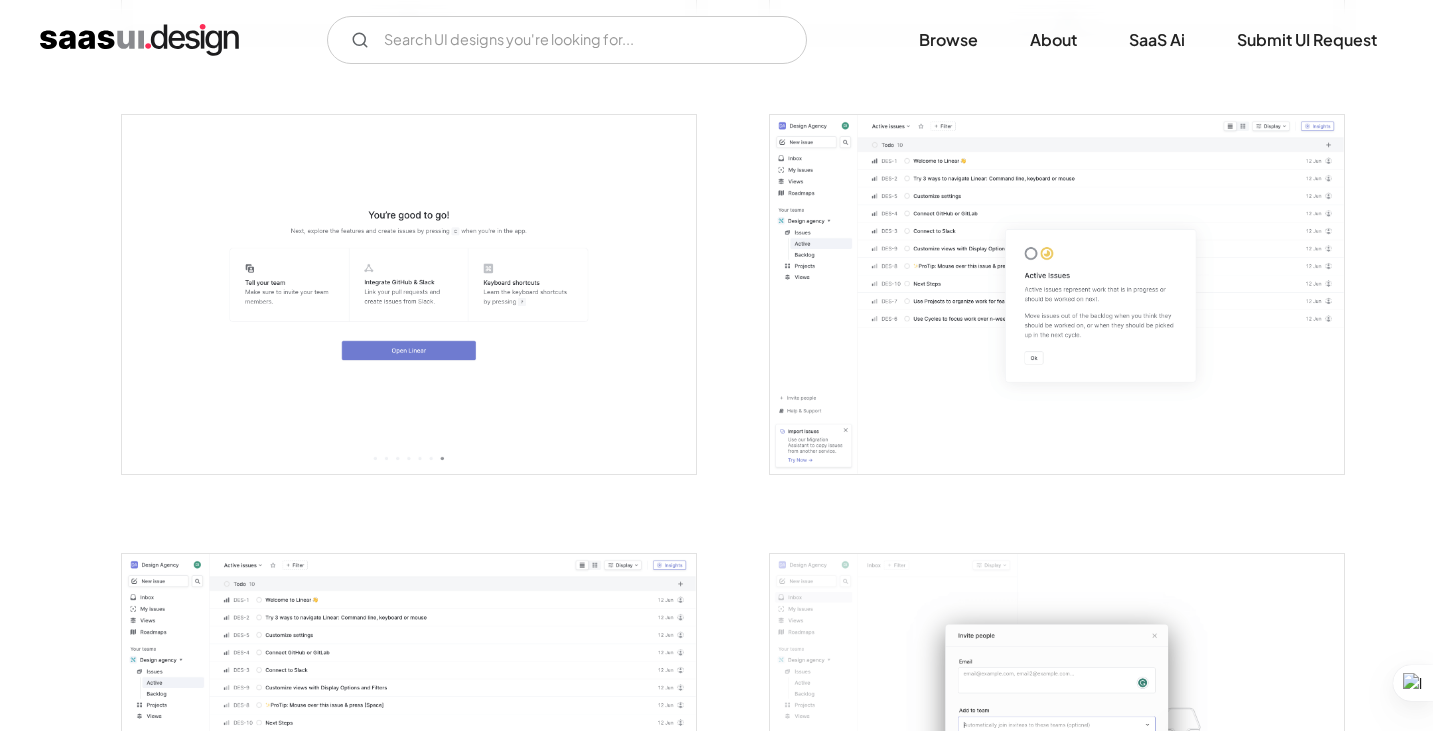 scroll, scrollTop: 2000, scrollLeft: 0, axis: vertical 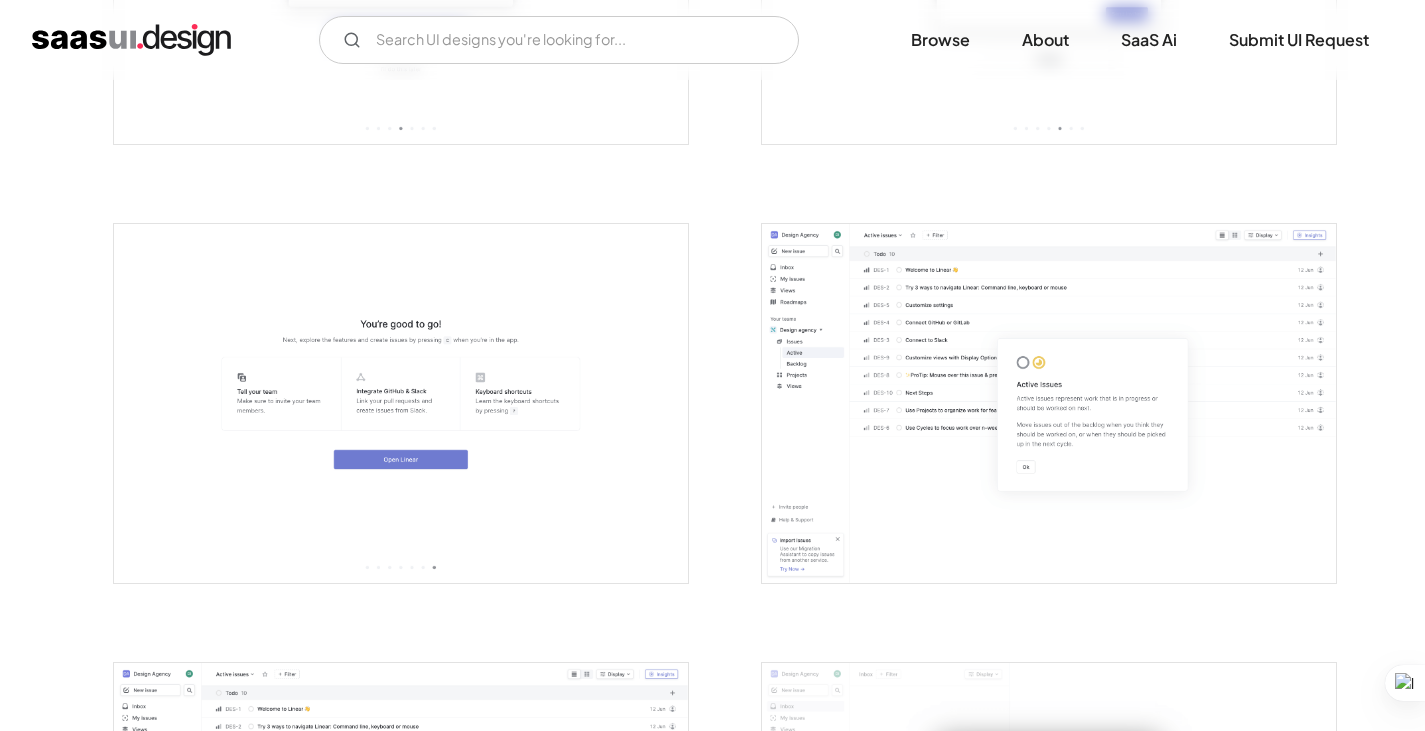 click at bounding box center (1049, 403) 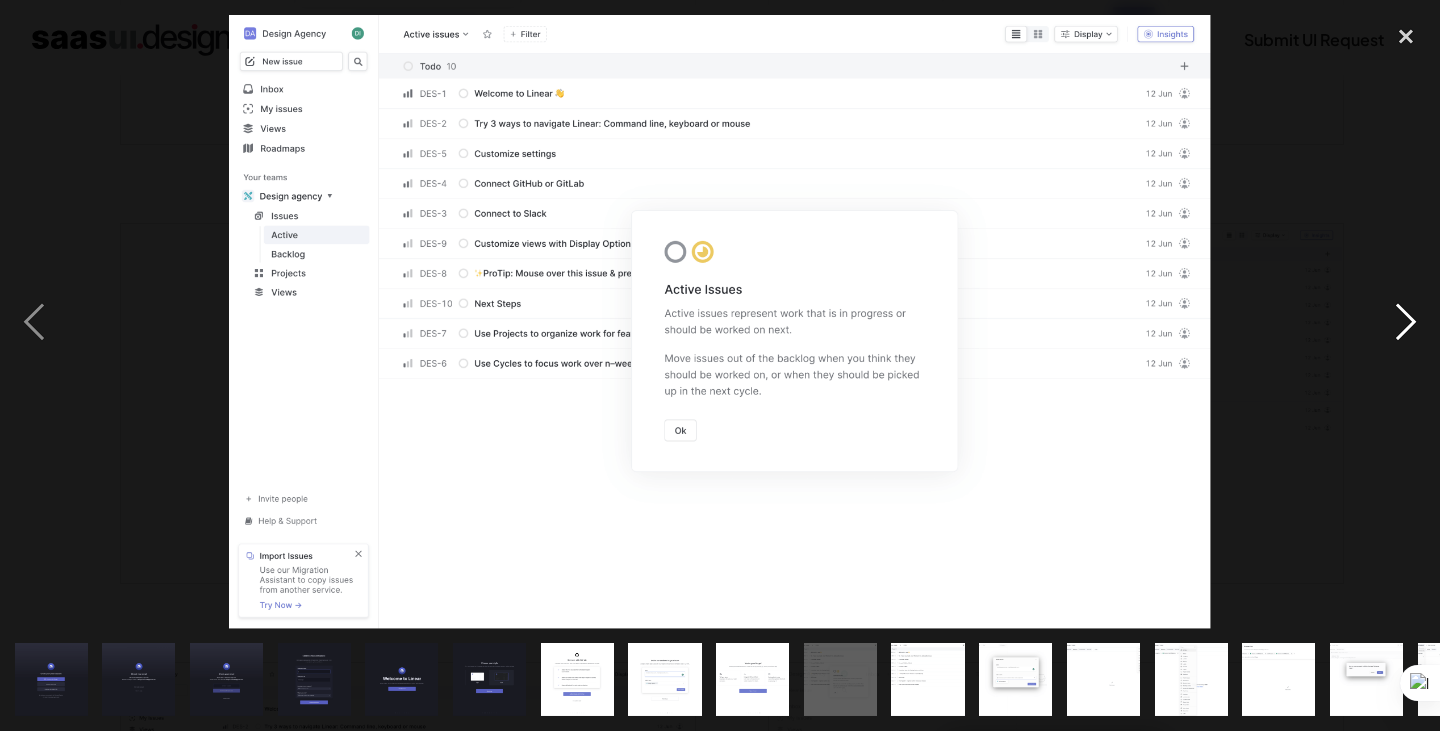 click at bounding box center (1406, 322) 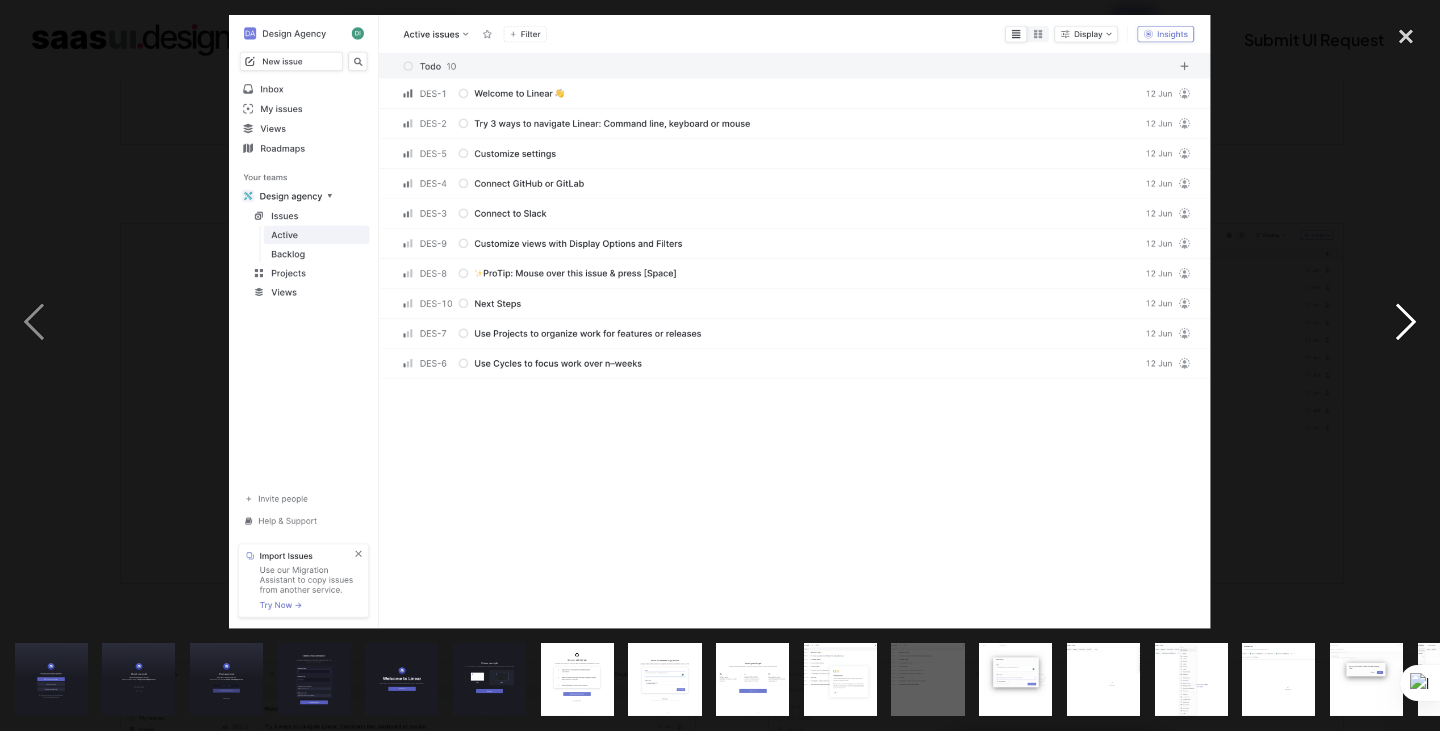 click at bounding box center [1406, 322] 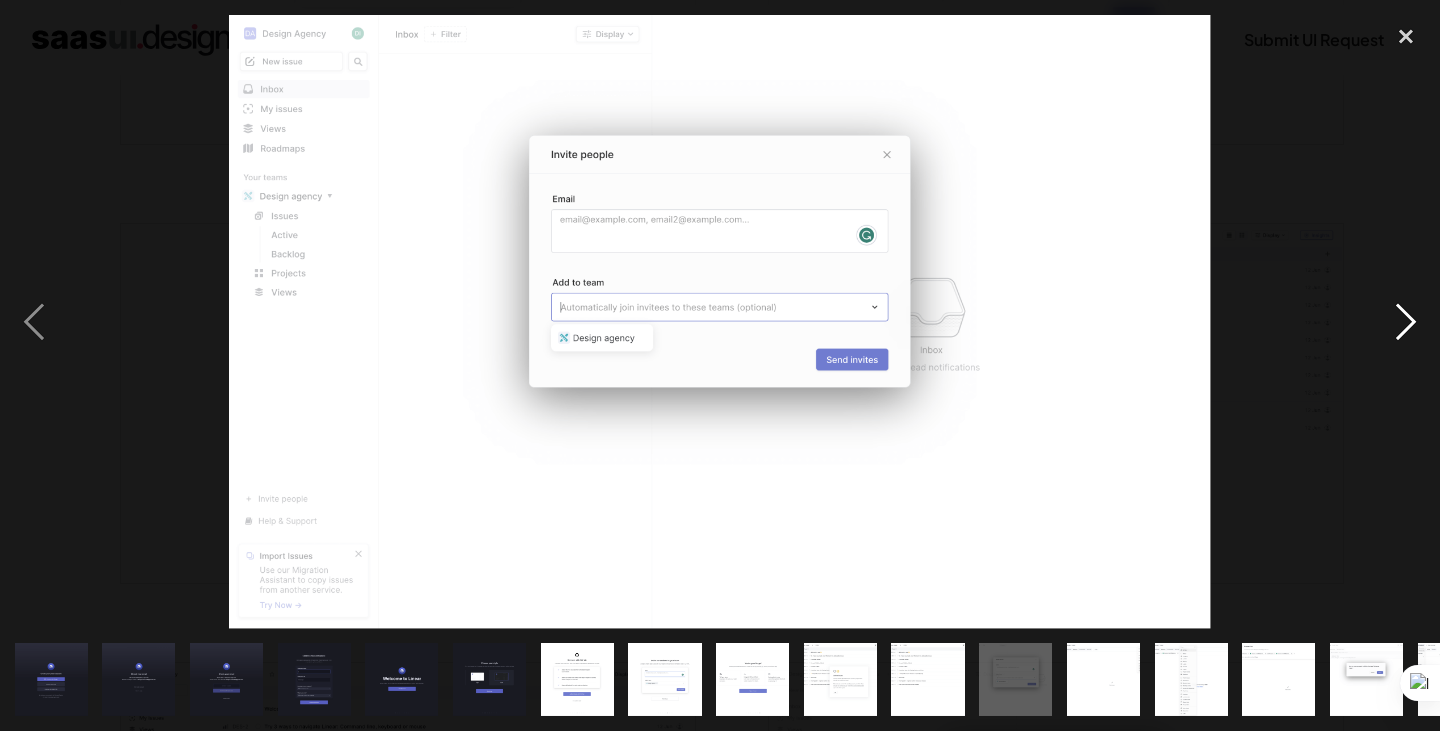 click at bounding box center (1406, 322) 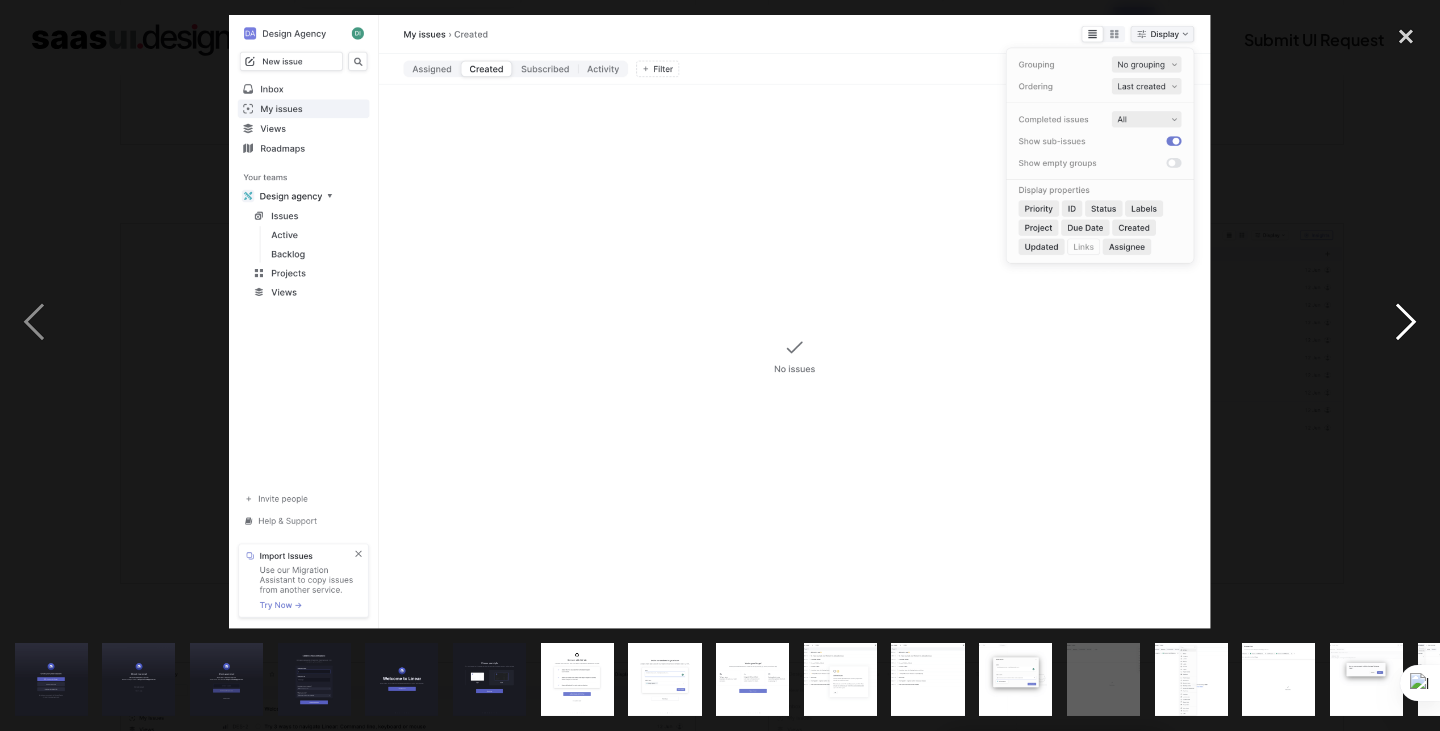 click at bounding box center (1406, 322) 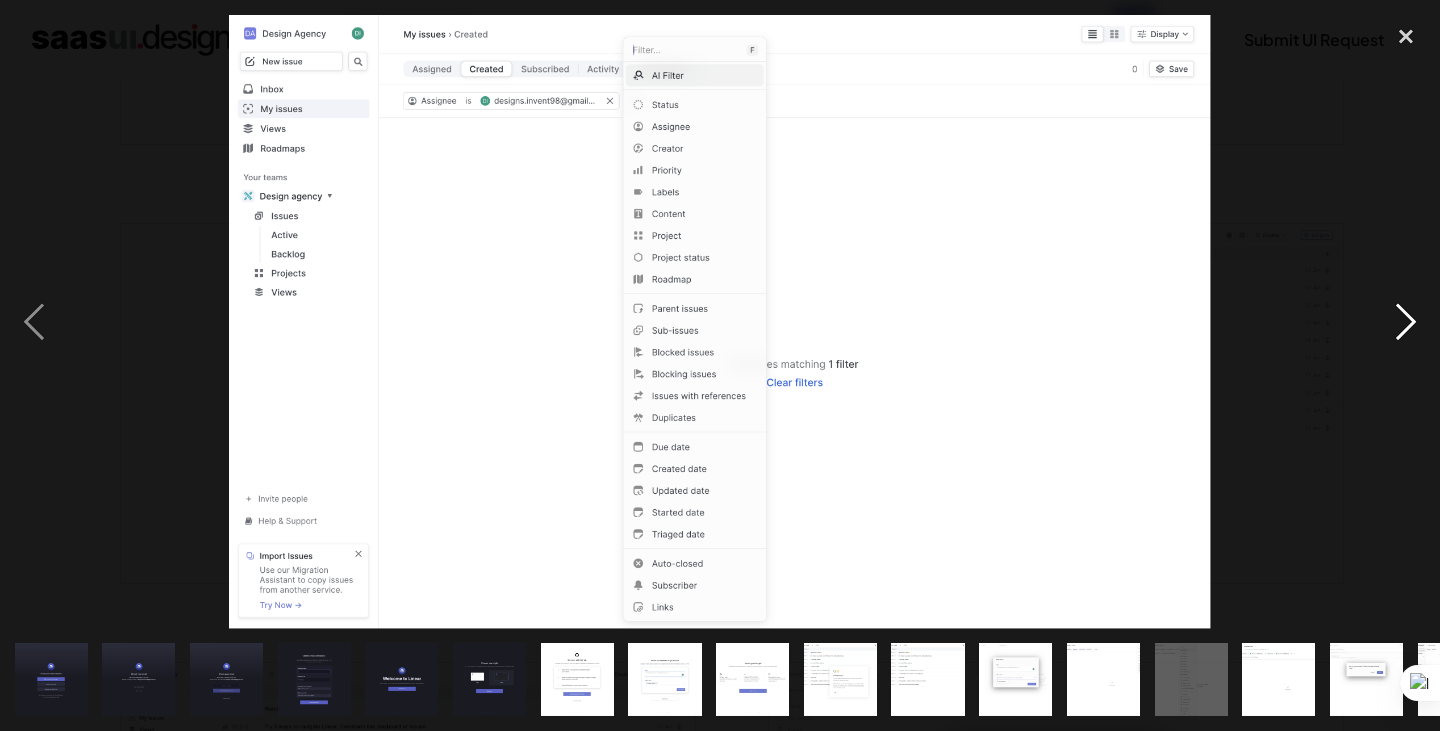 click at bounding box center (1406, 322) 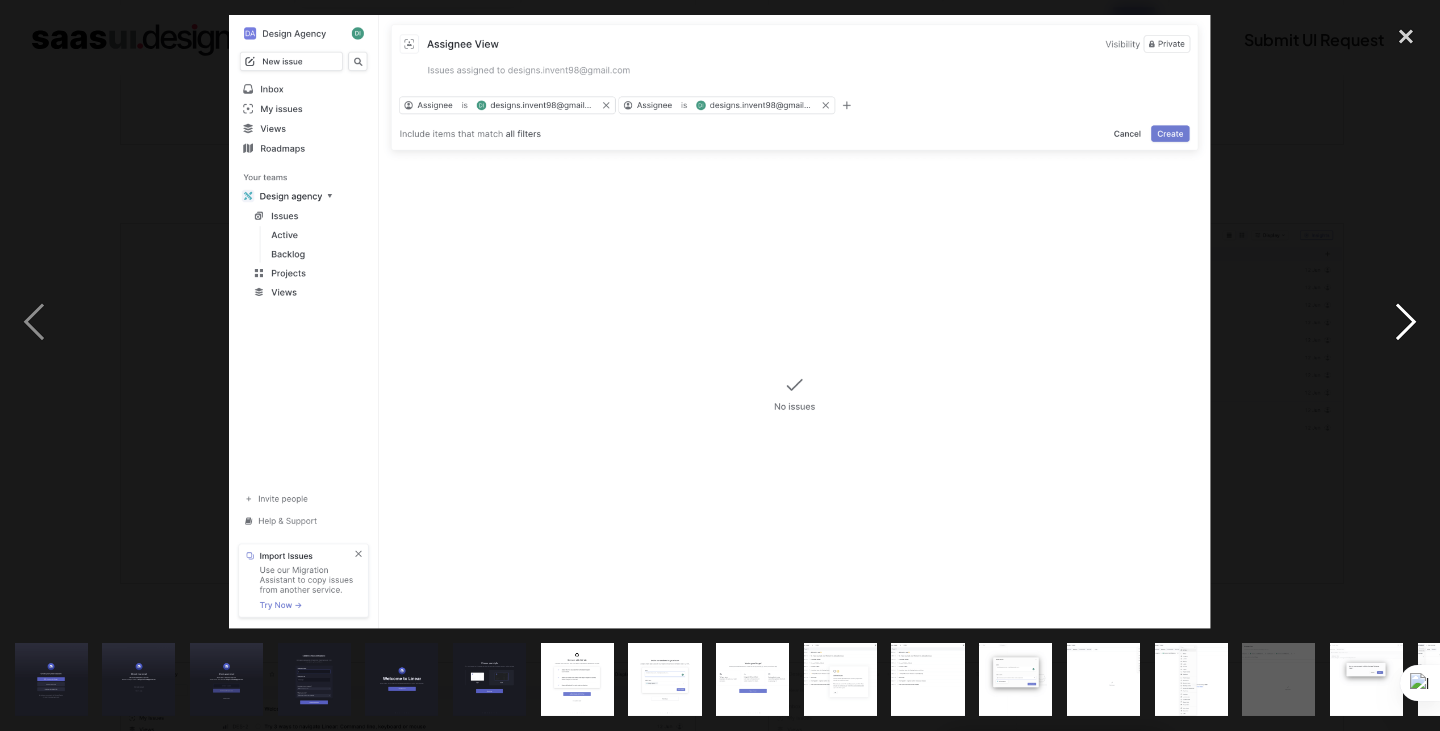 click at bounding box center [1406, 322] 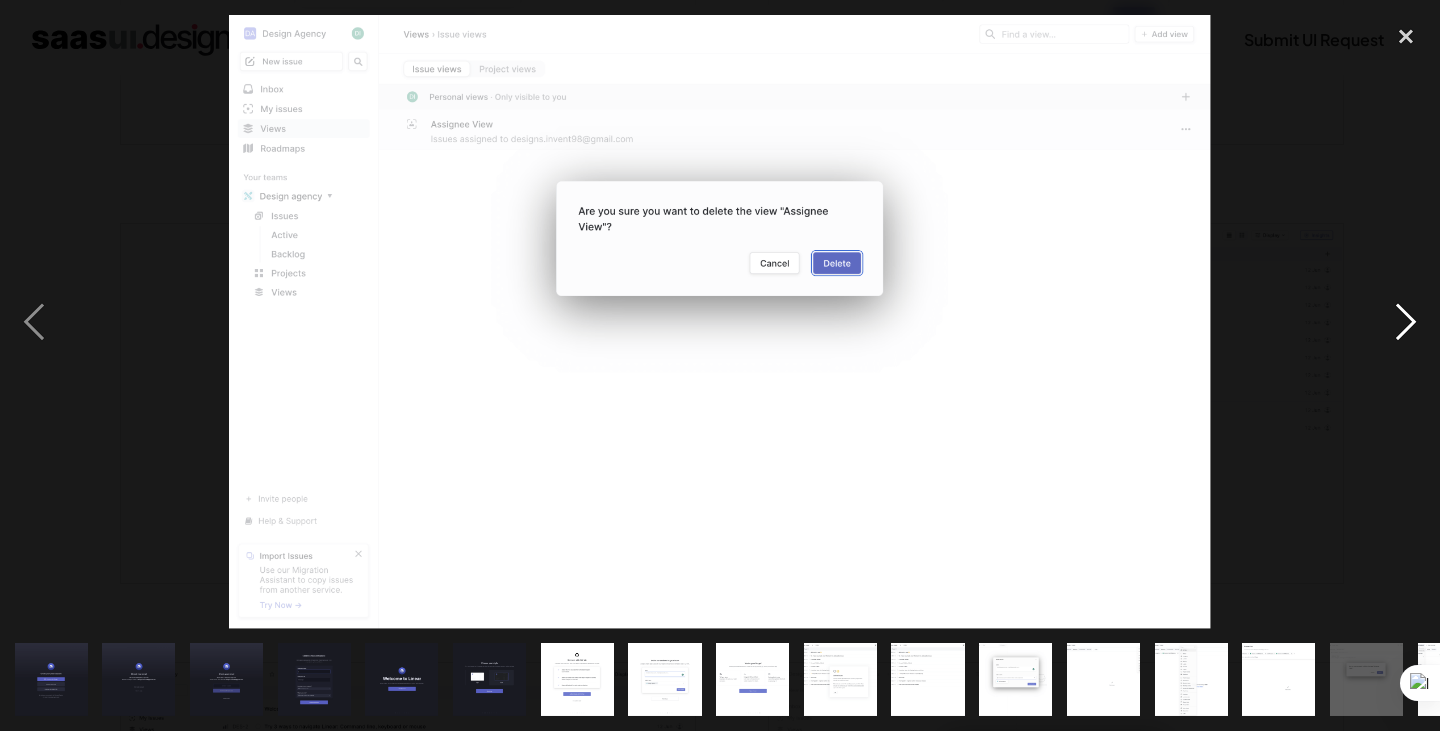 click at bounding box center [1406, 322] 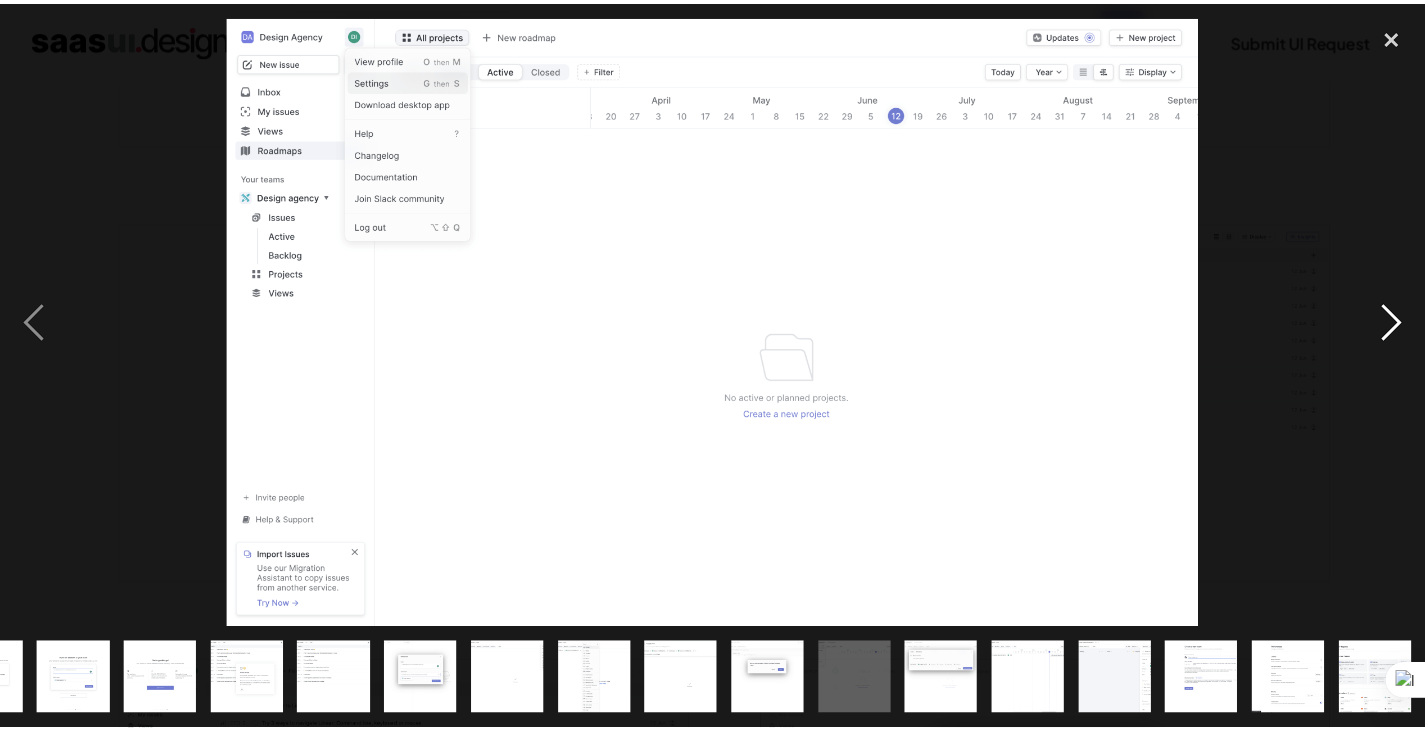 scroll, scrollTop: 0, scrollLeft: 592, axis: horizontal 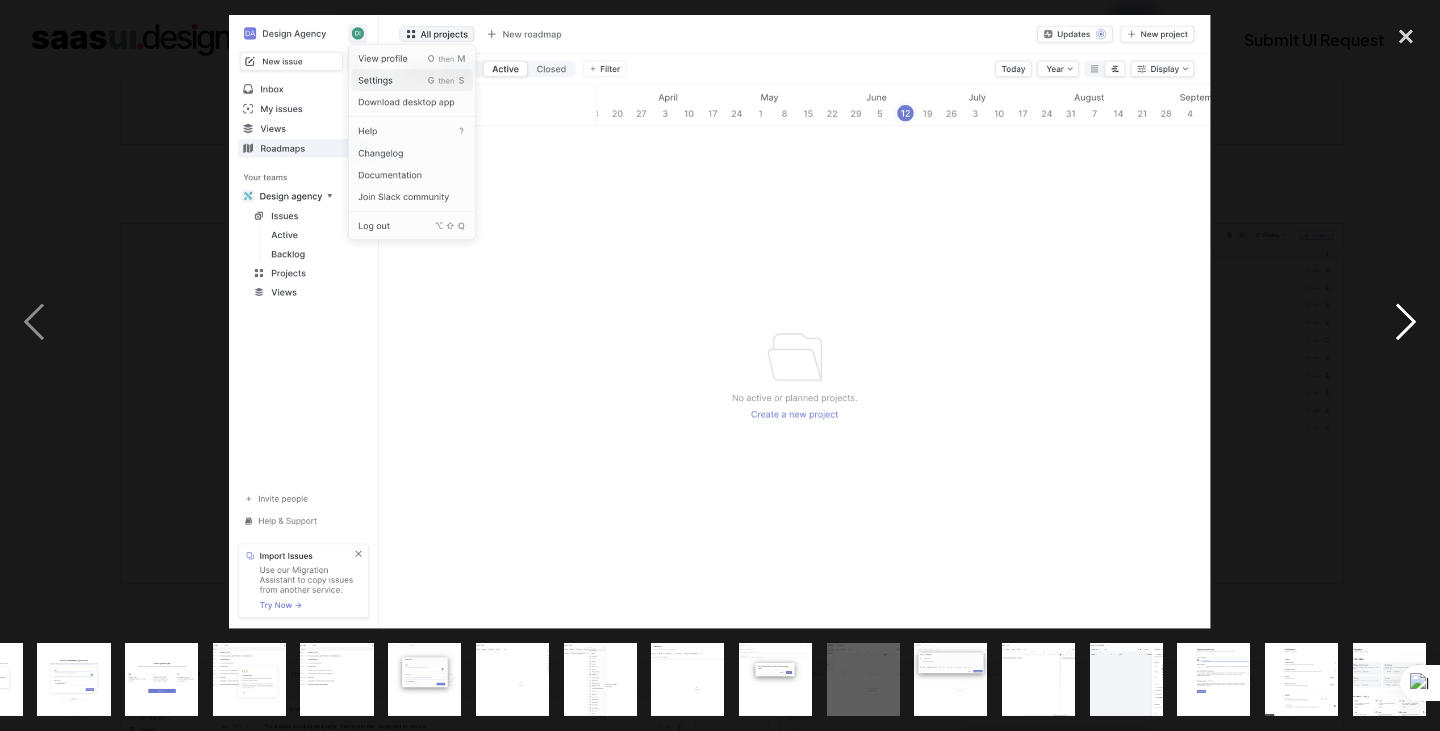 click at bounding box center (1406, 322) 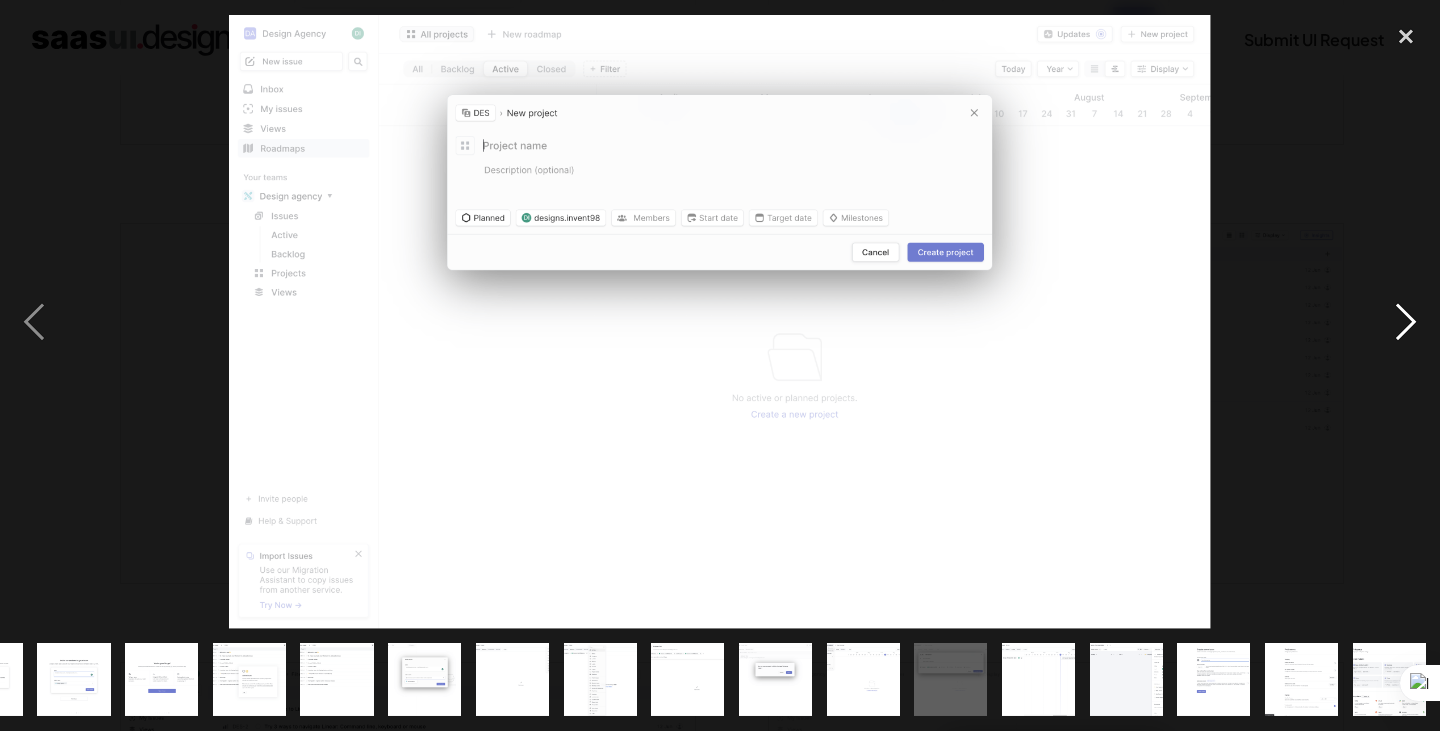 click at bounding box center (1406, 322) 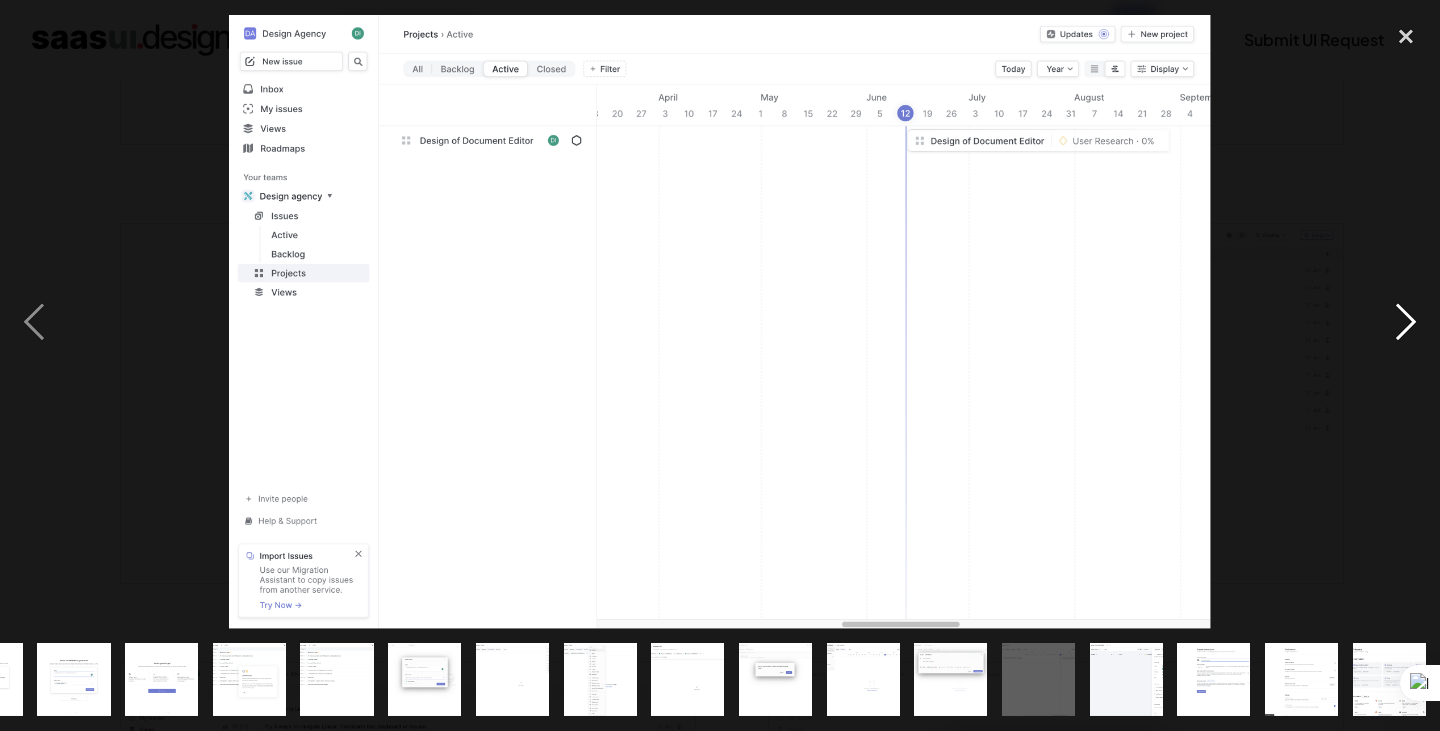click at bounding box center (1406, 322) 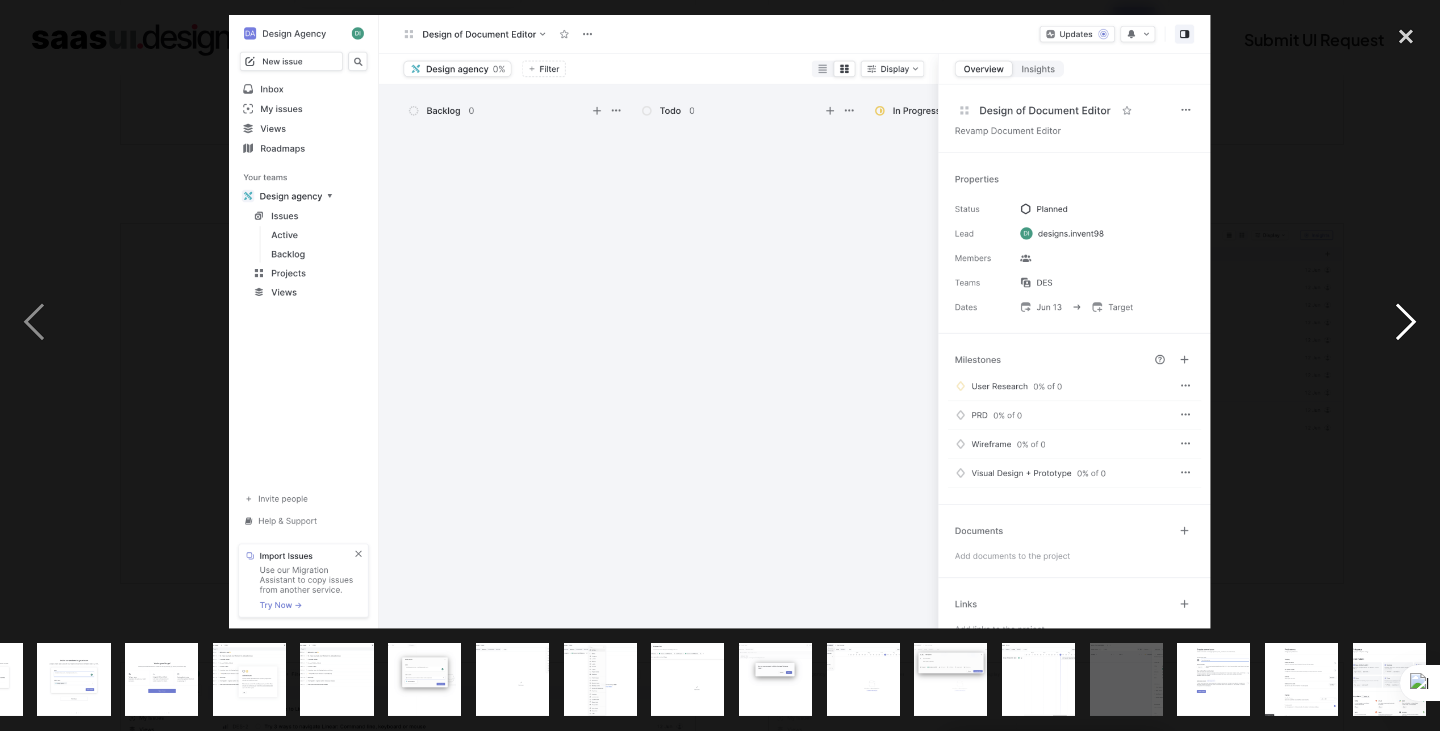 click at bounding box center [1406, 322] 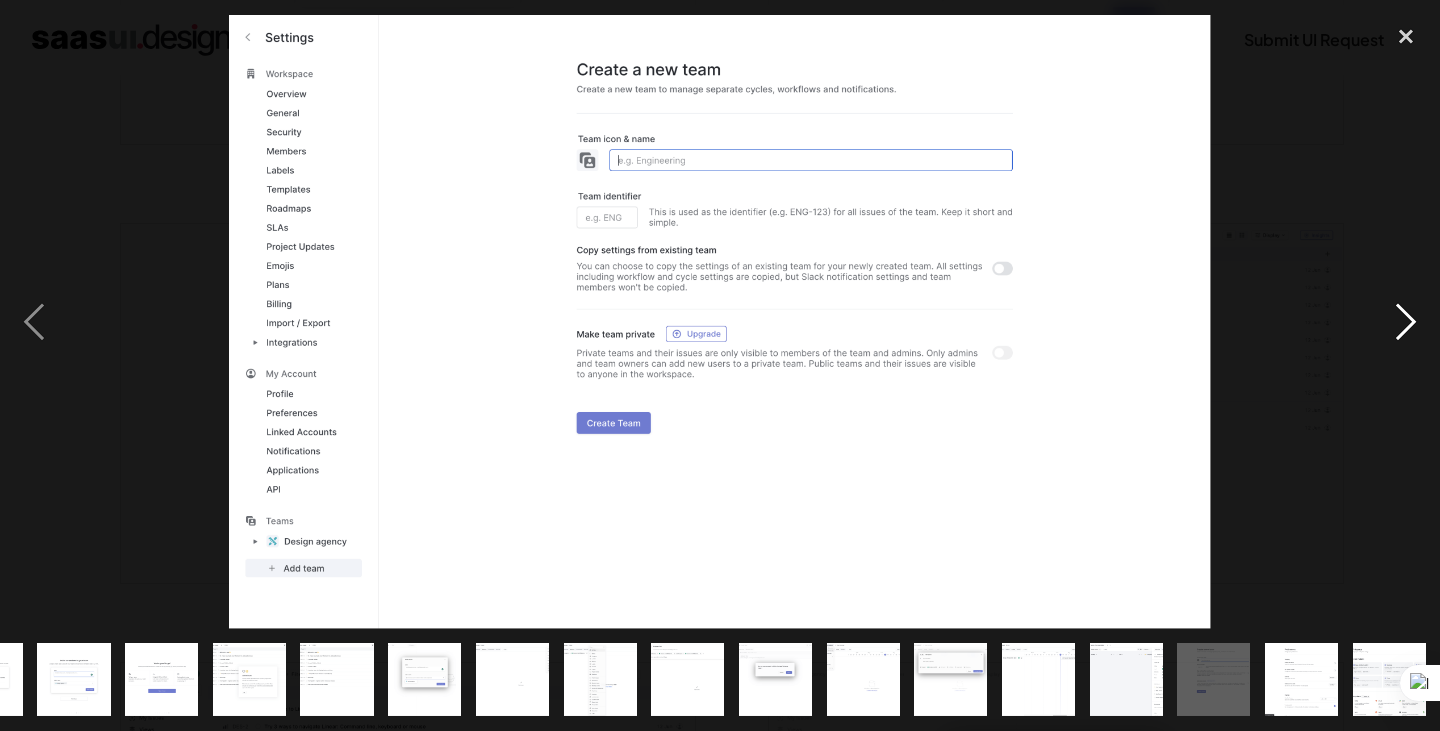 click at bounding box center (1406, 322) 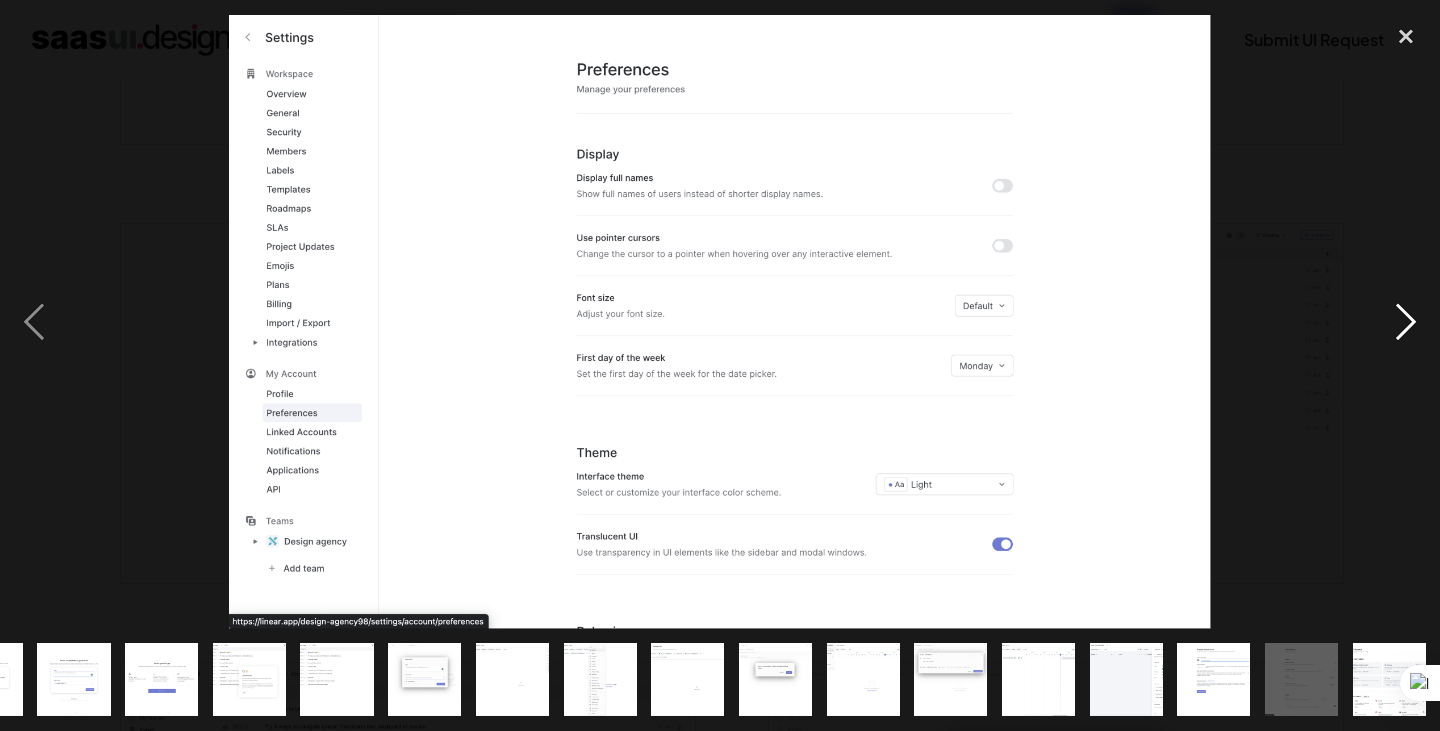 click at bounding box center (1406, 322) 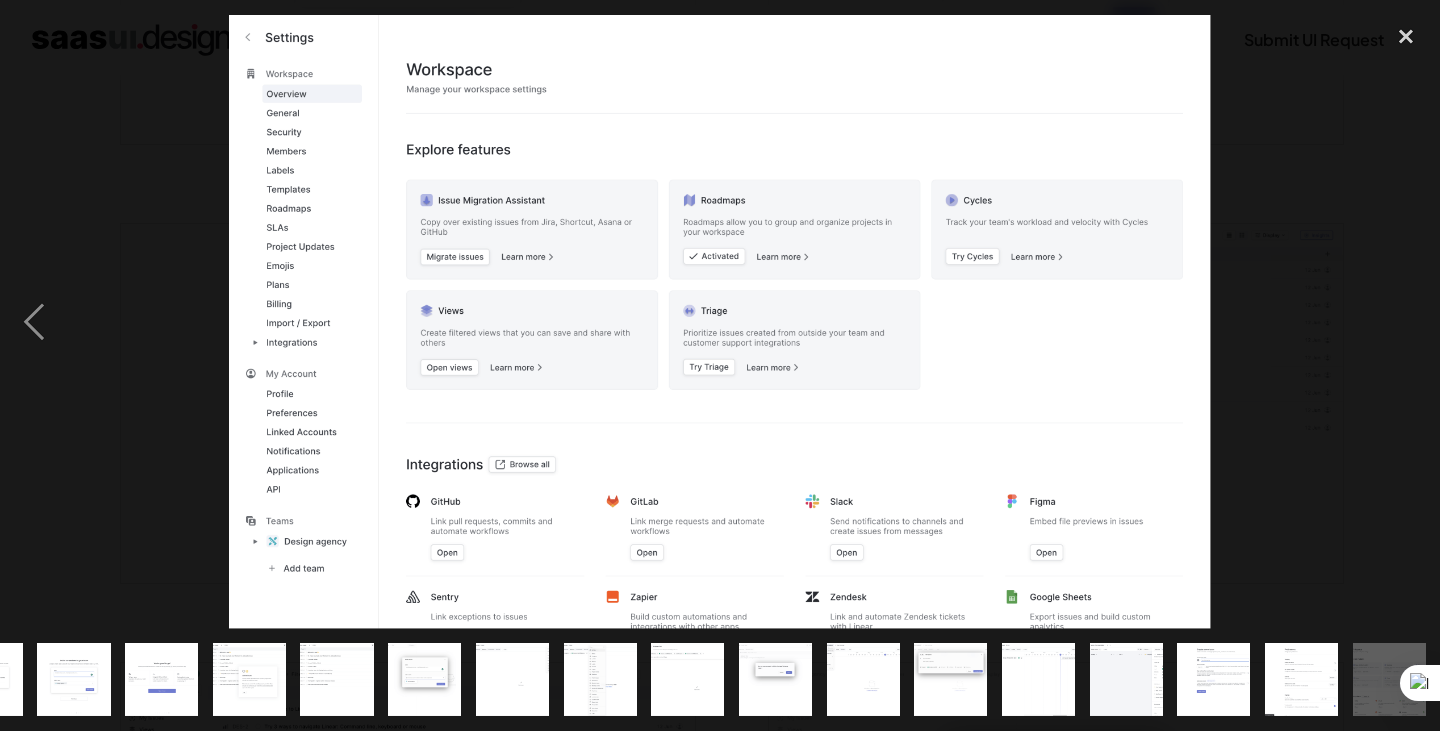 click at bounding box center [1406, 322] 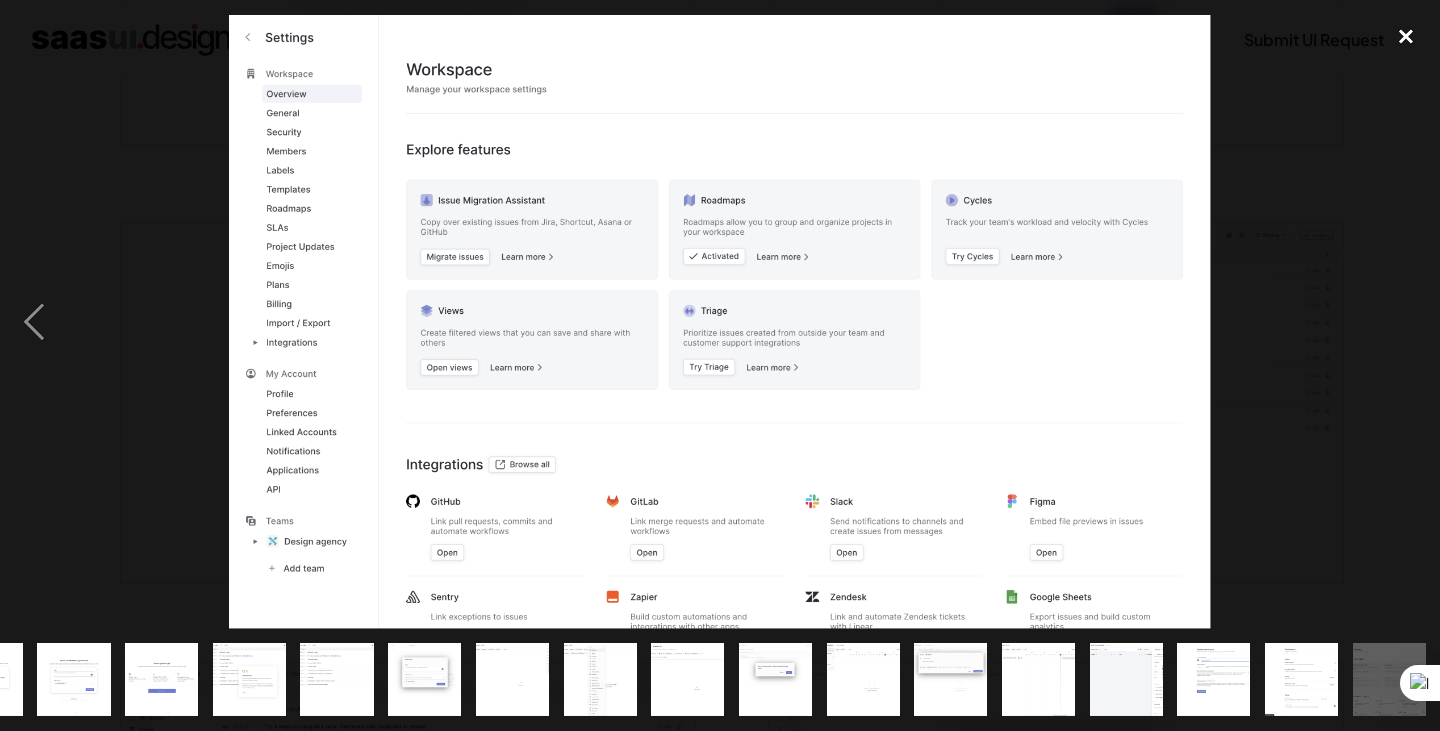 click at bounding box center (1406, 37) 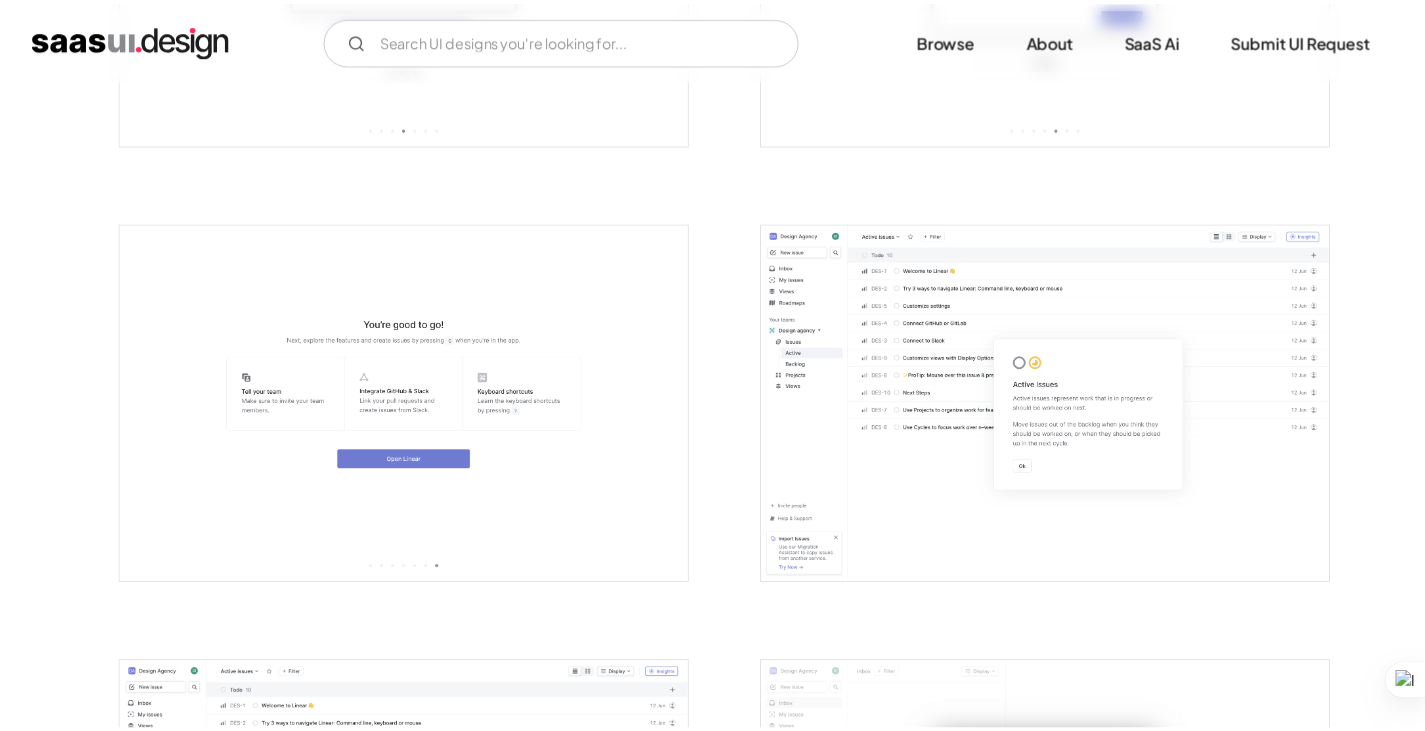 scroll, scrollTop: 0, scrollLeft: 0, axis: both 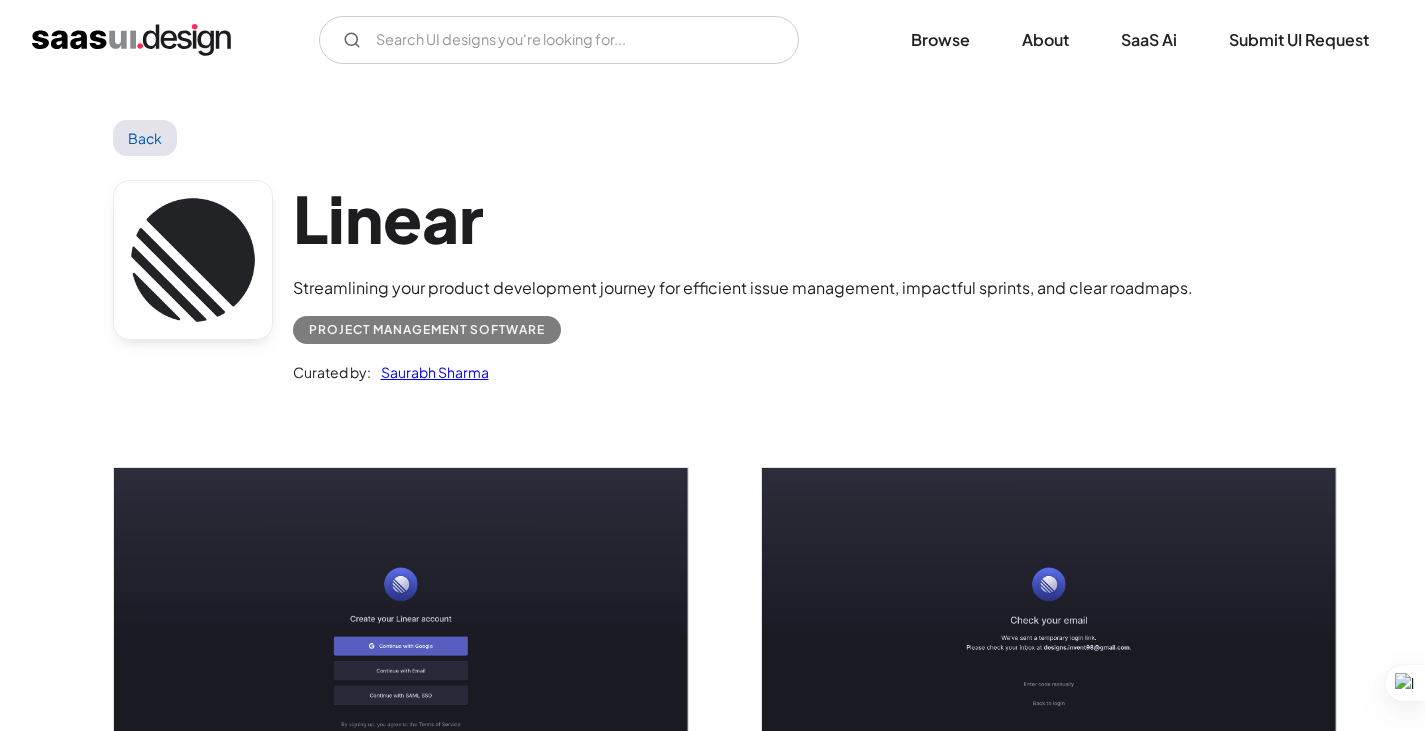click on "Back" at bounding box center [145, 138] 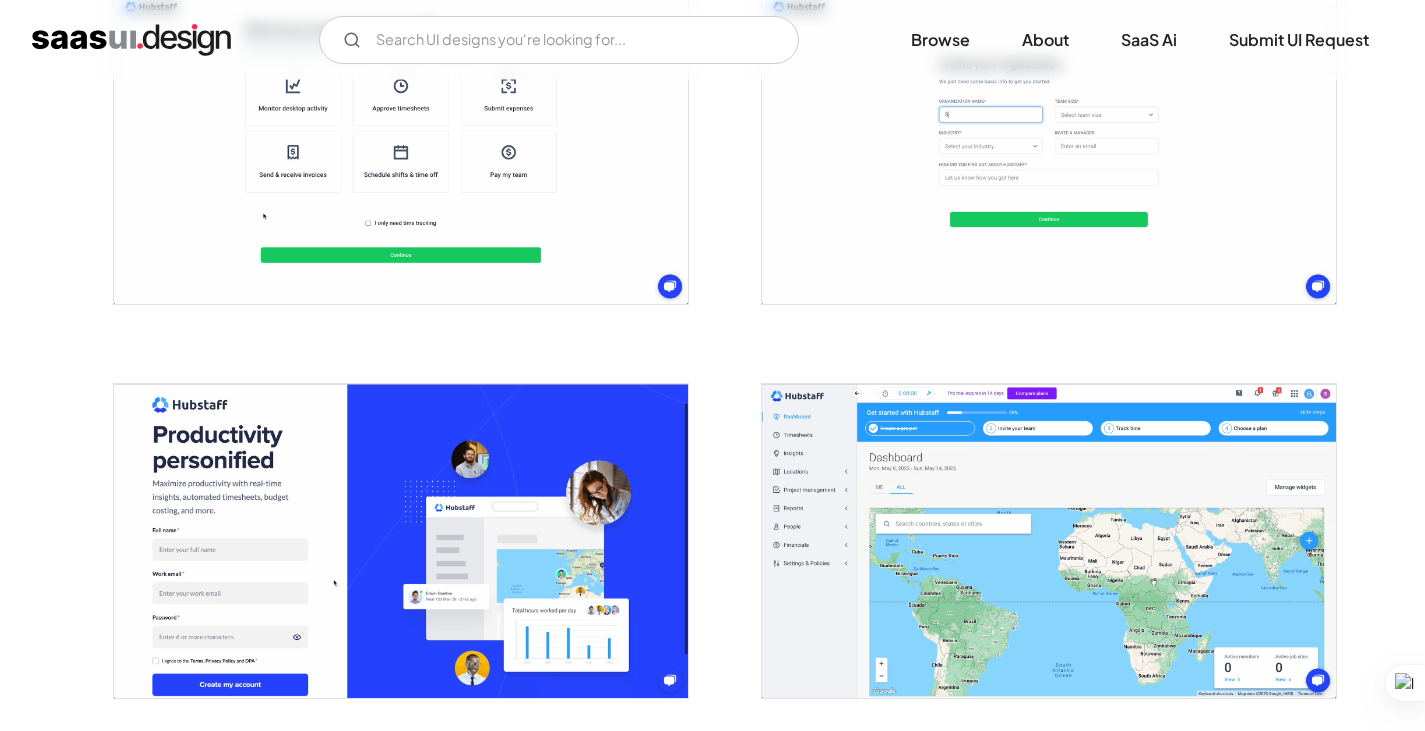 scroll, scrollTop: 900, scrollLeft: 0, axis: vertical 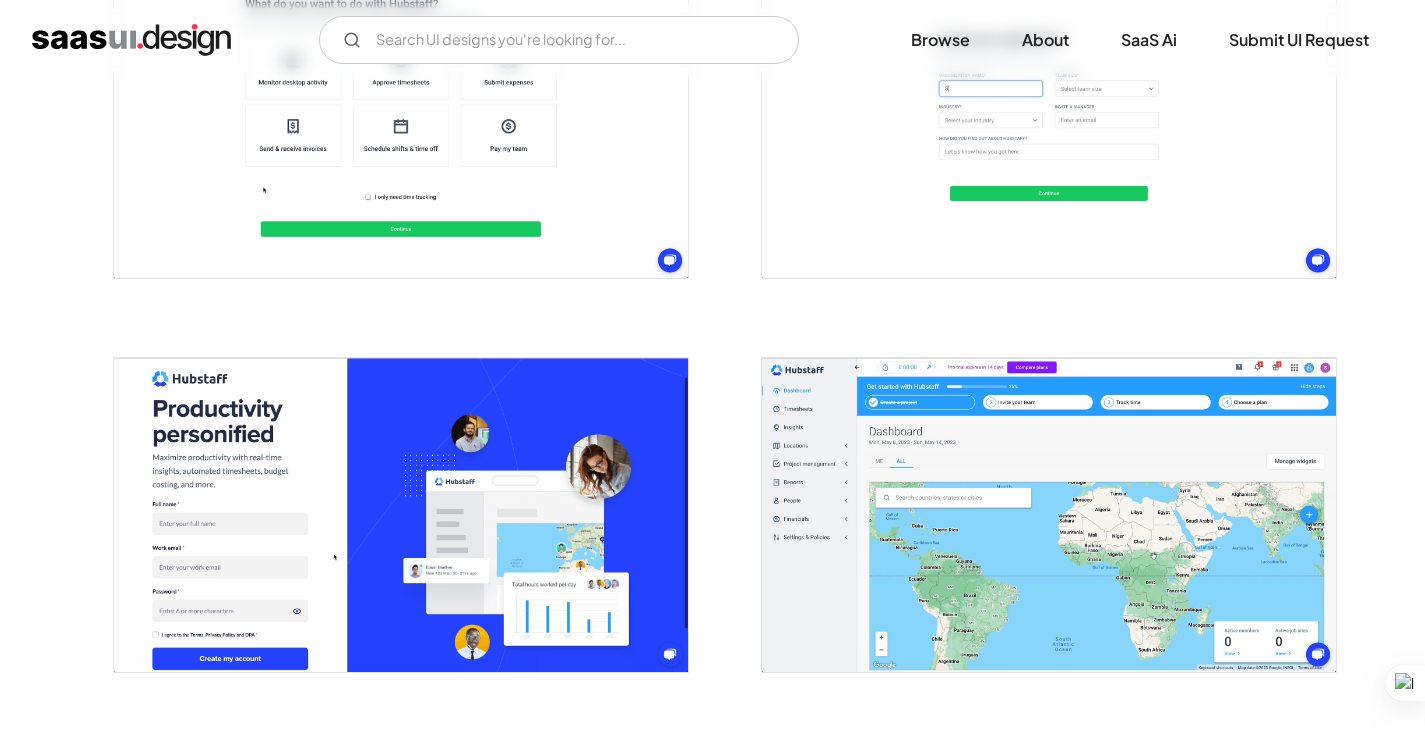 click at bounding box center [1049, 515] 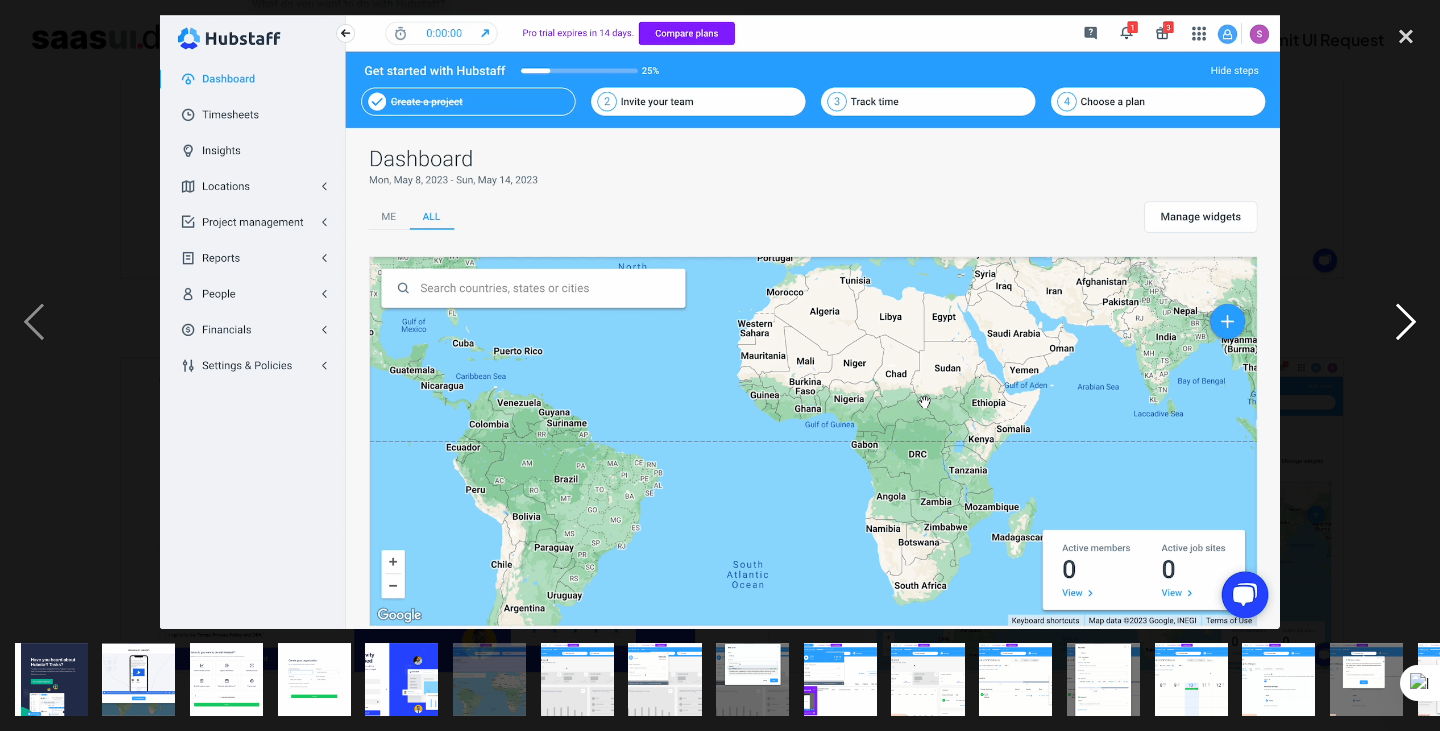 click at bounding box center [1406, 322] 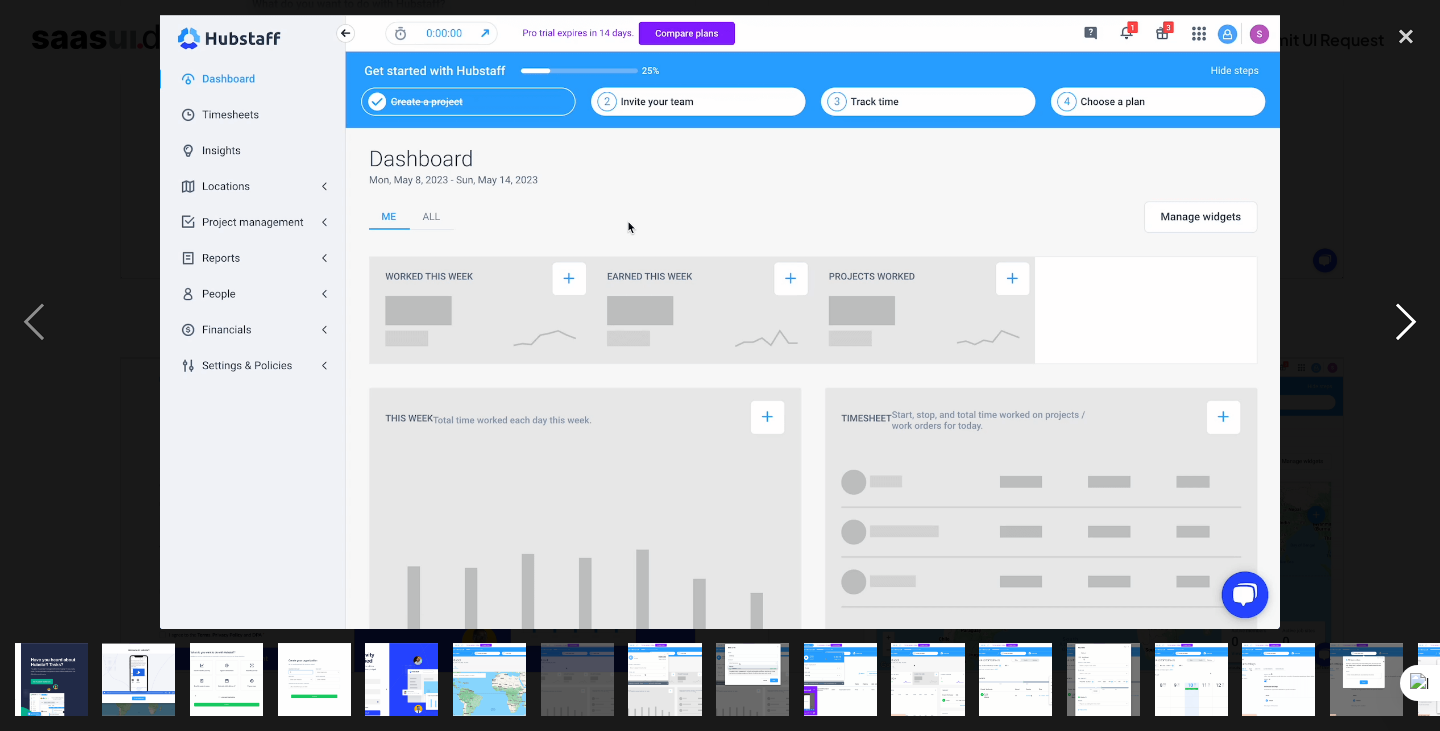 click at bounding box center (1406, 322) 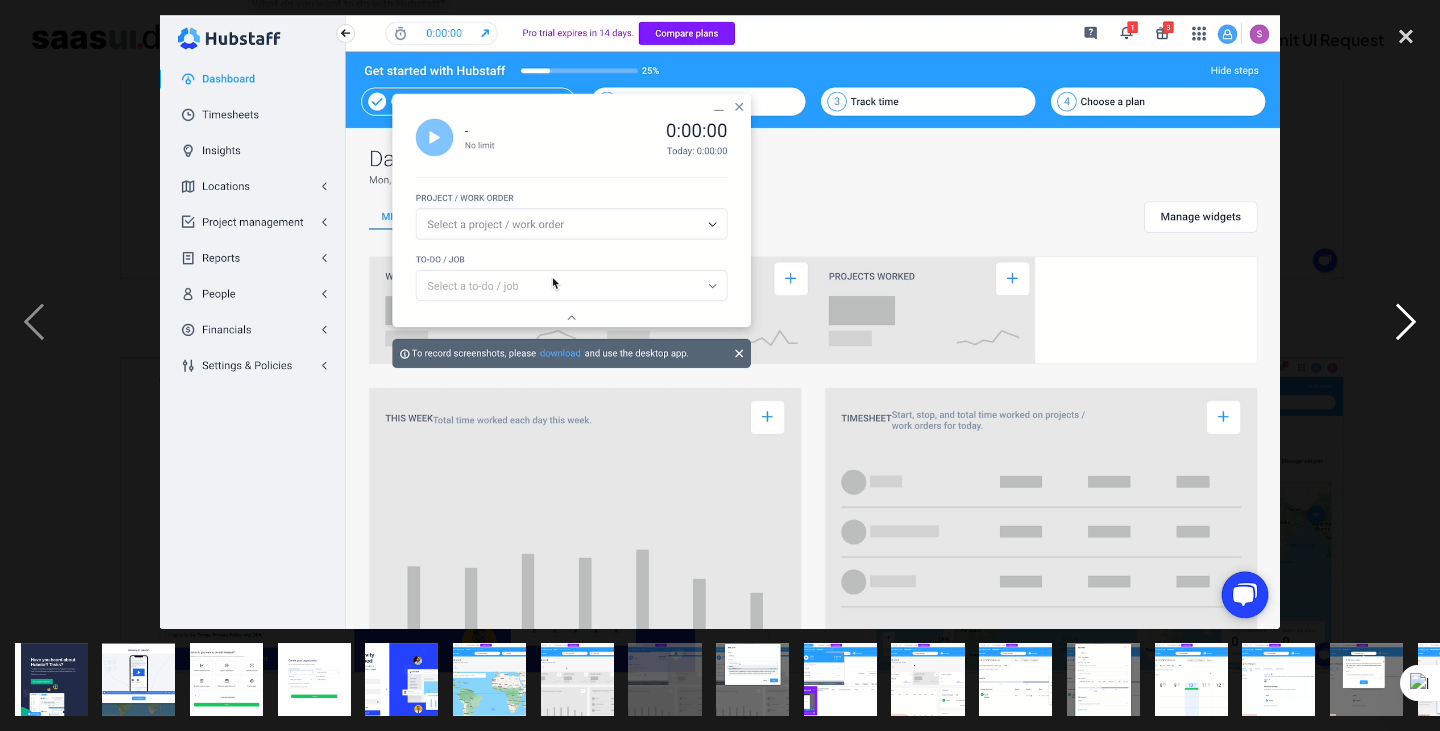 click at bounding box center (1406, 322) 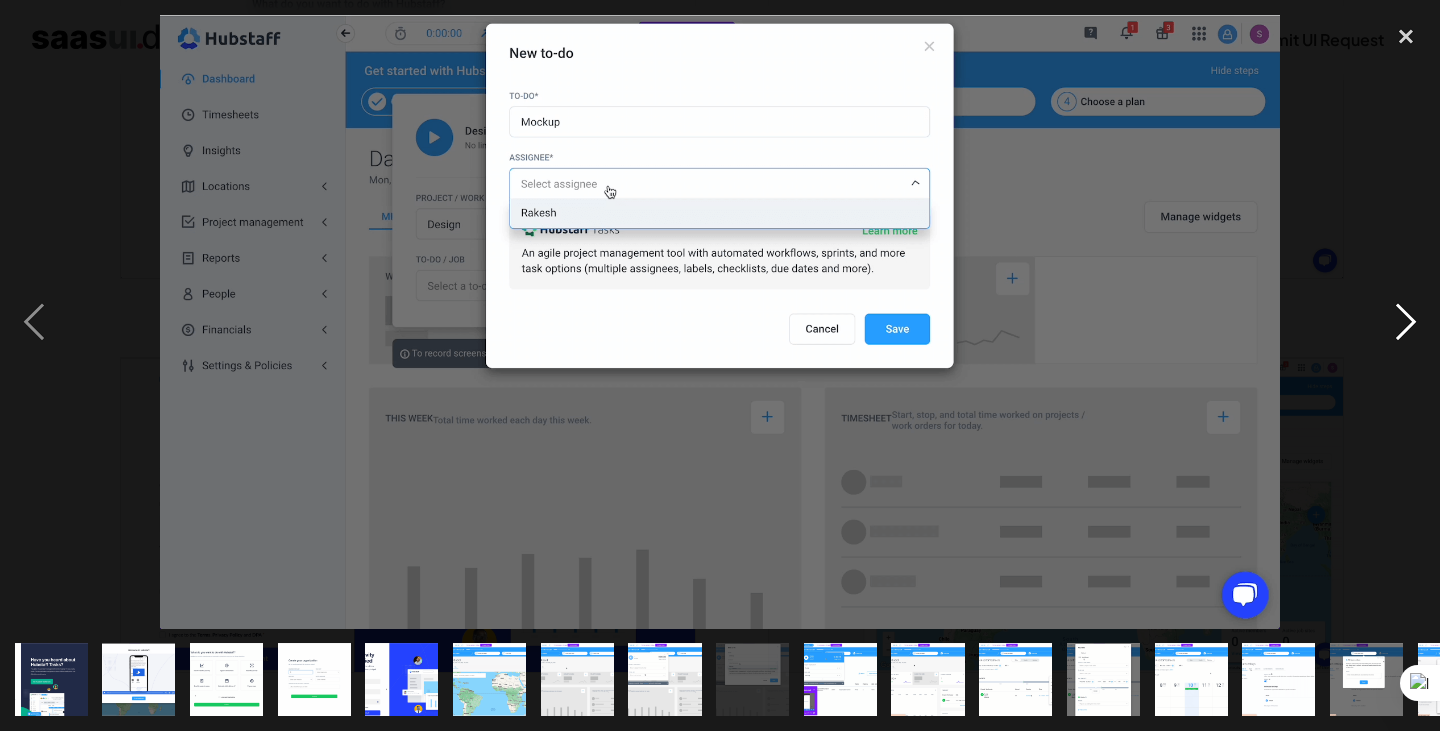 click at bounding box center [1406, 322] 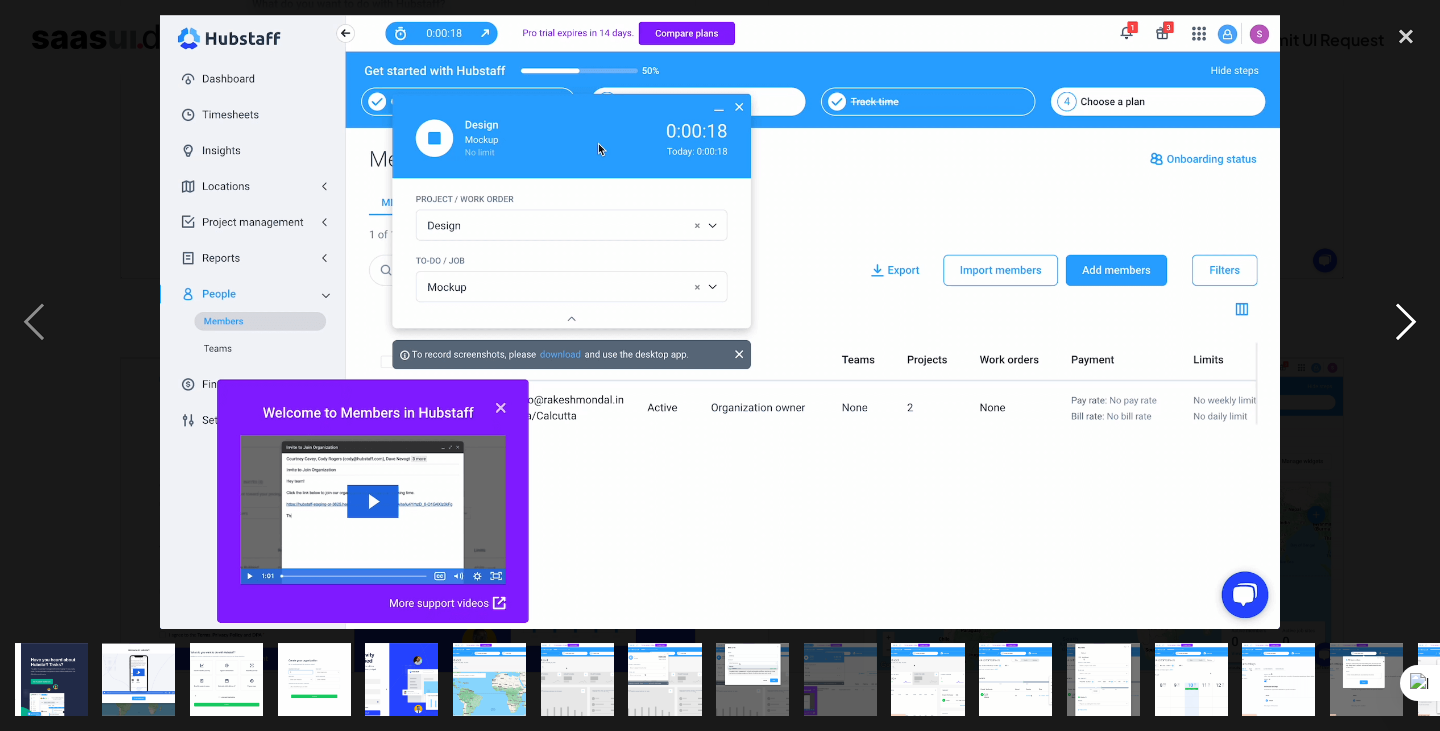 click at bounding box center [1406, 322] 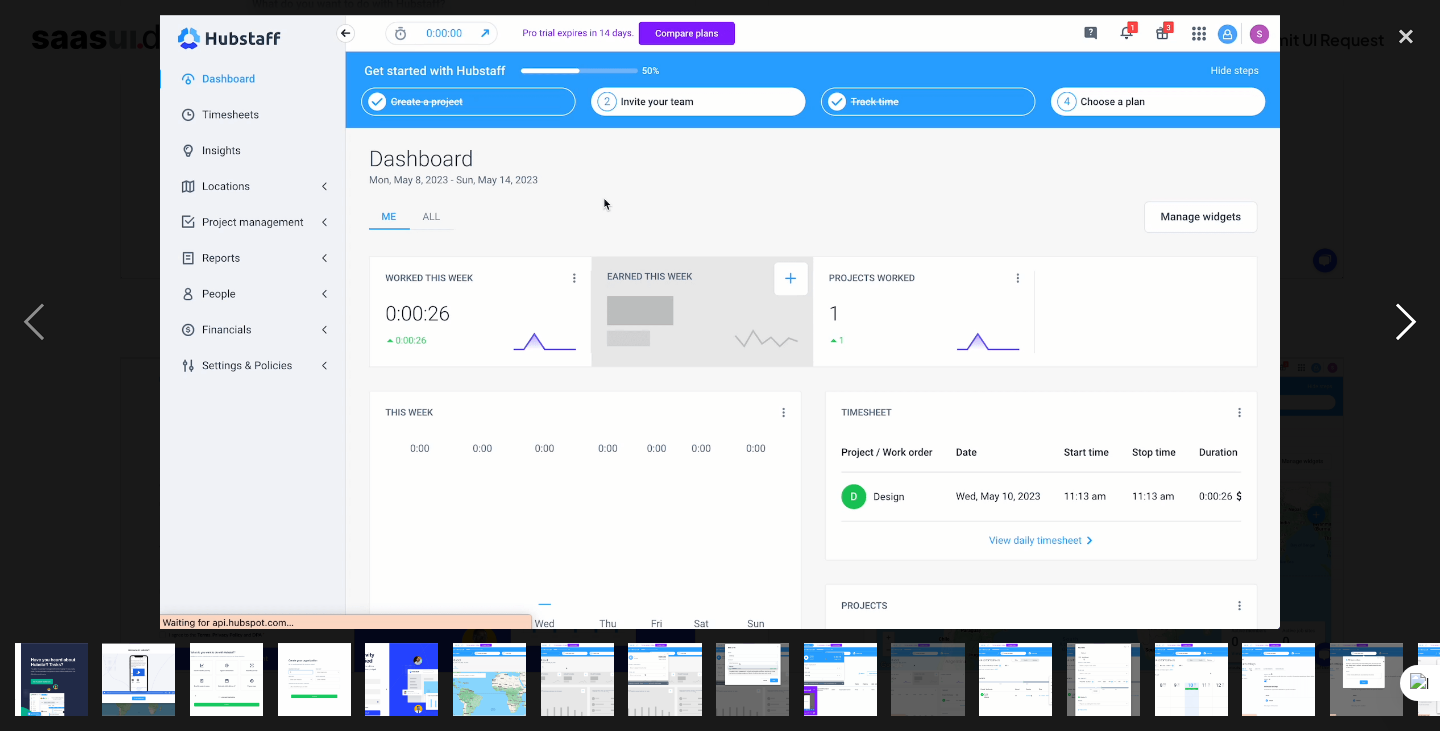 click at bounding box center [1406, 322] 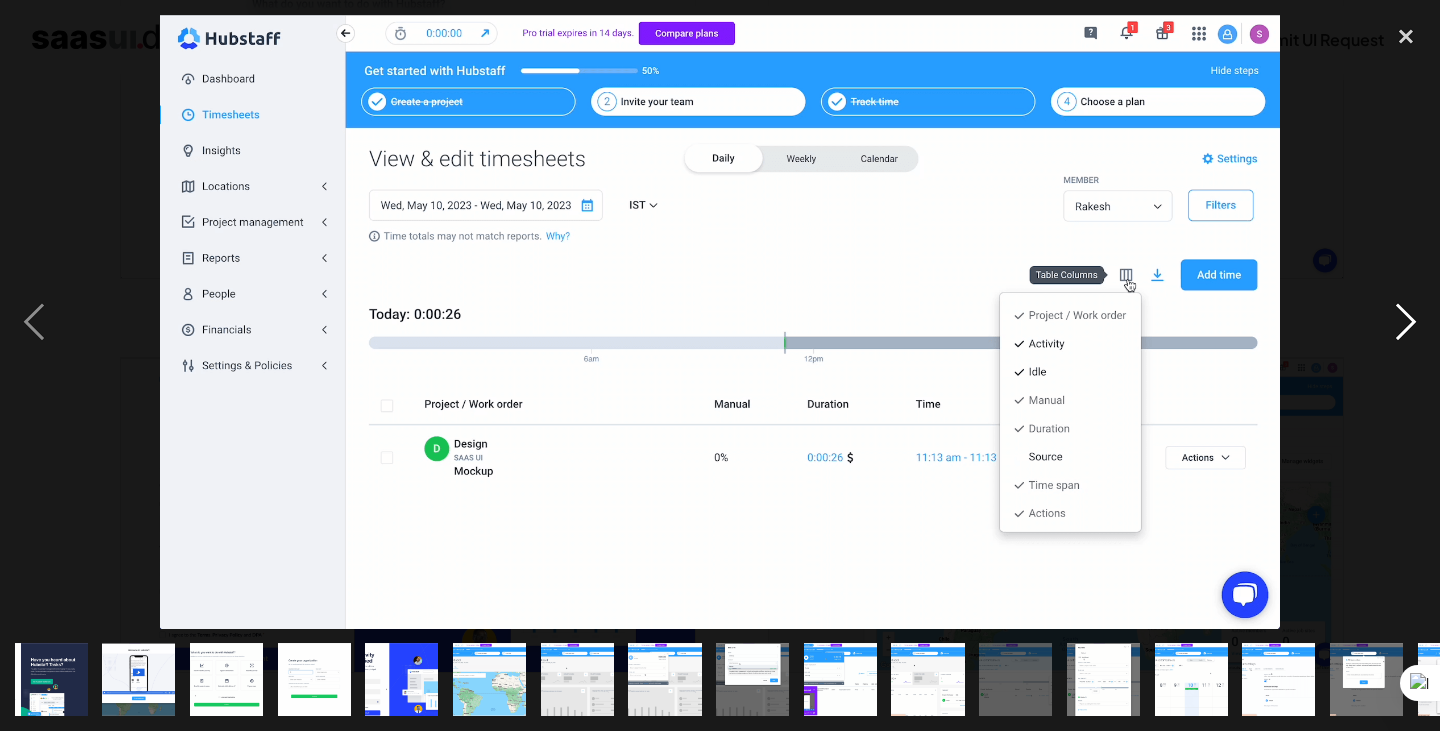click at bounding box center (1406, 322) 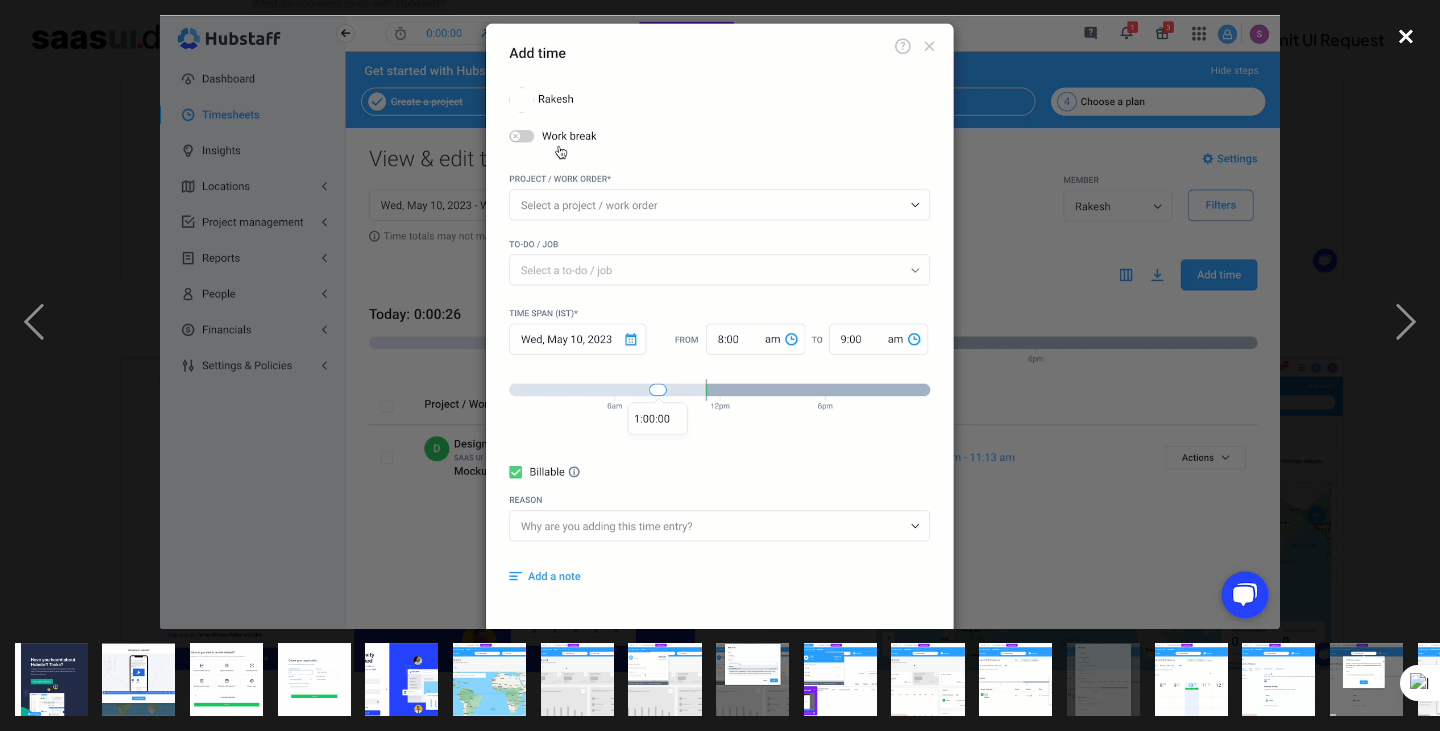 drag, startPoint x: 1402, startPoint y: 53, endPoint x: 1406, endPoint y: 40, distance: 13.601471 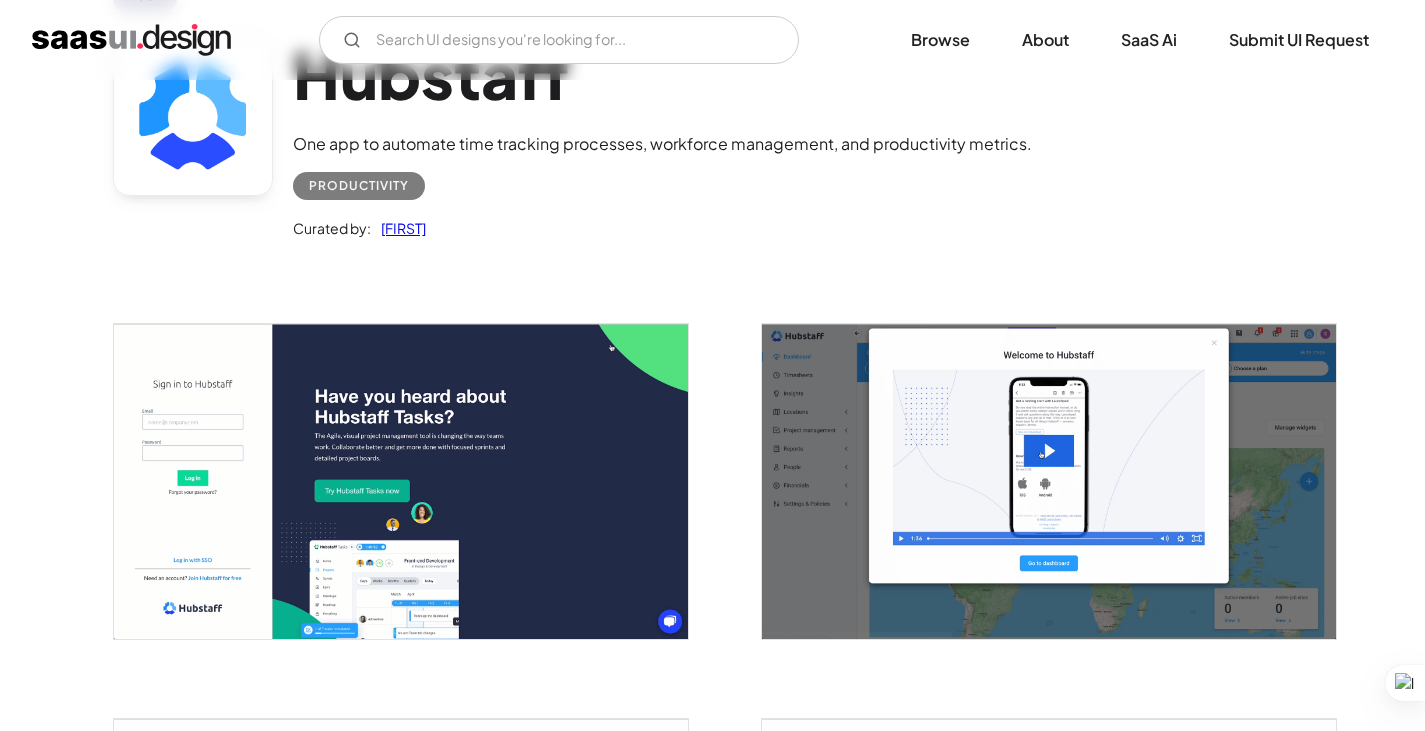 scroll, scrollTop: 0, scrollLeft: 0, axis: both 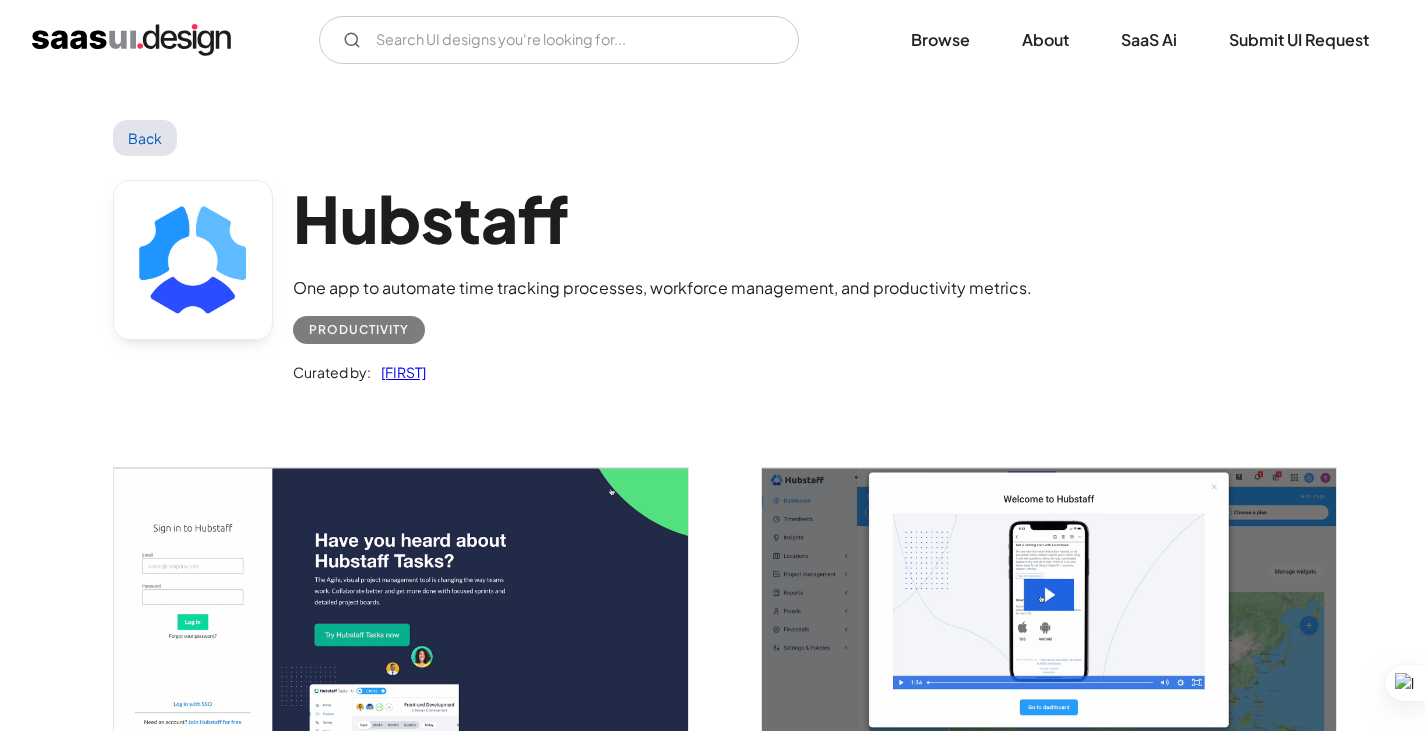 click on "Back" at bounding box center [145, 138] 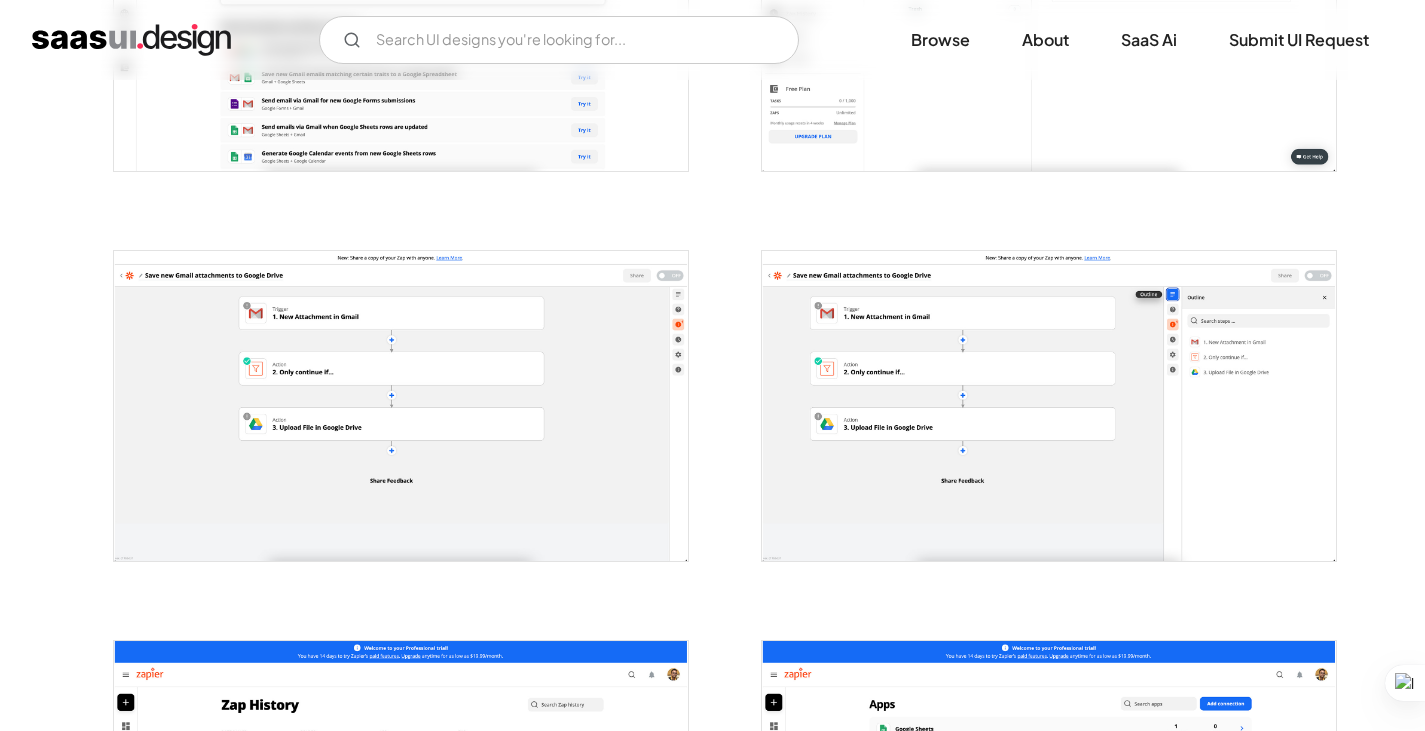 scroll, scrollTop: 1000, scrollLeft: 0, axis: vertical 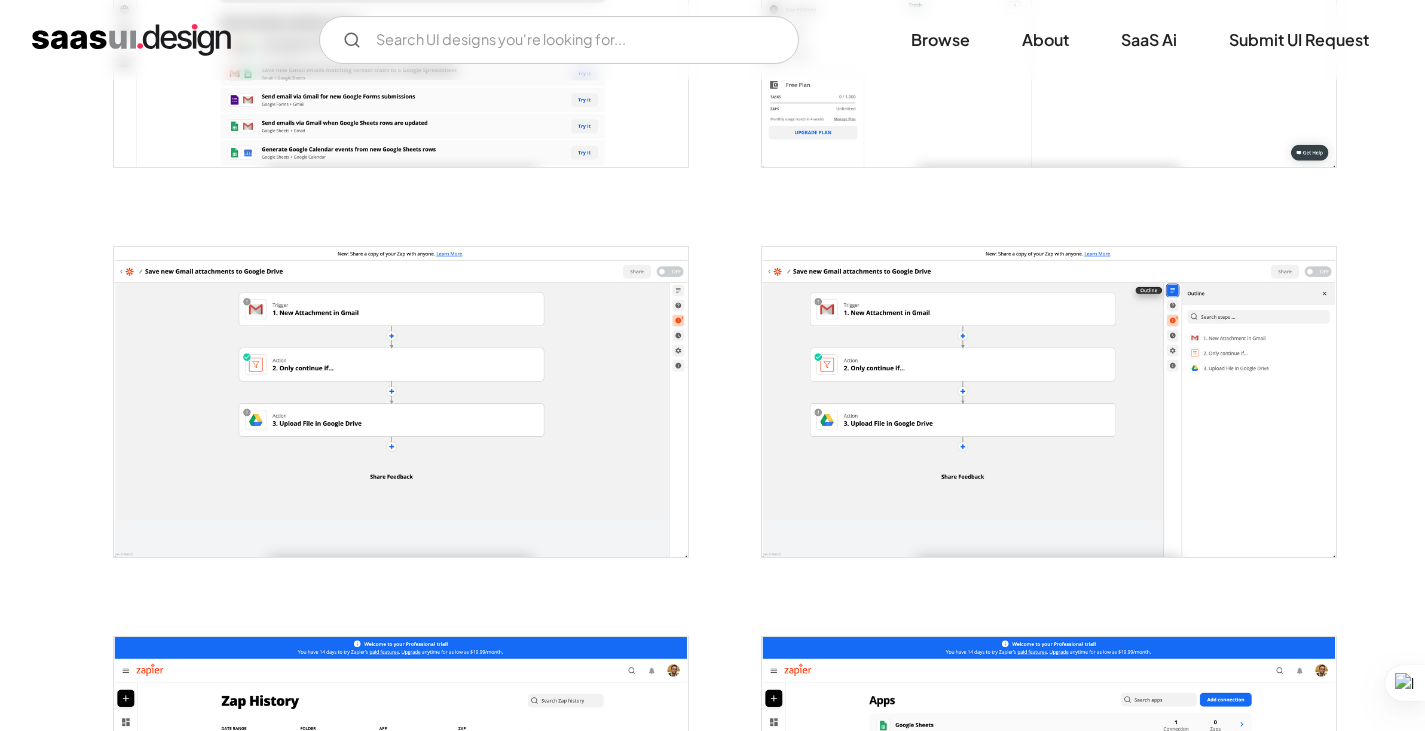 click at bounding box center [1049, 401] 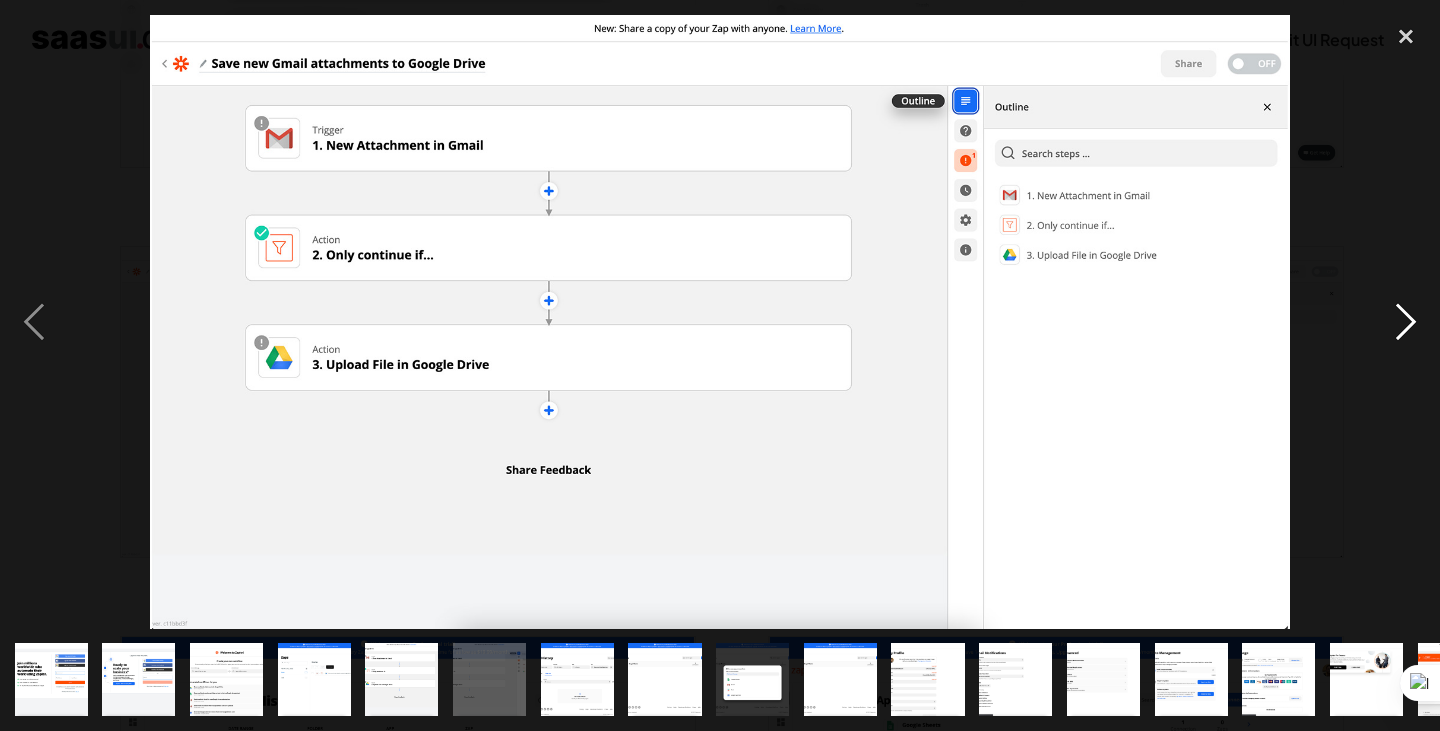 click at bounding box center (1406, 322) 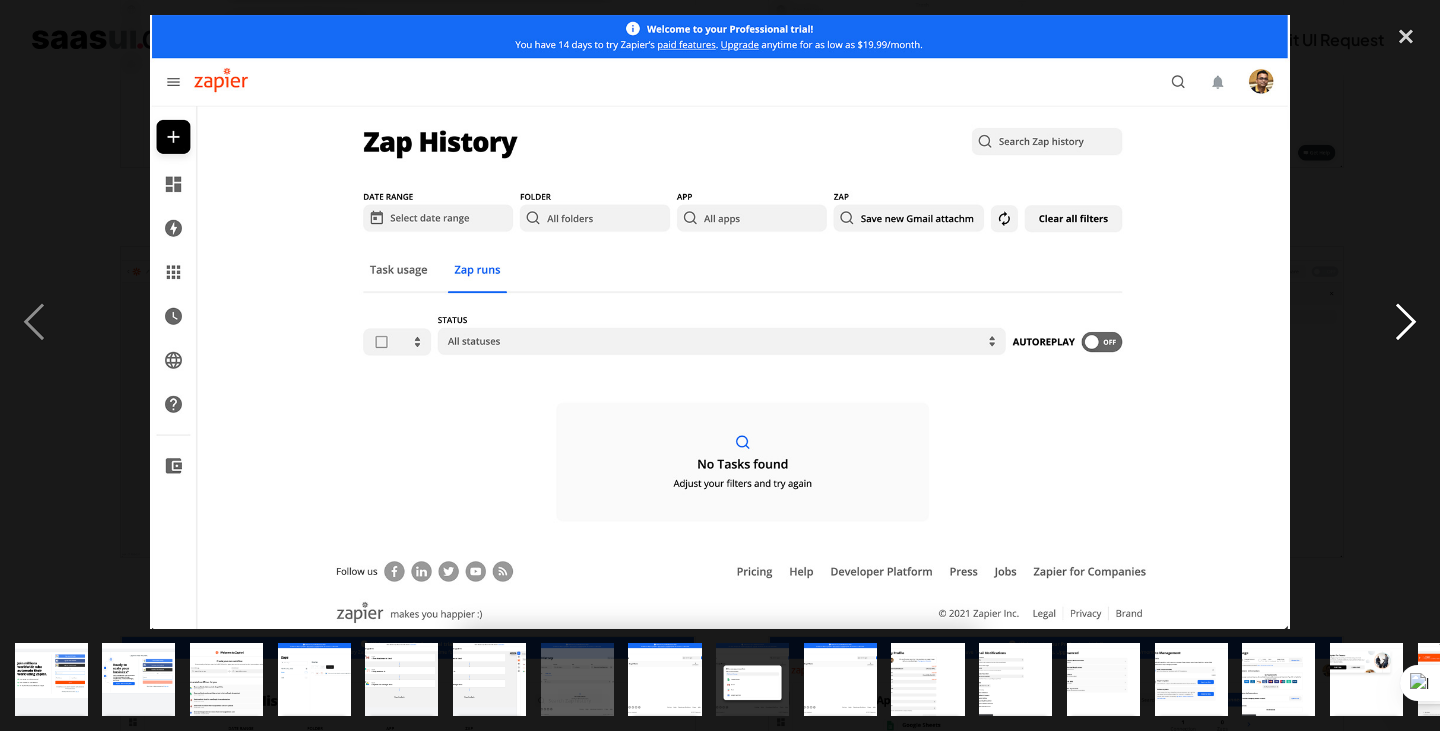 click at bounding box center [1406, 322] 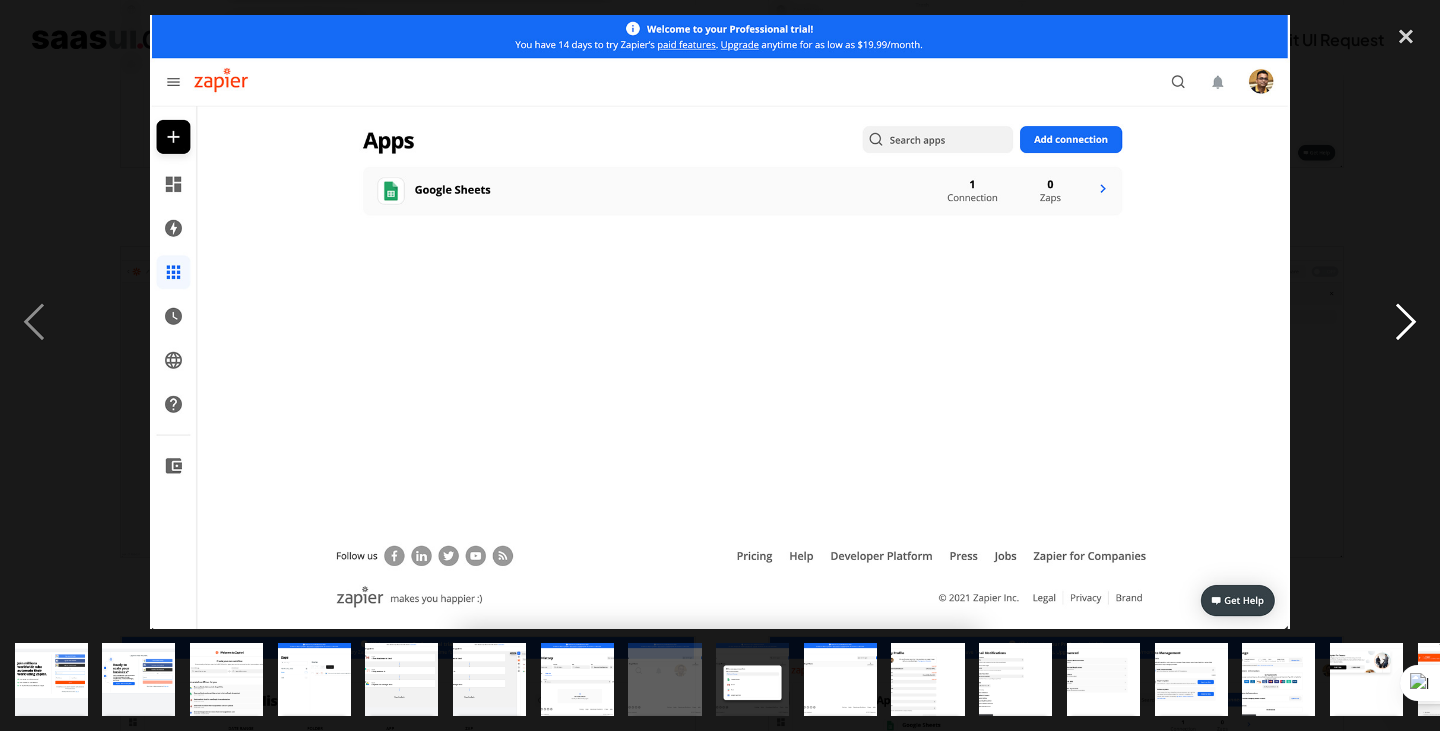 click at bounding box center [1406, 322] 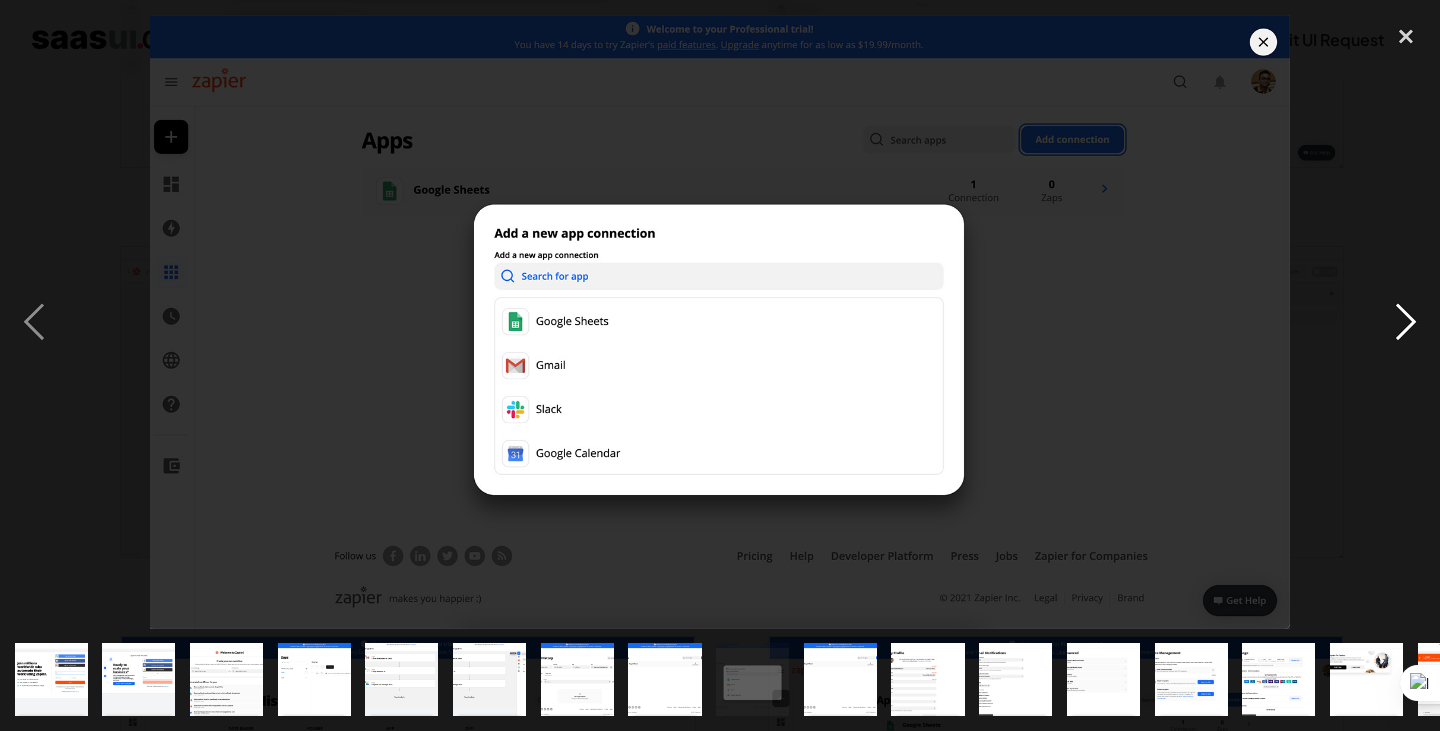 click at bounding box center [1406, 322] 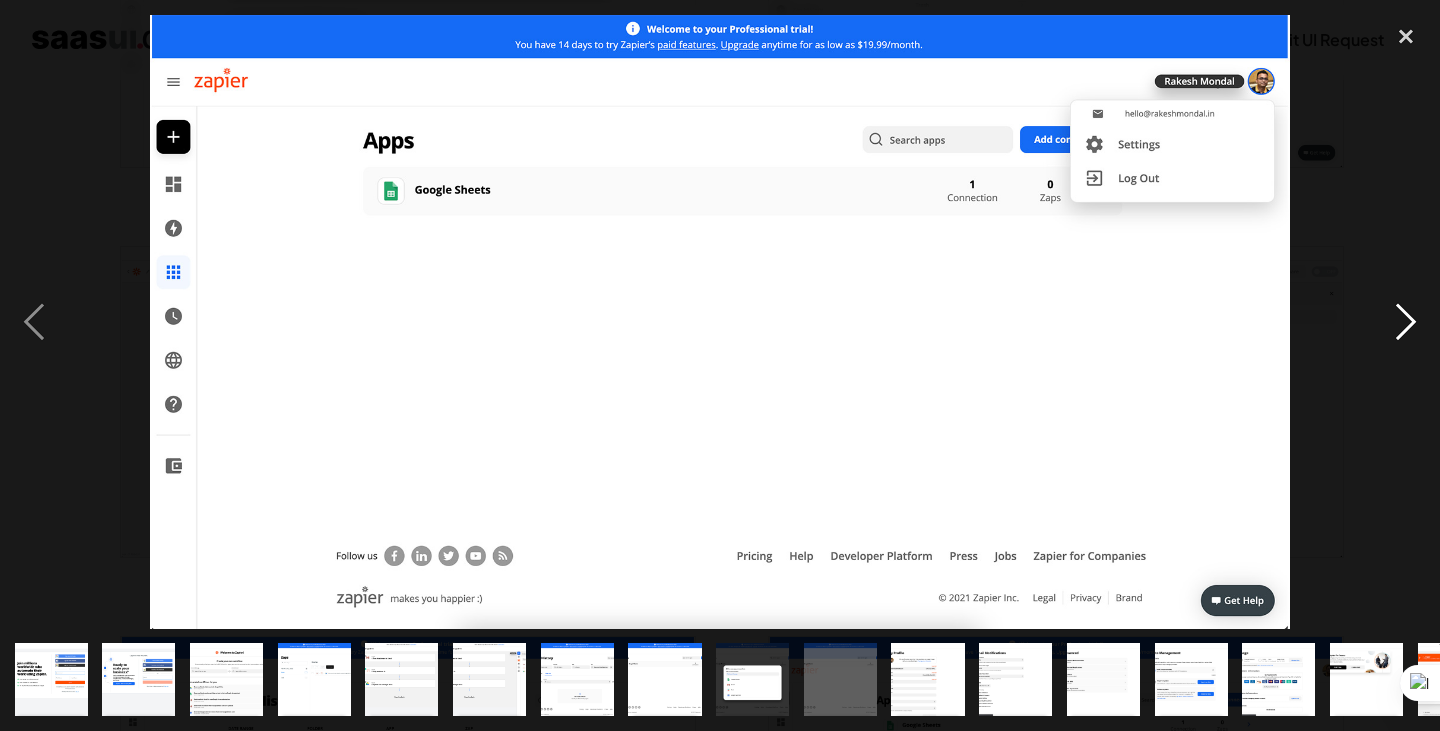 click at bounding box center [1406, 322] 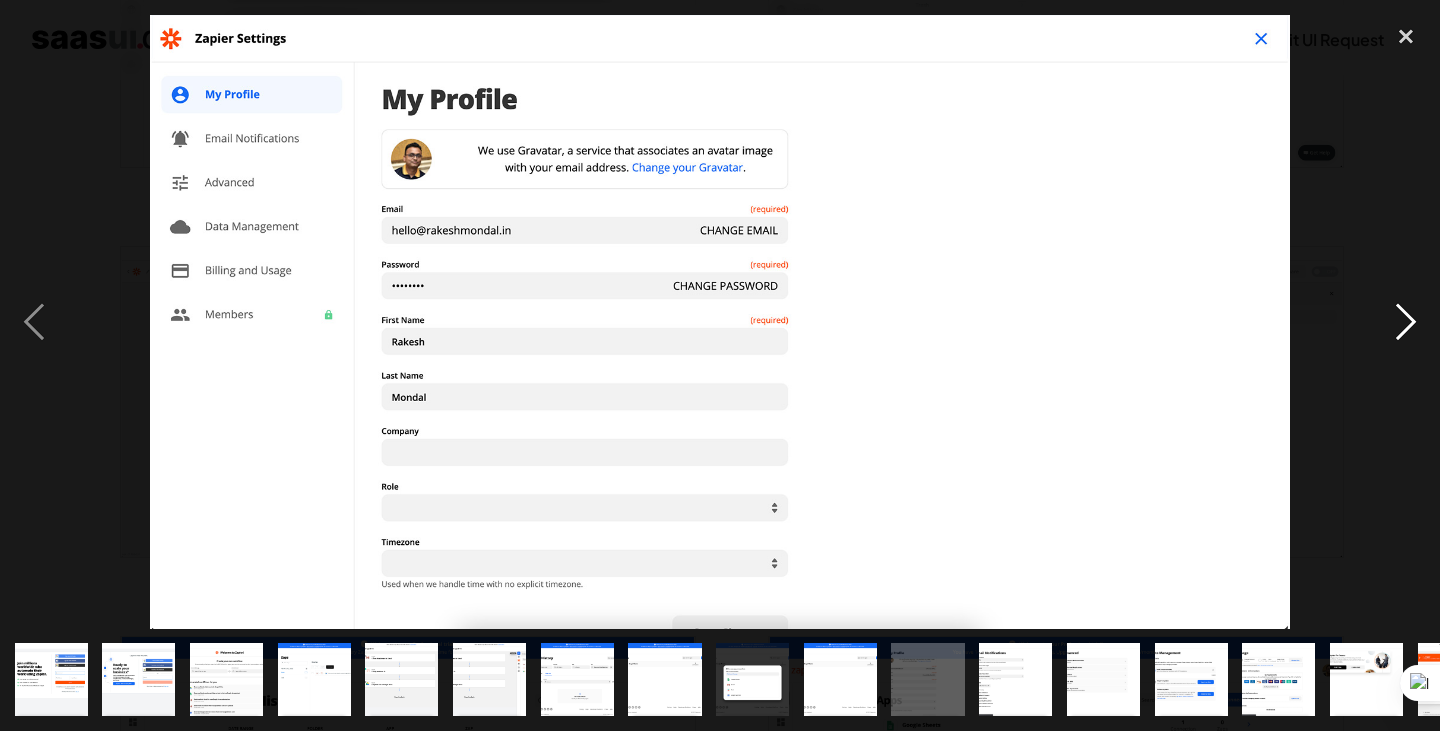 click at bounding box center [1406, 322] 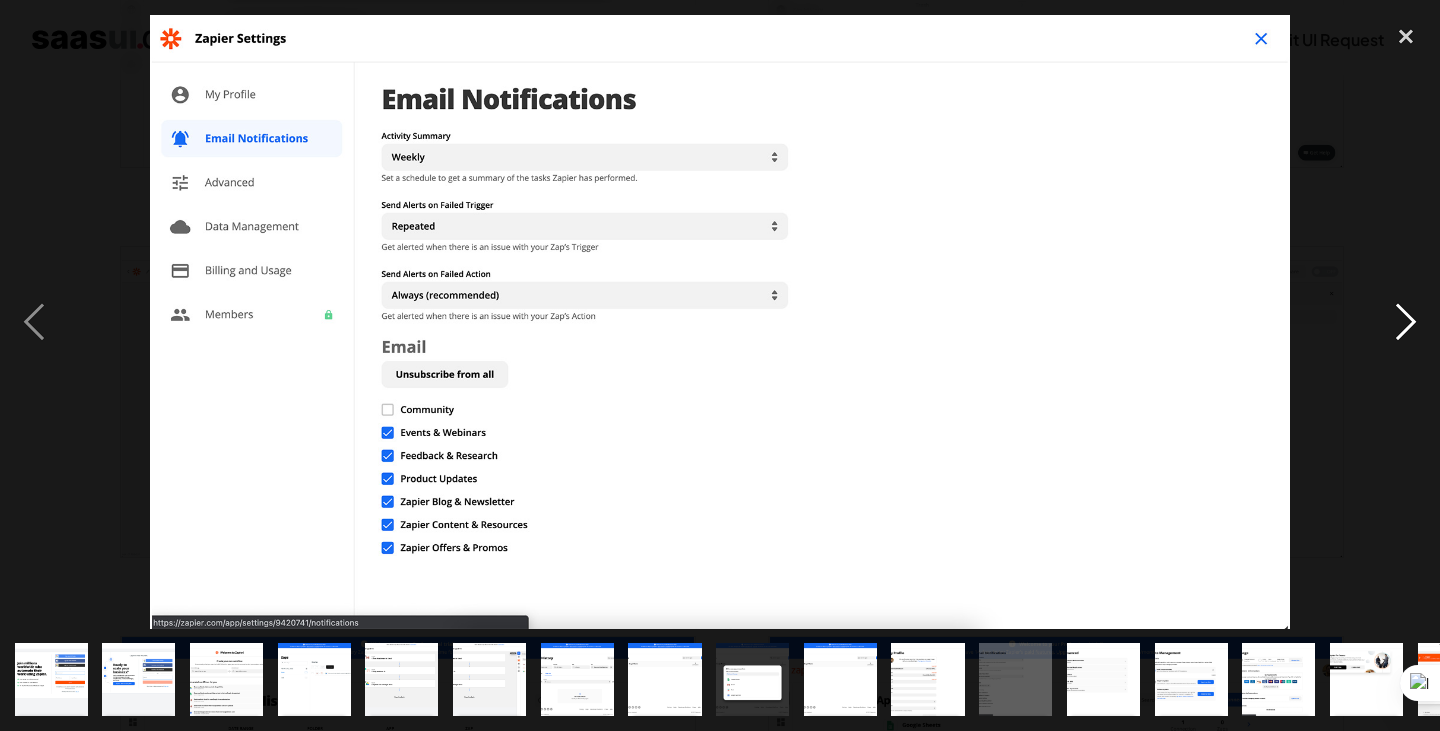 click at bounding box center (1406, 322) 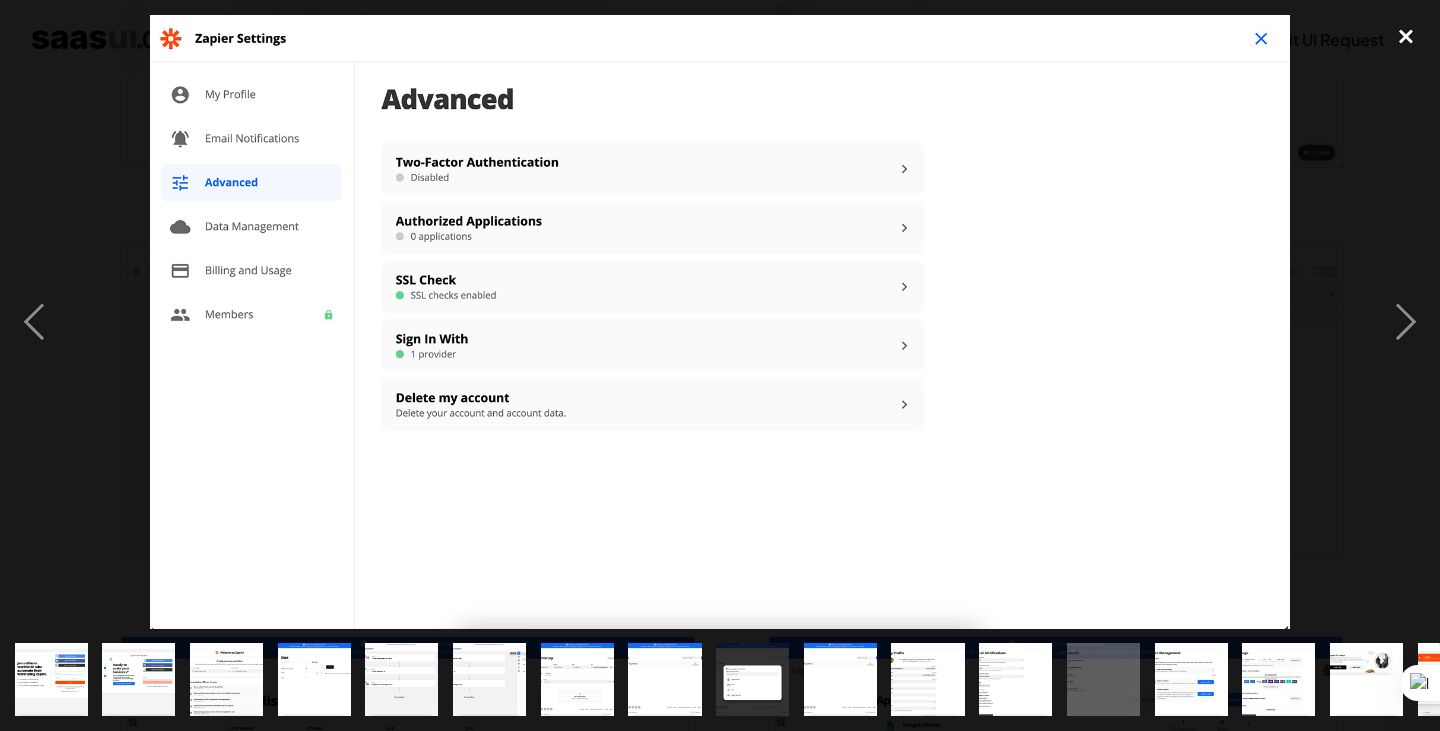 click at bounding box center [1406, 37] 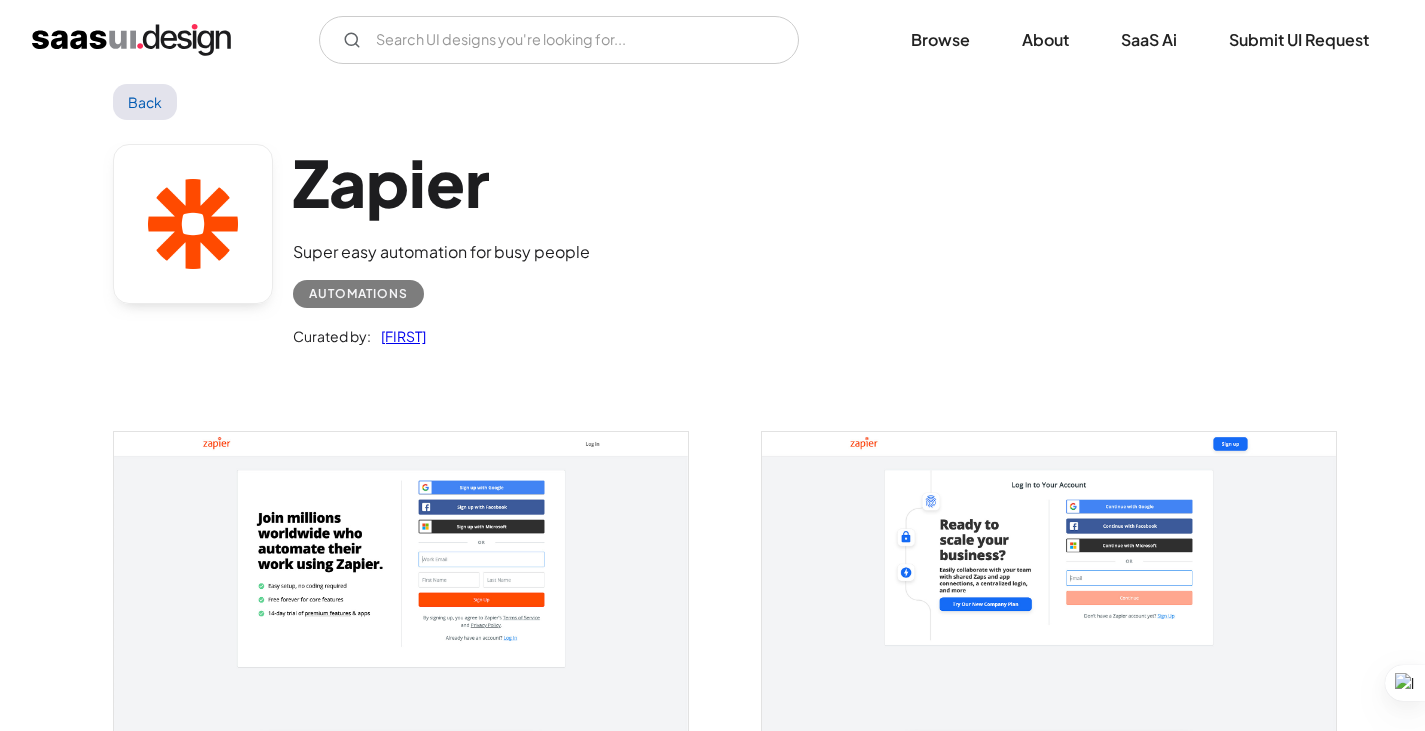 scroll, scrollTop: 0, scrollLeft: 0, axis: both 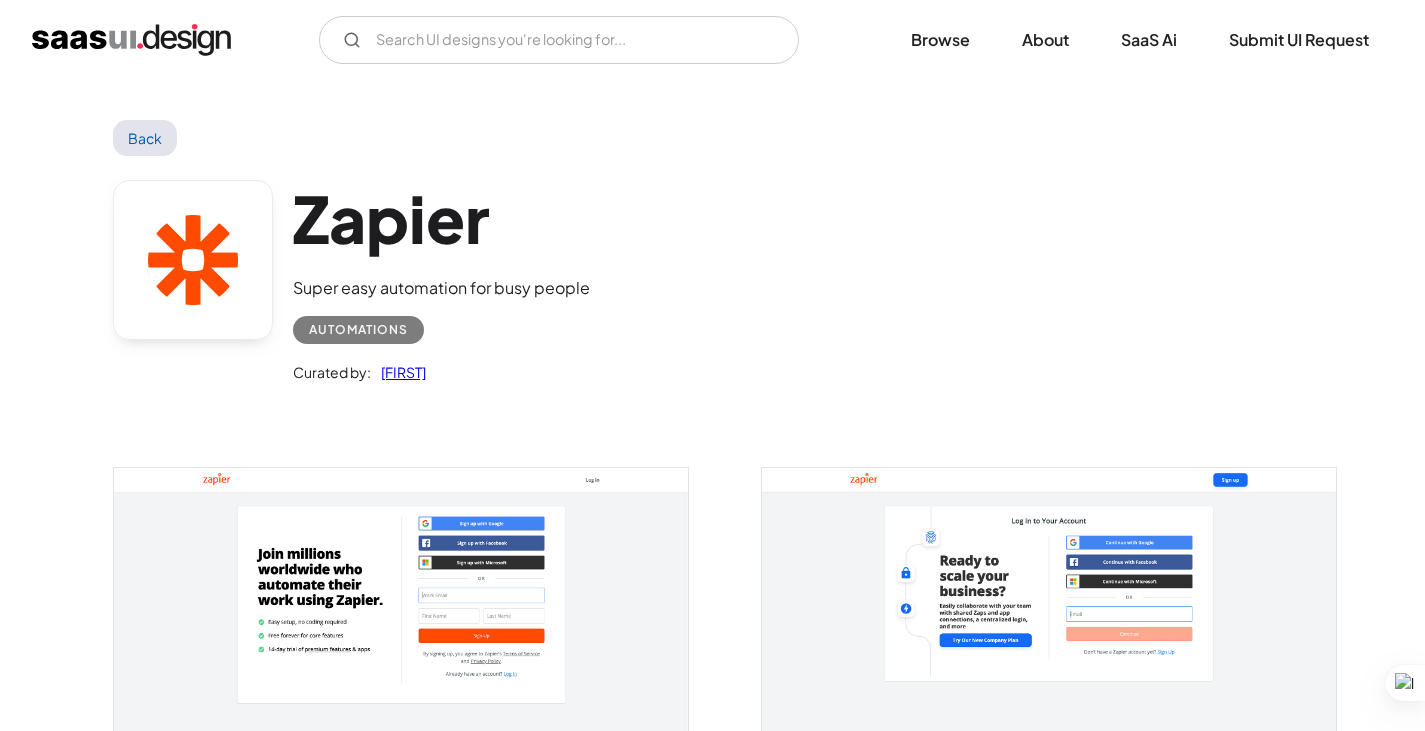 click on "Back" at bounding box center (145, 138) 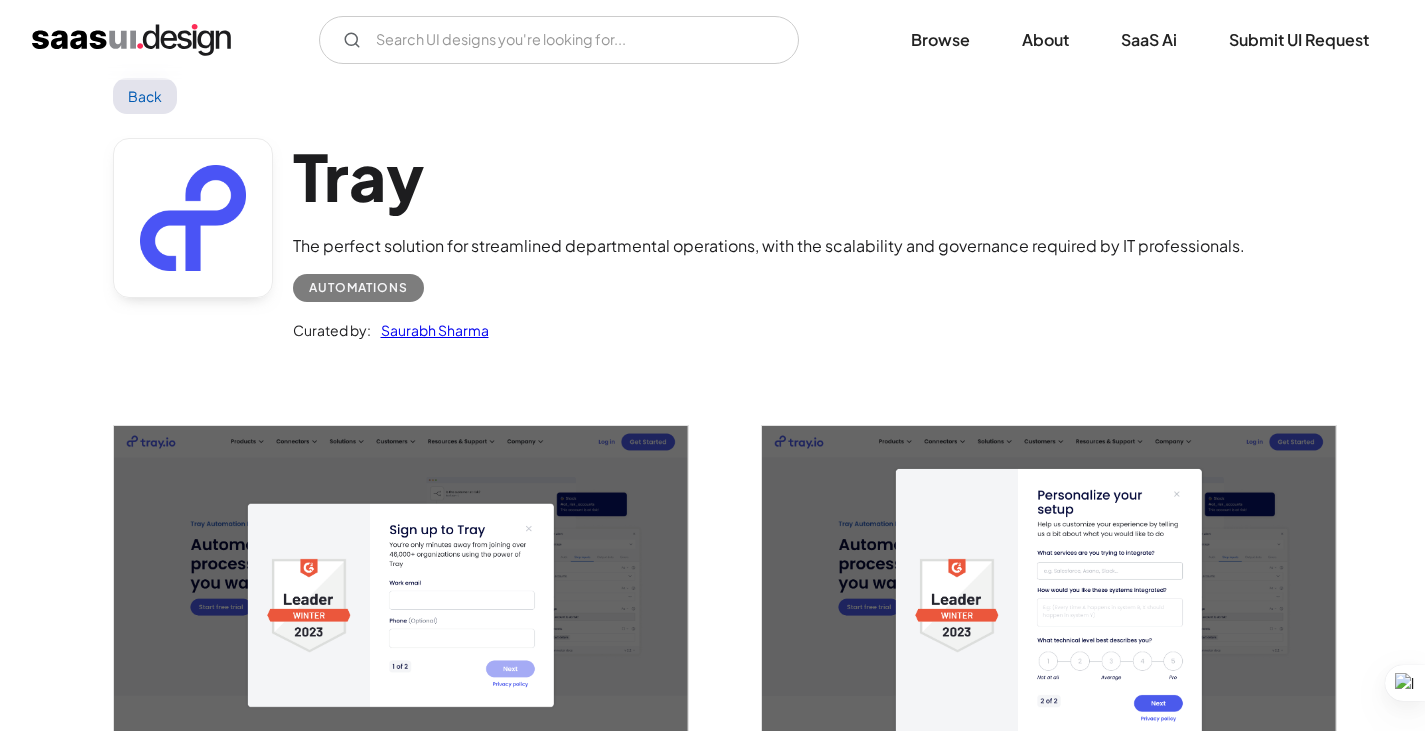 scroll, scrollTop: 0, scrollLeft: 0, axis: both 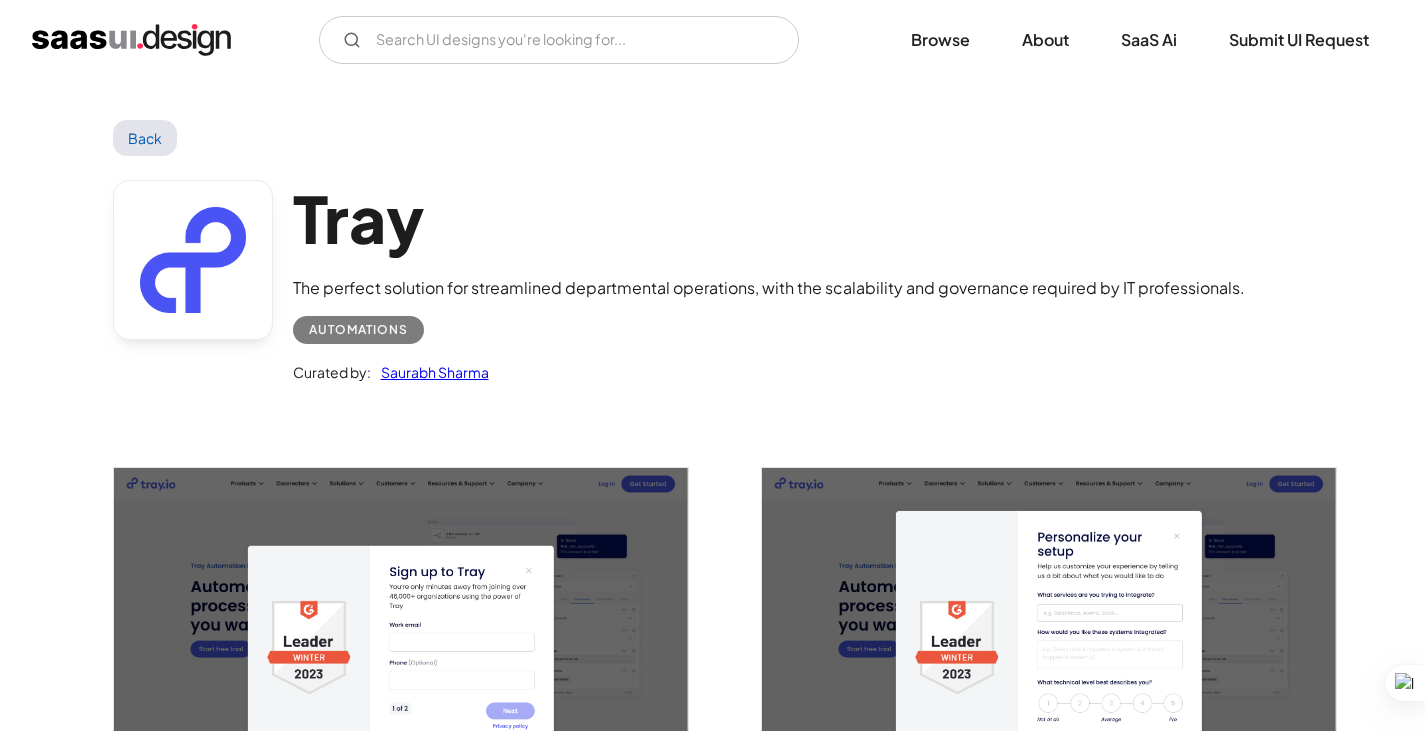 click on "Back" at bounding box center [145, 138] 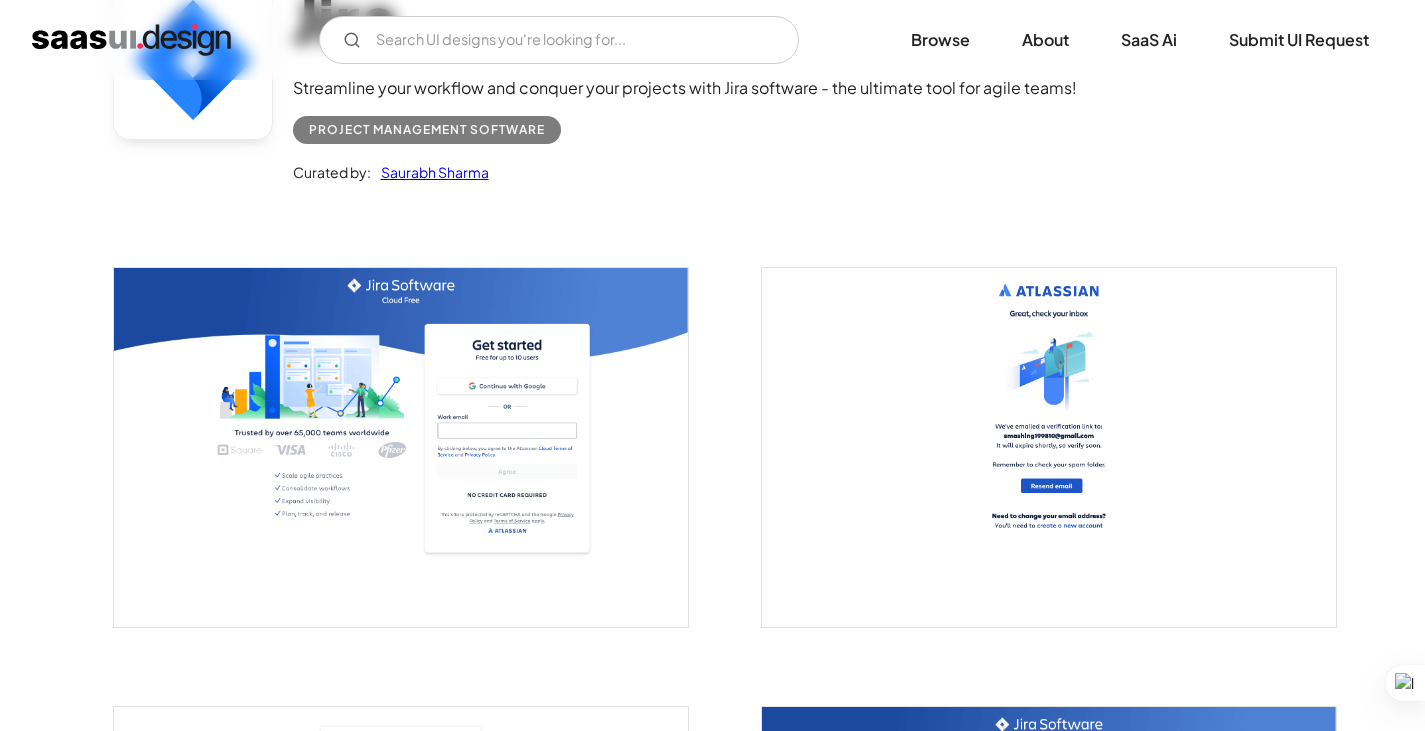 scroll, scrollTop: 0, scrollLeft: 0, axis: both 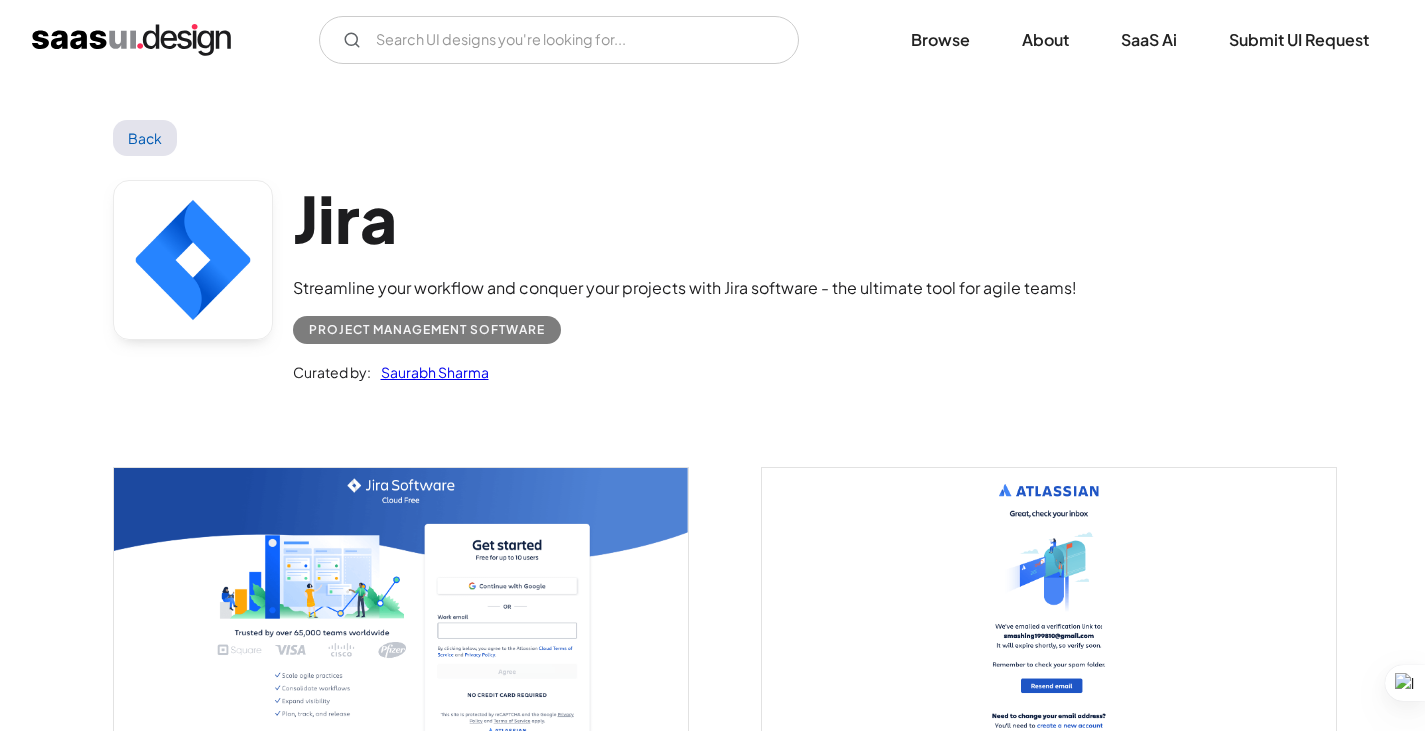 click on "Back" at bounding box center (145, 138) 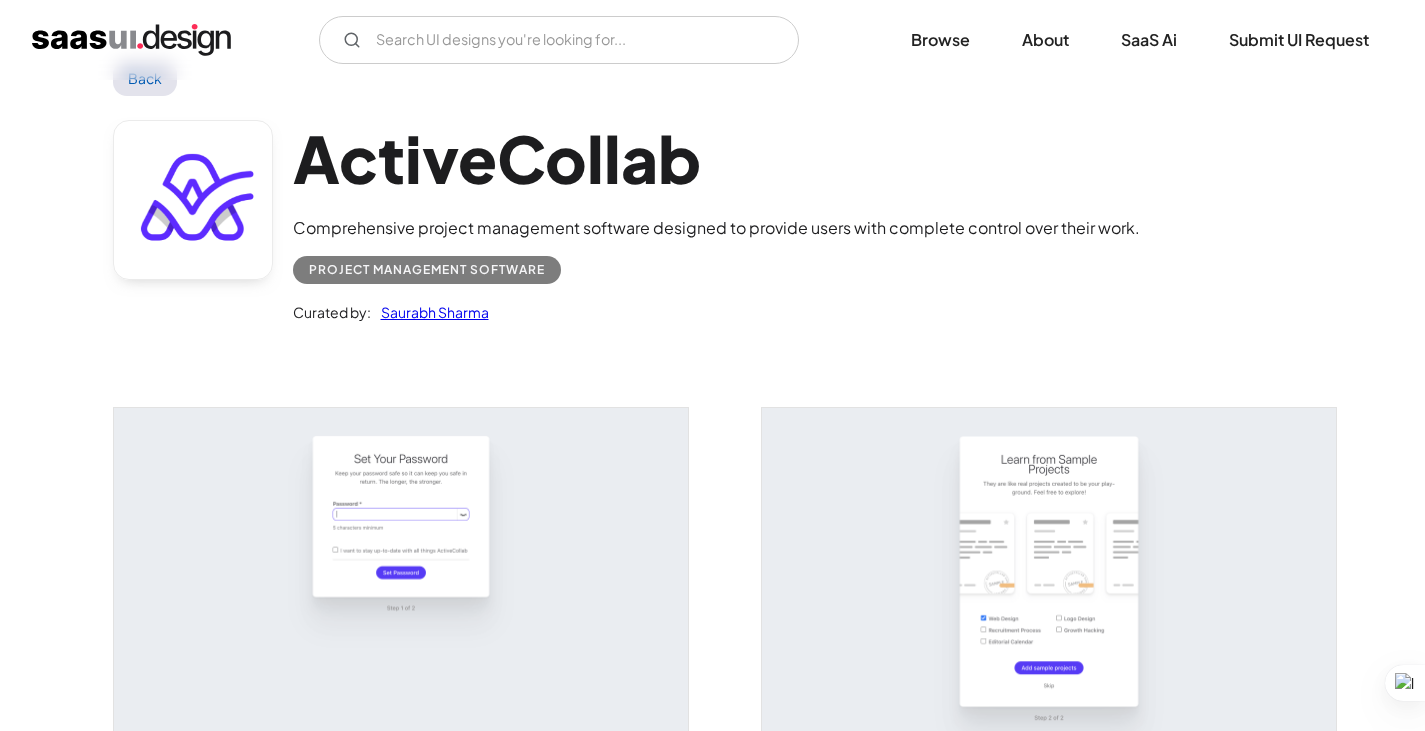 scroll, scrollTop: 0, scrollLeft: 0, axis: both 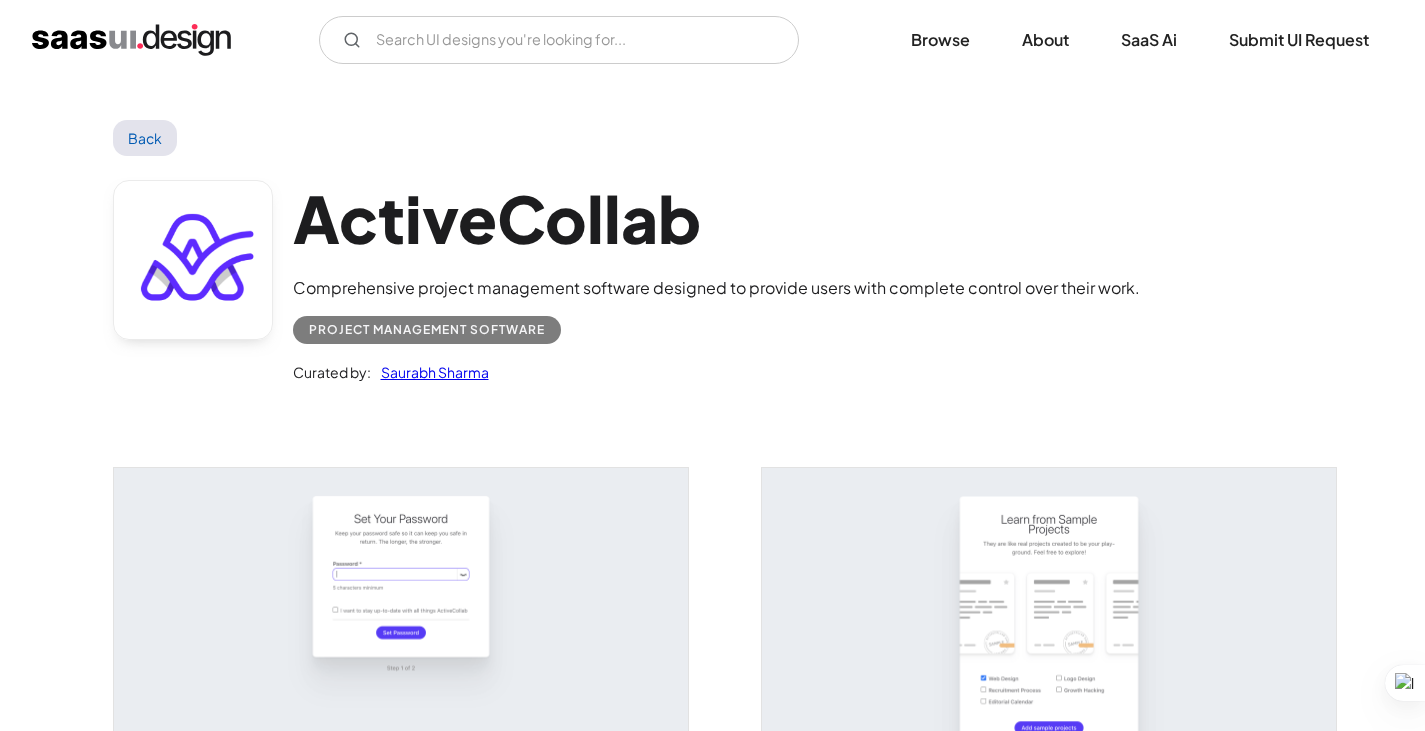 click on "Back" at bounding box center (145, 138) 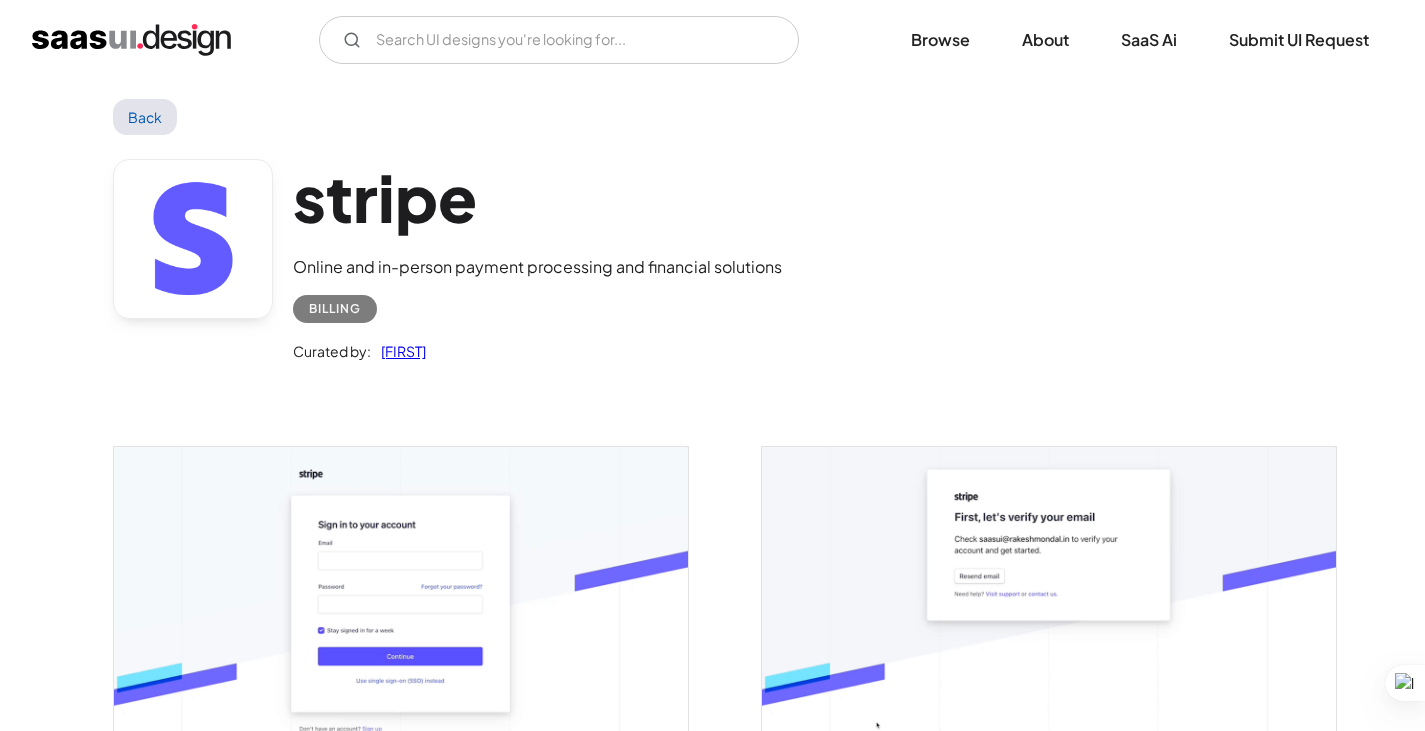 scroll, scrollTop: 0, scrollLeft: 0, axis: both 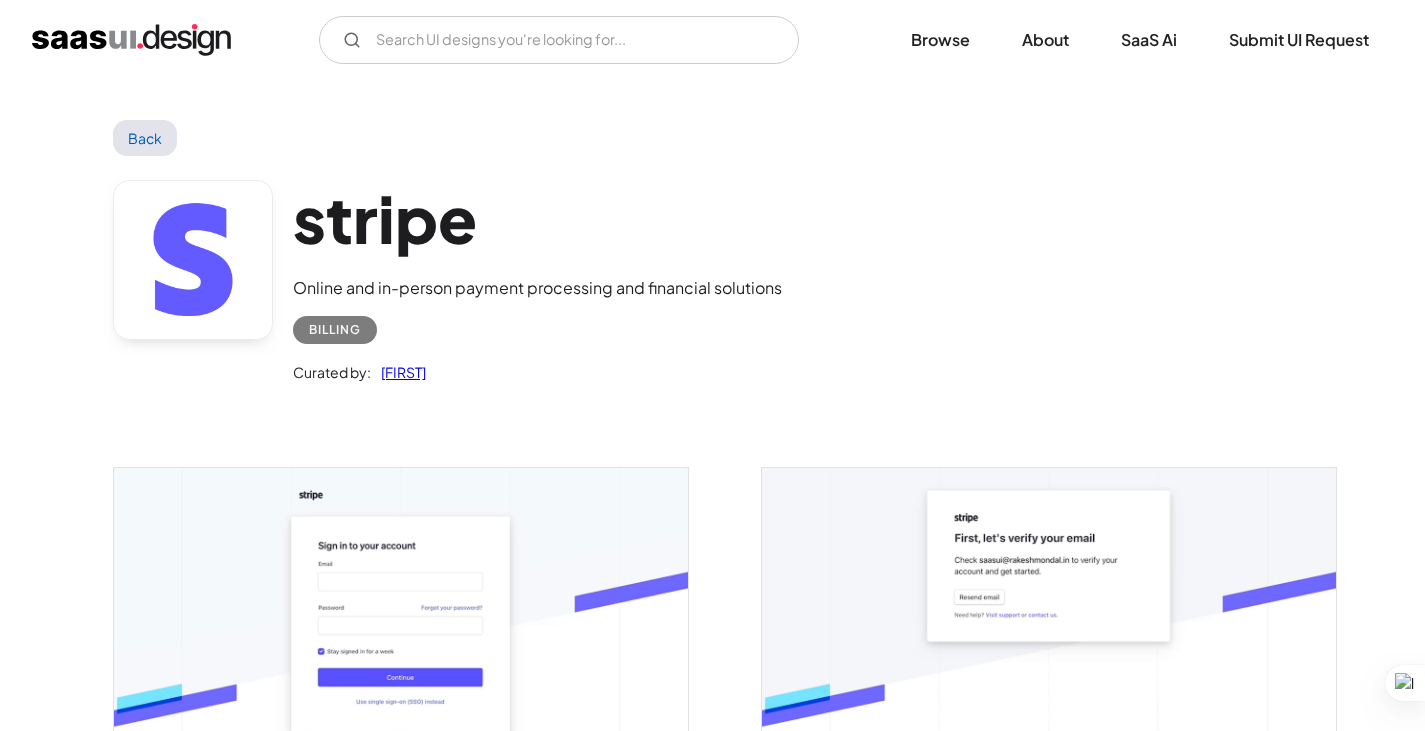 click on "Back" at bounding box center [145, 138] 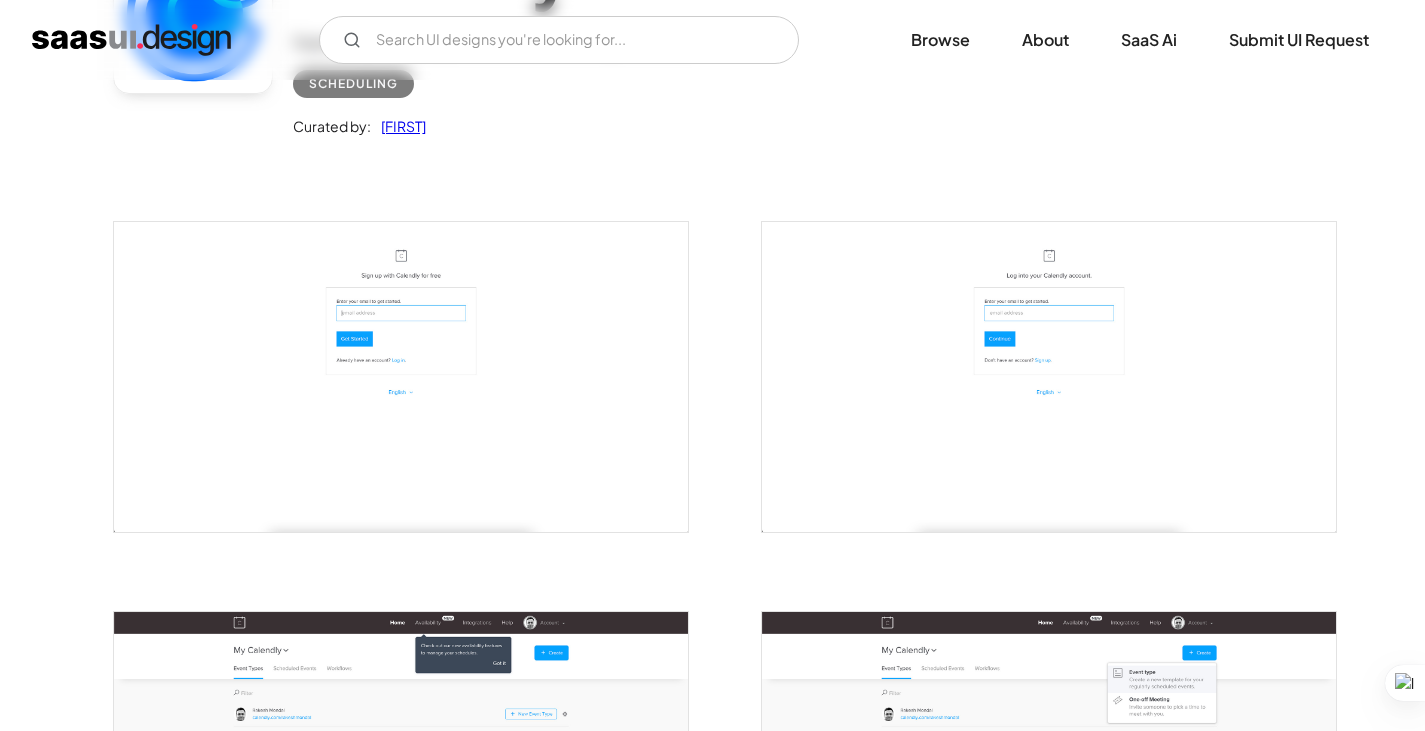 scroll, scrollTop: 0, scrollLeft: 0, axis: both 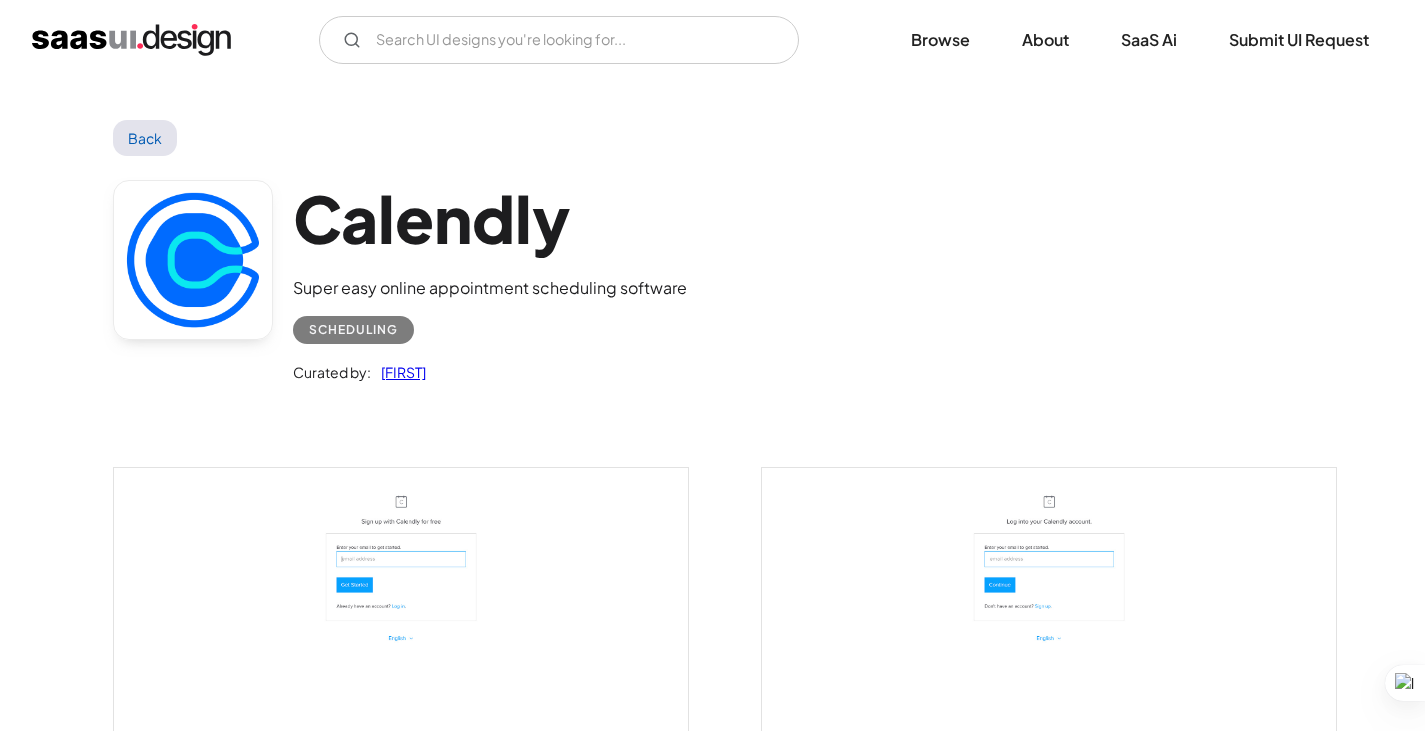 click on "Back" at bounding box center [145, 138] 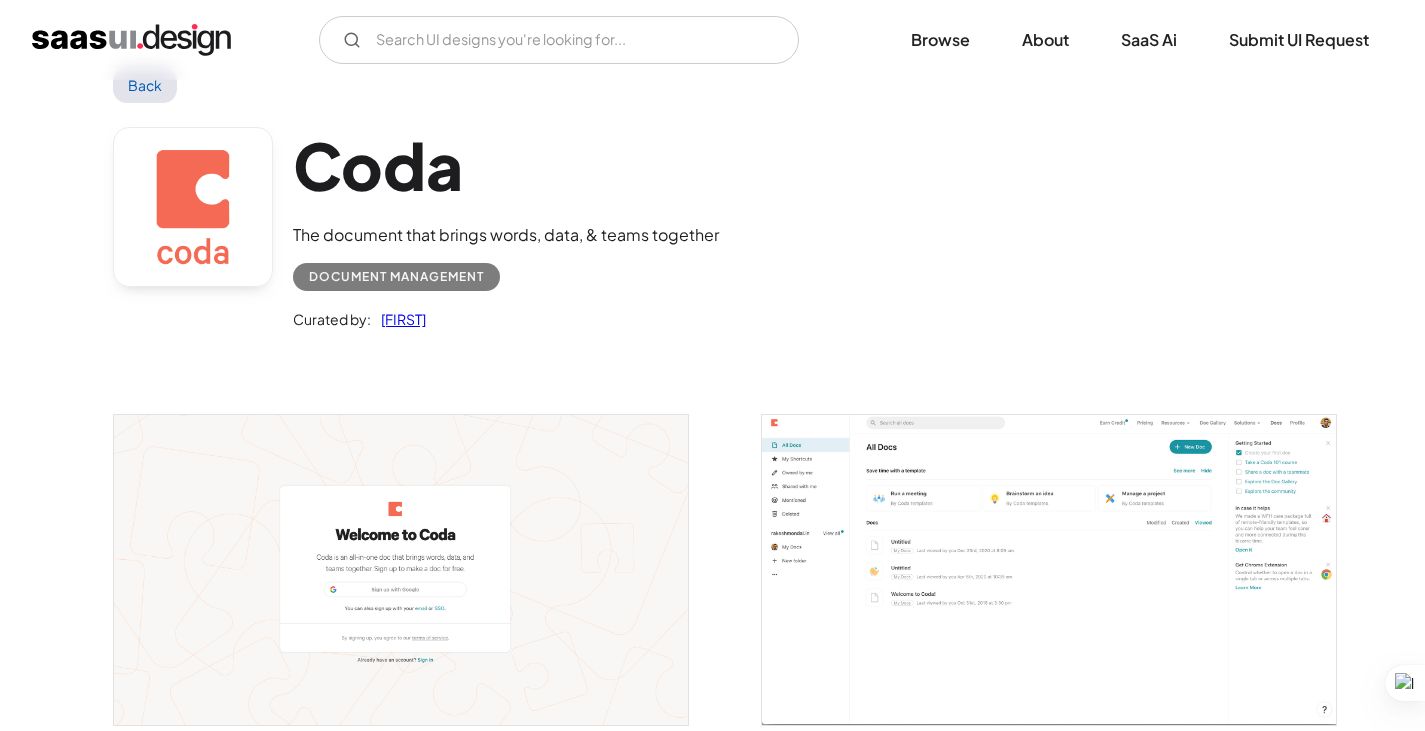 scroll, scrollTop: 400, scrollLeft: 0, axis: vertical 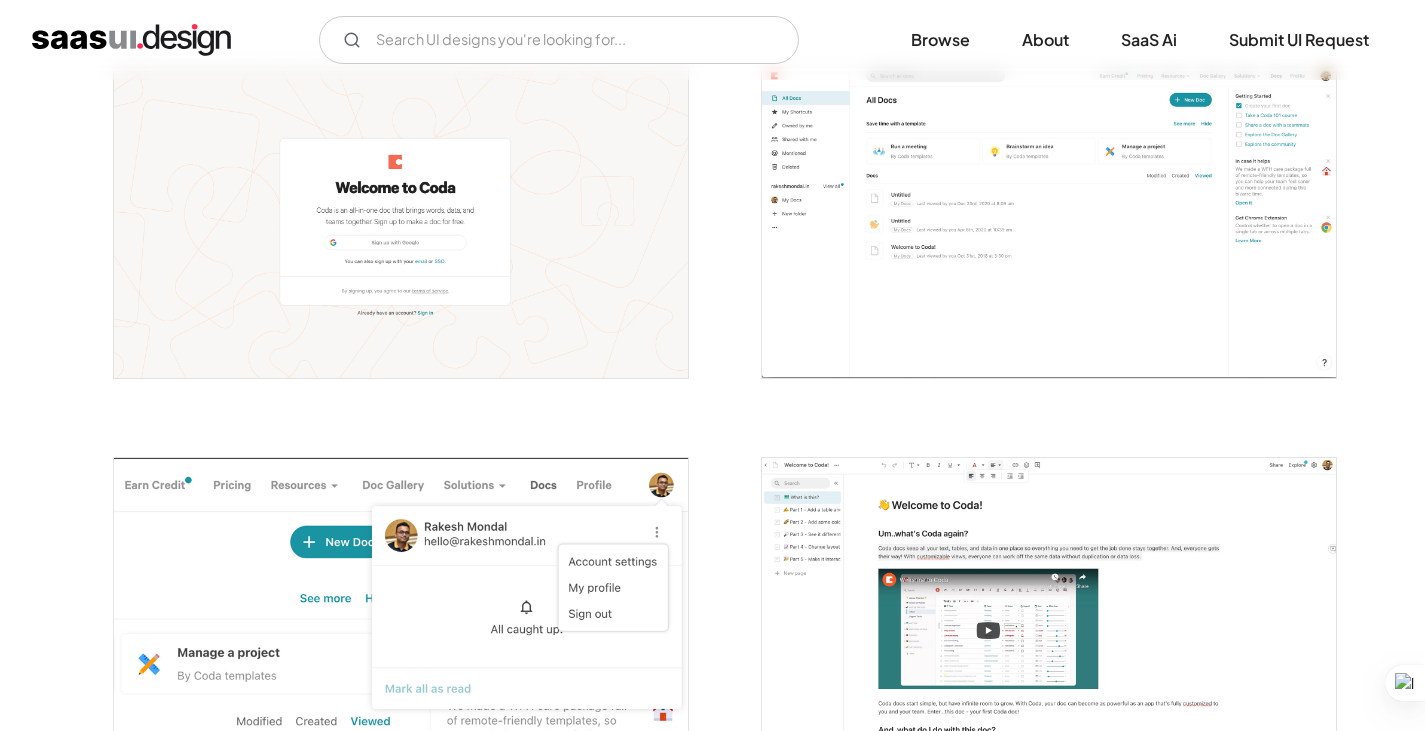 click at bounding box center (1049, 222) 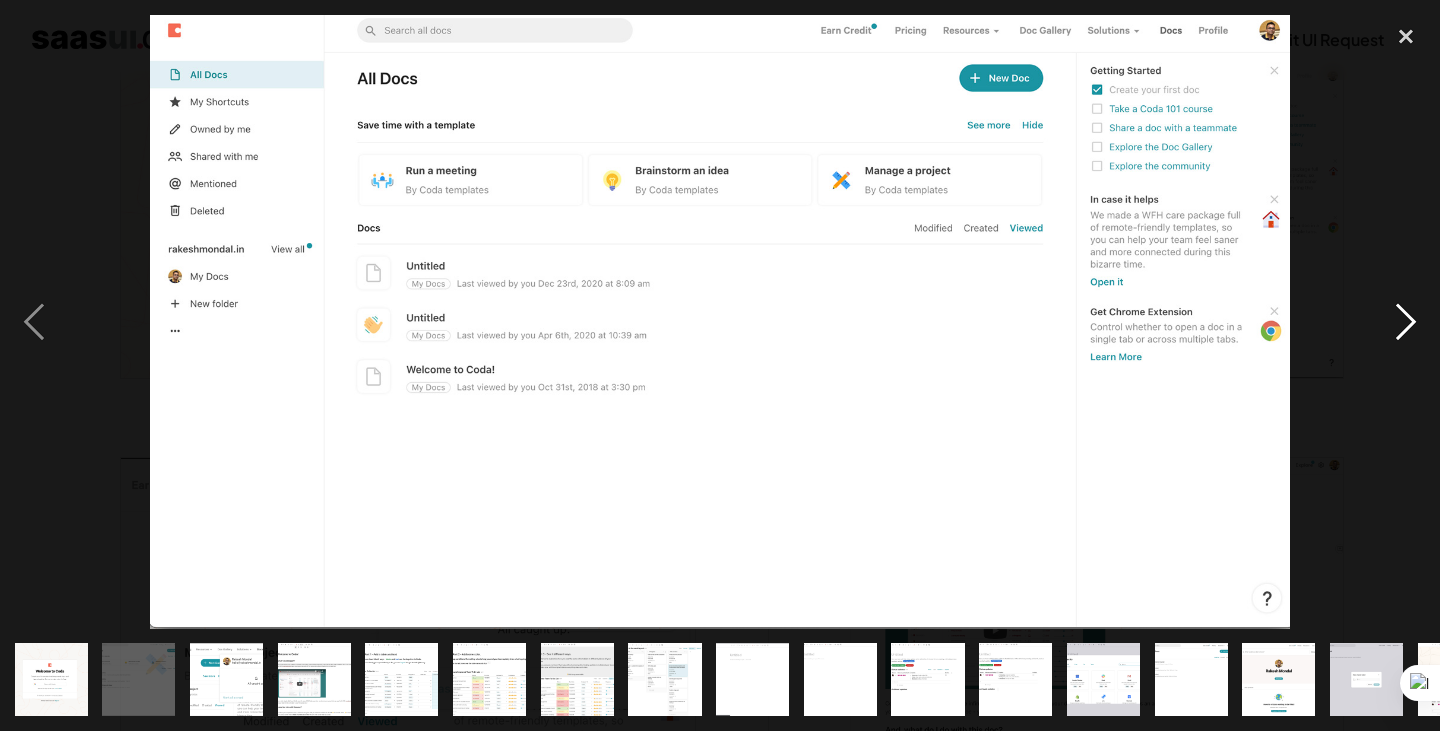 click at bounding box center (1406, 322) 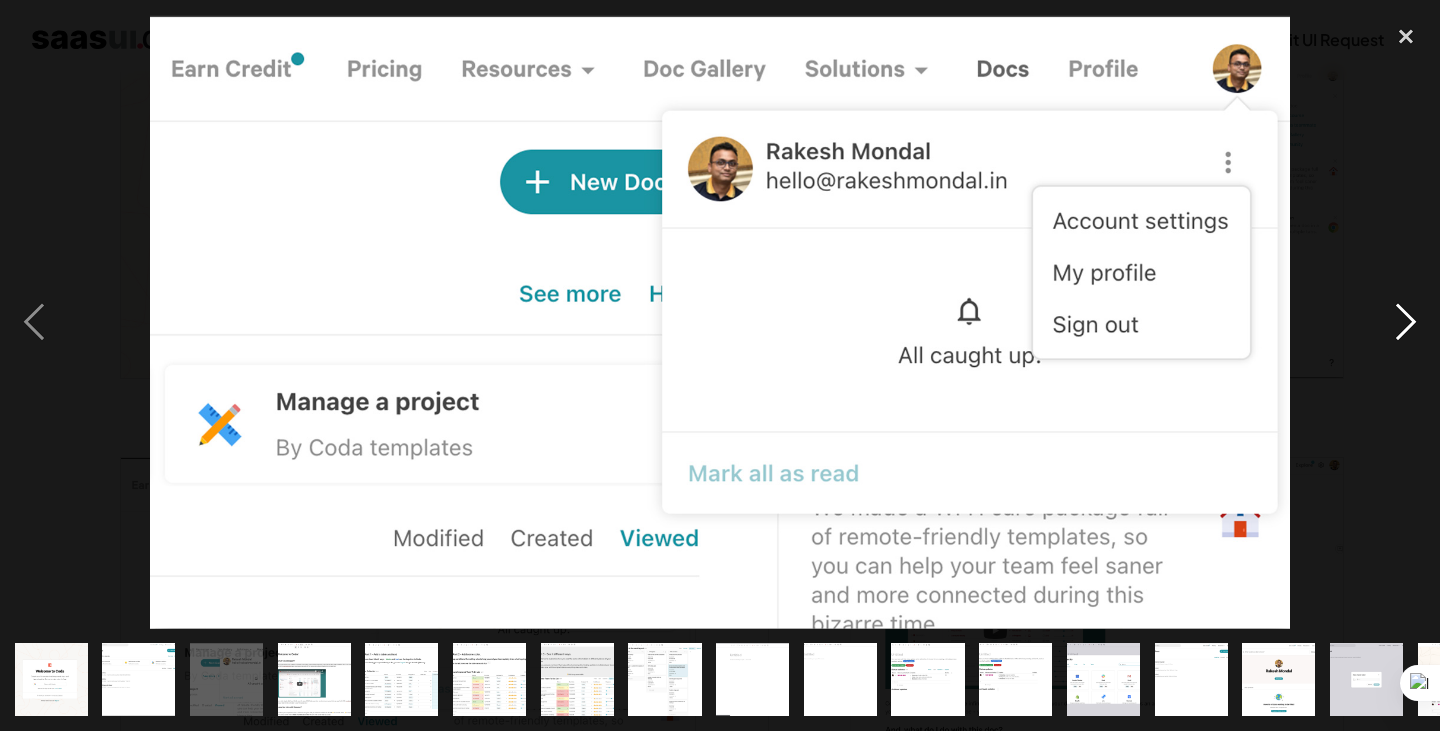 click at bounding box center (1406, 322) 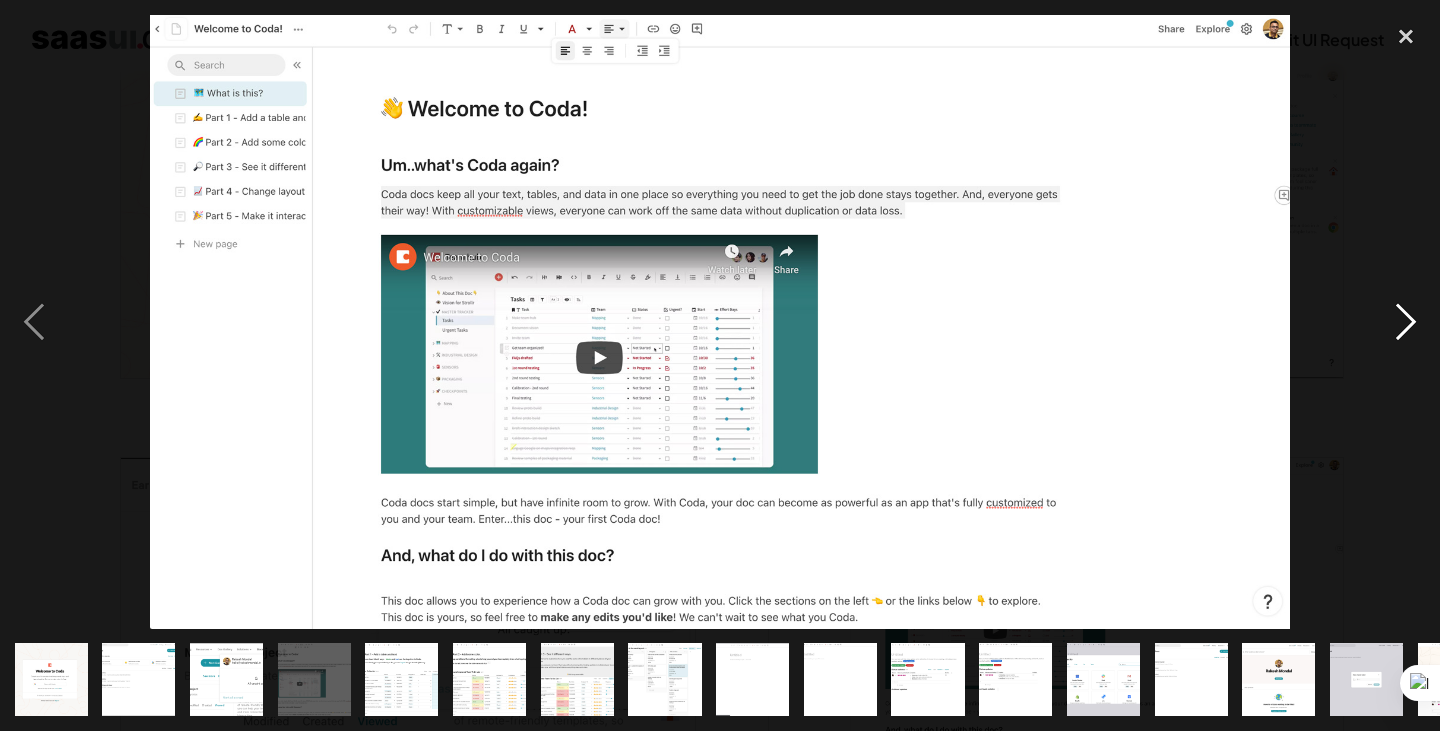 click at bounding box center (1406, 322) 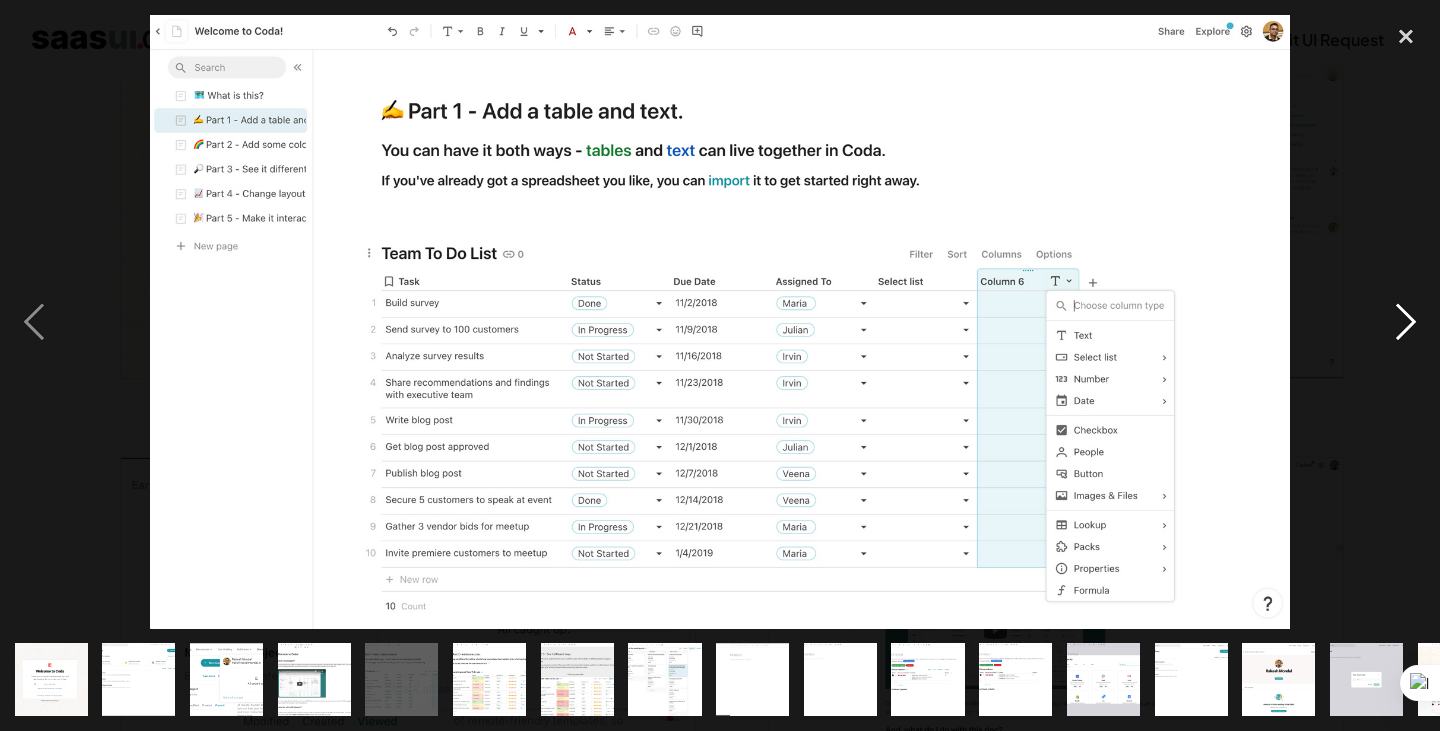 click at bounding box center (1406, 322) 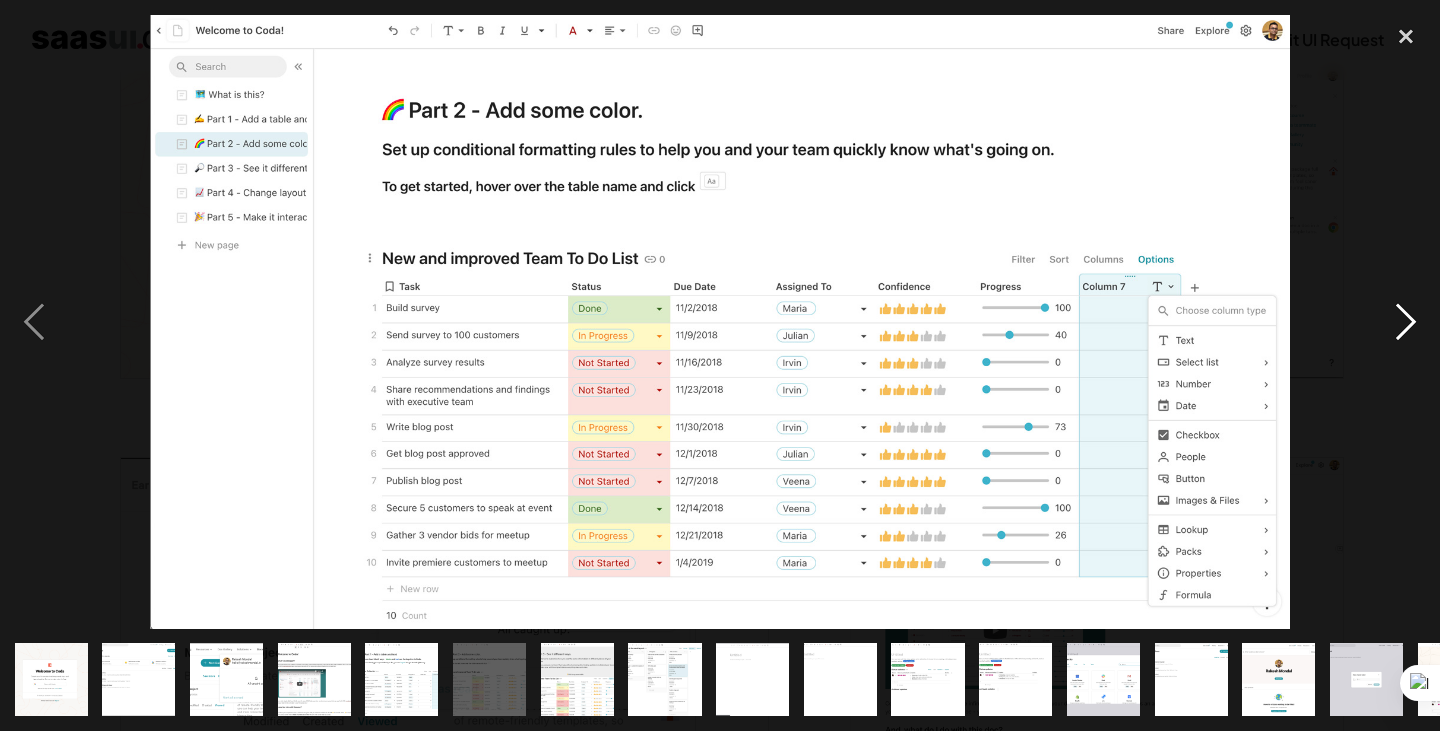 click at bounding box center [1406, 322] 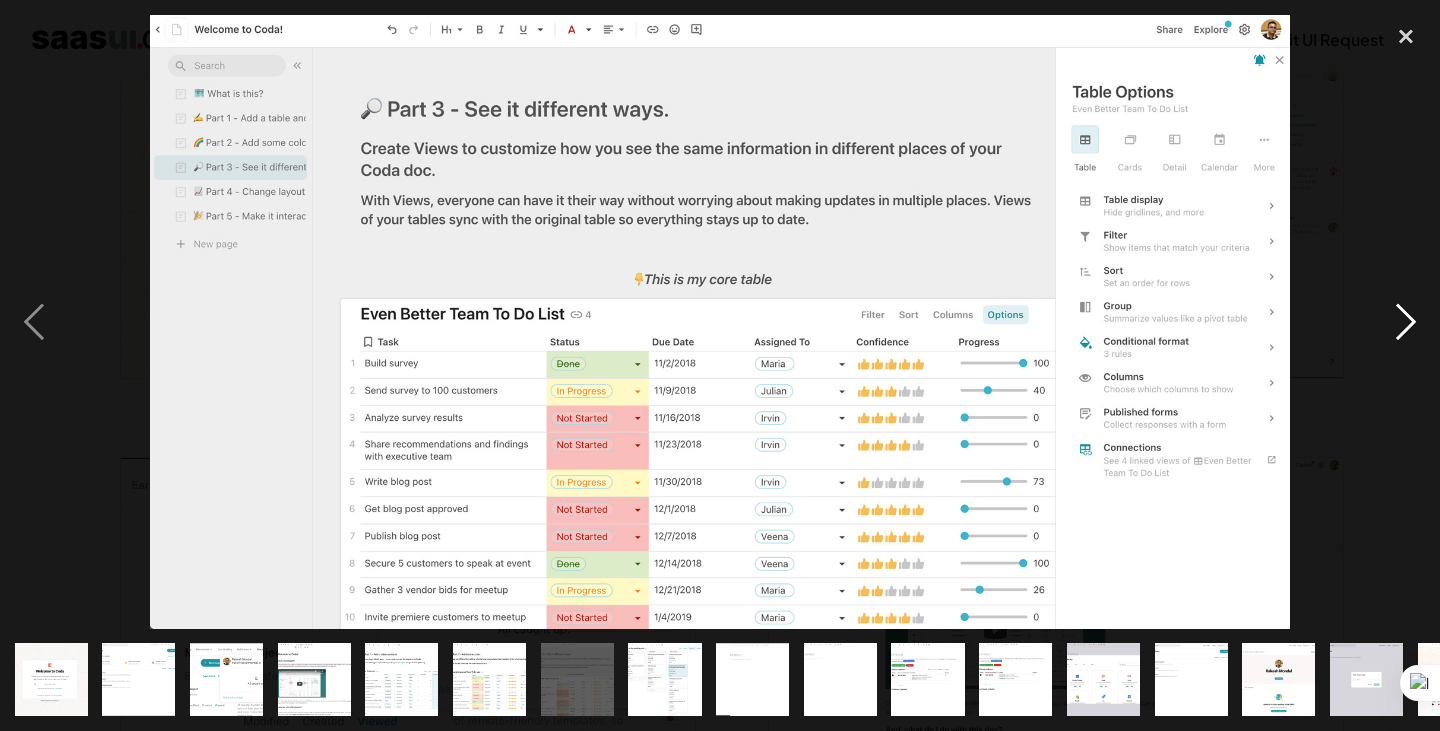 click at bounding box center (1406, 322) 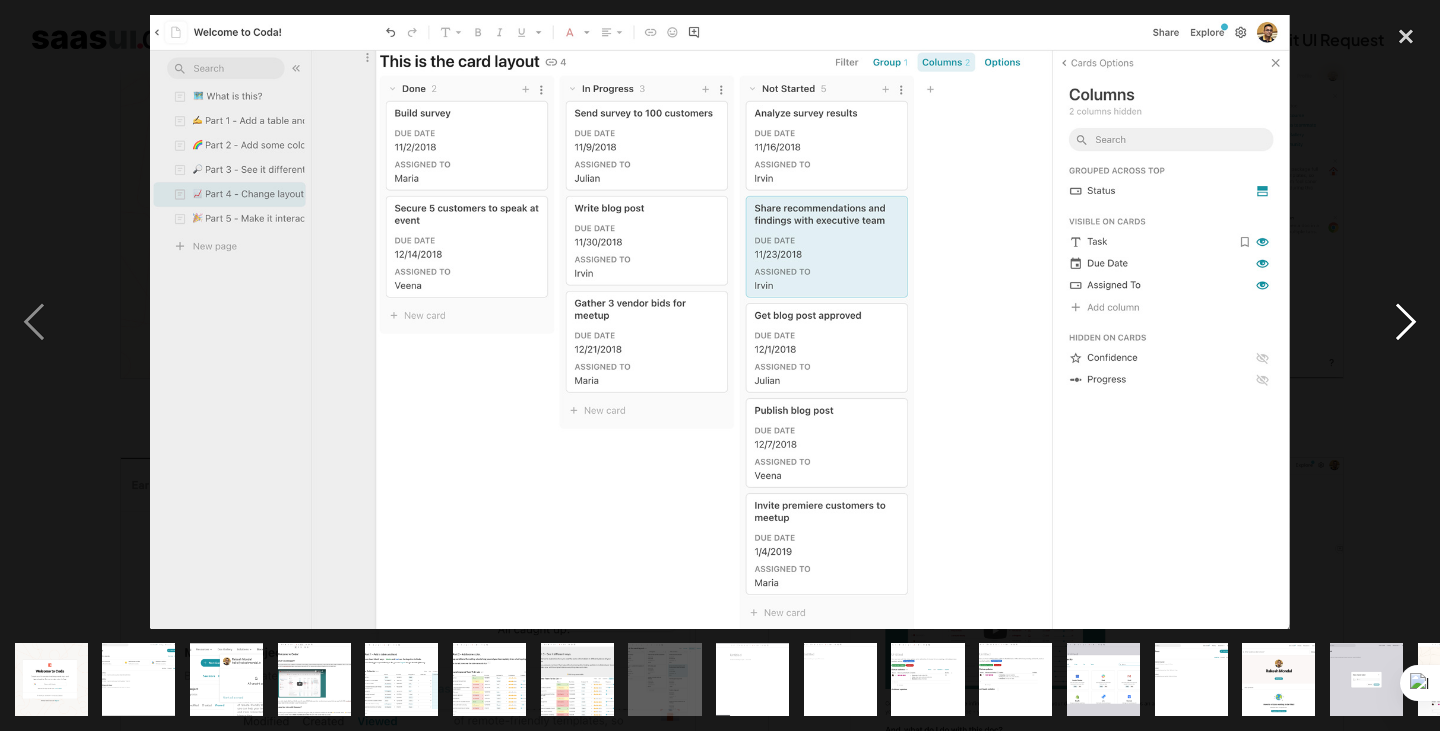 click at bounding box center (1406, 322) 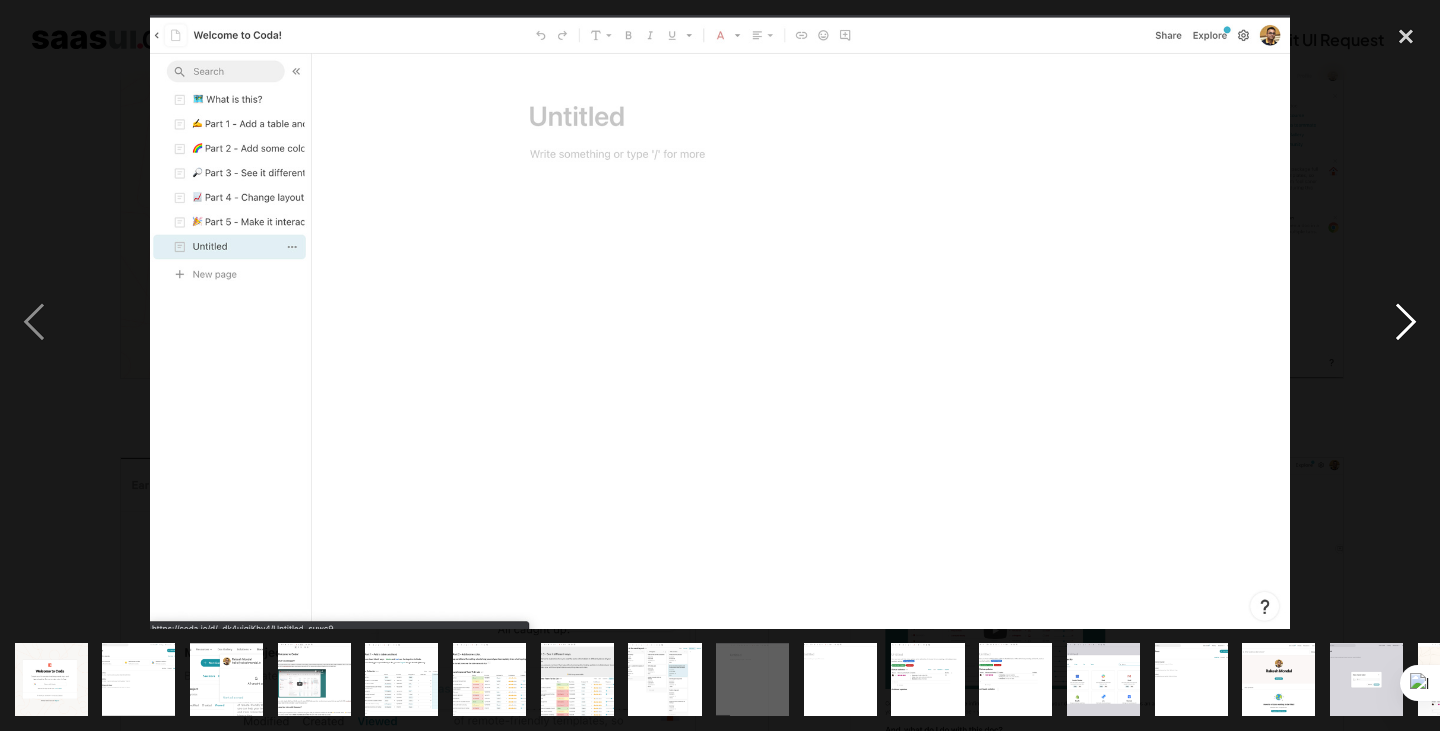 click at bounding box center (1406, 322) 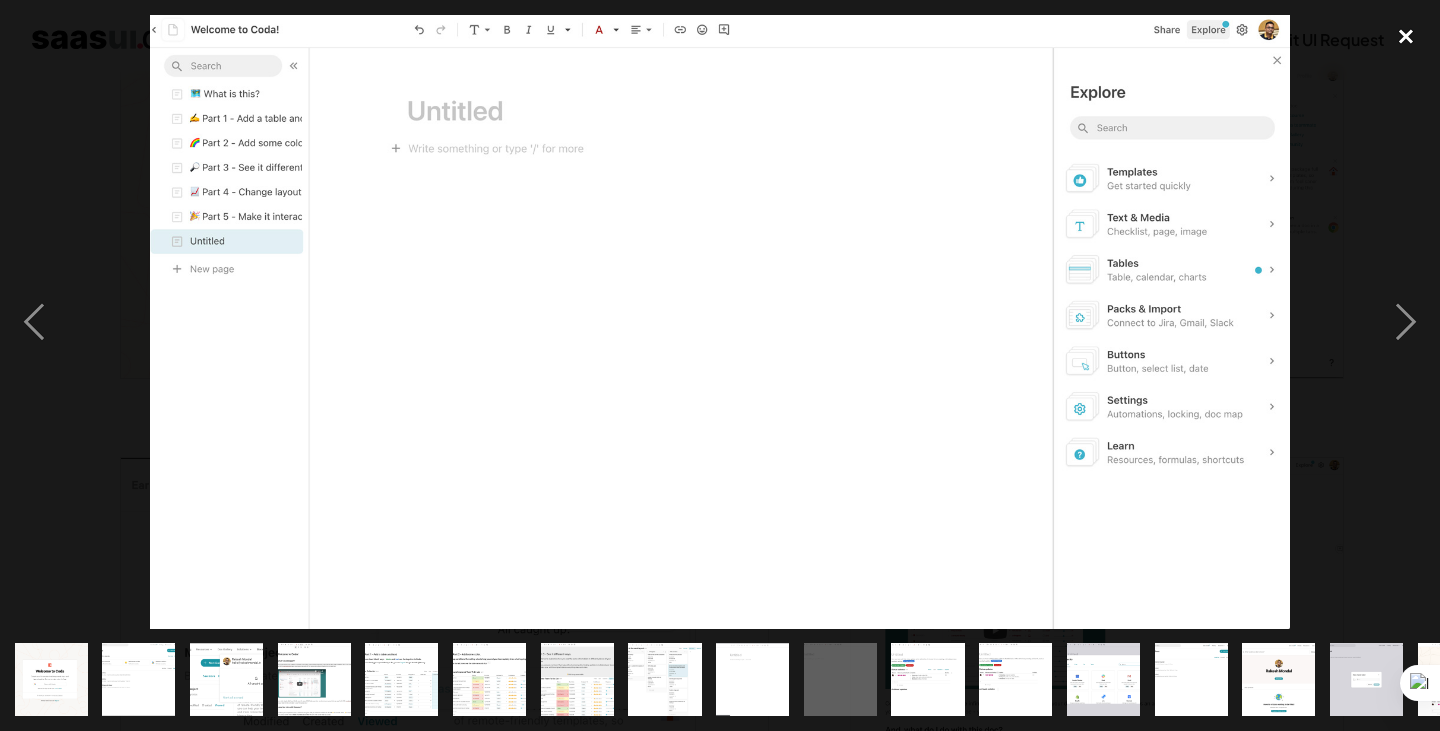 click at bounding box center [1406, 37] 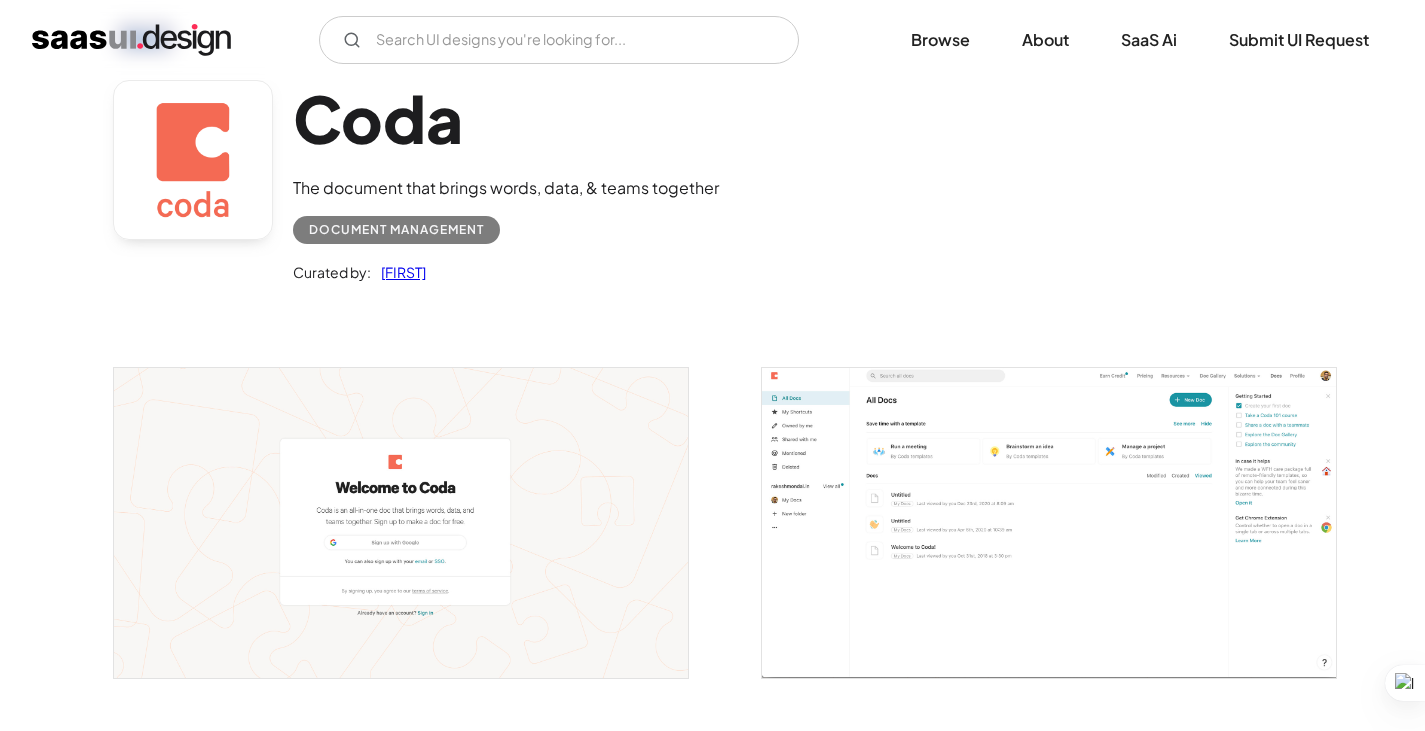 scroll, scrollTop: 0, scrollLeft: 0, axis: both 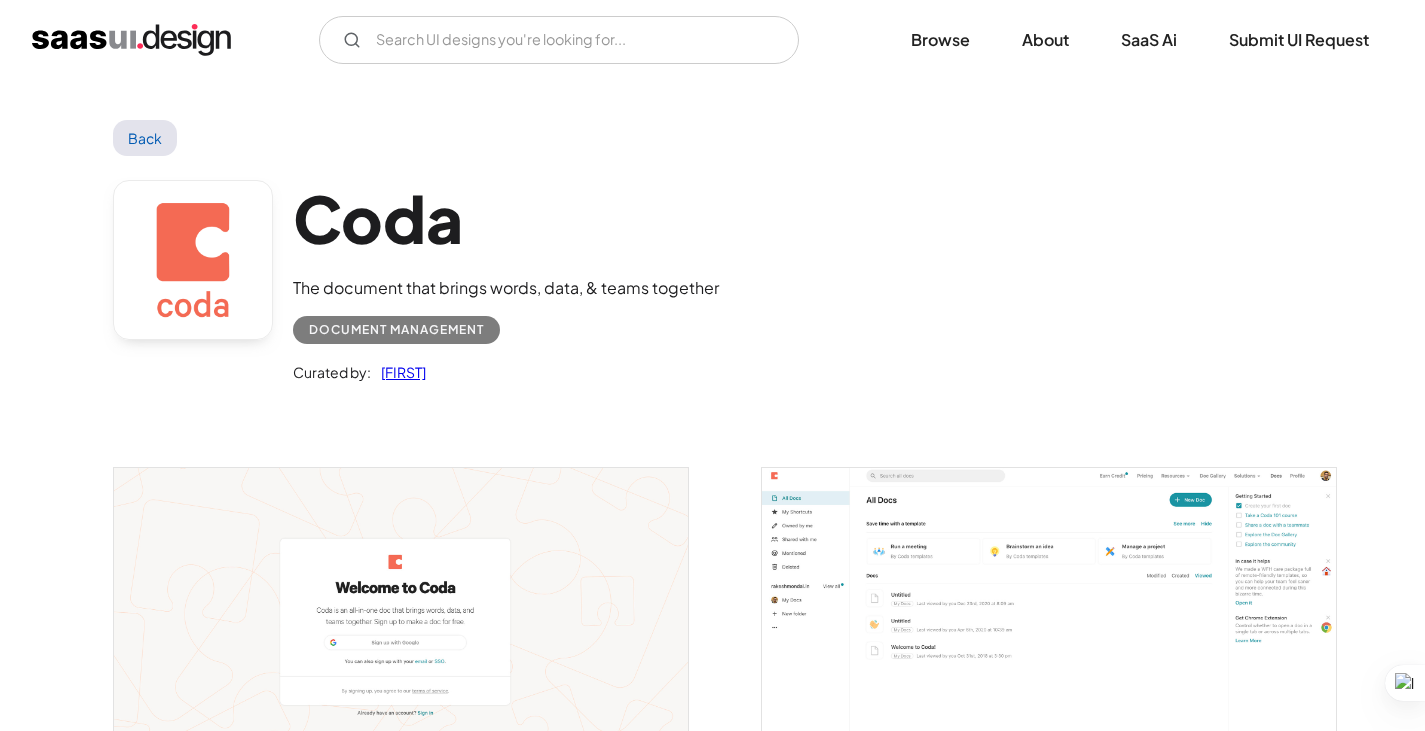 click on "Back" at bounding box center [145, 138] 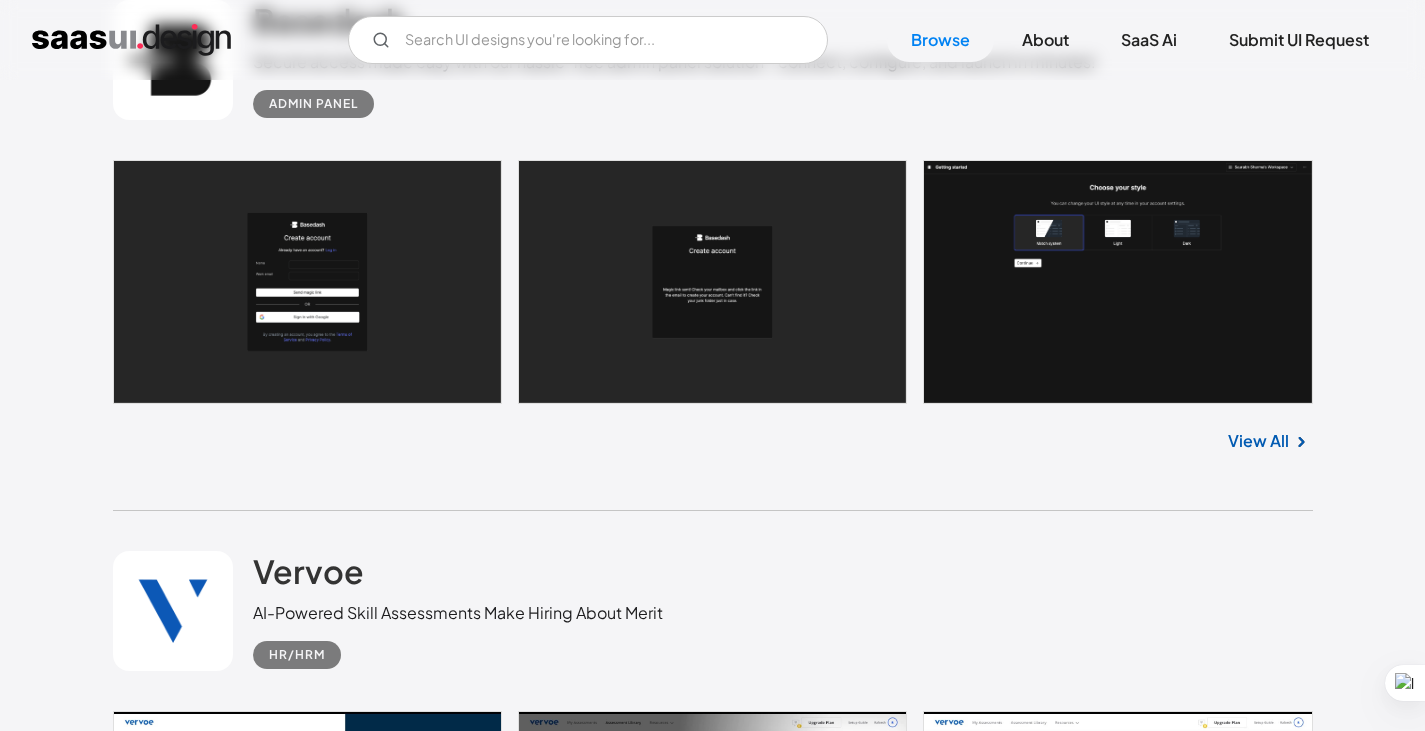 scroll, scrollTop: 33481, scrollLeft: 0, axis: vertical 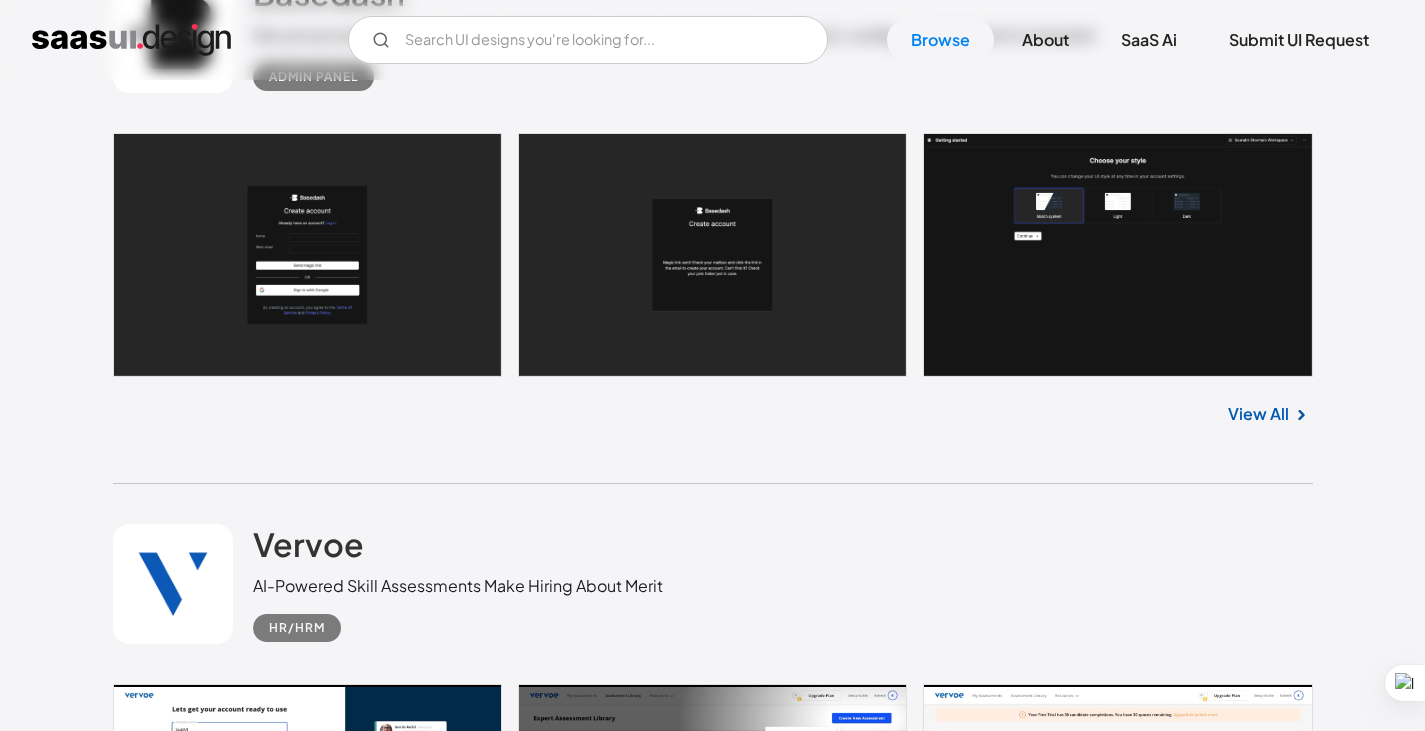 click on "View All" at bounding box center [1258, 15774] 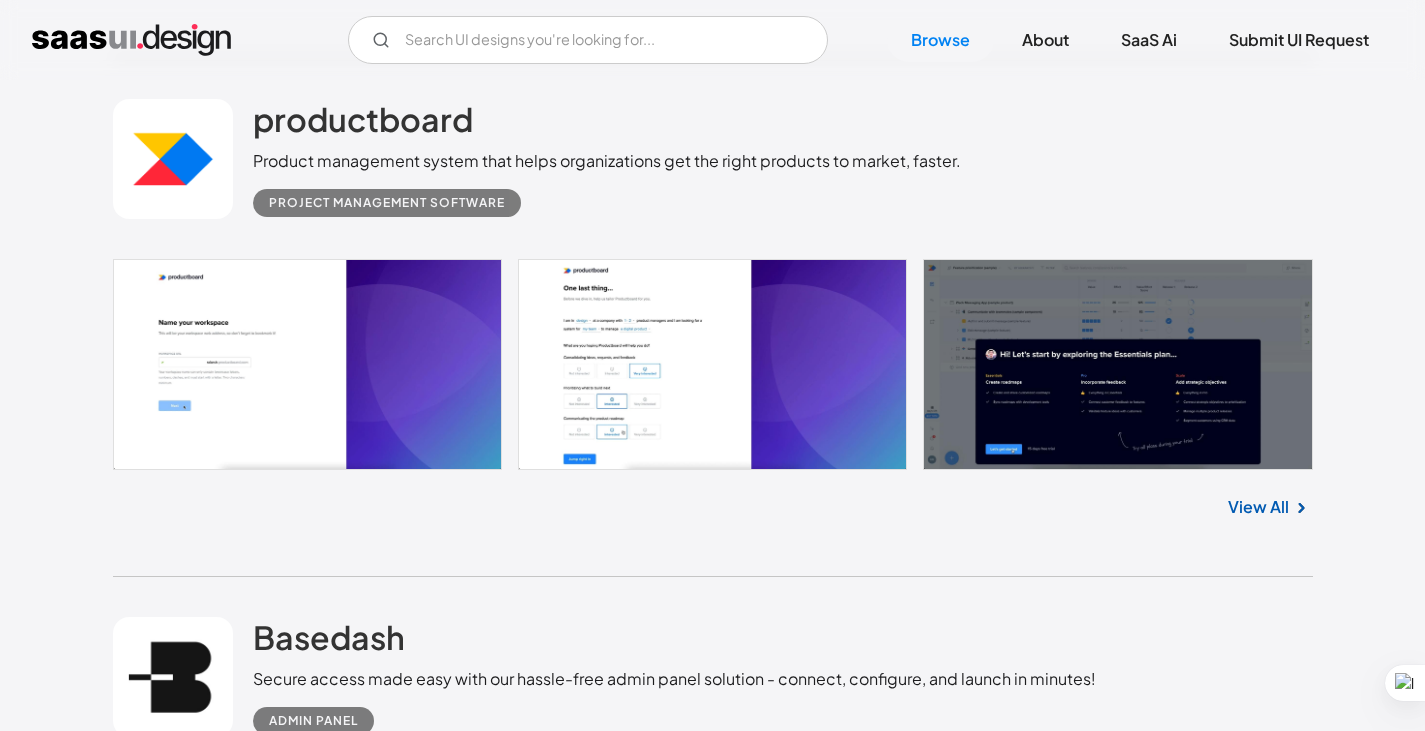 scroll, scrollTop: 32845, scrollLeft: 0, axis: vertical 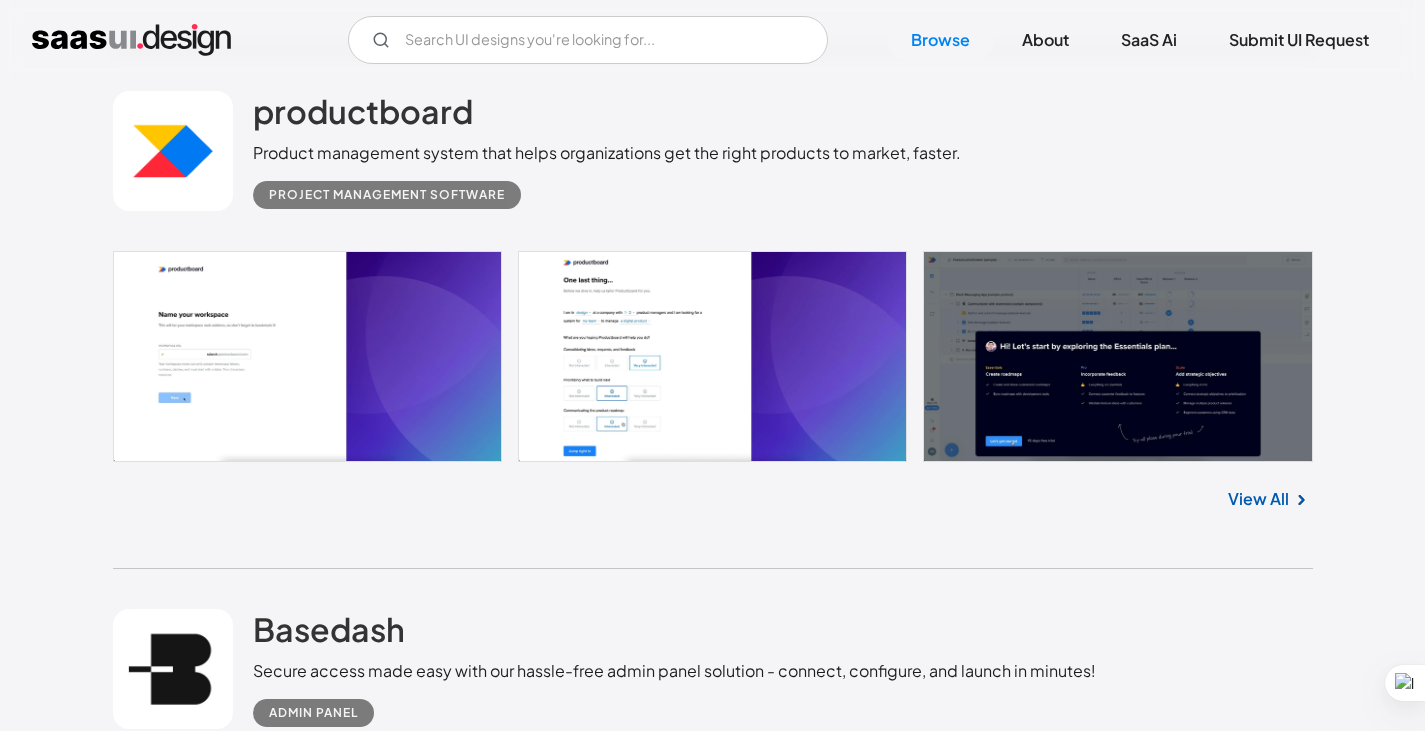 click on "View All" at bounding box center (1258, 15354) 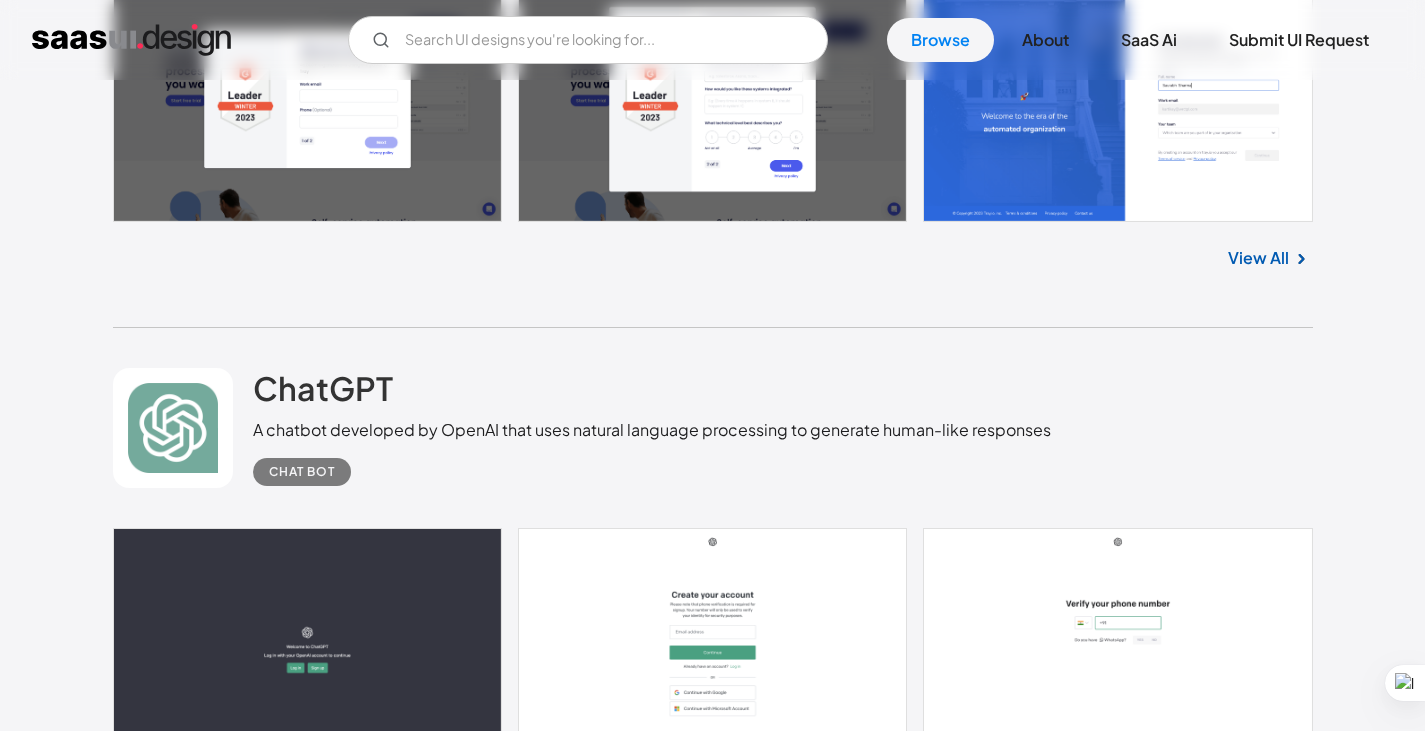 scroll, scrollTop: 38994, scrollLeft: 0, axis: vertical 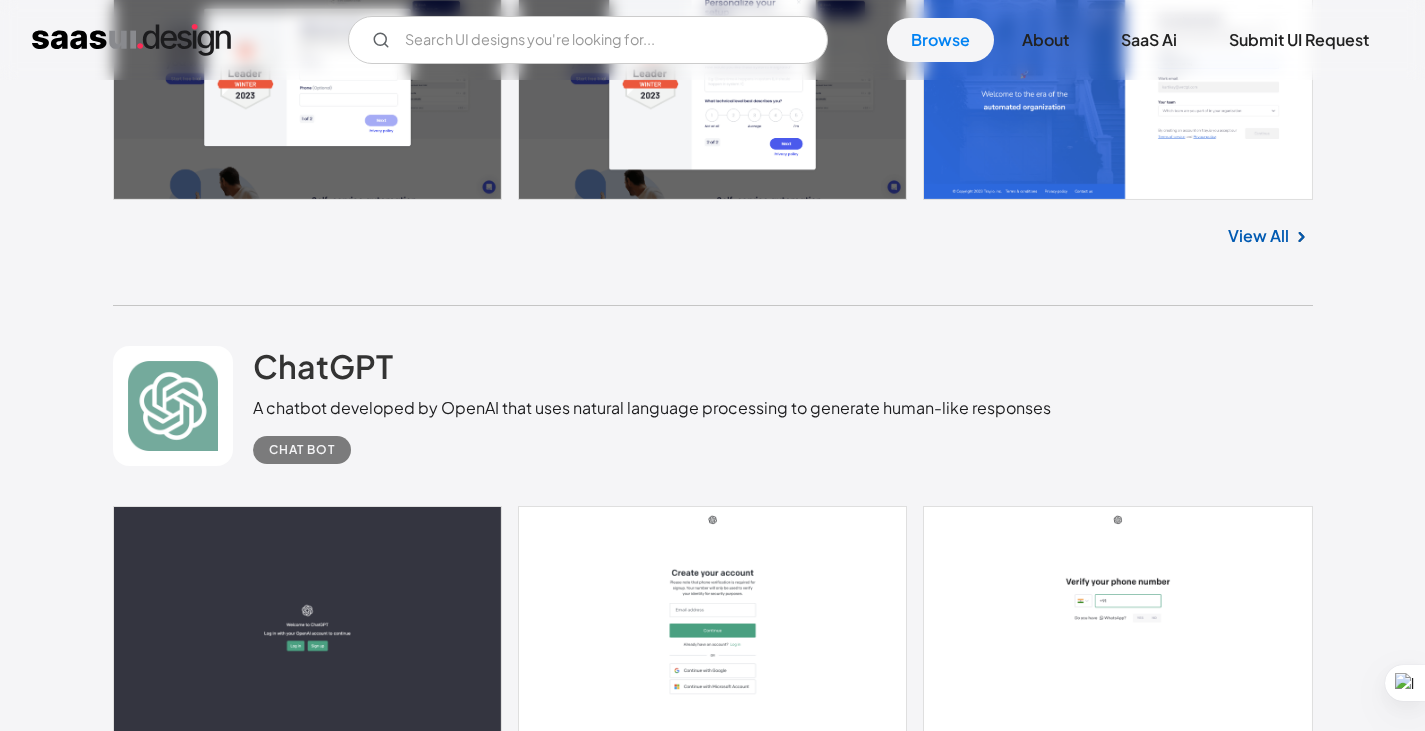 click on "View All" at bounding box center [1258, 13466] 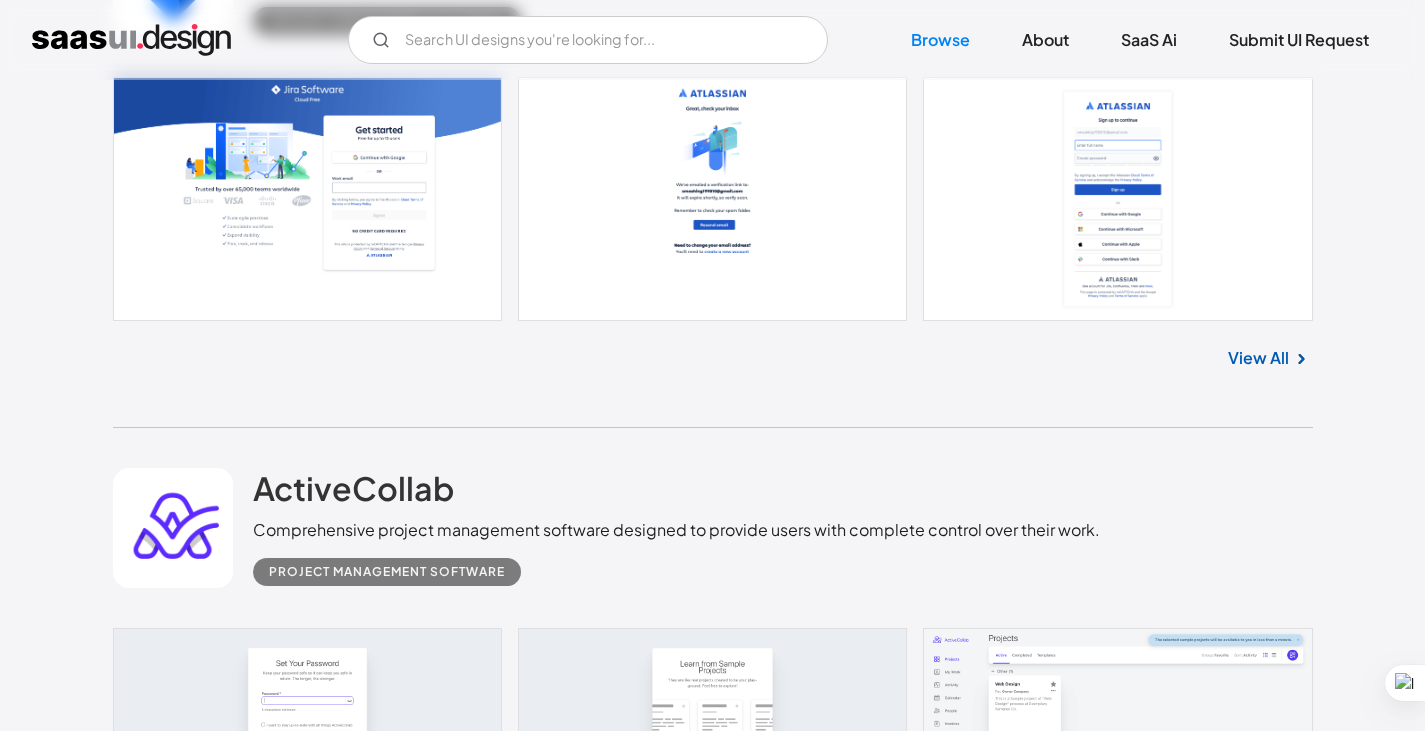 scroll, scrollTop: 39994, scrollLeft: 0, axis: vertical 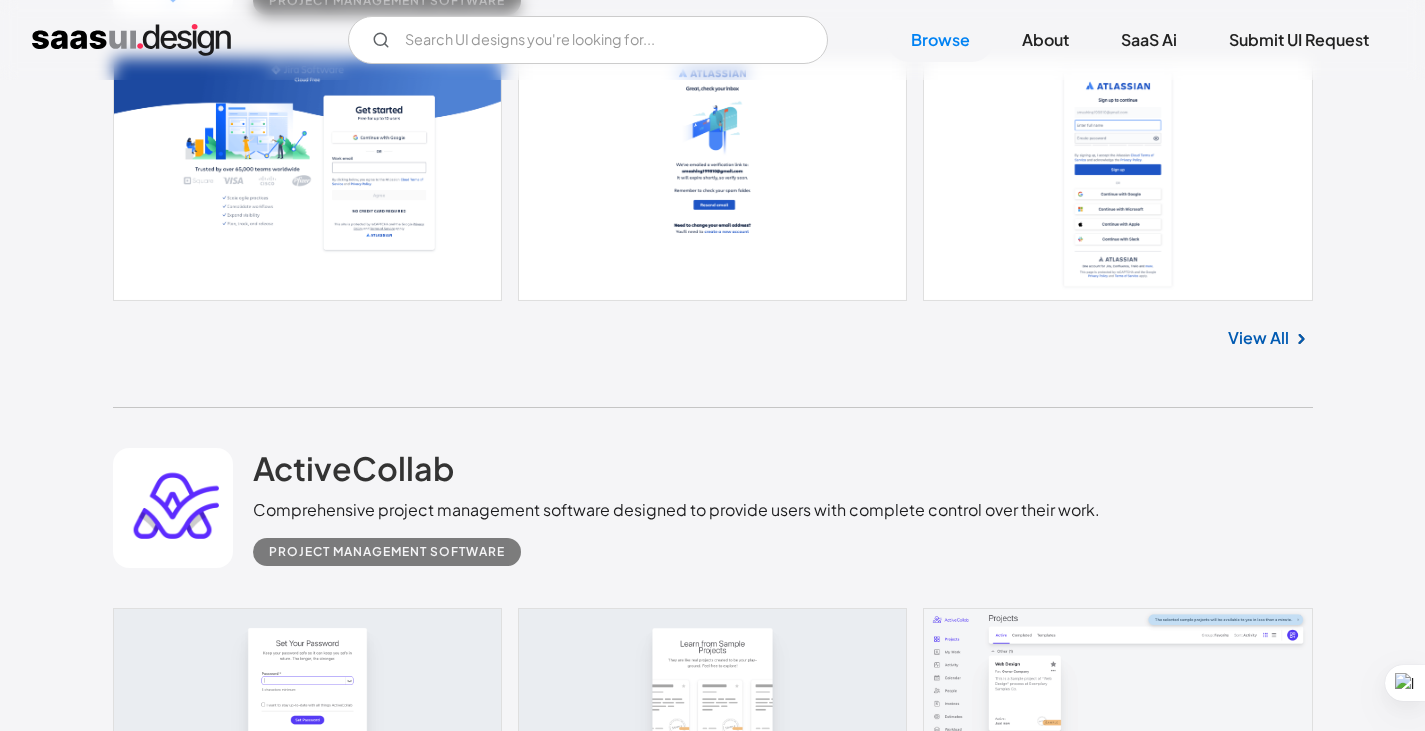 click at bounding box center [1301, 13519] 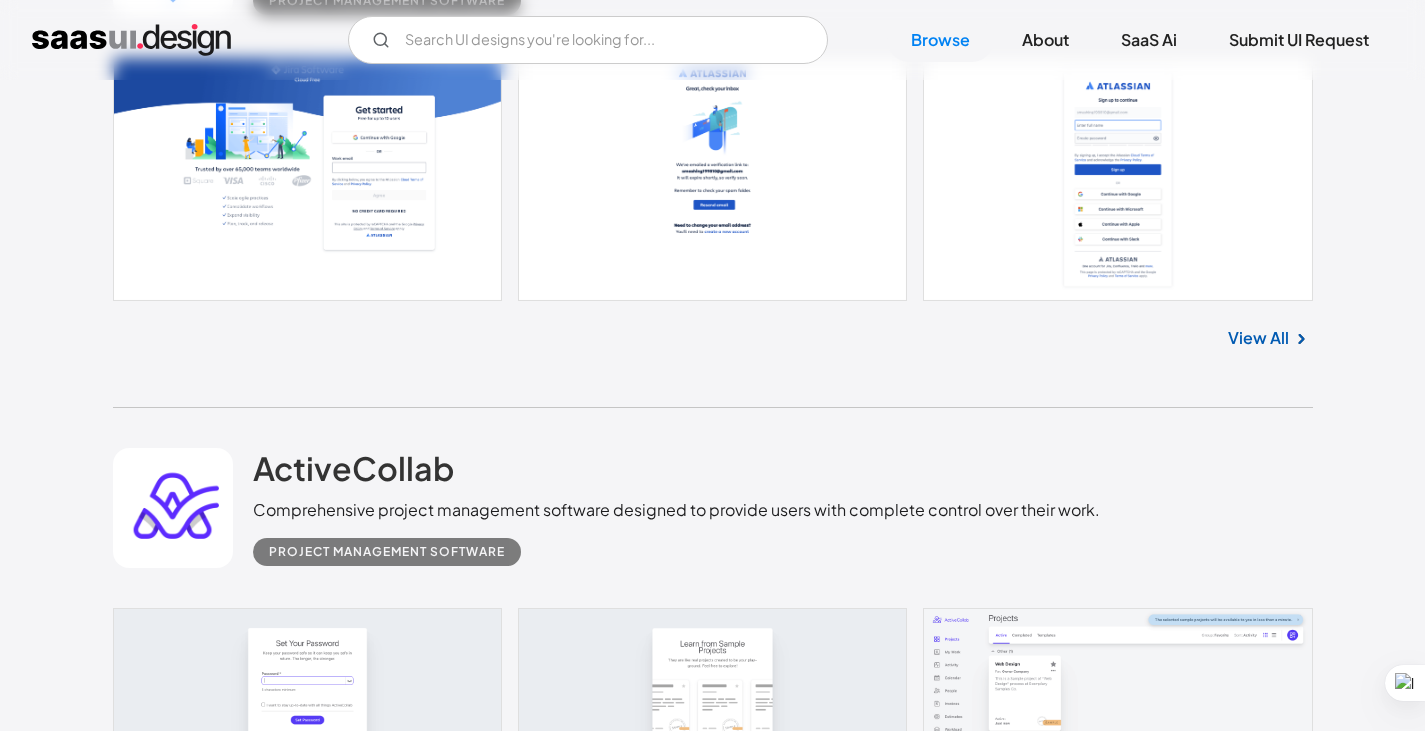 click on "View All" at bounding box center [1258, 13518] 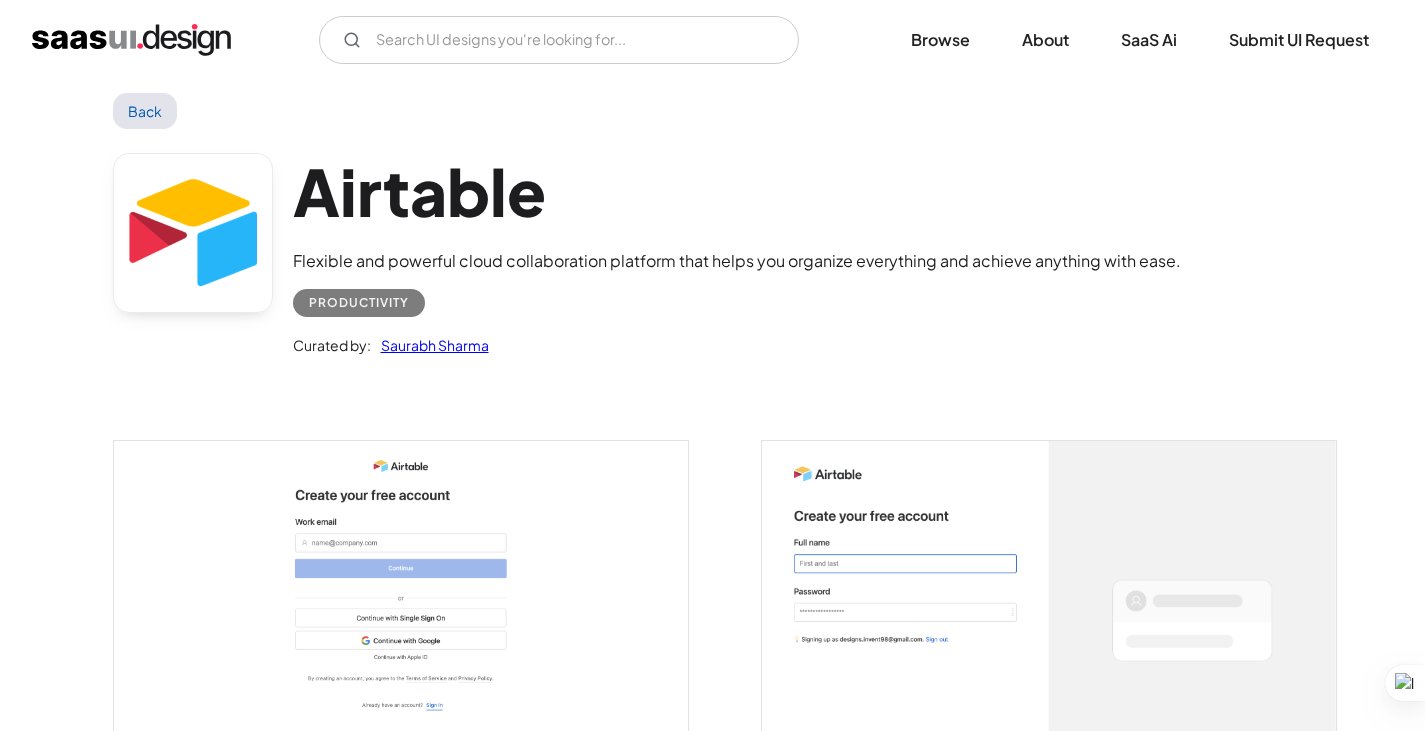scroll, scrollTop: 0, scrollLeft: 0, axis: both 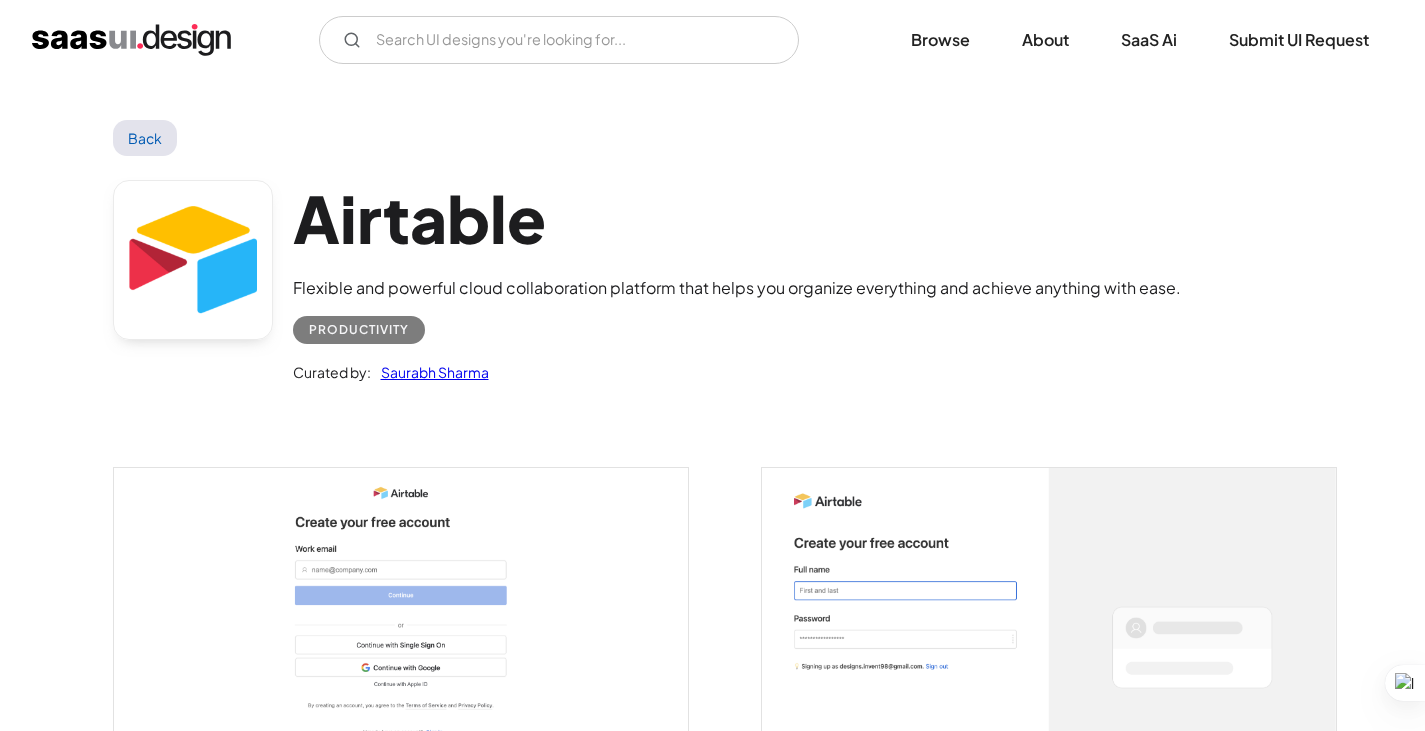 click on "Back" at bounding box center [145, 138] 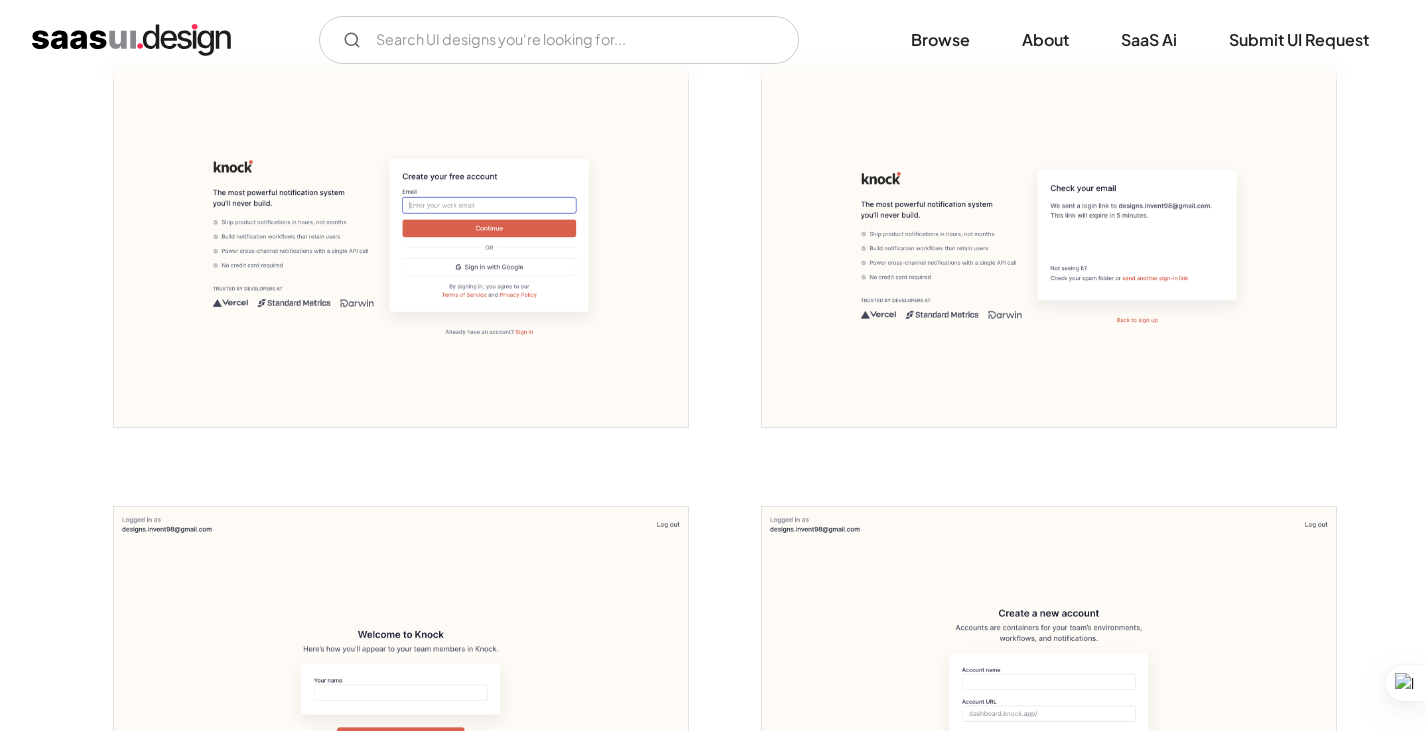 scroll, scrollTop: 0, scrollLeft: 0, axis: both 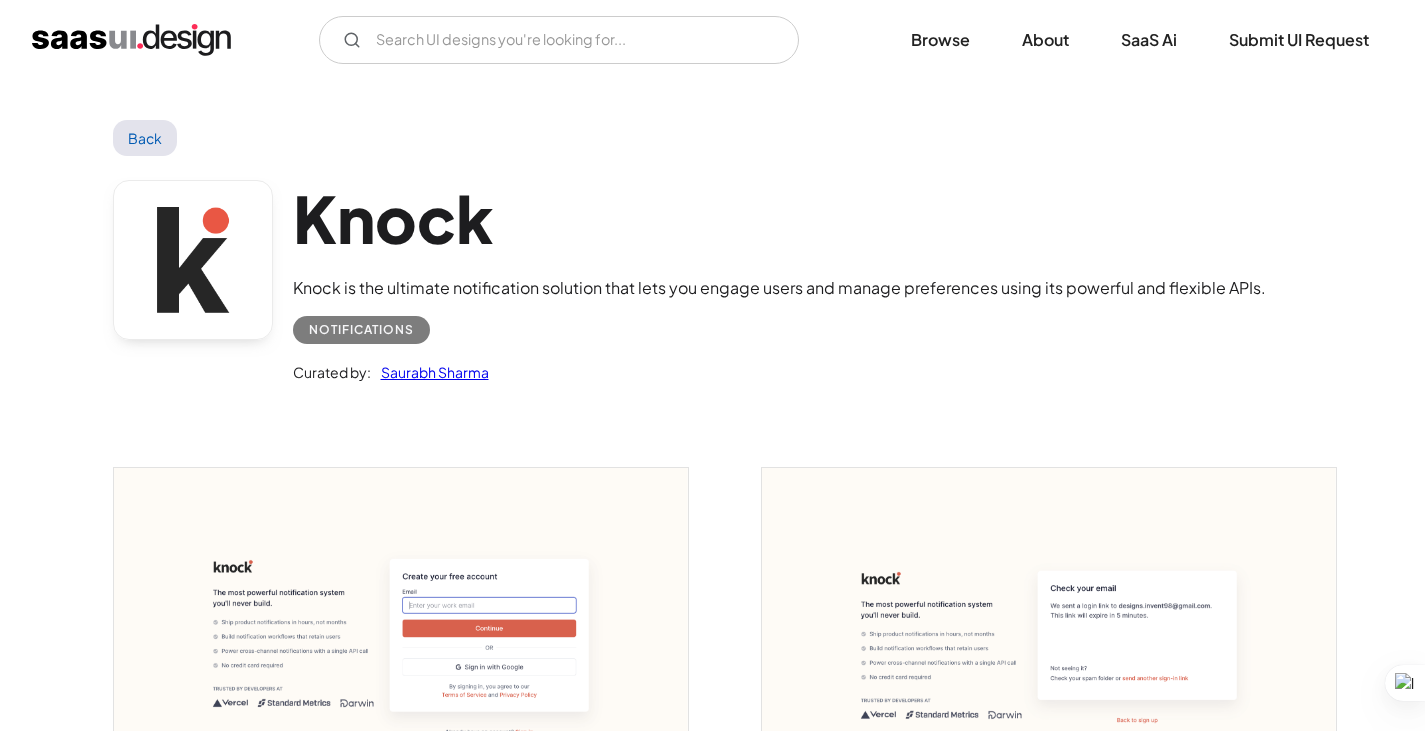 click on "Back" at bounding box center (145, 138) 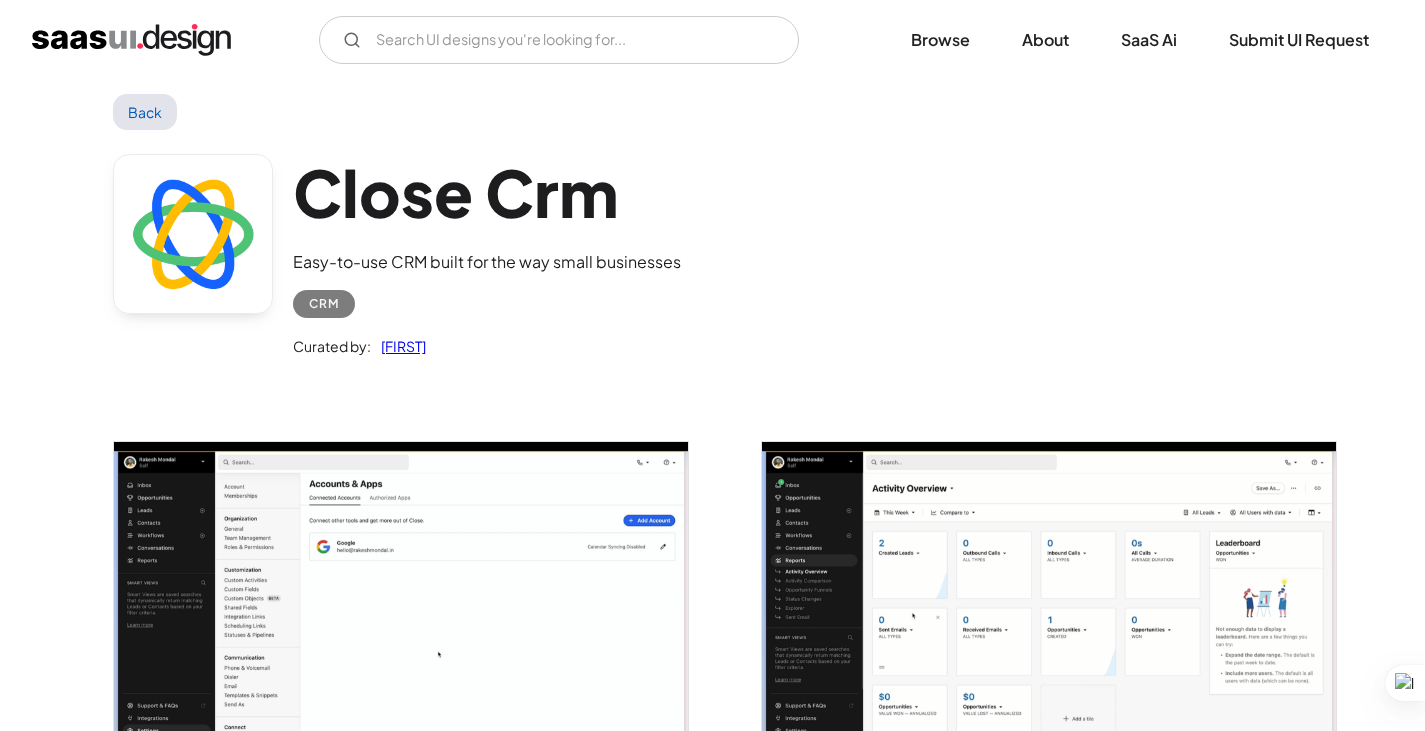 scroll, scrollTop: 0, scrollLeft: 0, axis: both 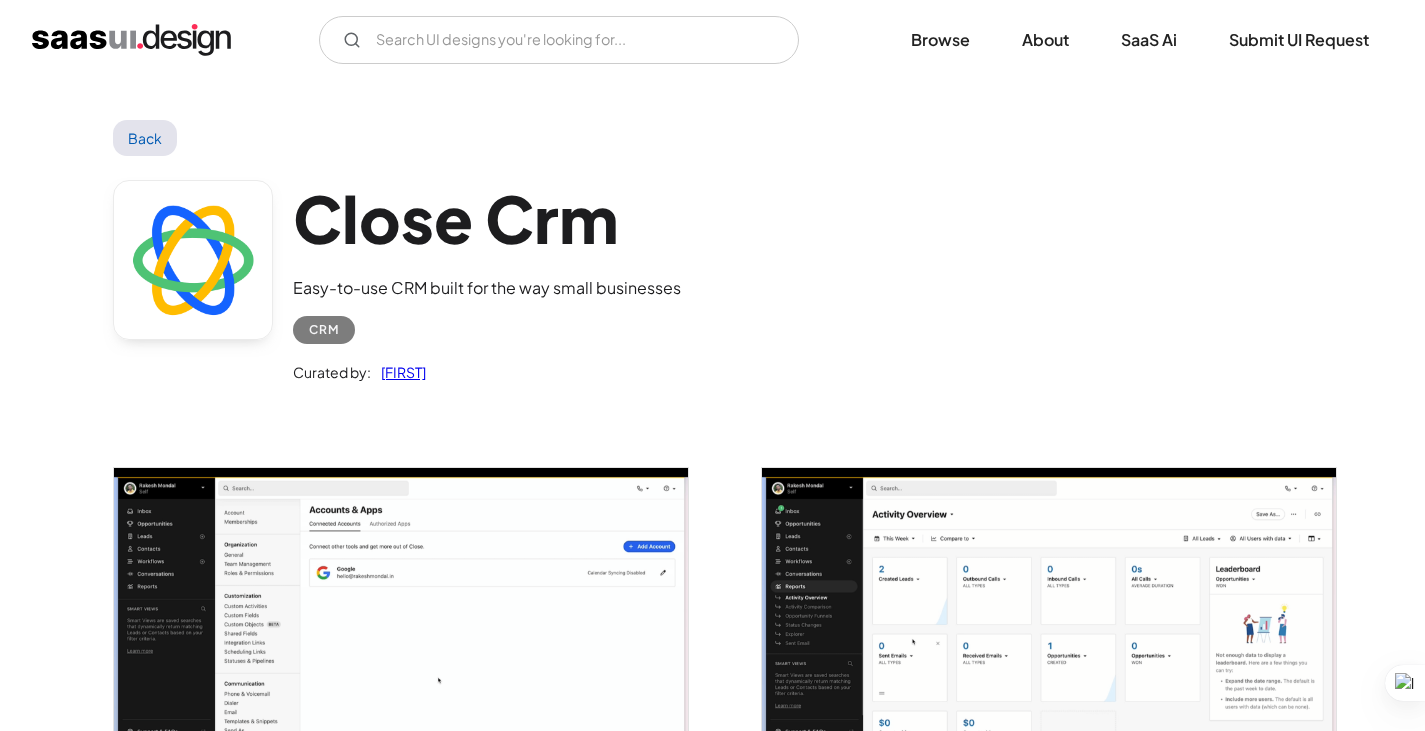 click on "Back" at bounding box center [145, 138] 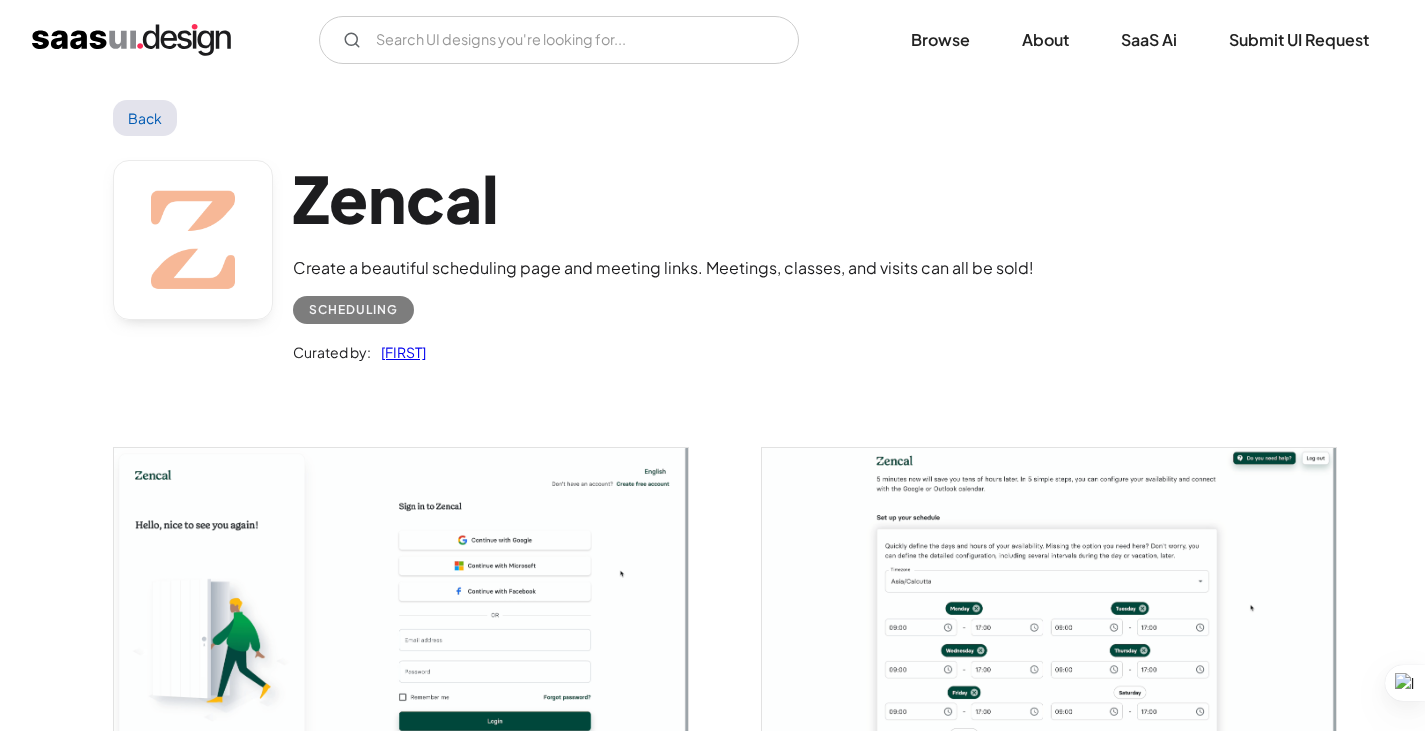 scroll, scrollTop: 0, scrollLeft: 0, axis: both 